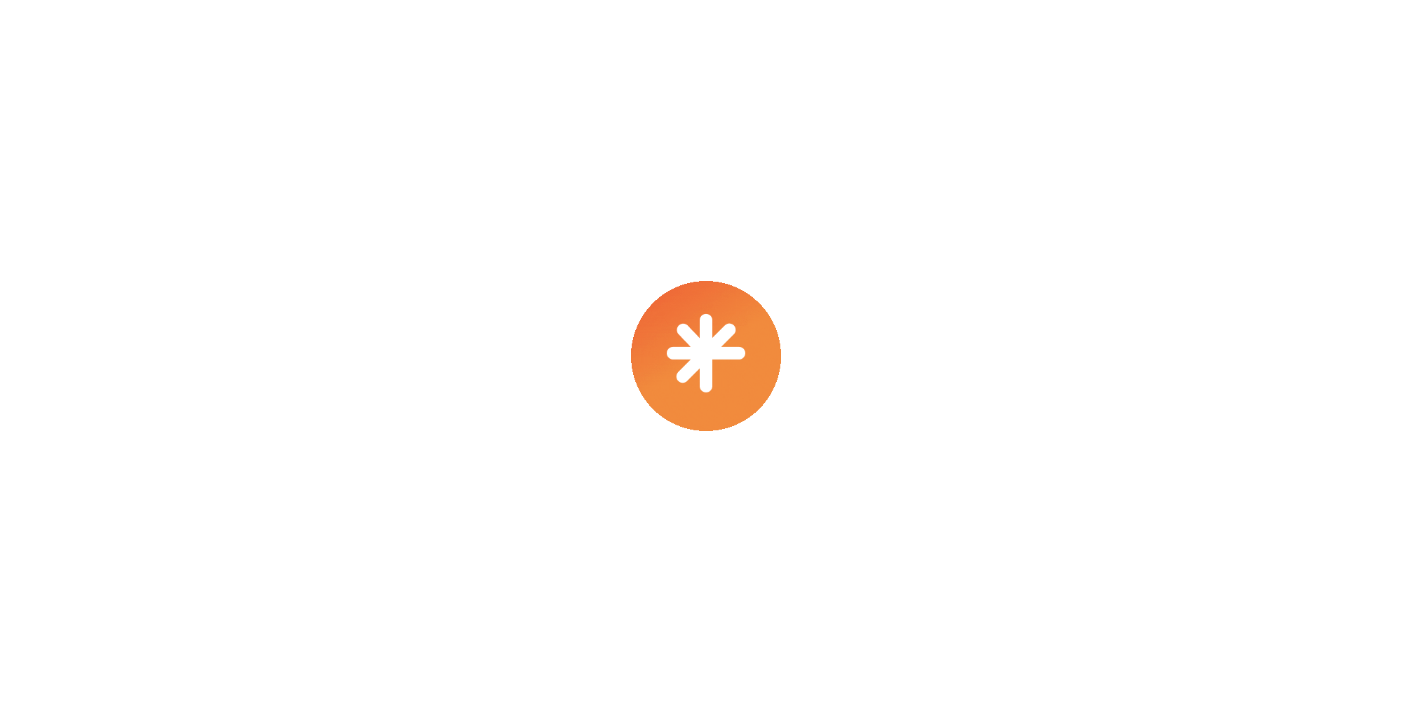 scroll, scrollTop: 0, scrollLeft: 0, axis: both 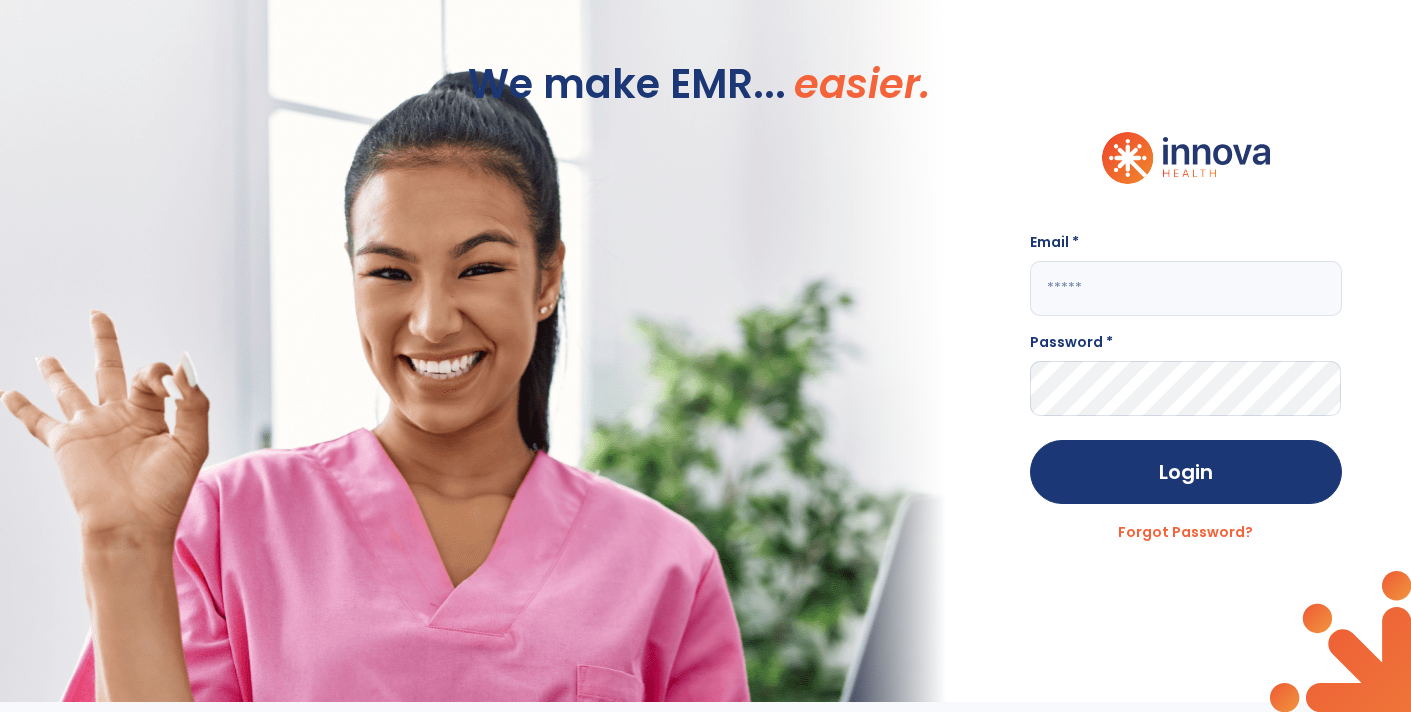 type on "**********" 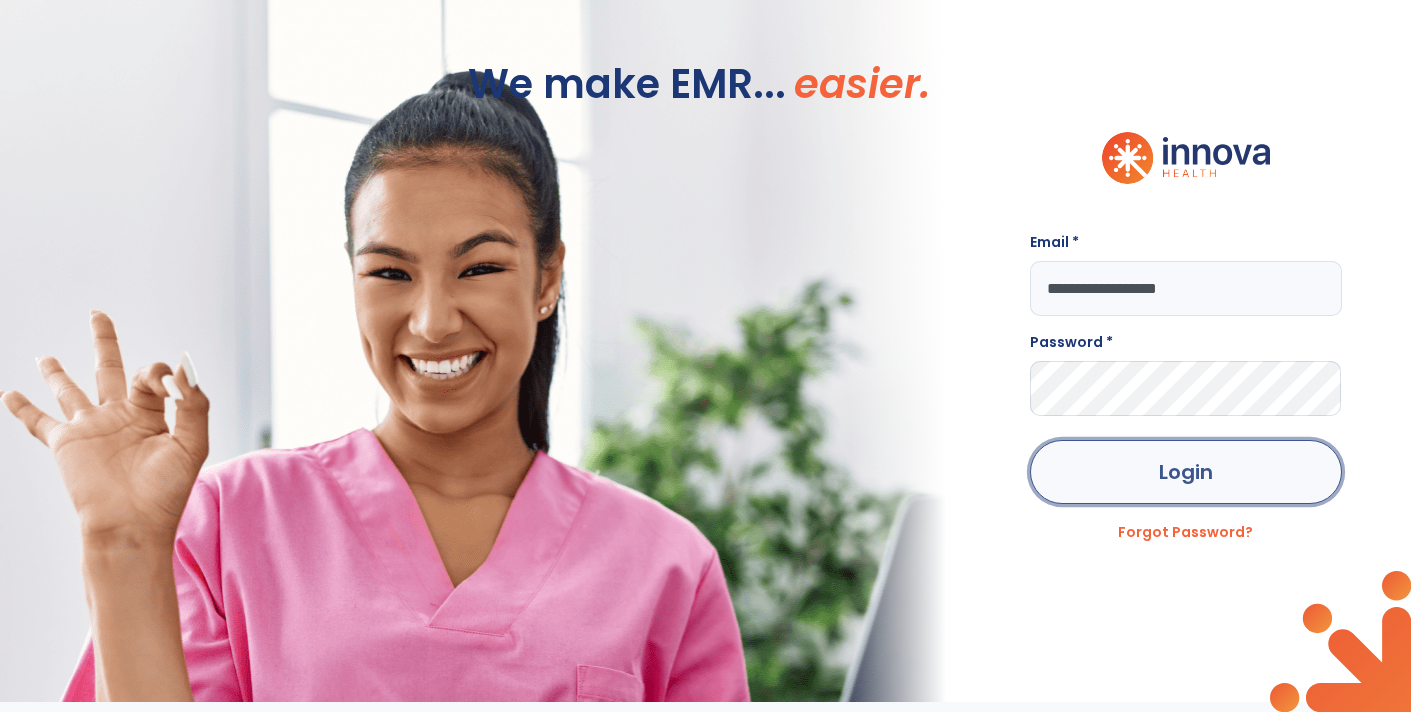 click on "Login" 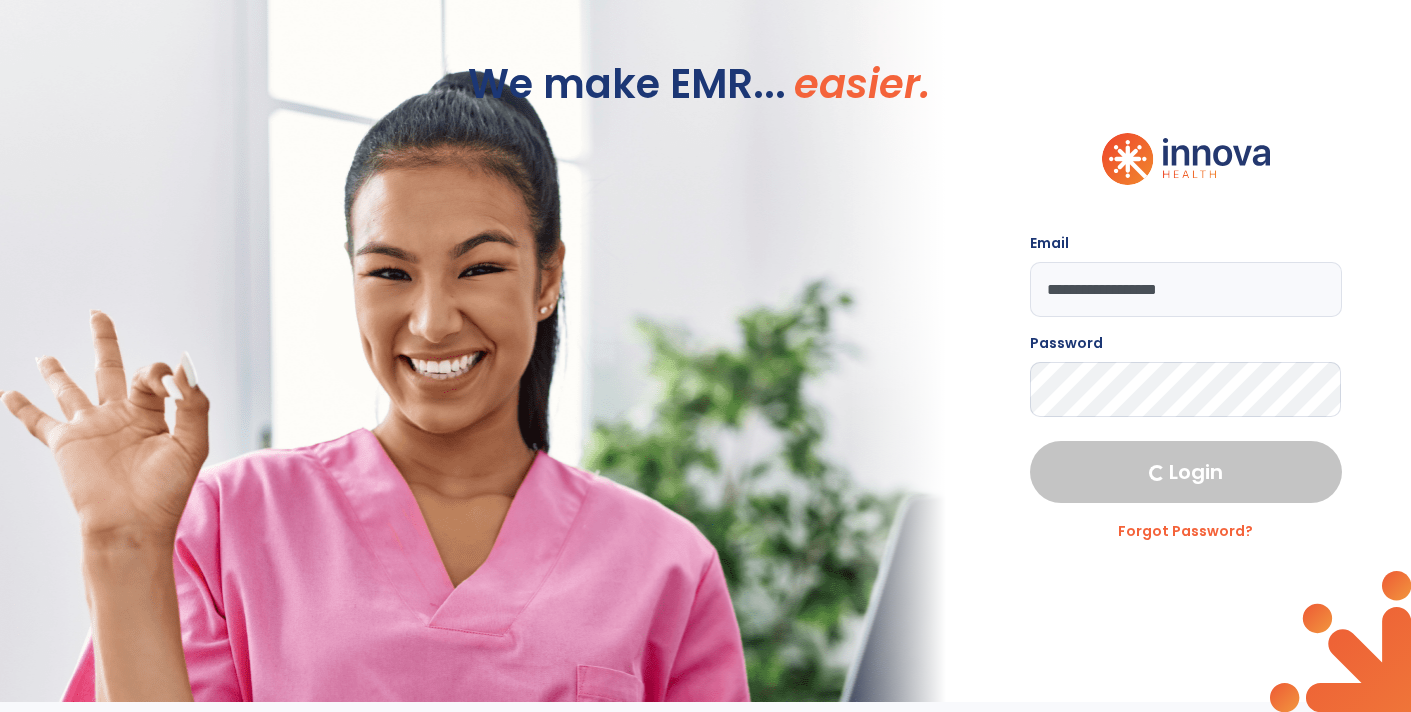 select on "****" 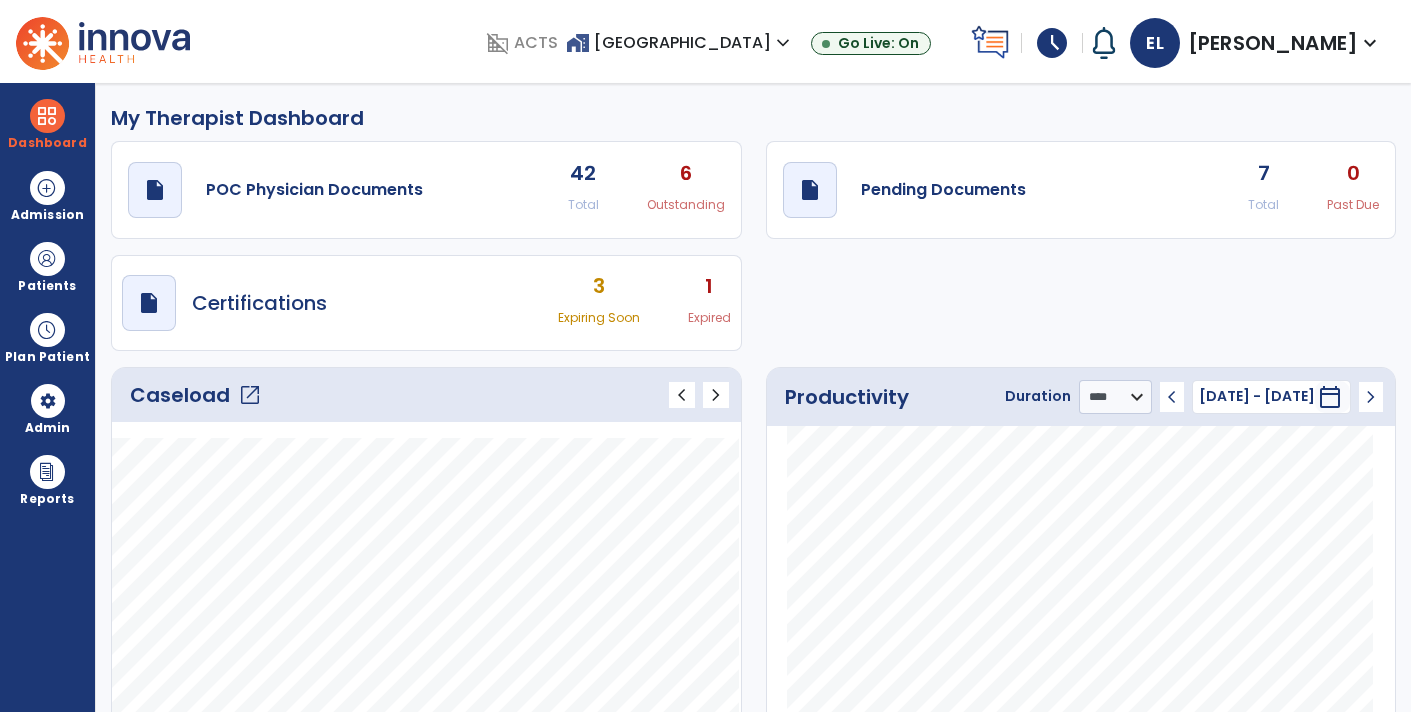 click on "draft   open_in_new  Pending Documents 7 Total 0 Past Due" 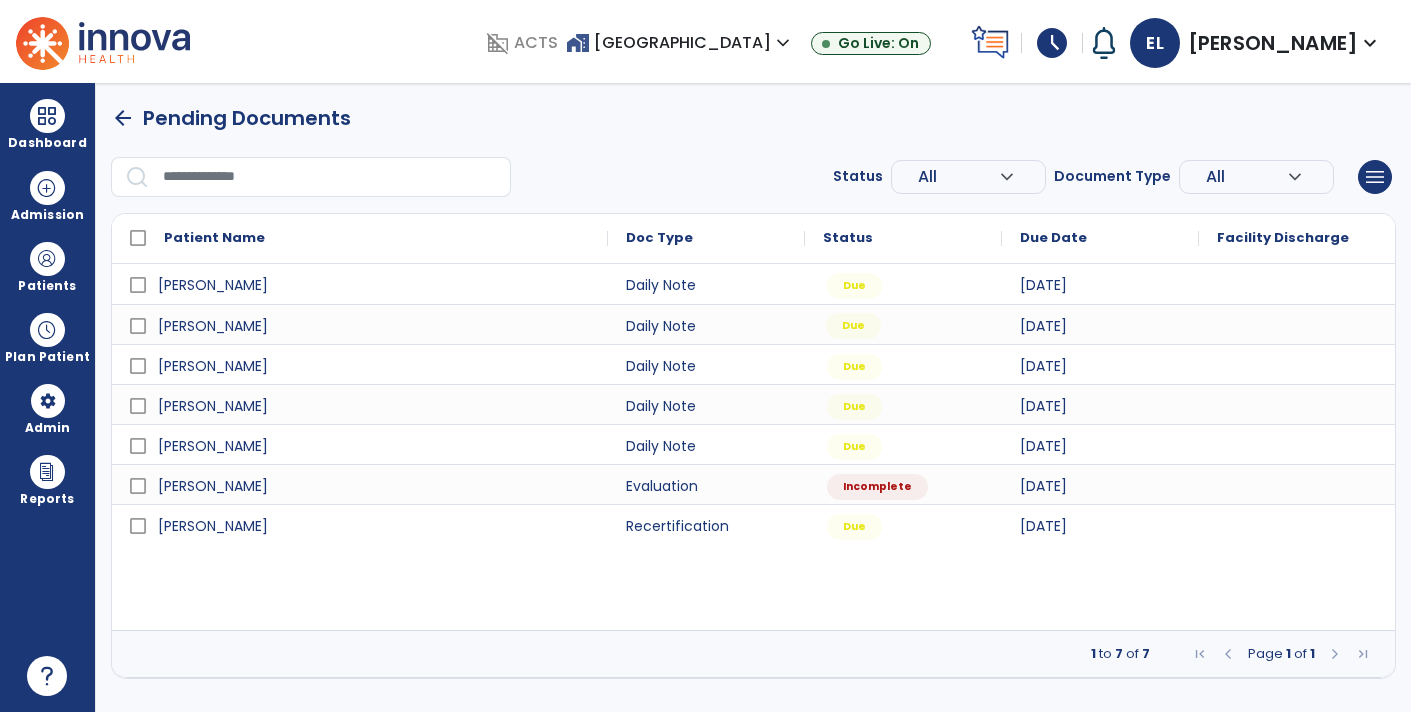click on "Due" at bounding box center (903, 324) 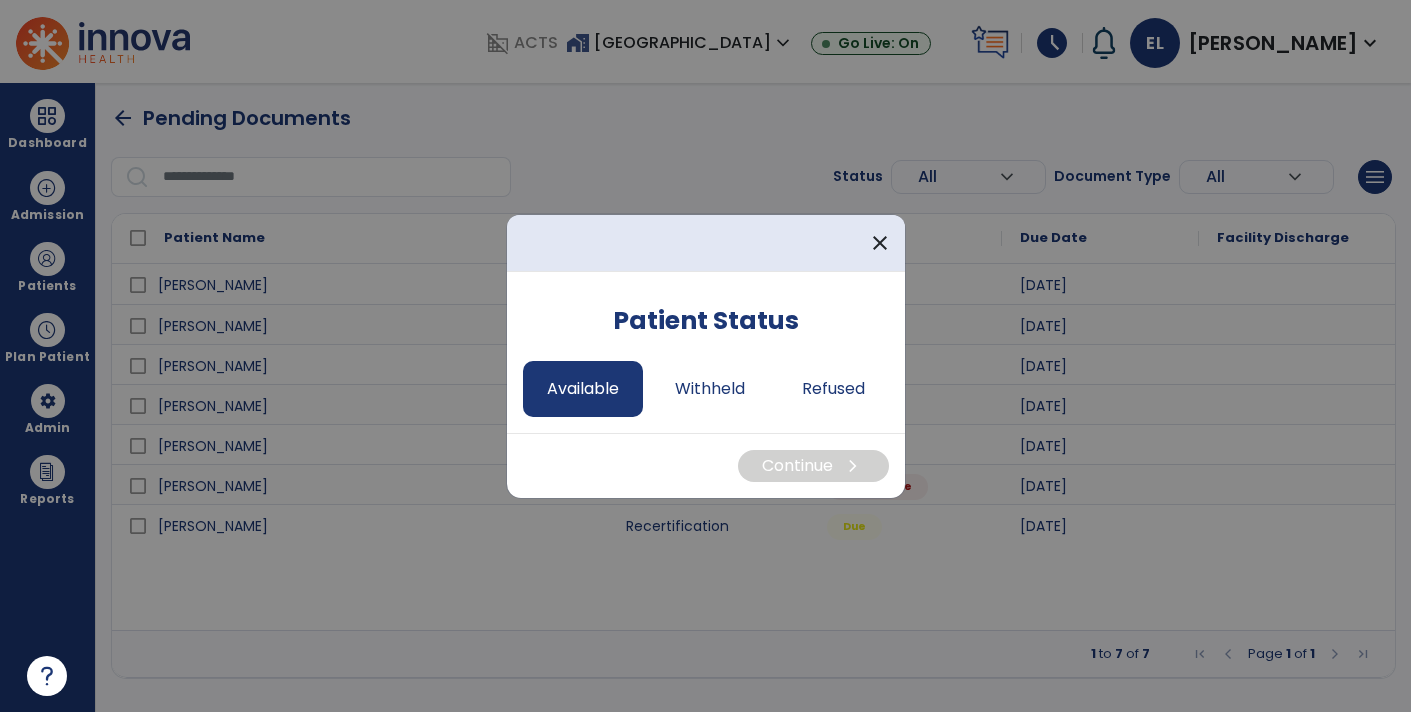 click on "Available" at bounding box center (583, 389) 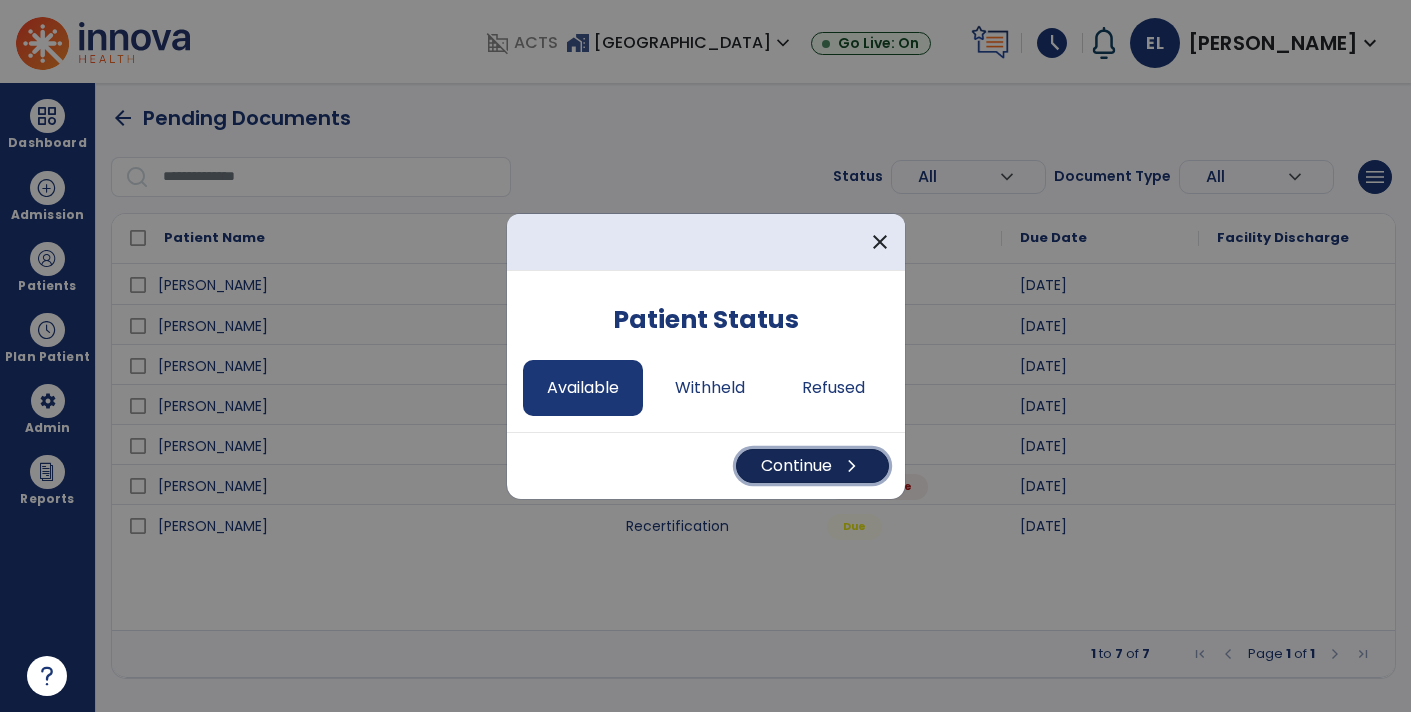 click on "Continue   chevron_right" at bounding box center [812, 466] 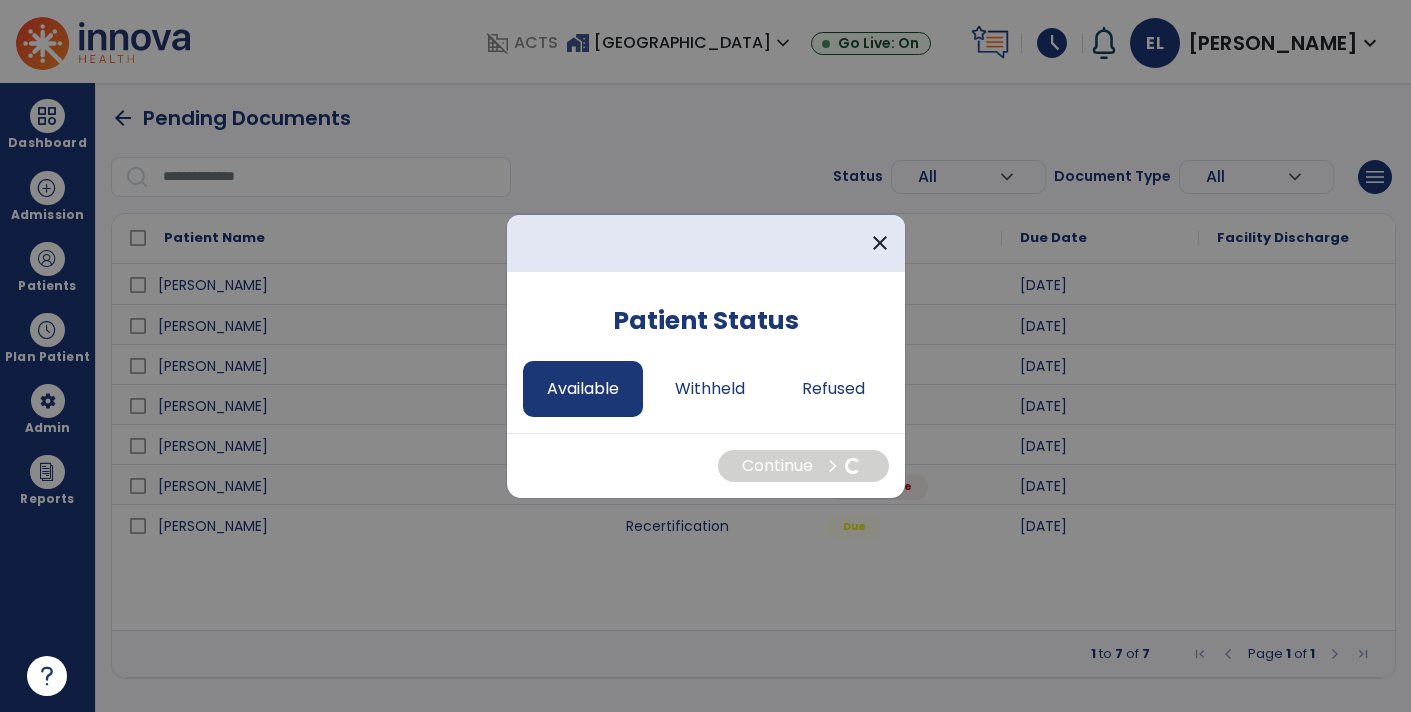 select on "*" 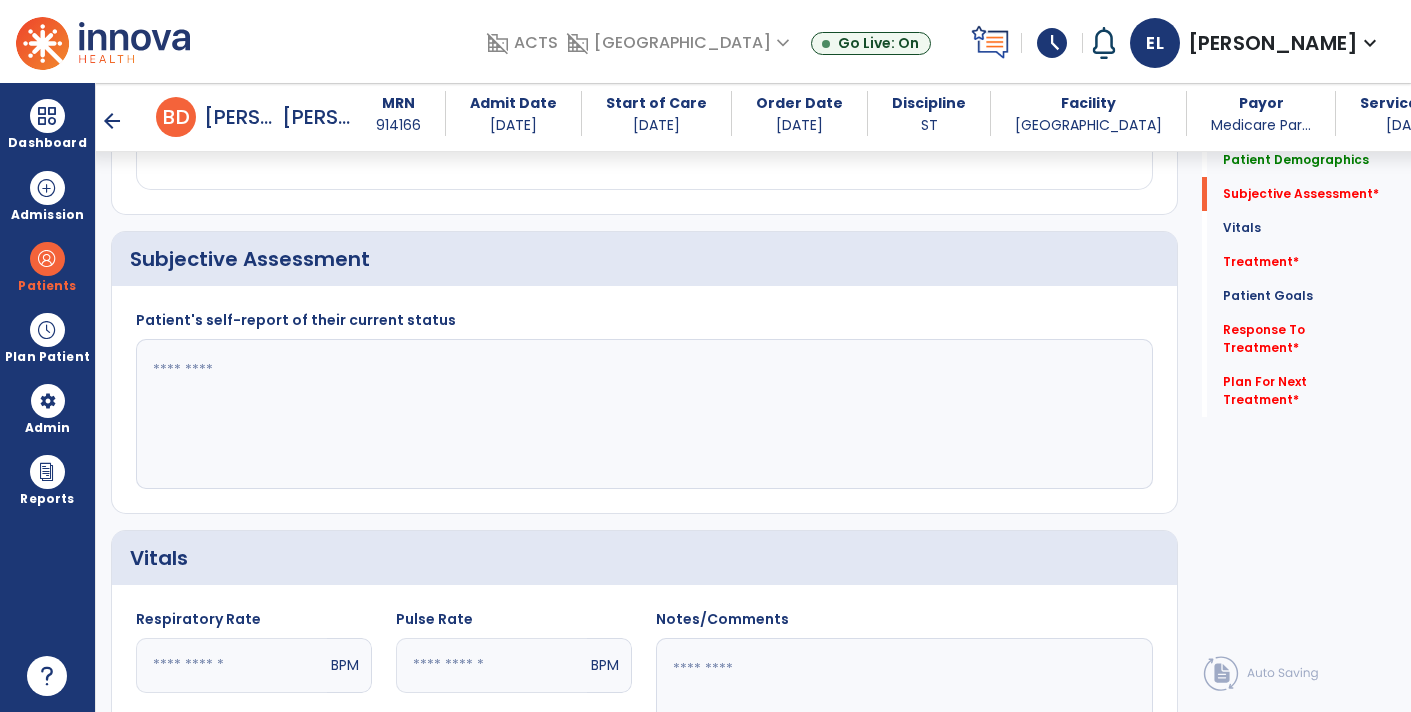 scroll, scrollTop: 410, scrollLeft: 0, axis: vertical 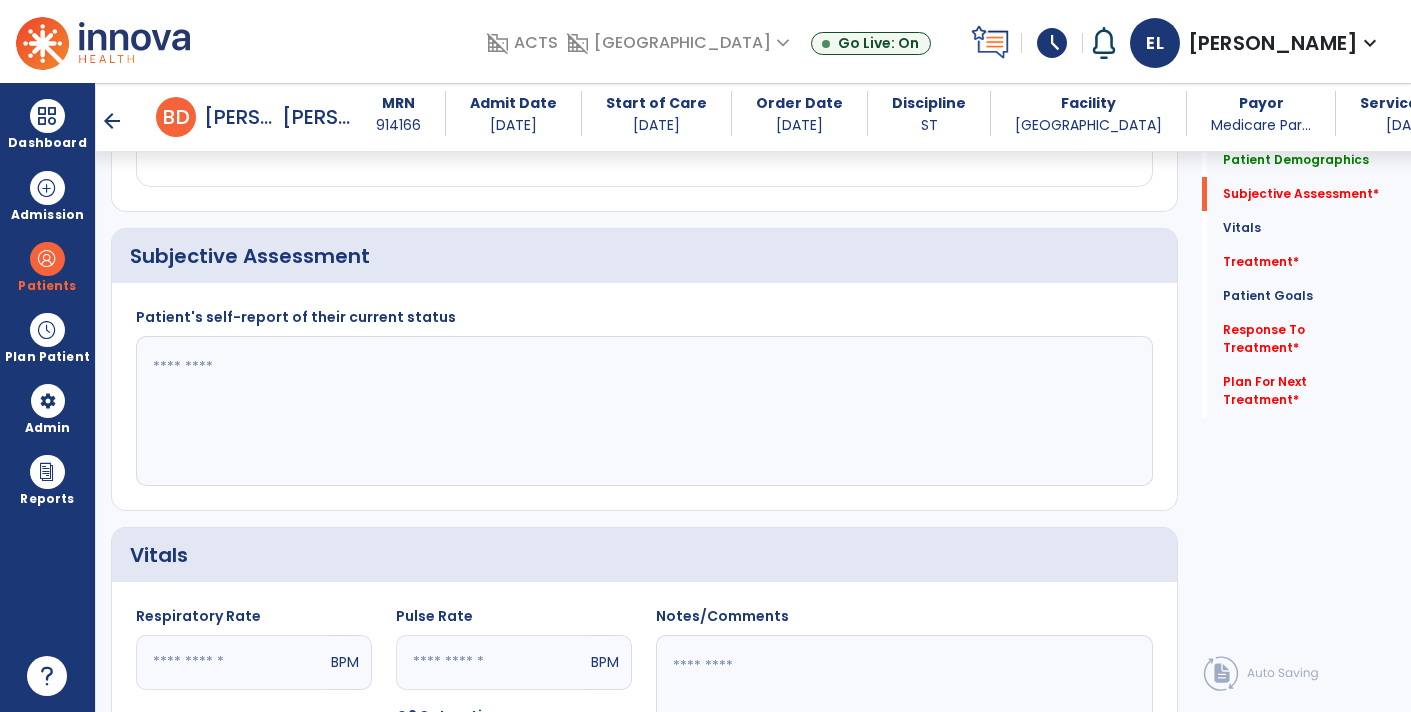click 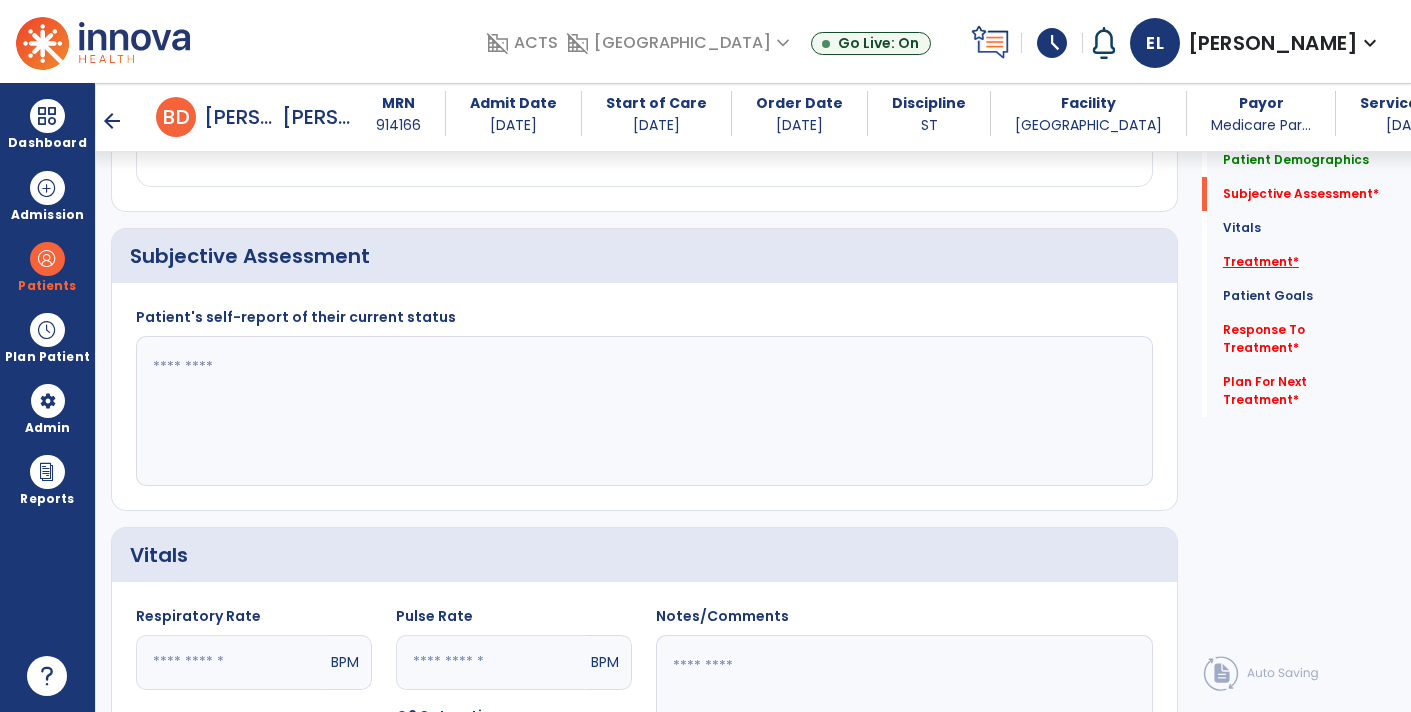 click on "Treatment   *" 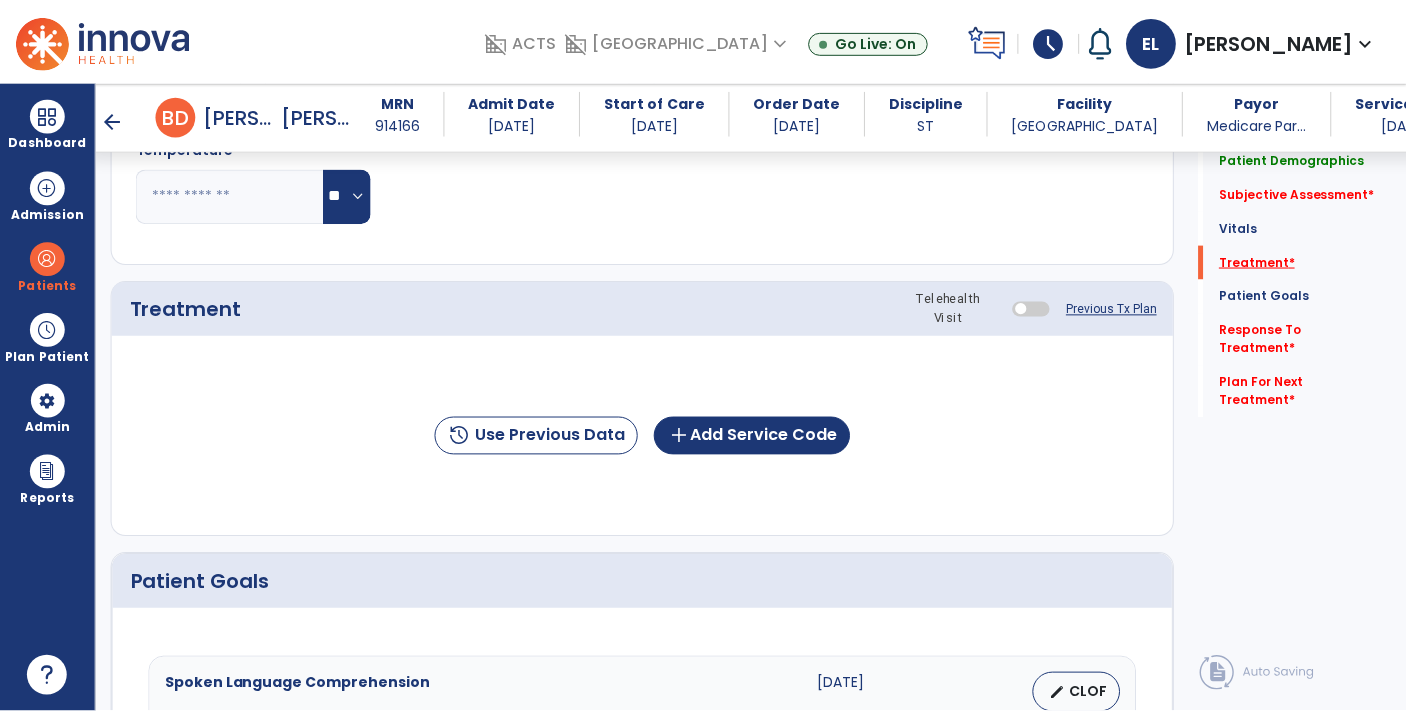 scroll, scrollTop: 1085, scrollLeft: 0, axis: vertical 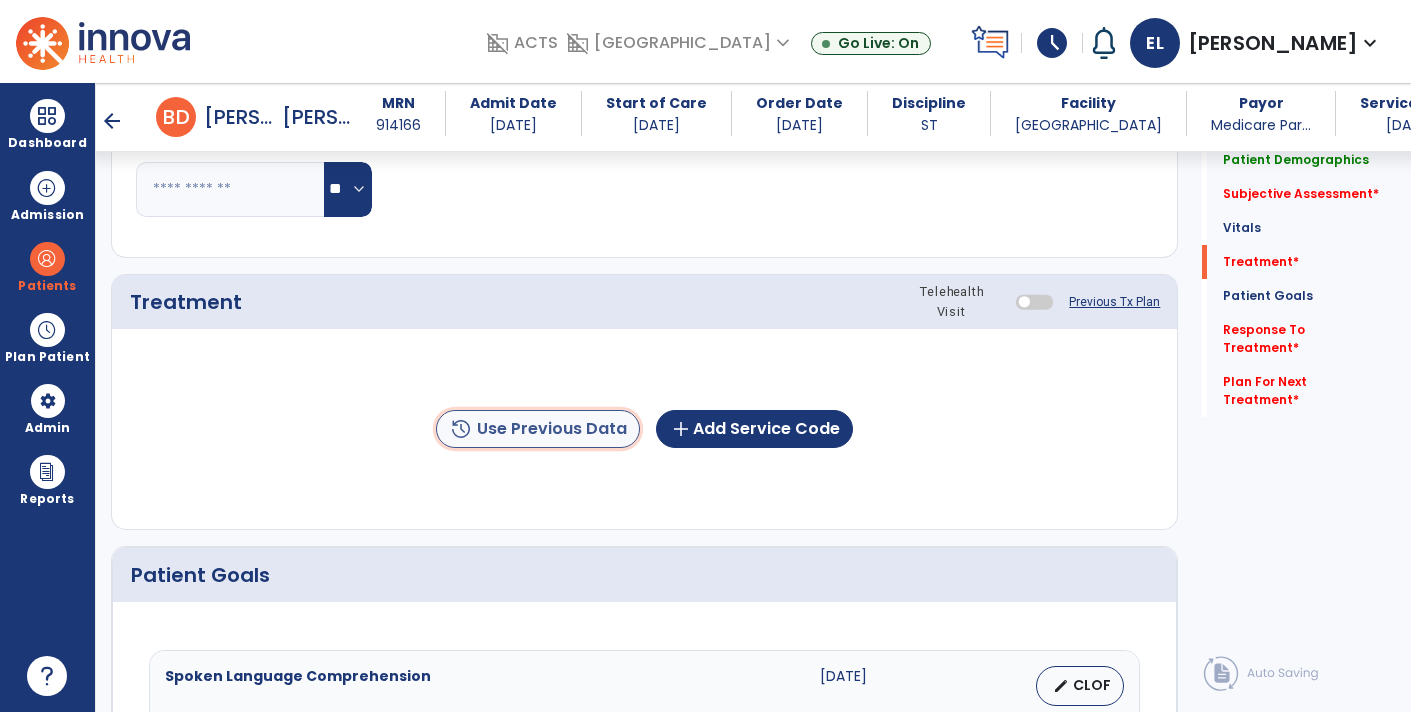 click on "history  Use Previous Data" 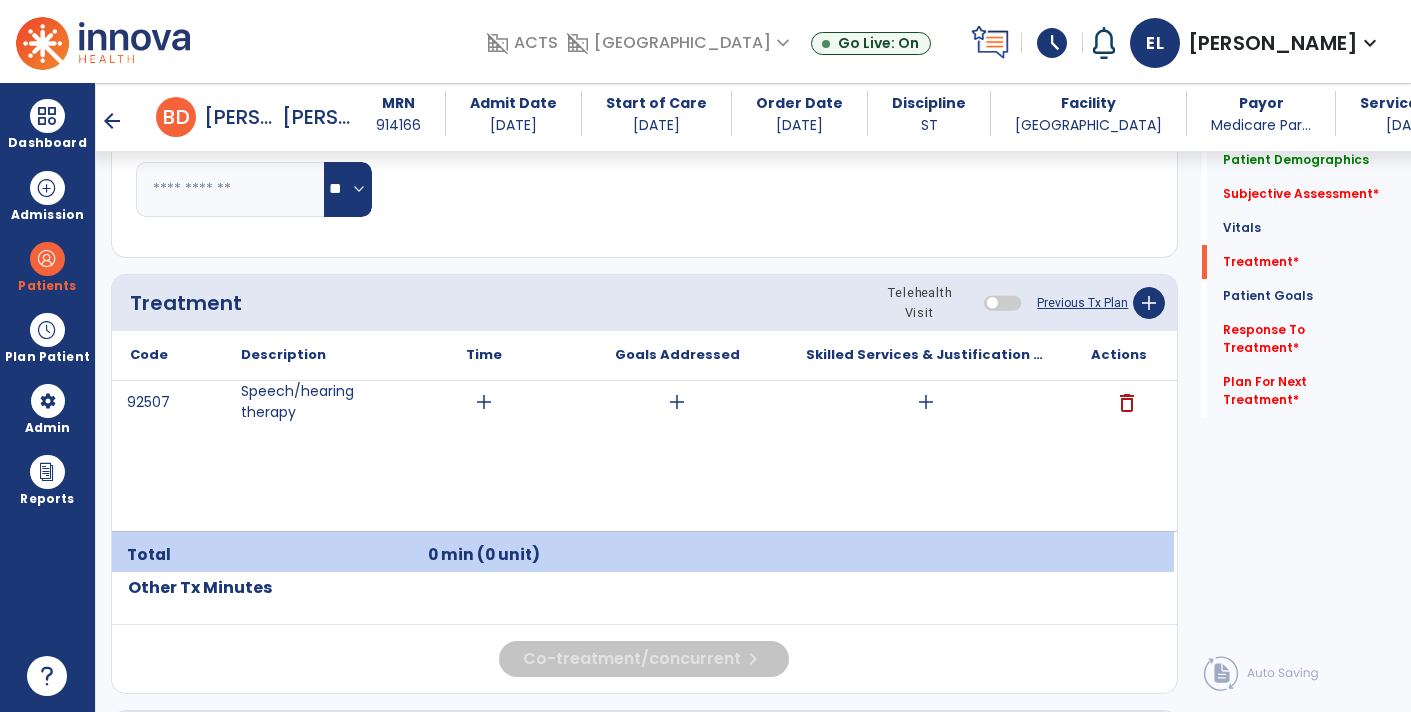 click on "add" at bounding box center [484, 402] 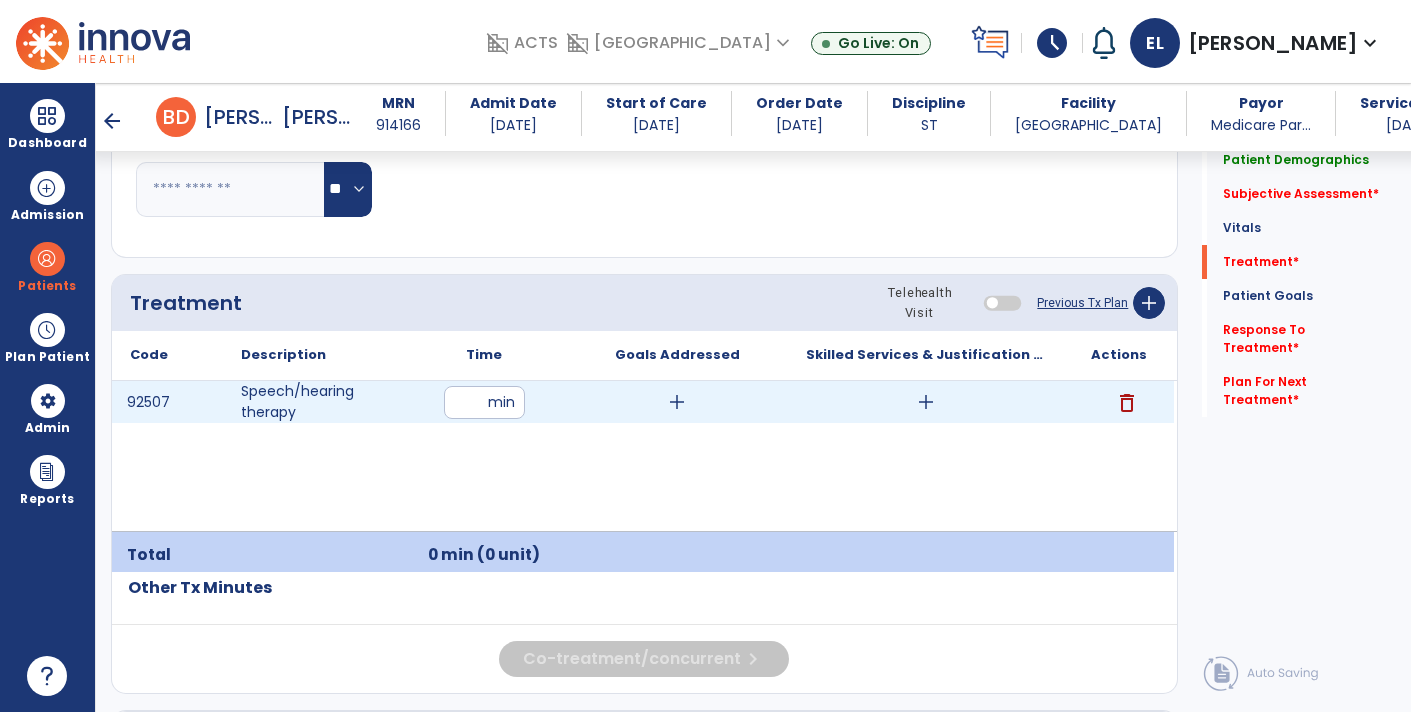type on "**" 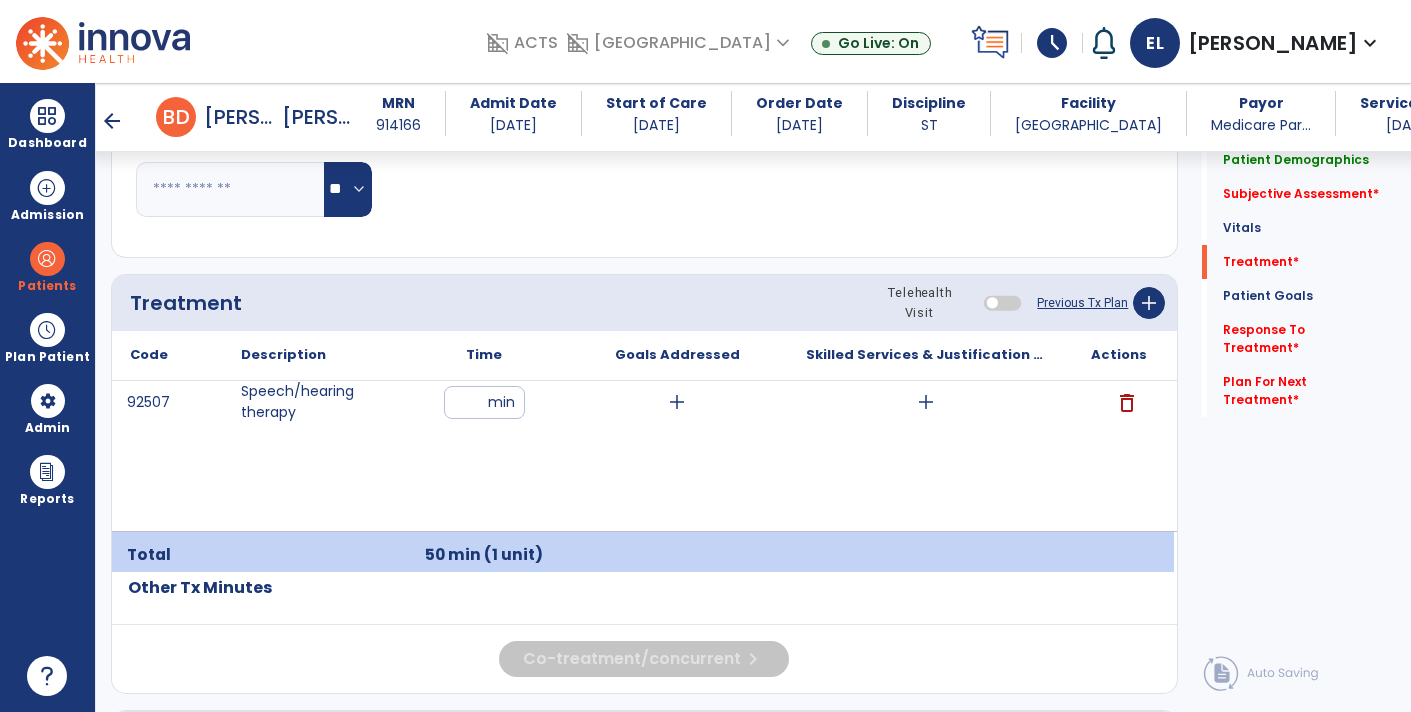 click on "add" at bounding box center (926, 402) 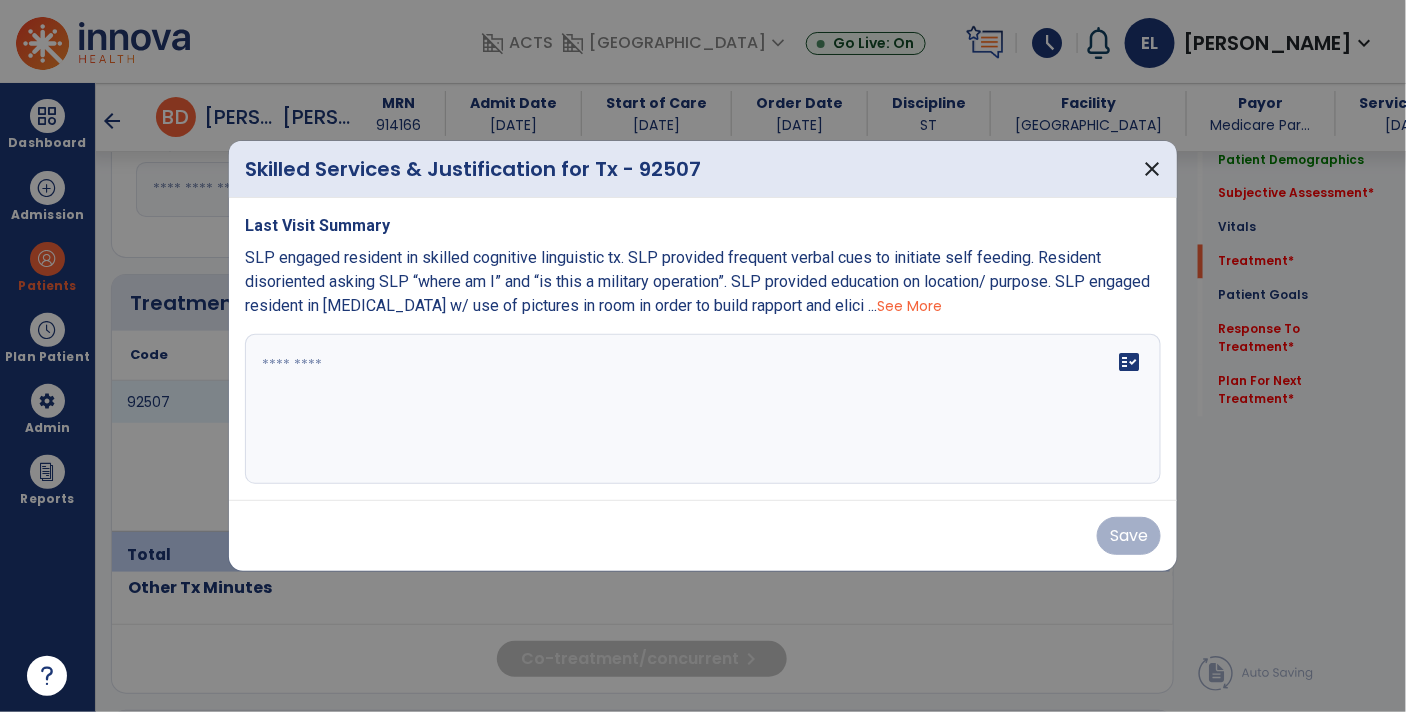 scroll, scrollTop: 1085, scrollLeft: 0, axis: vertical 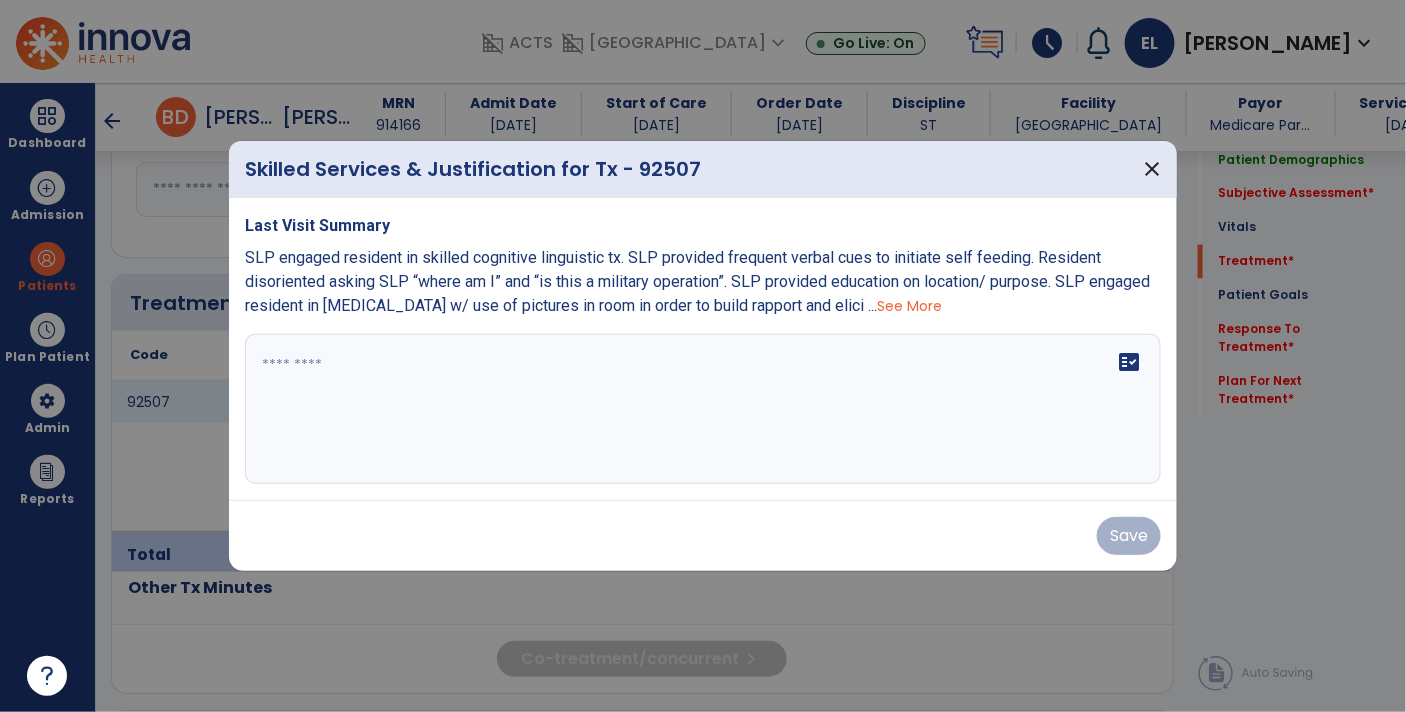 click on "fact_check" at bounding box center (703, 409) 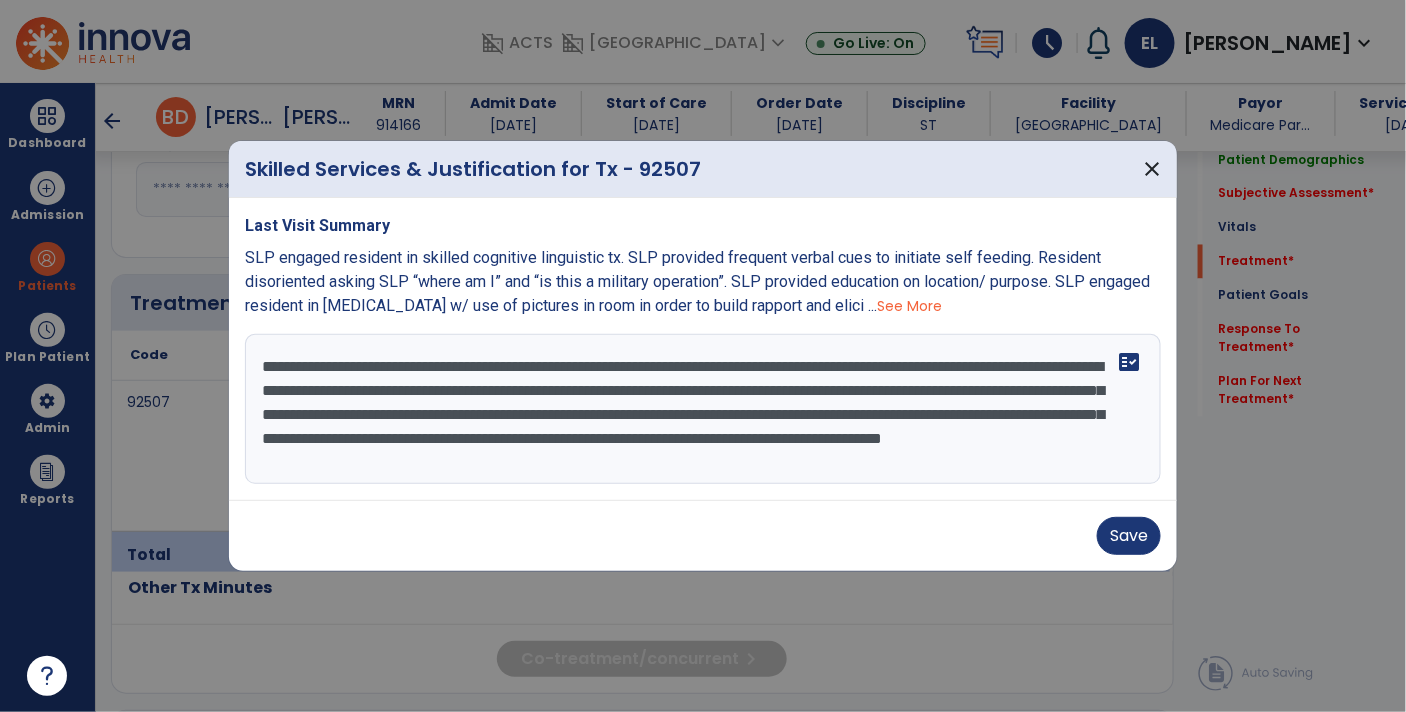 scroll, scrollTop: 14, scrollLeft: 0, axis: vertical 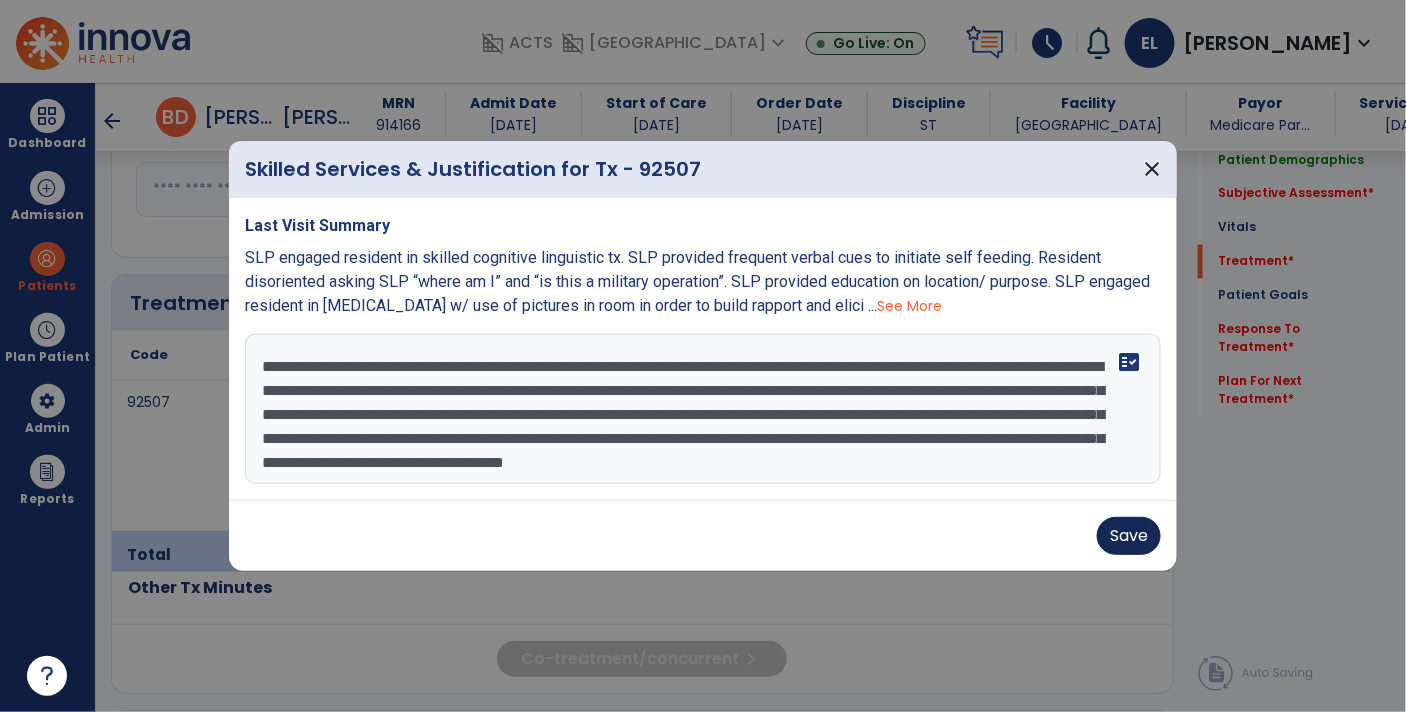 type on "**********" 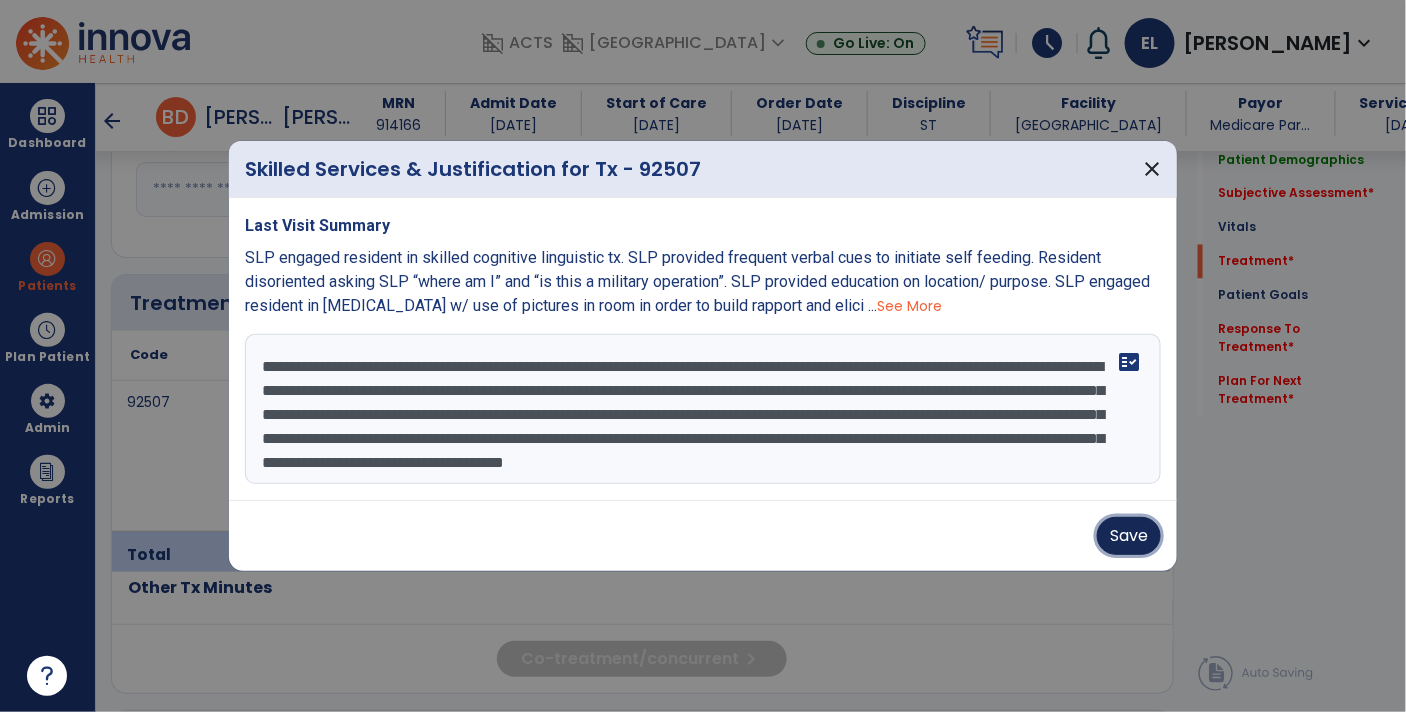 click on "Save" at bounding box center [1129, 536] 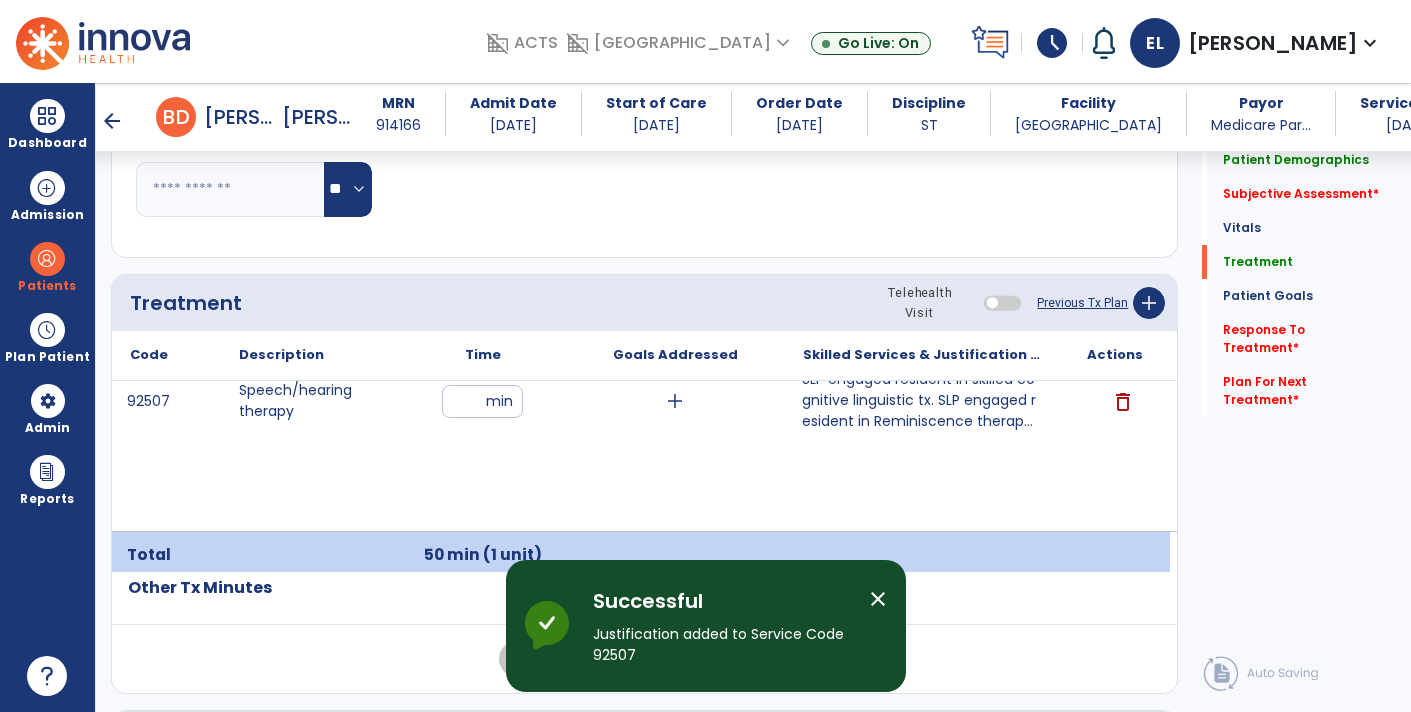click at bounding box center (1115, 555) 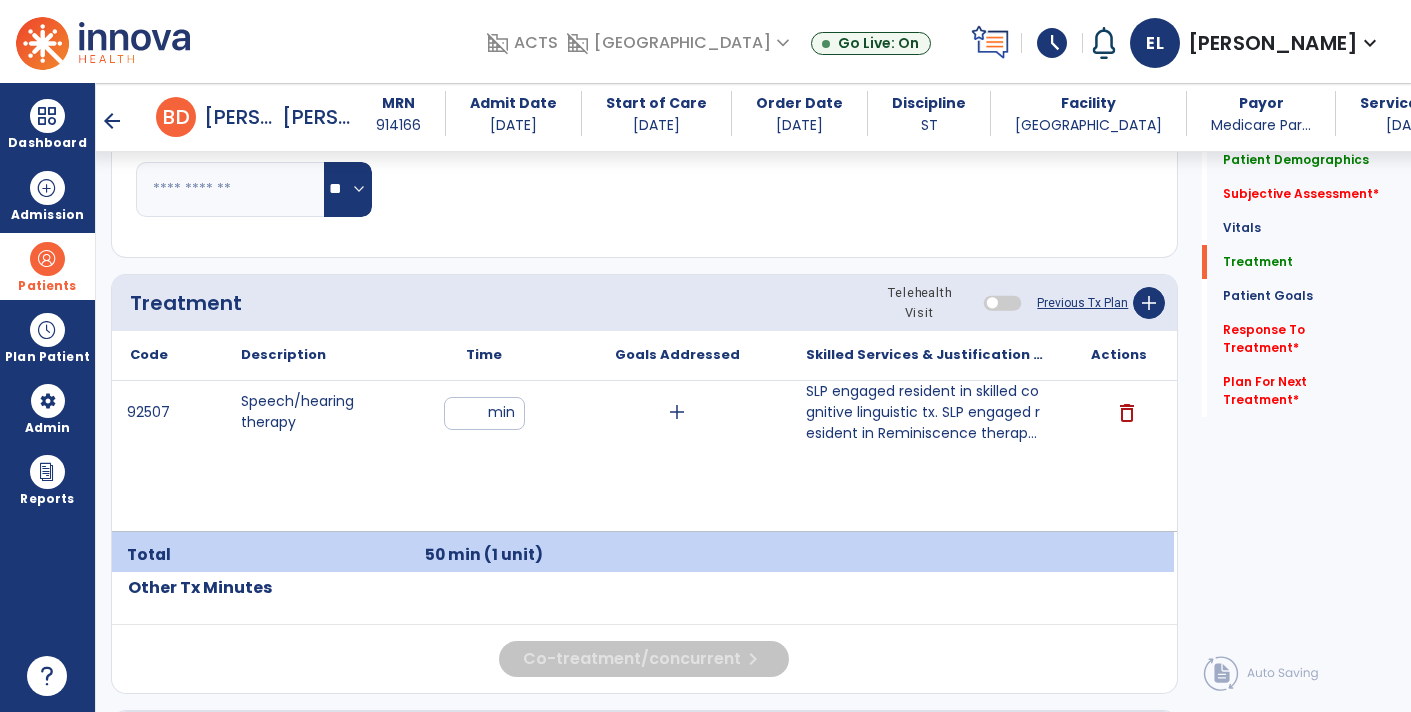 click on "Patients" at bounding box center [47, 286] 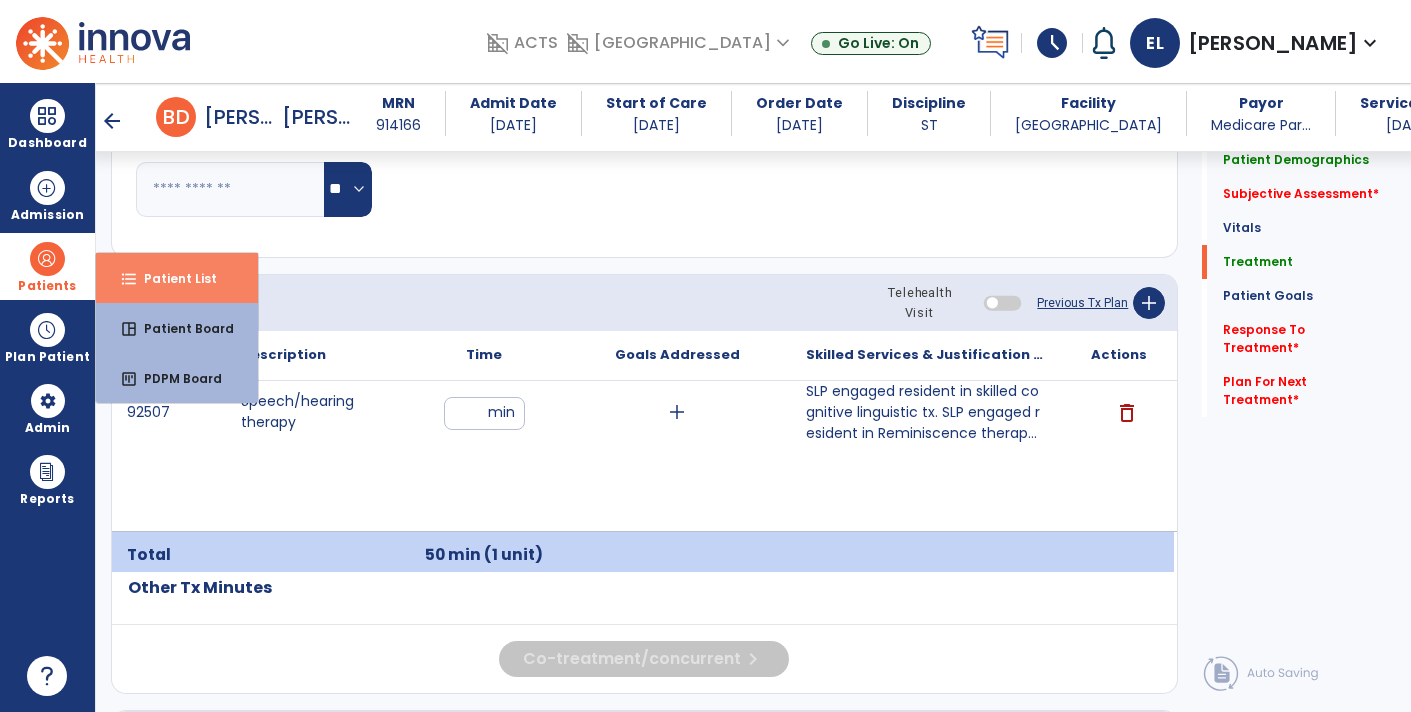 click on "format_list_bulleted  Patient List" at bounding box center [177, 278] 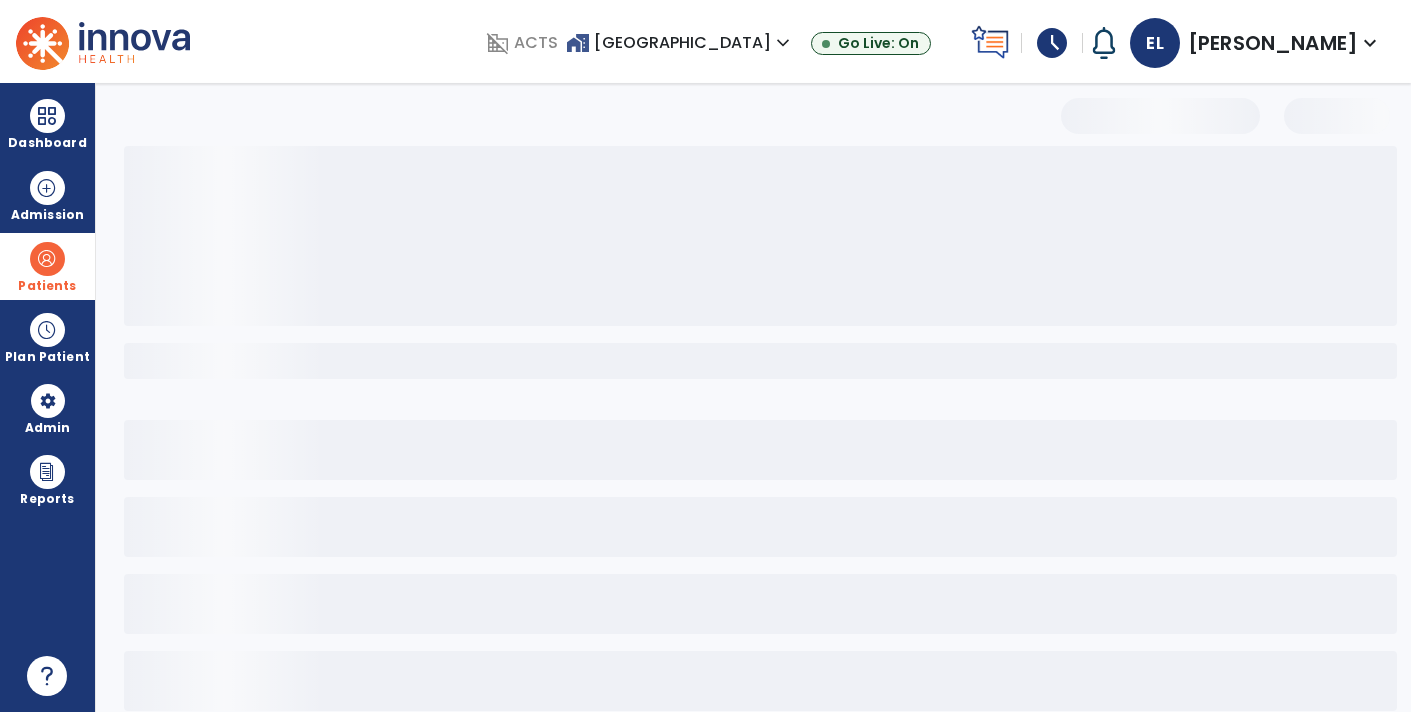 select on "***" 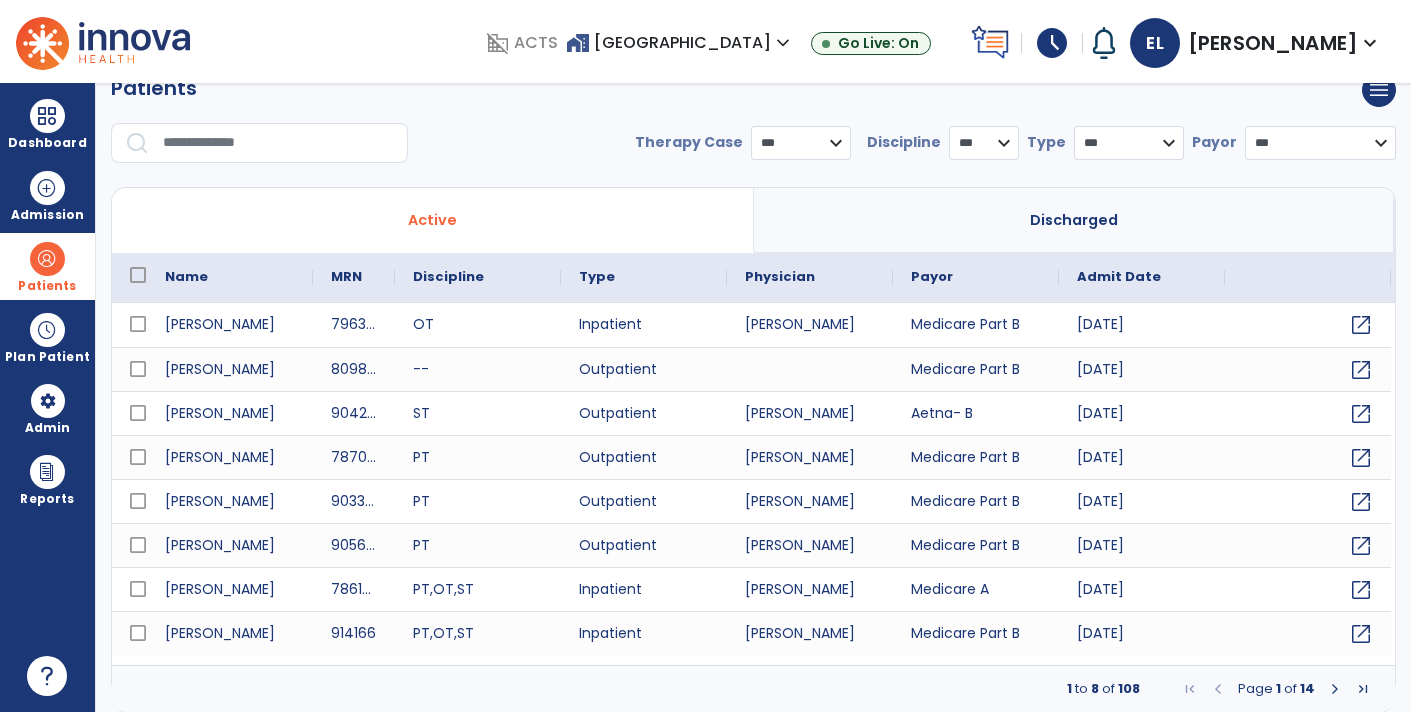 click at bounding box center [278, 143] 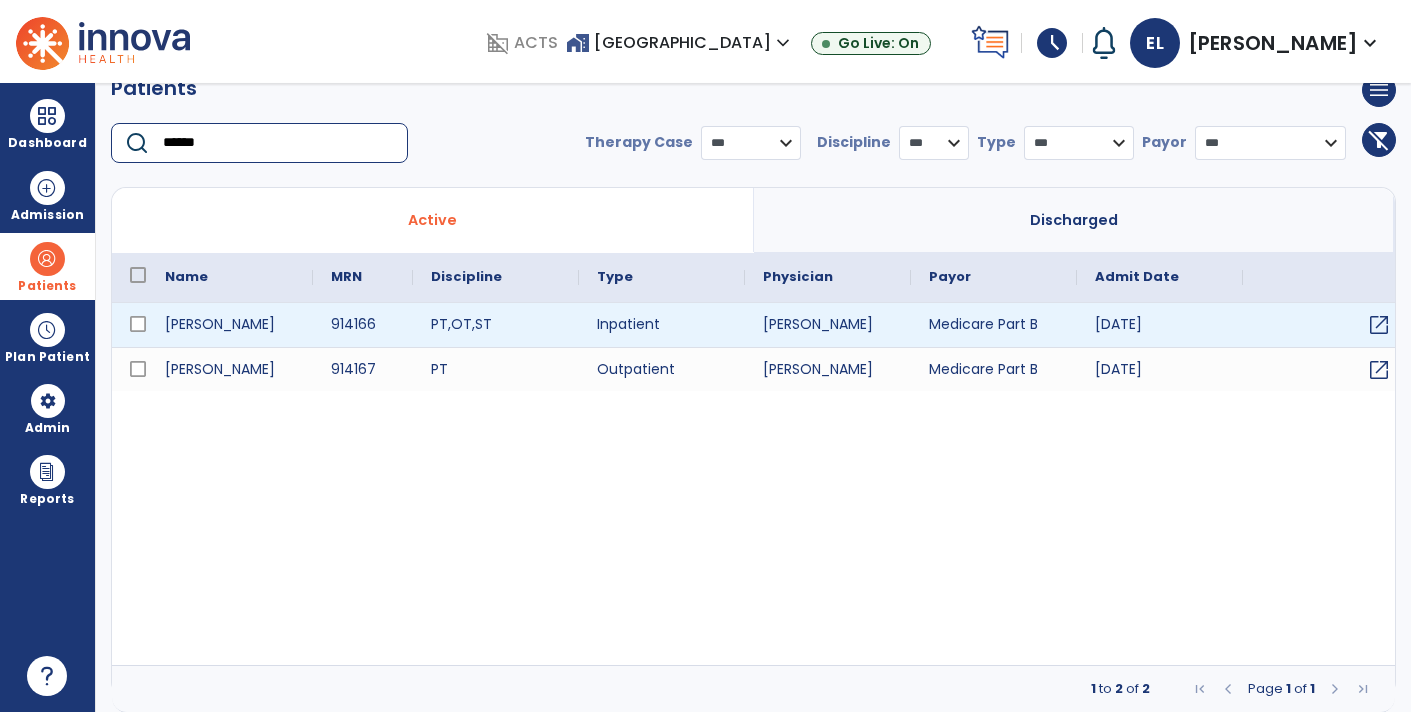 type on "******" 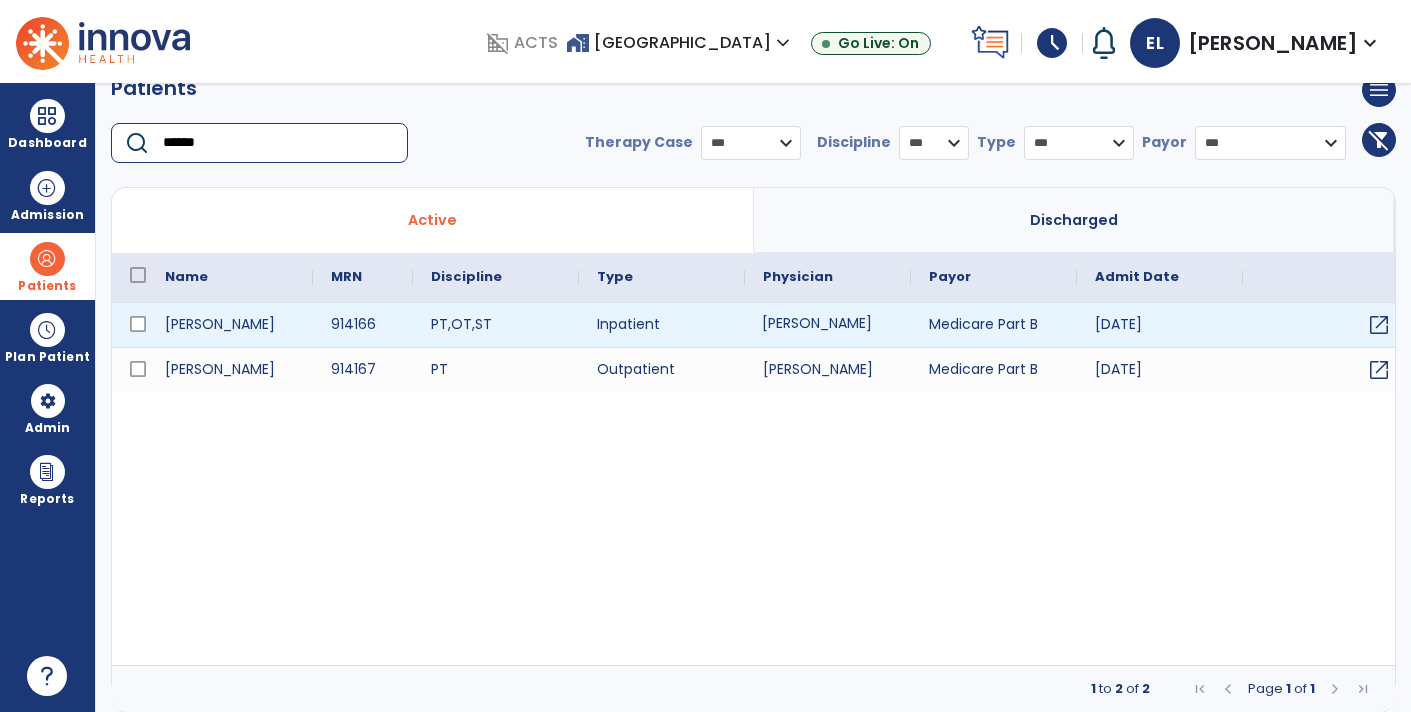 click on "[PERSON_NAME]" at bounding box center (828, 325) 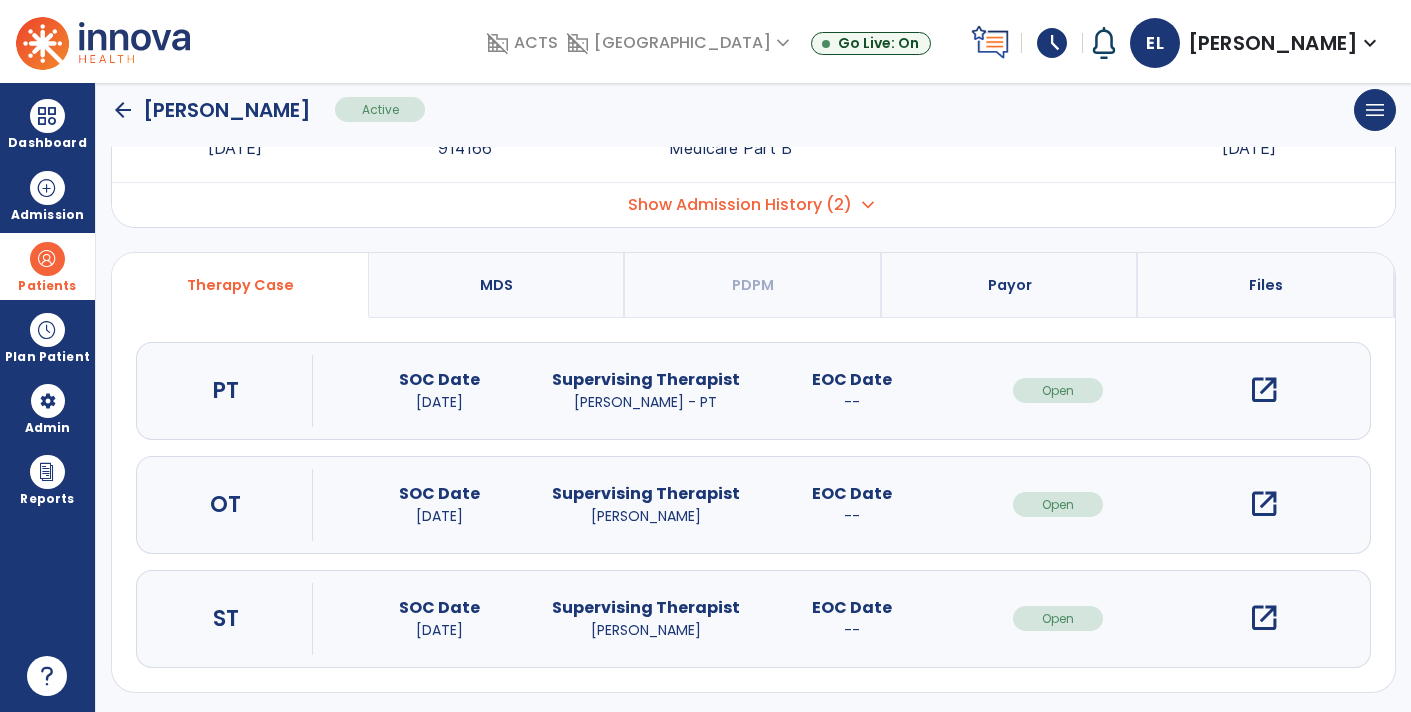 scroll, scrollTop: 88, scrollLeft: 0, axis: vertical 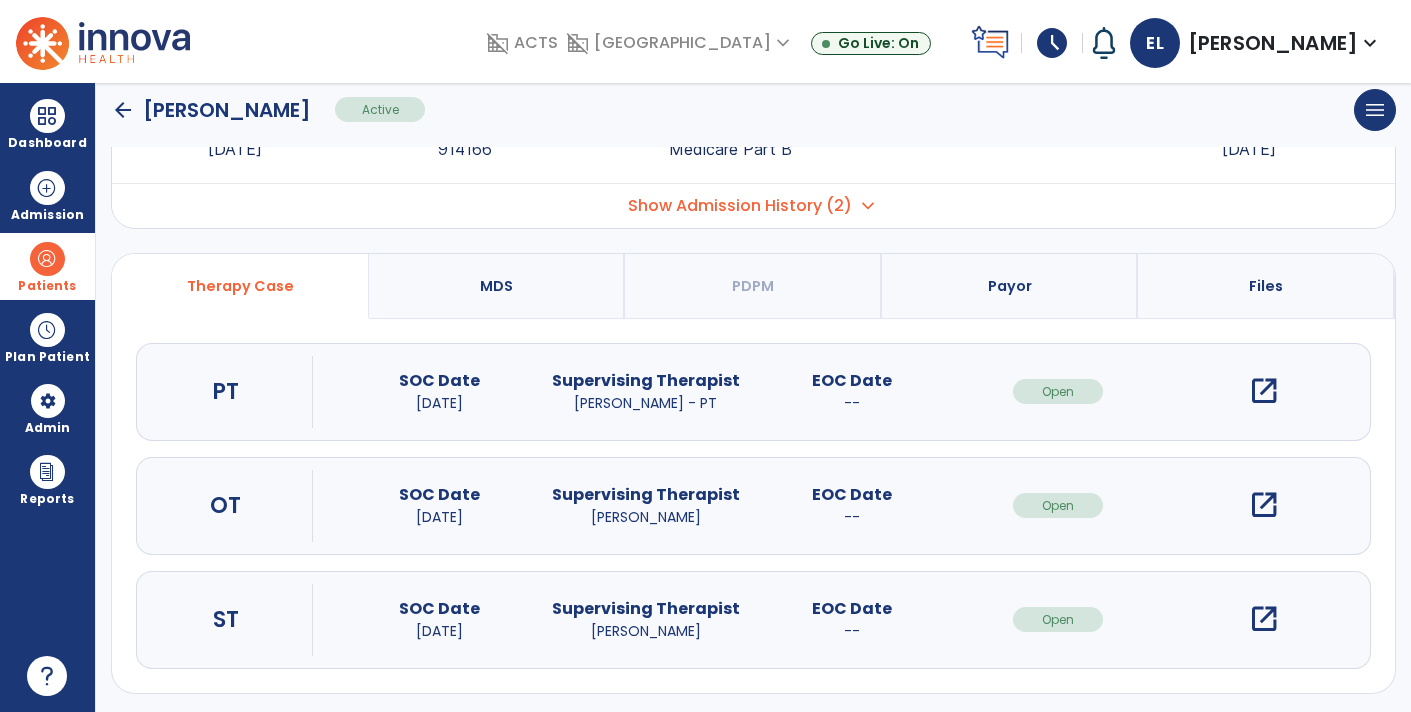 click on "open_in_new" at bounding box center [1264, 619] 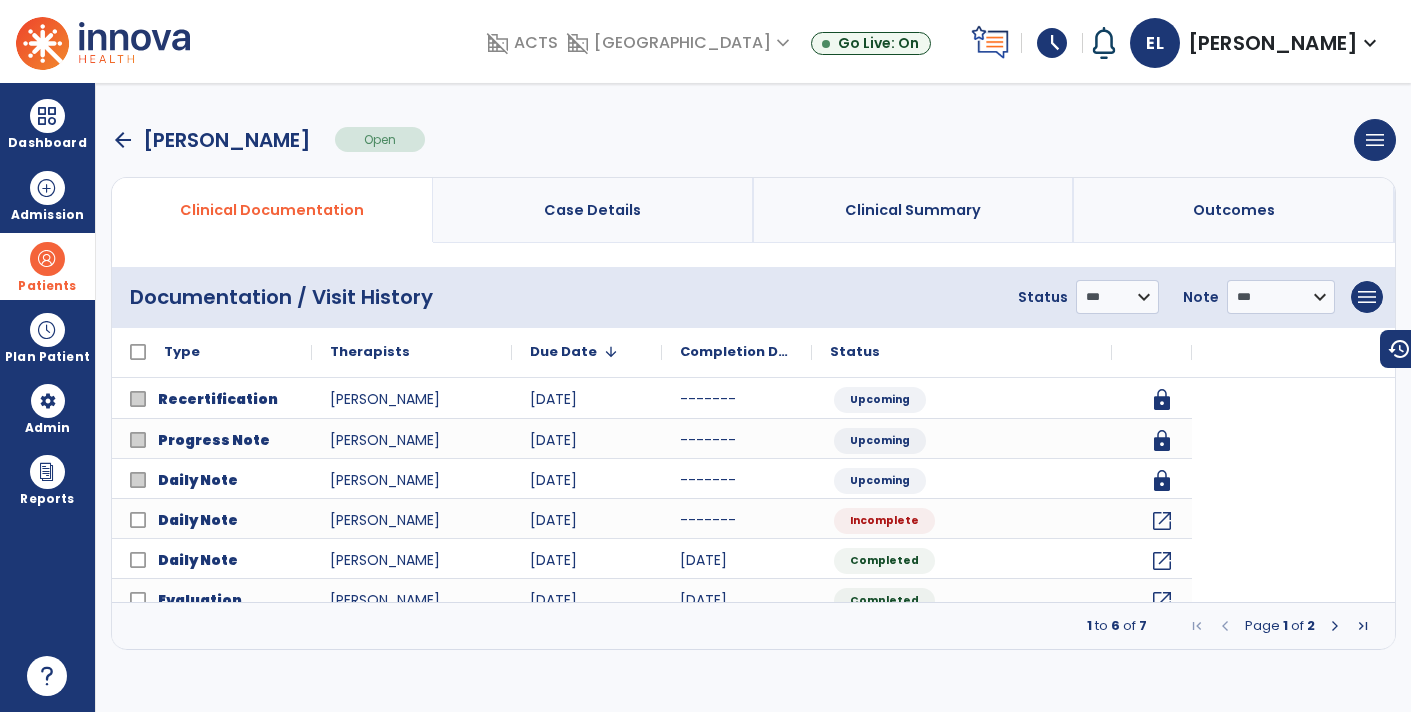 scroll, scrollTop: 0, scrollLeft: 0, axis: both 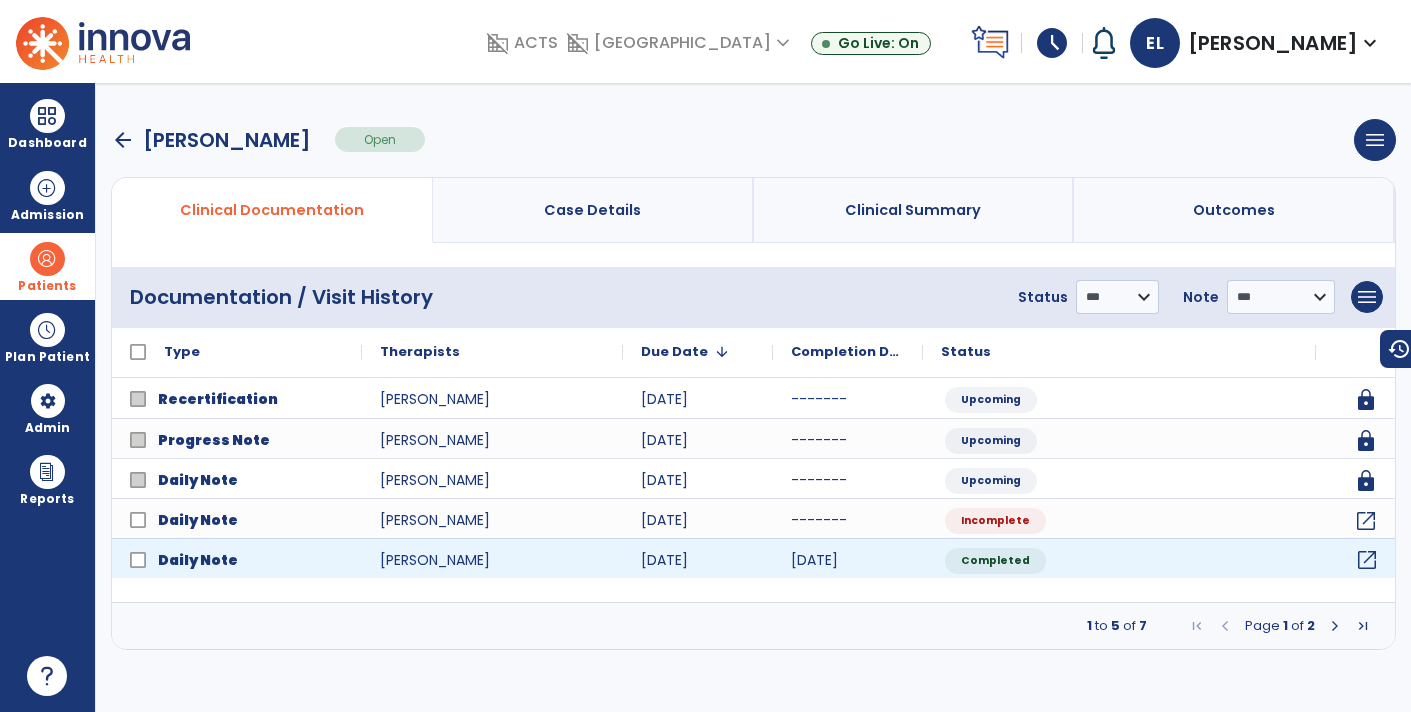 click on "open_in_new" 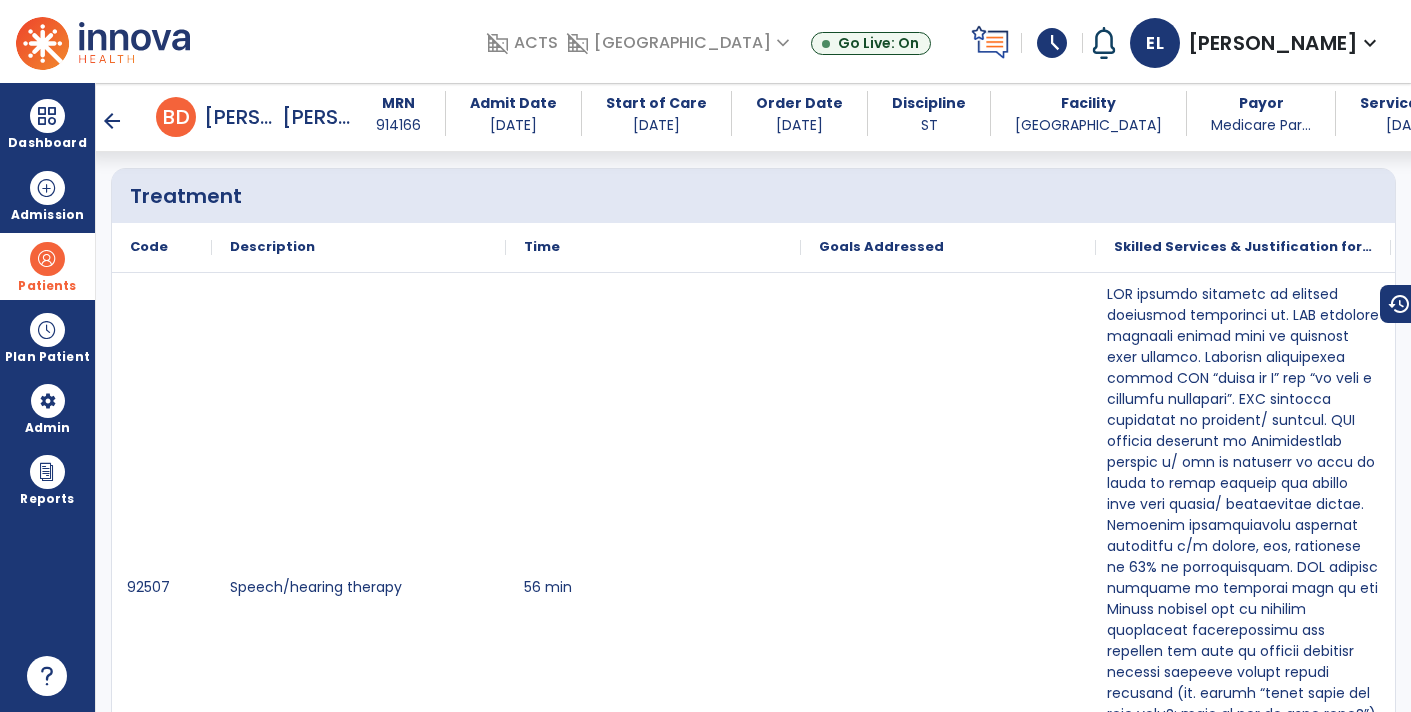 scroll, scrollTop: 1180, scrollLeft: 0, axis: vertical 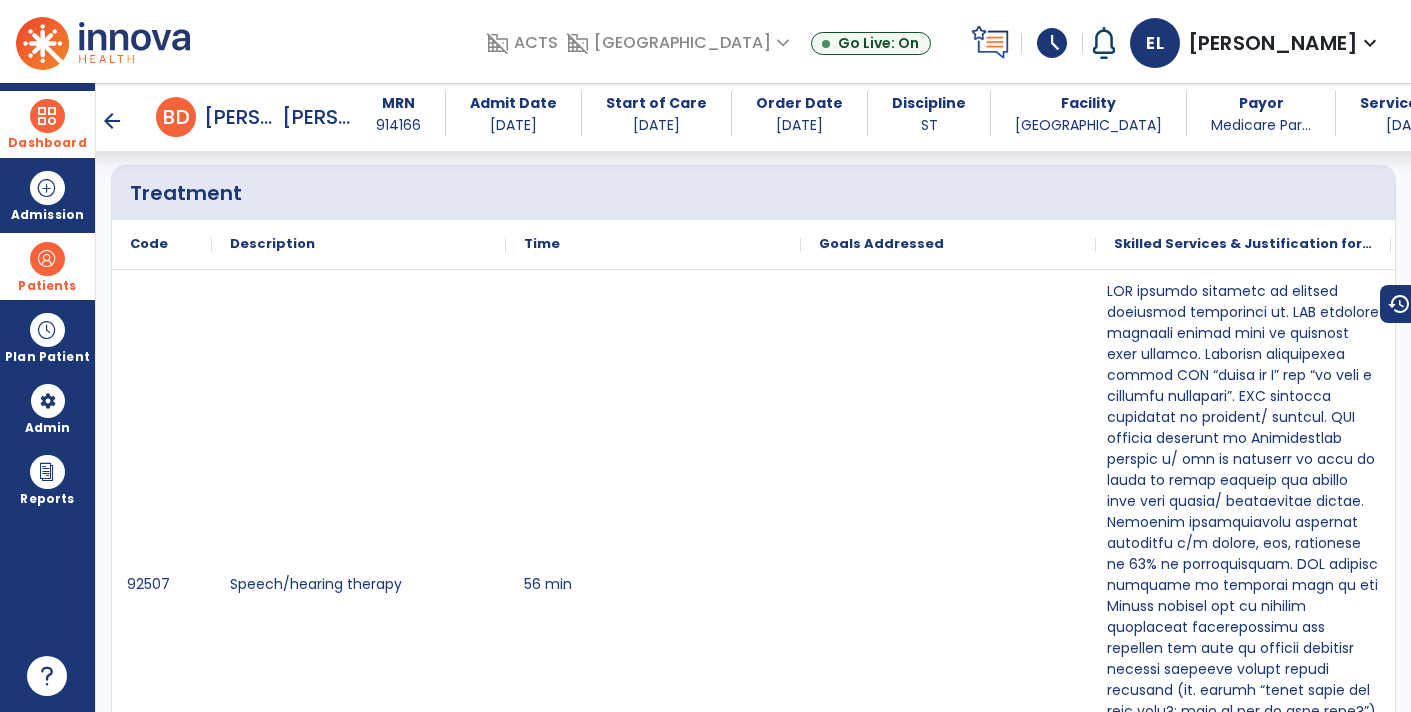 click at bounding box center (47, 116) 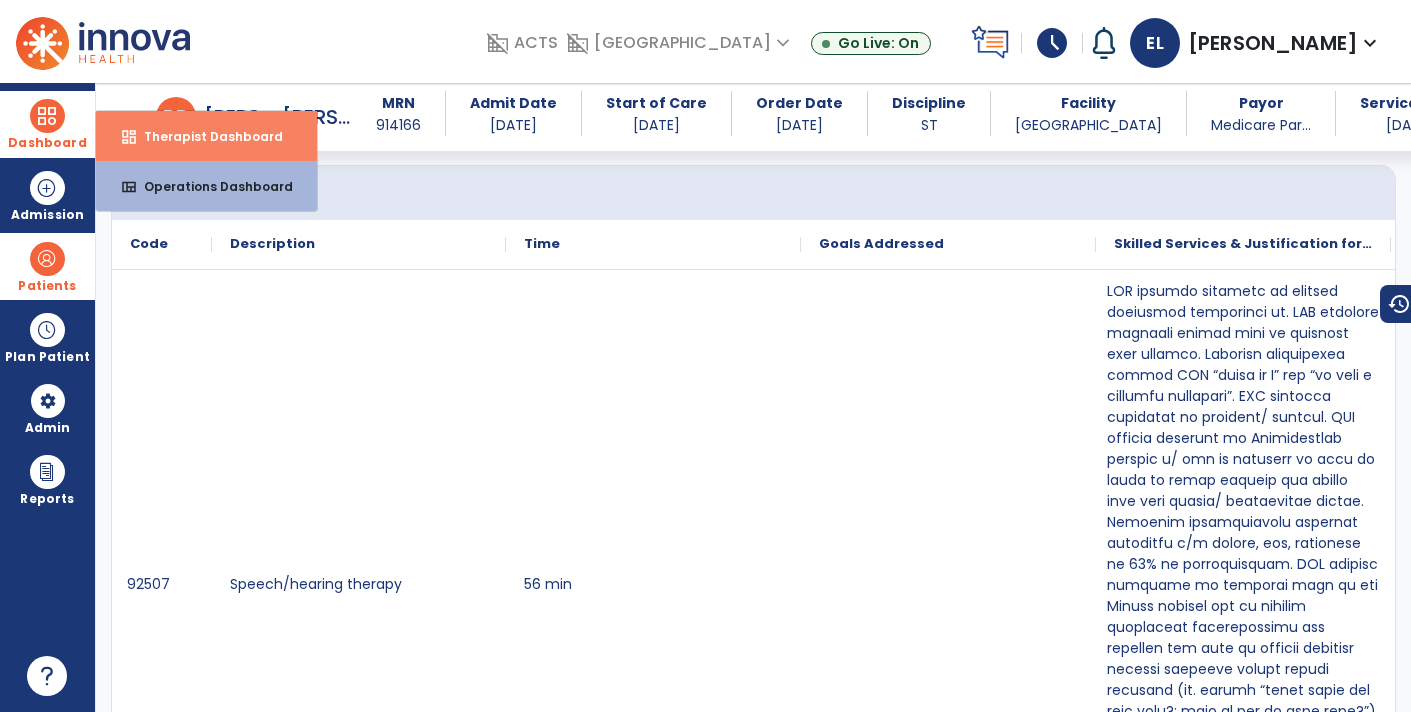 click on "Therapist Dashboard" at bounding box center [205, 136] 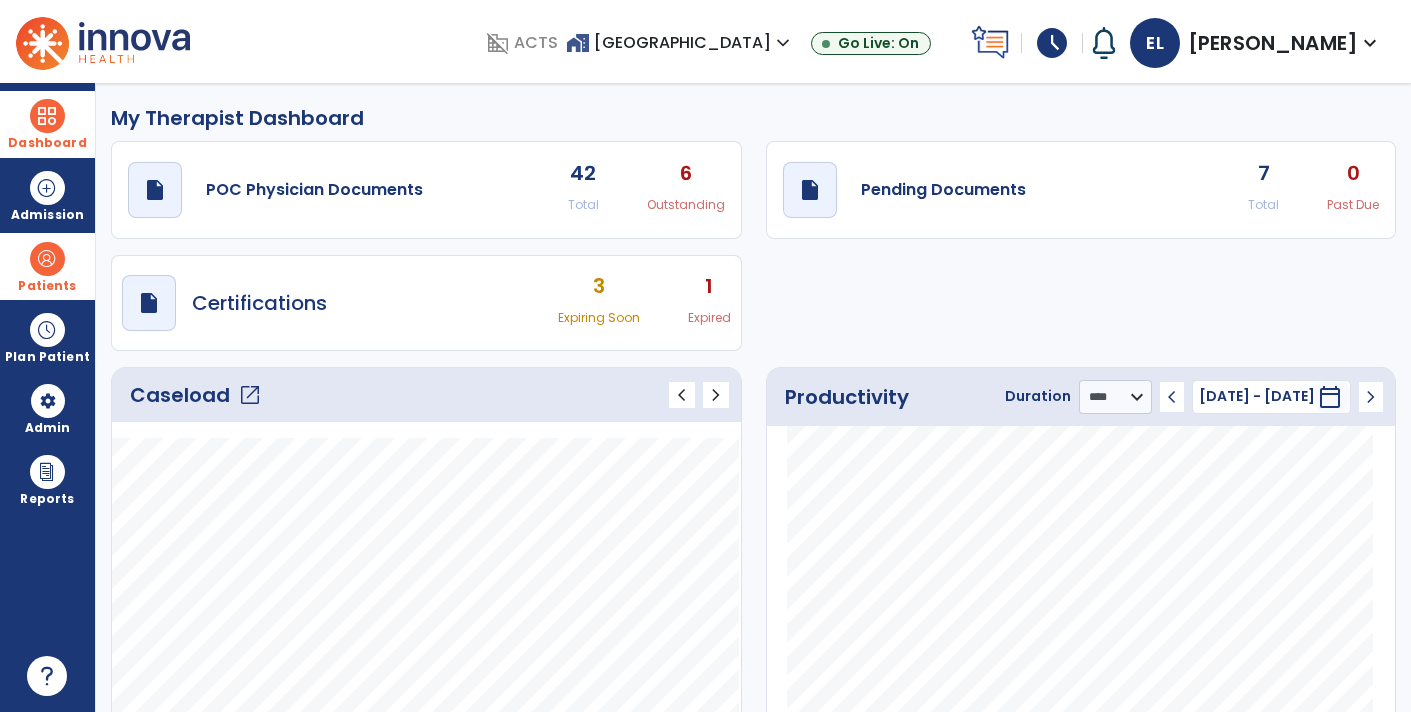 scroll, scrollTop: 1, scrollLeft: 0, axis: vertical 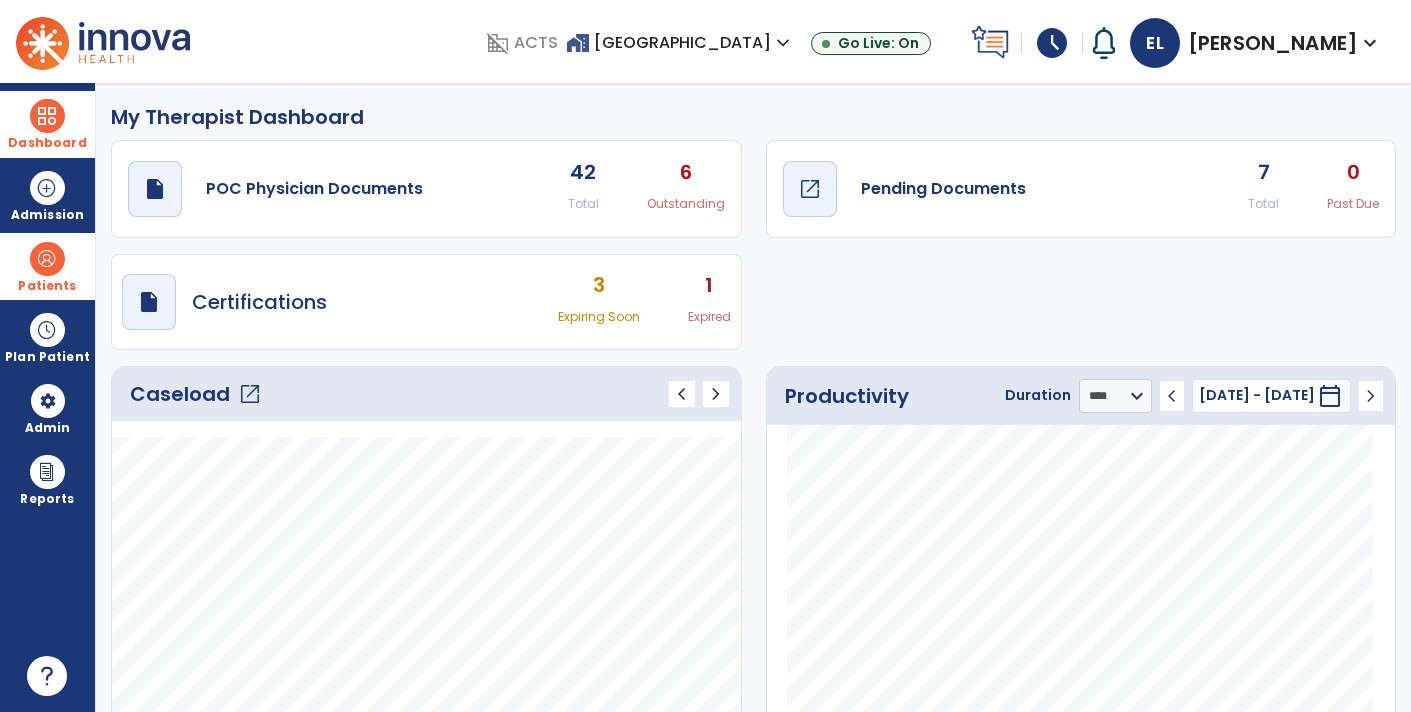 click on "draft   open_in_new  Pending Documents" 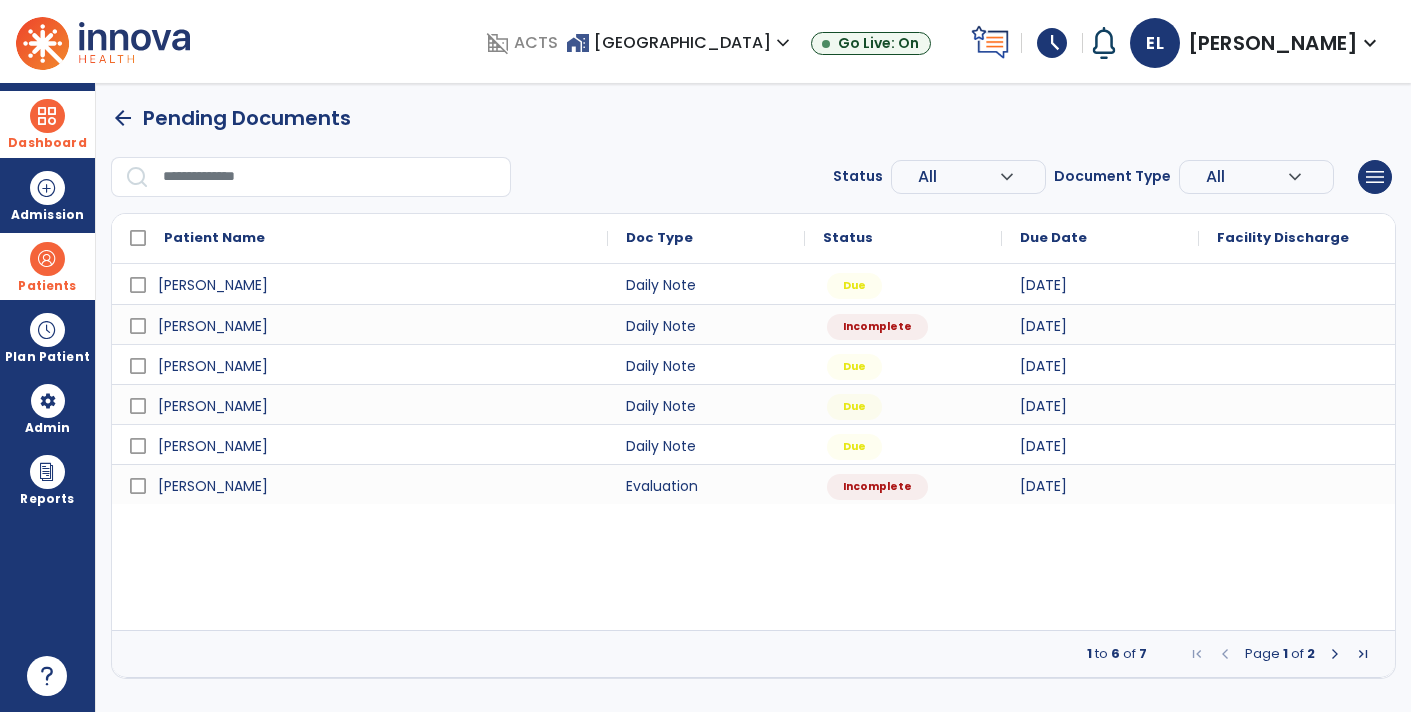 scroll, scrollTop: 0, scrollLeft: 0, axis: both 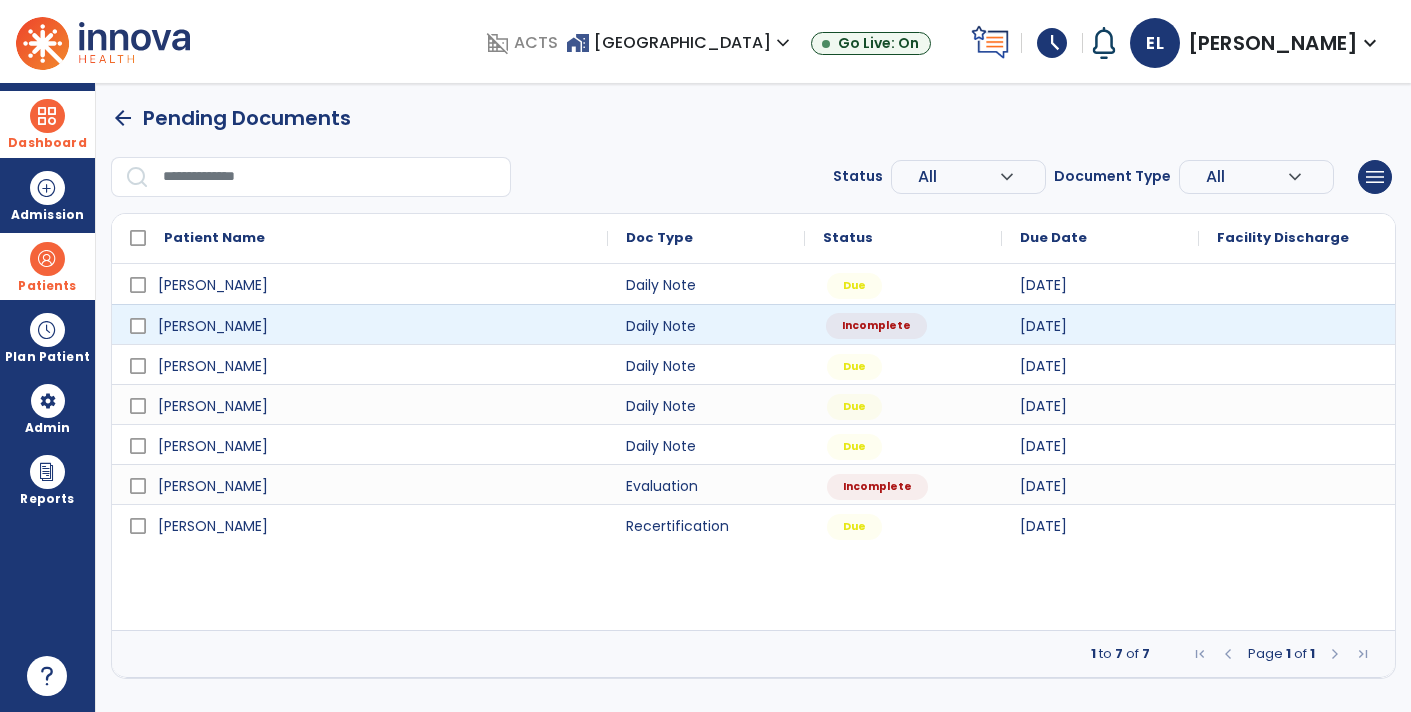 click on "Incomplete" at bounding box center (903, 324) 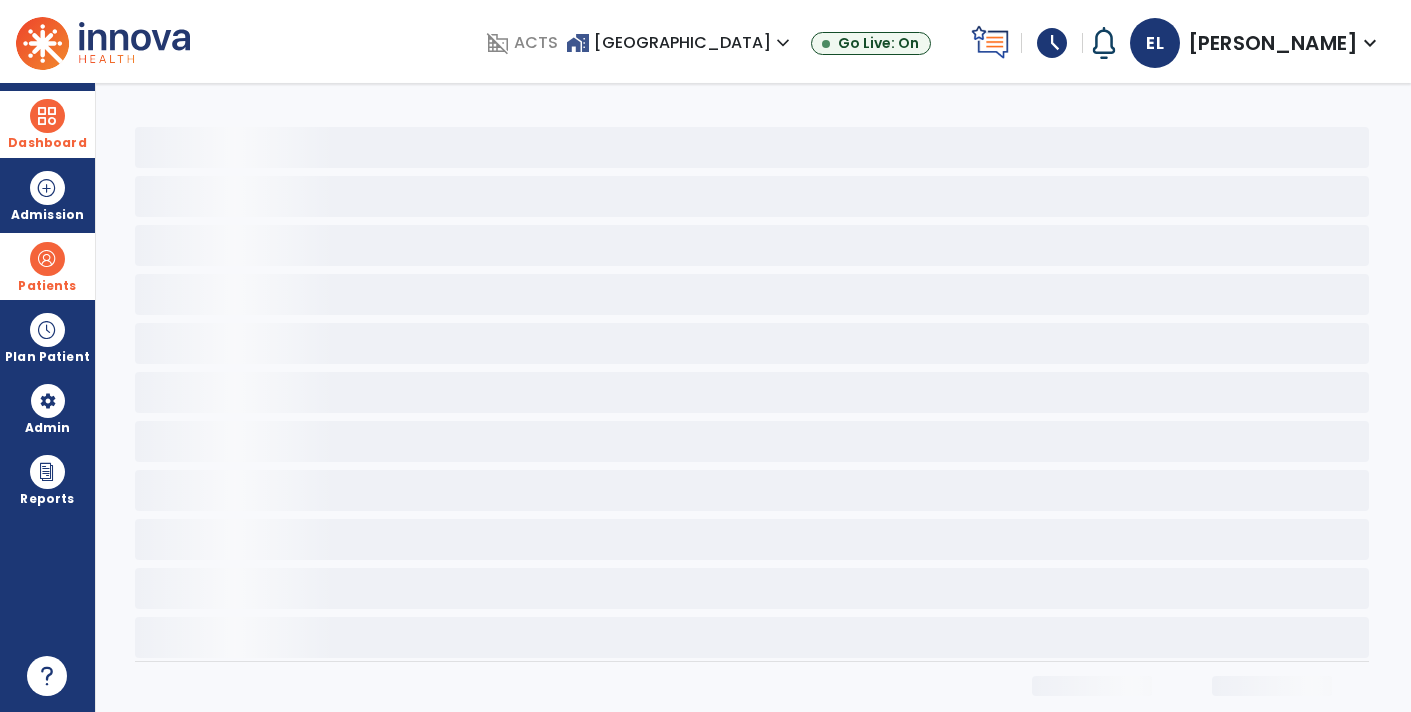select on "*" 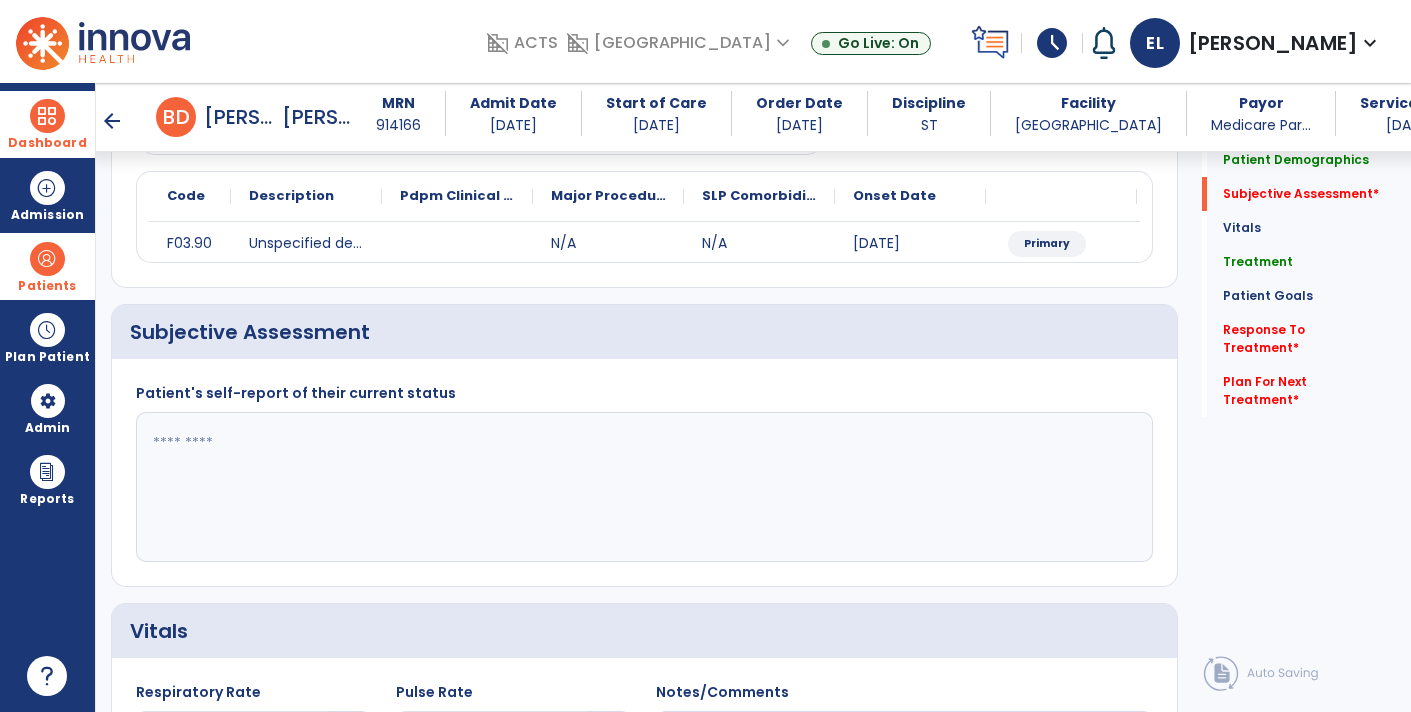 scroll, scrollTop: 221, scrollLeft: 0, axis: vertical 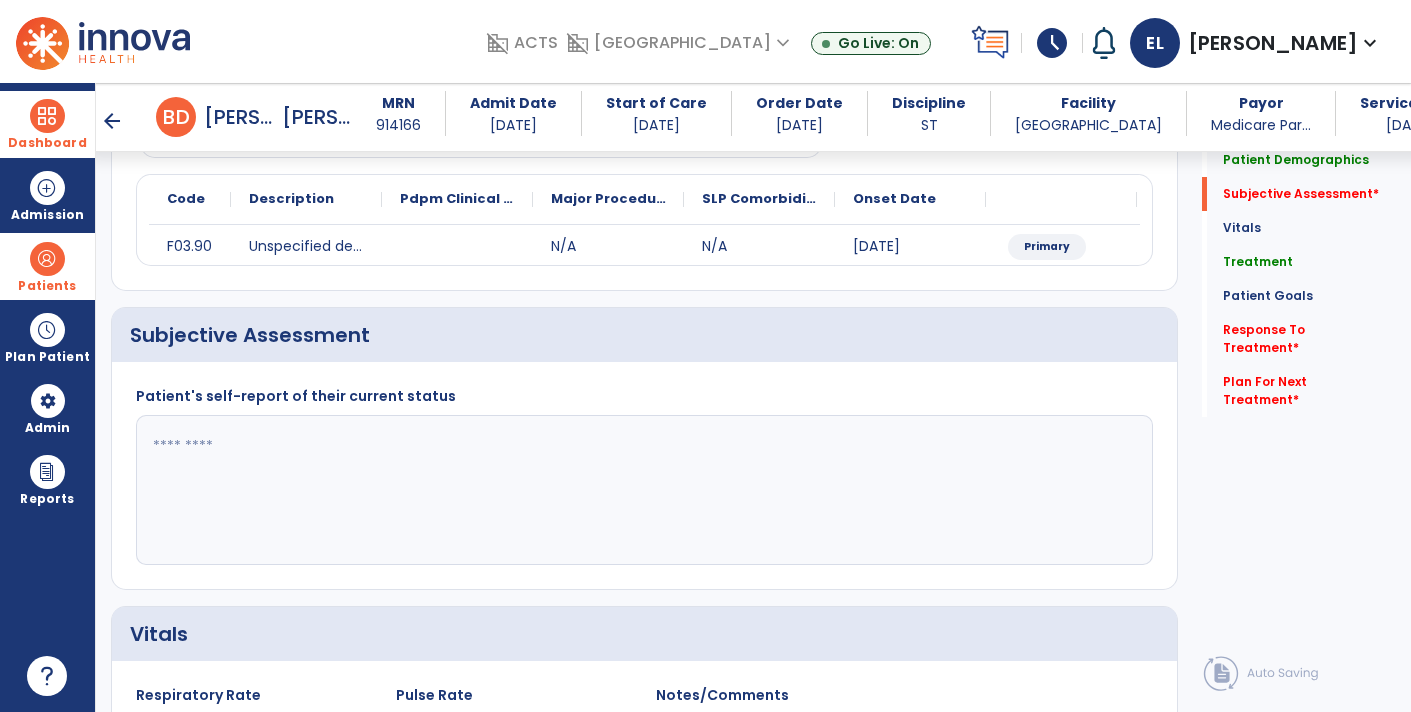 click 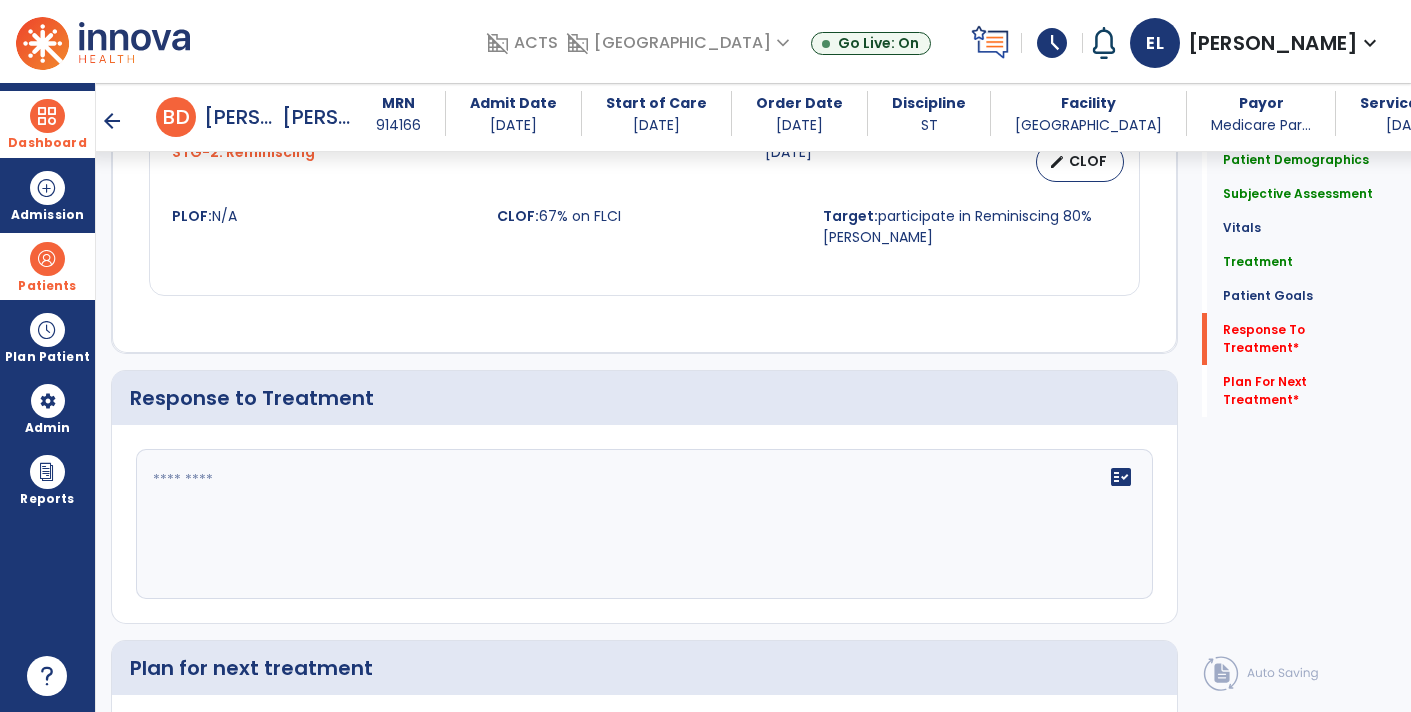 scroll, scrollTop: 2419, scrollLeft: 0, axis: vertical 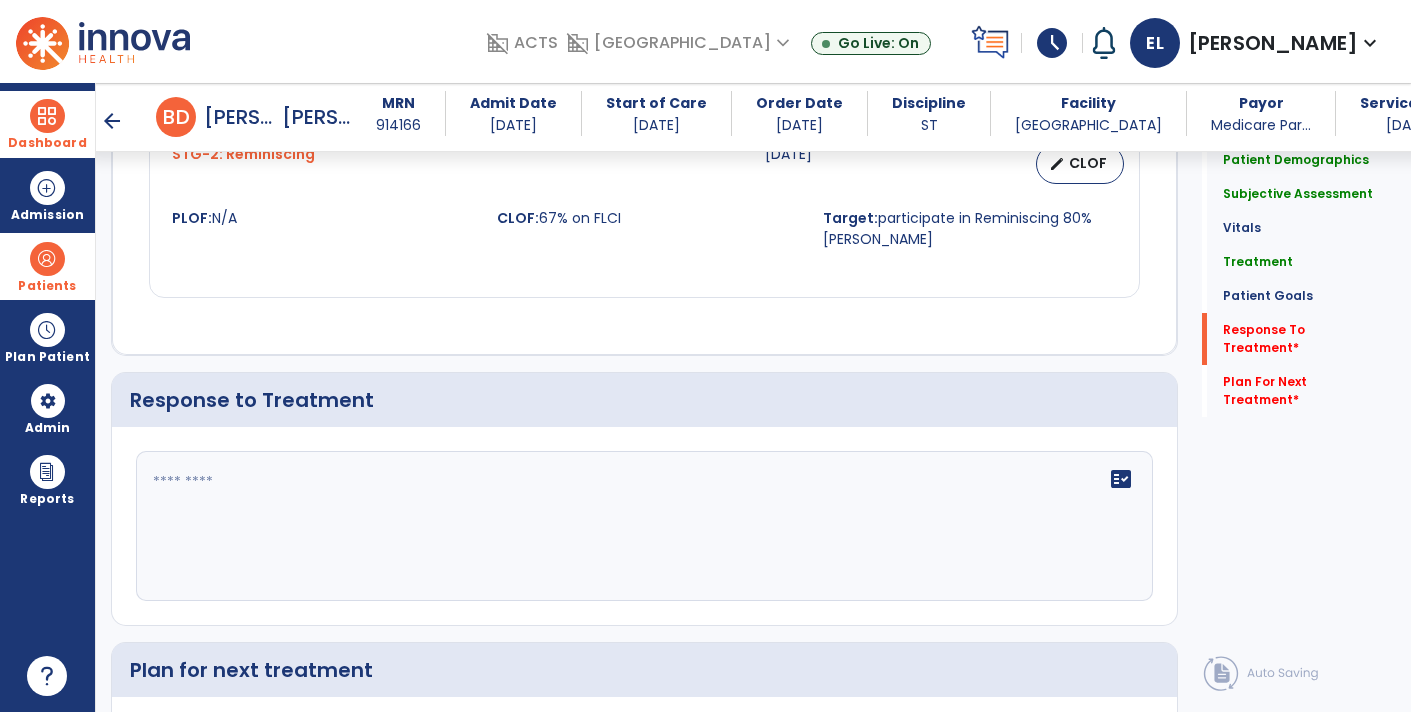 type on "**********" 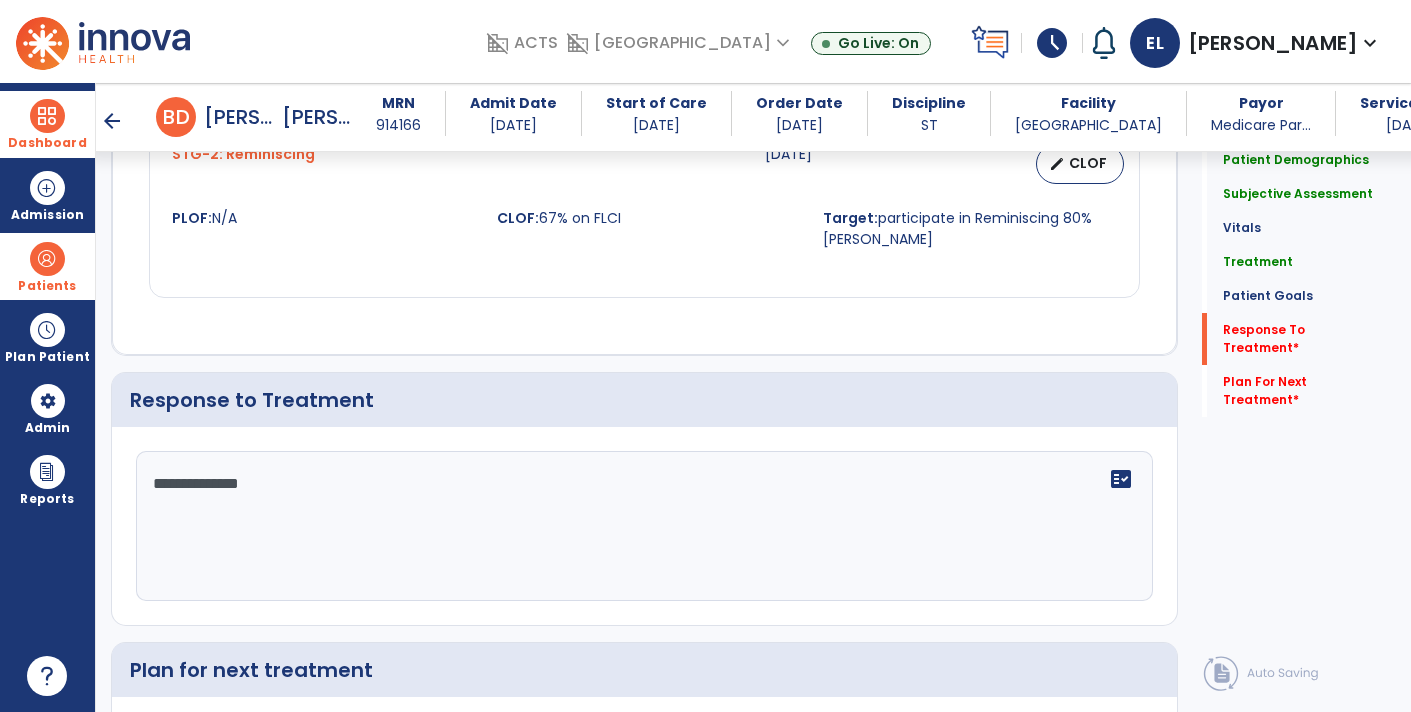 type on "**********" 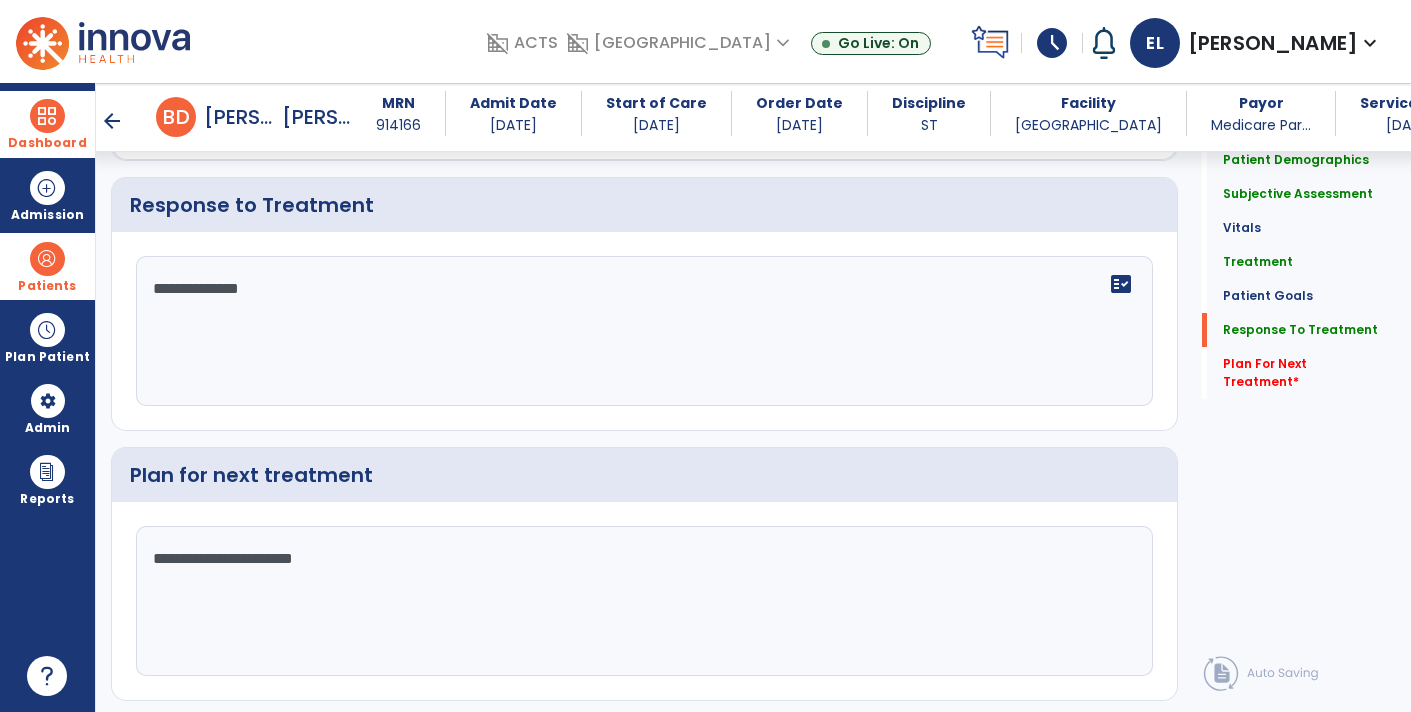 scroll, scrollTop: 2638, scrollLeft: 0, axis: vertical 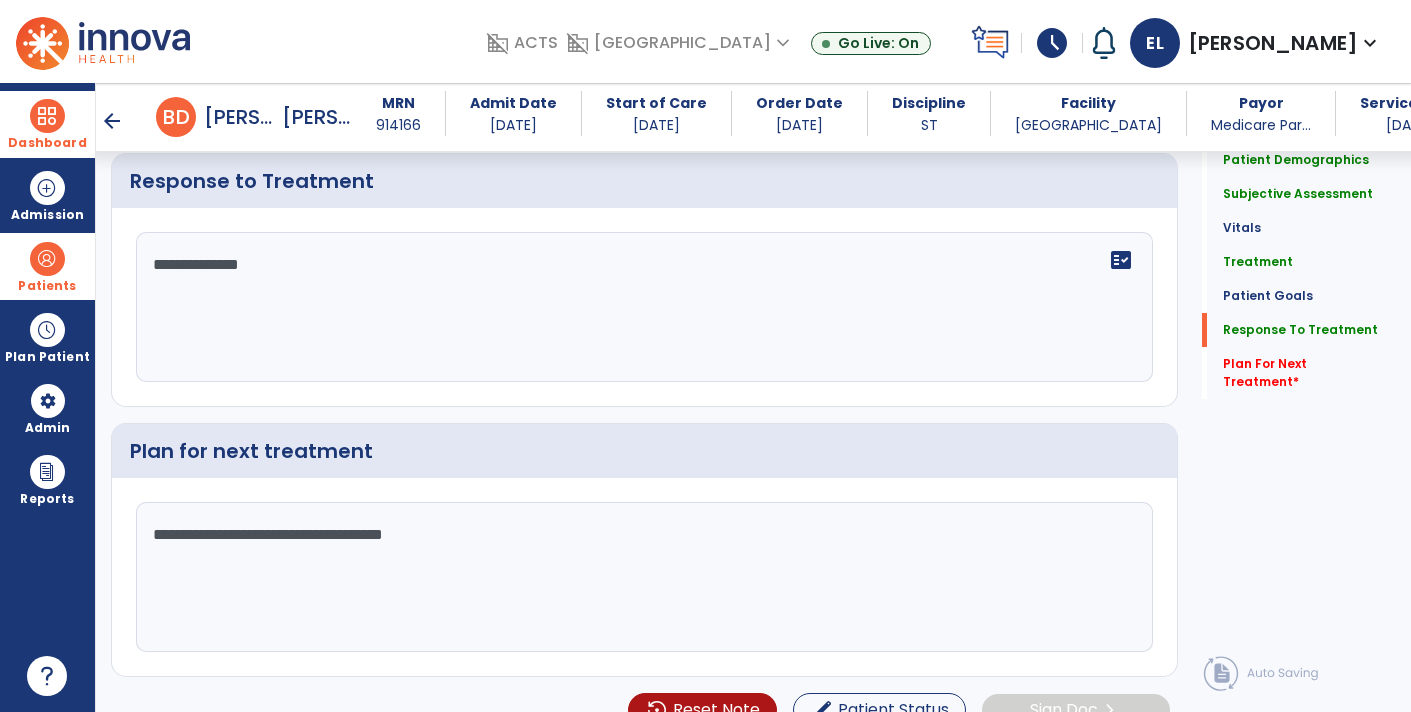 type on "**********" 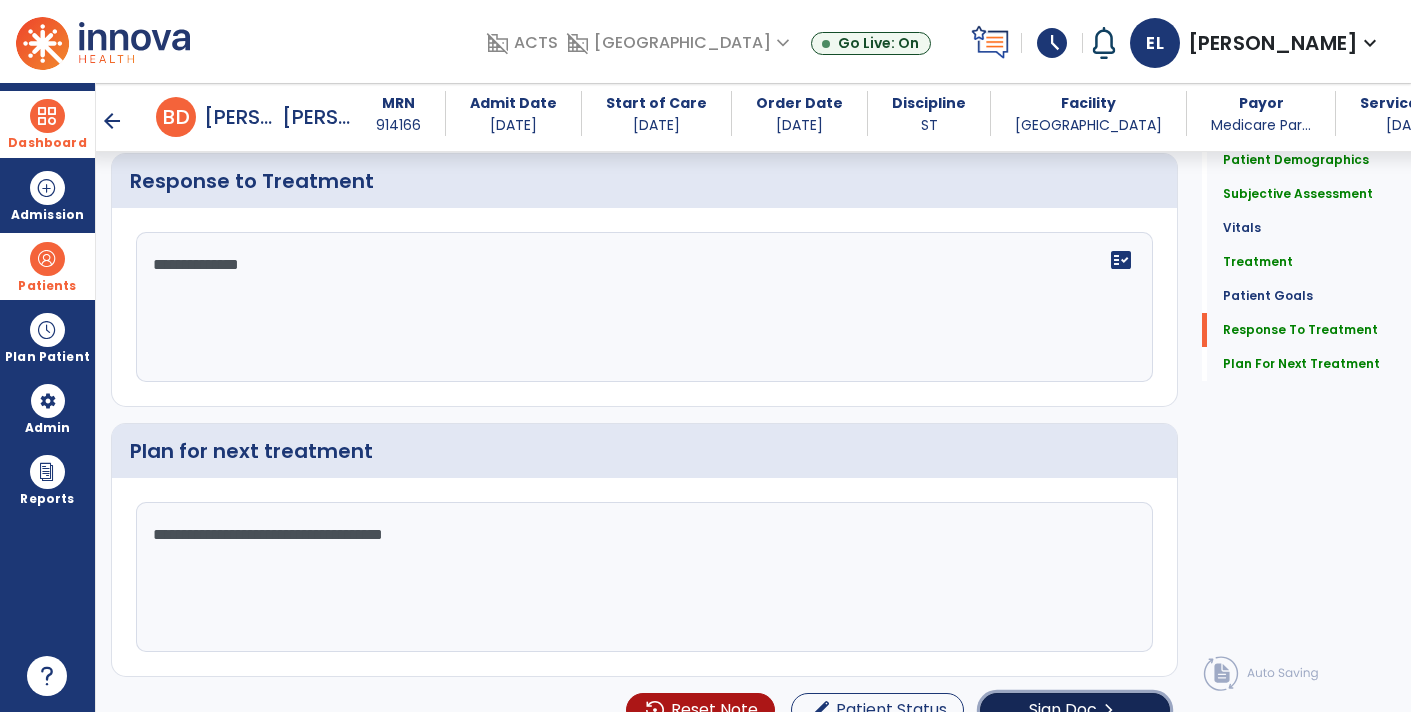 click on "chevron_right" 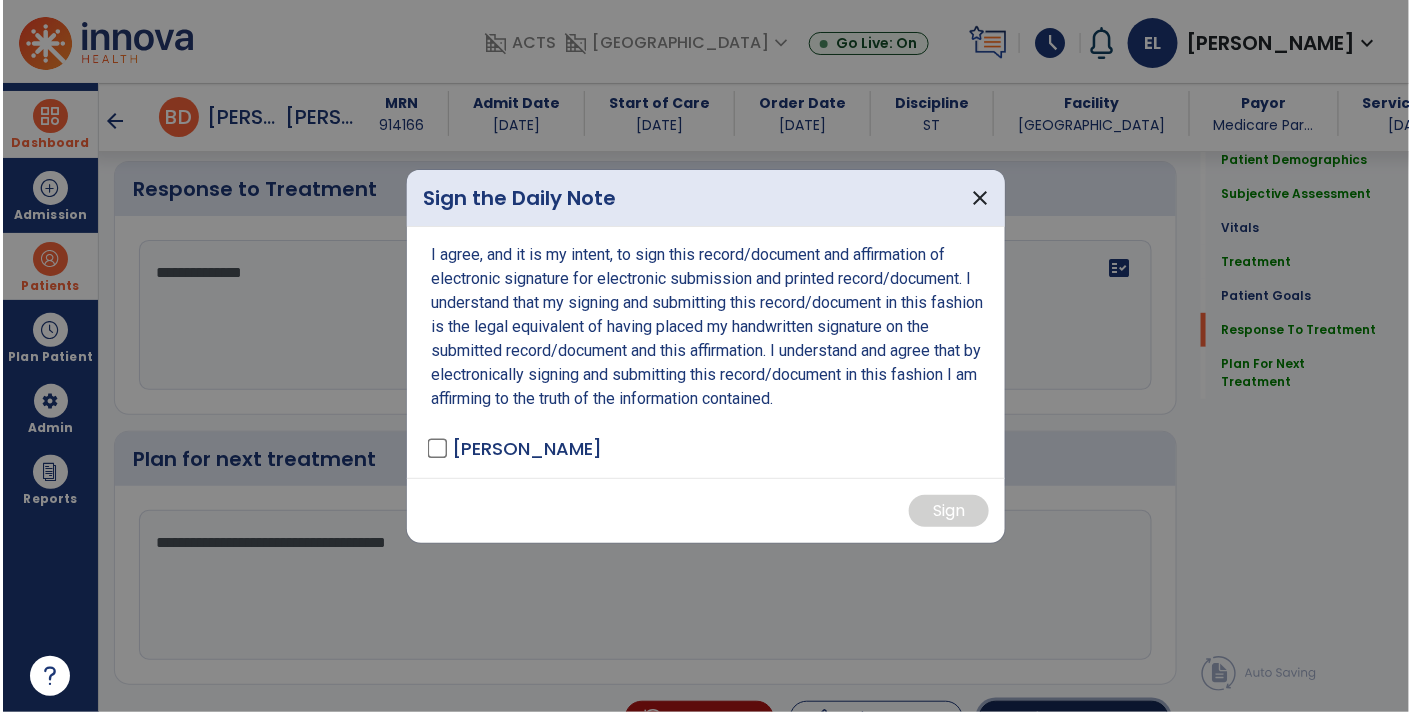 scroll, scrollTop: 2638, scrollLeft: 0, axis: vertical 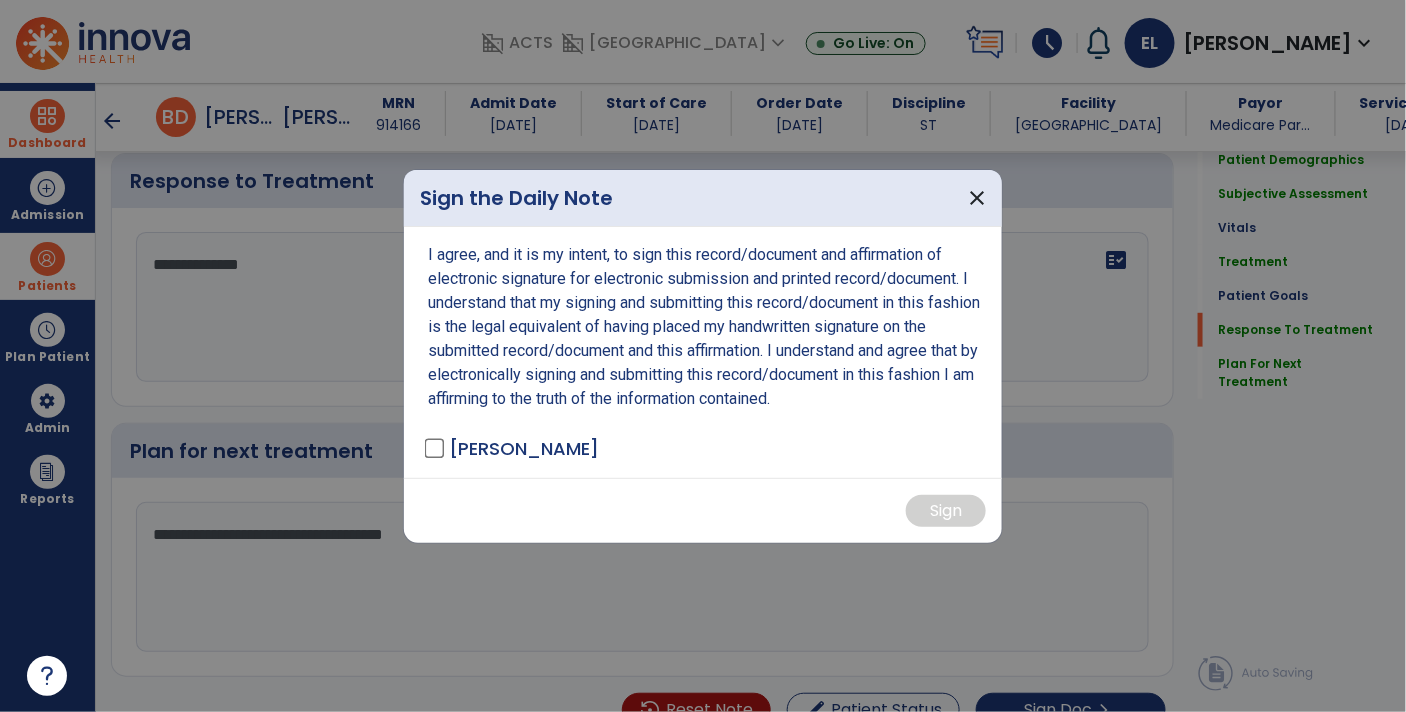 click on "[PERSON_NAME]" at bounding box center [524, 448] 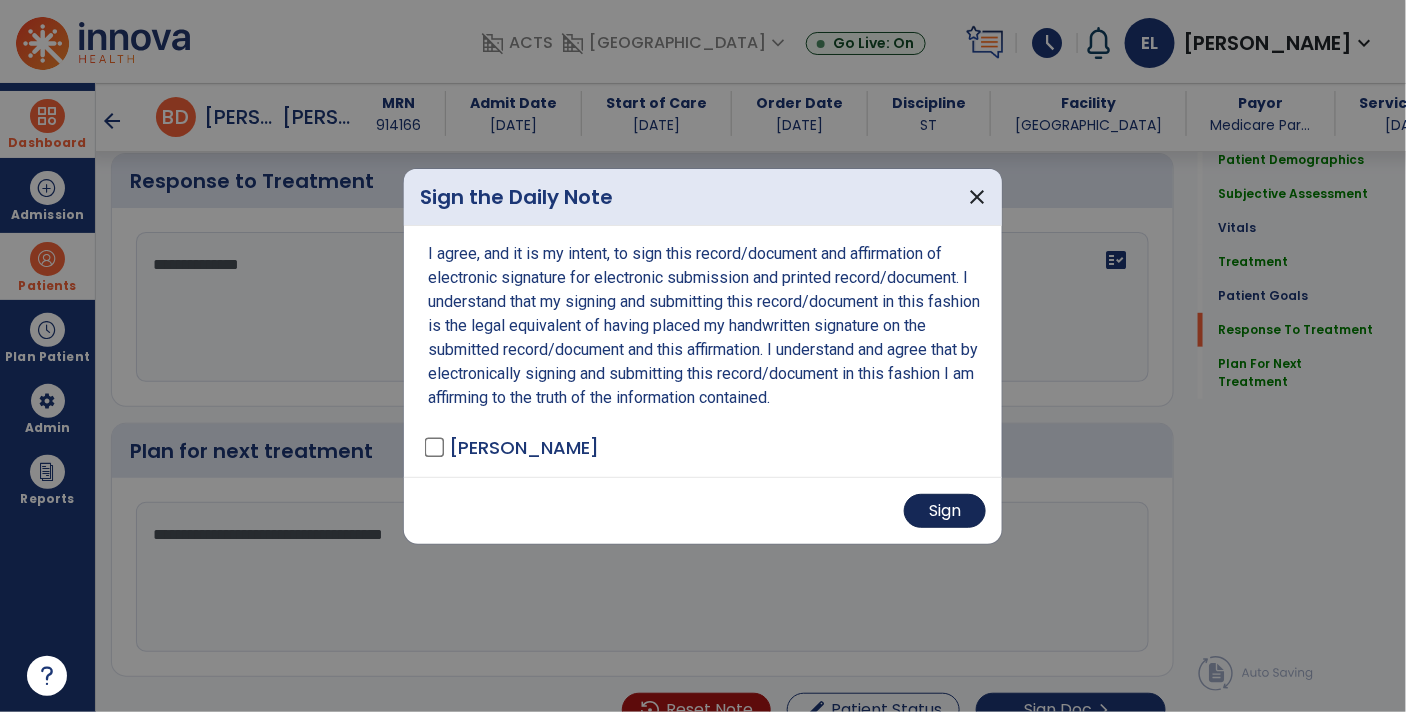 click on "Sign" at bounding box center [945, 511] 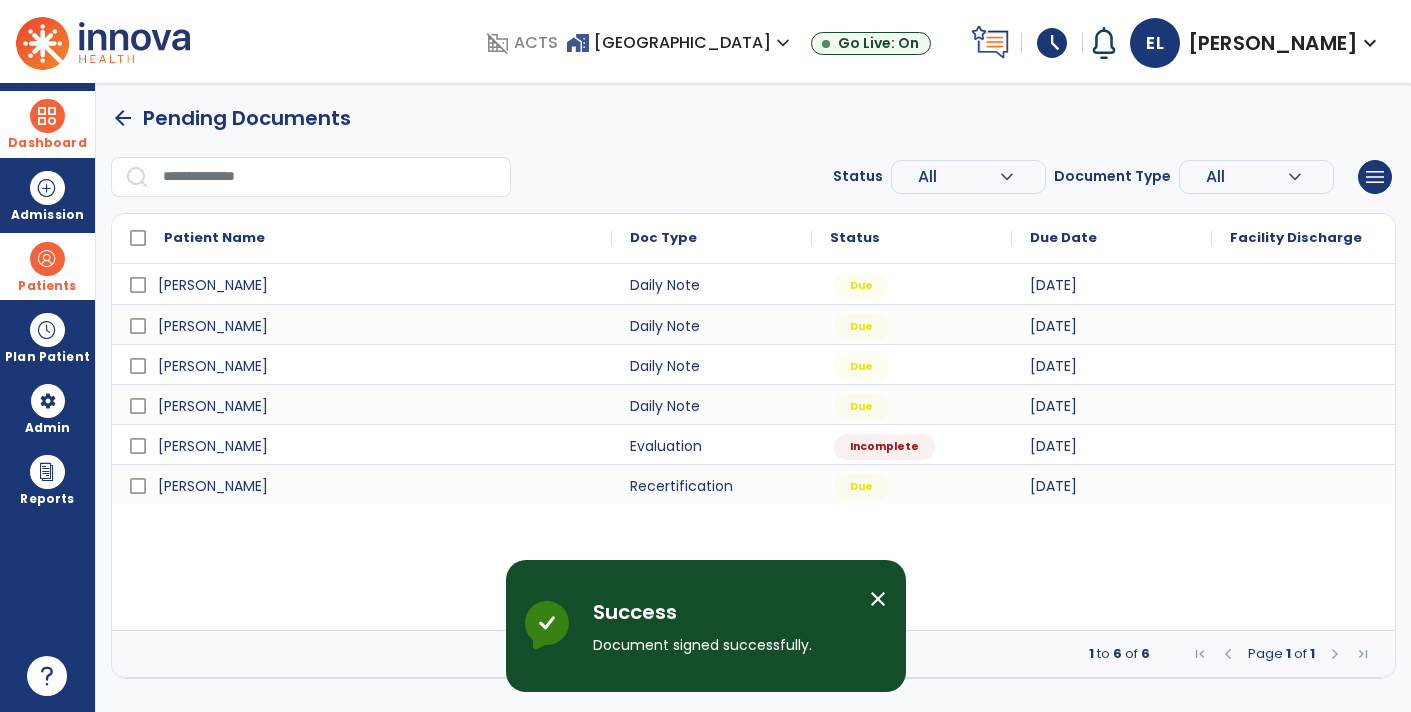 scroll, scrollTop: 0, scrollLeft: 0, axis: both 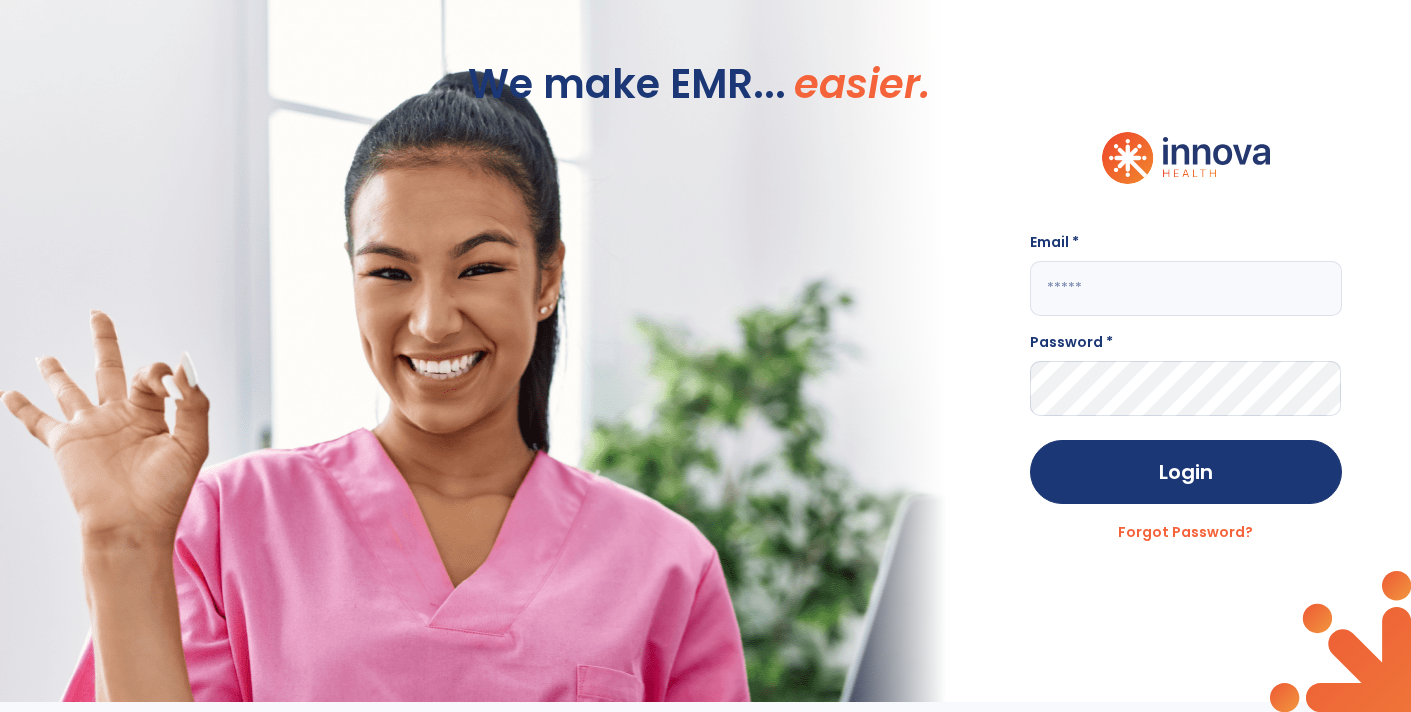 type on "**********" 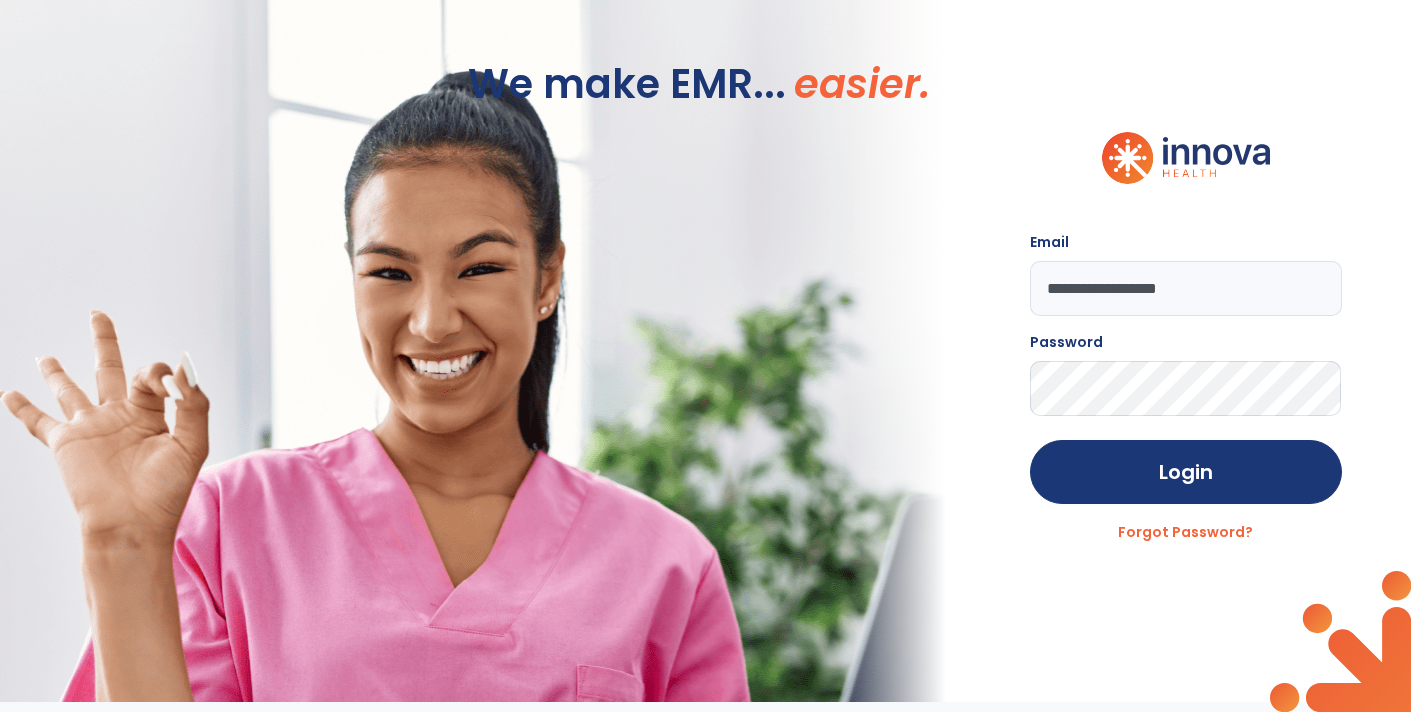 click on "**********" 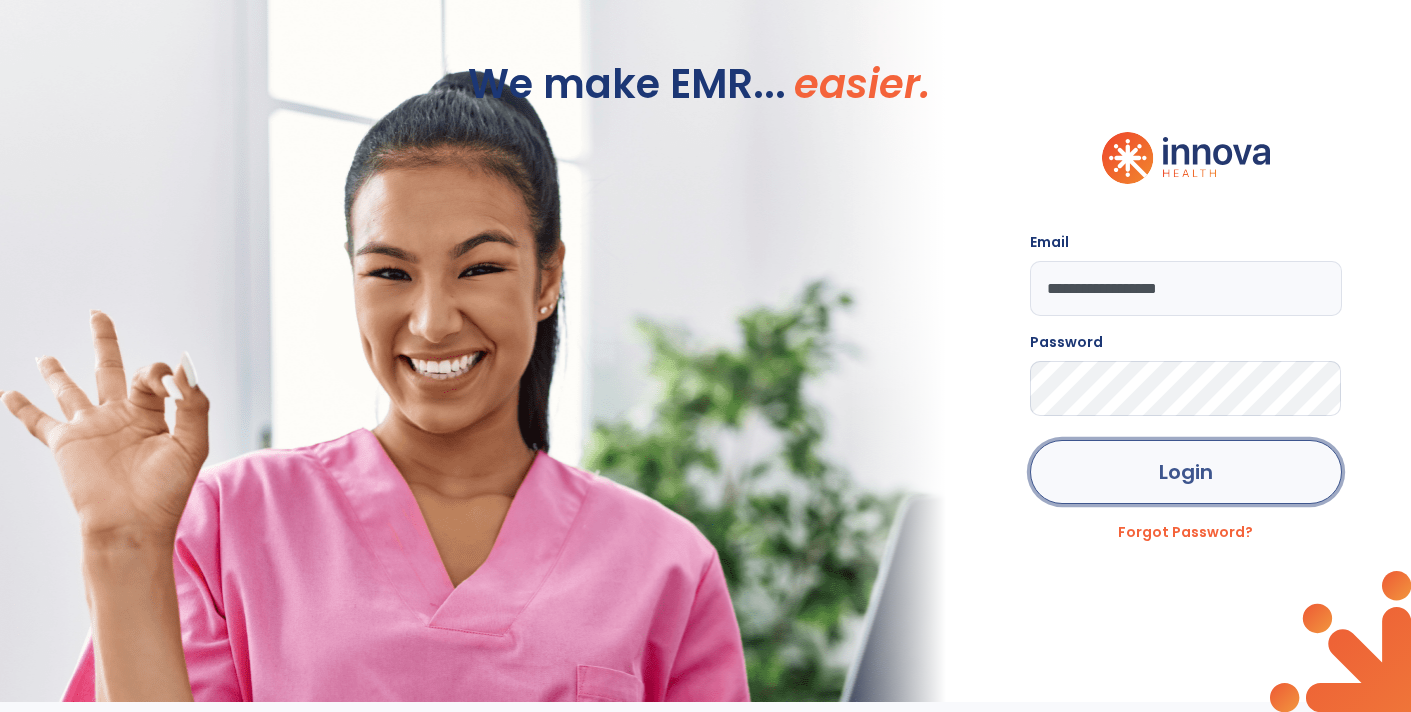 click on "Login" 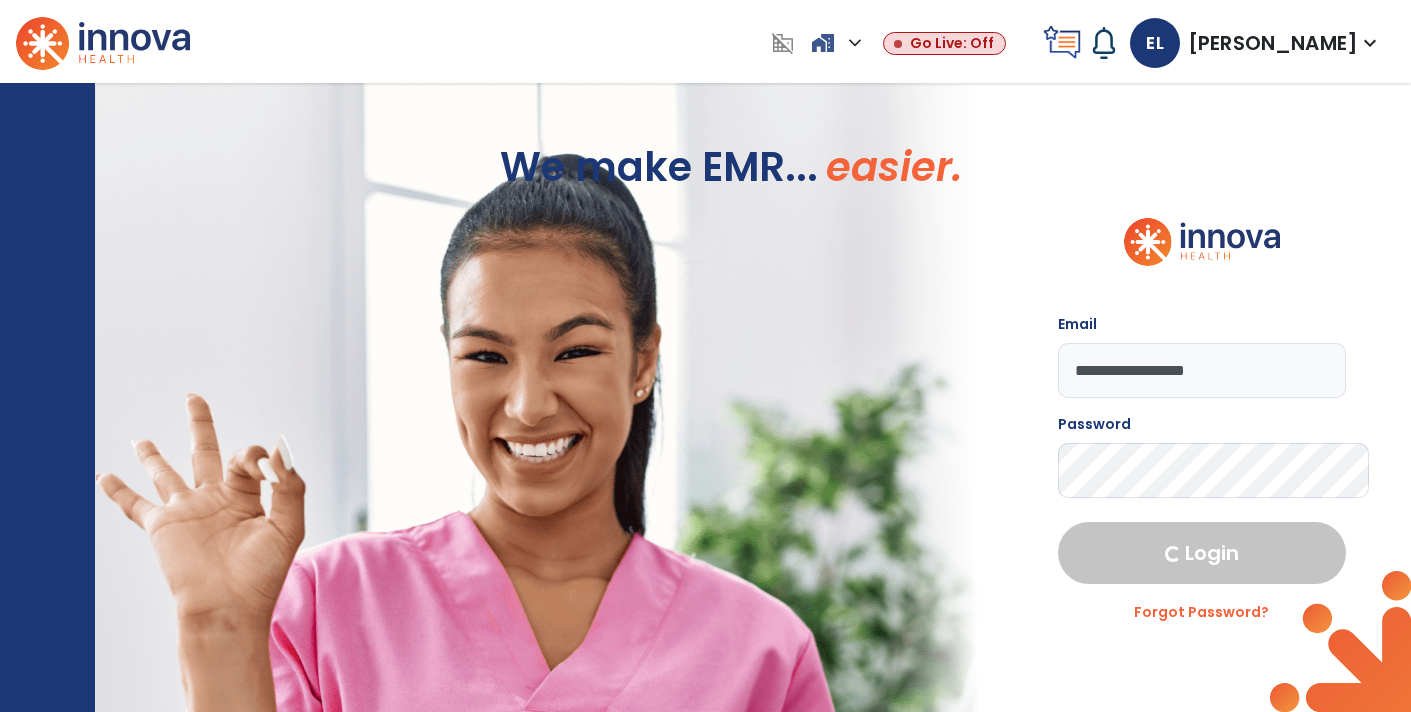 select on "****" 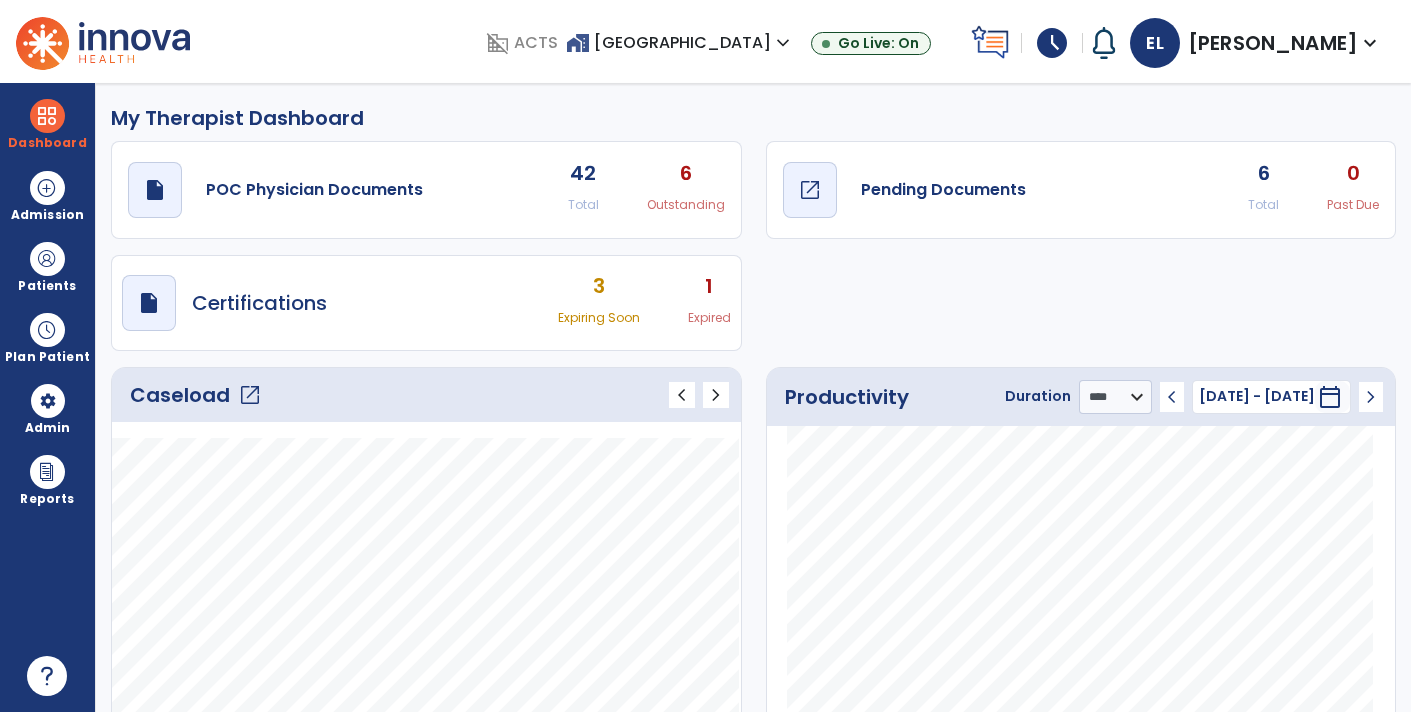 click on "Pending Documents" 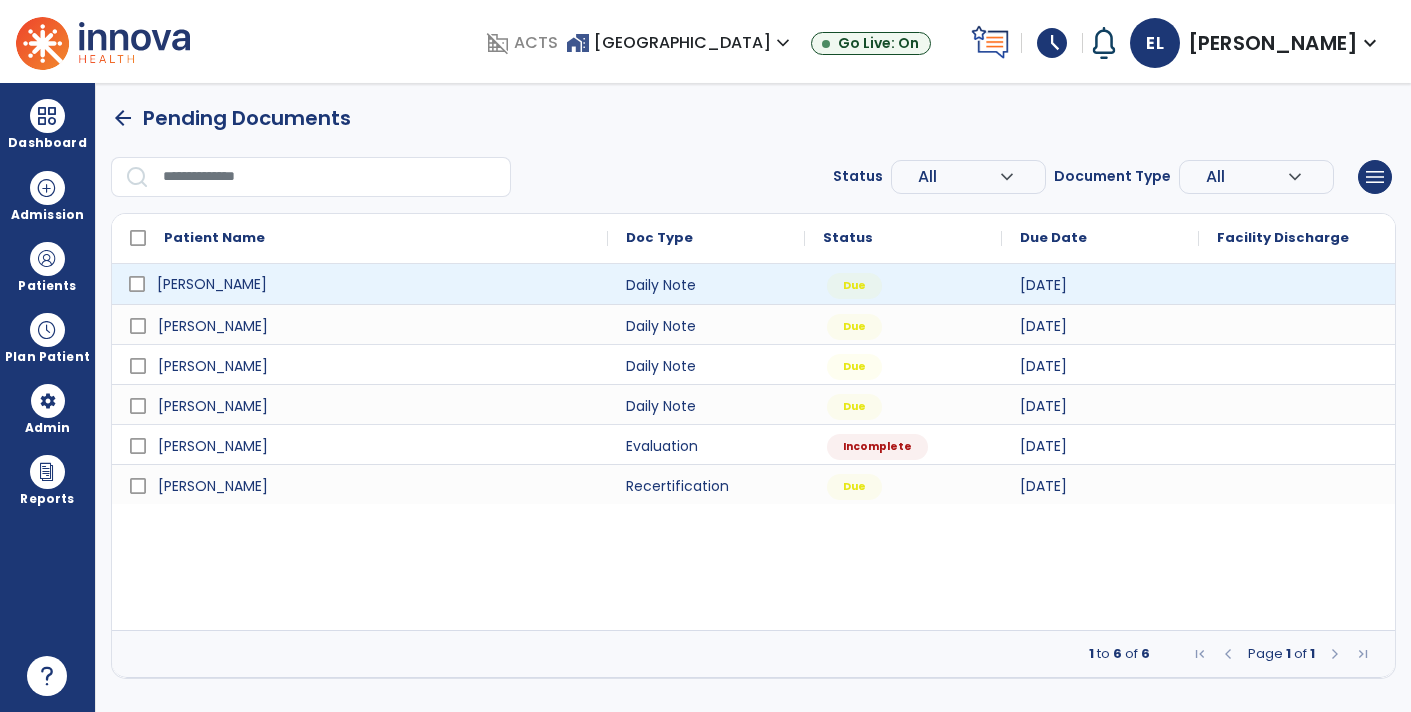 click on "[PERSON_NAME]" at bounding box center (374, 284) 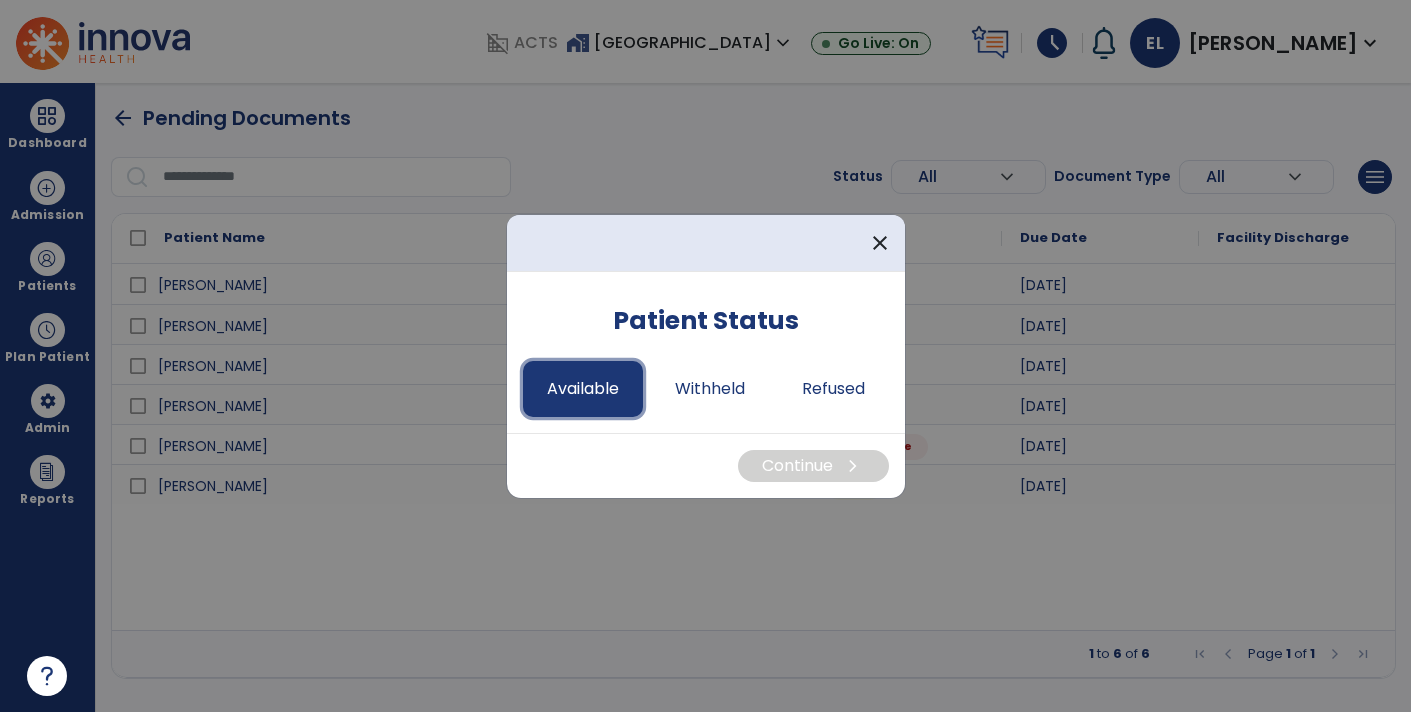 click on "Available" at bounding box center [583, 389] 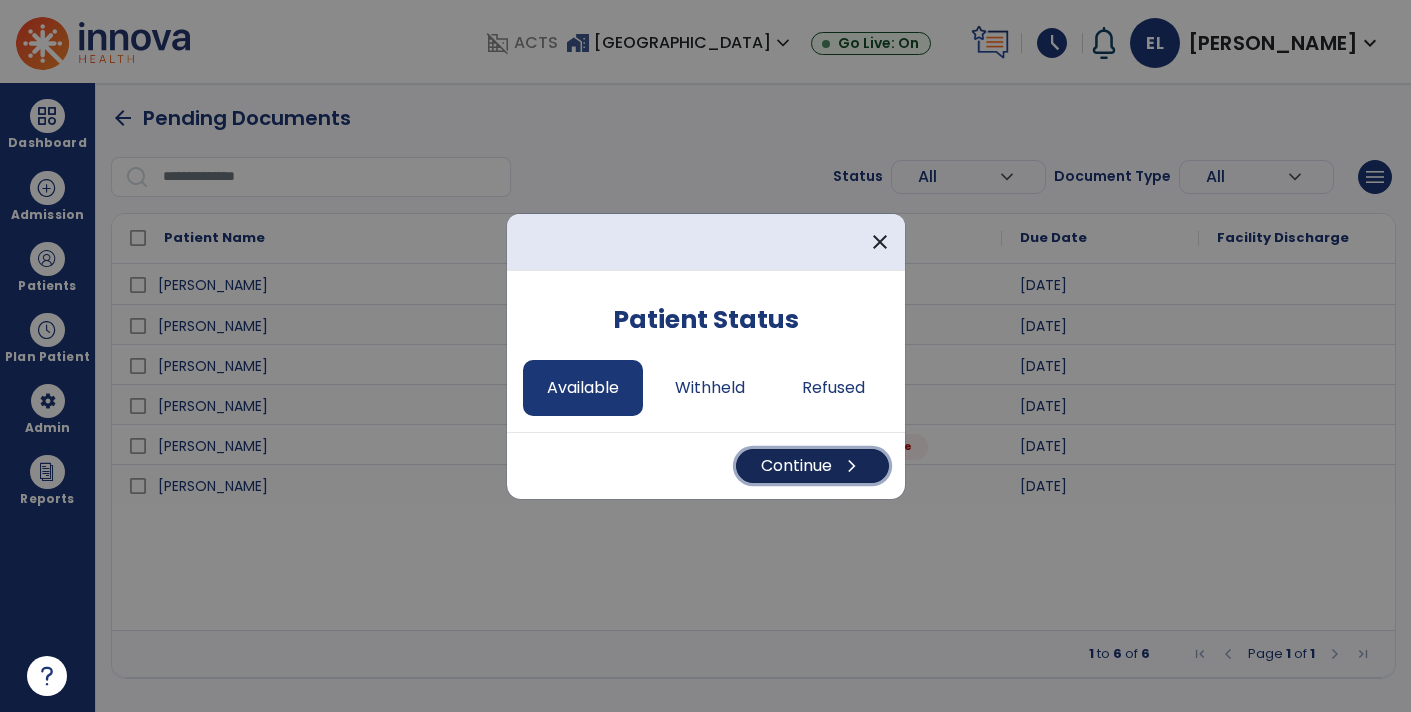 click on "Continue   chevron_right" at bounding box center [812, 466] 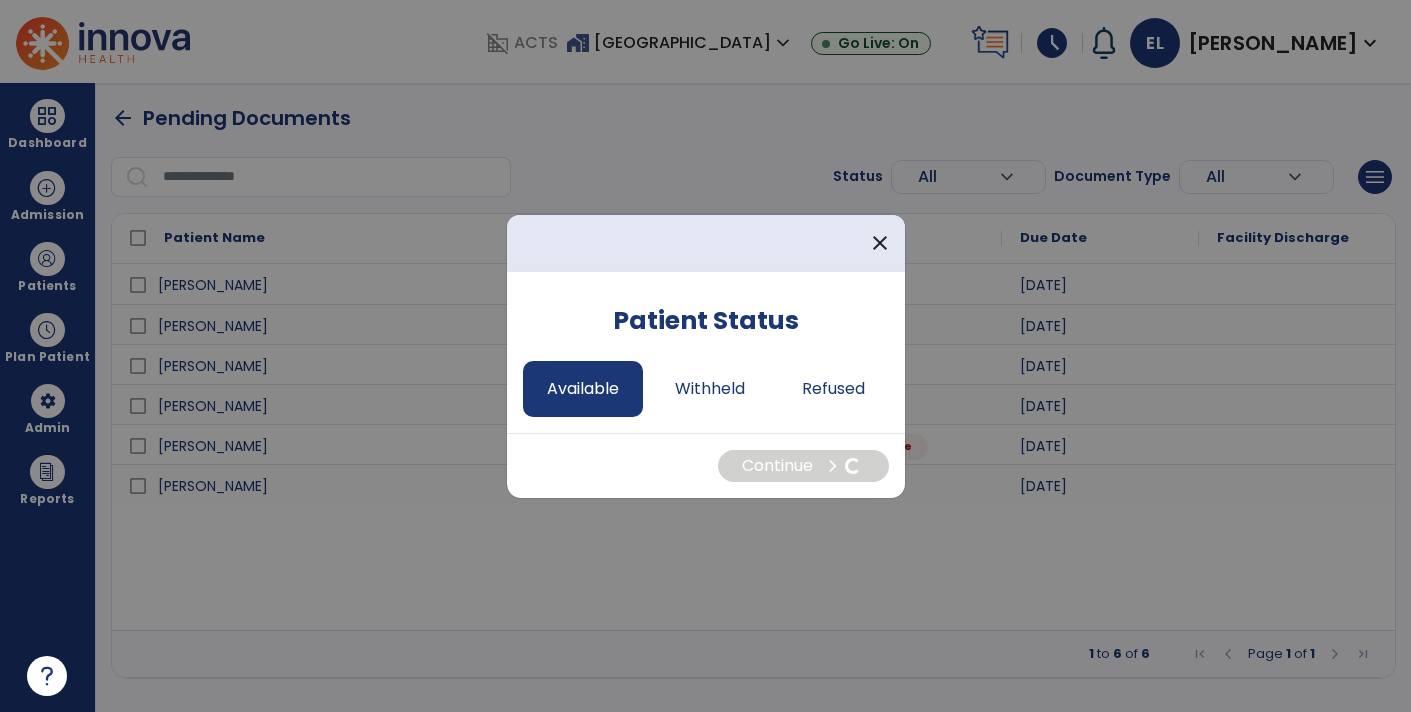 select on "*" 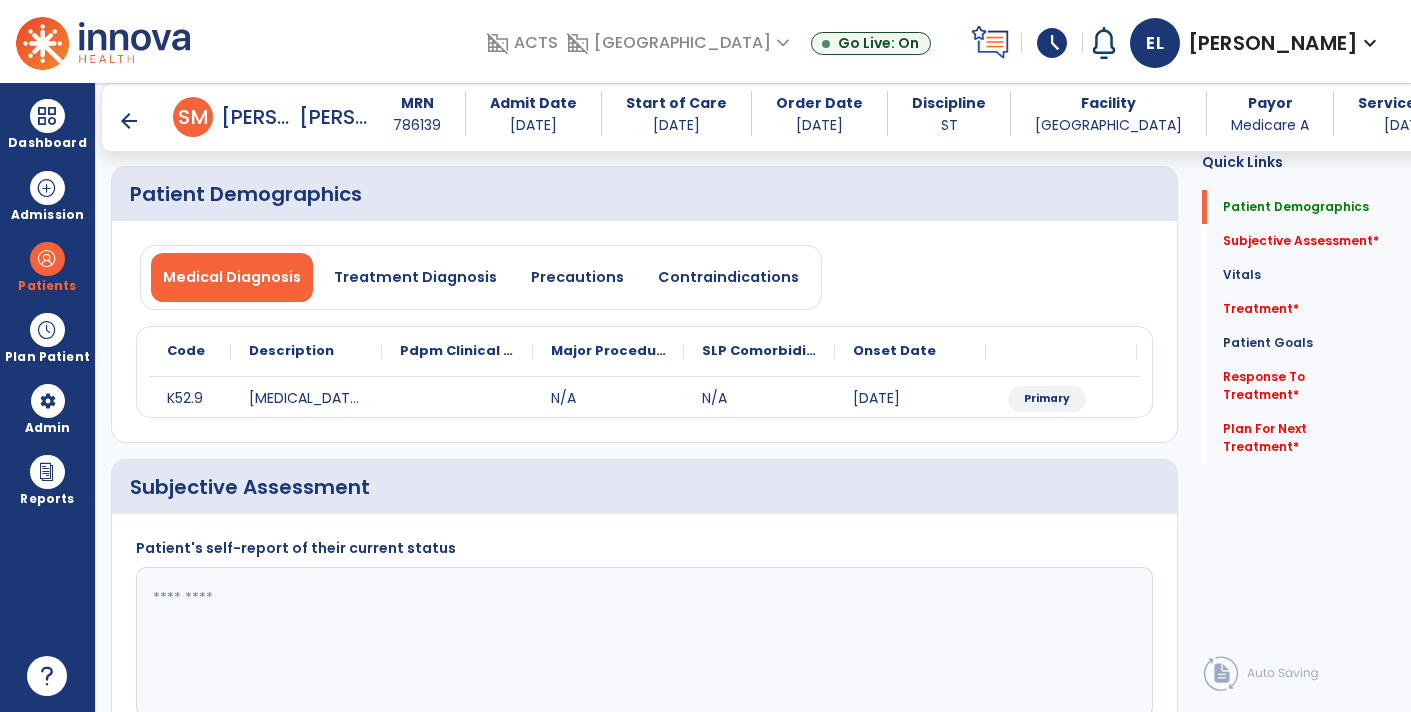 scroll, scrollTop: 89, scrollLeft: 0, axis: vertical 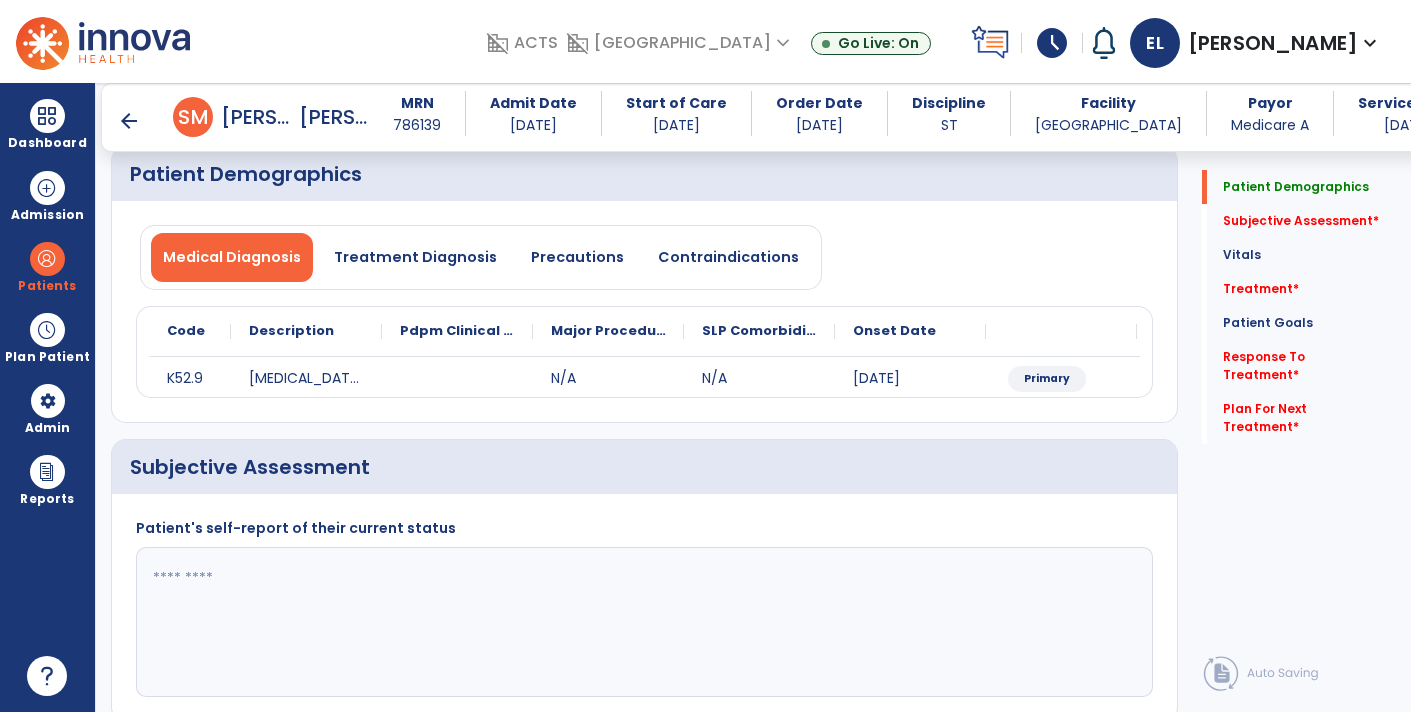 click 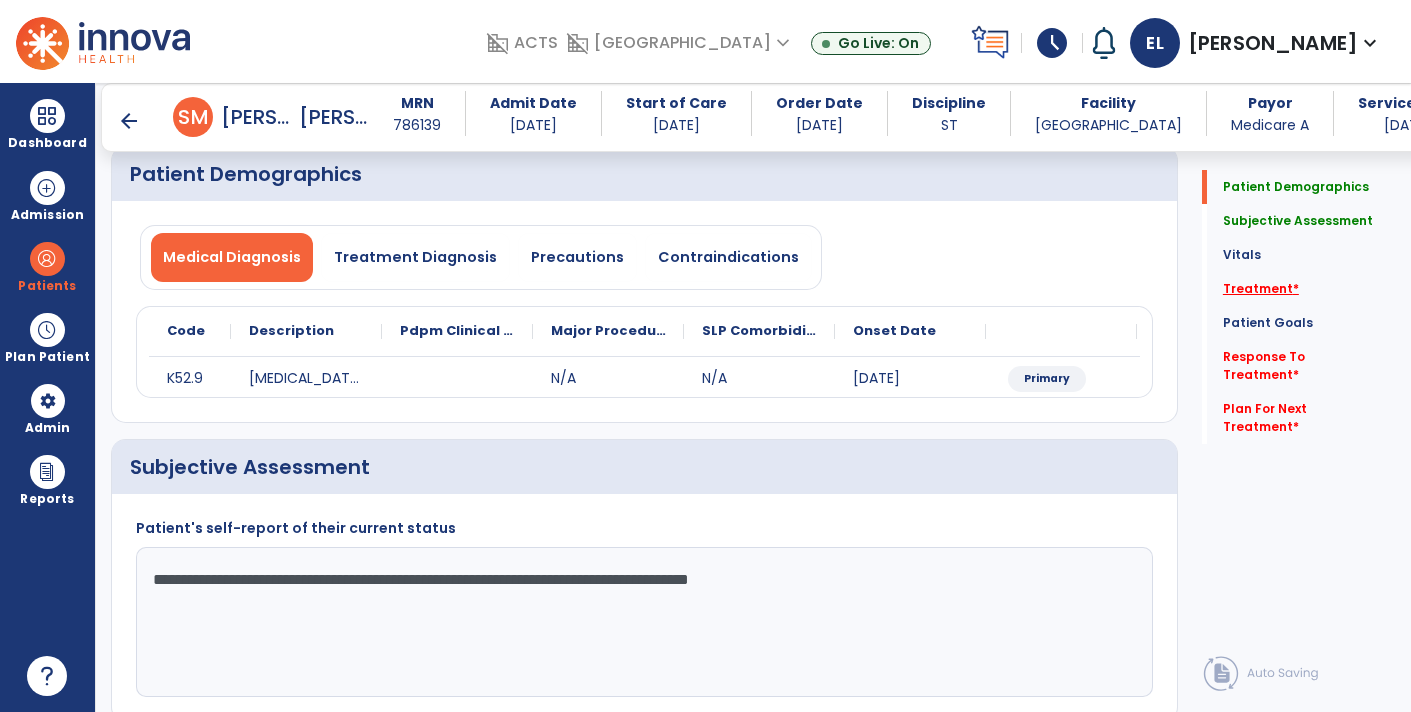 type on "**********" 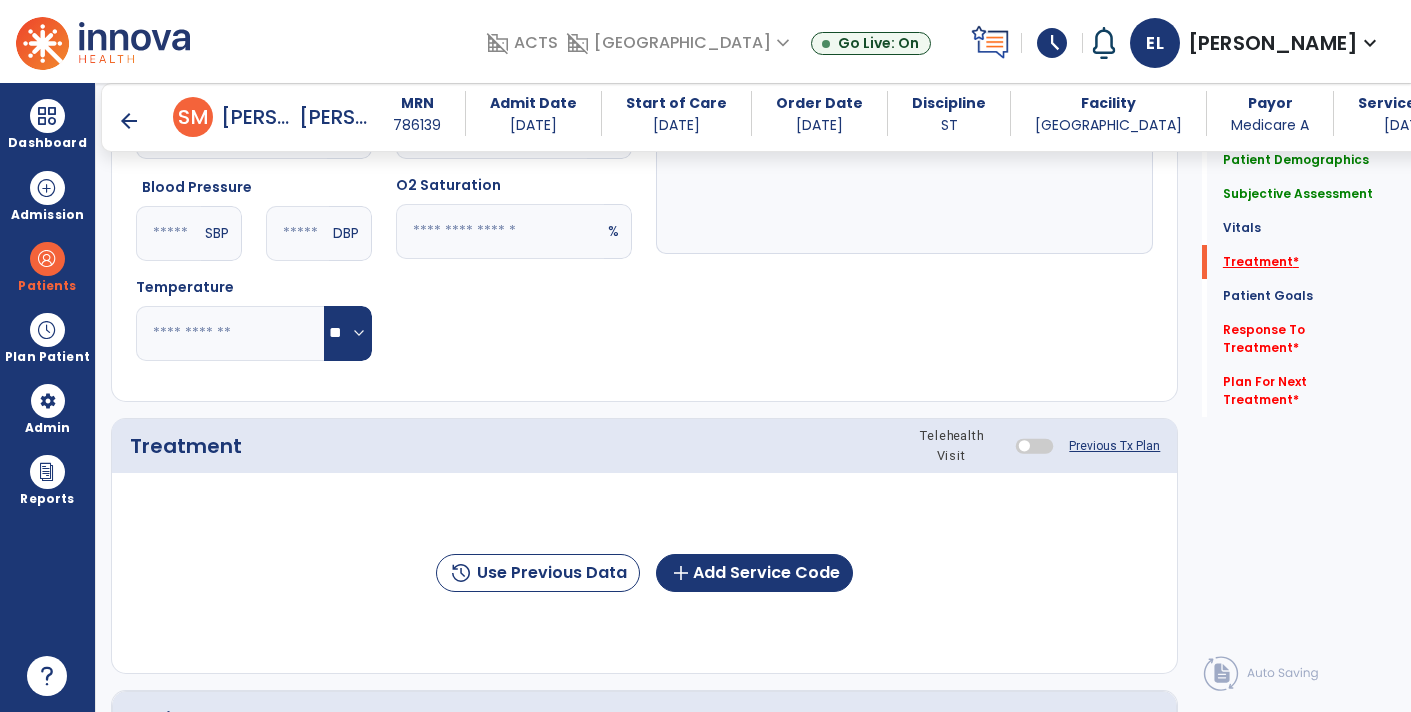 scroll, scrollTop: 975, scrollLeft: 0, axis: vertical 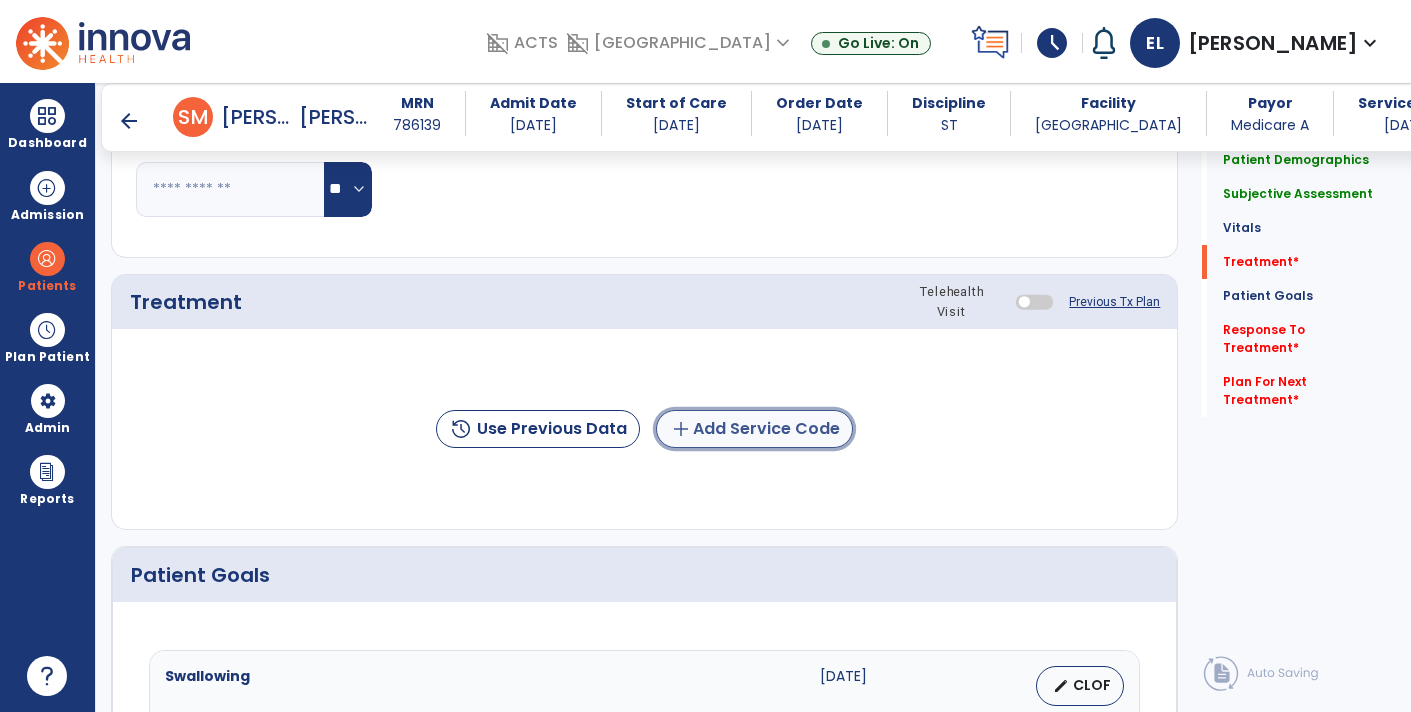 click on "add  Add Service Code" 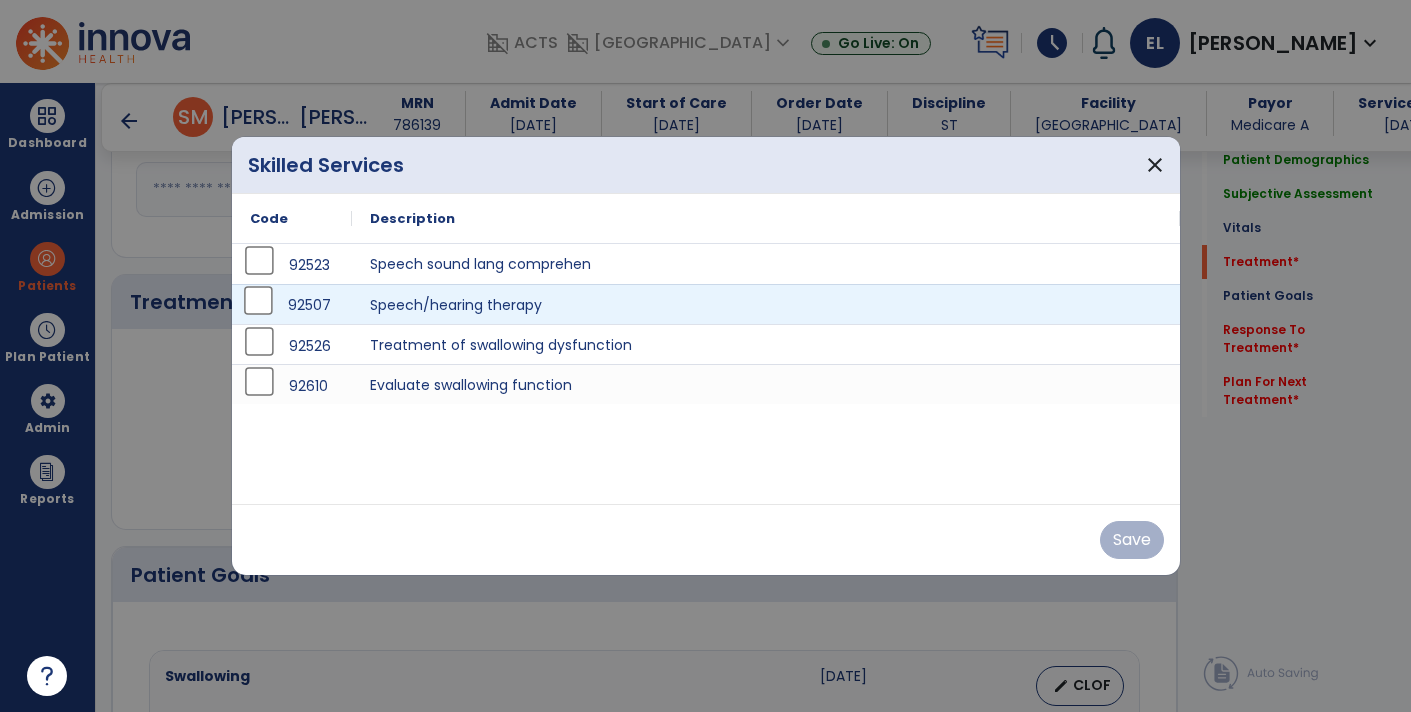 click on "92507" at bounding box center (292, 305) 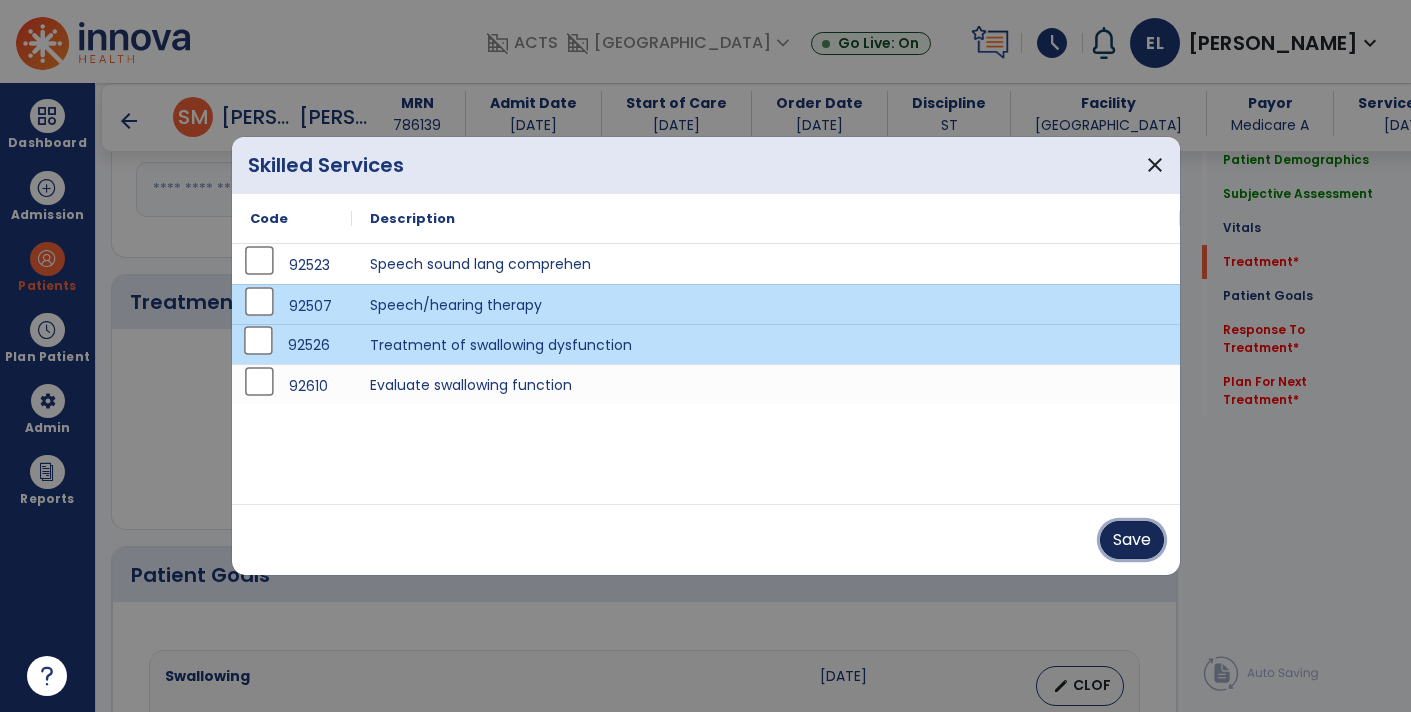 click on "Save" at bounding box center [1132, 540] 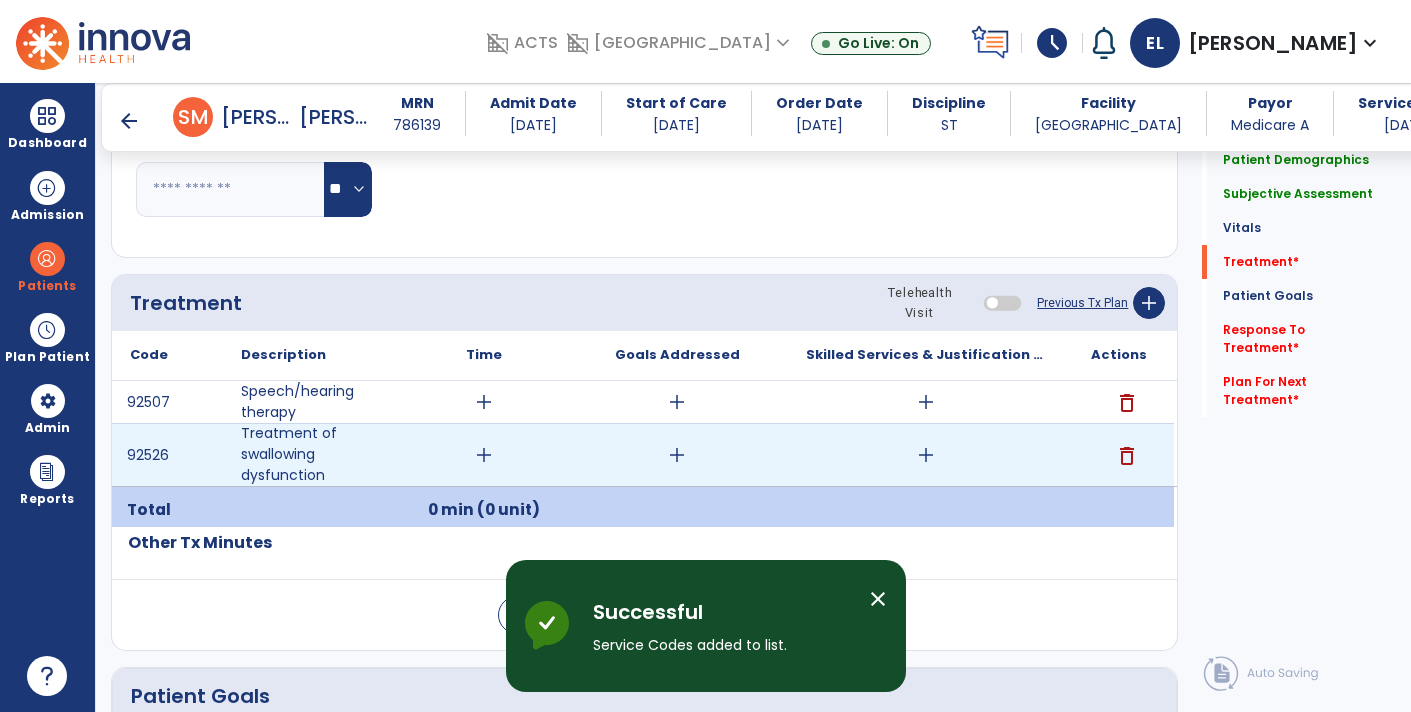 click on "add" at bounding box center [484, 455] 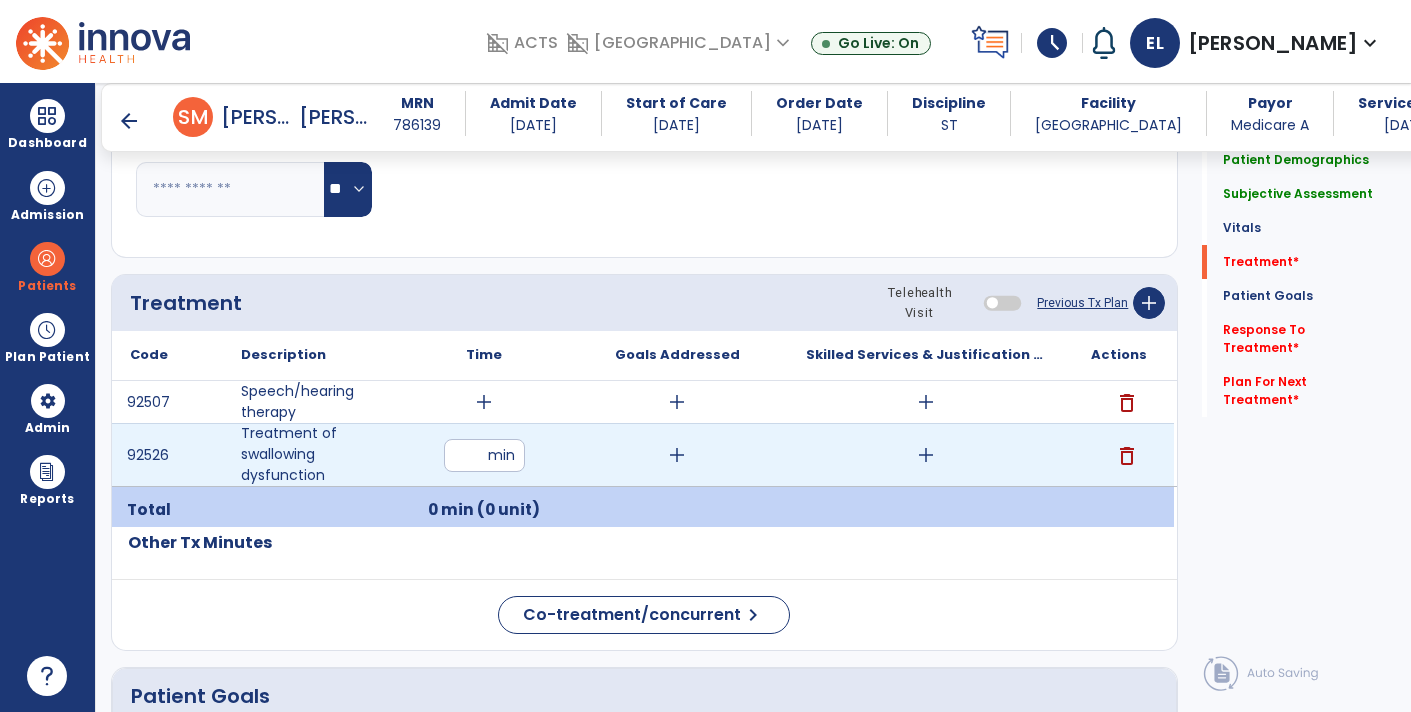 type on "**" 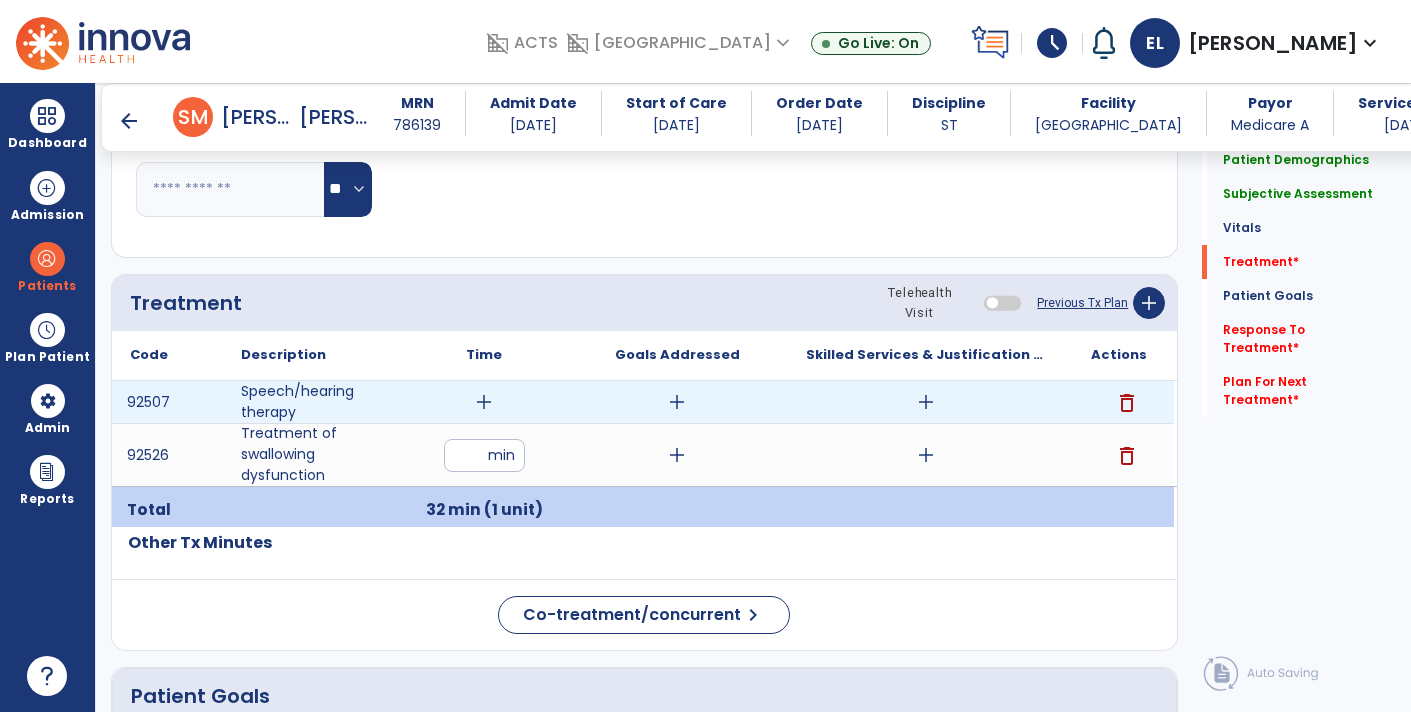 click on "add" at bounding box center (484, 402) 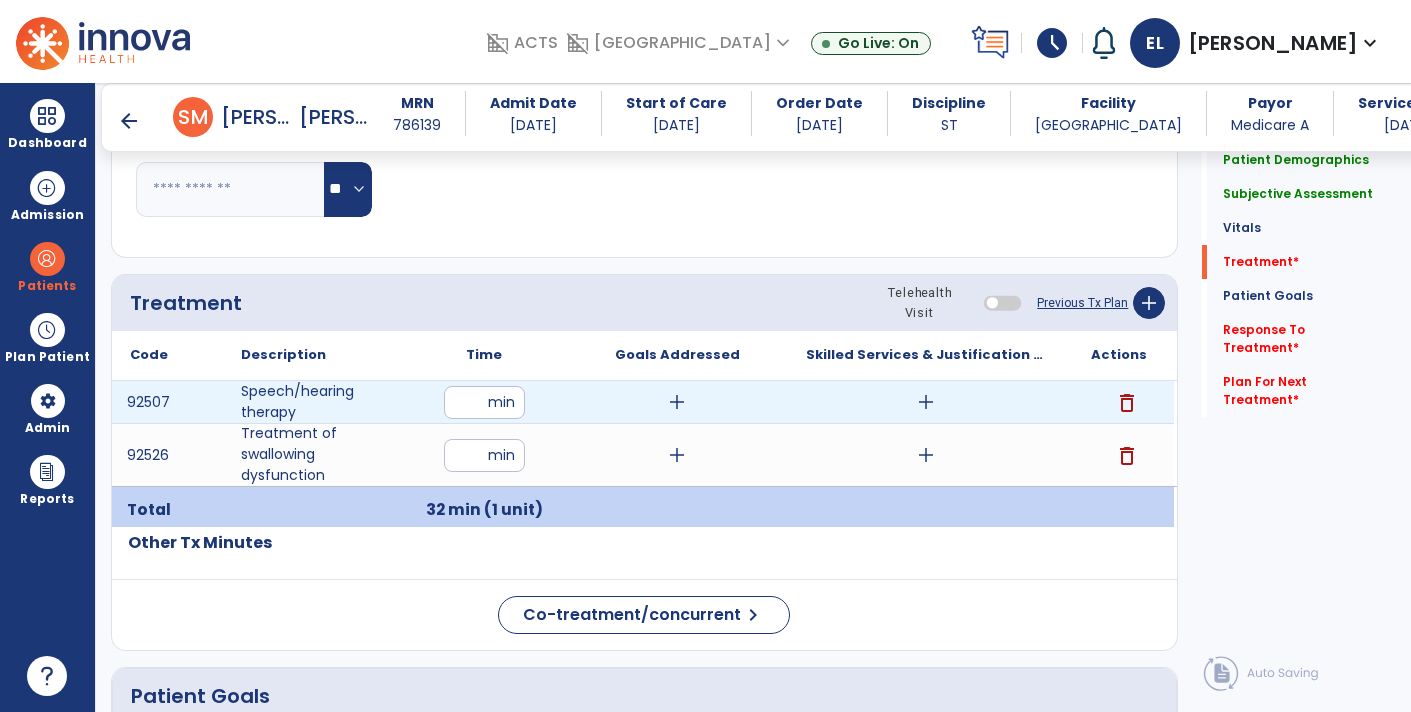 type on "**" 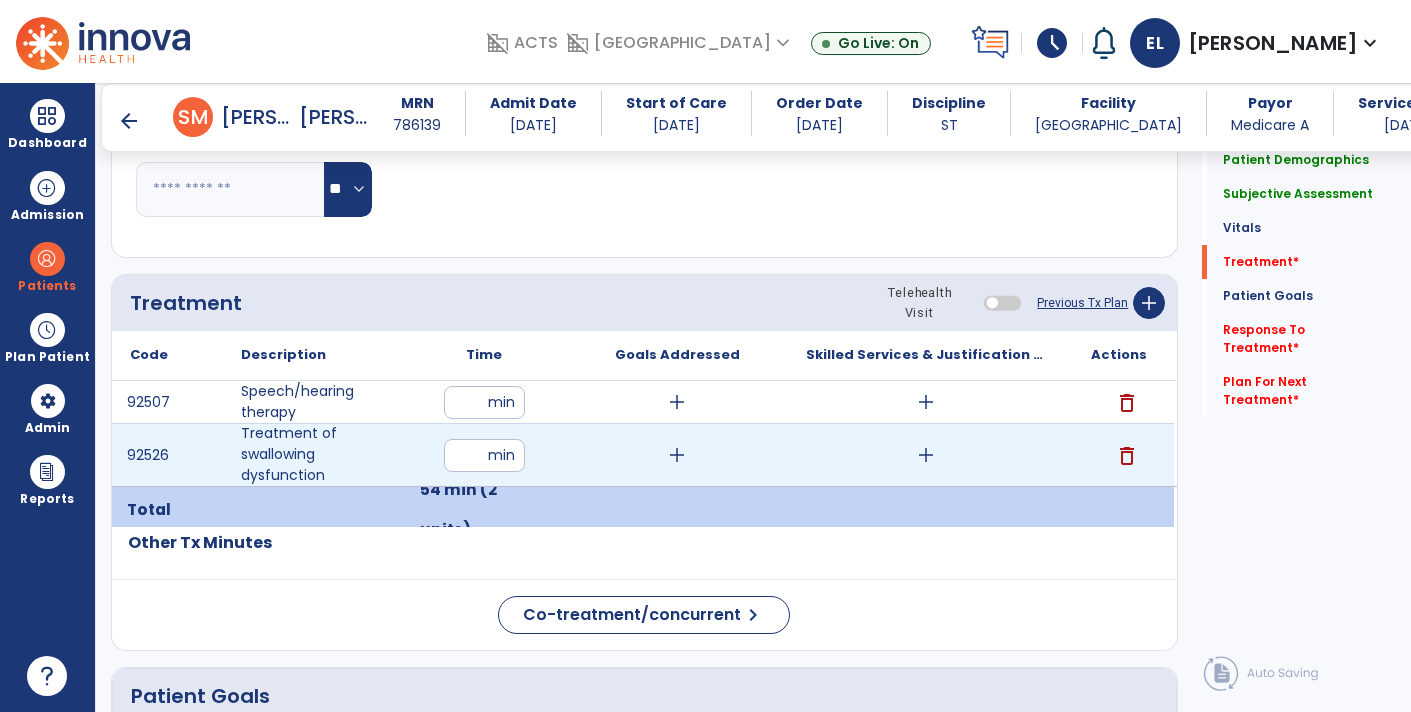 click on "add" at bounding box center (926, 455) 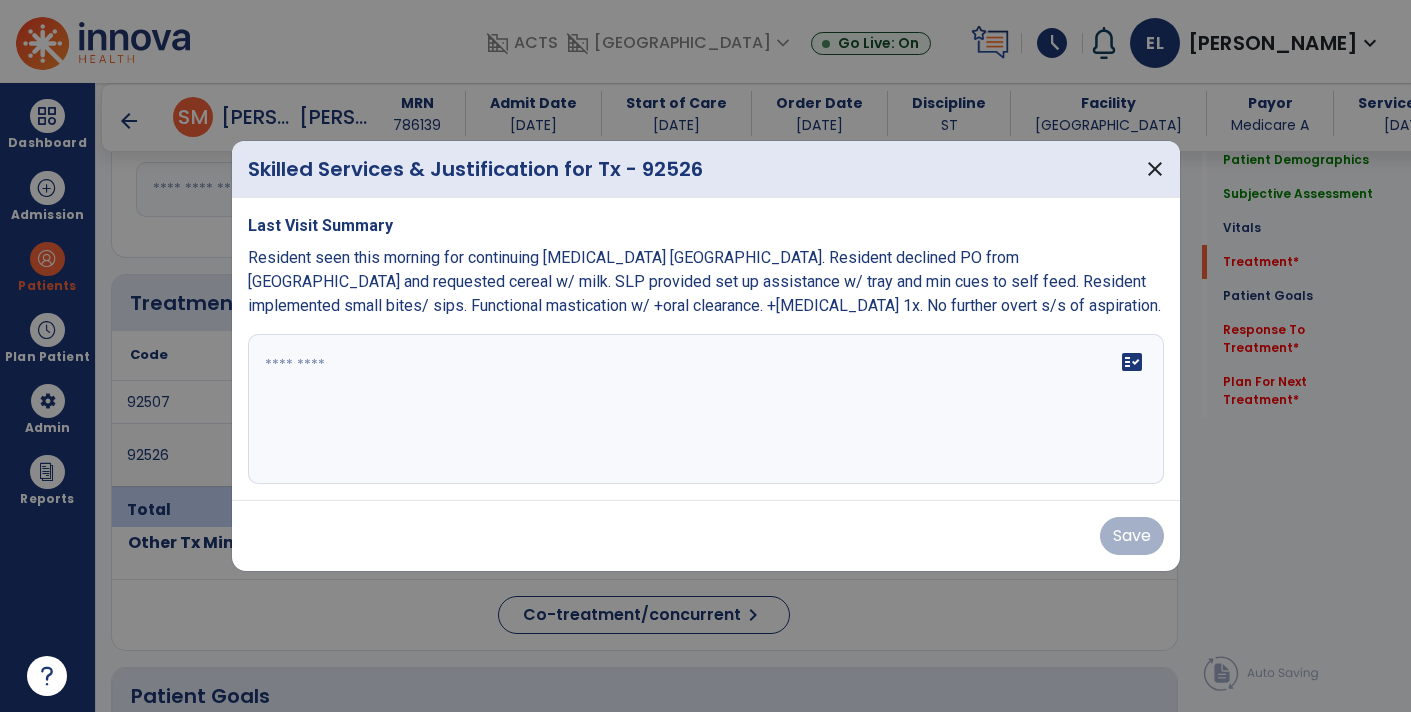 click on "fact_check" at bounding box center [706, 409] 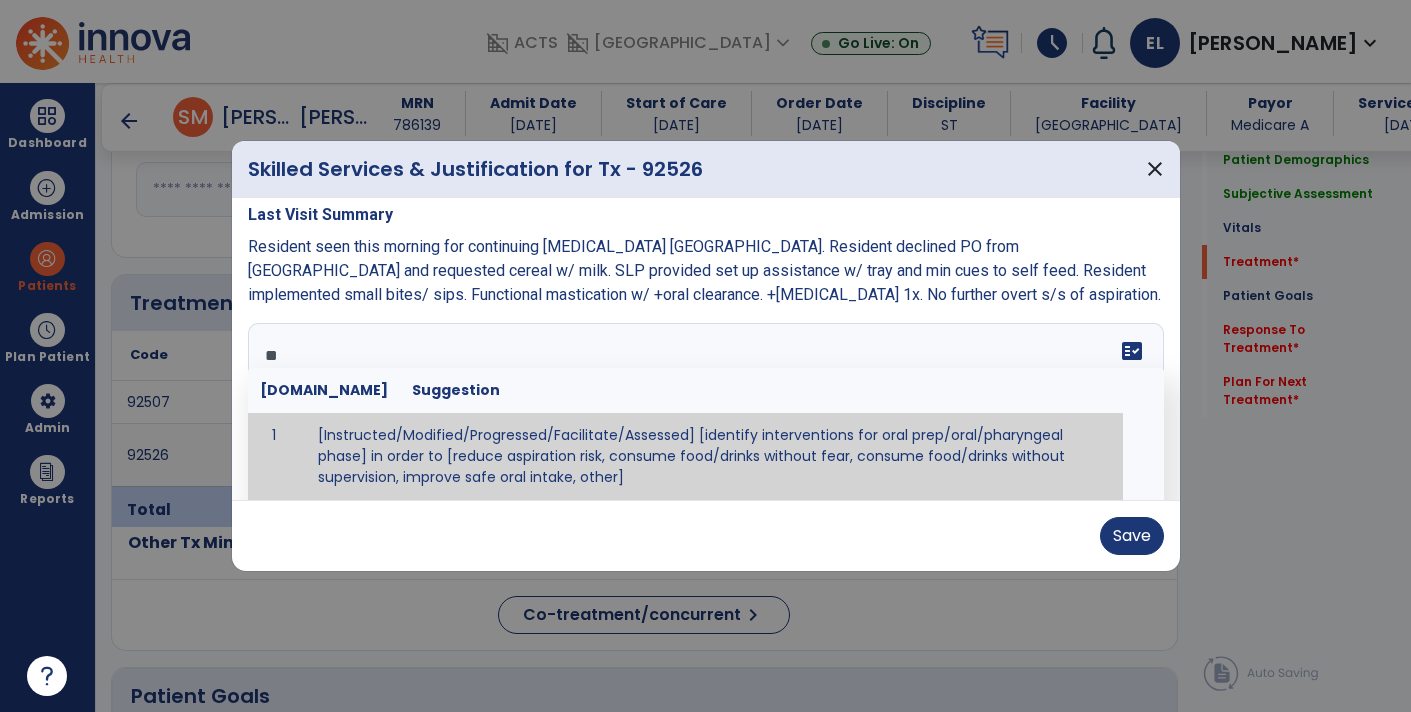 scroll, scrollTop: 0, scrollLeft: 0, axis: both 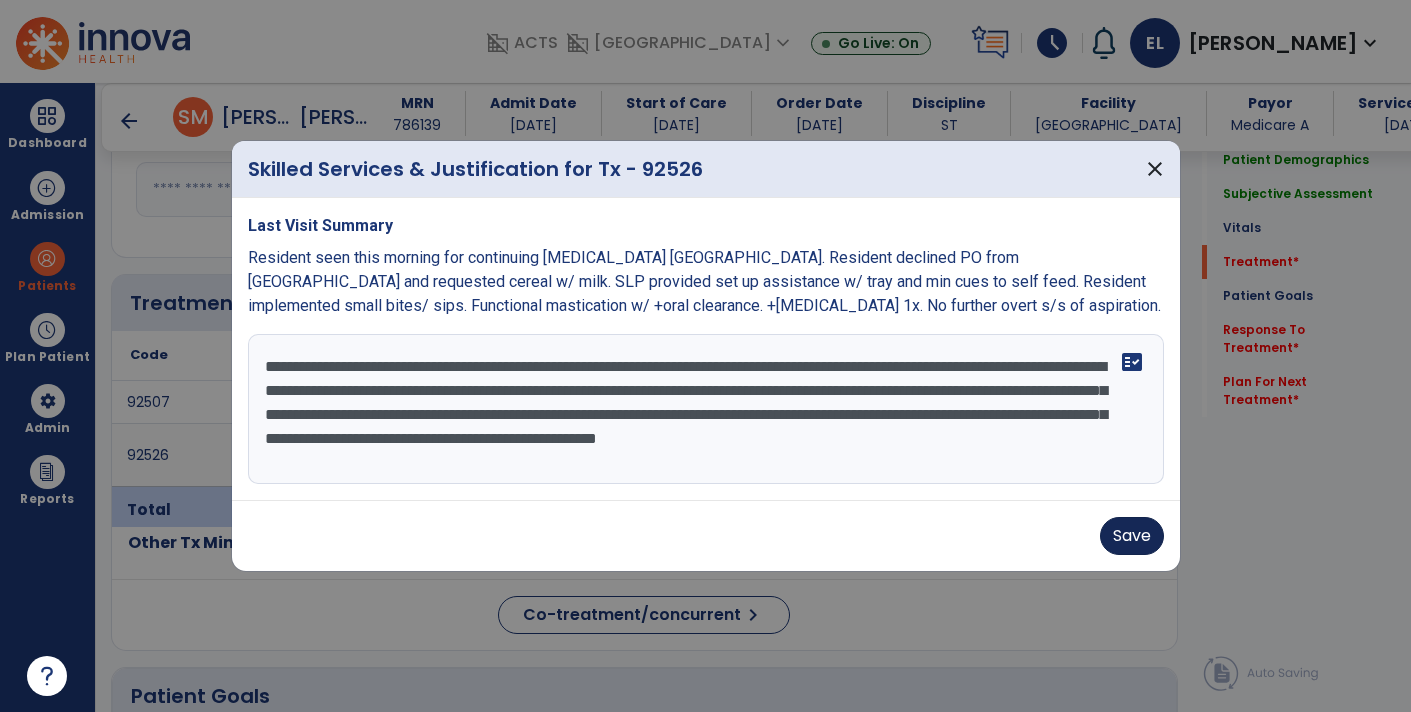 type on "**********" 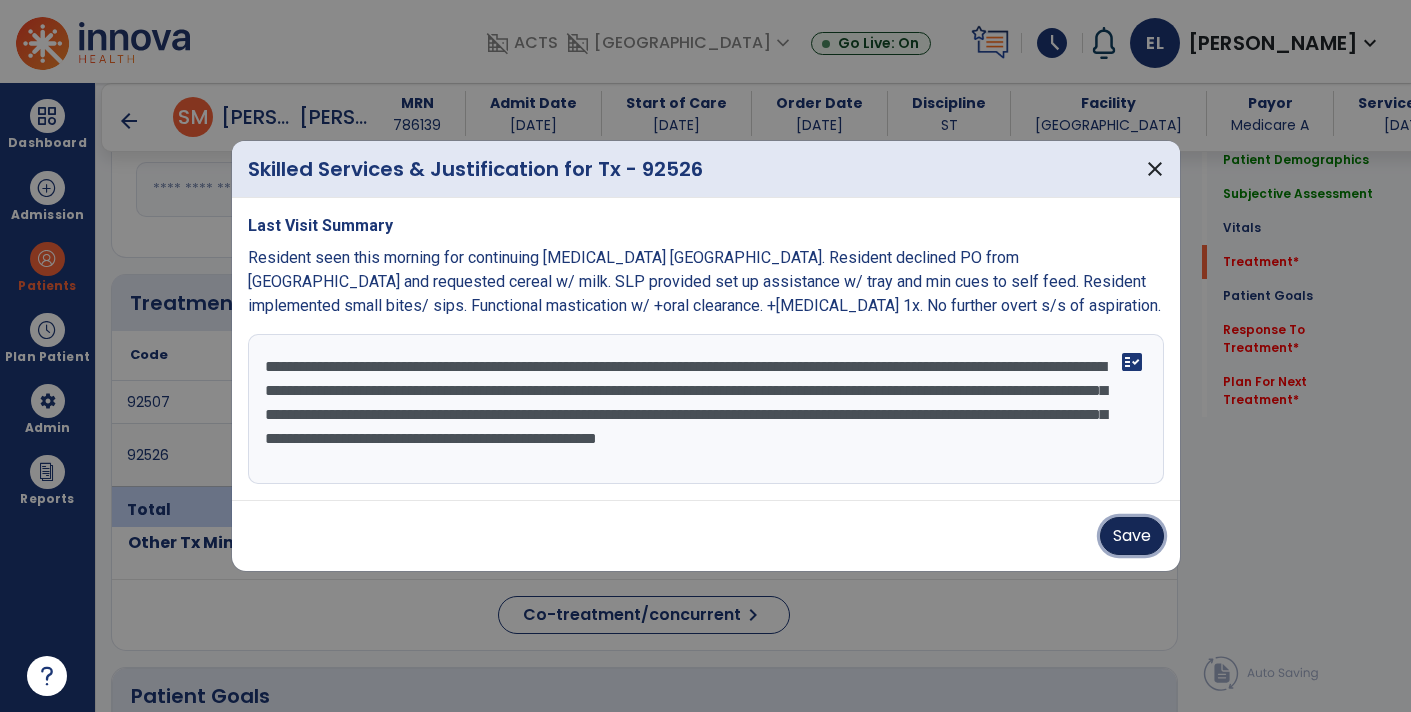 click on "Save" at bounding box center (1132, 536) 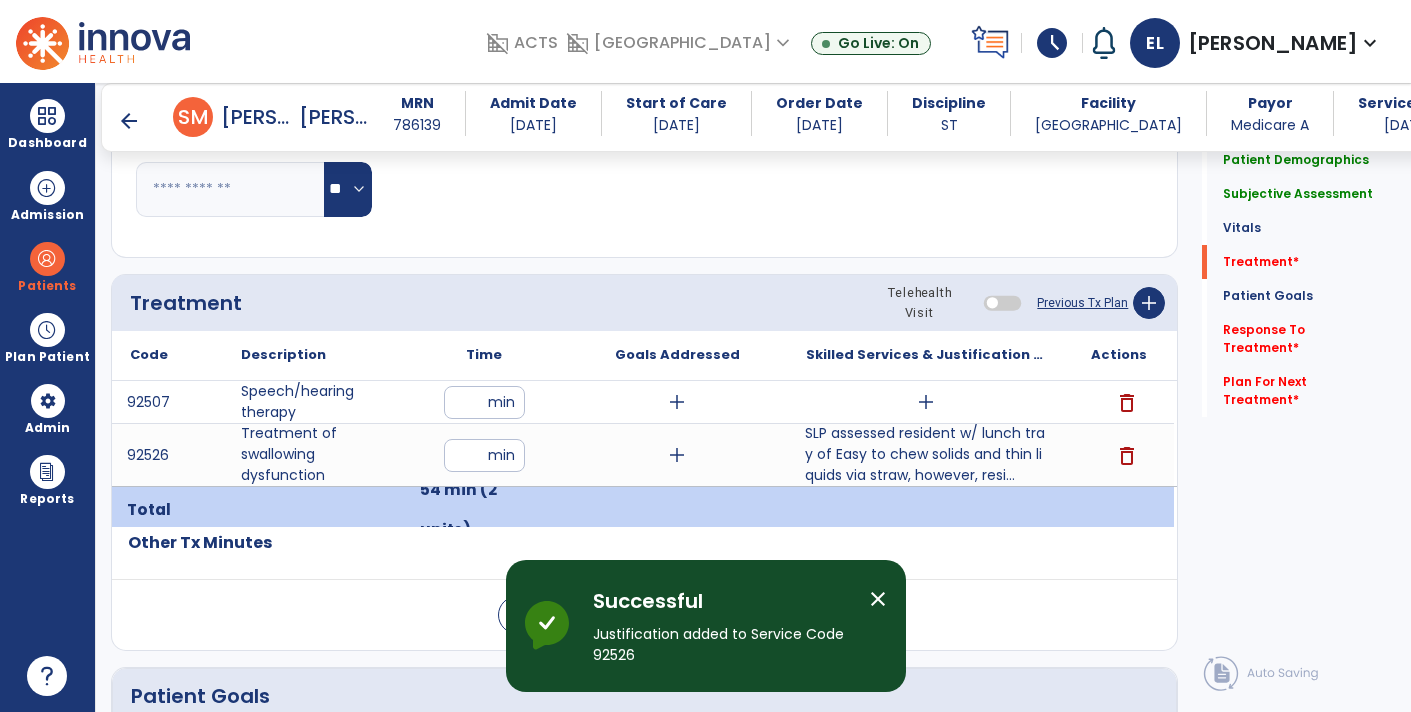 click on "add" at bounding box center (926, 402) 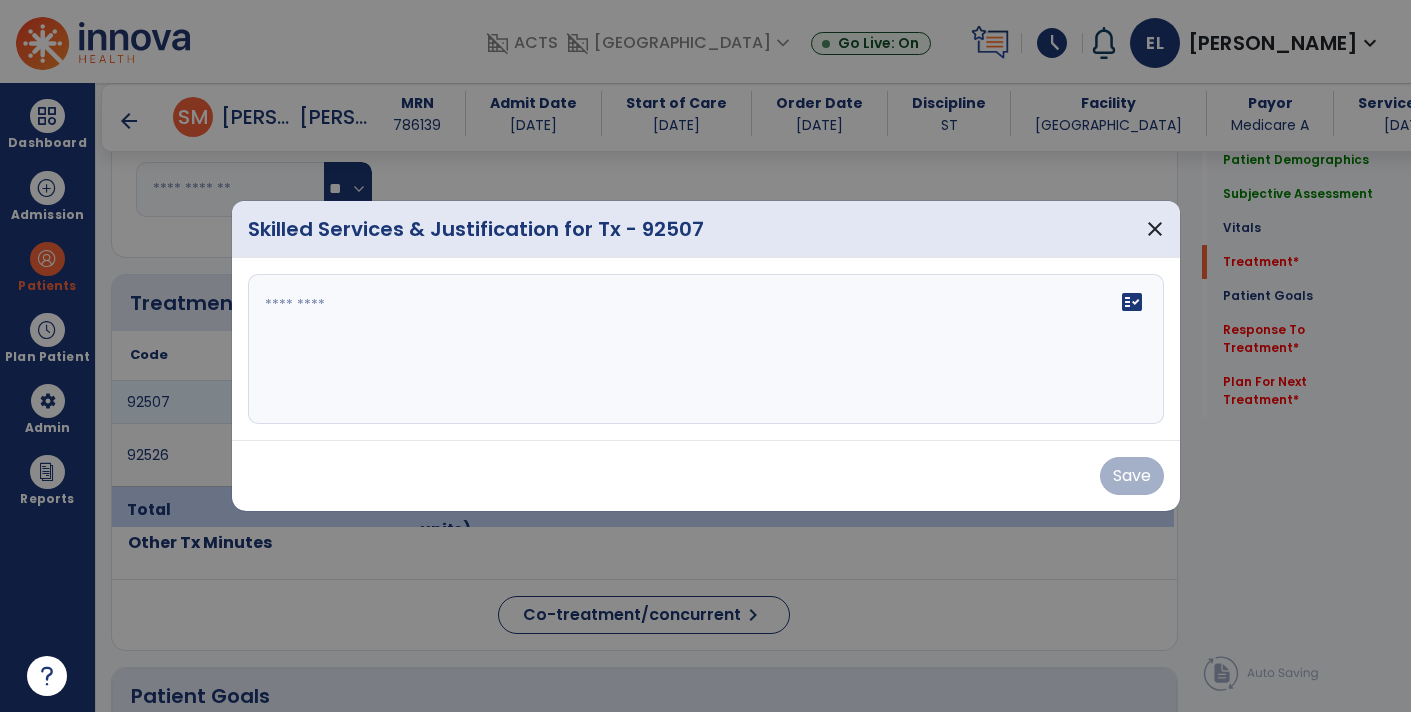 click on "fact_check" at bounding box center [706, 349] 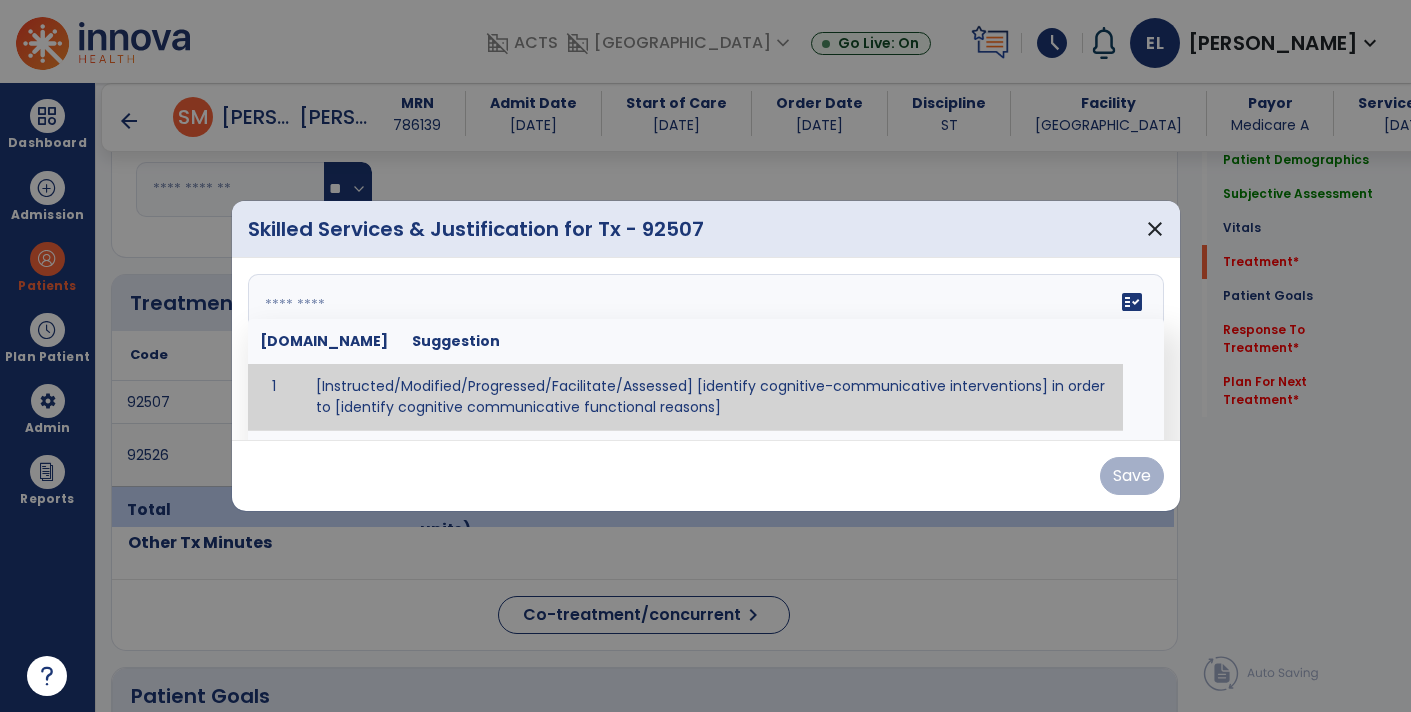 type on "*" 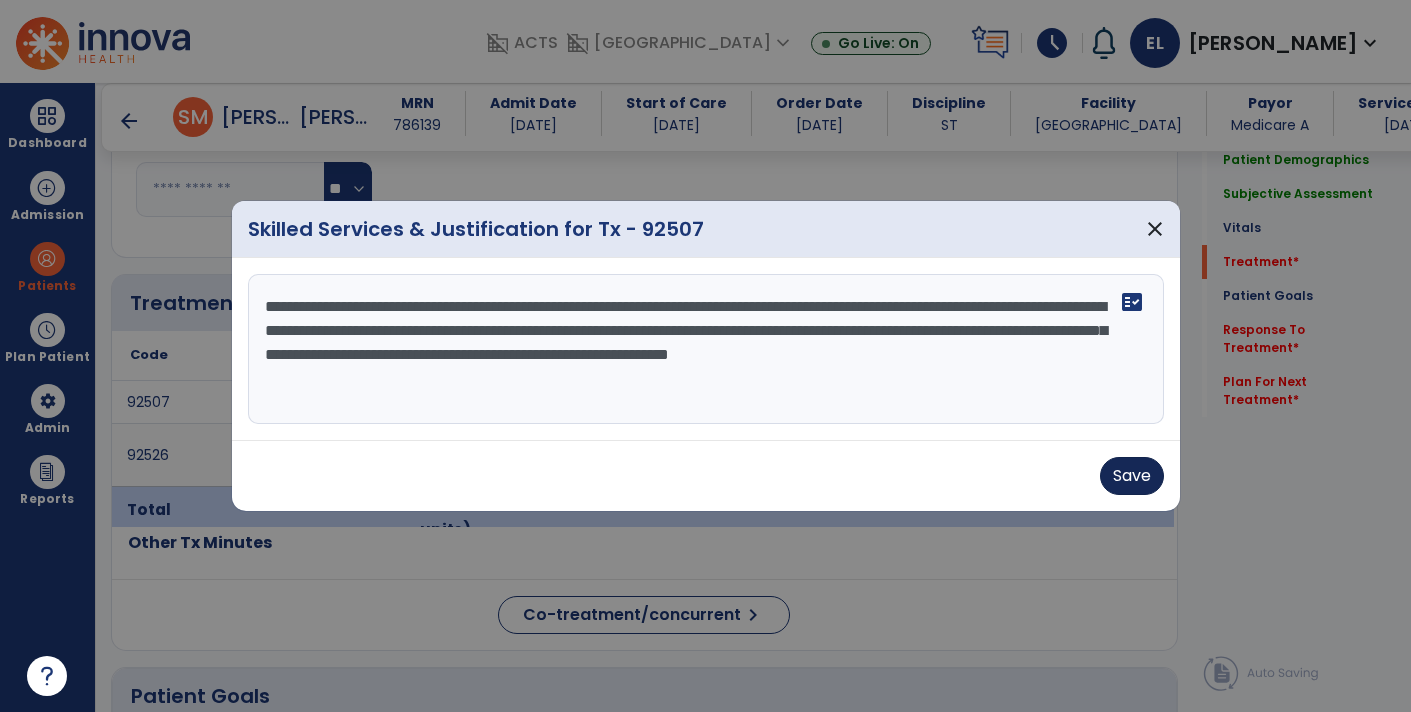 type on "**********" 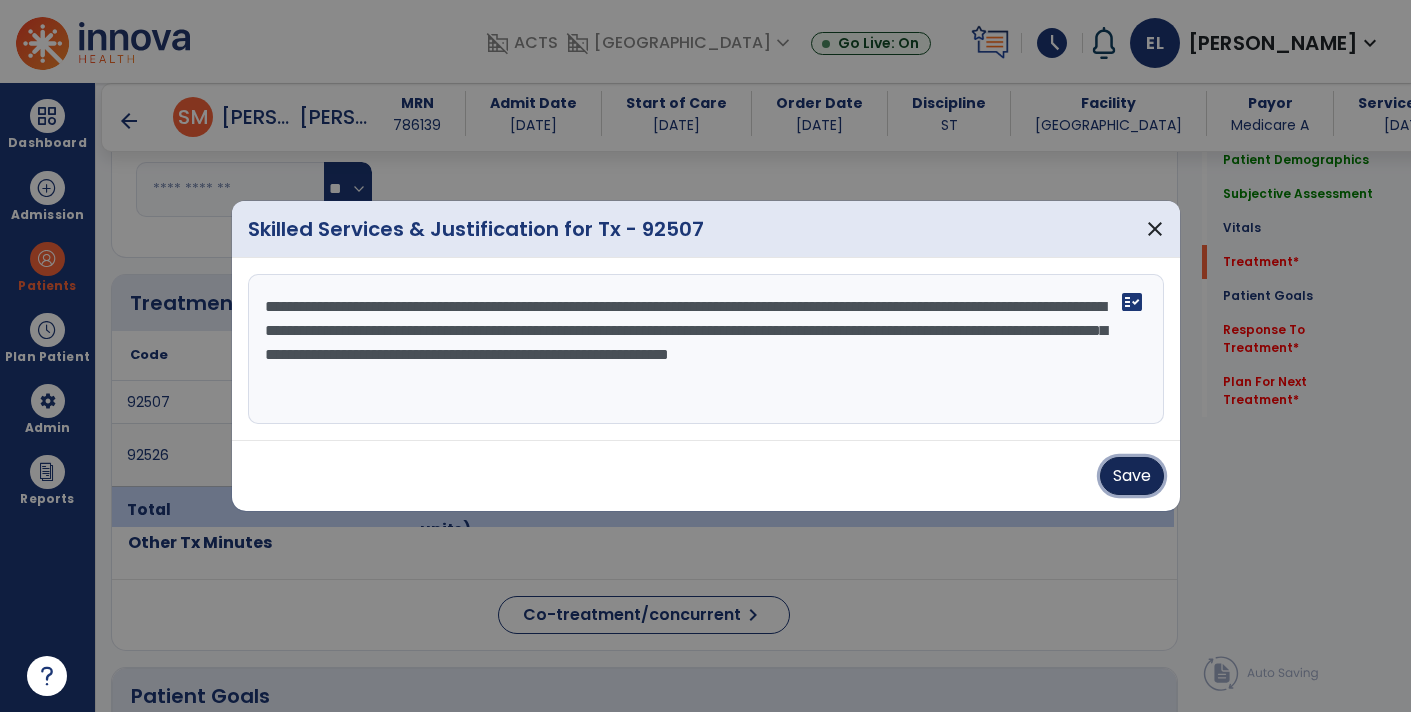 click on "Save" at bounding box center [1132, 476] 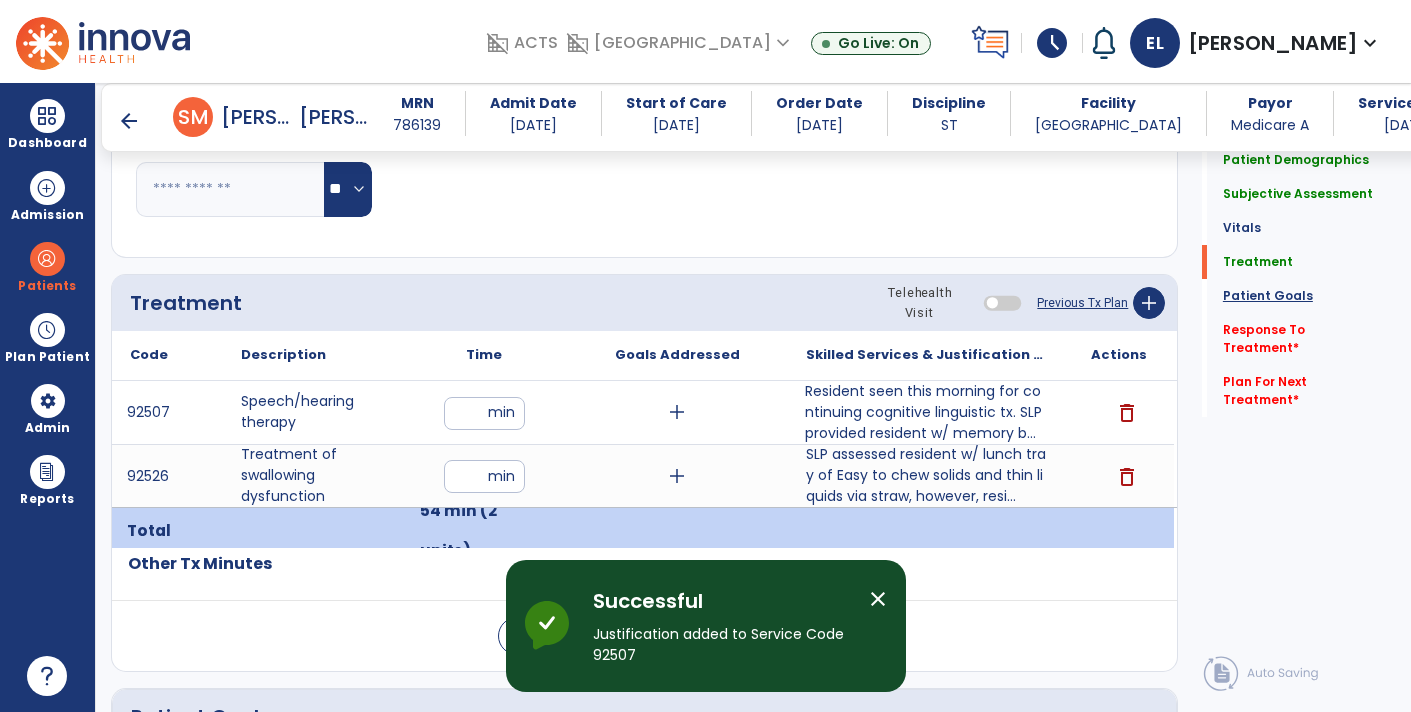 click on "Patient Goals" 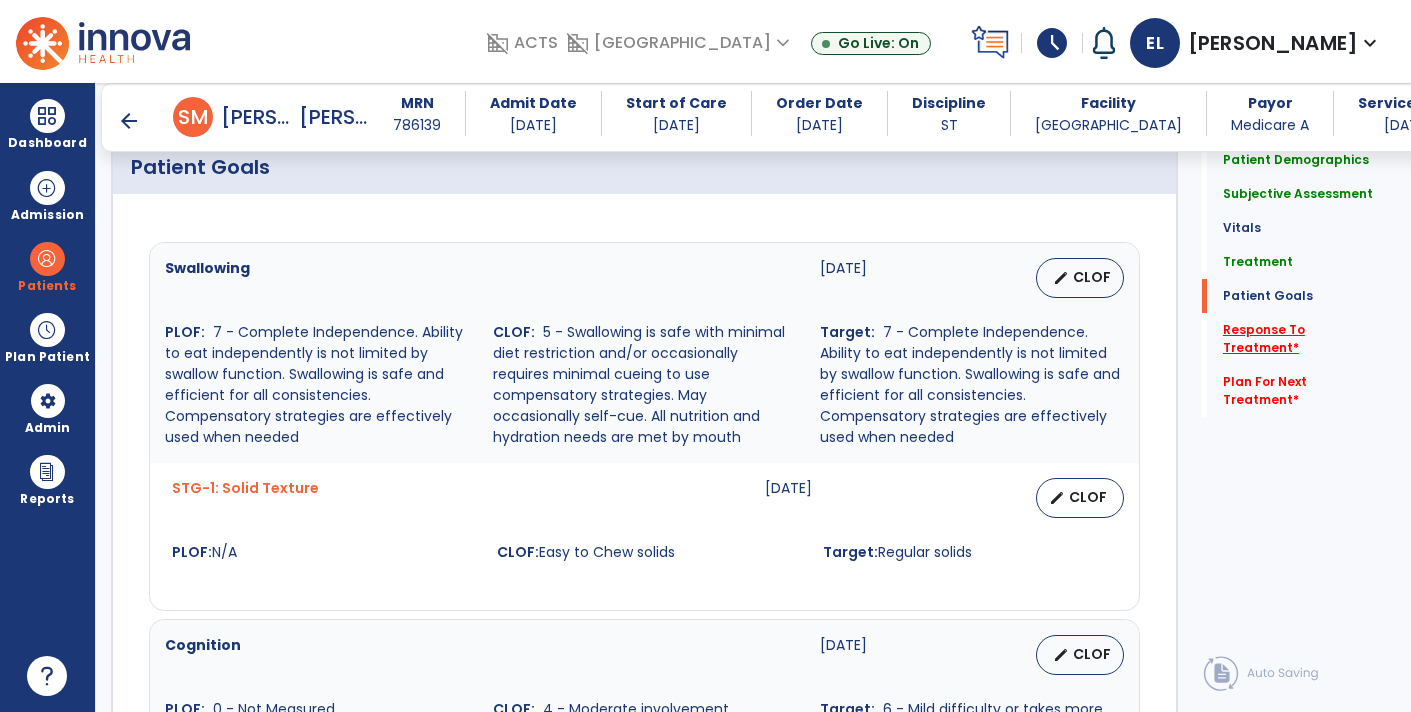 click on "Response To Treatment   *" 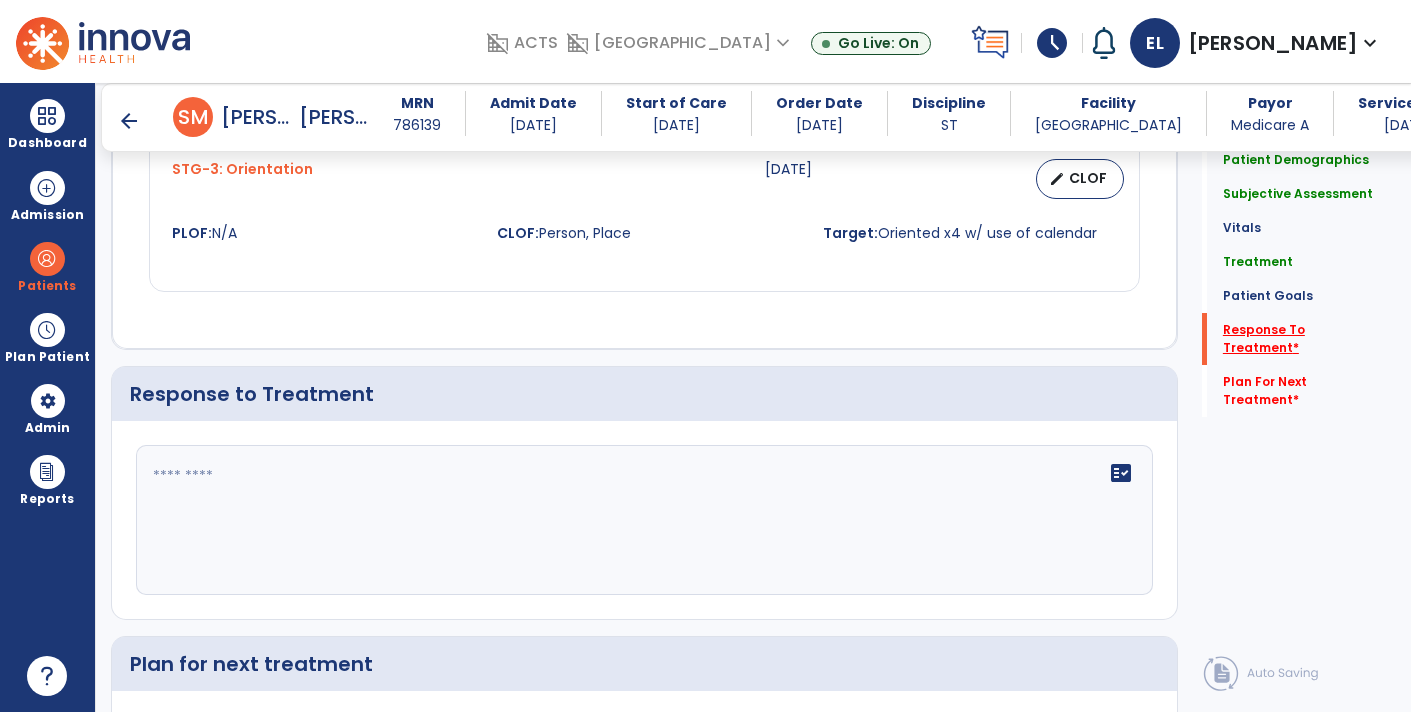 scroll, scrollTop: 2514, scrollLeft: 0, axis: vertical 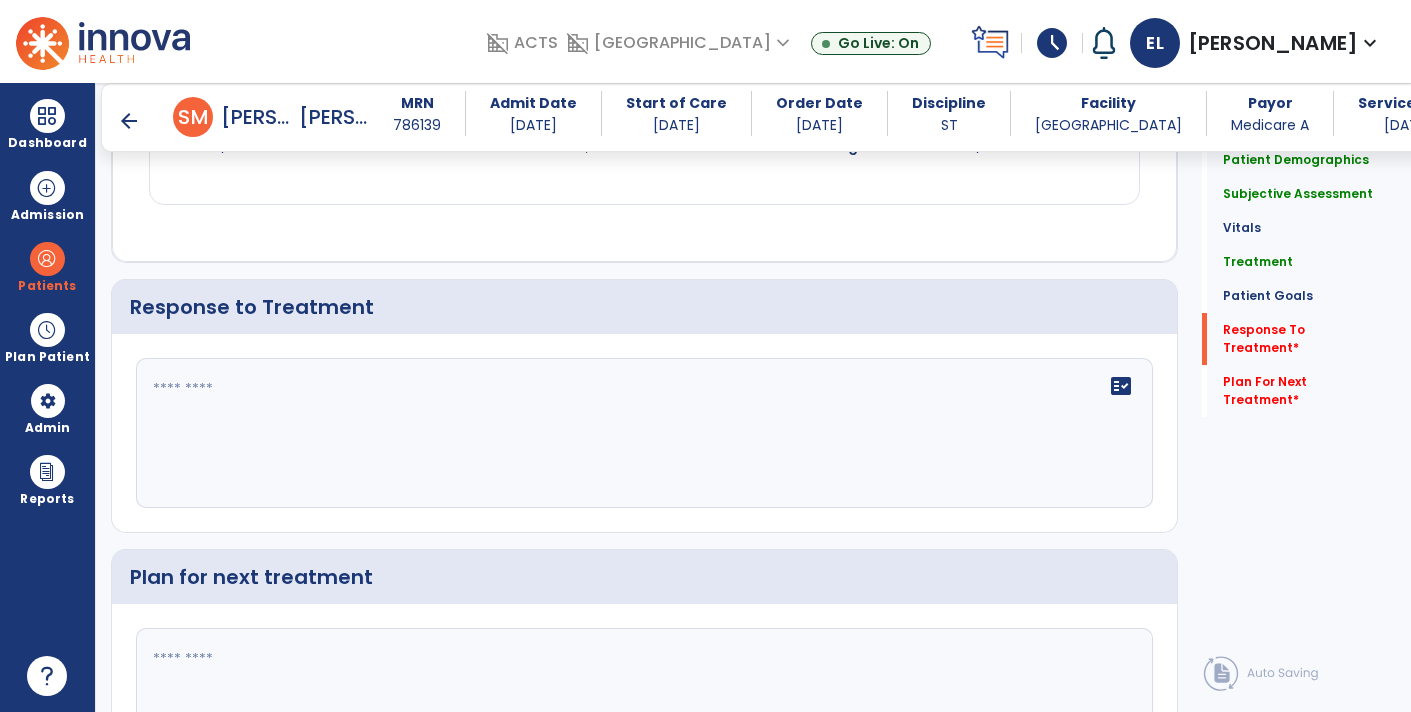 click on "fact_check" 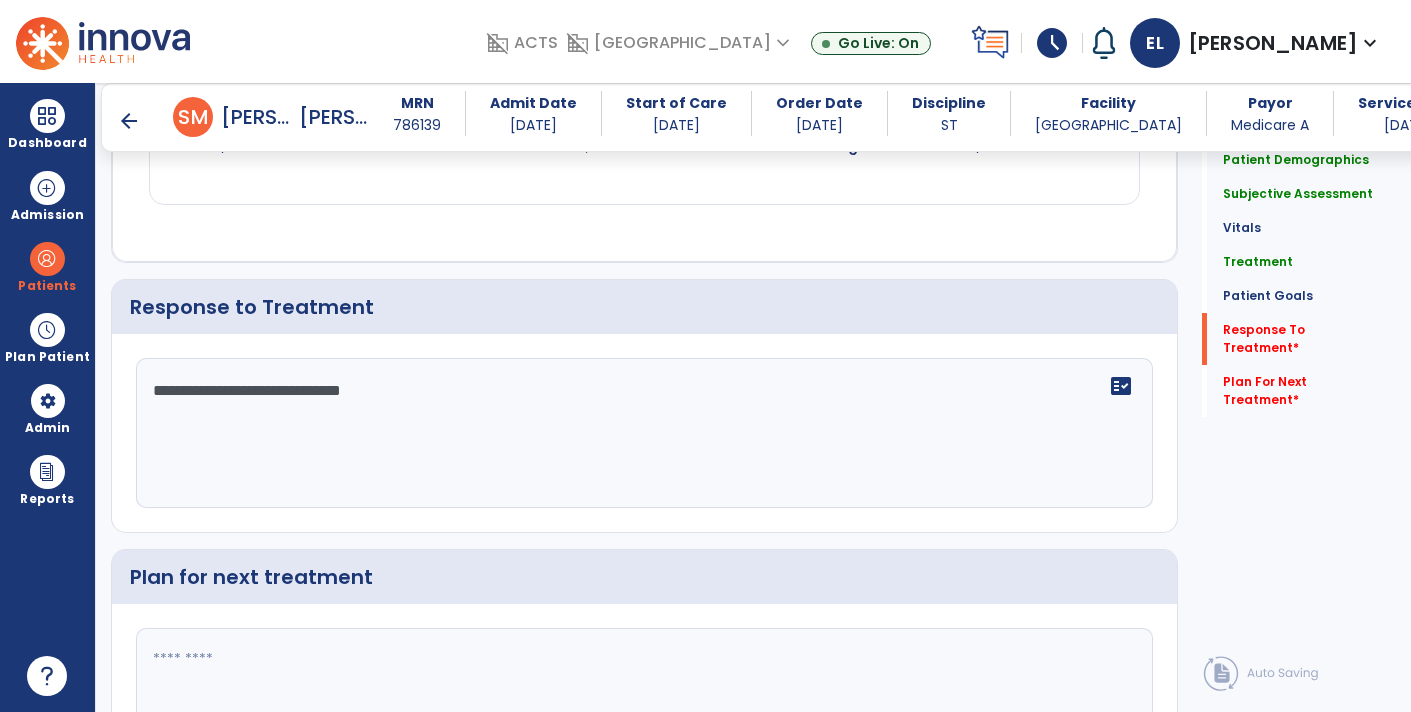 type on "**********" 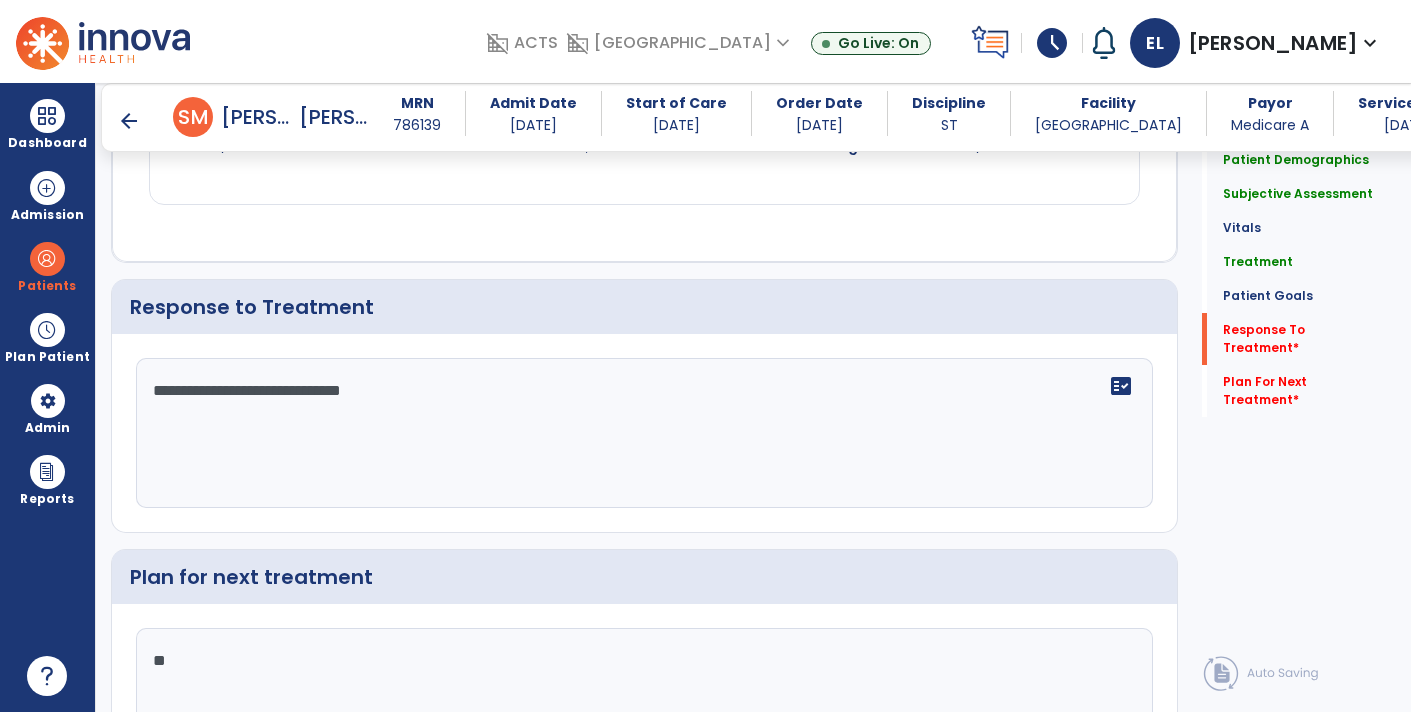 type on "*" 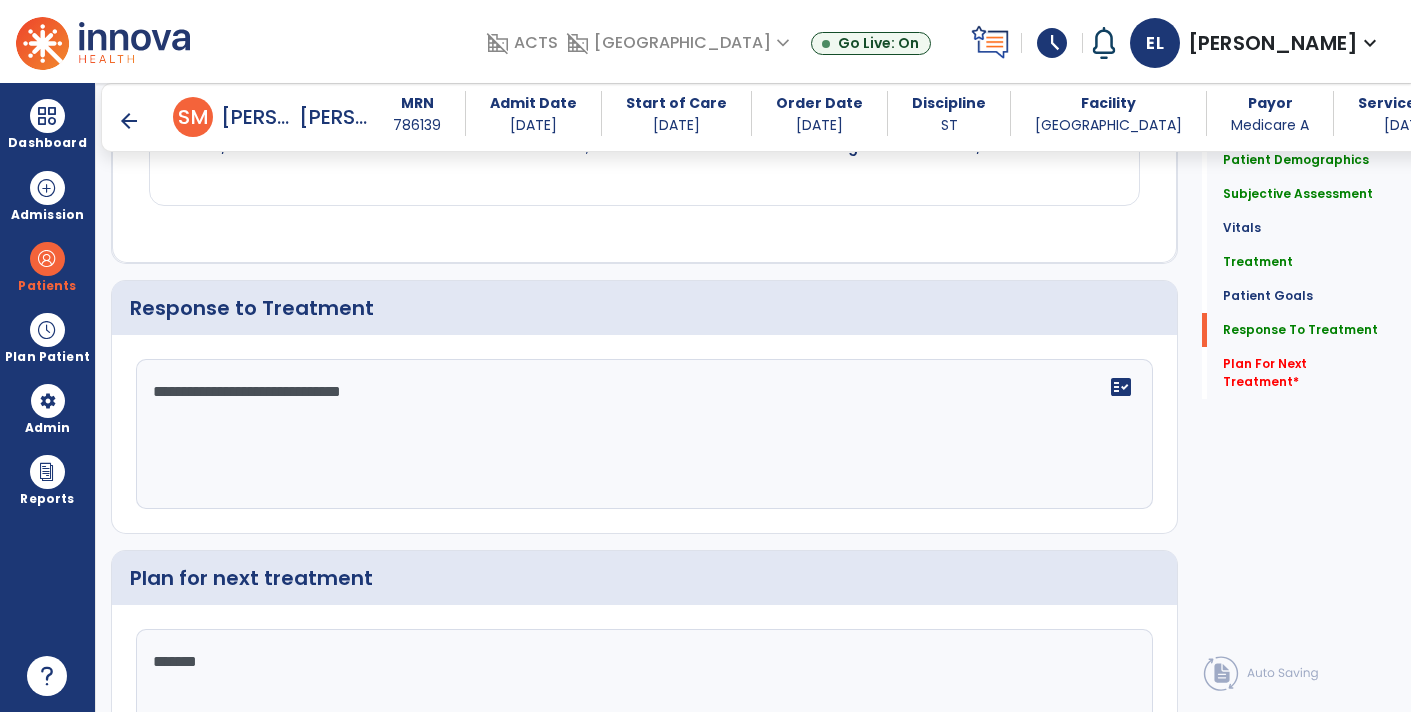 type on "********" 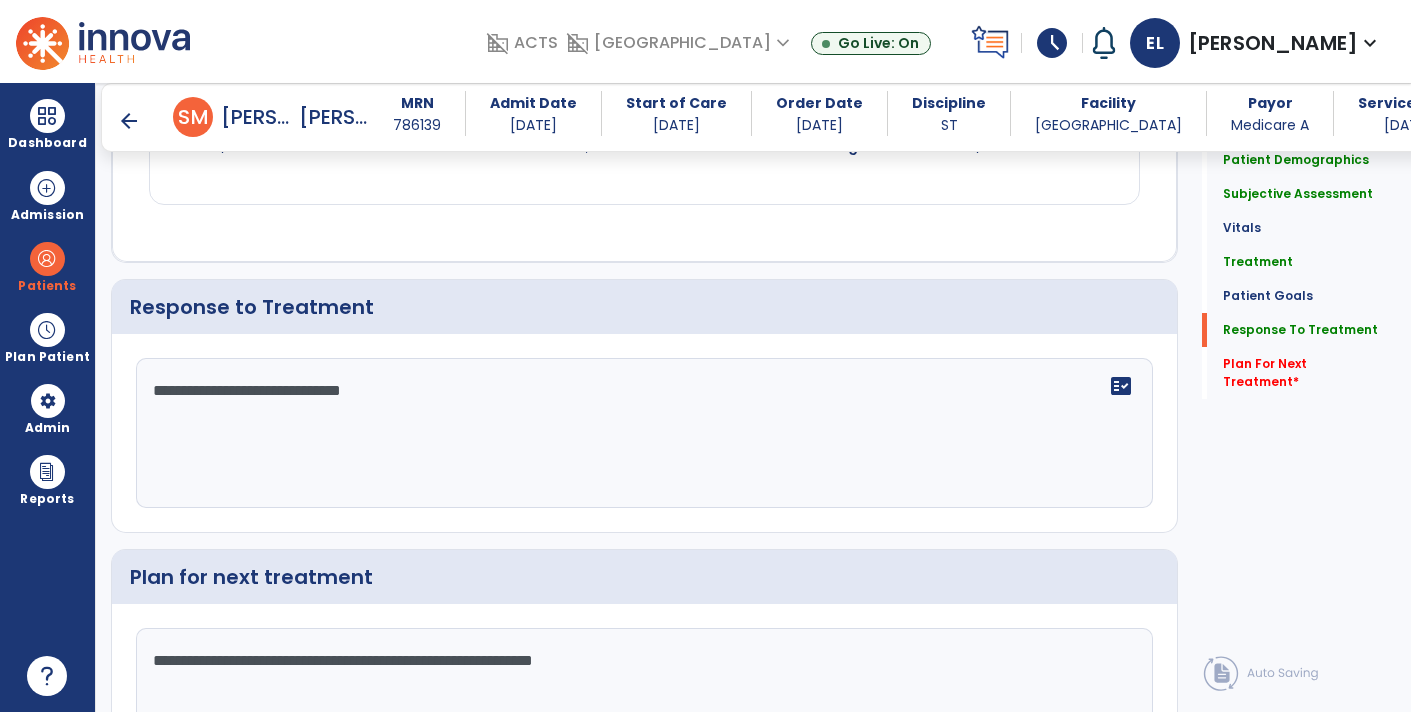 scroll, scrollTop: 2660, scrollLeft: 0, axis: vertical 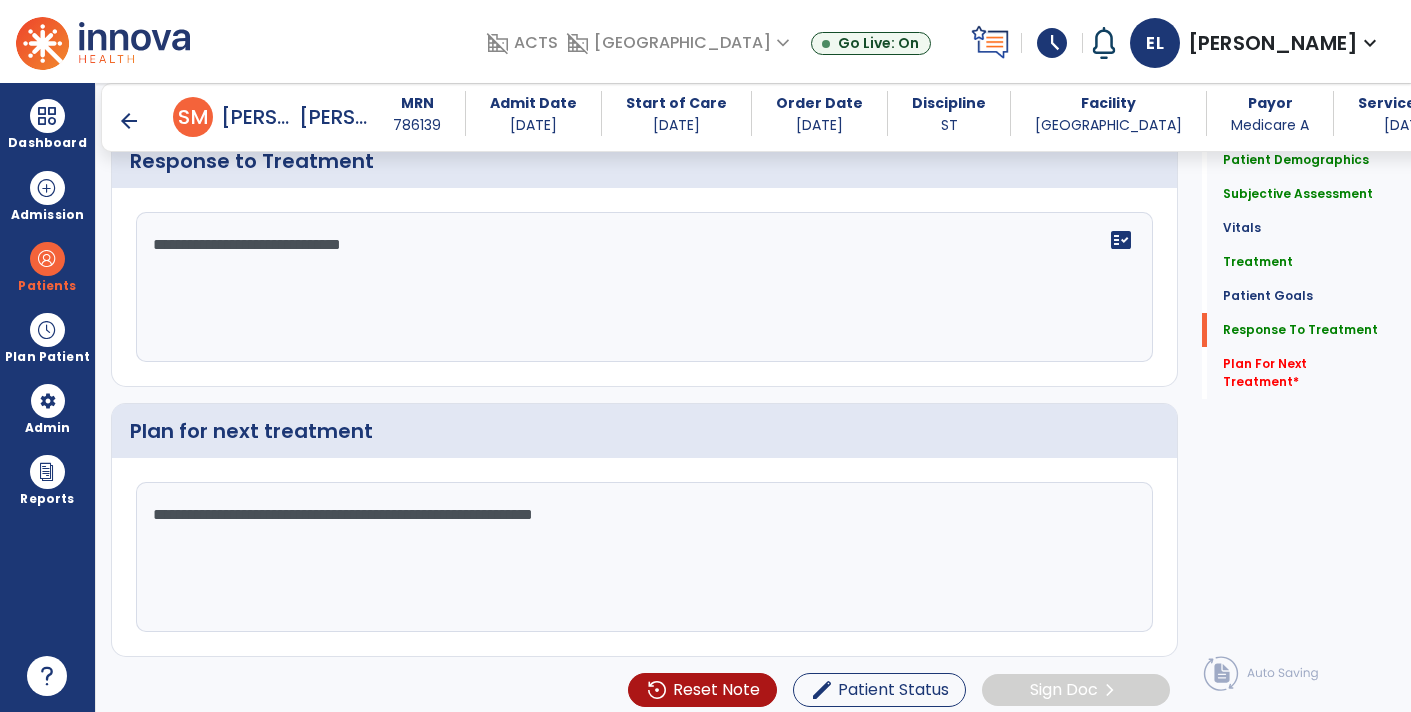 type on "**********" 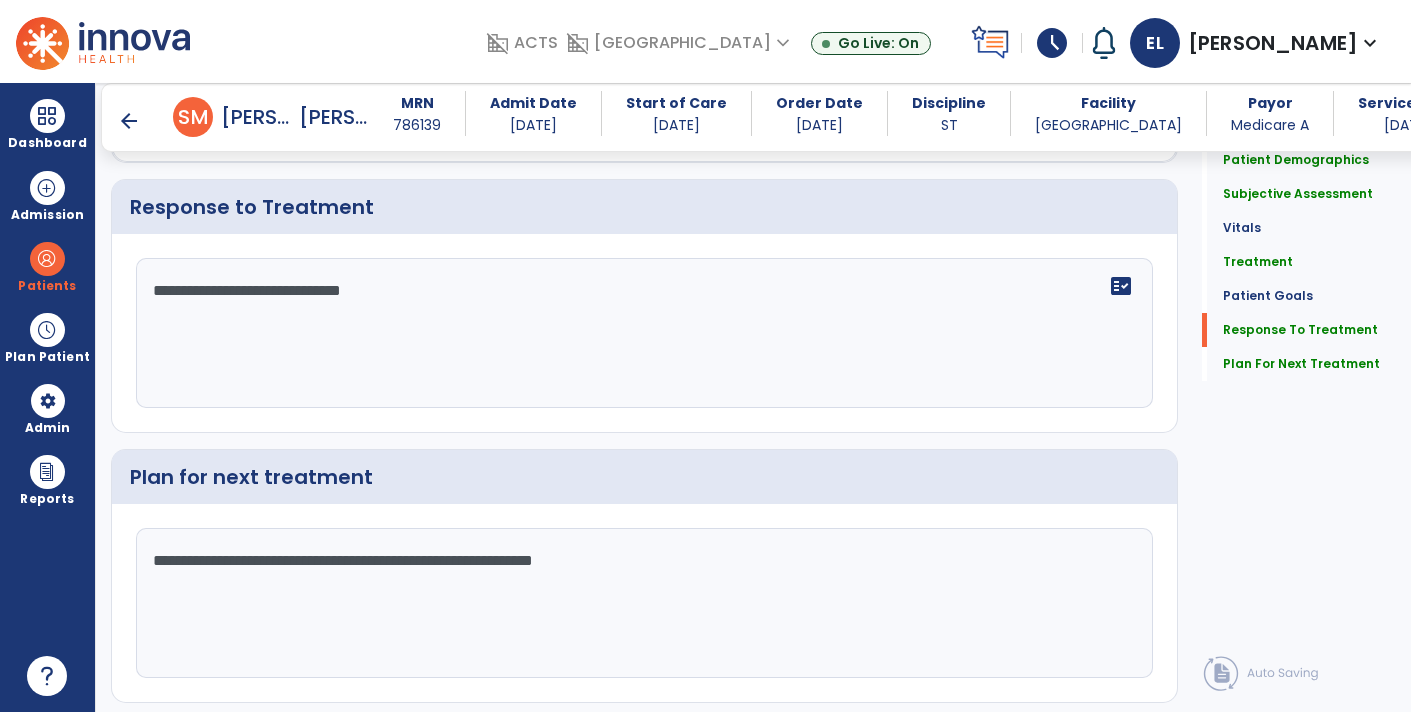 scroll, scrollTop: 2660, scrollLeft: 0, axis: vertical 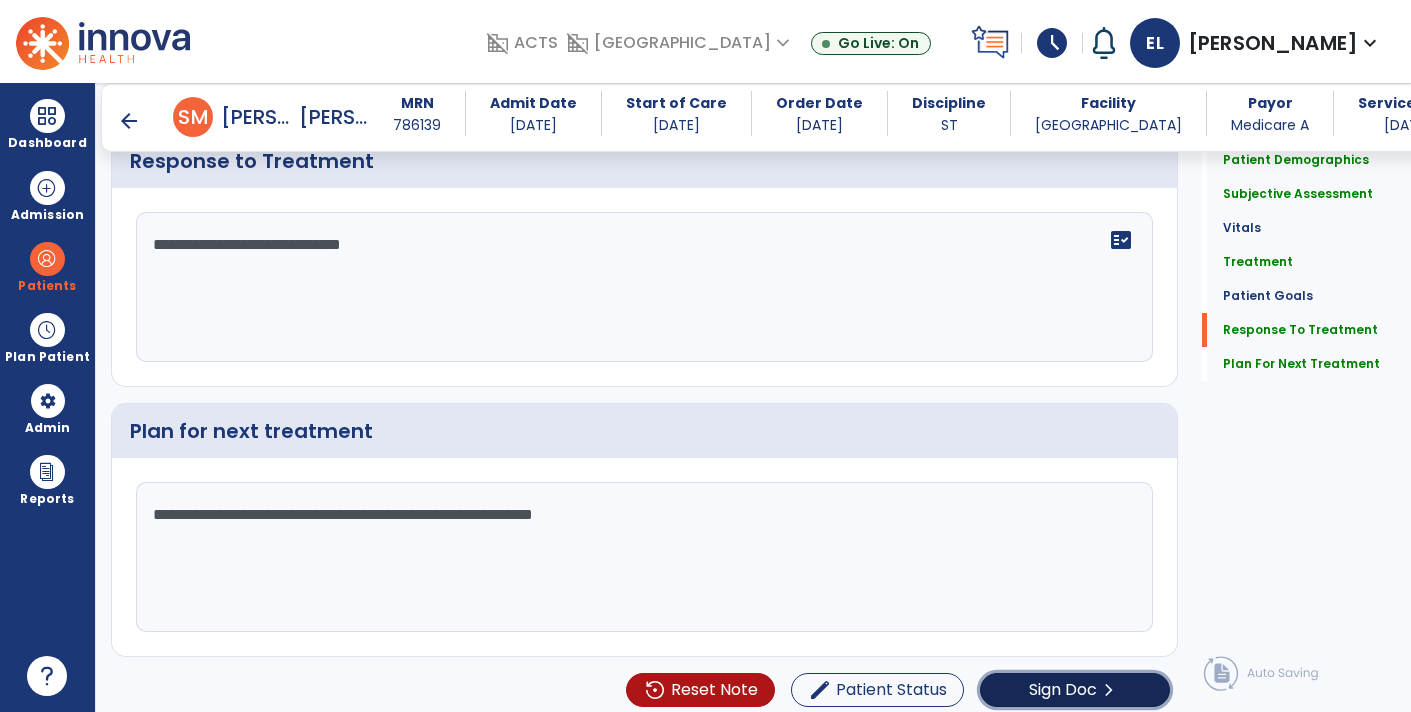 click on "Sign Doc" 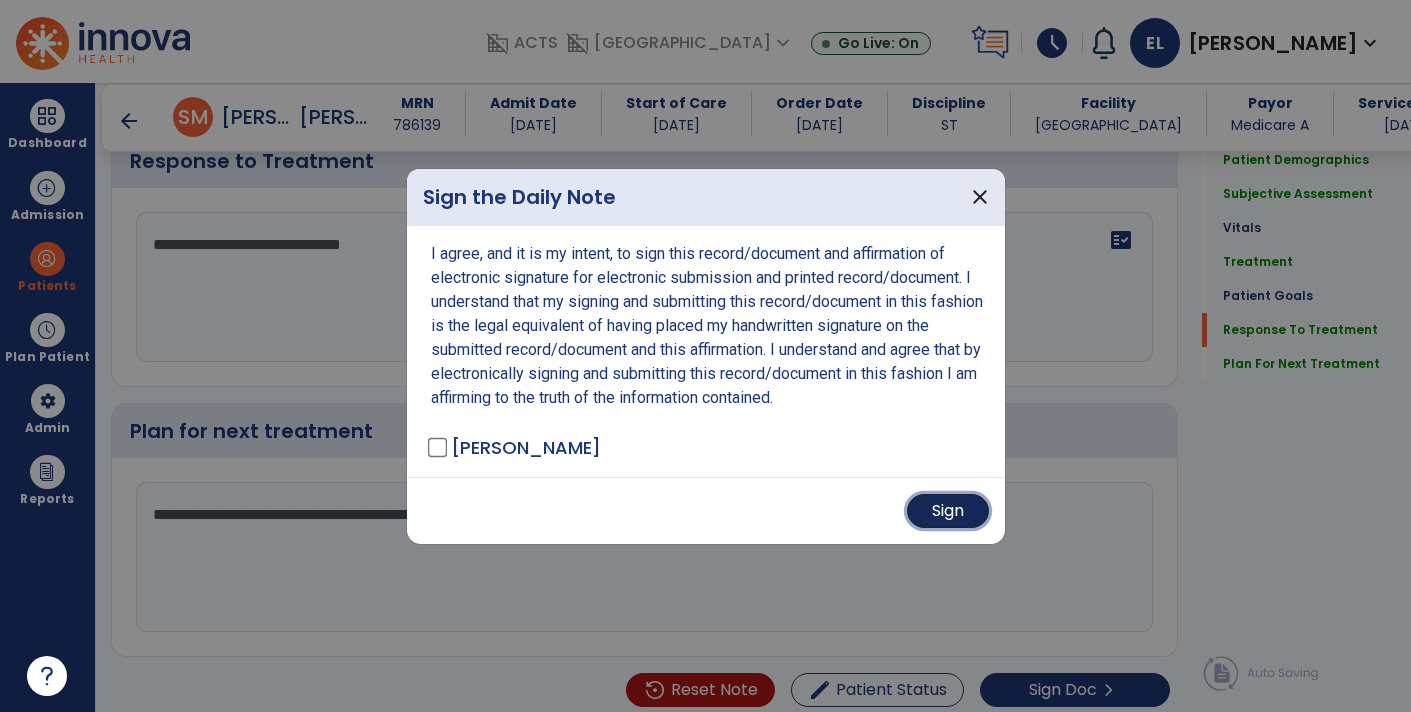 click on "Sign" at bounding box center [948, 511] 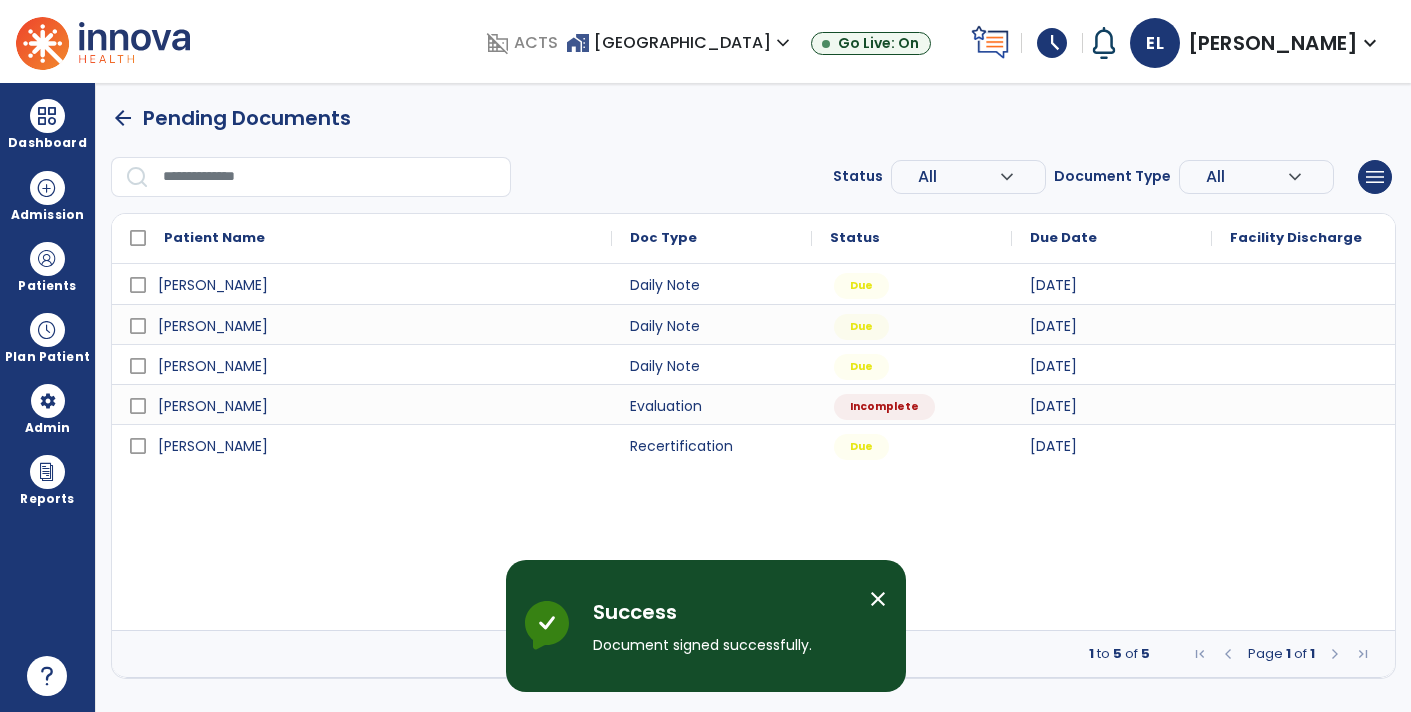 scroll, scrollTop: 0, scrollLeft: 0, axis: both 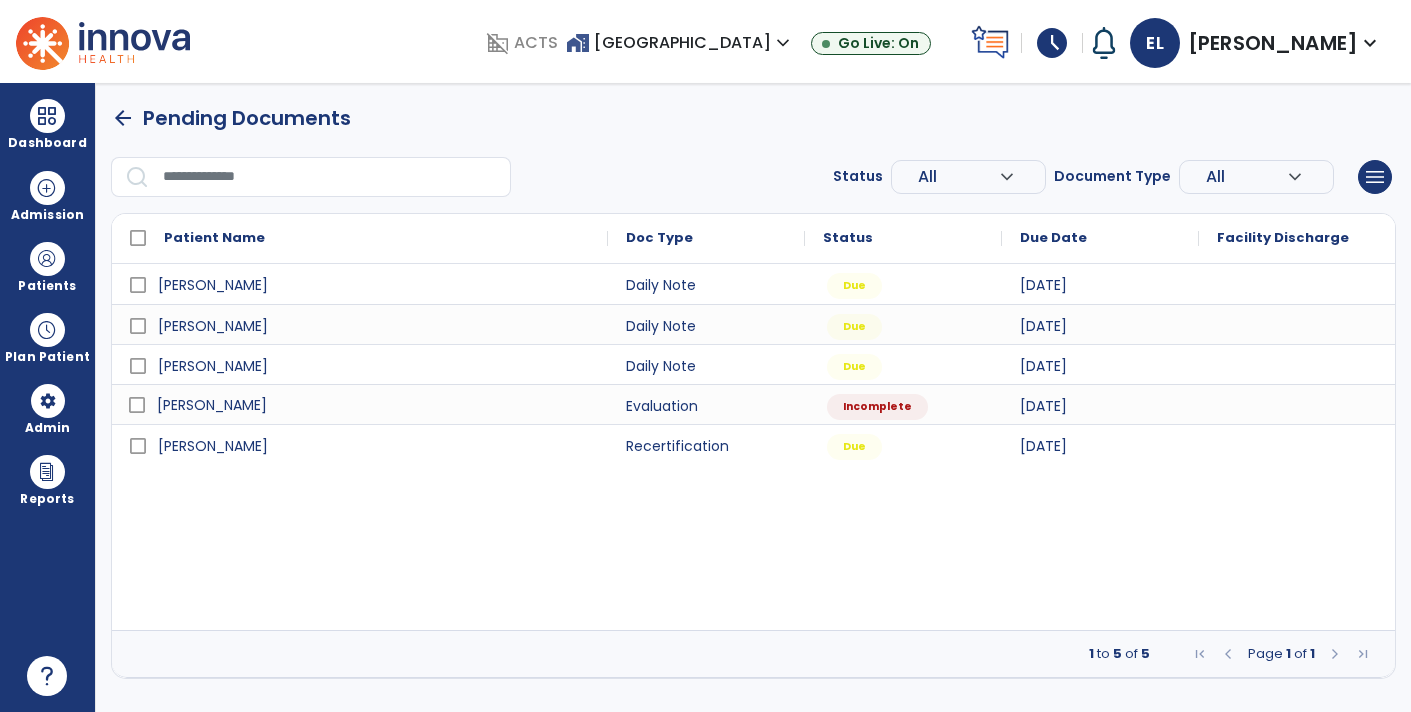 click on "[PERSON_NAME]" at bounding box center (374, 405) 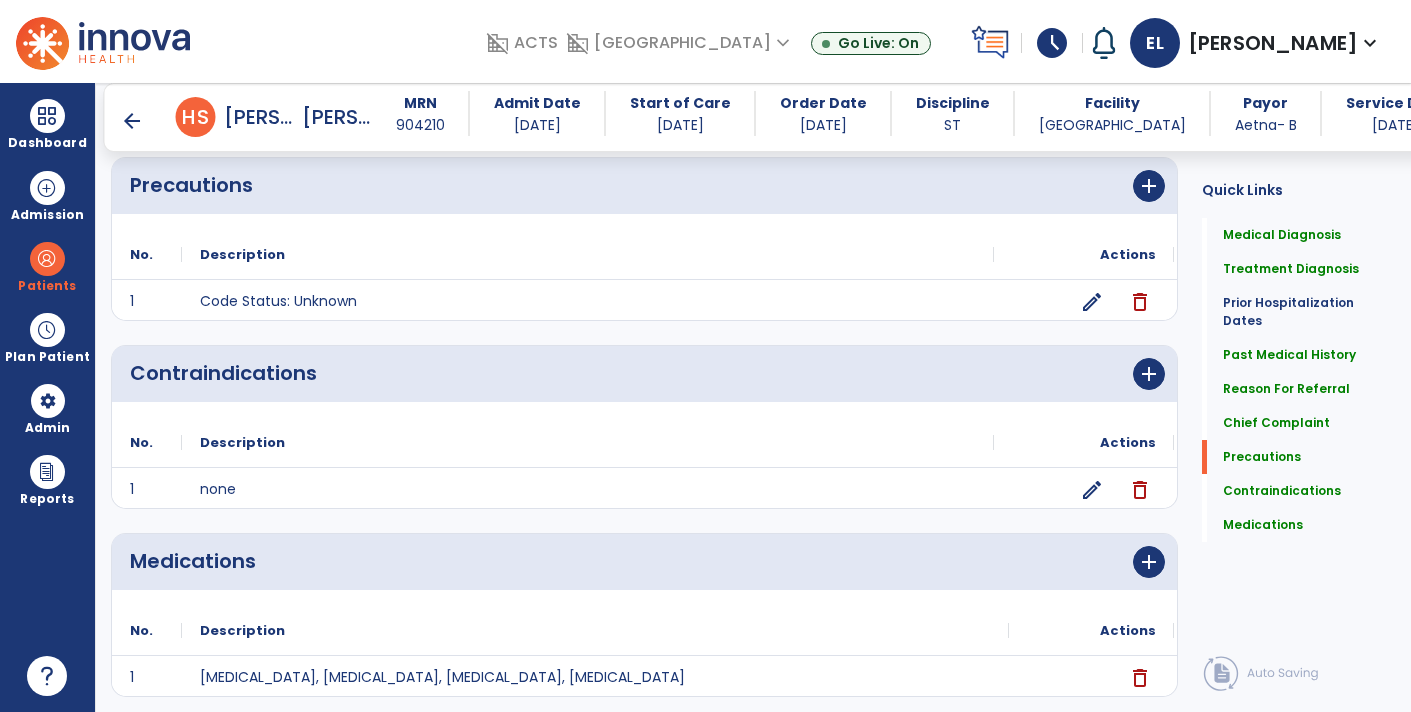 scroll, scrollTop: 1538, scrollLeft: 0, axis: vertical 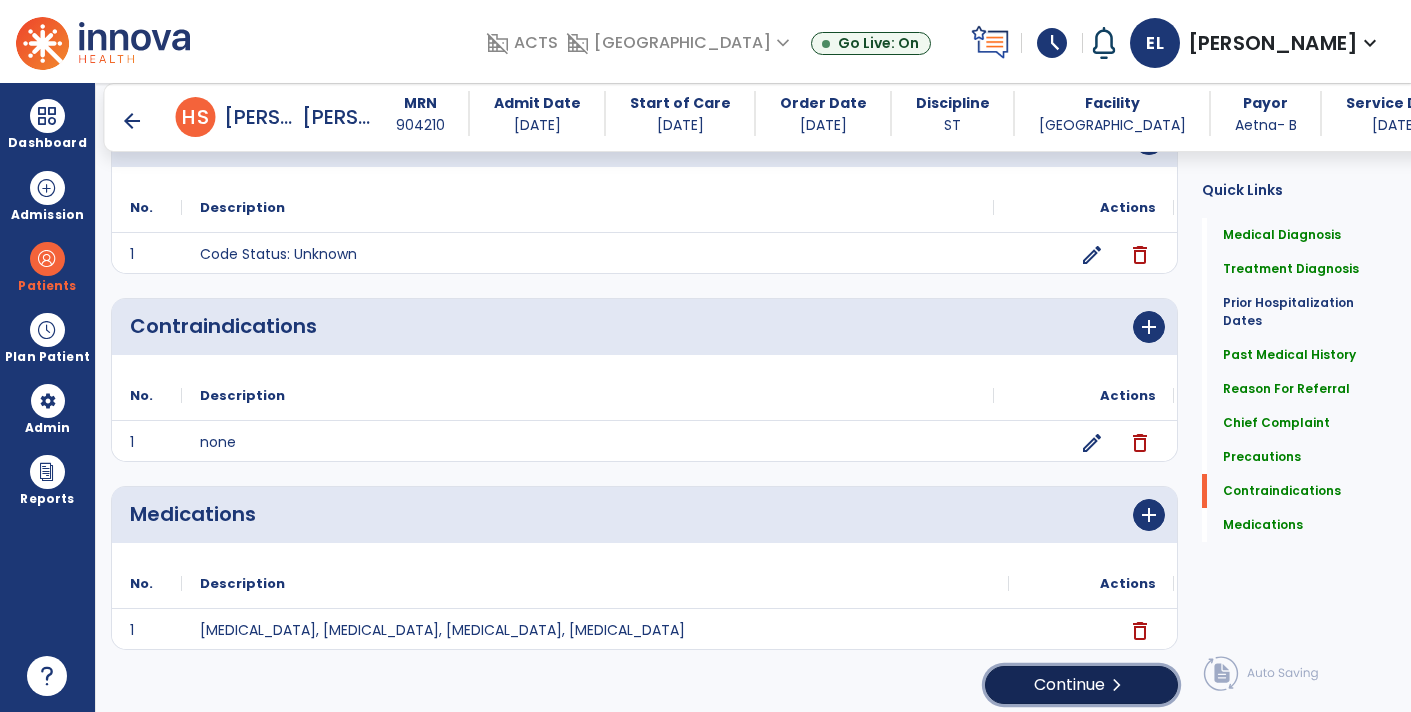click on "Continue  chevron_right" 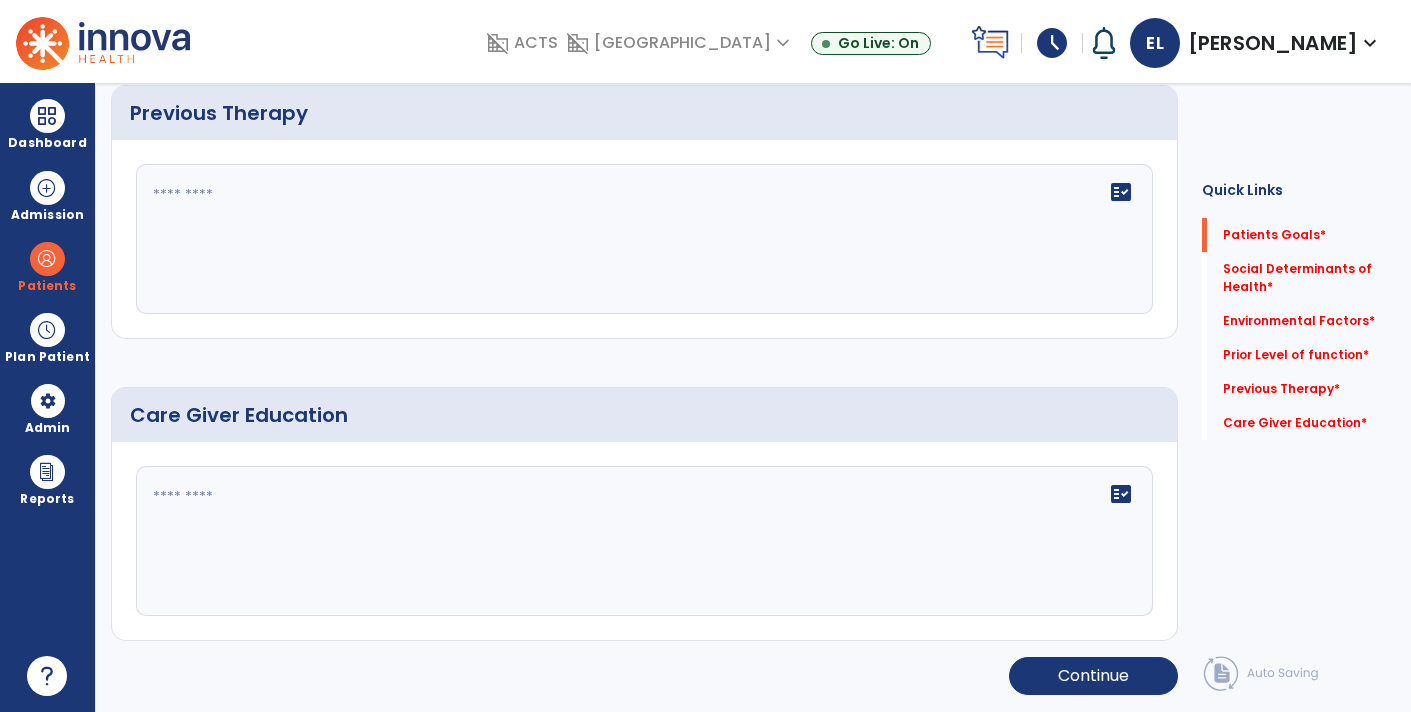 scroll, scrollTop: 0, scrollLeft: 0, axis: both 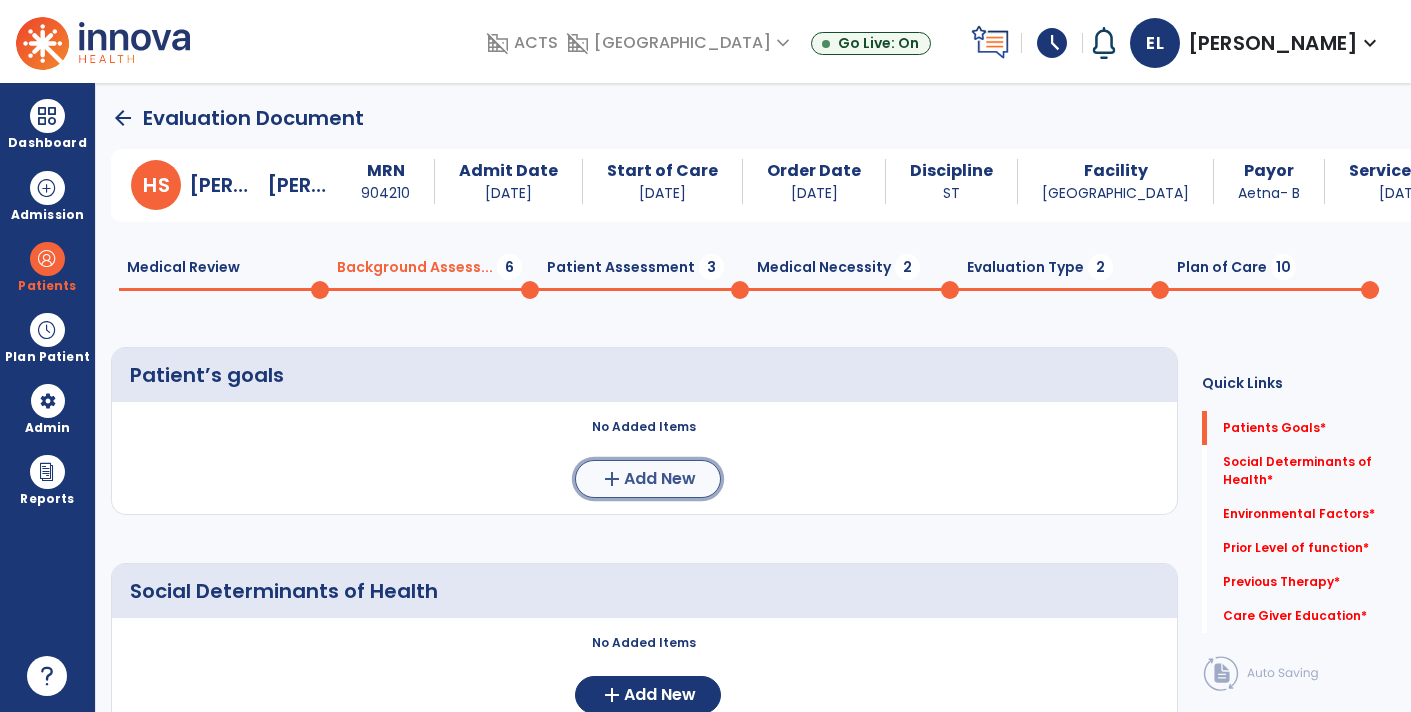 click on "add  Add New" 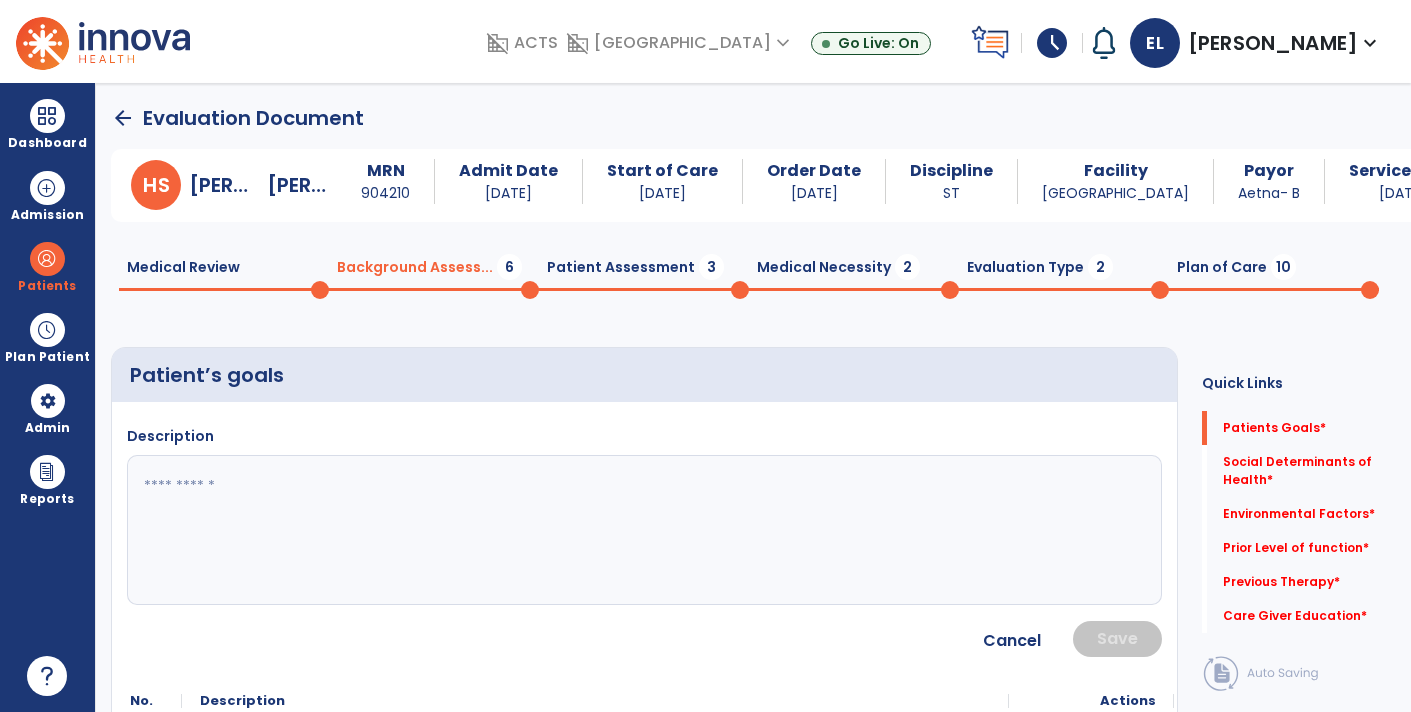 click 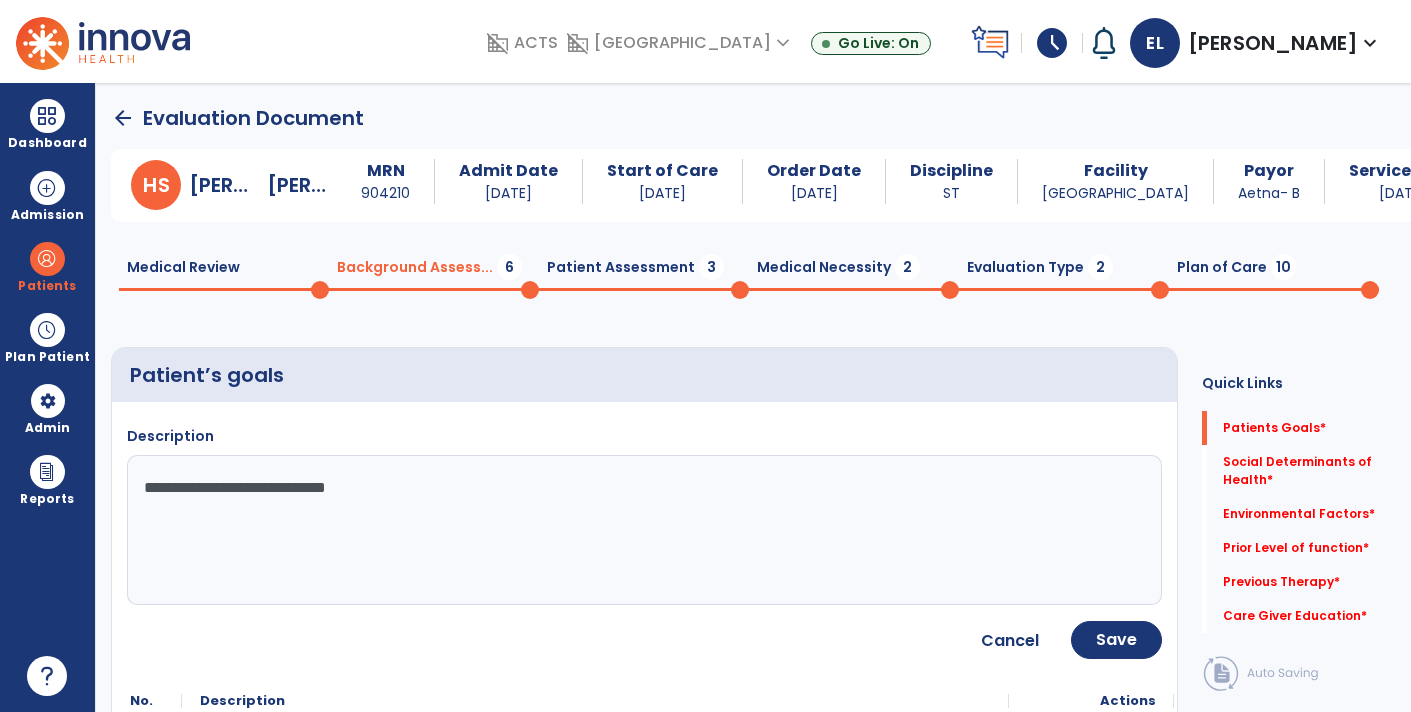 type on "**********" 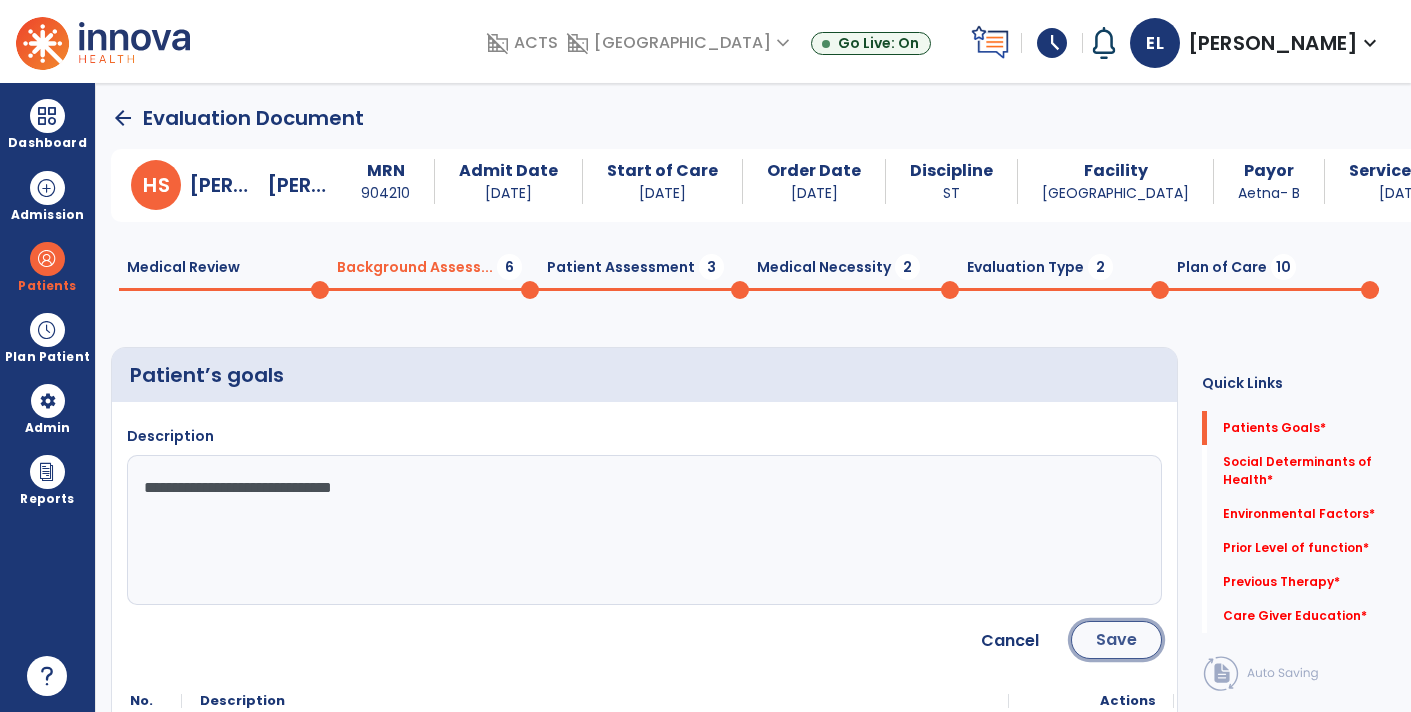 click on "Save" 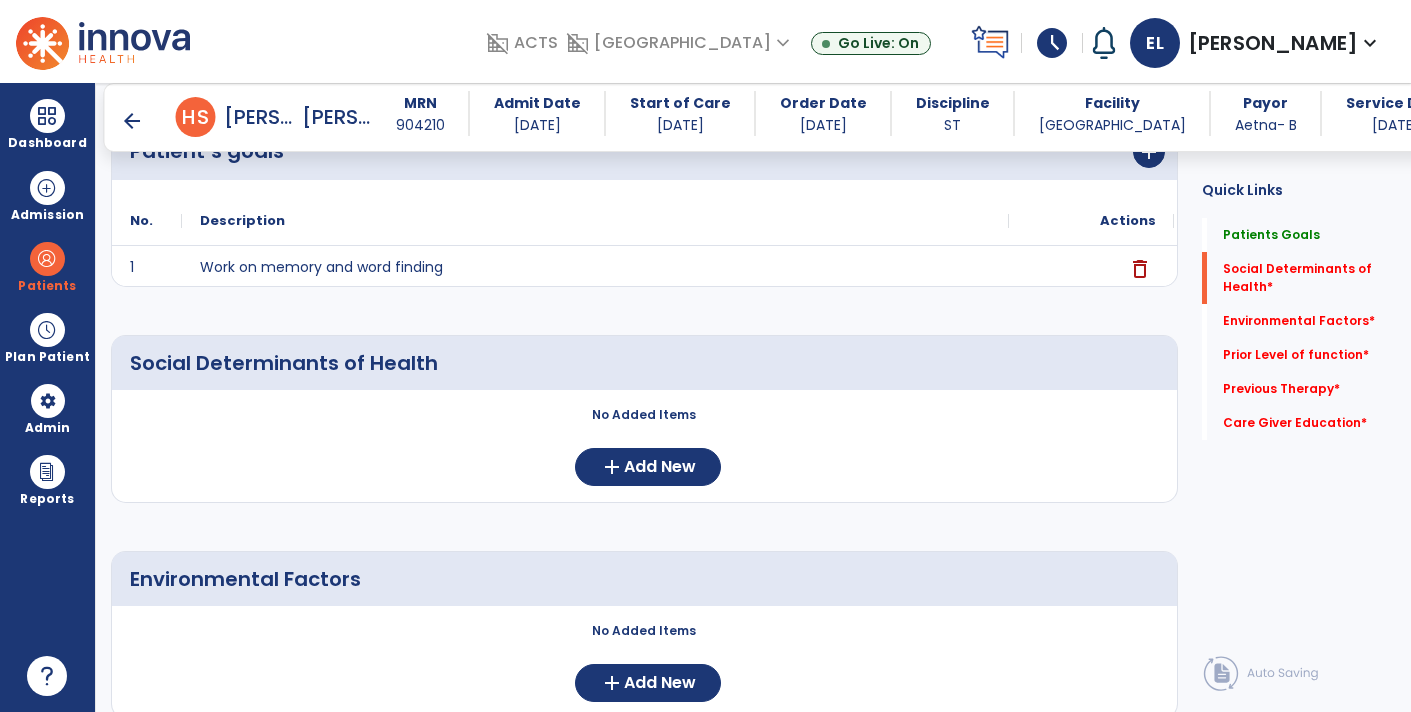 scroll, scrollTop: 198, scrollLeft: 0, axis: vertical 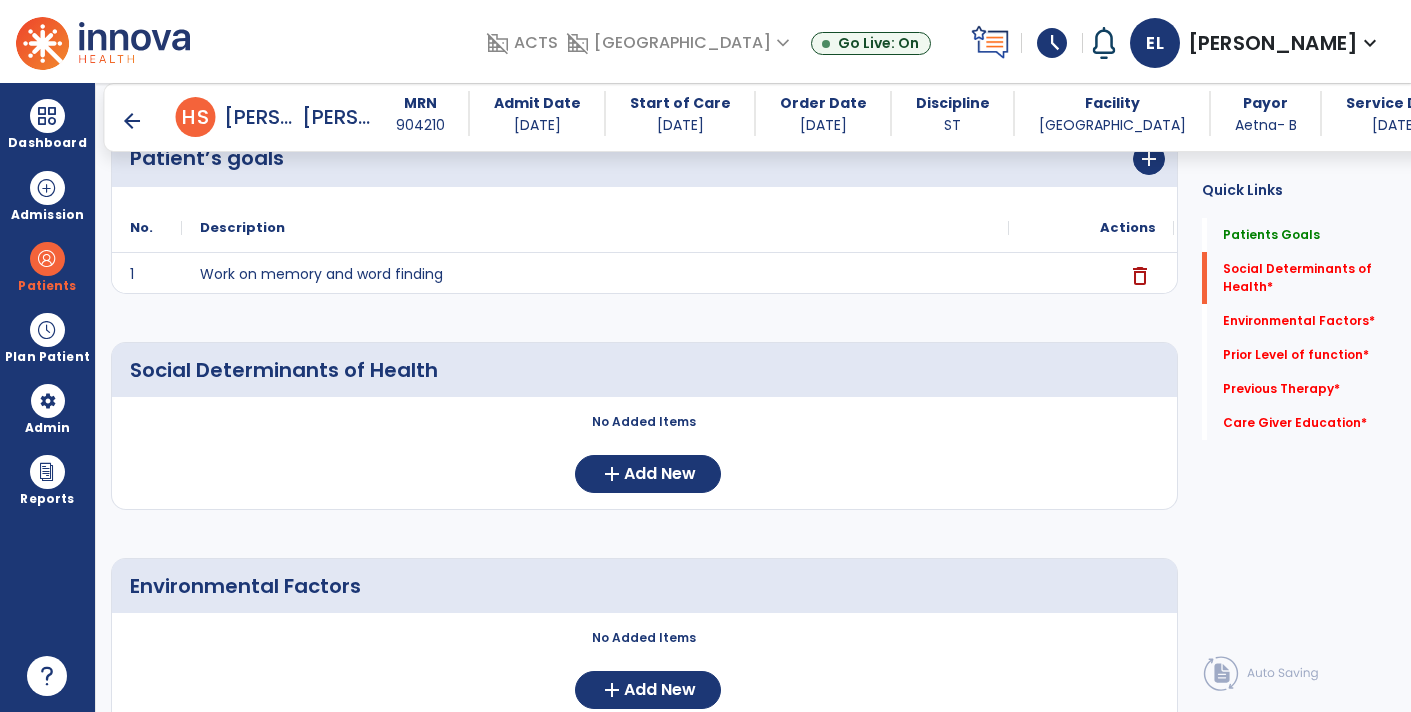 click 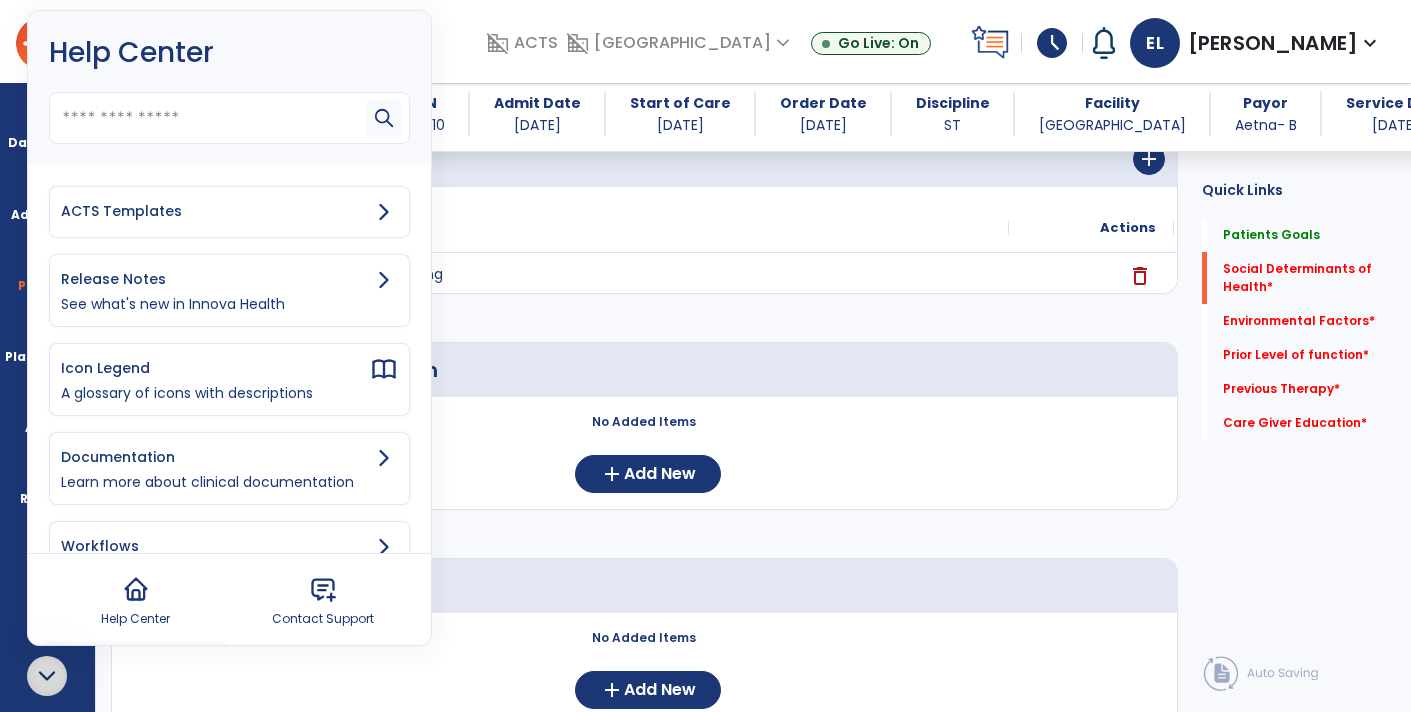 click on "ACTS Templates" at bounding box center (215, 211) 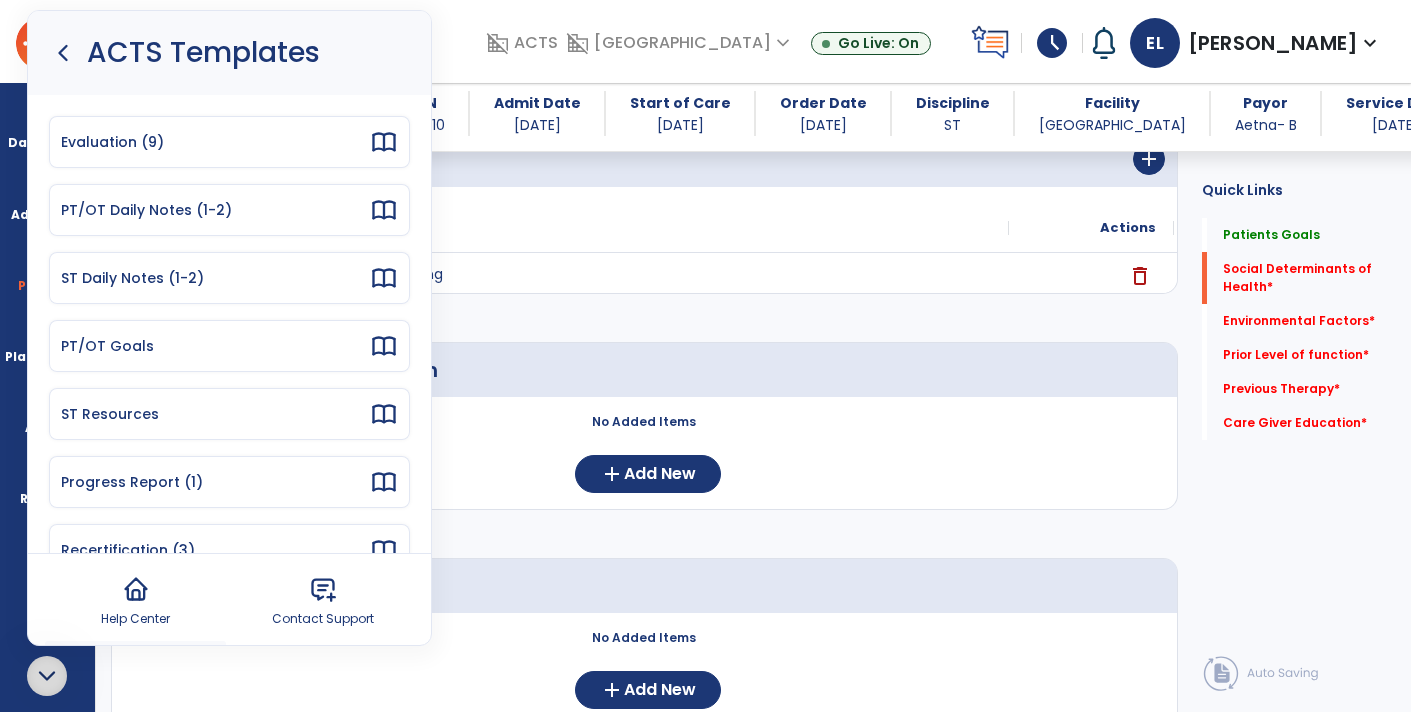 click on "Evaluation (9)" at bounding box center [215, 142] 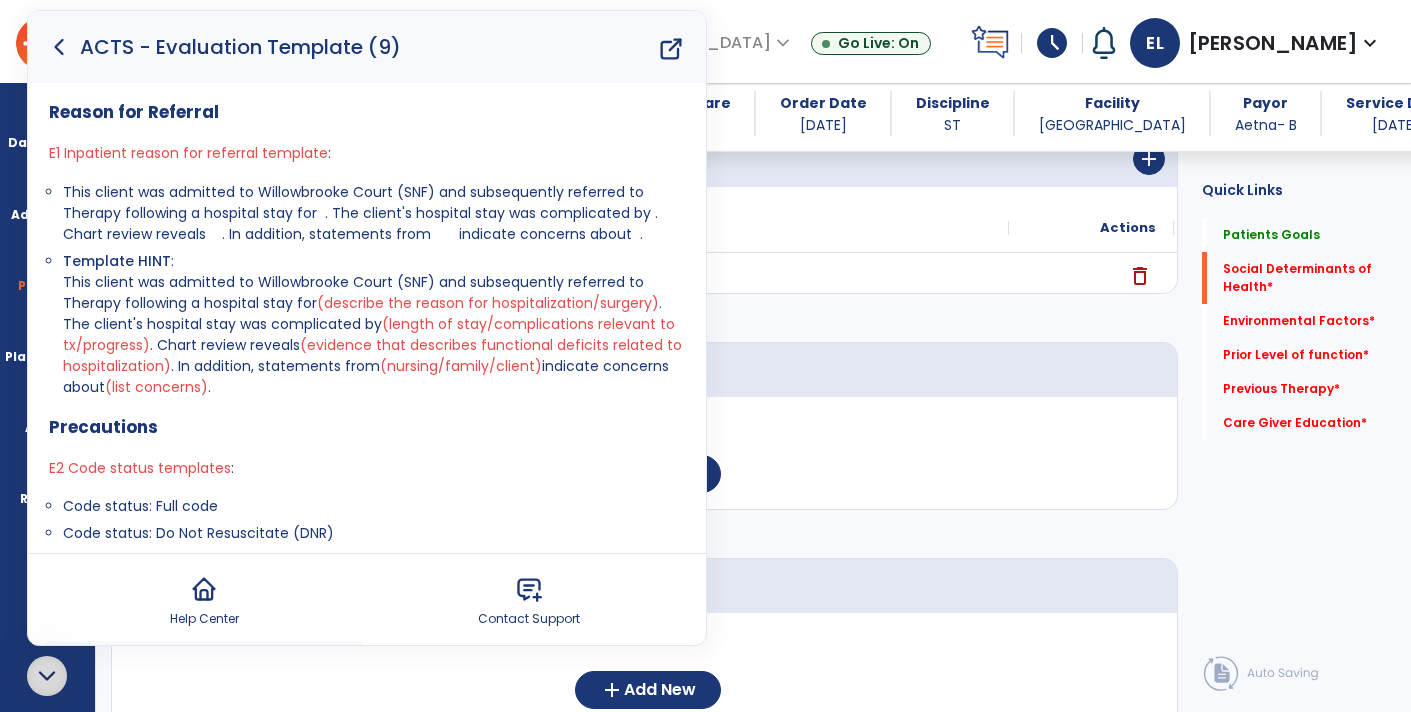 click 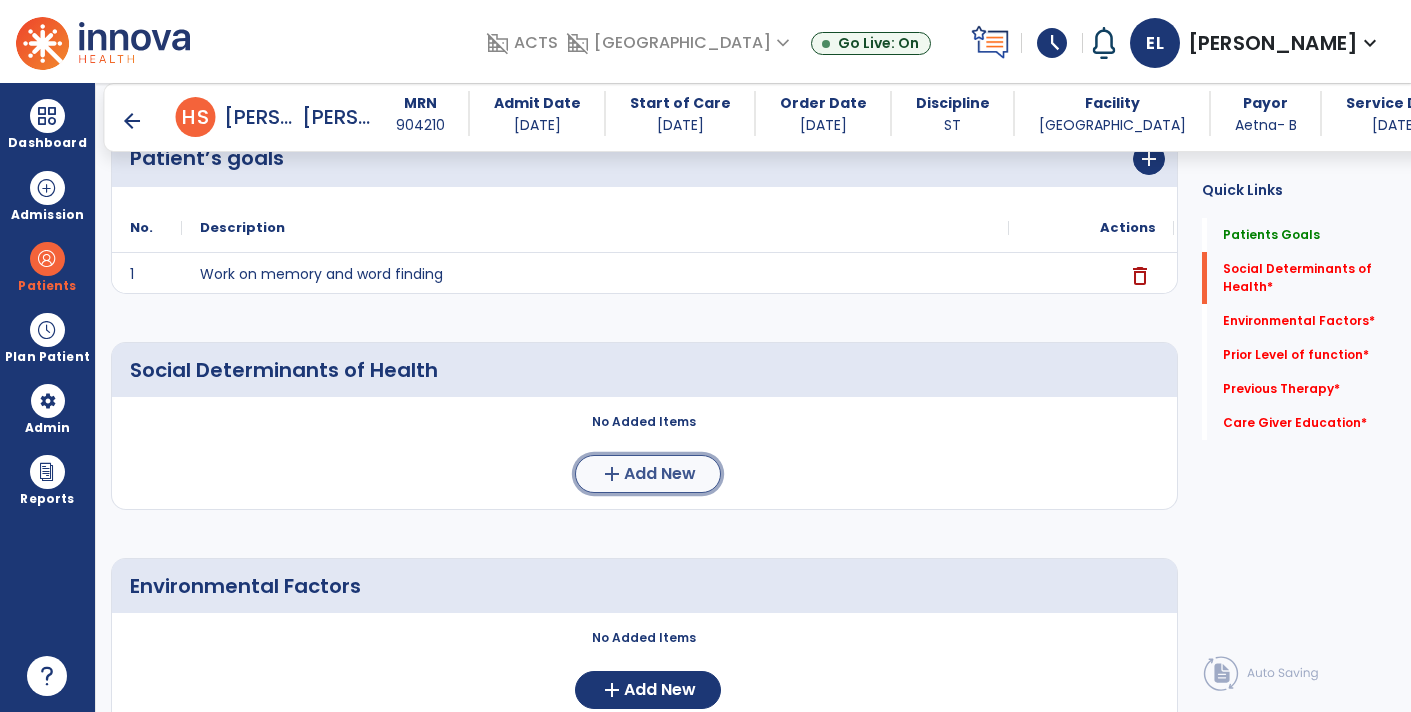 click on "add  Add New" 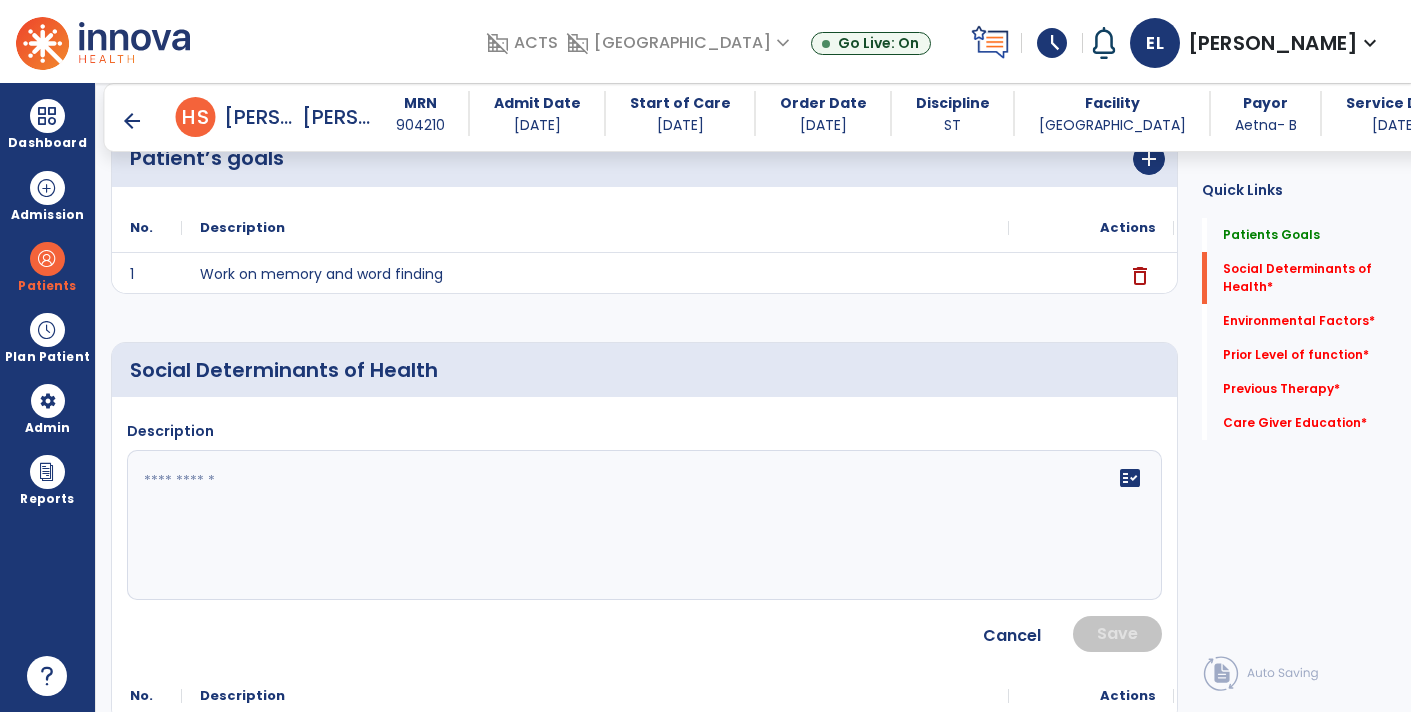 click 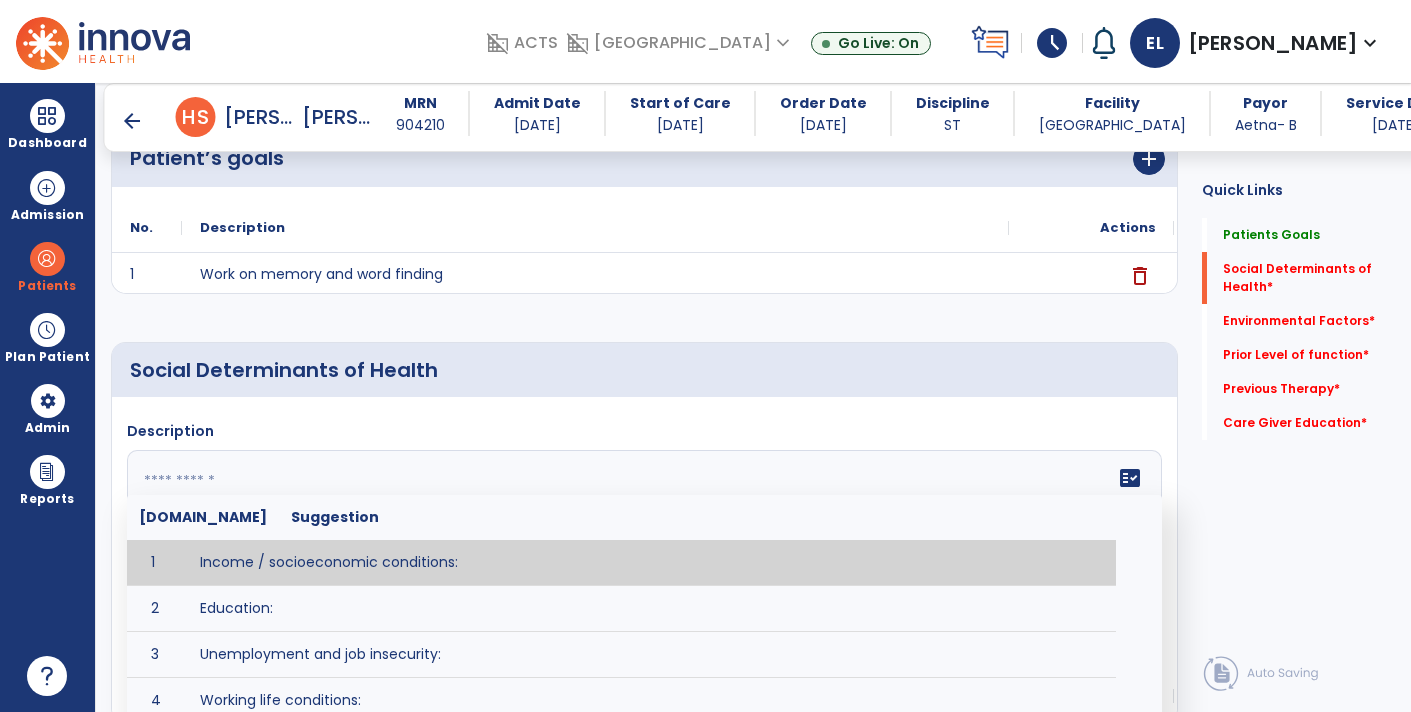 paste 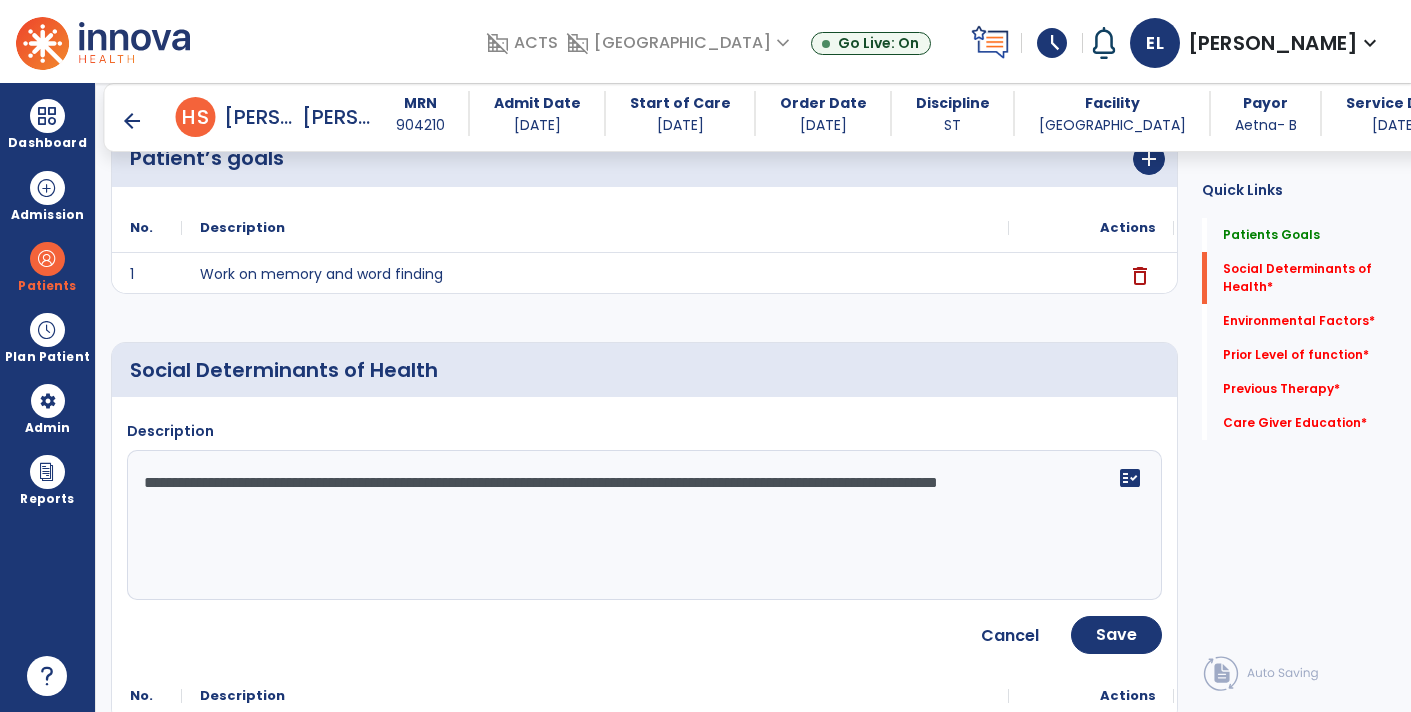 type on "**********" 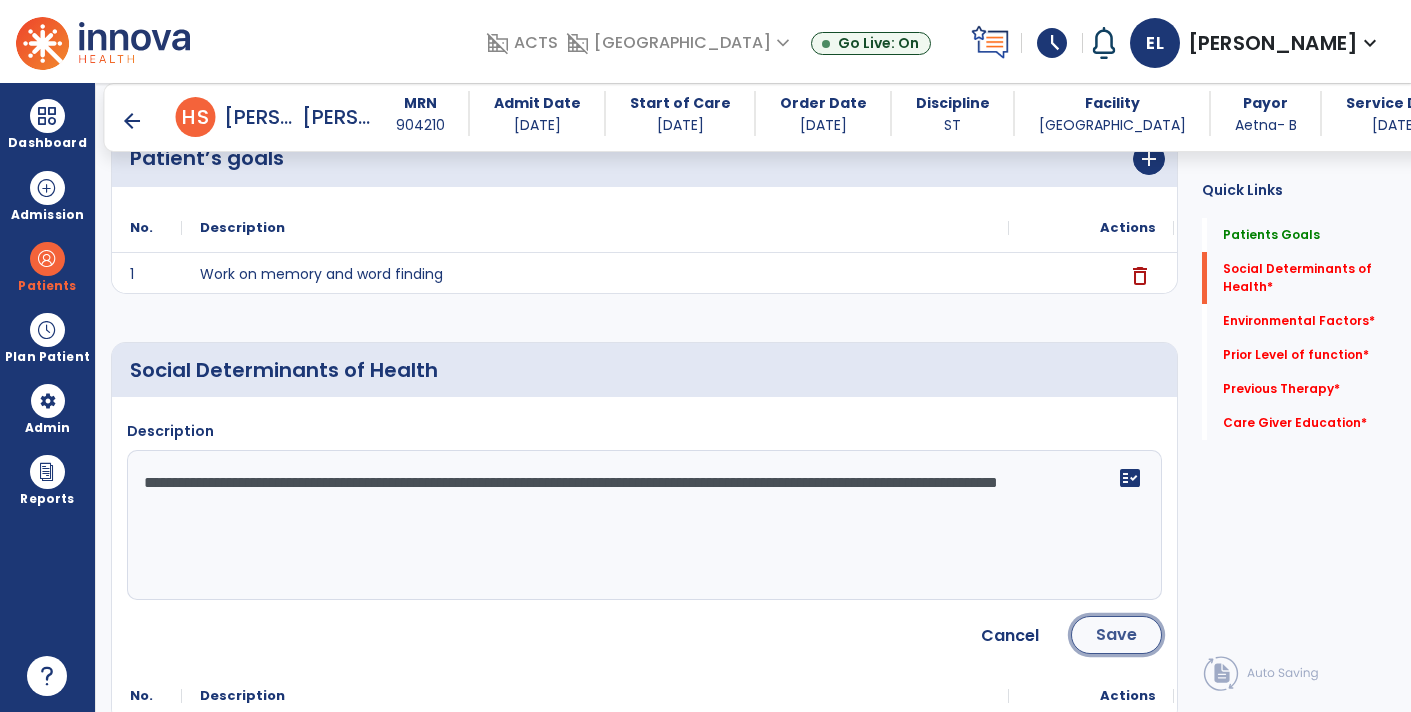 click on "Save" 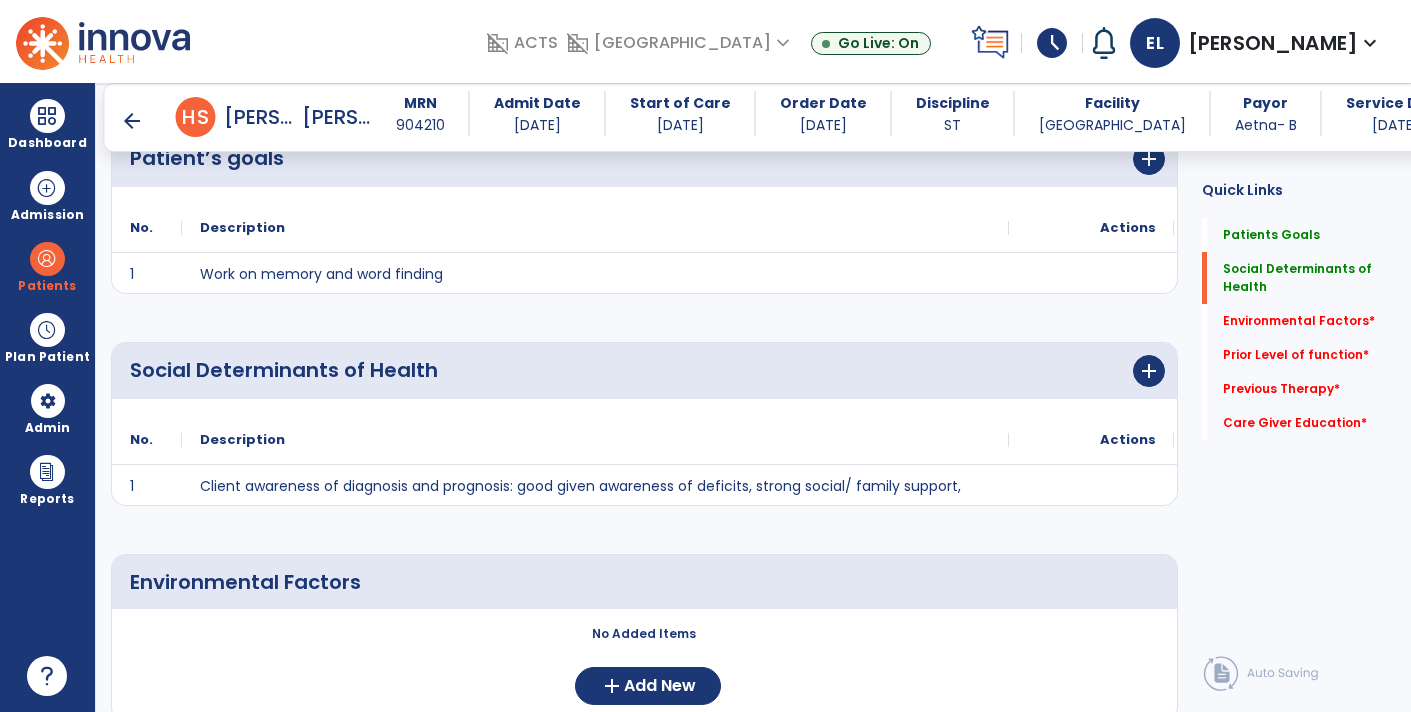 click on "No Added Items  add  Add New" 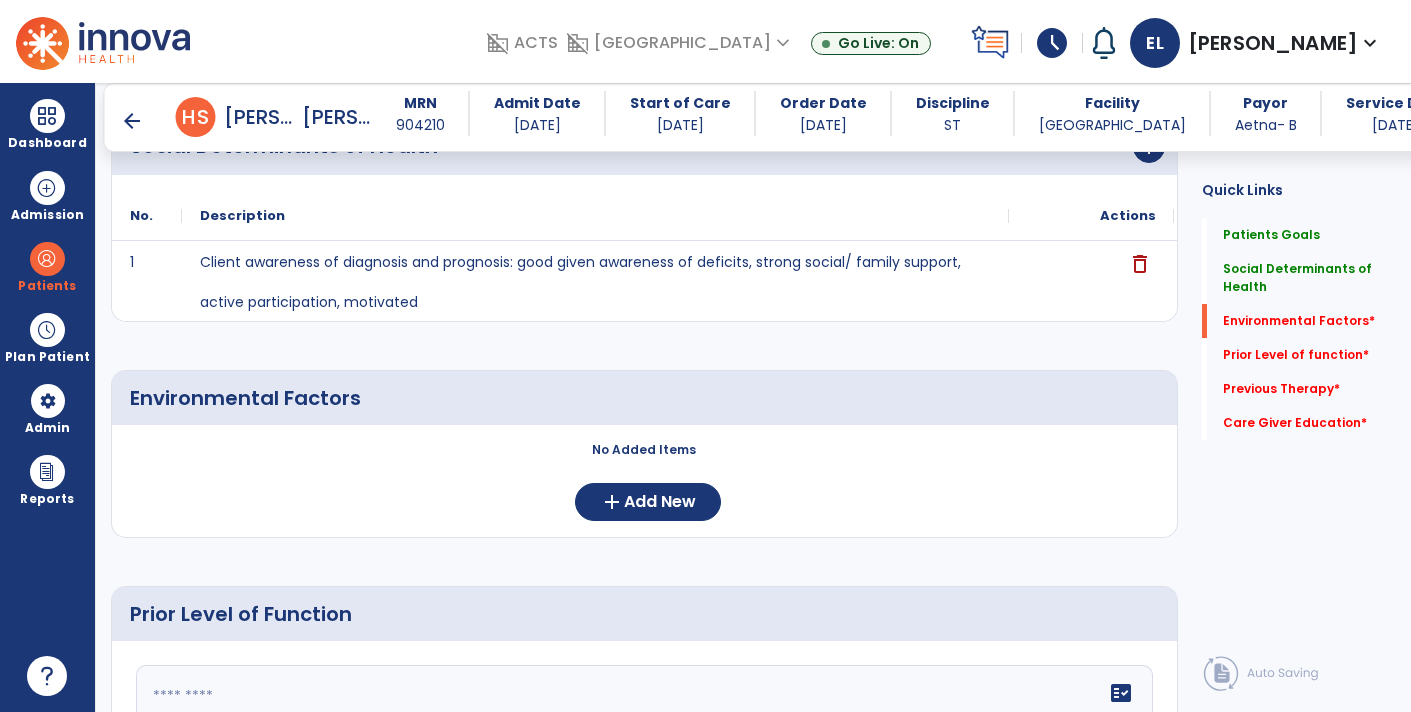 scroll, scrollTop: 418, scrollLeft: 0, axis: vertical 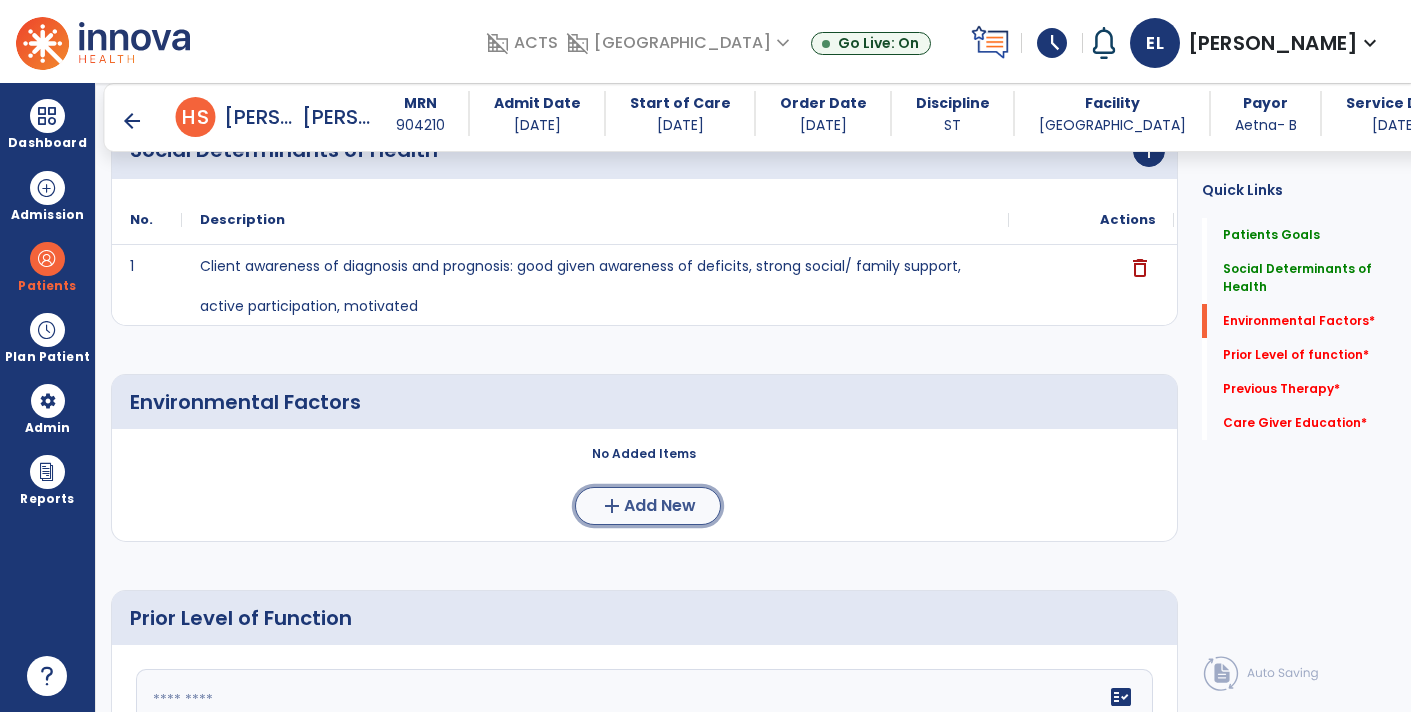click on "Add New" 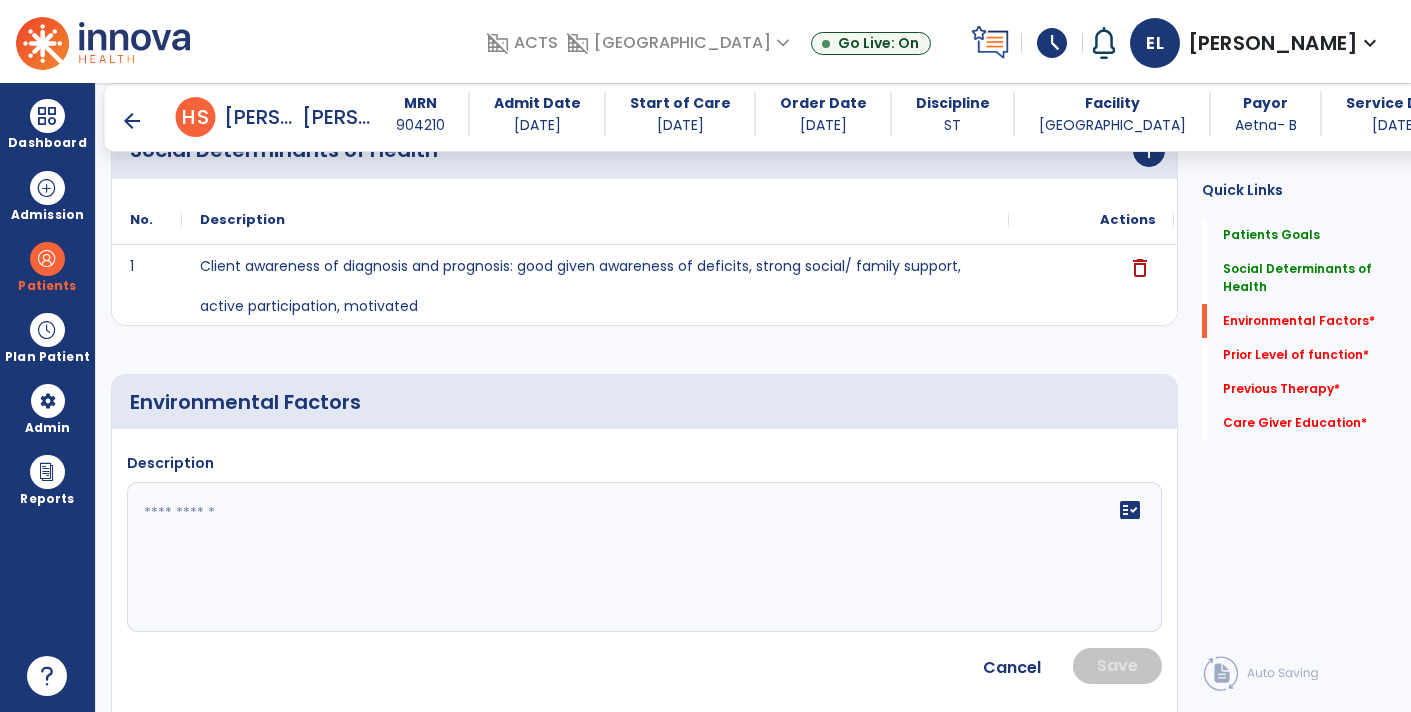 click 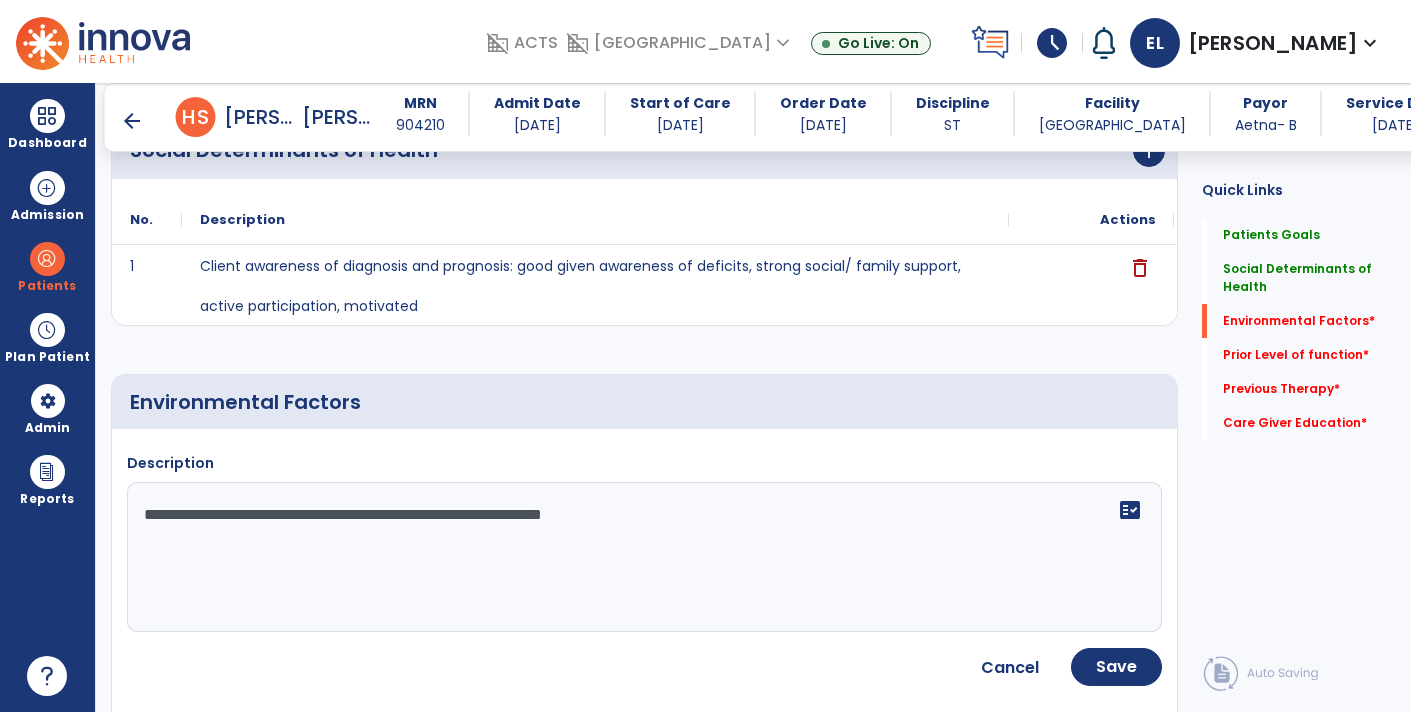 type on "**********" 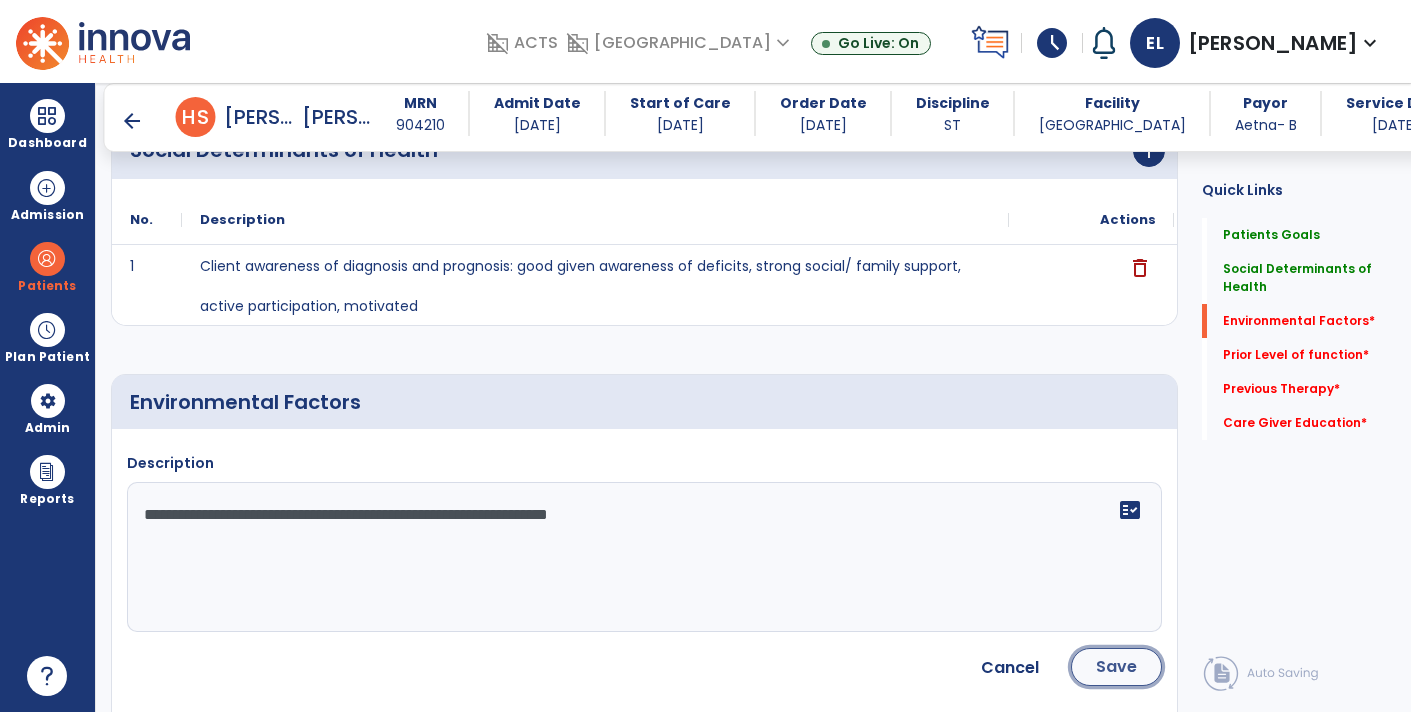 click on "Save" 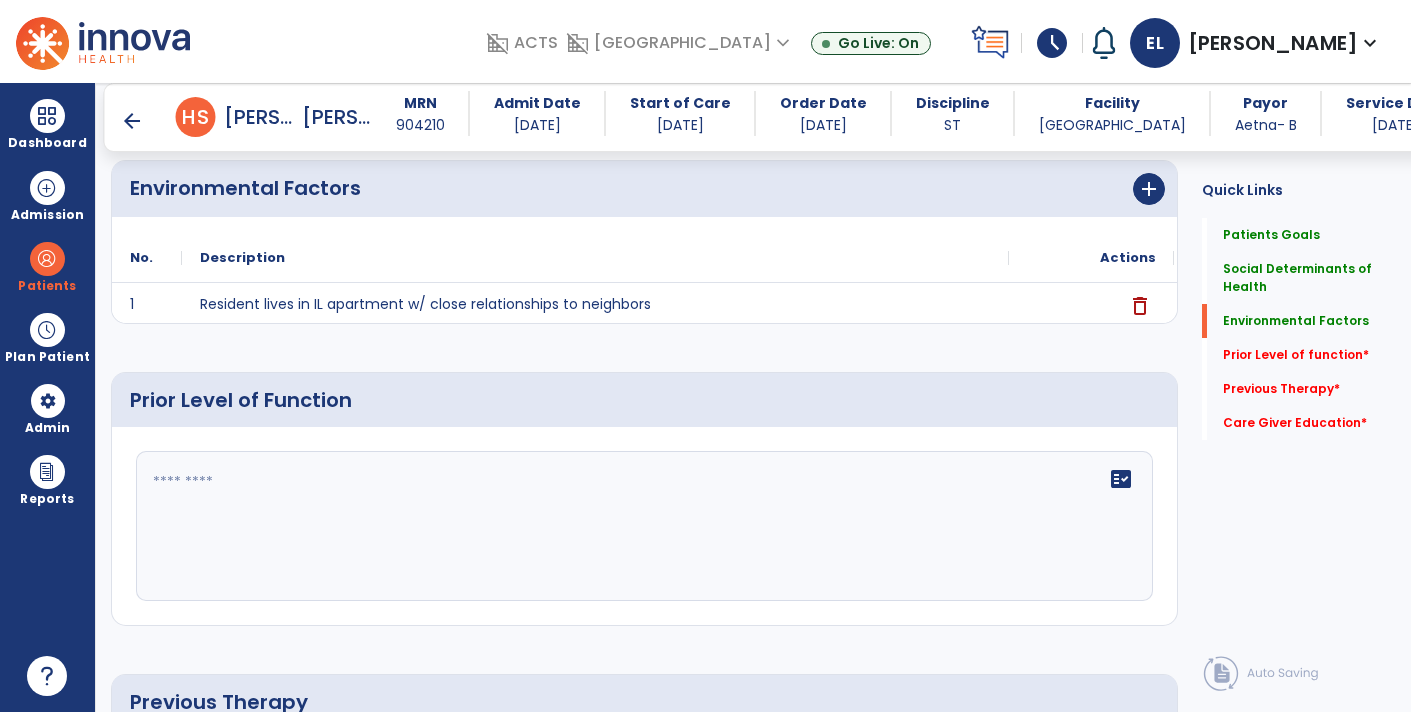 scroll, scrollTop: 631, scrollLeft: 0, axis: vertical 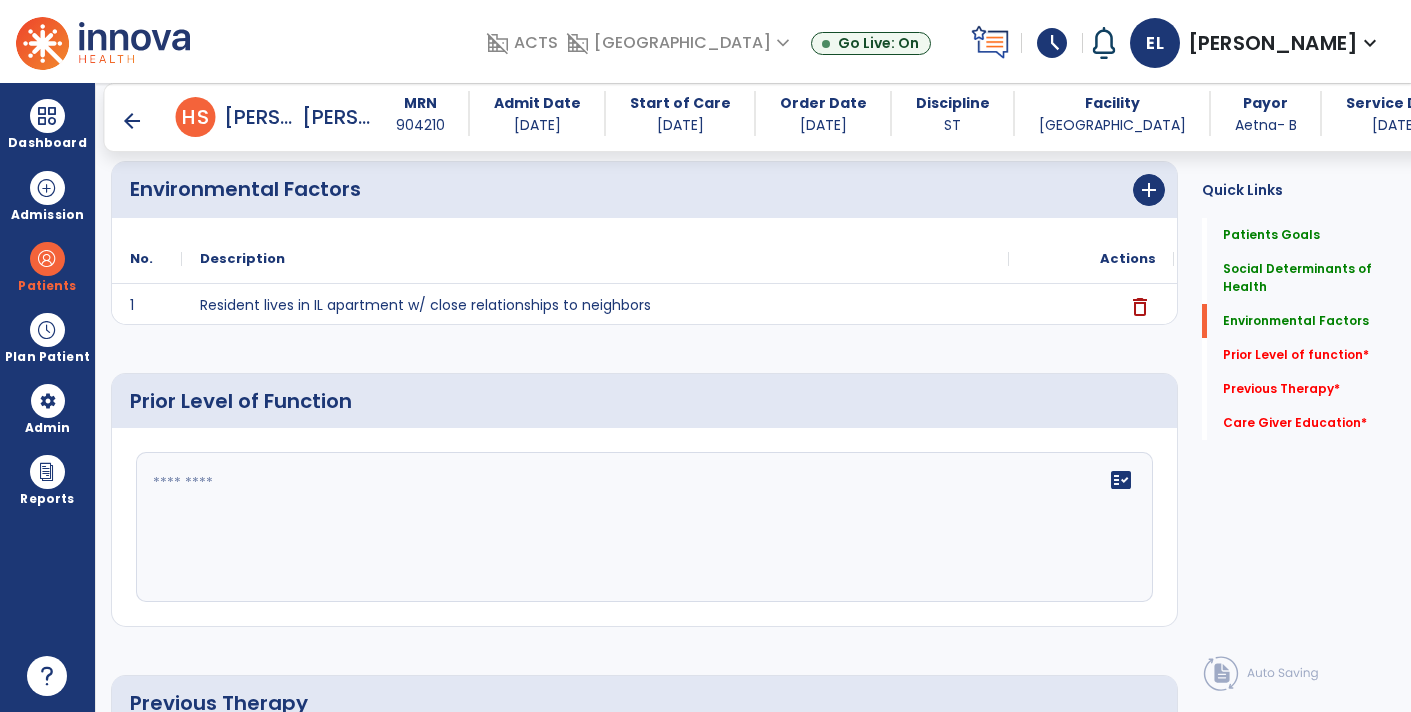 click on "fact_check" 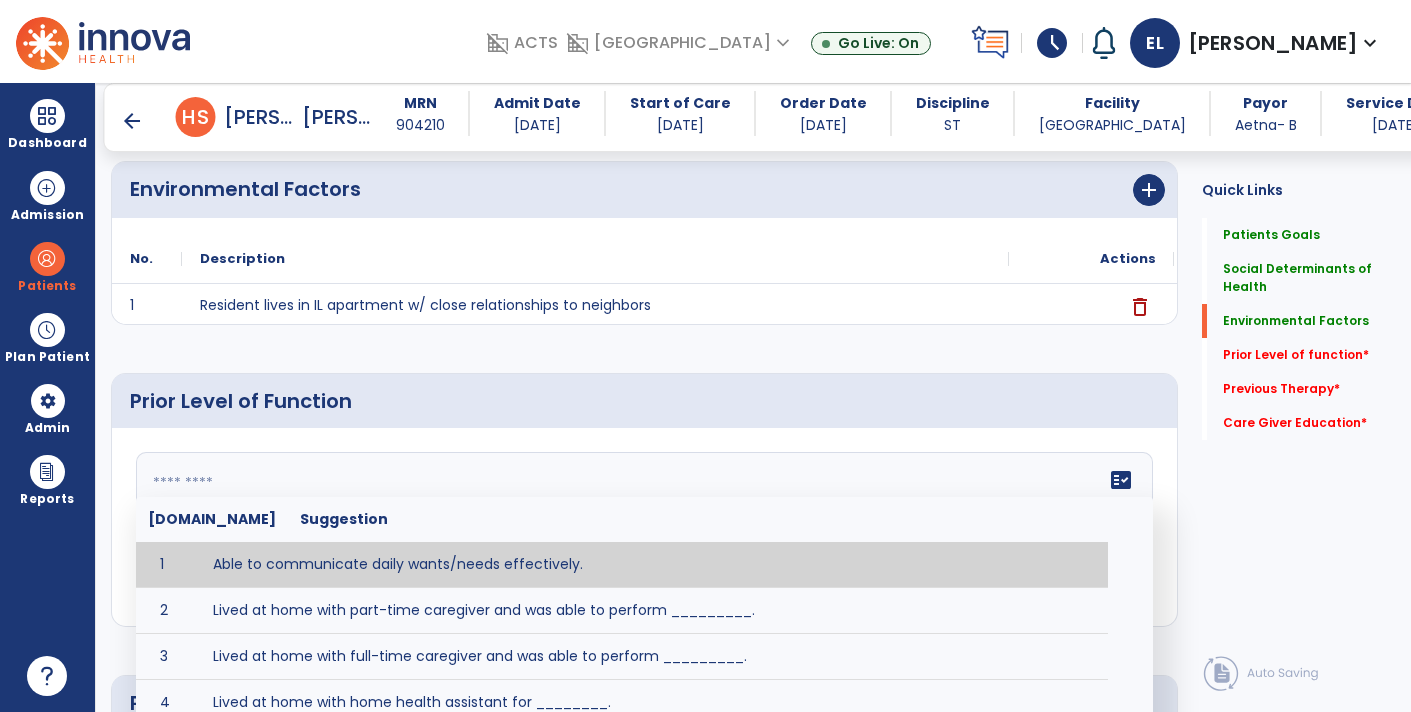 paste on "**********" 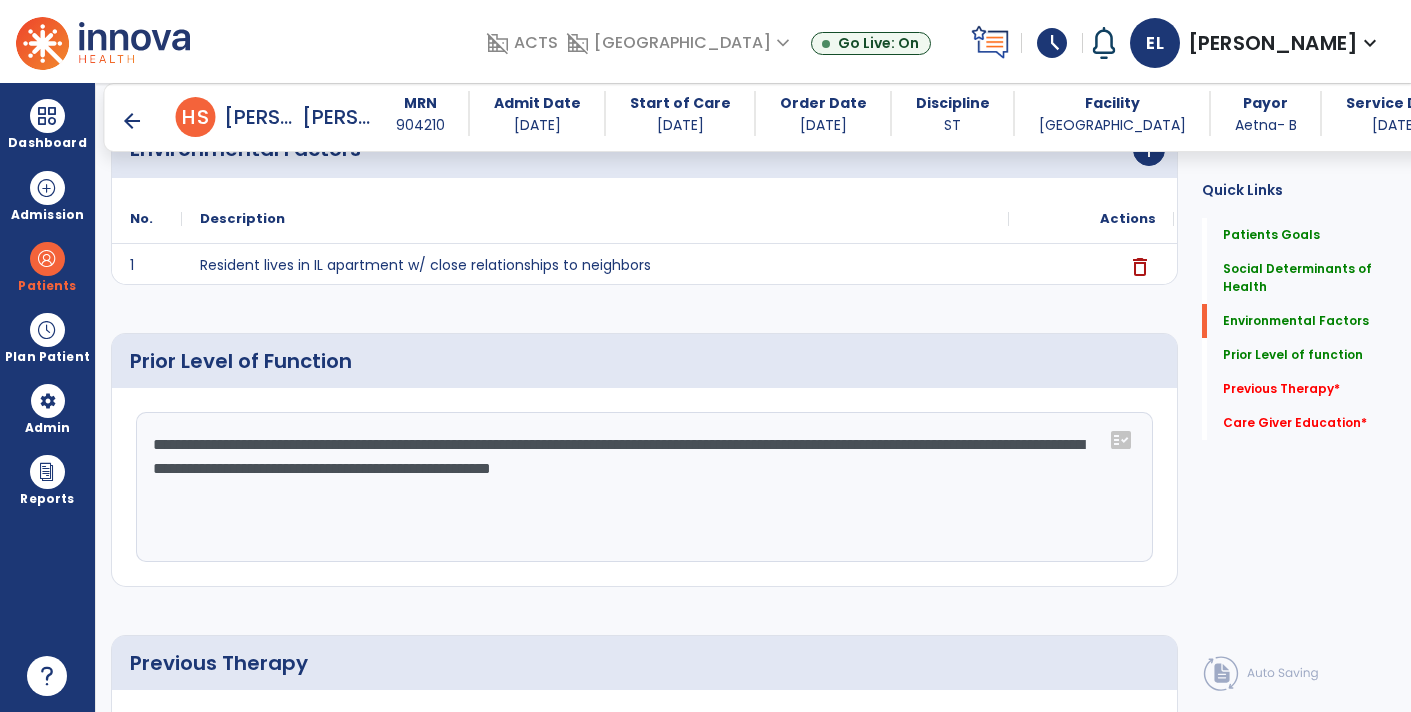 scroll, scrollTop: 670, scrollLeft: 0, axis: vertical 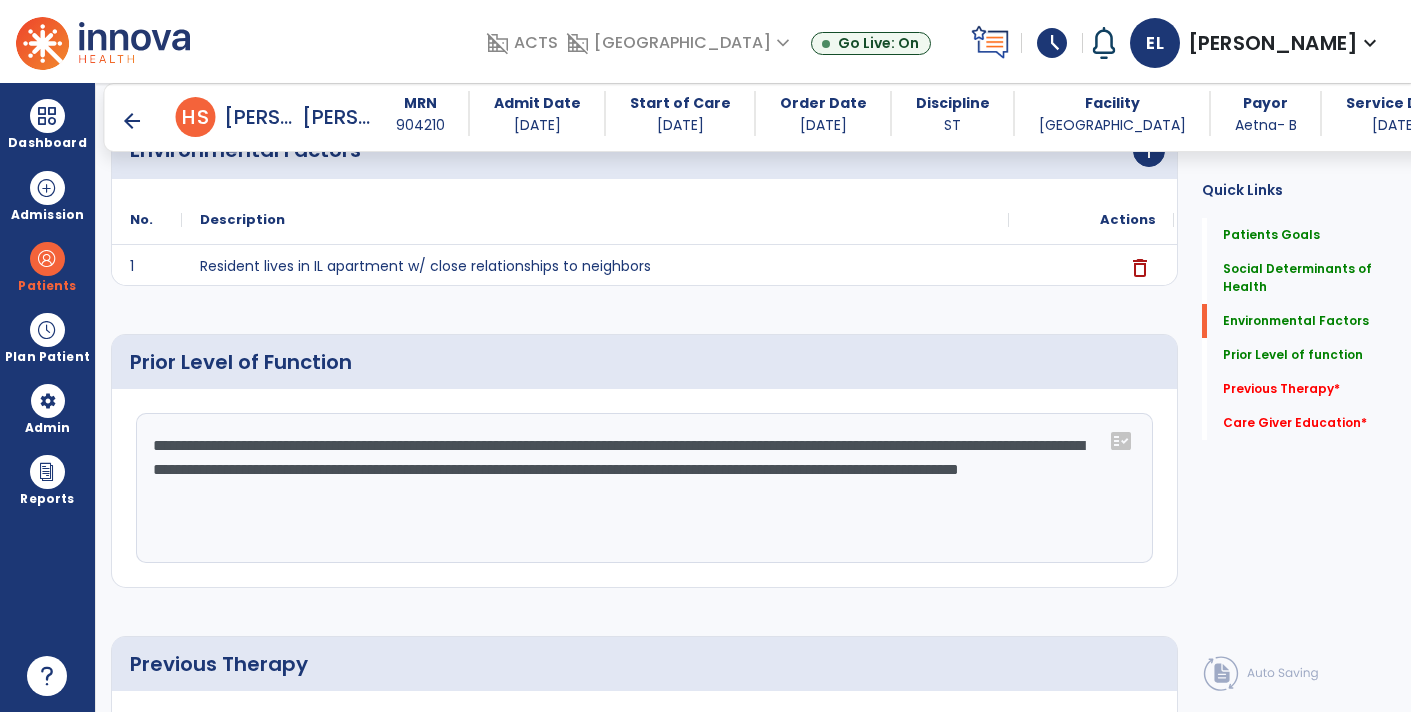 click on "**********" 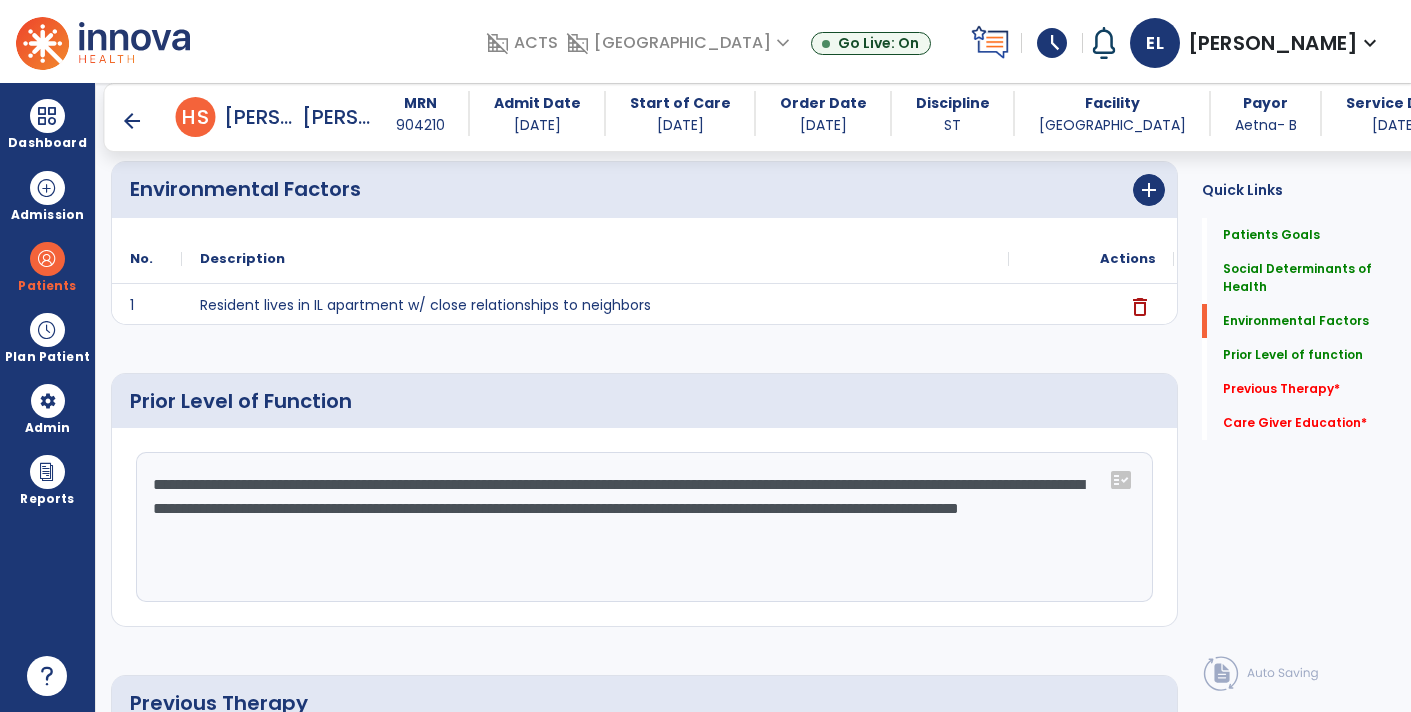 scroll, scrollTop: 670, scrollLeft: 0, axis: vertical 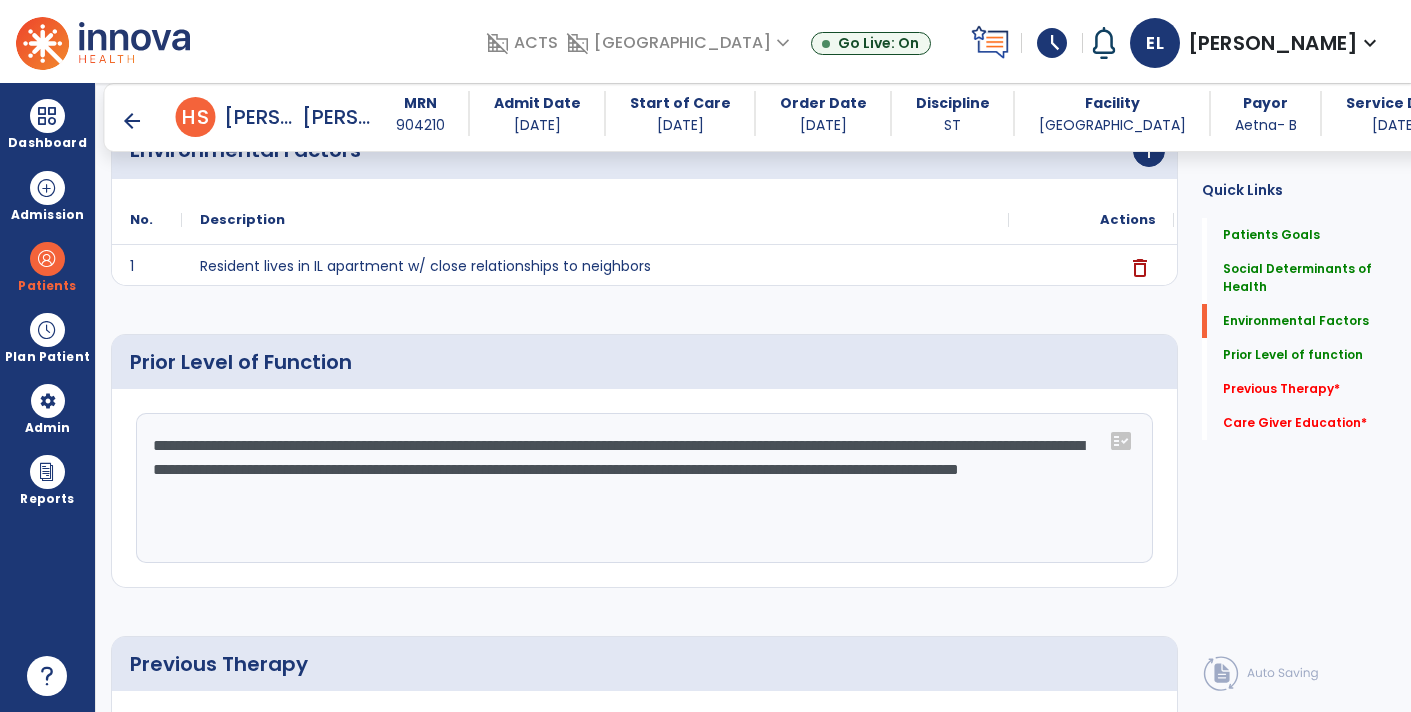 click on "**********" 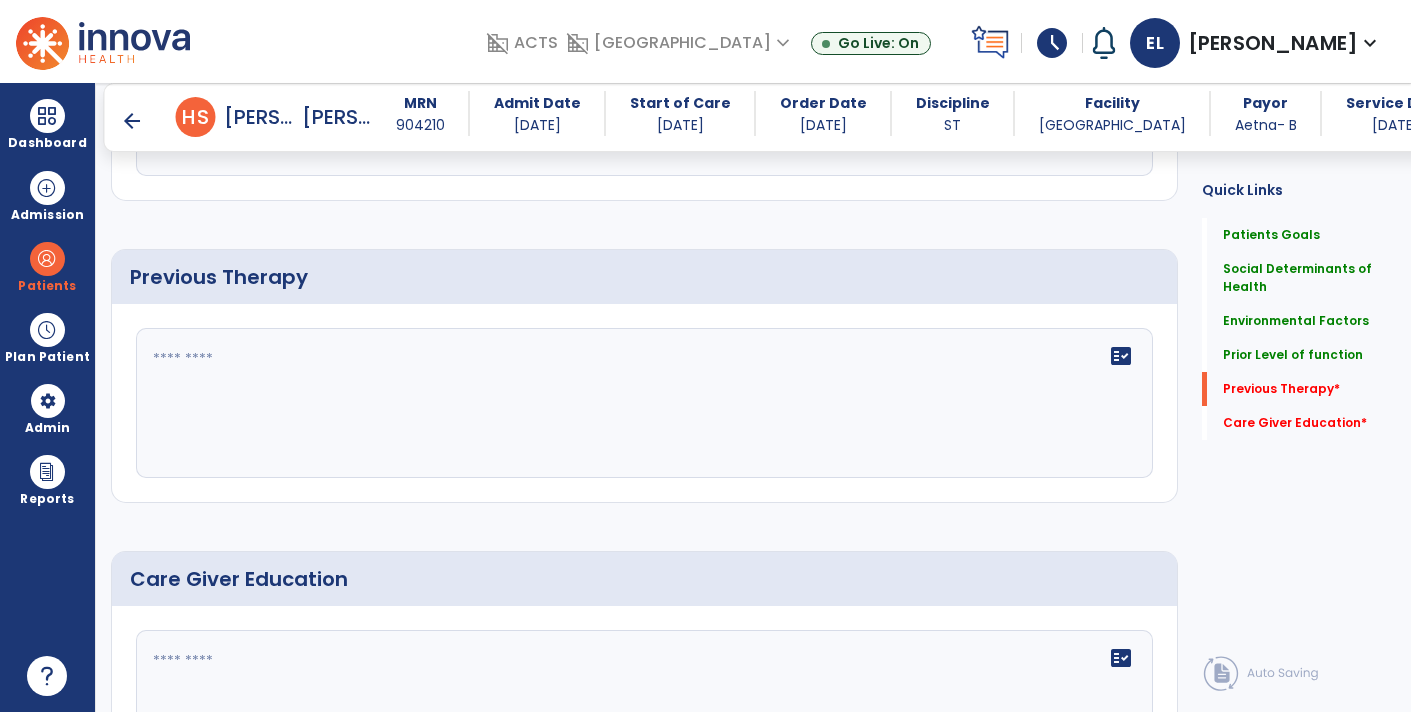 scroll, scrollTop: 1031, scrollLeft: 0, axis: vertical 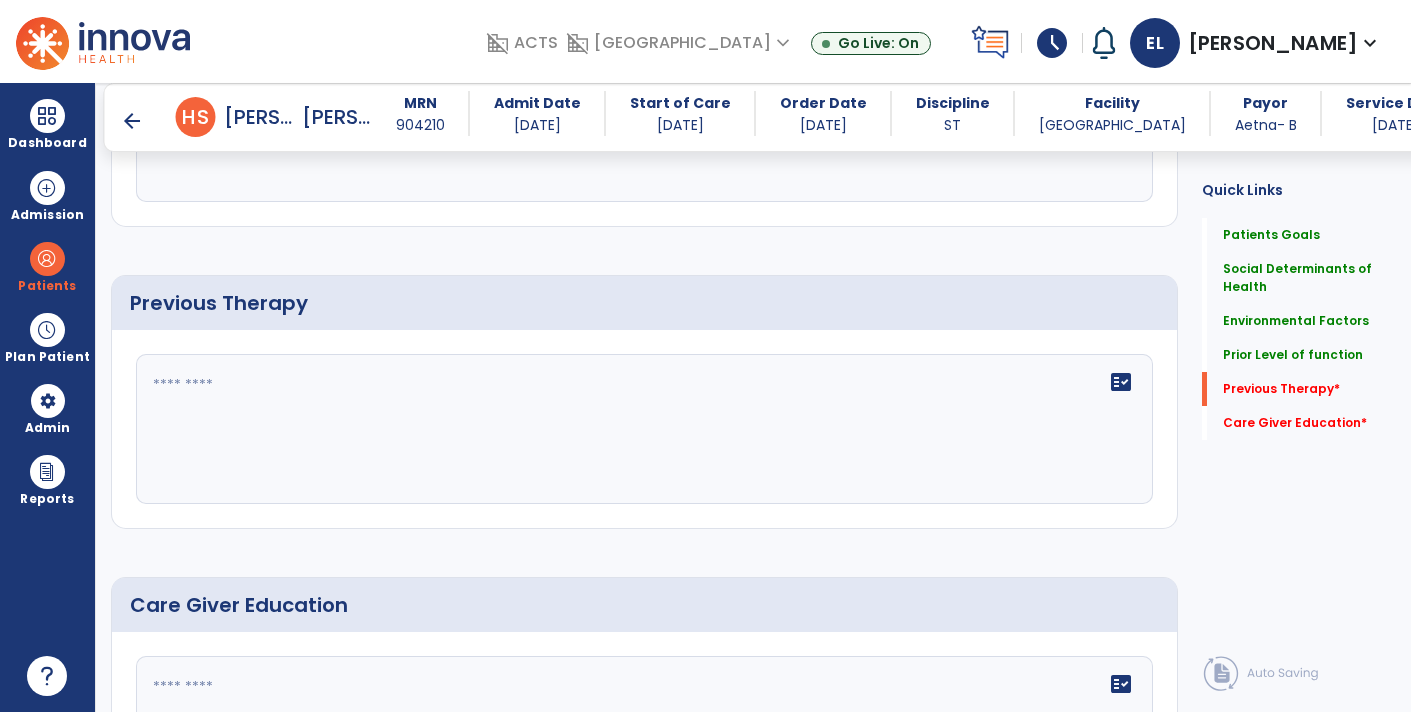 type on "**********" 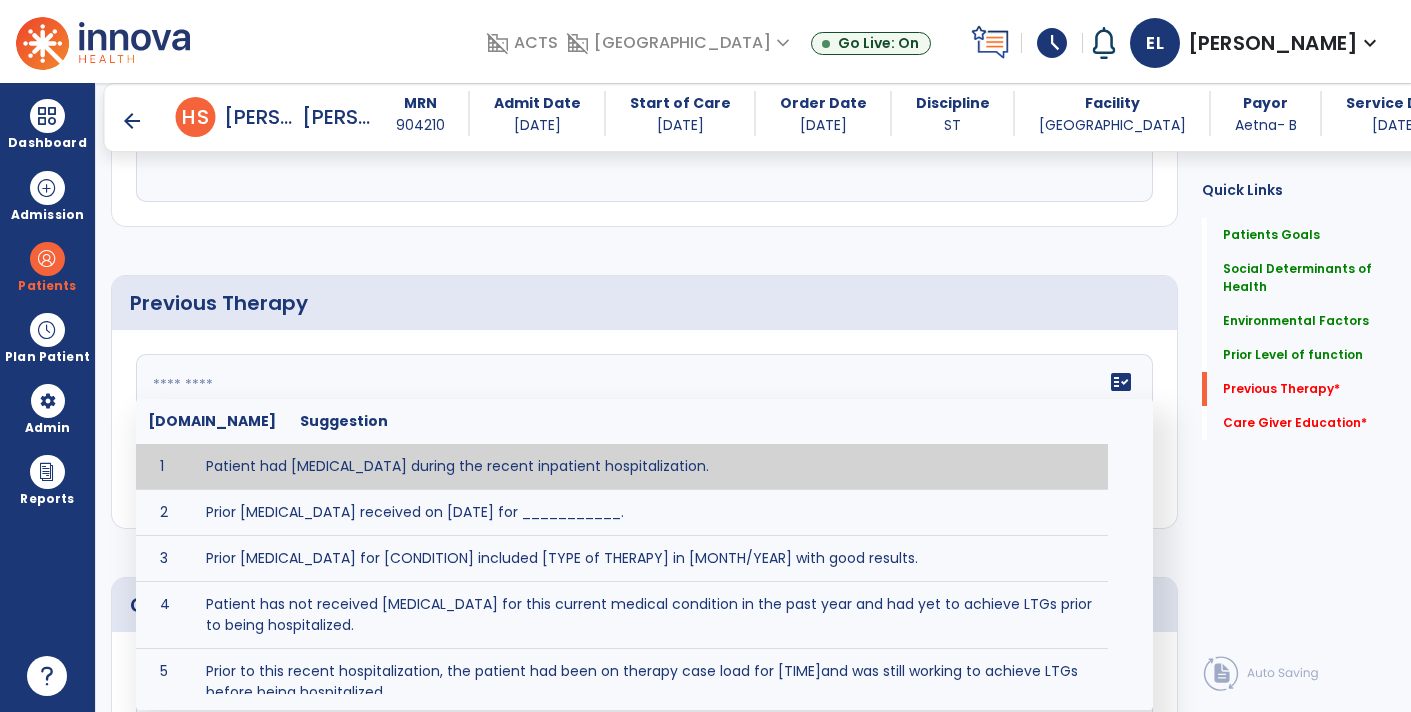 paste on "**********" 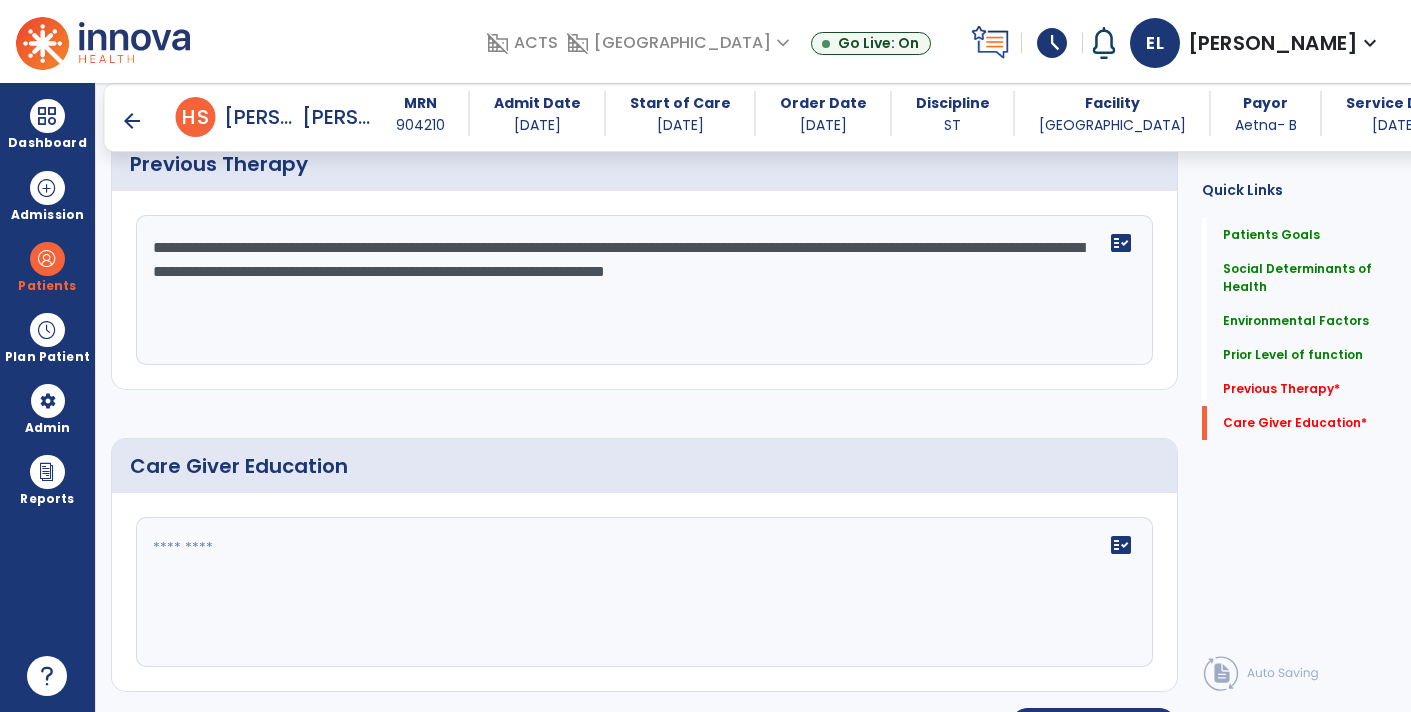 type on "**********" 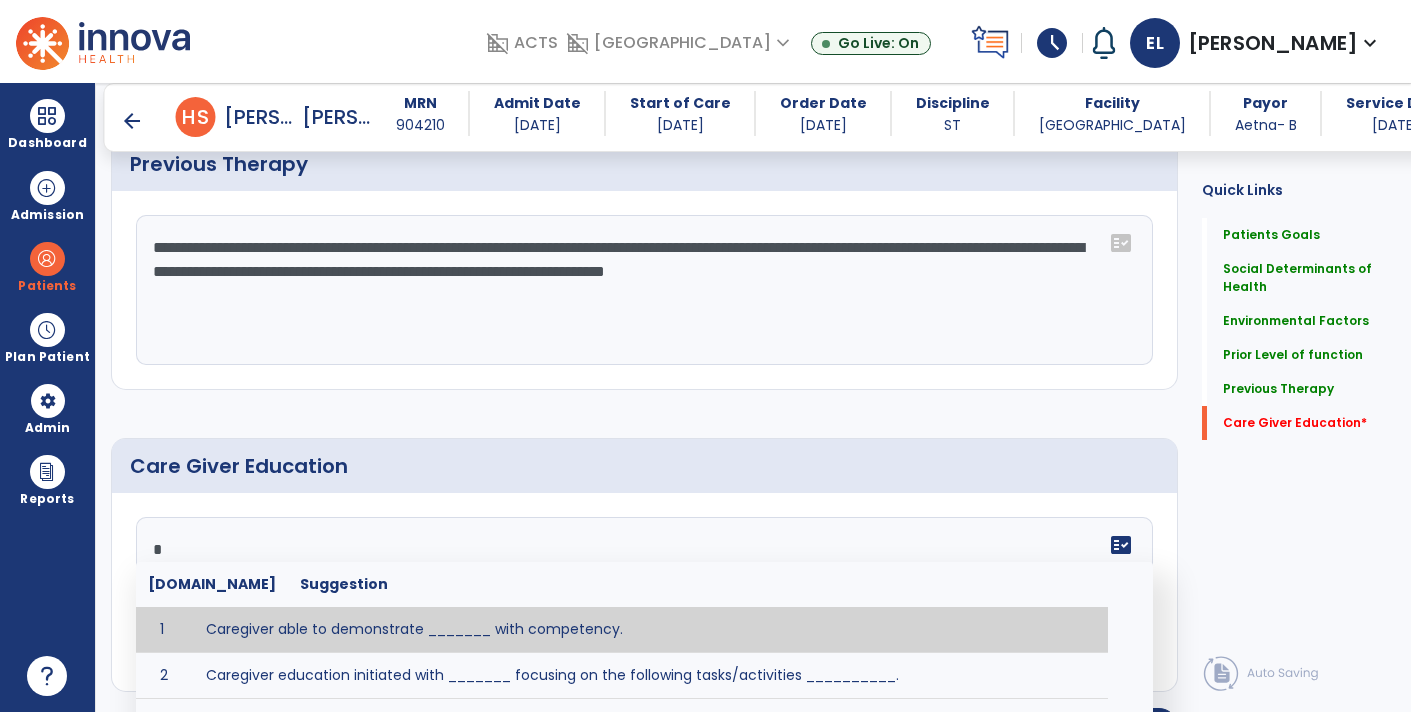 scroll, scrollTop: 1170, scrollLeft: 0, axis: vertical 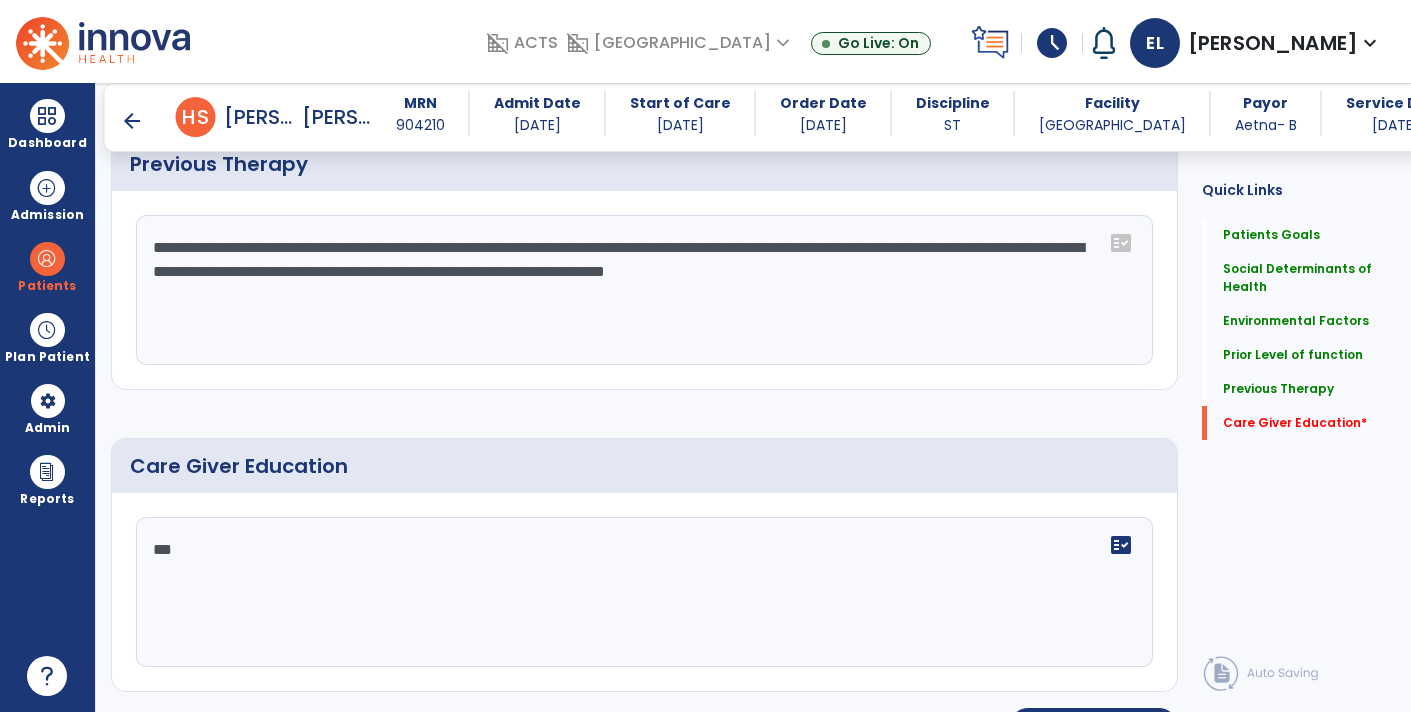 type on "****" 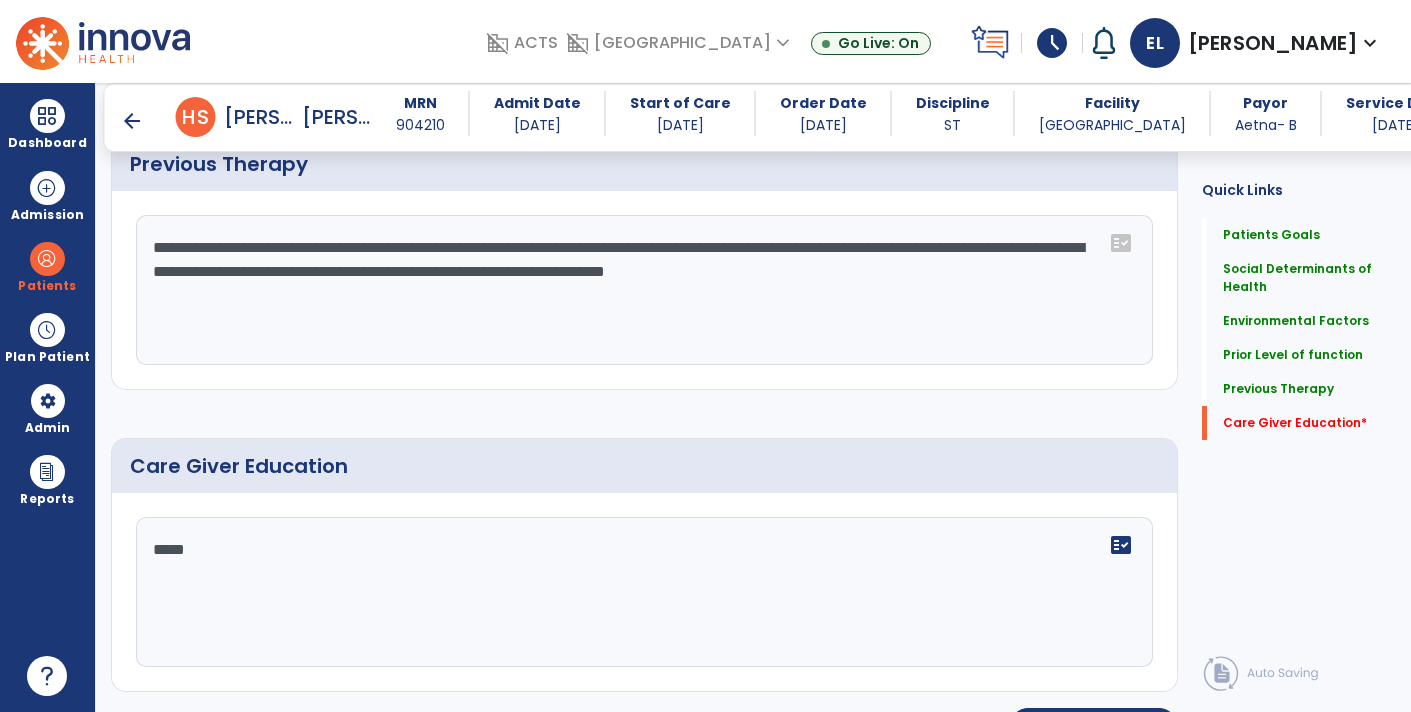 scroll, scrollTop: 1214, scrollLeft: 0, axis: vertical 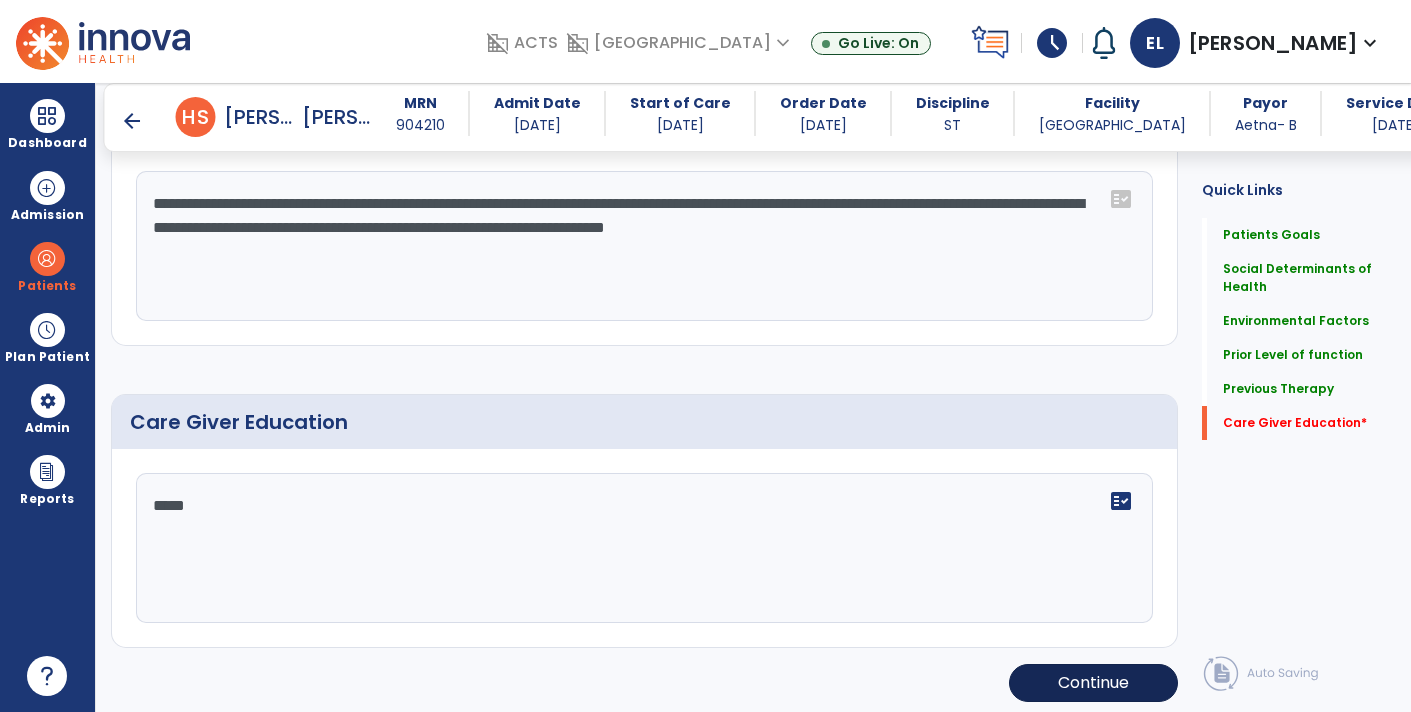 type on "****" 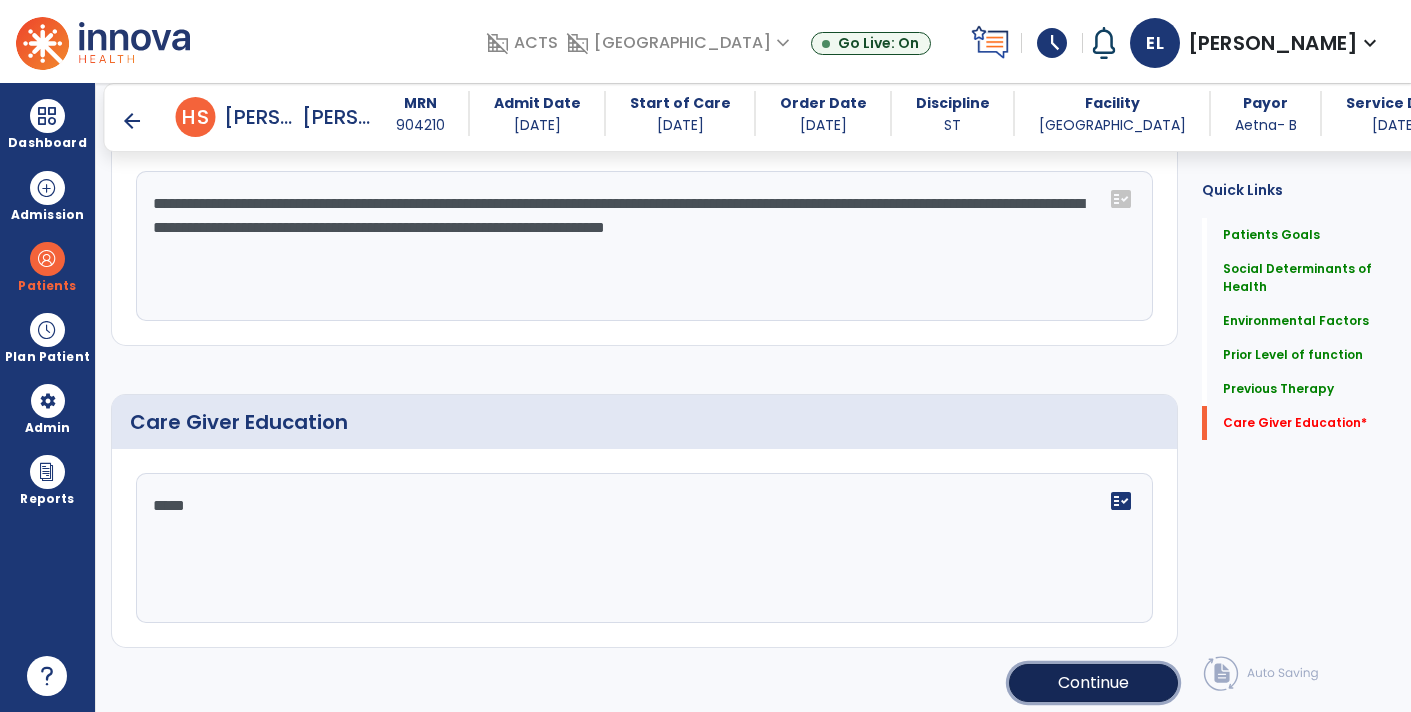 click on "Continue" 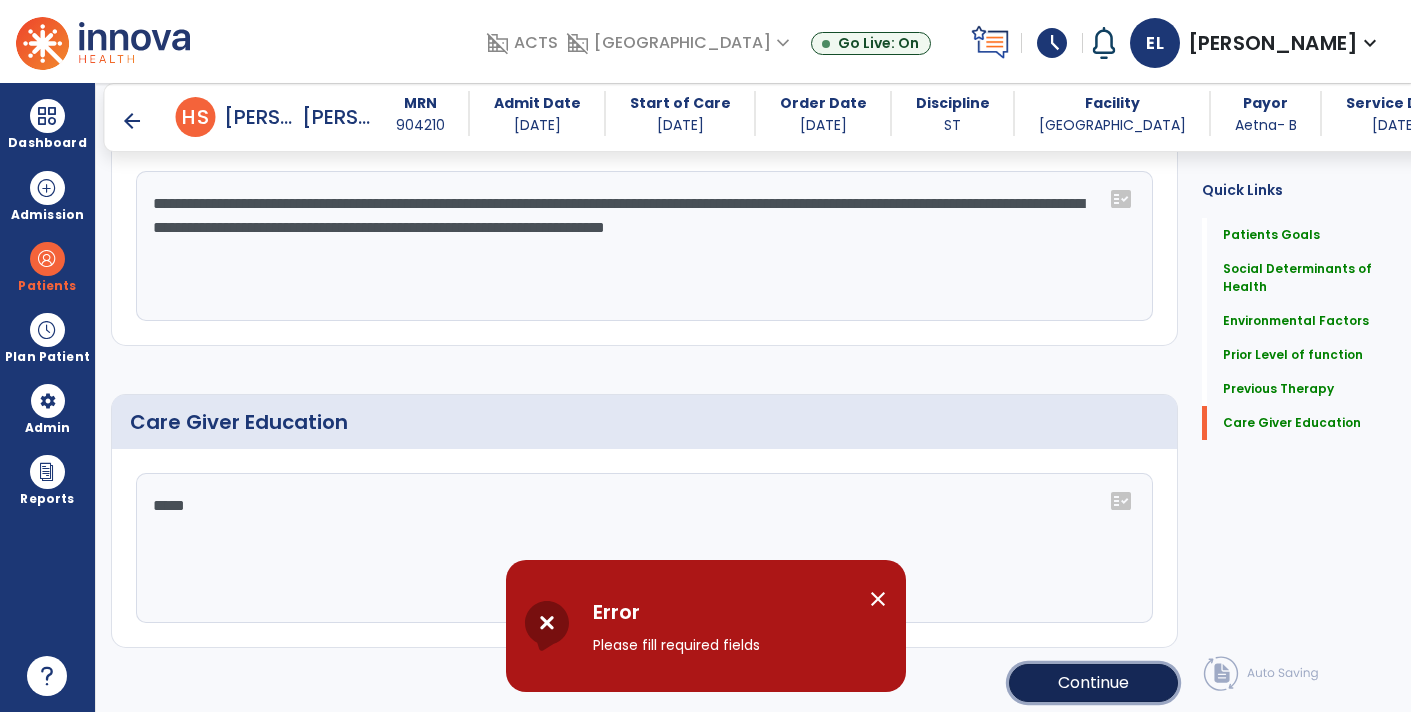 click on "Continue" 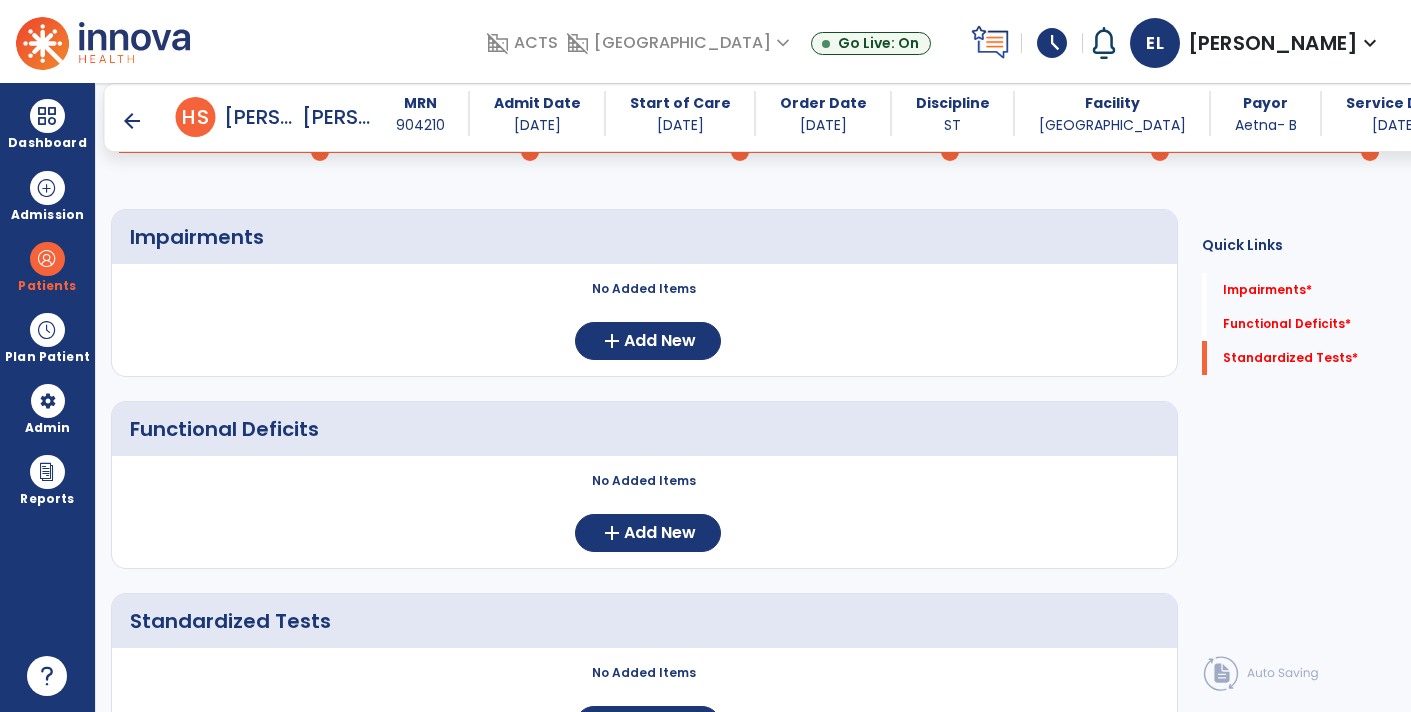 scroll, scrollTop: 0, scrollLeft: 0, axis: both 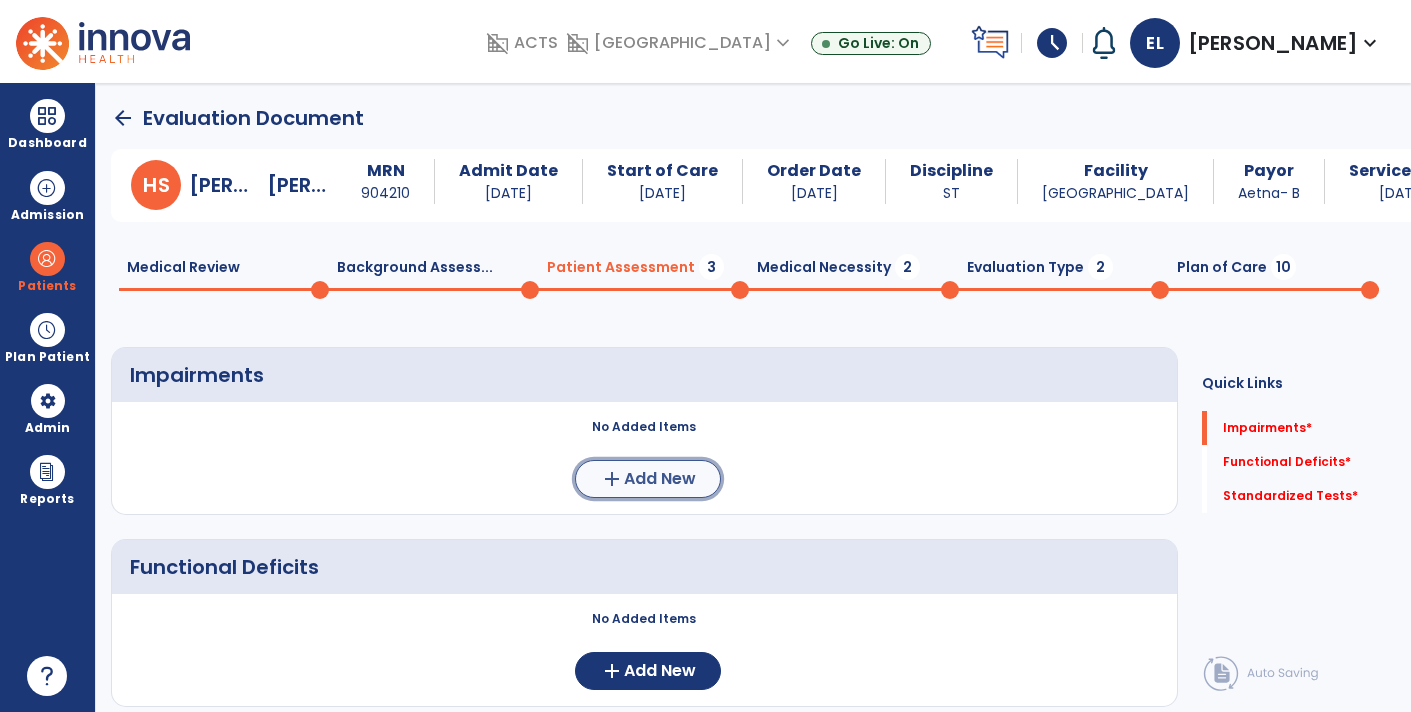 click on "Add New" 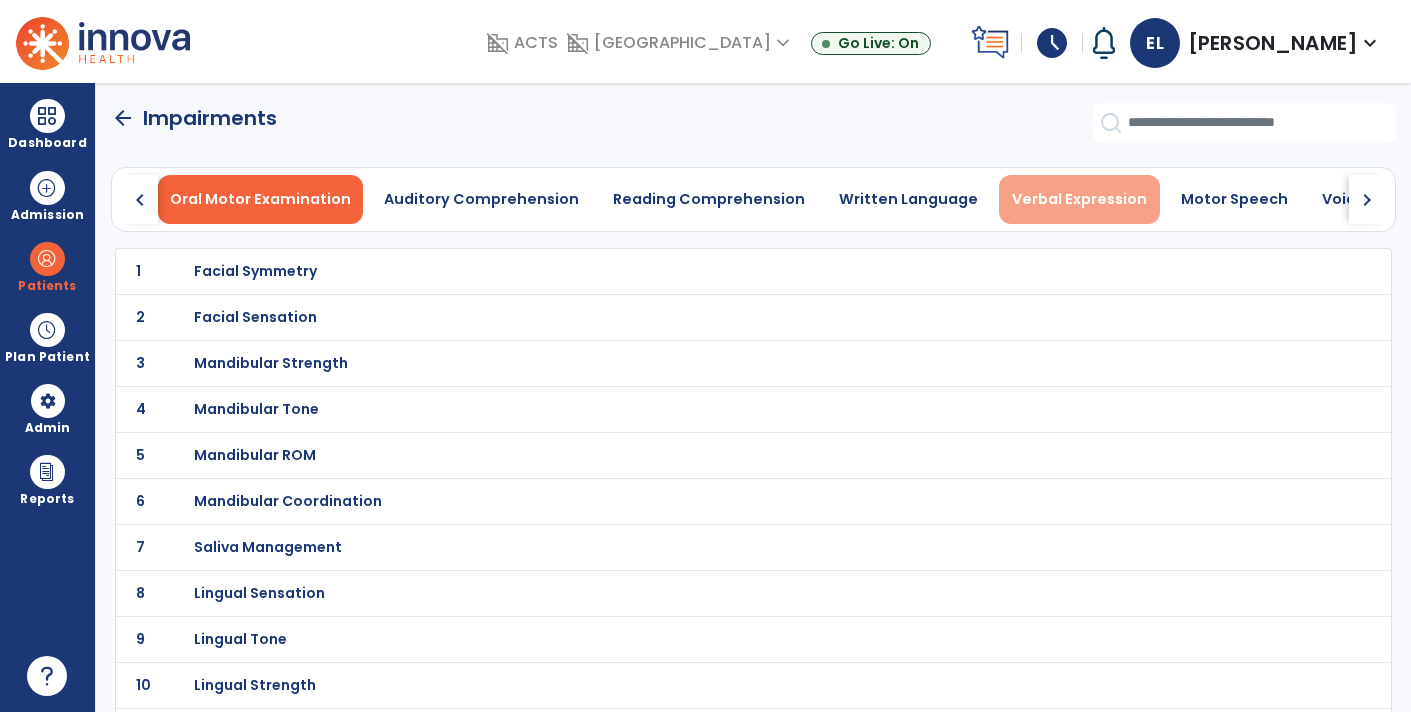click on "Verbal Expression" at bounding box center (1079, 199) 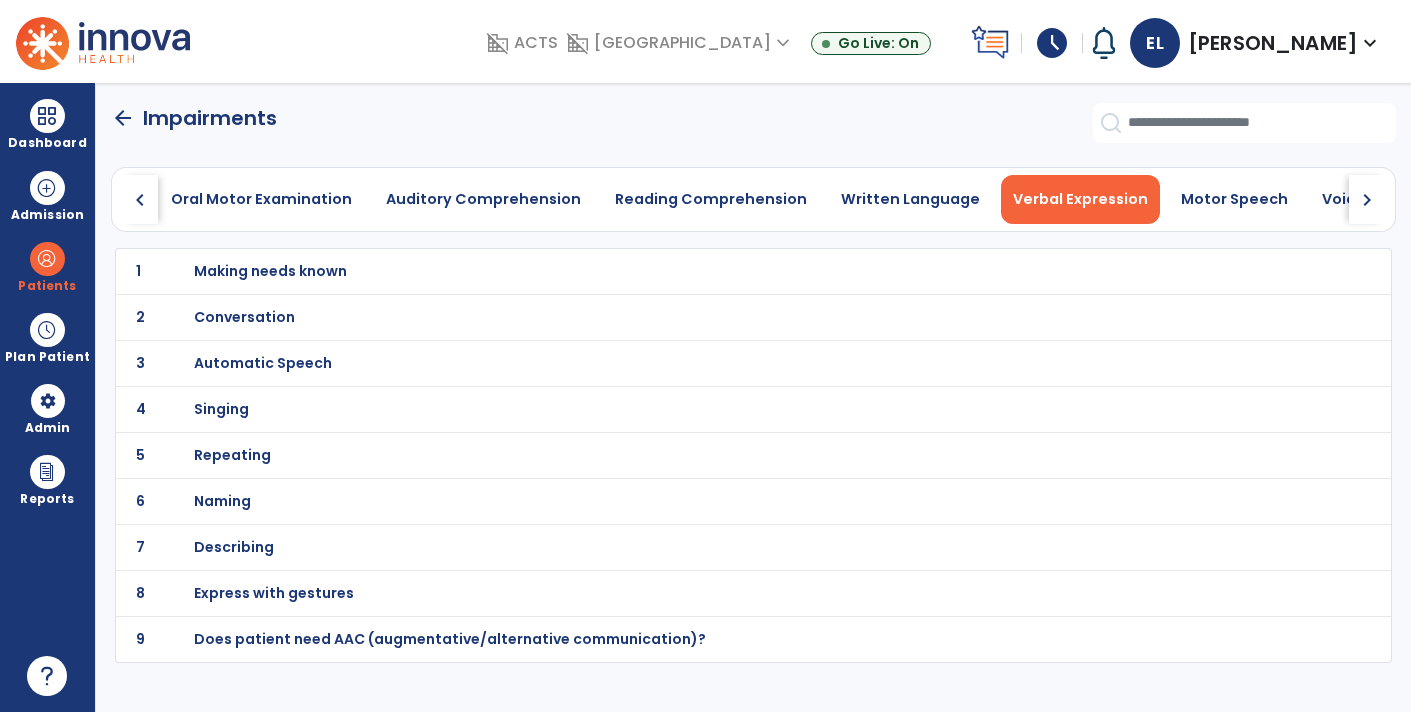 click on "Naming" at bounding box center [710, 271] 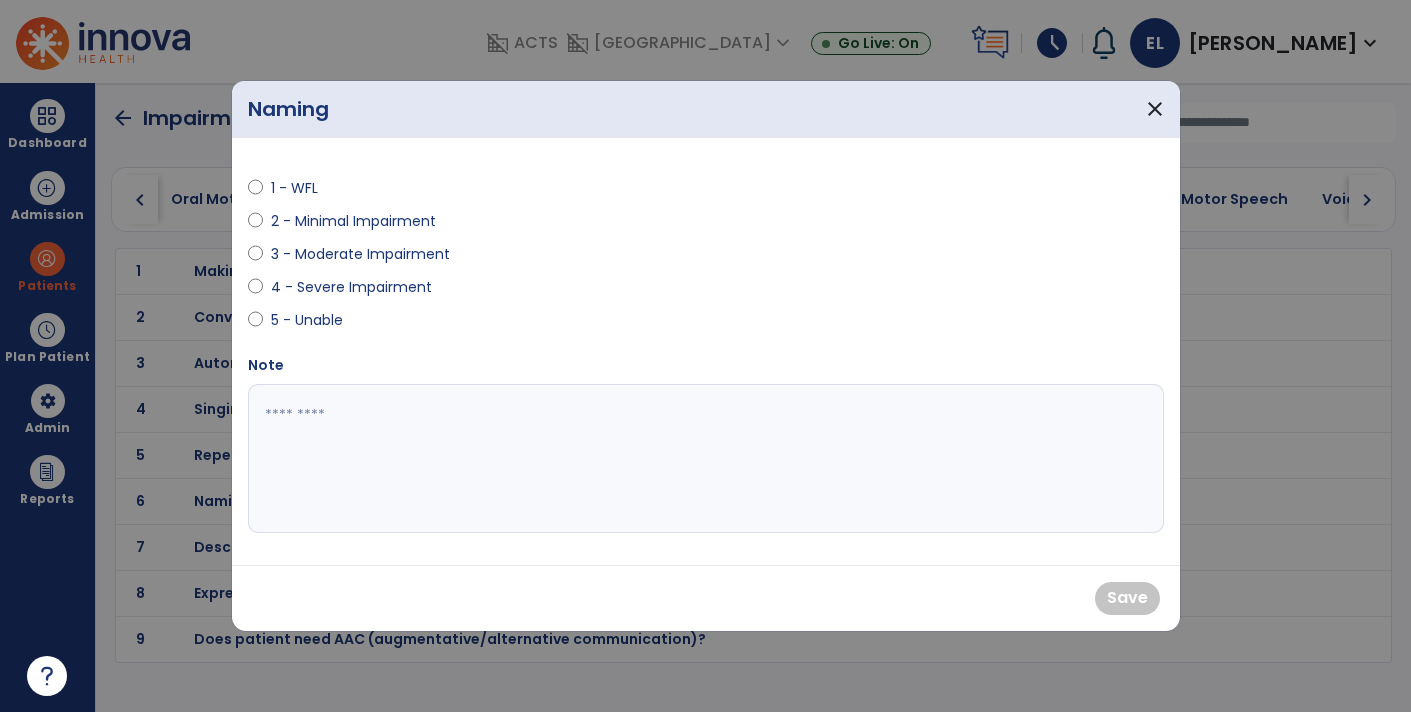 click on "2 - Minimal Impairment" at bounding box center [353, 221] 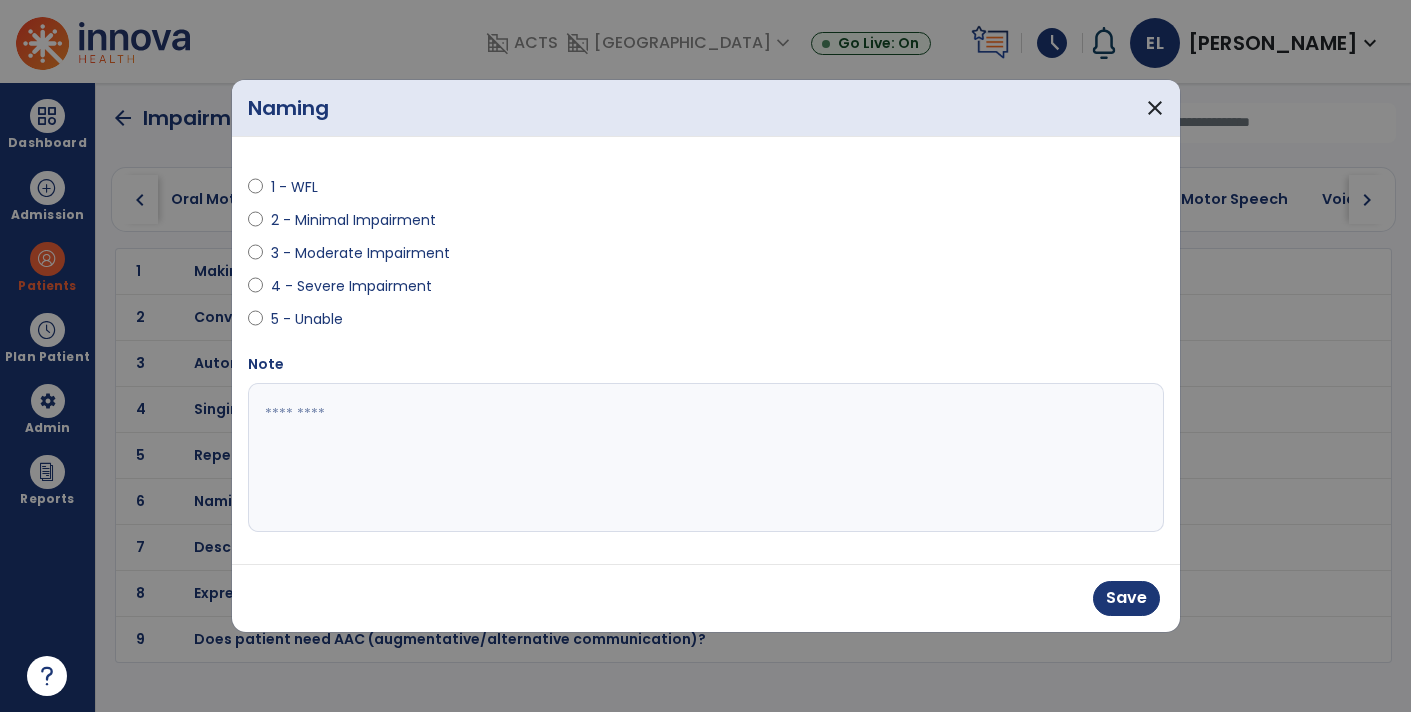 click at bounding box center (706, 458) 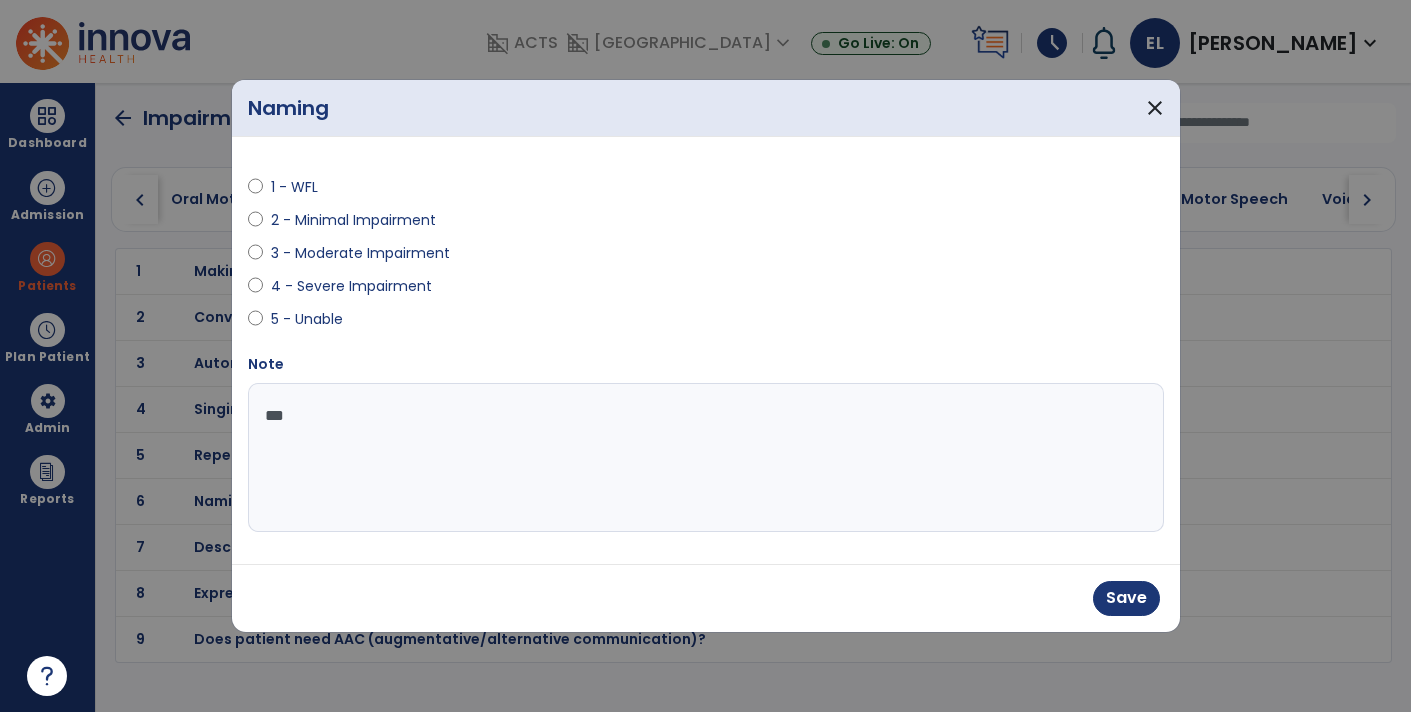 type on "****" 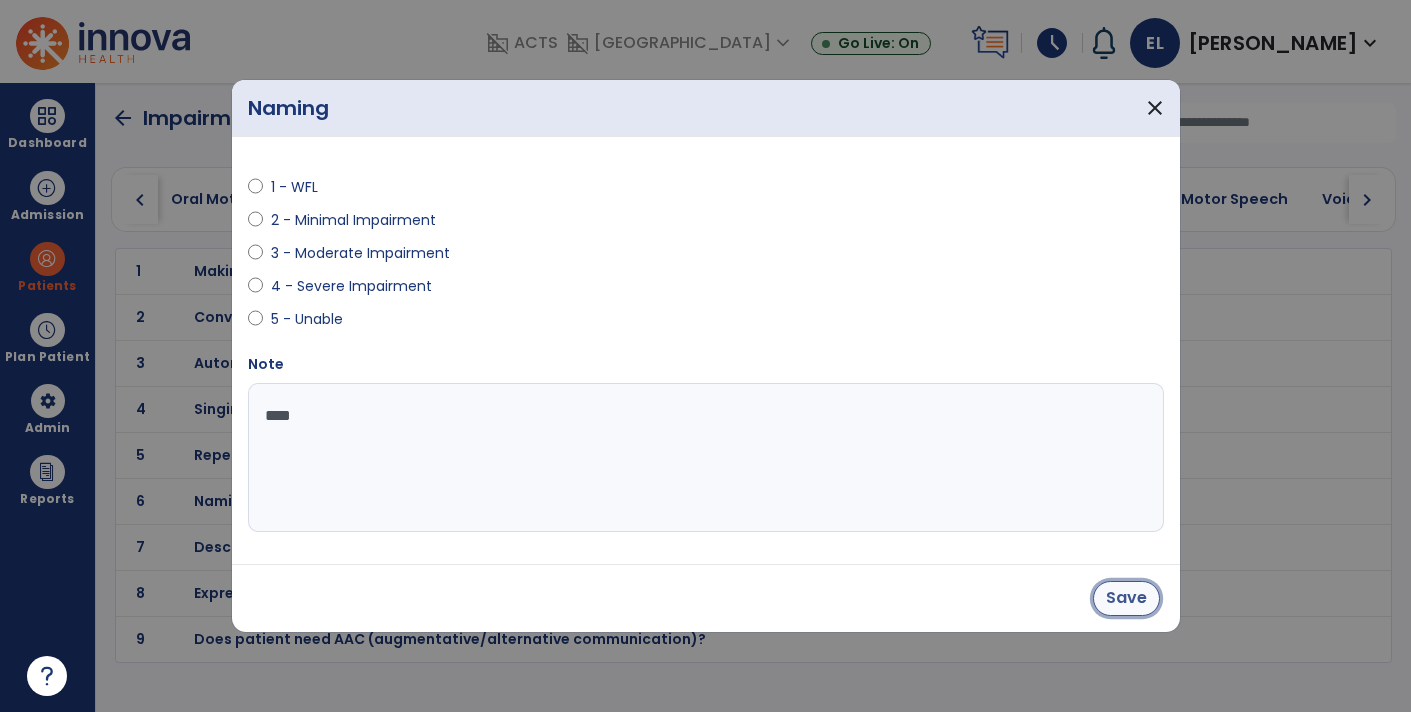 click on "Save" at bounding box center [1126, 598] 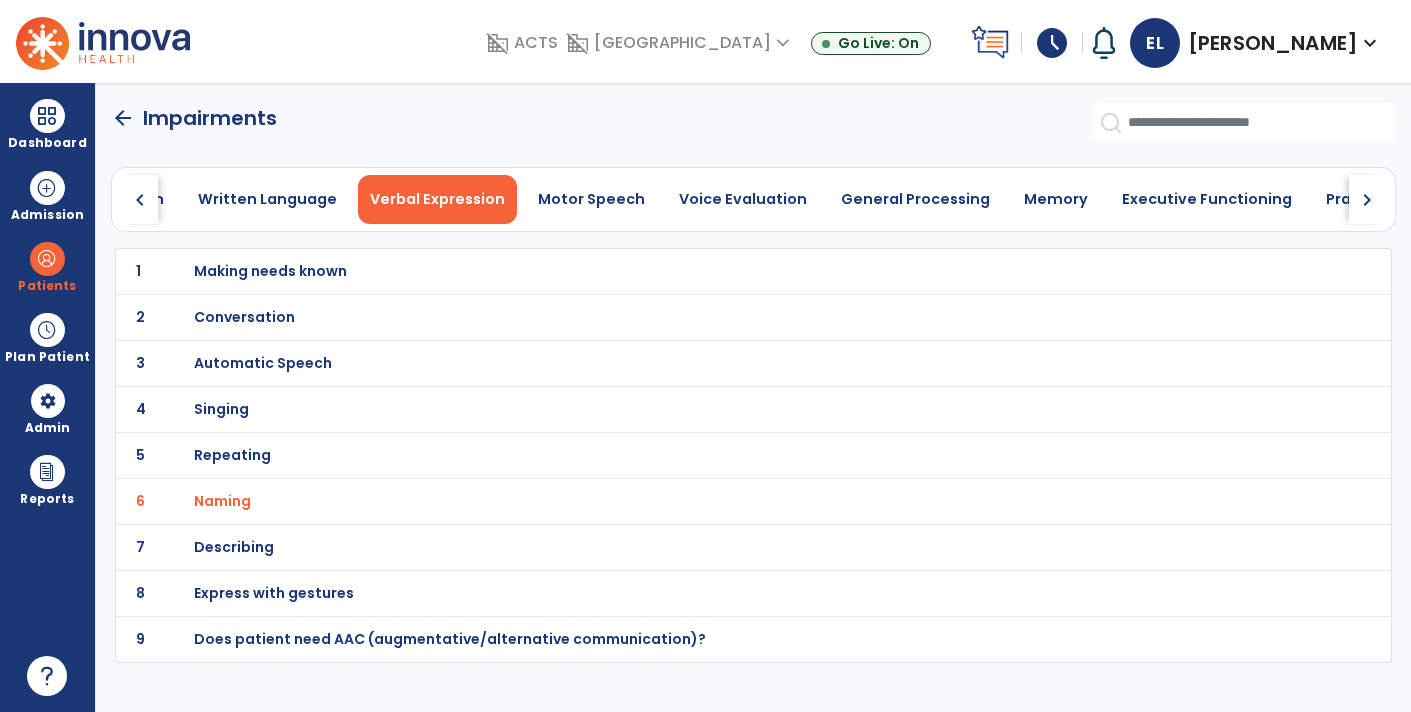 scroll, scrollTop: 0, scrollLeft: 653, axis: horizontal 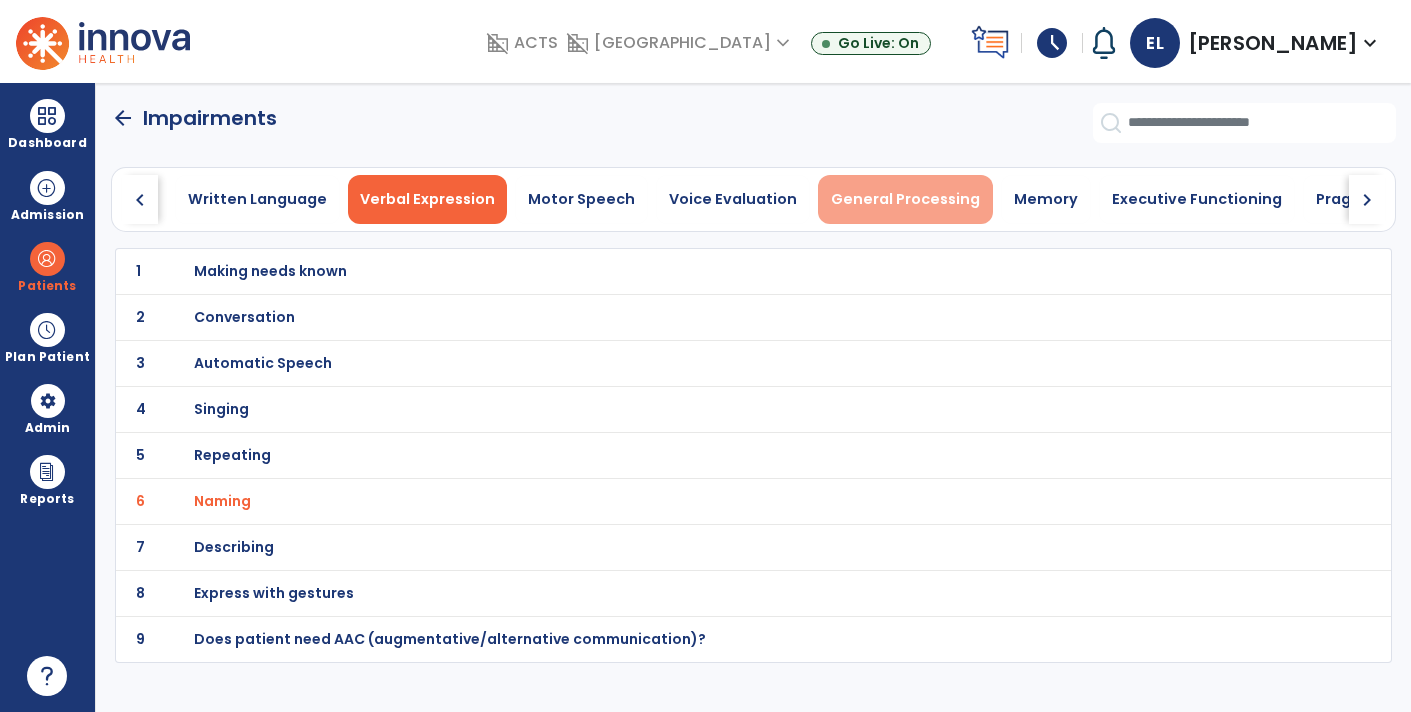 click on "General Processing" at bounding box center (905, 199) 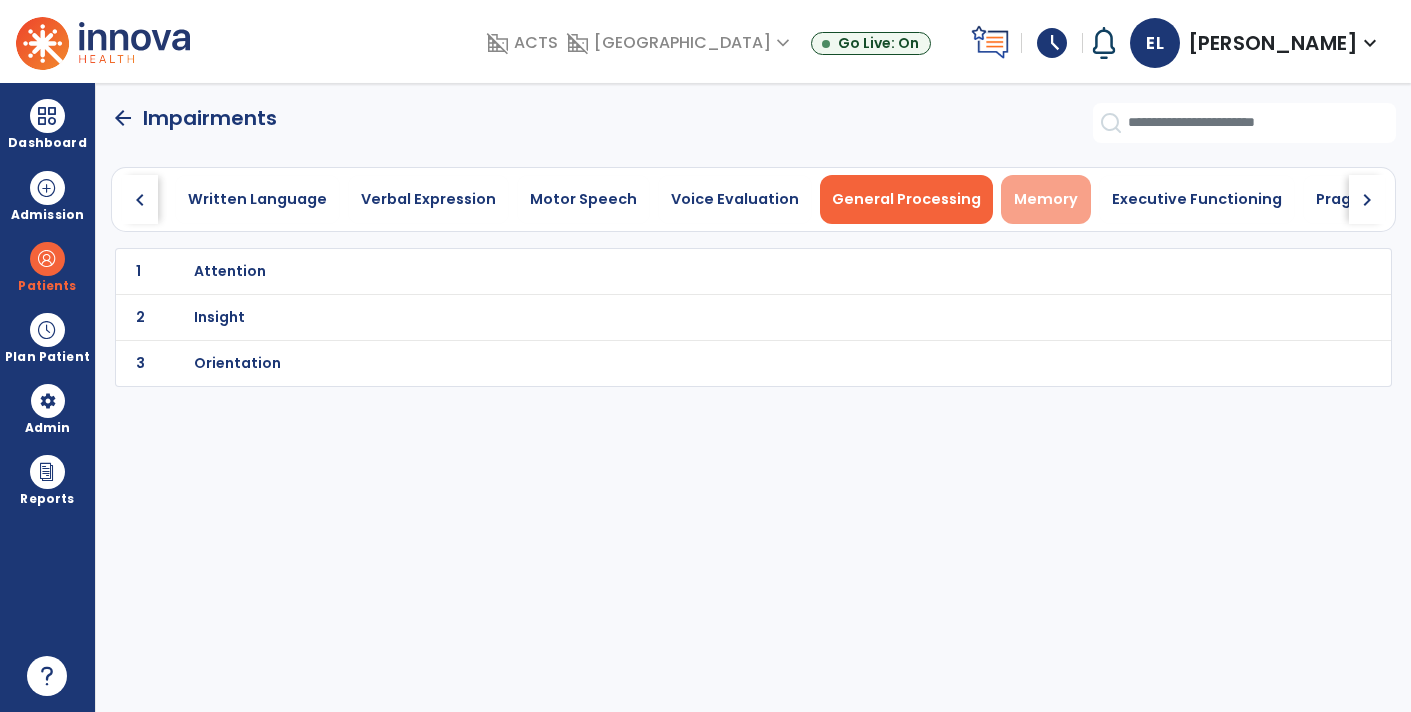 click on "Memory" at bounding box center [1046, 199] 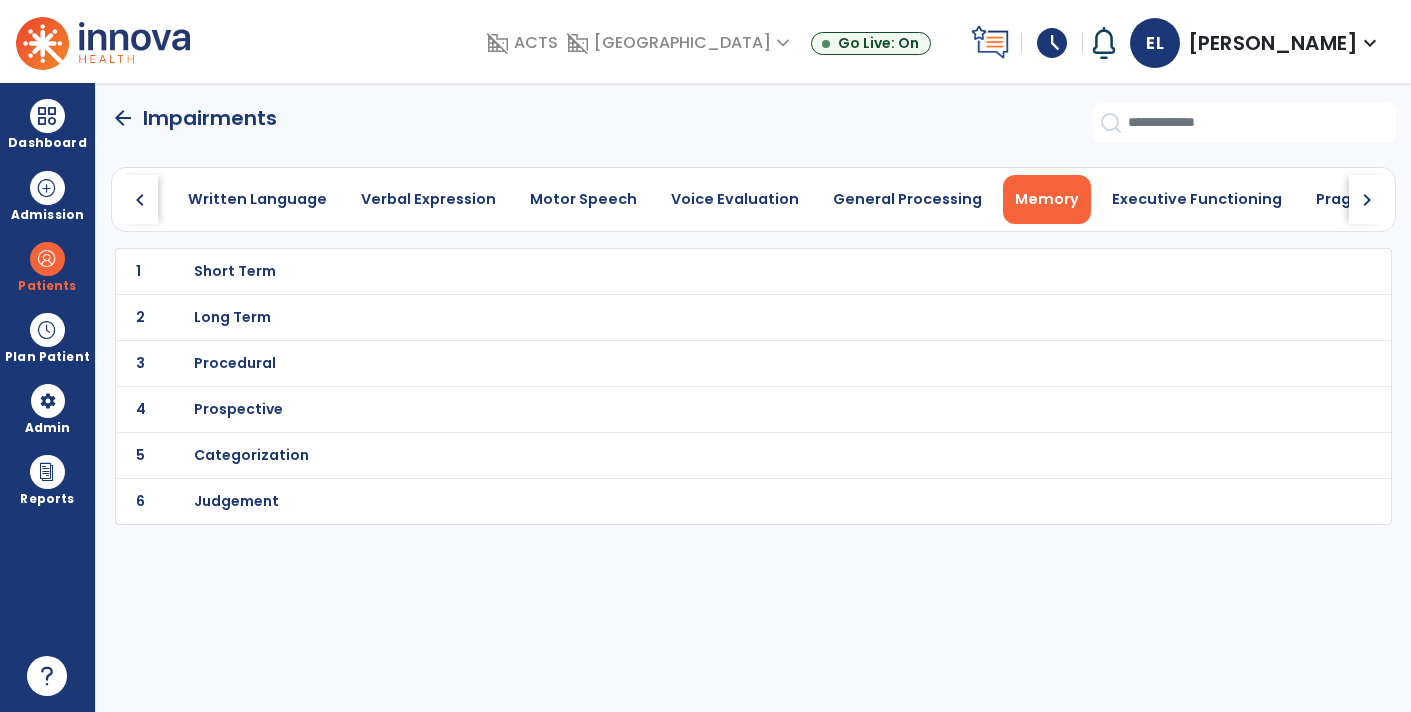 click on "Short Term" at bounding box center (235, 271) 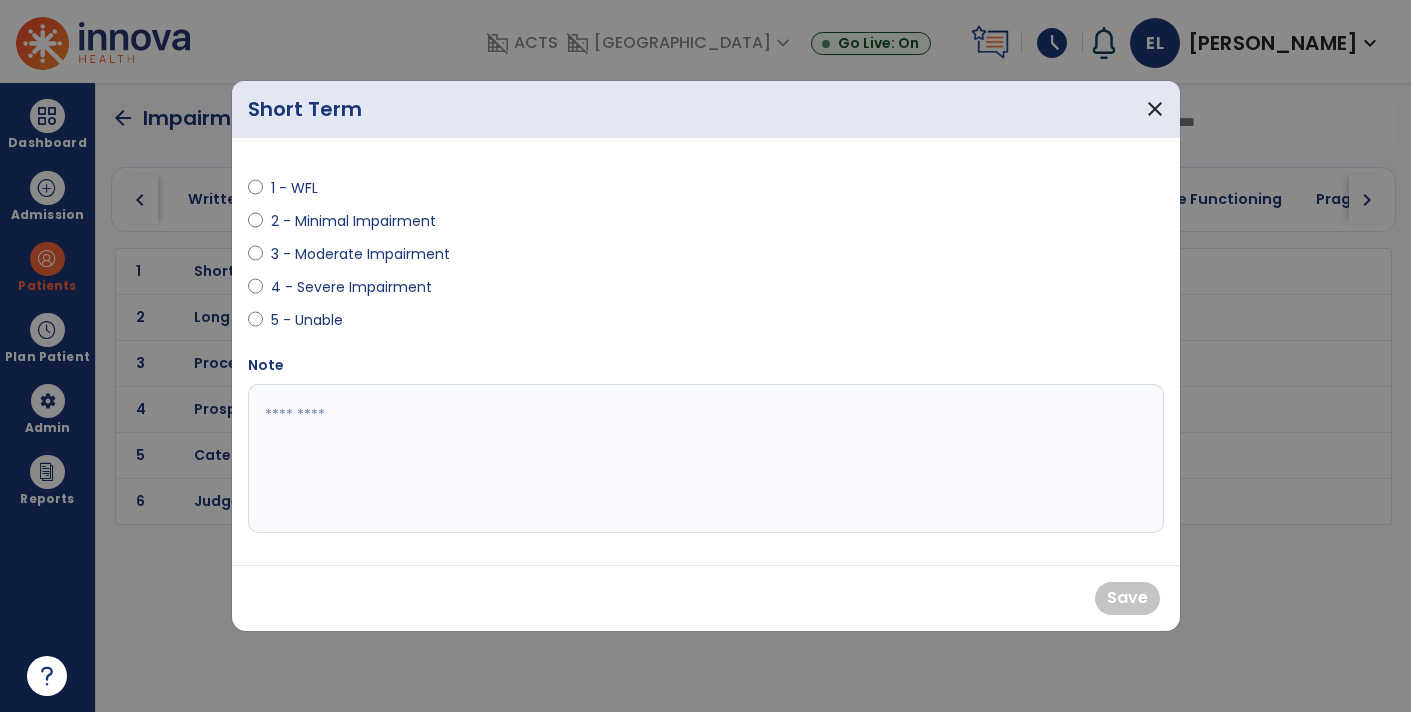 click on "3 - Moderate Impairment" at bounding box center (360, 254) 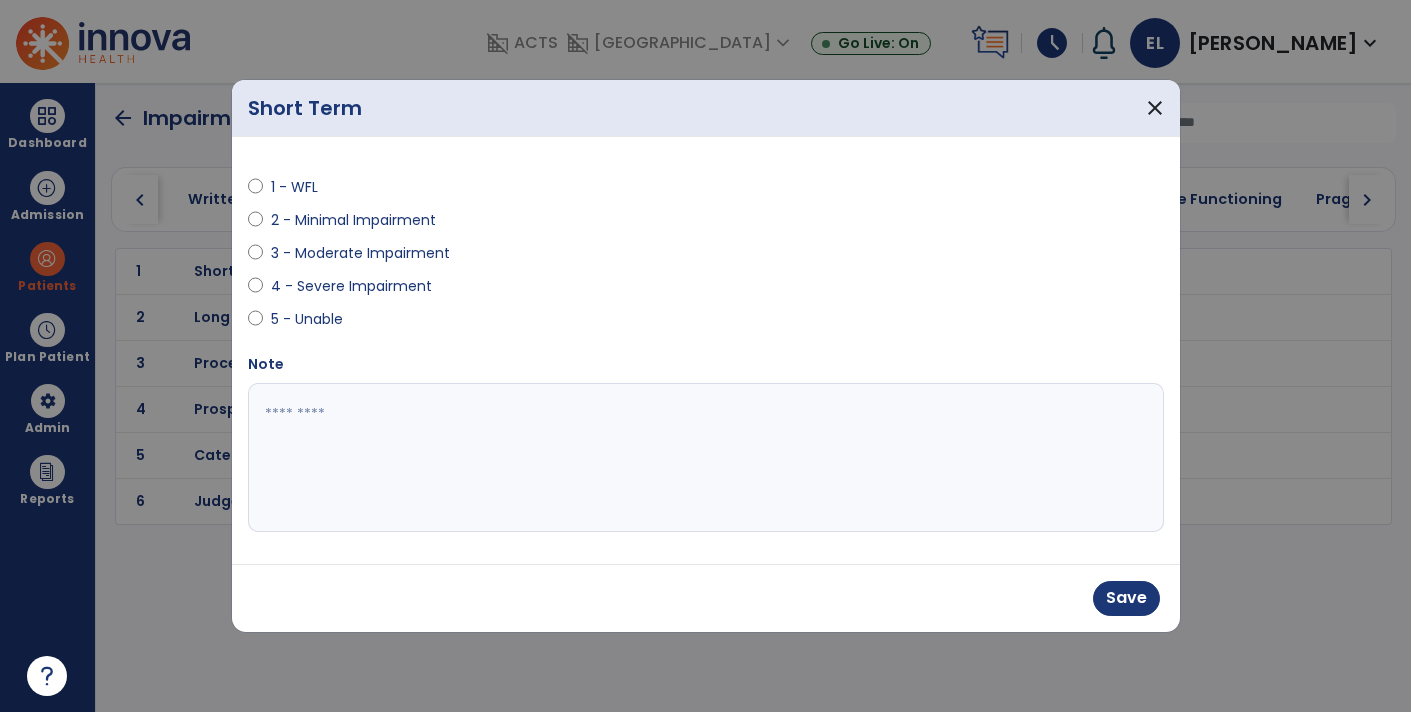 click at bounding box center (706, 458) 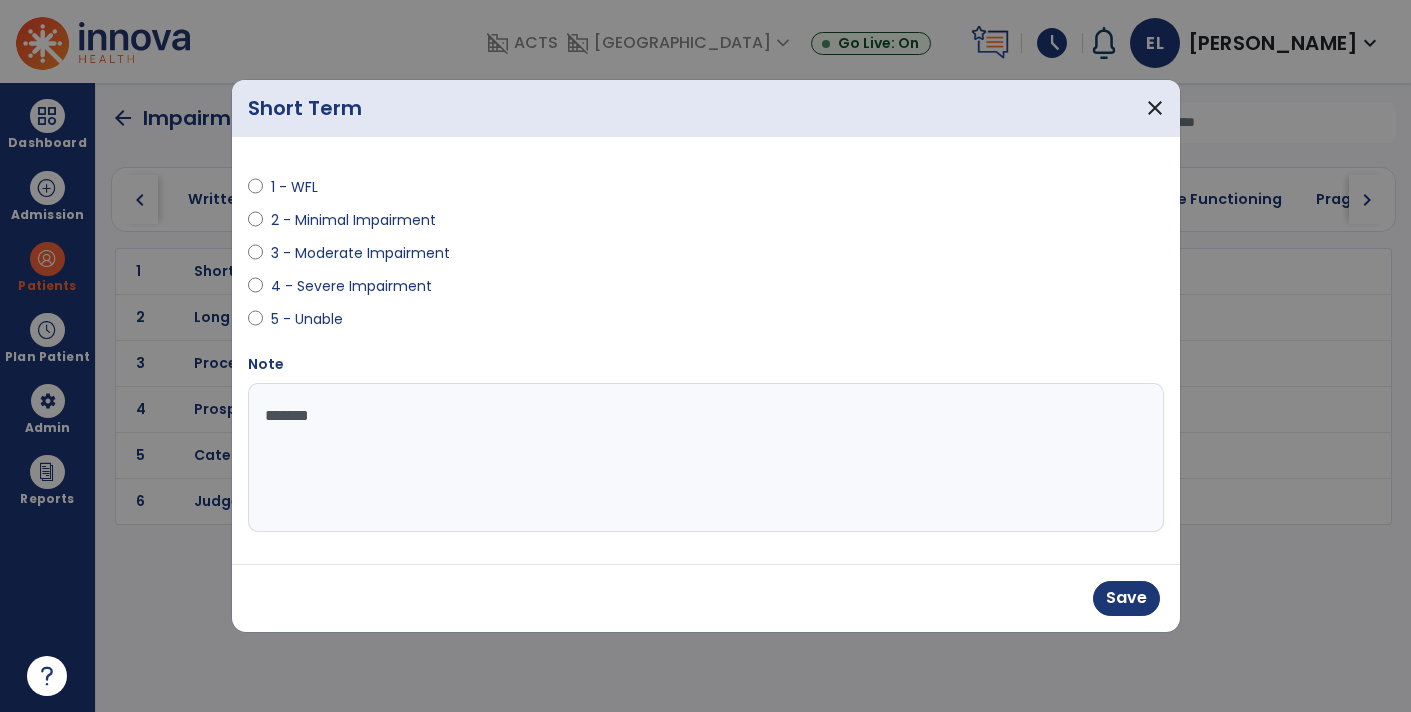 type on "********" 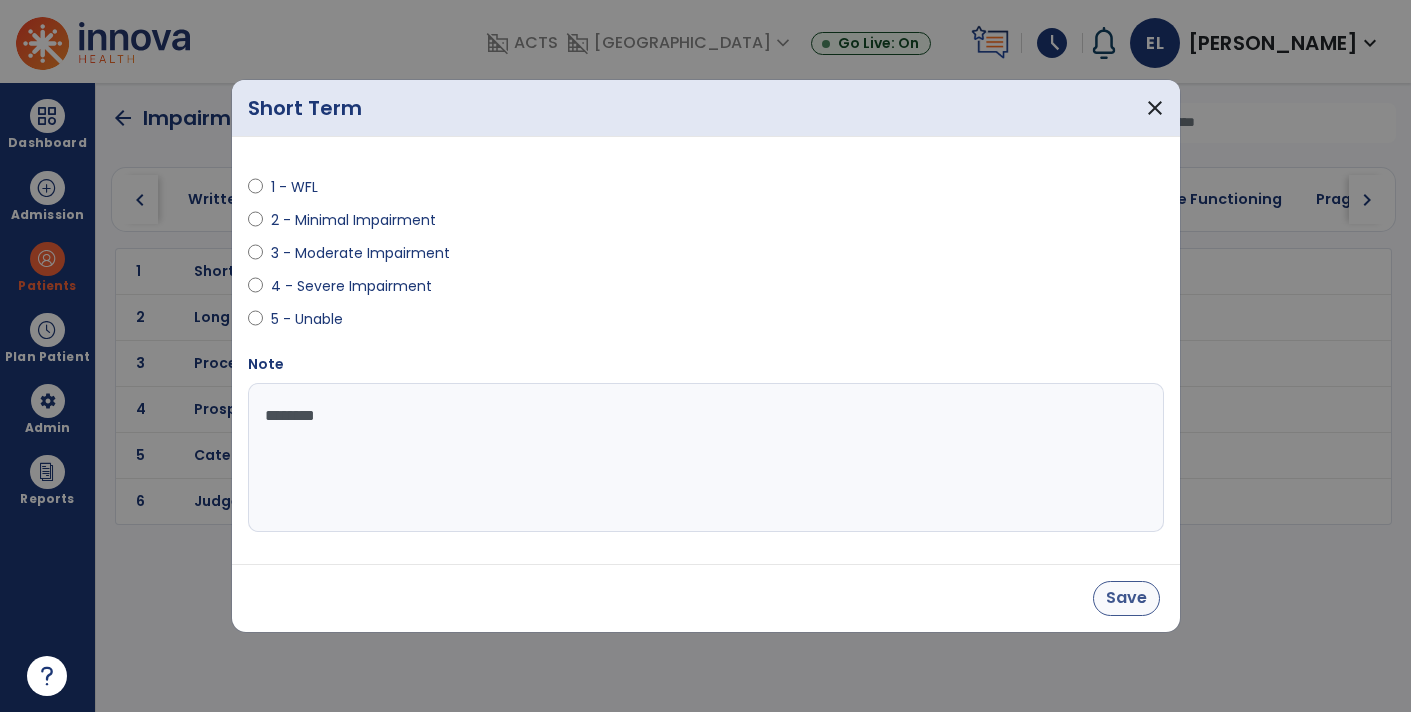 click on "Save" at bounding box center [1126, 598] 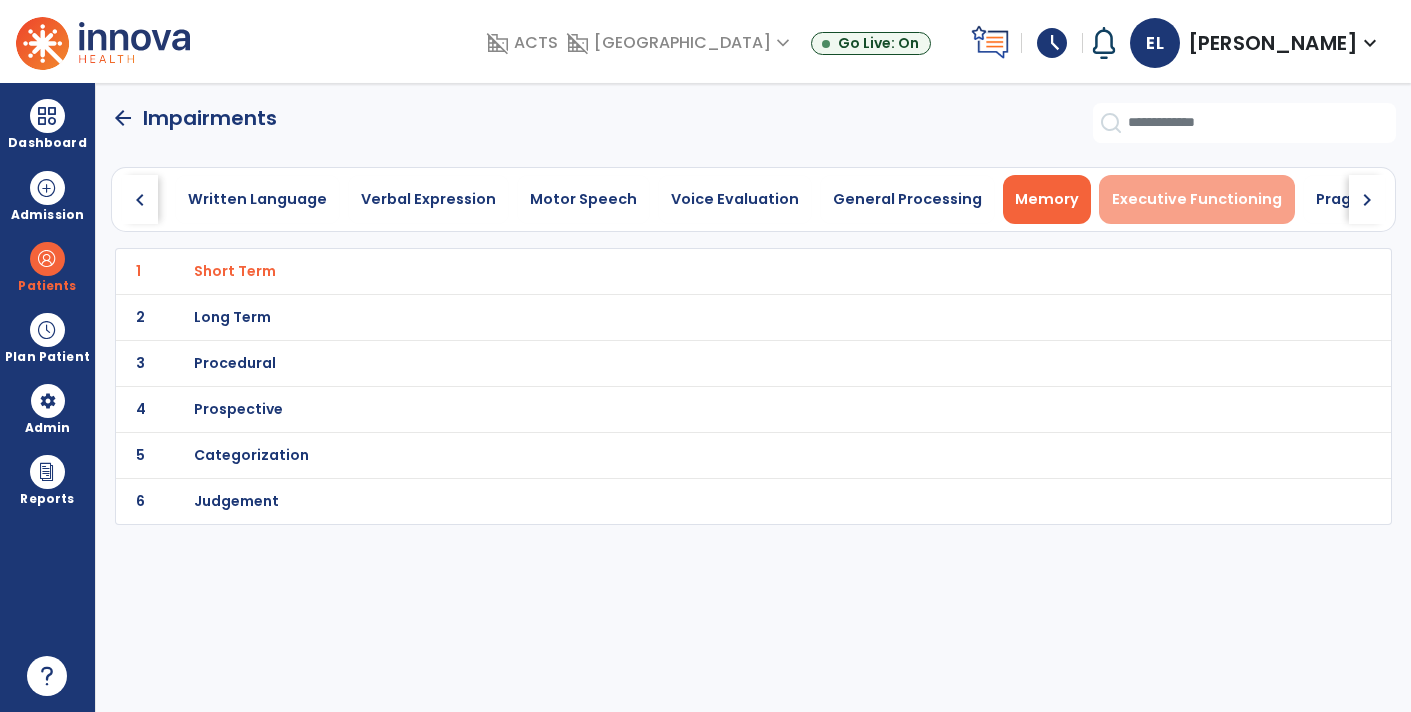 click on "Executive Functioning" at bounding box center [1197, 199] 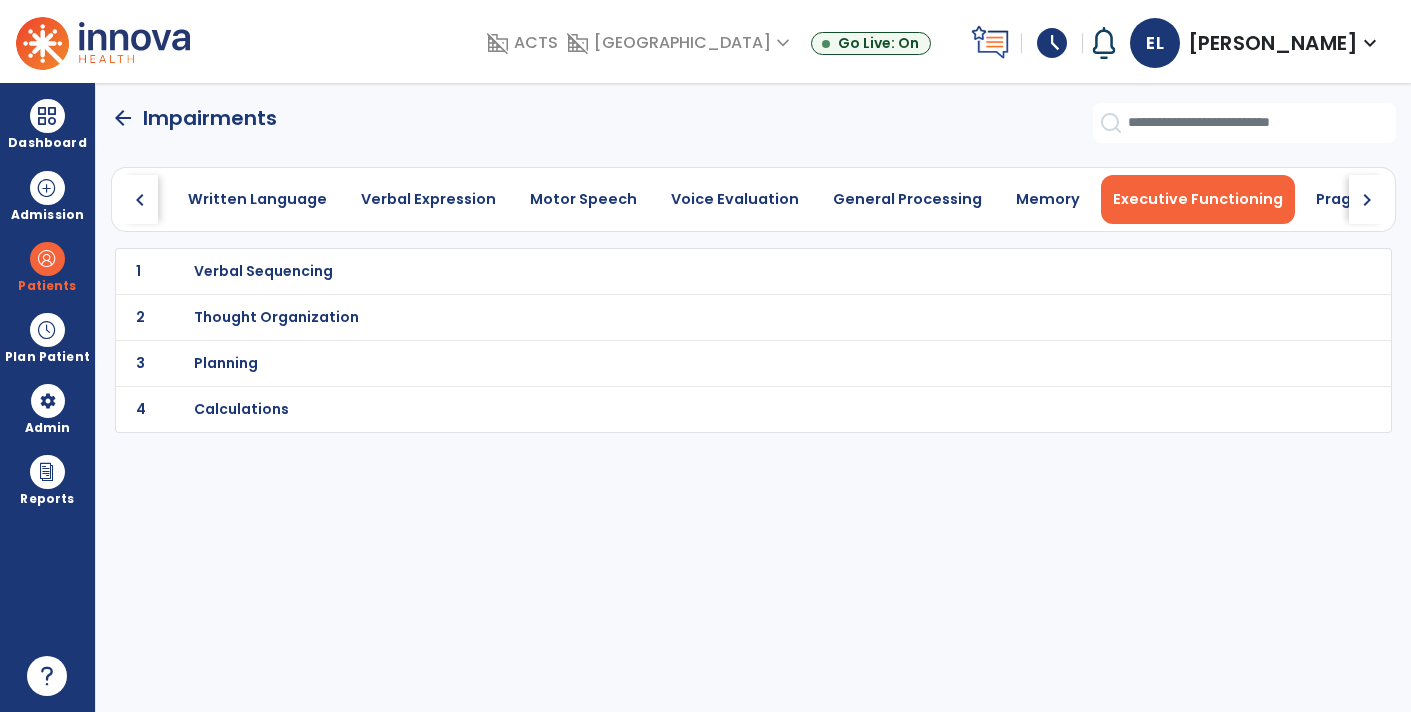 click on "Thought Organization" at bounding box center (710, 271) 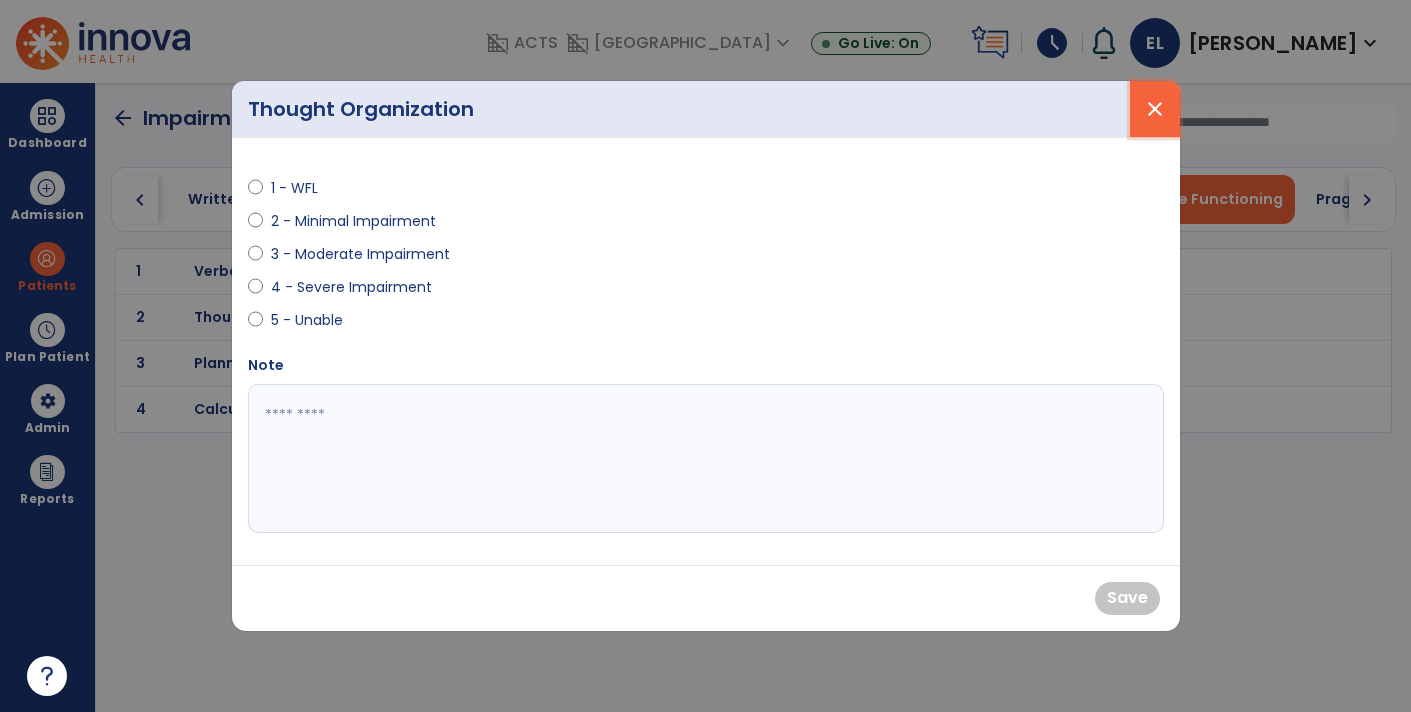 click on "close" at bounding box center (1155, 109) 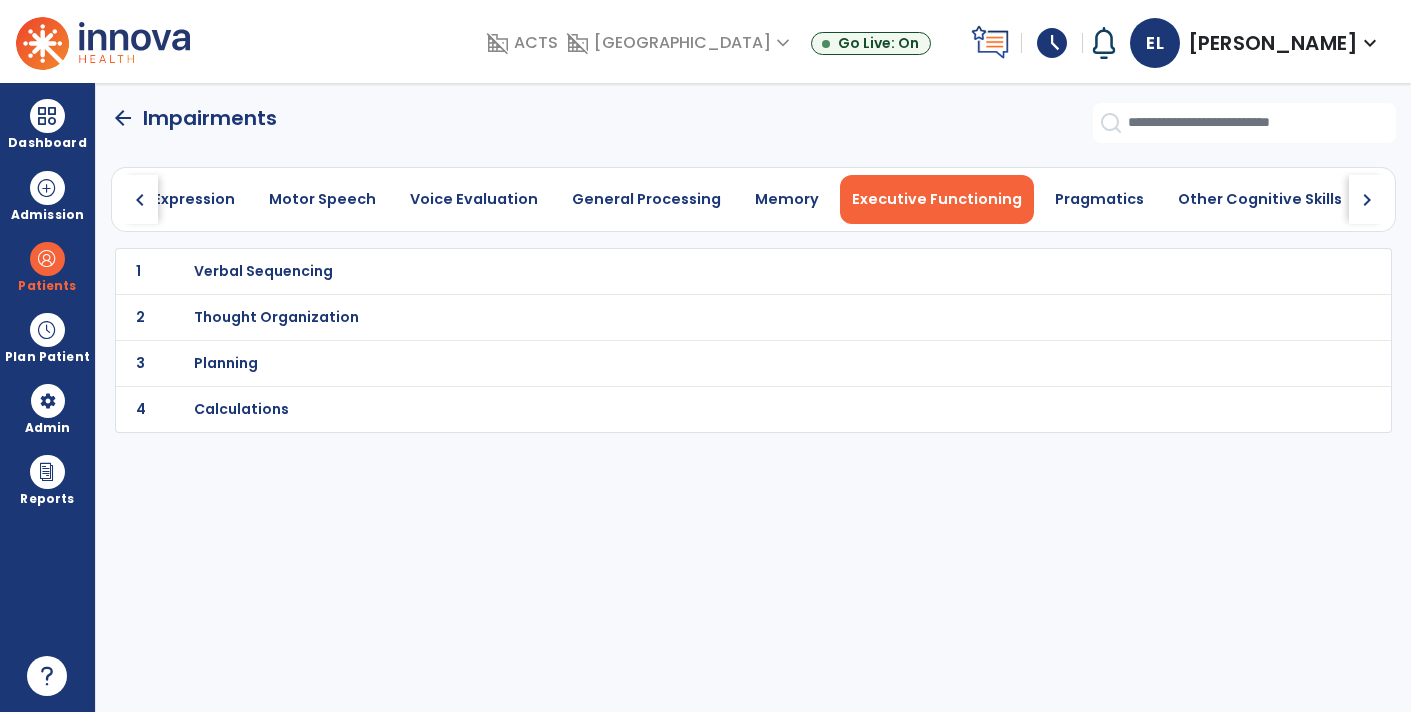 scroll, scrollTop: 0, scrollLeft: 941, axis: horizontal 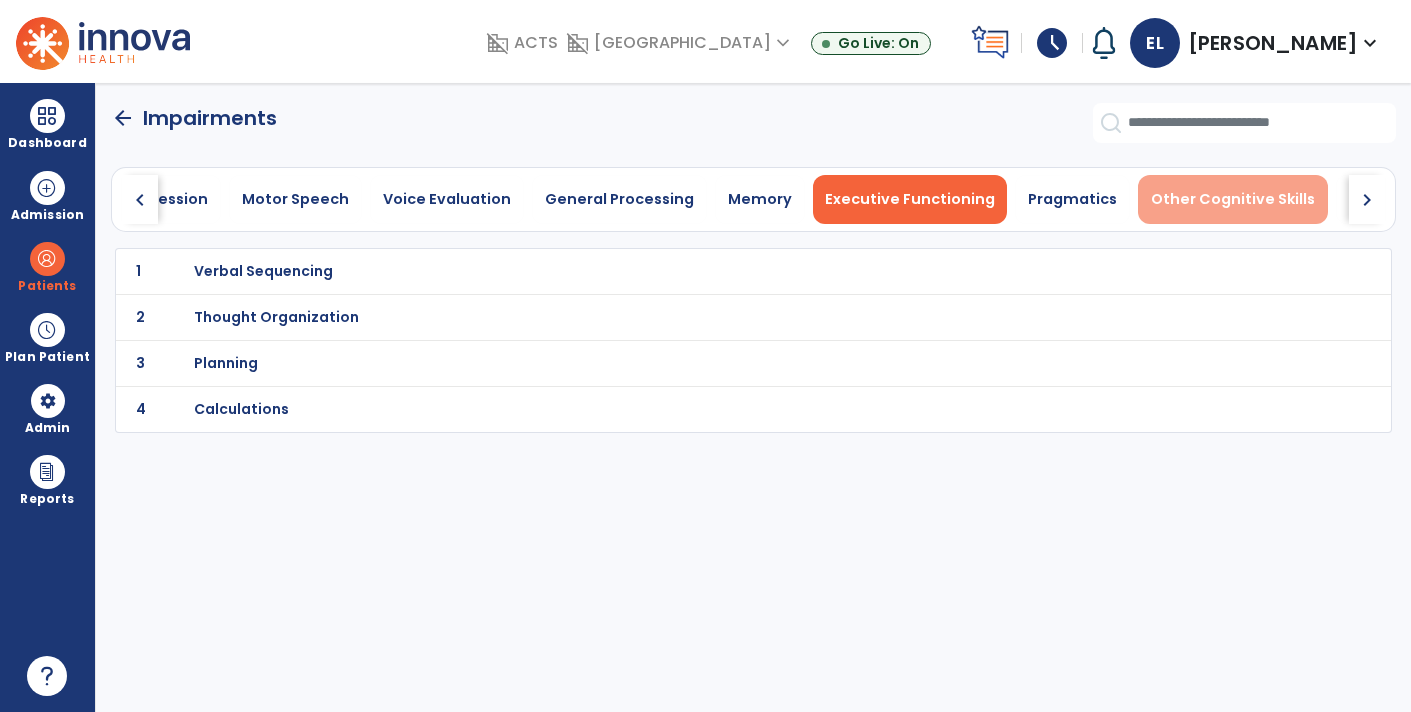 click on "Other Cognitive Skills" at bounding box center (1233, 199) 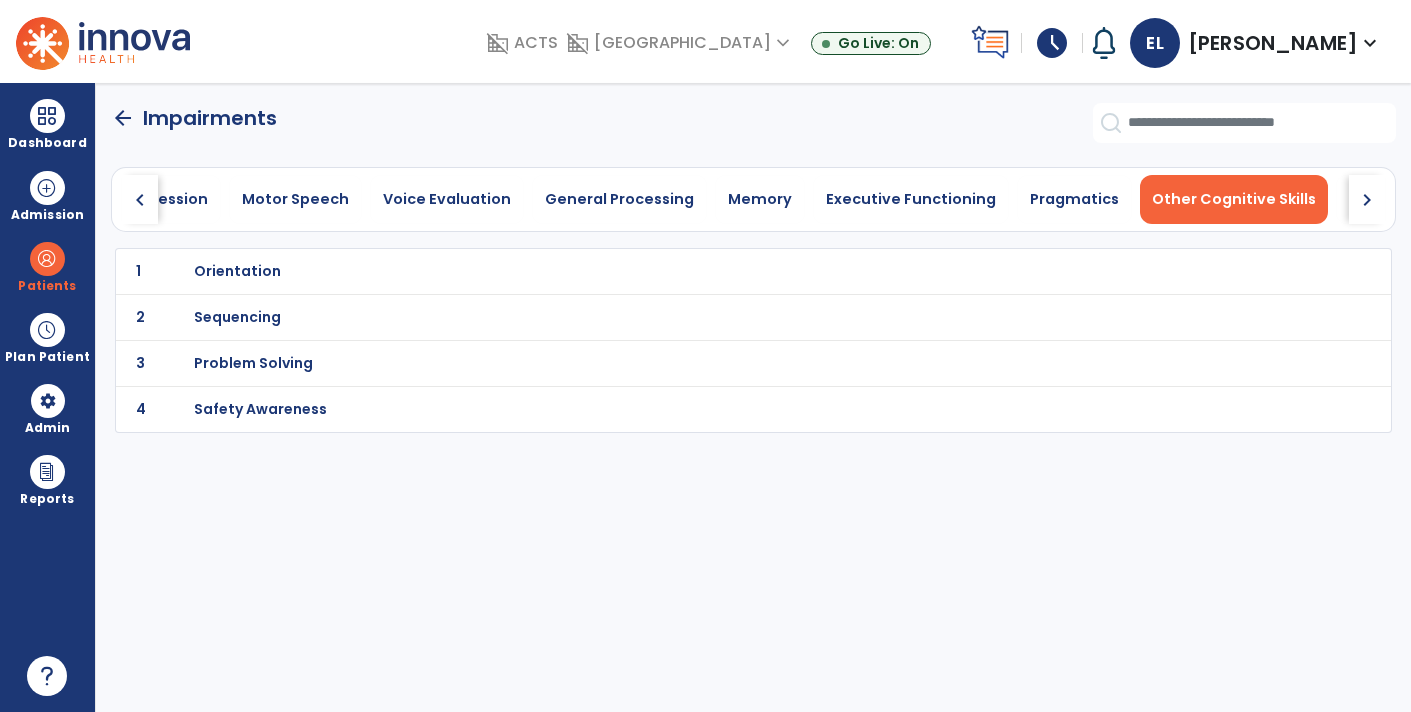 scroll, scrollTop: 0, scrollLeft: 939, axis: horizontal 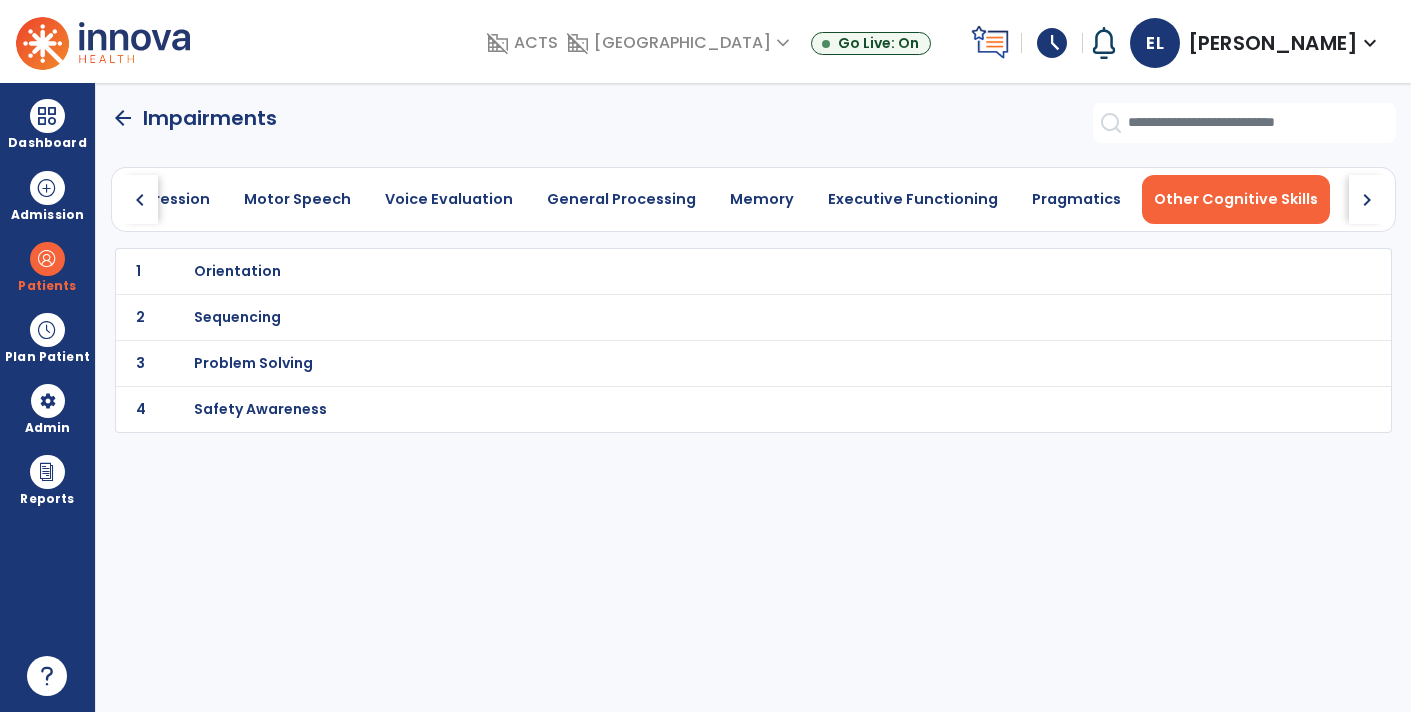 click on "Problem Solving" at bounding box center [710, 271] 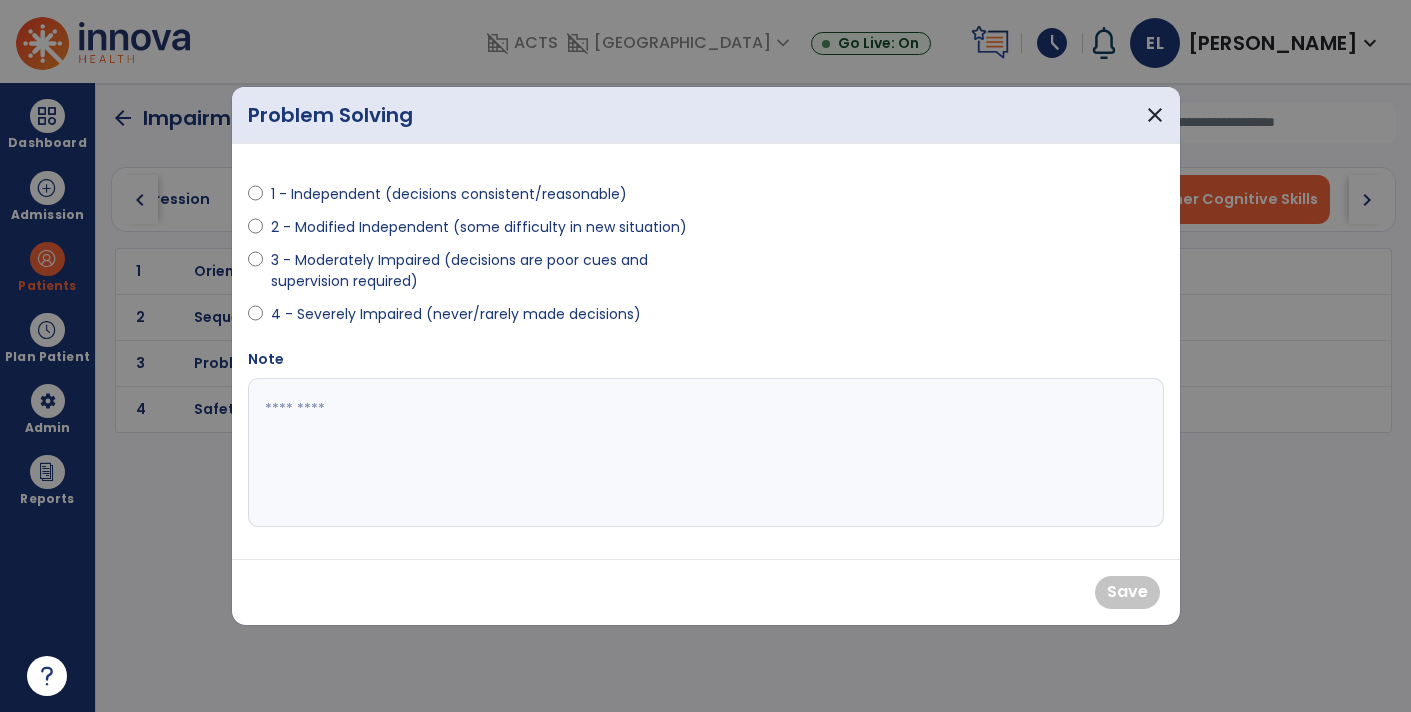 click at bounding box center (706, 453) 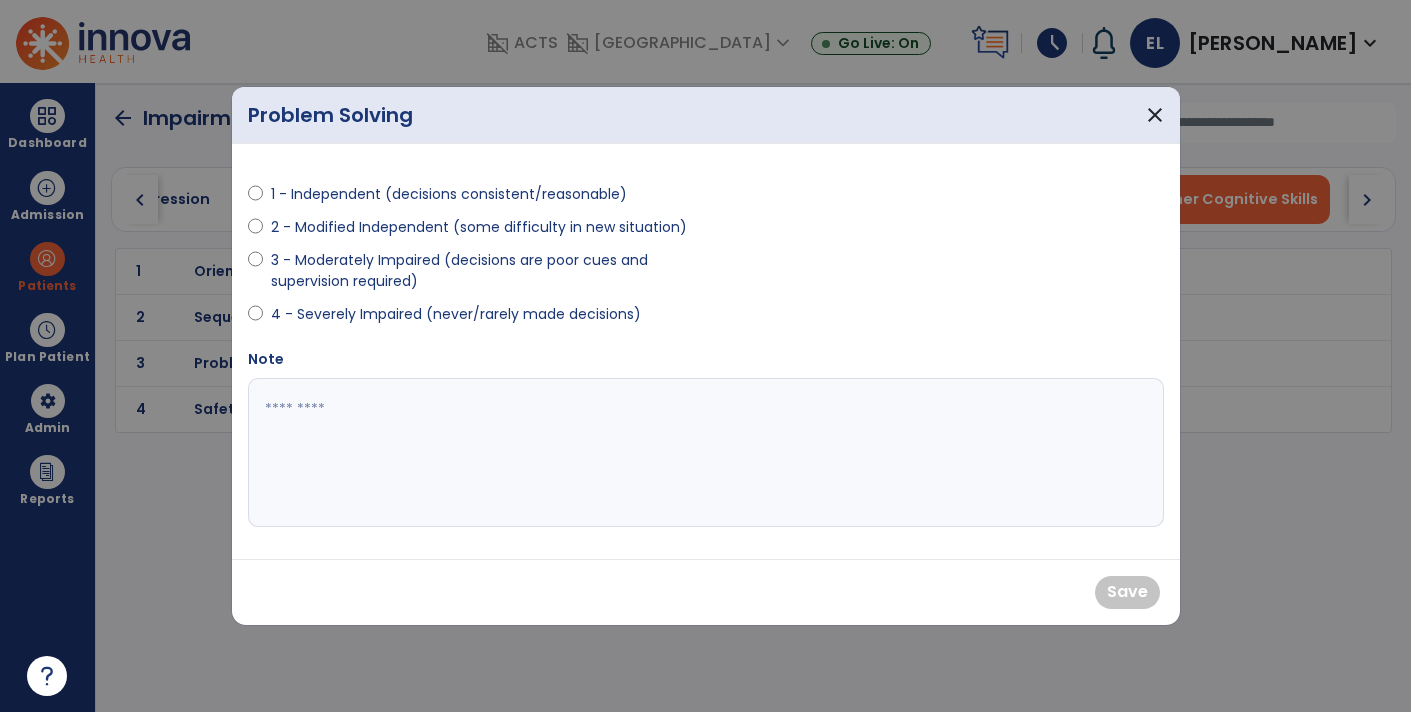 click on "2 - Modified Independent (some difficulty in new situation)" at bounding box center (479, 227) 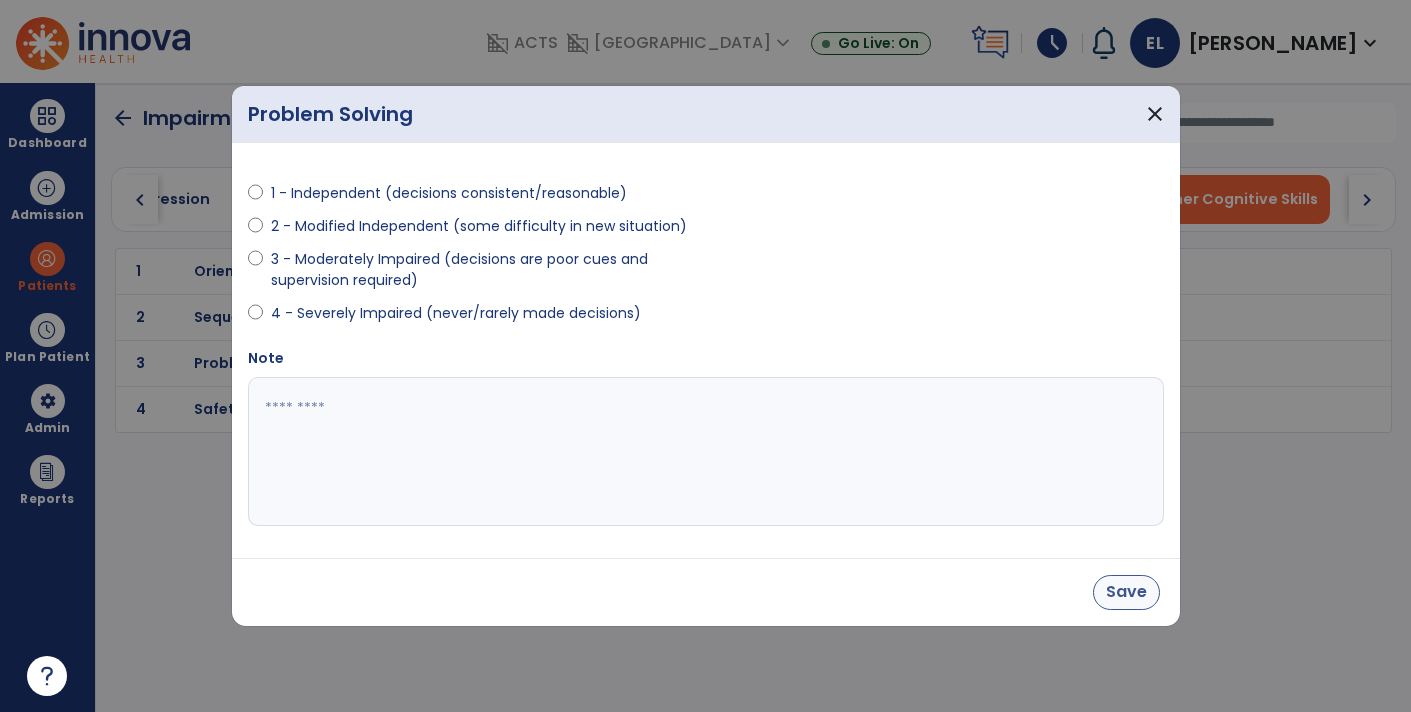 click on "Save" at bounding box center (1126, 592) 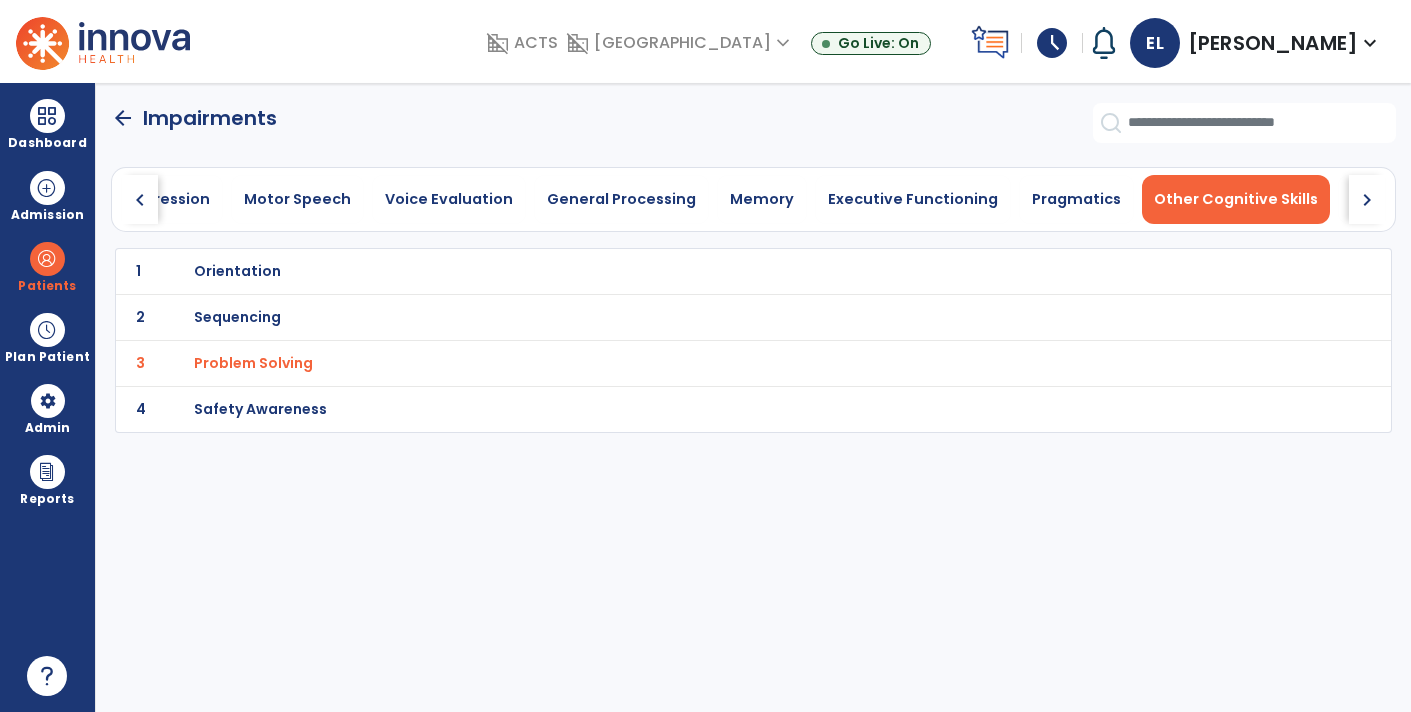 click on "arrow_back" 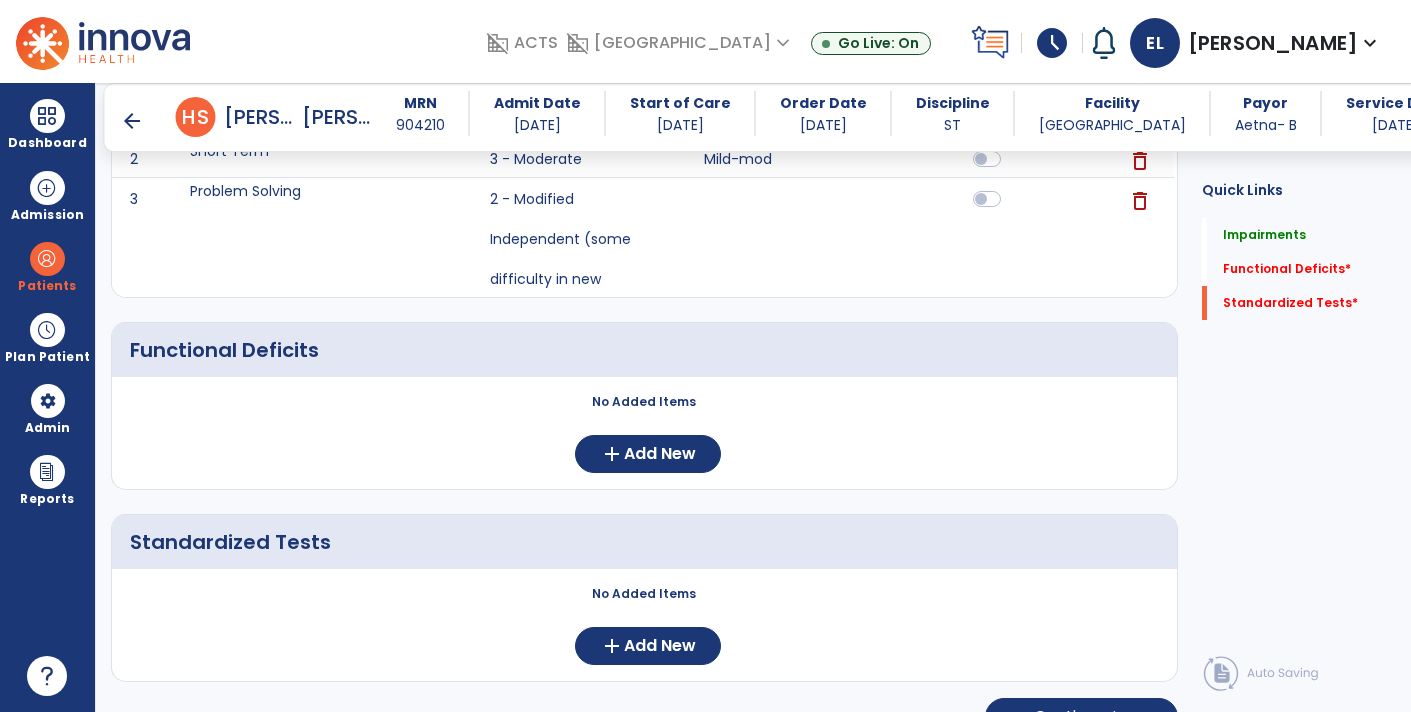 scroll, scrollTop: 371, scrollLeft: 0, axis: vertical 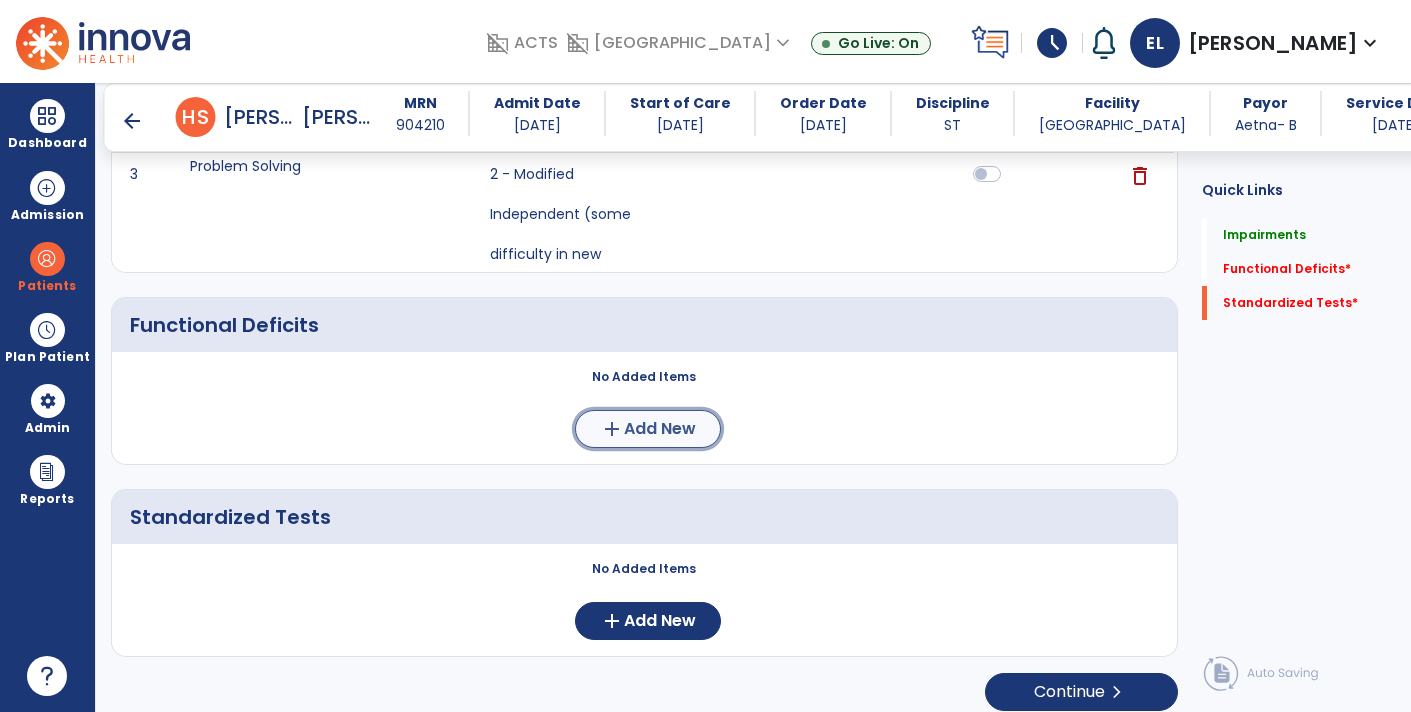 click on "Add New" 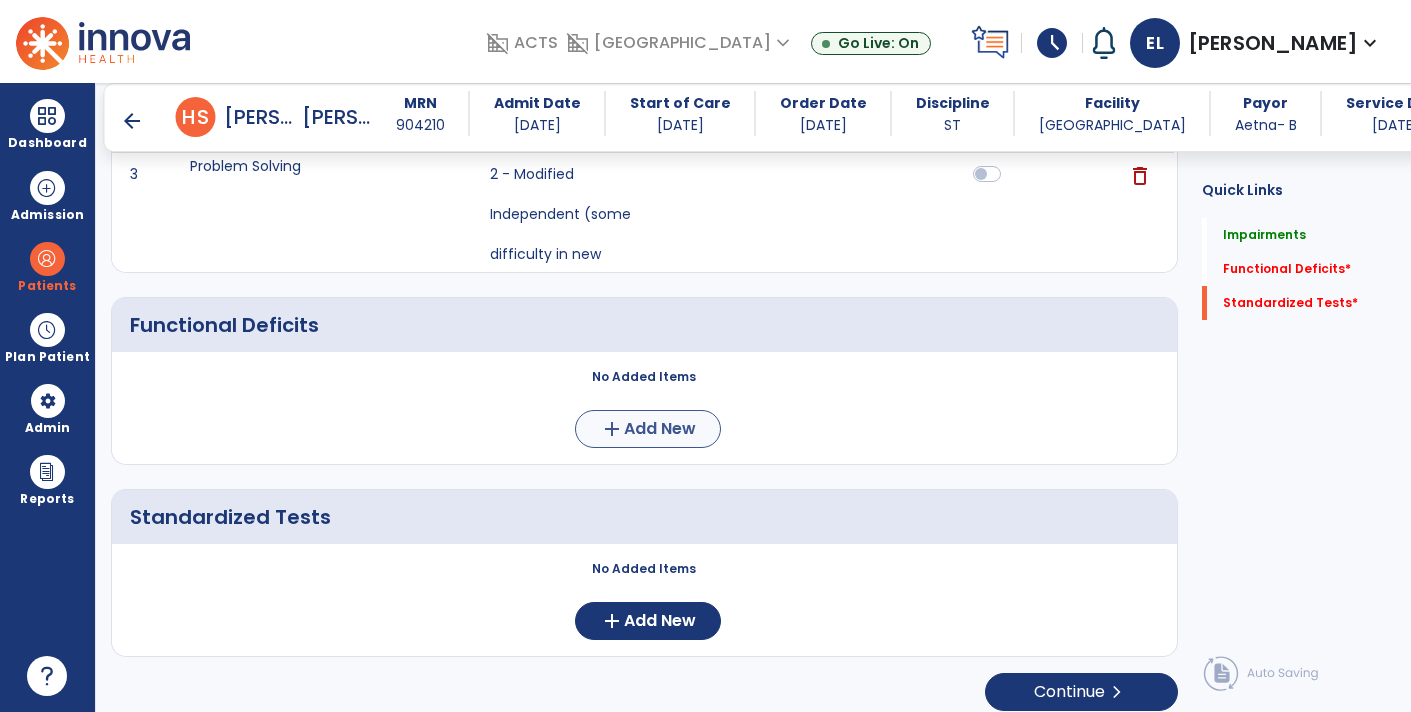 scroll, scrollTop: 0, scrollLeft: 0, axis: both 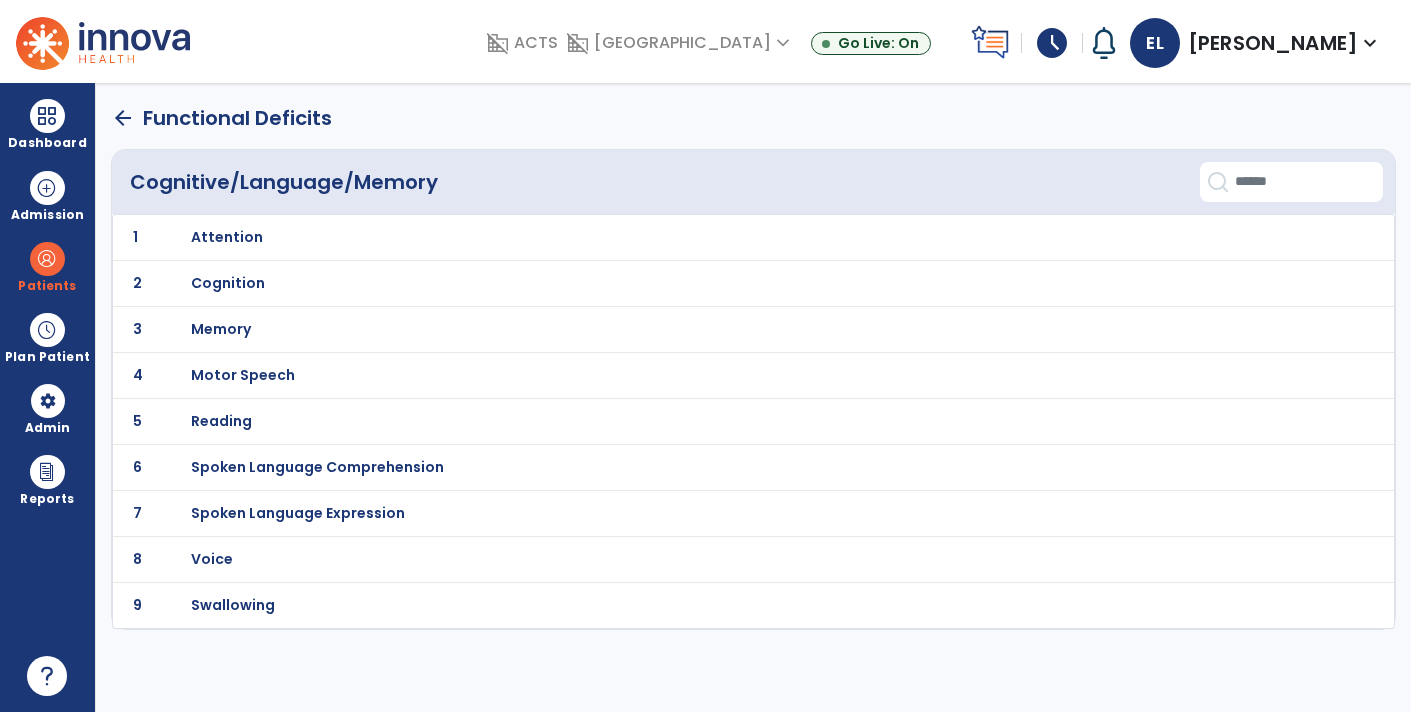 click on "Cognition" at bounding box center [227, 237] 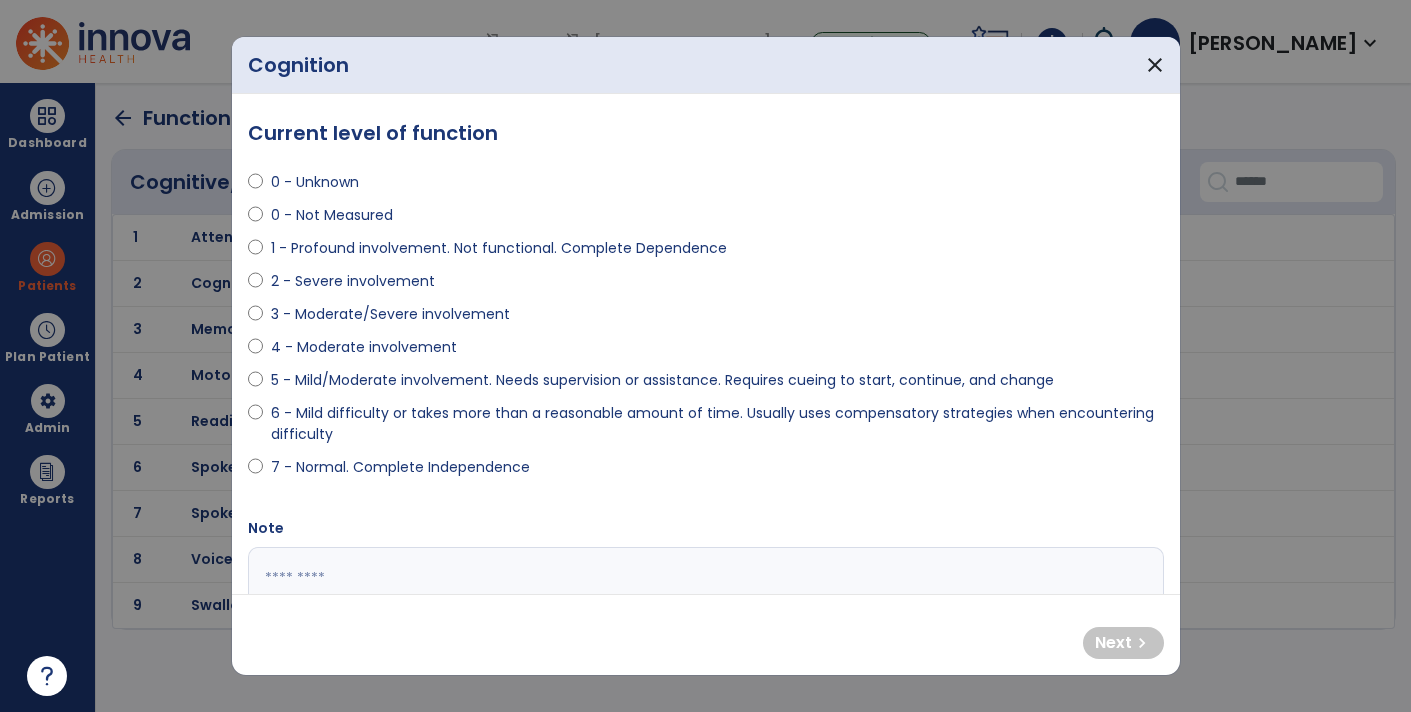click on "5 - Mild/Moderate involvement. Needs supervision or assistance. Requires cueing to start, continue, and change" at bounding box center [662, 380] 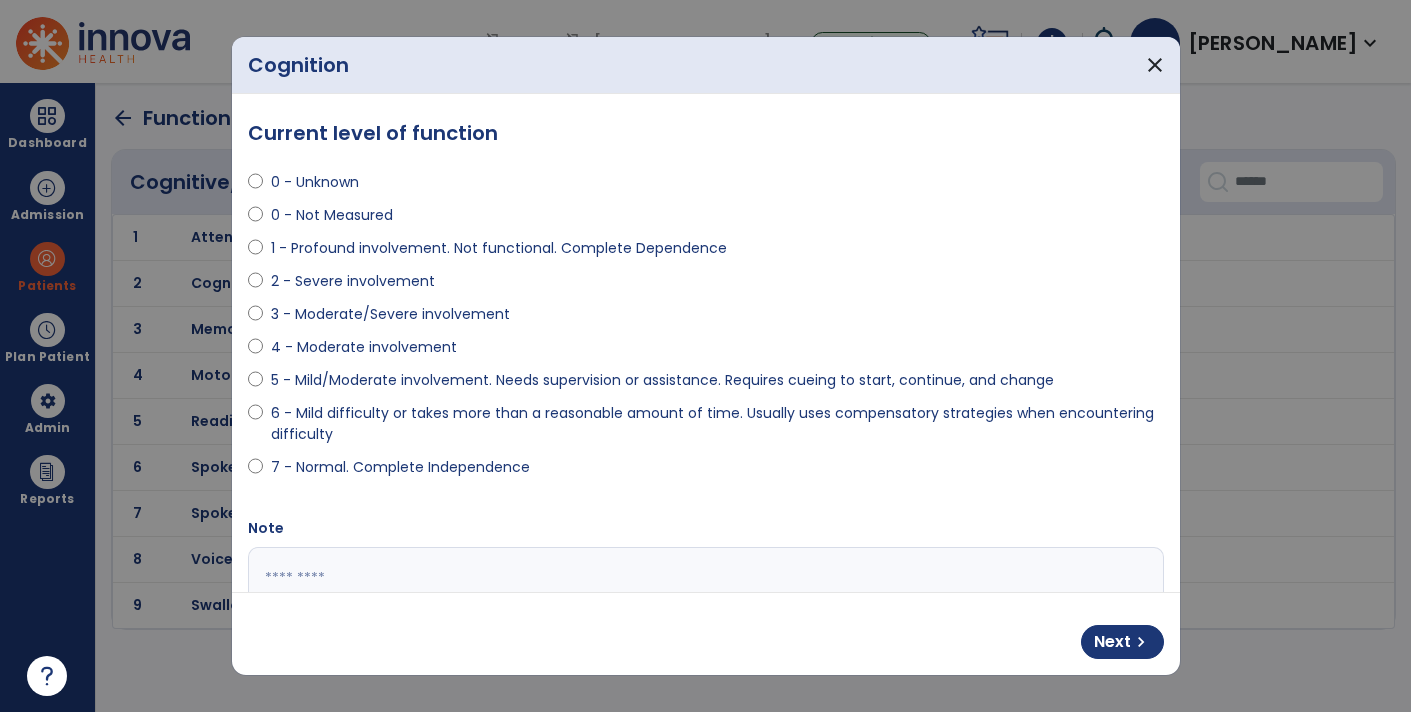 click on "4 - Moderate involvement" at bounding box center (364, 347) 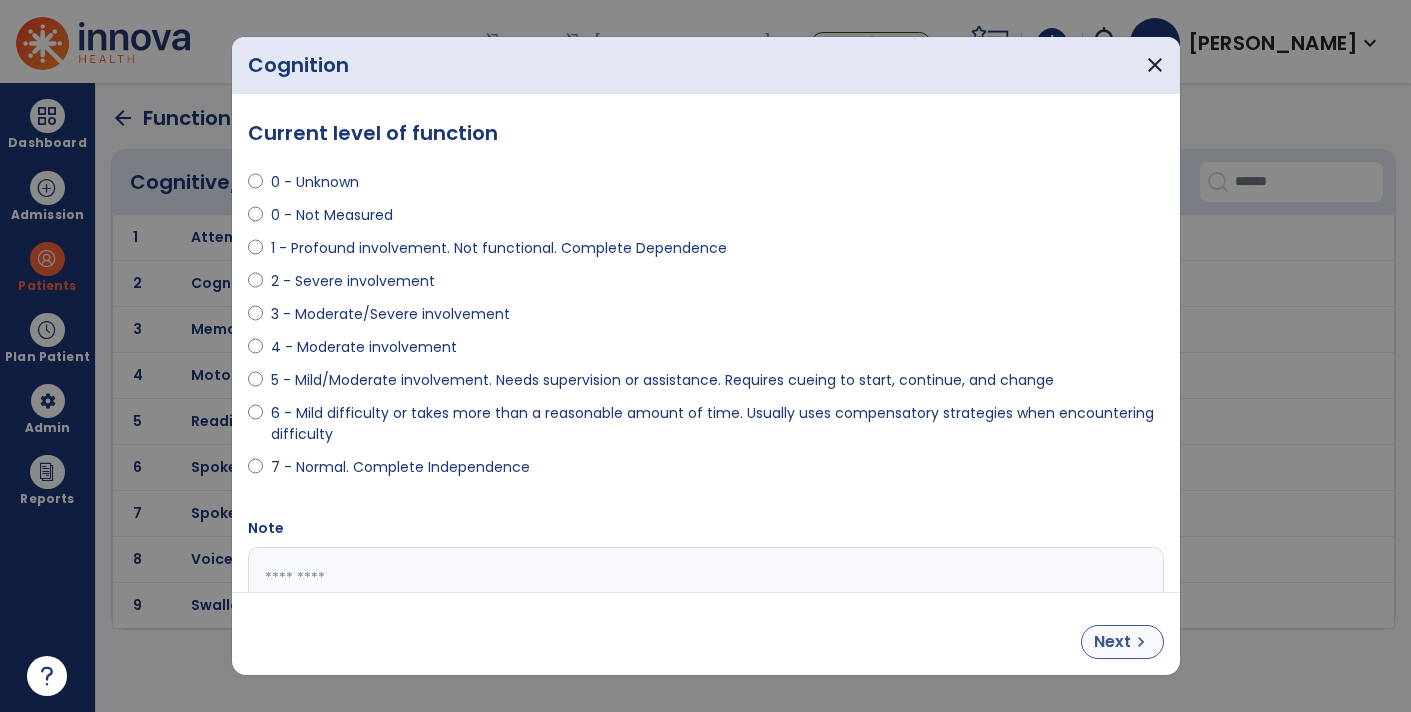 click on "Next  chevron_right" at bounding box center (1122, 642) 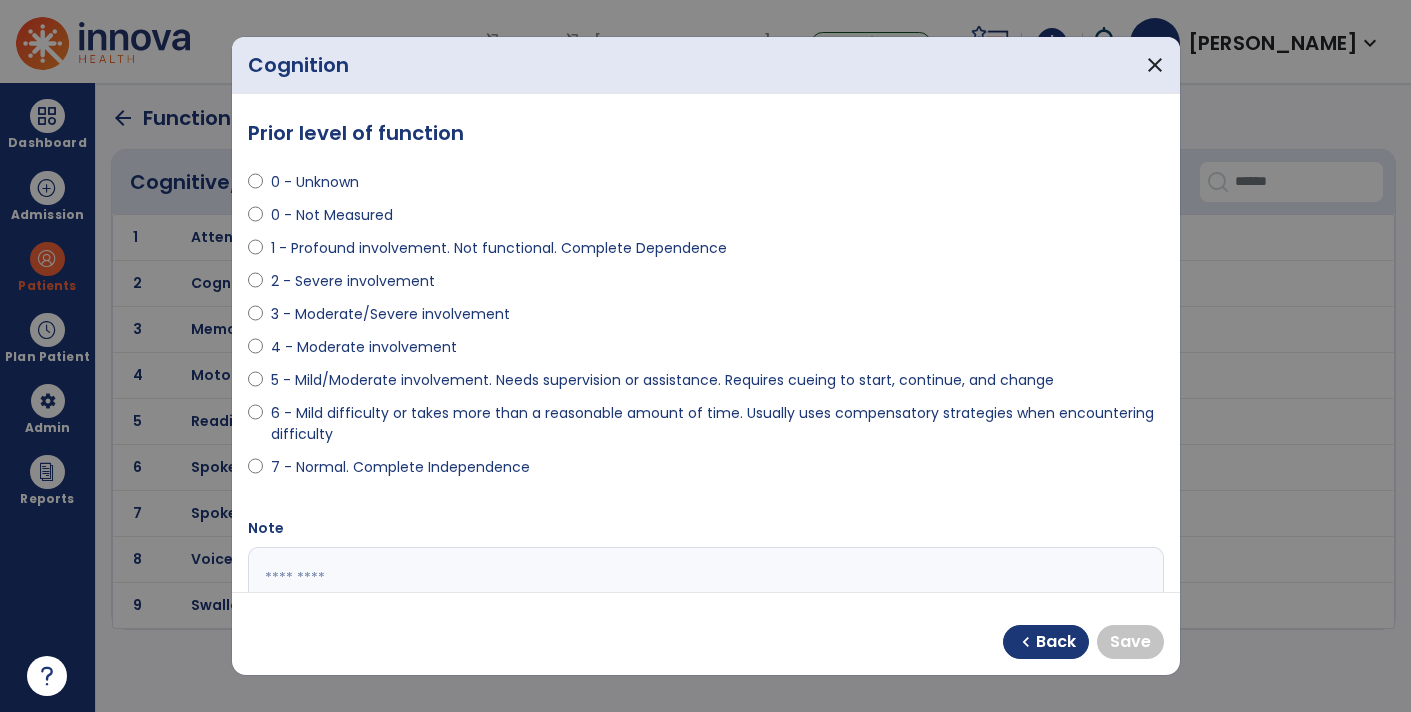 click on "0 - Unknown" at bounding box center [315, 182] 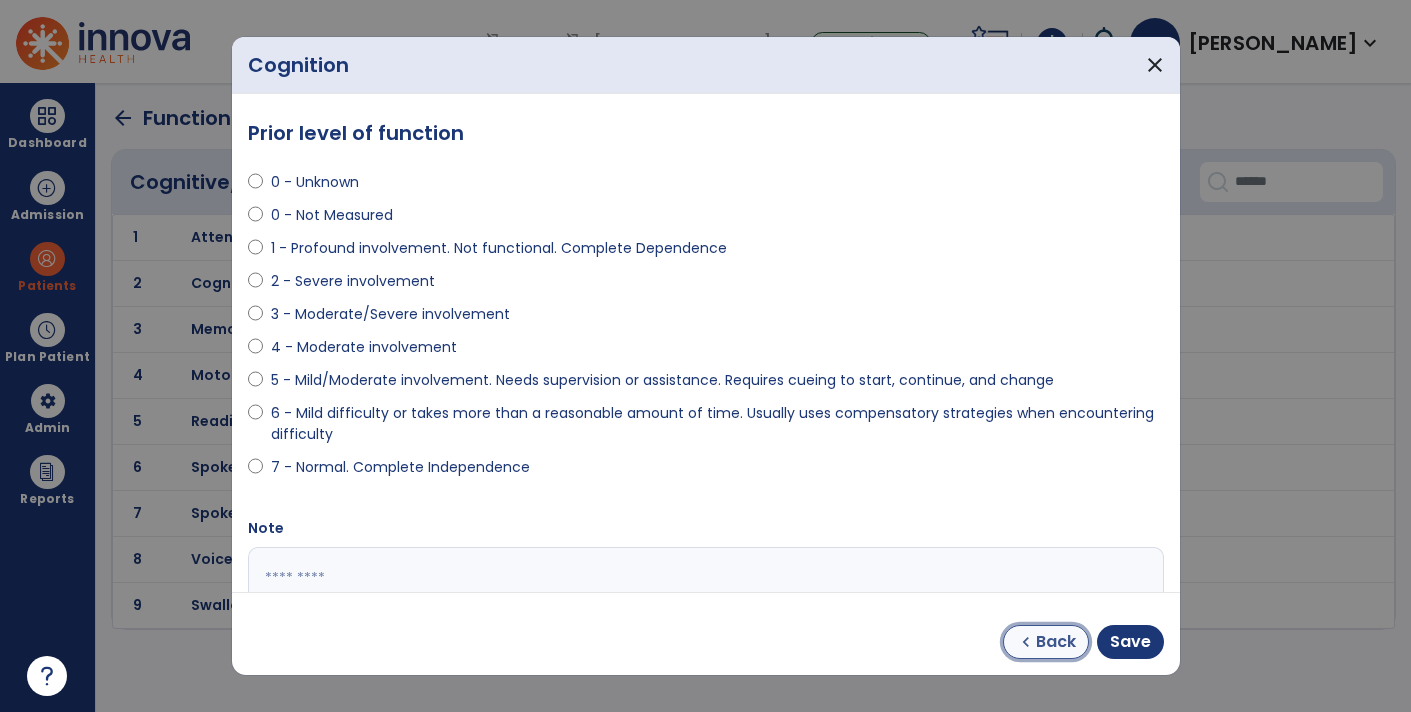 click on "chevron_left" at bounding box center [1026, 642] 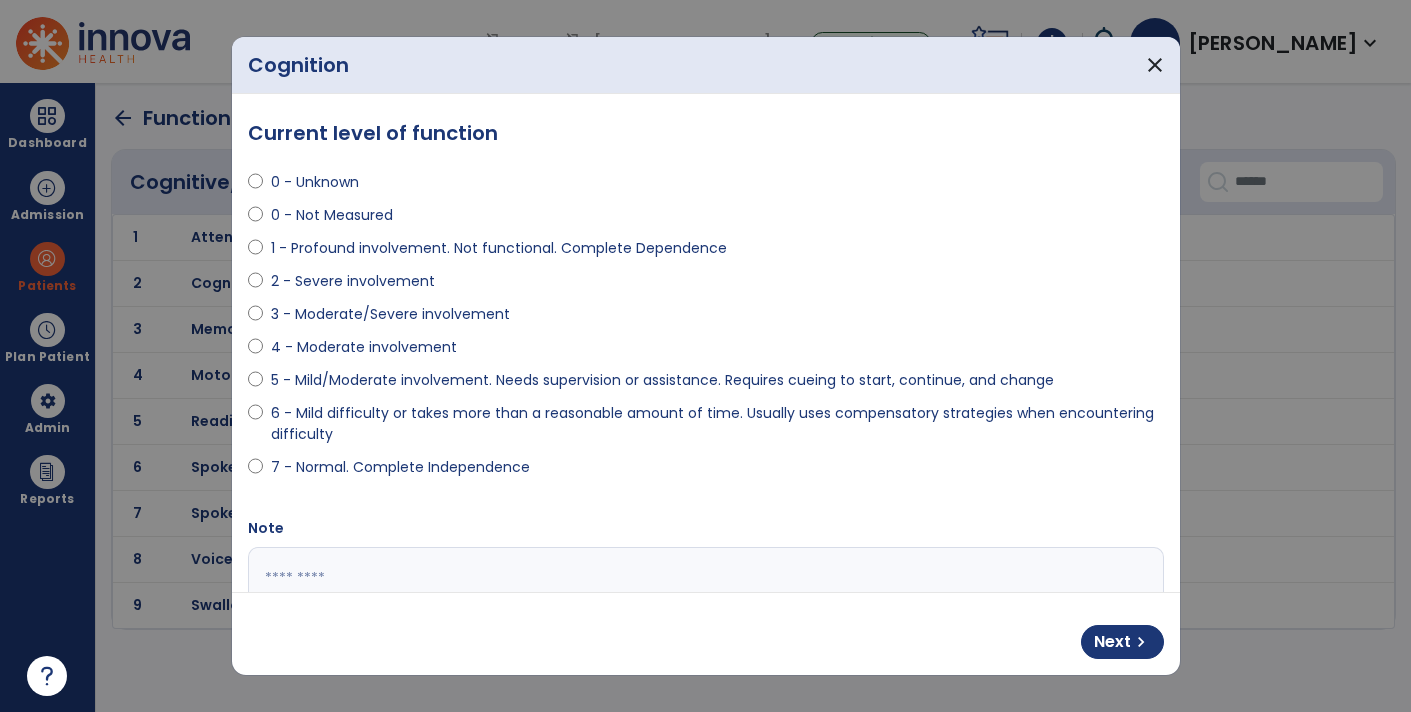 click on "5 - Mild/Moderate involvement. Needs supervision or assistance. Requires cueing to start, continue, and change" at bounding box center (662, 380) 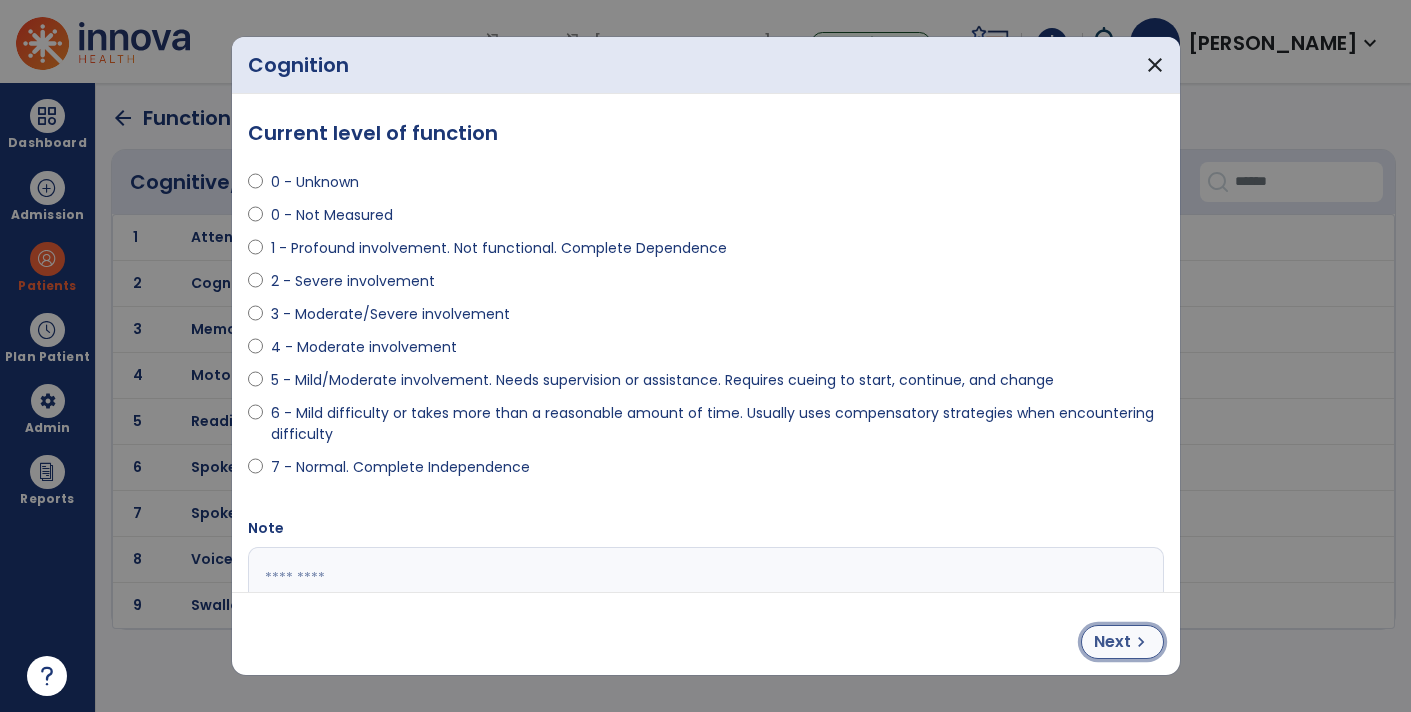 click on "Next" at bounding box center (1112, 642) 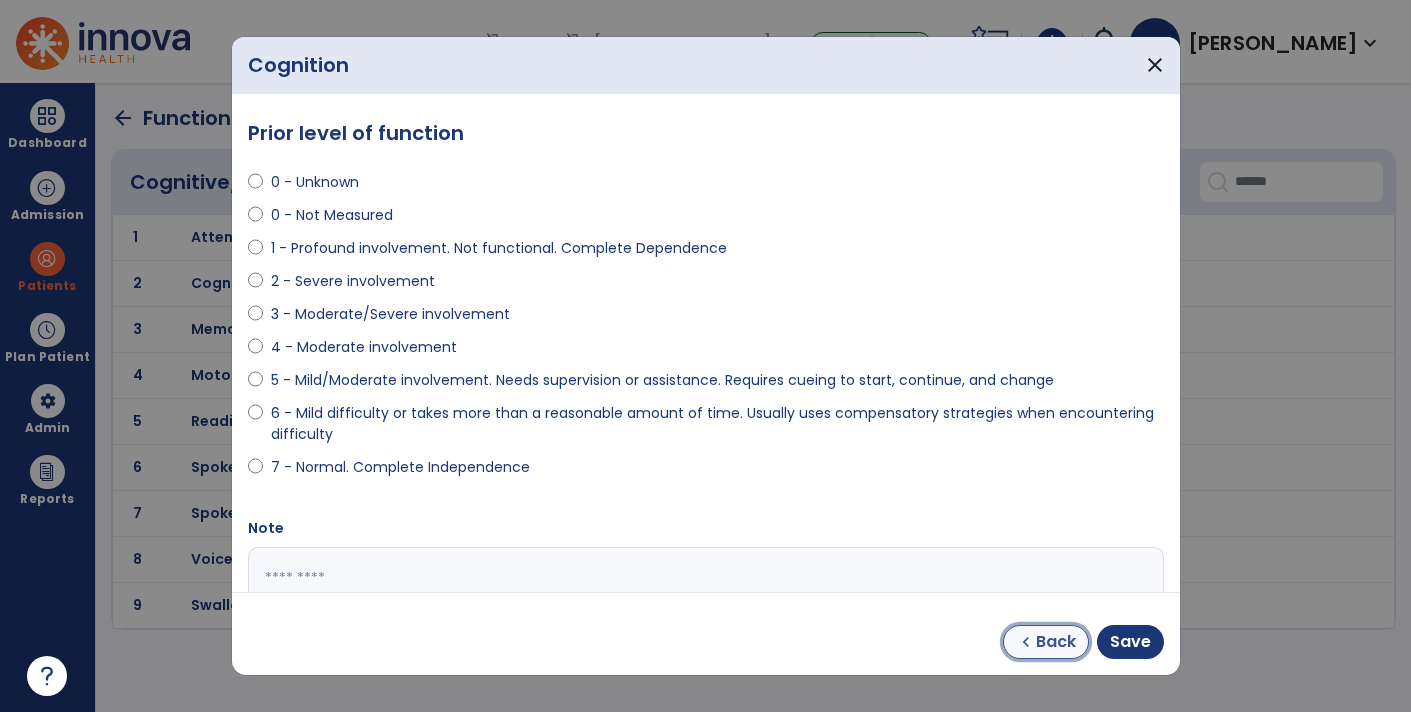 click on "Back" at bounding box center (1056, 642) 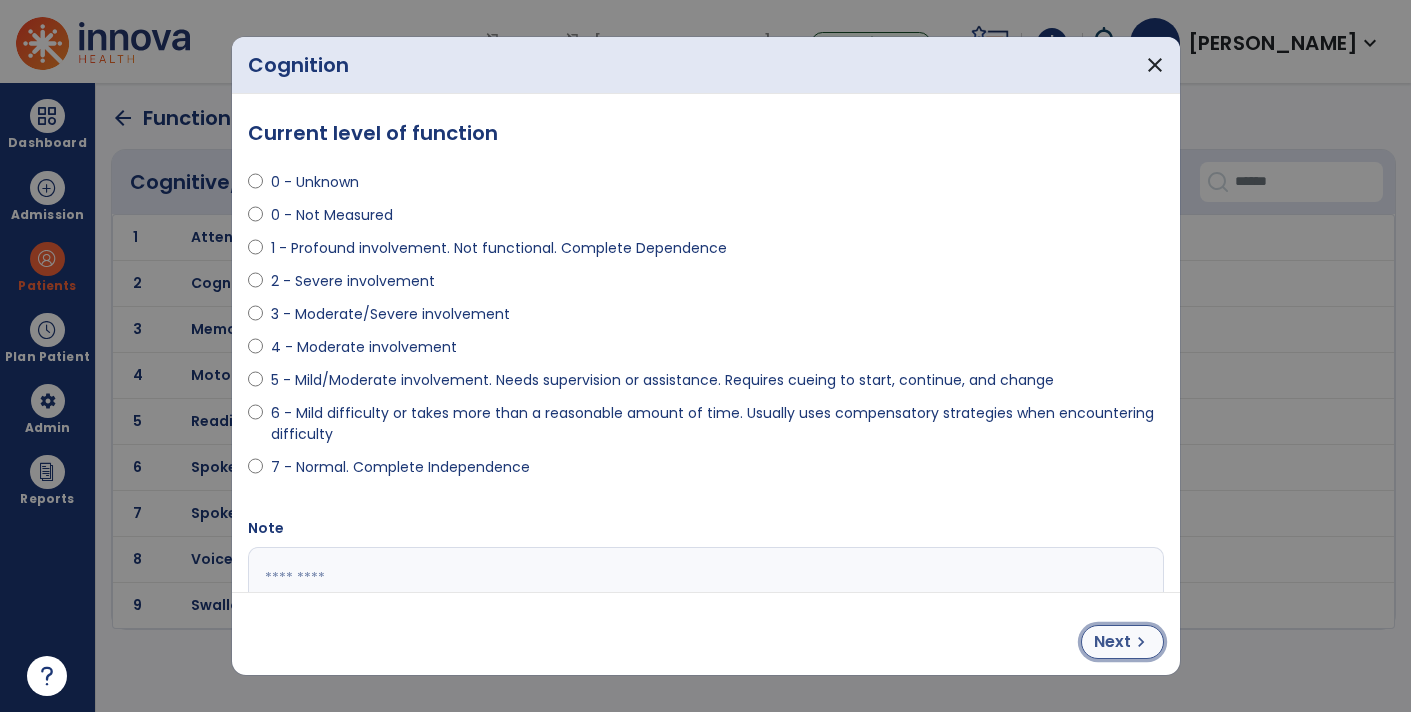 click on "Next" at bounding box center [1112, 642] 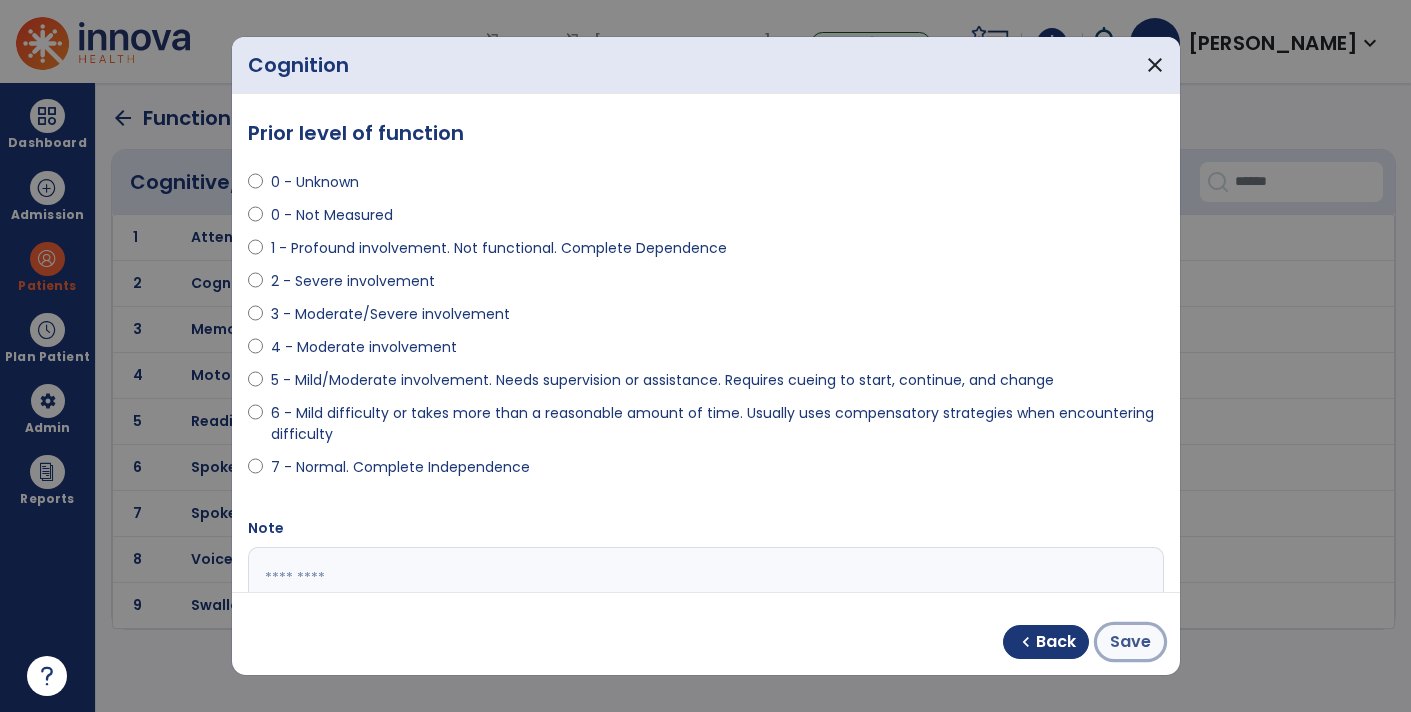 click on "Save" at bounding box center [1130, 642] 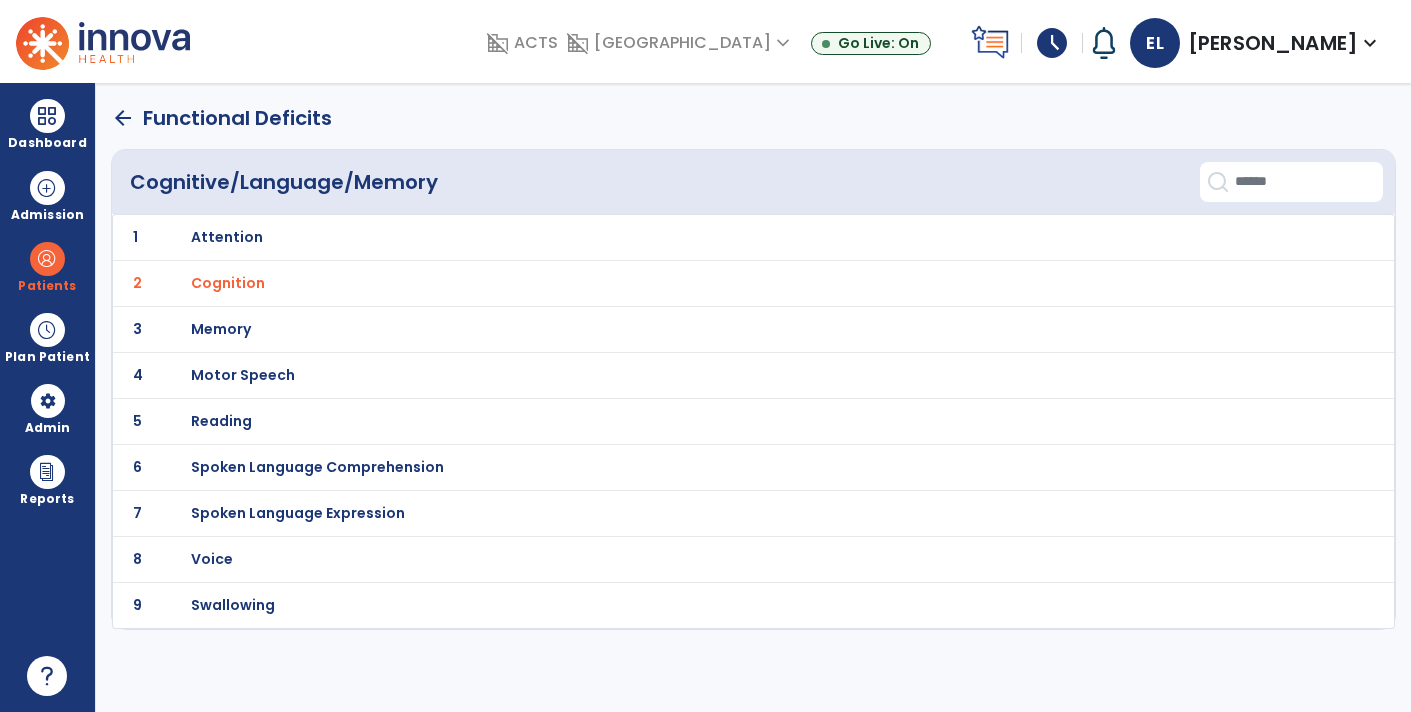 click on "7 Spoken Language Expression" 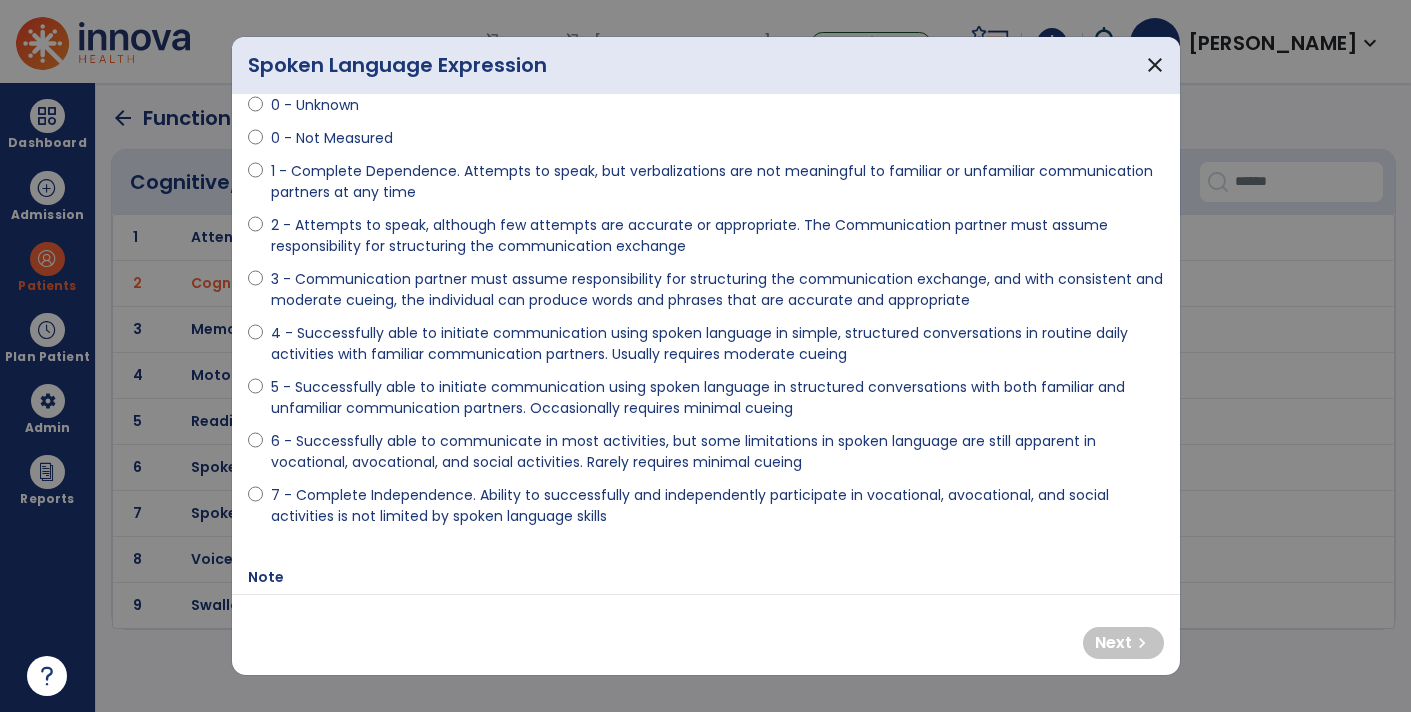 scroll, scrollTop: 180, scrollLeft: 0, axis: vertical 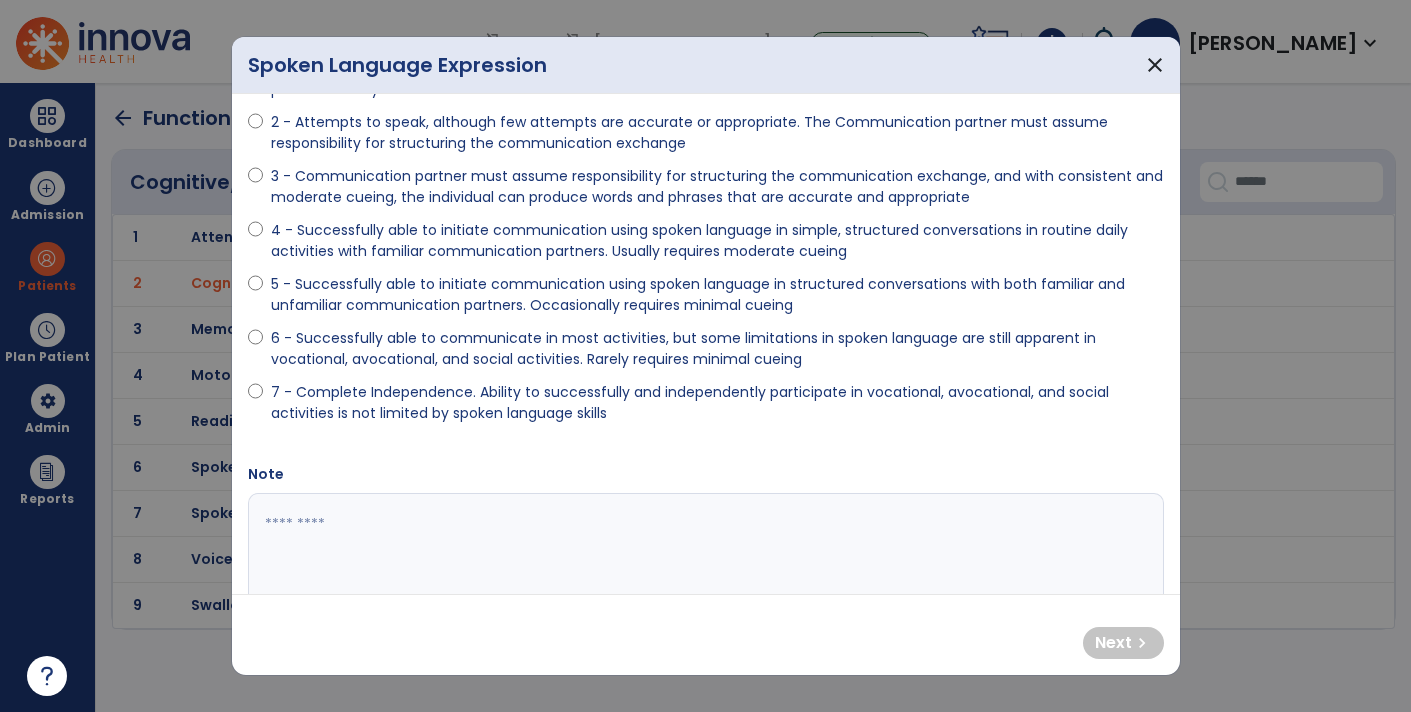 click on "6 - Successfully able to communicate in most activities, but some limitations in spoken language are still apparent in vocational, avocational, and social activities. Rarely requires minimal cueing" at bounding box center [717, 349] 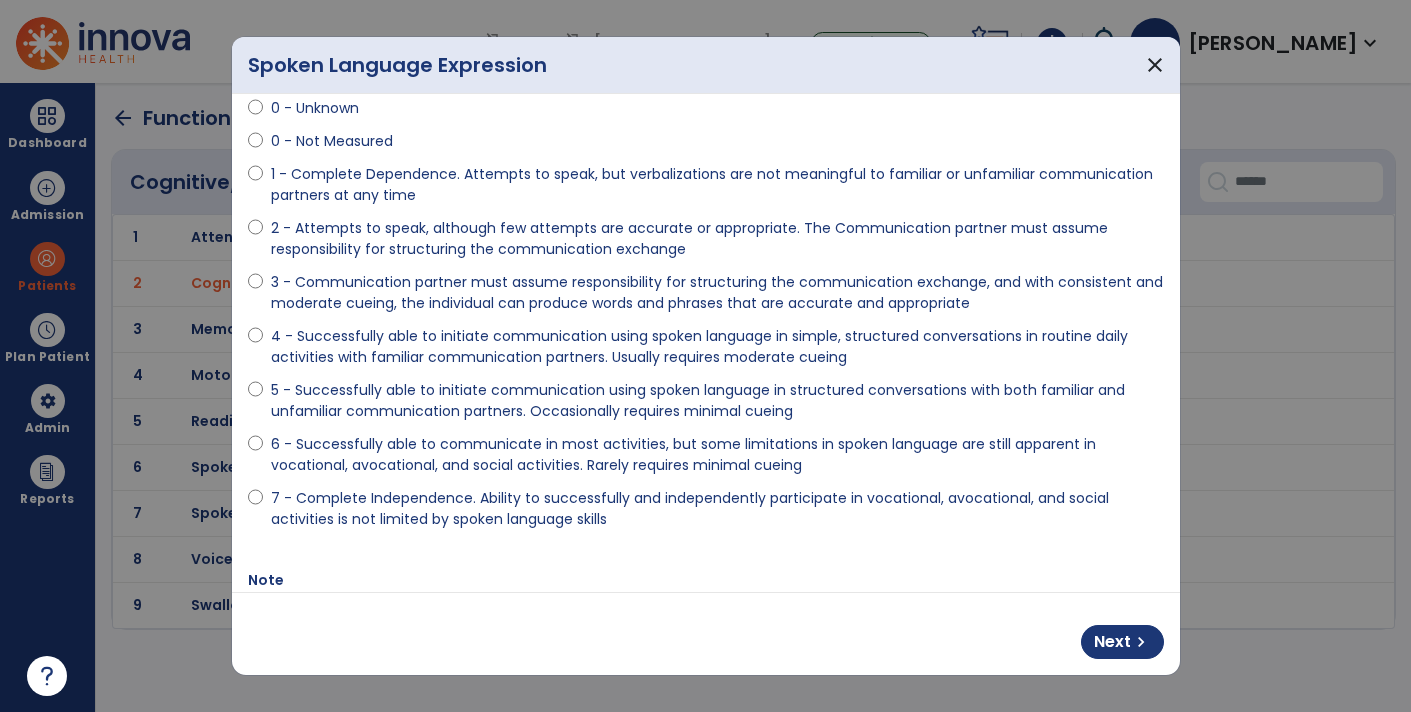 scroll, scrollTop: 69, scrollLeft: 0, axis: vertical 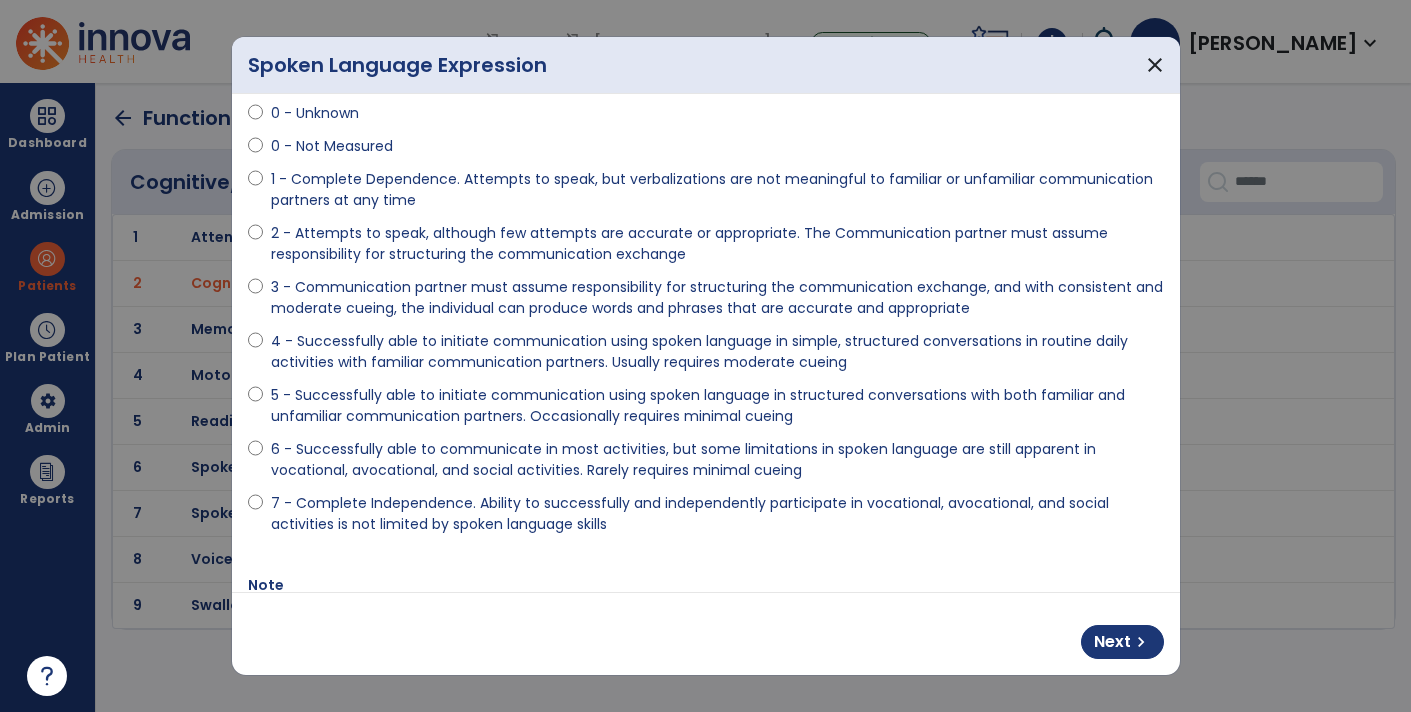 click on "5 - Successfully able to initiate communication using spoken language in structured conversations with both familiar and unfamiliar communication partners. Occasionally requires minimal cueing" at bounding box center [717, 406] 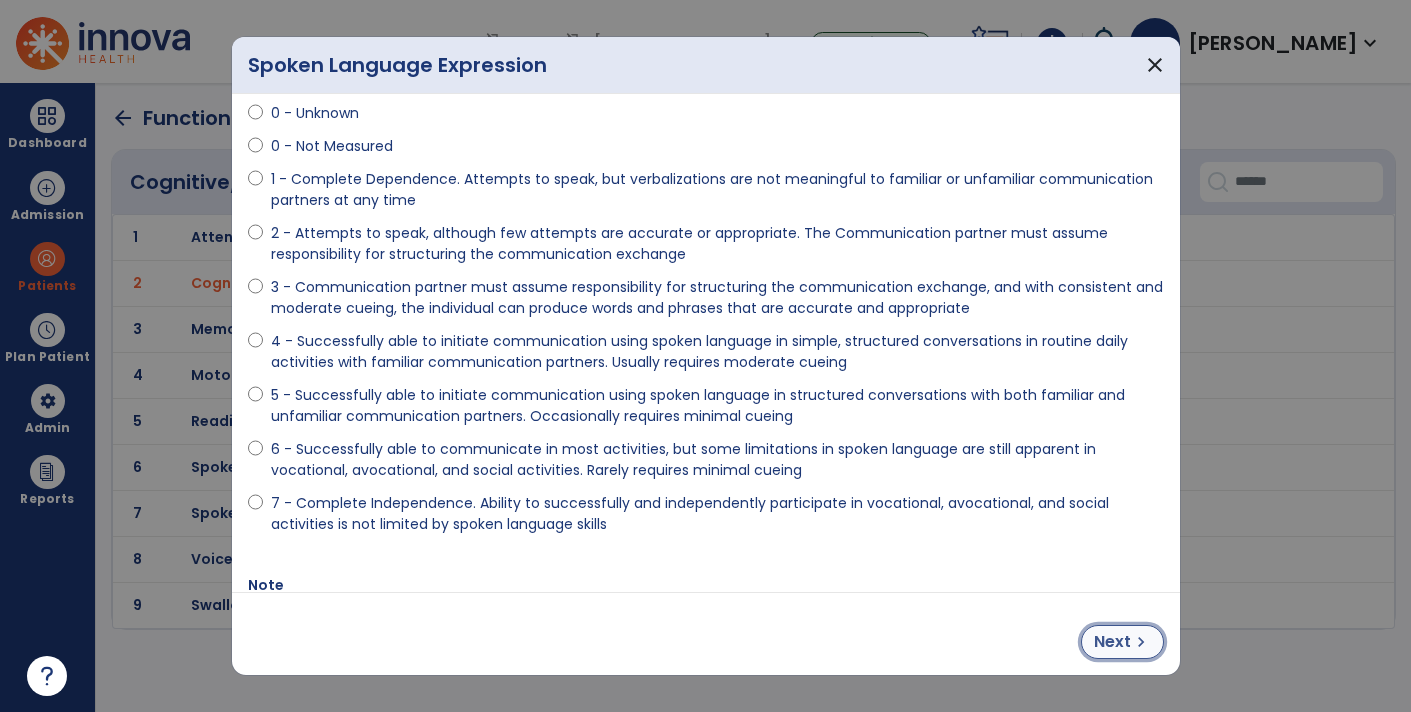 click on "Next" at bounding box center (1112, 642) 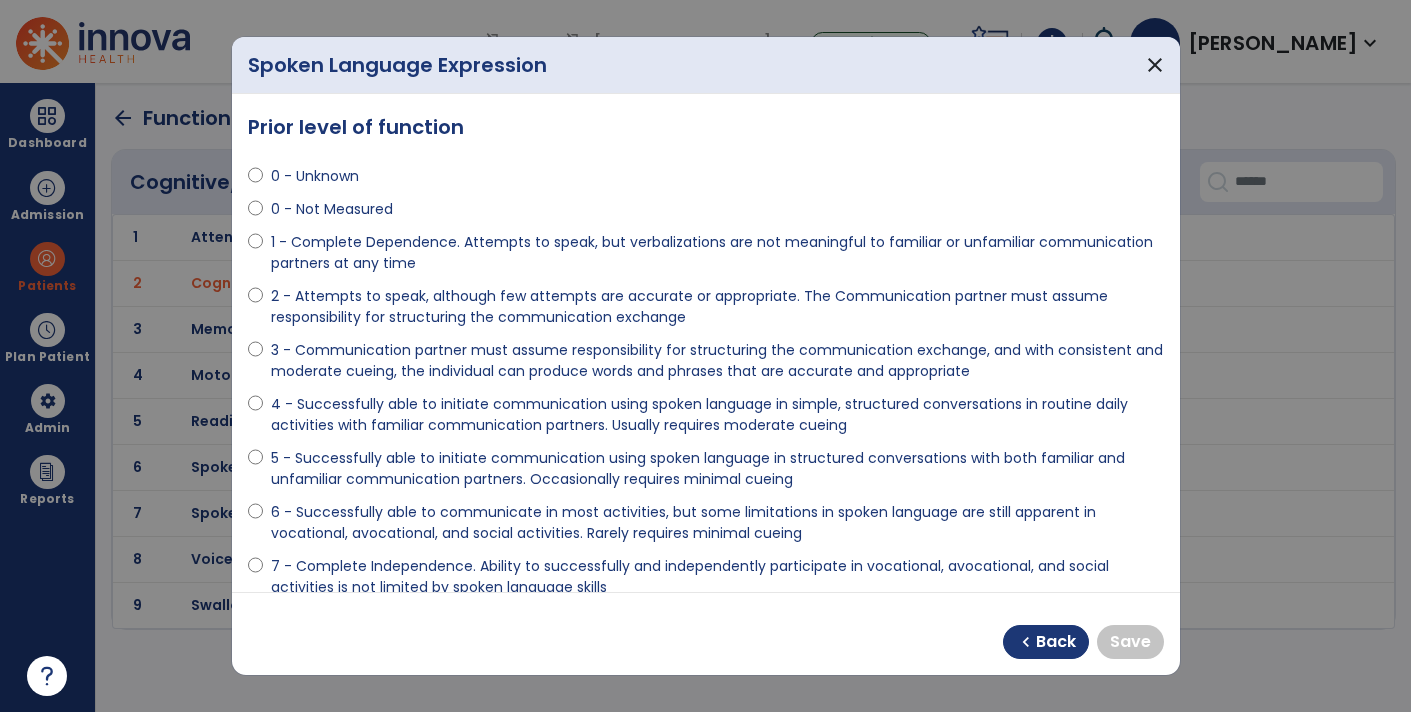 scroll, scrollTop: 9, scrollLeft: 0, axis: vertical 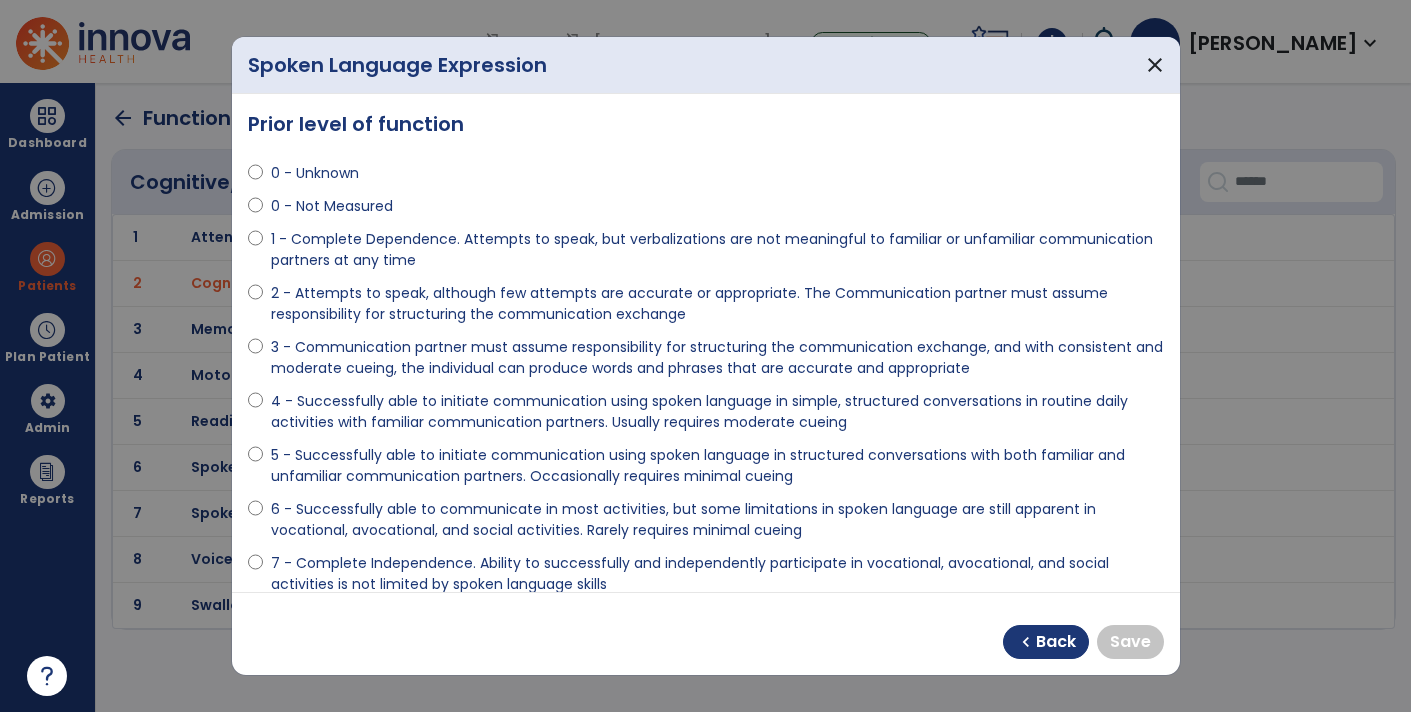click on "0 - Unknown" at bounding box center (315, 173) 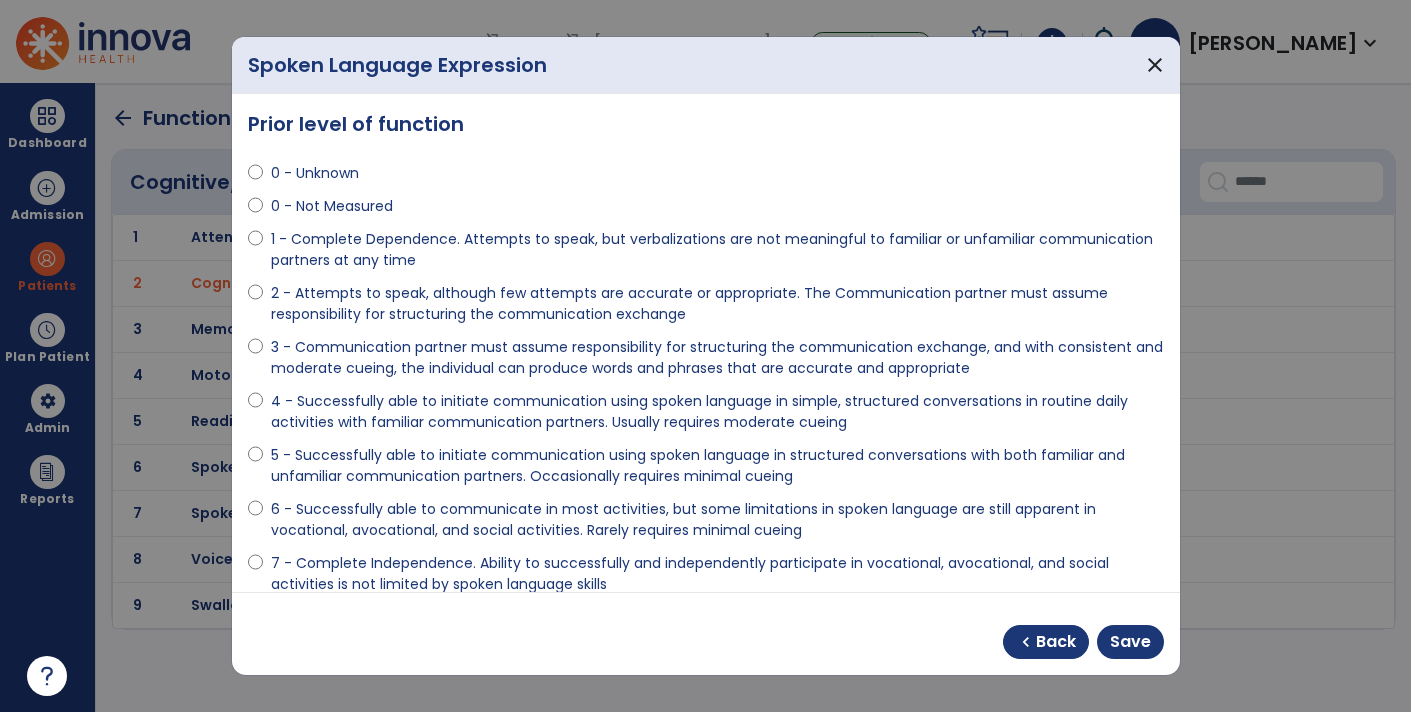 click on "chevron_left  Back Save" at bounding box center (706, 634) 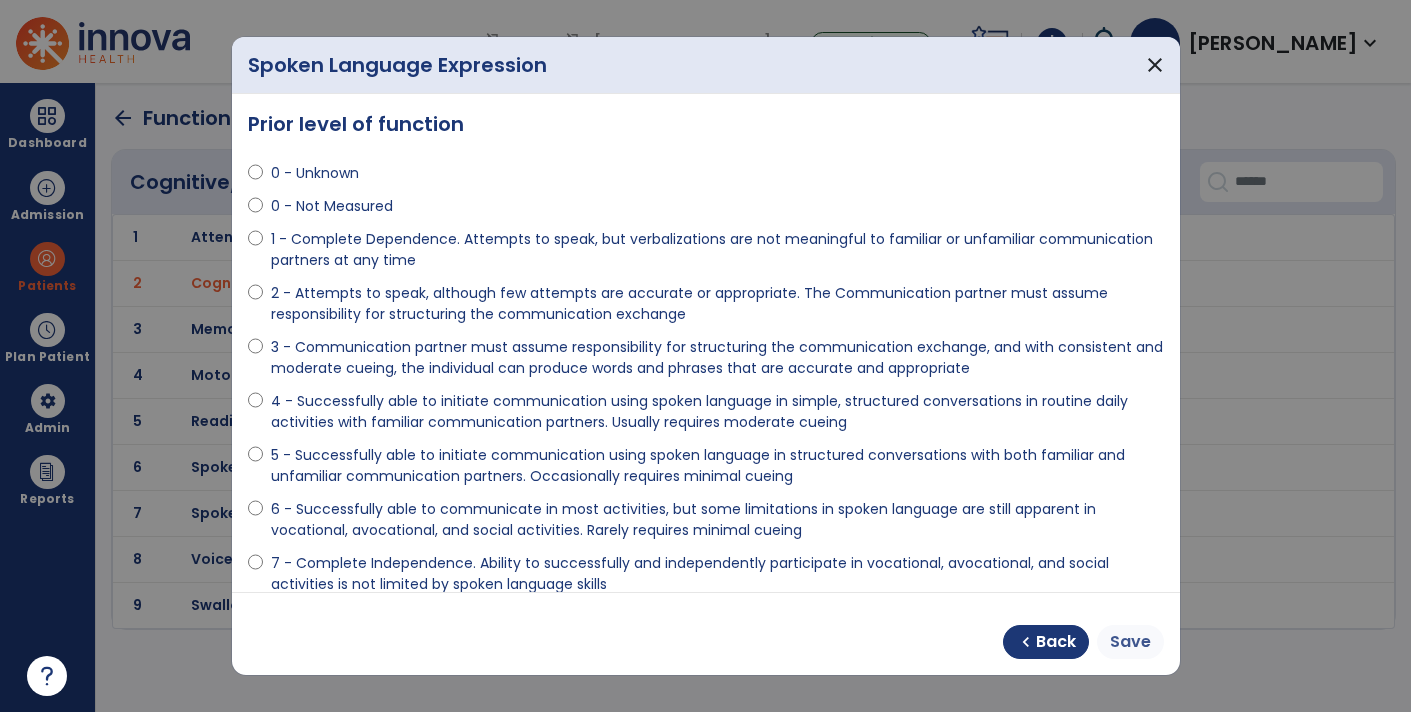 click on "Save" at bounding box center [1130, 642] 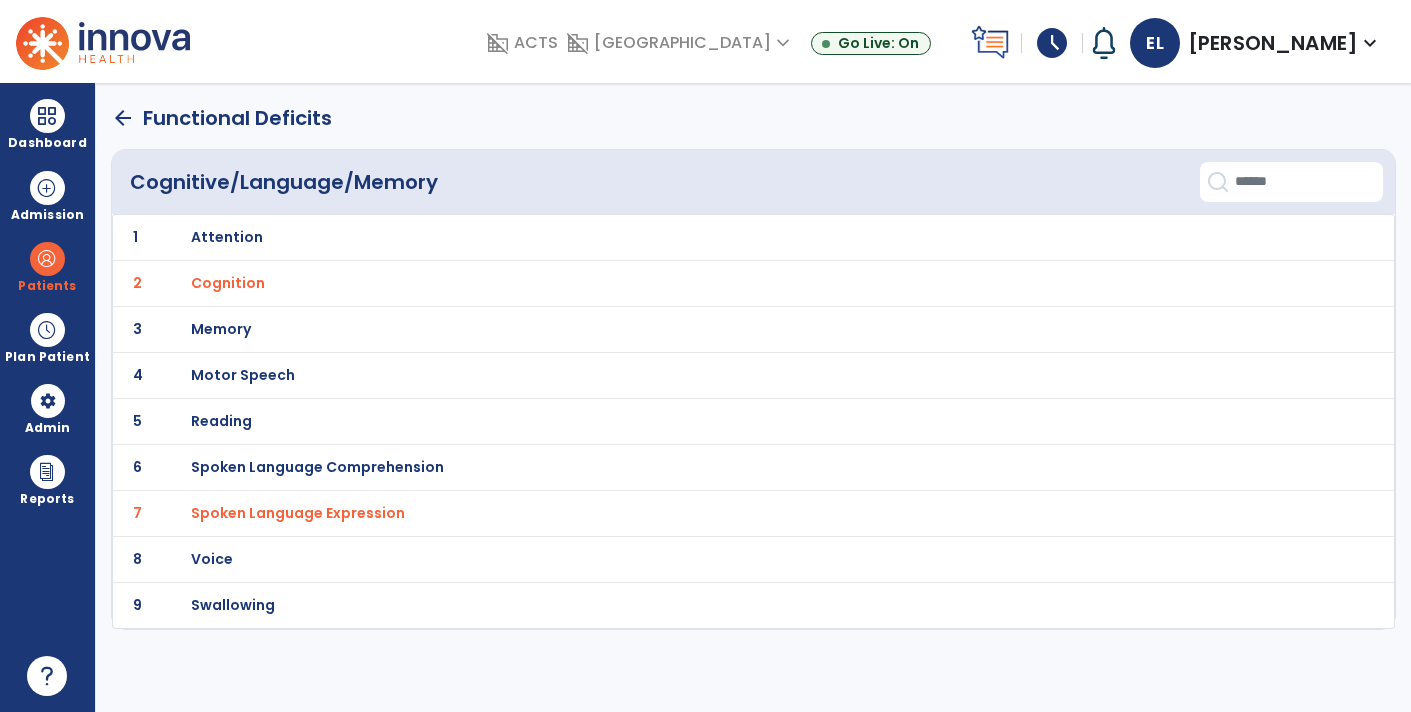click on "arrow_back" 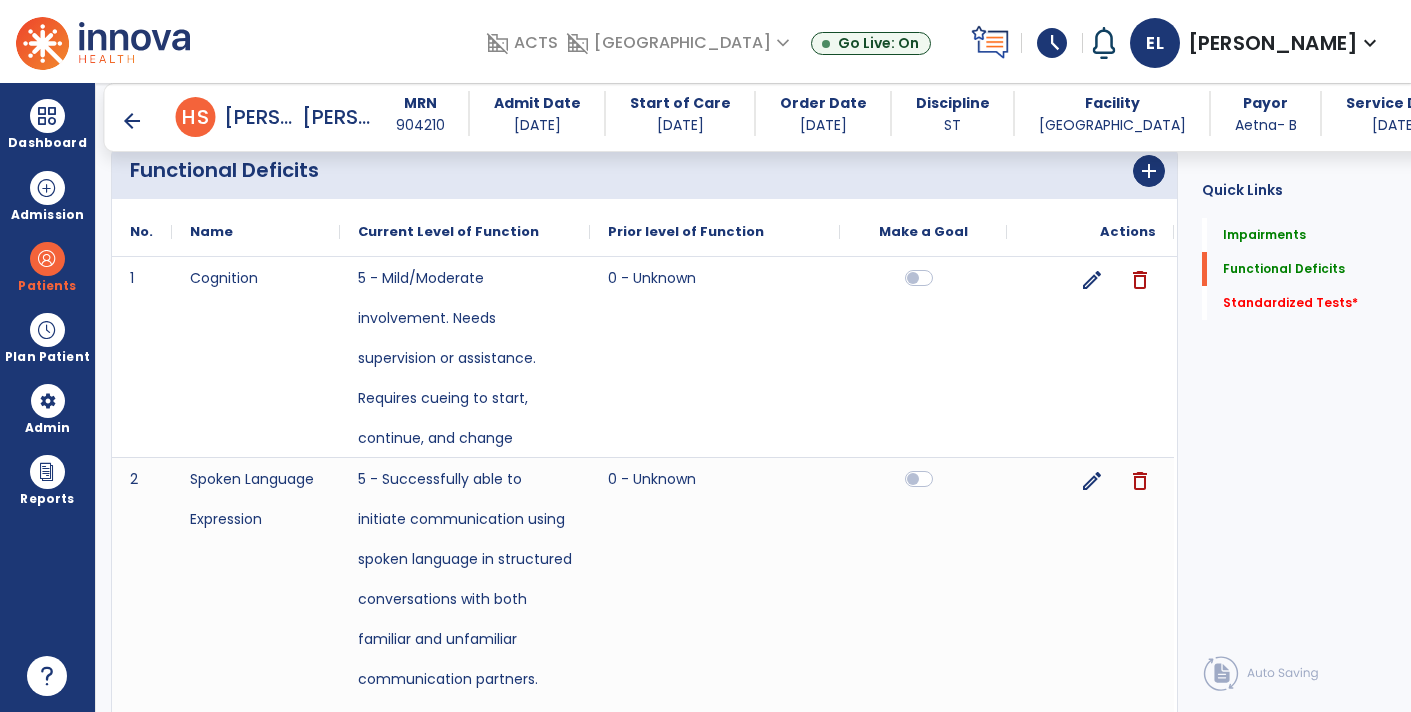 scroll, scrollTop: 542, scrollLeft: 0, axis: vertical 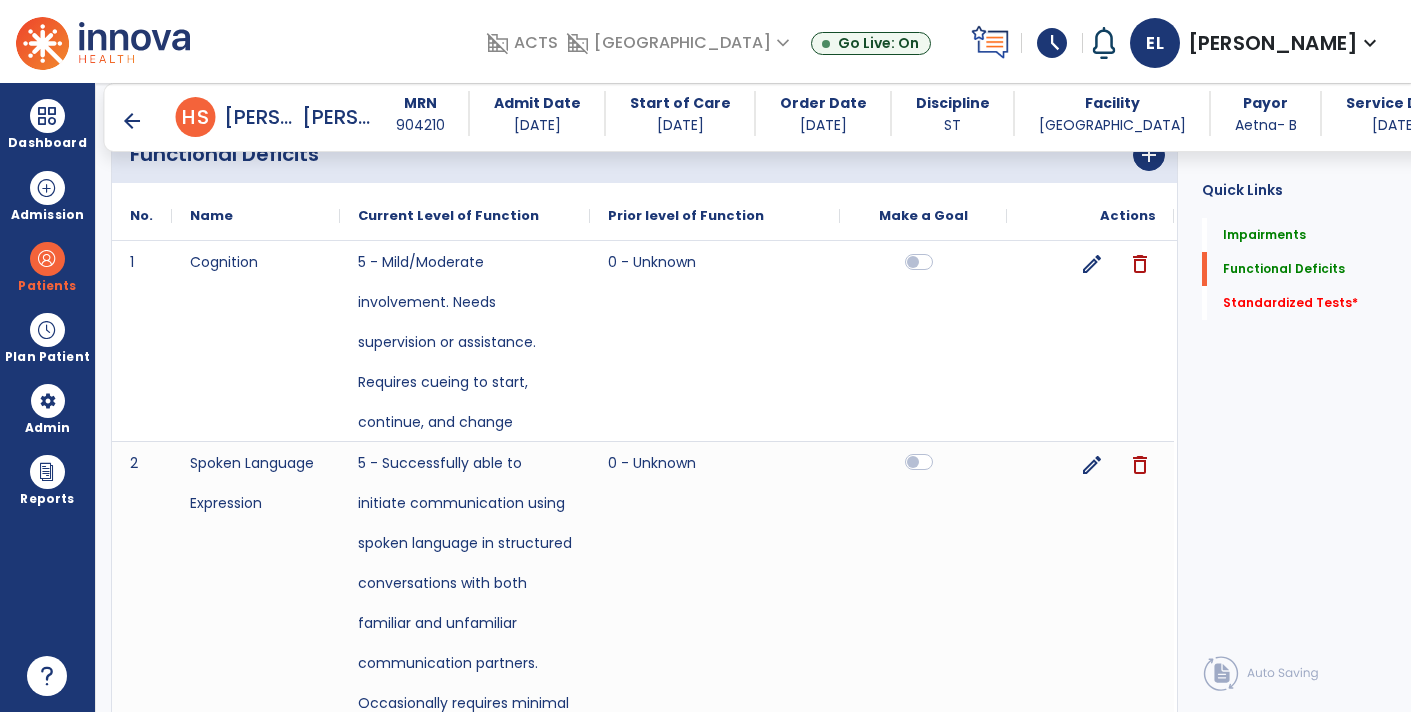 click 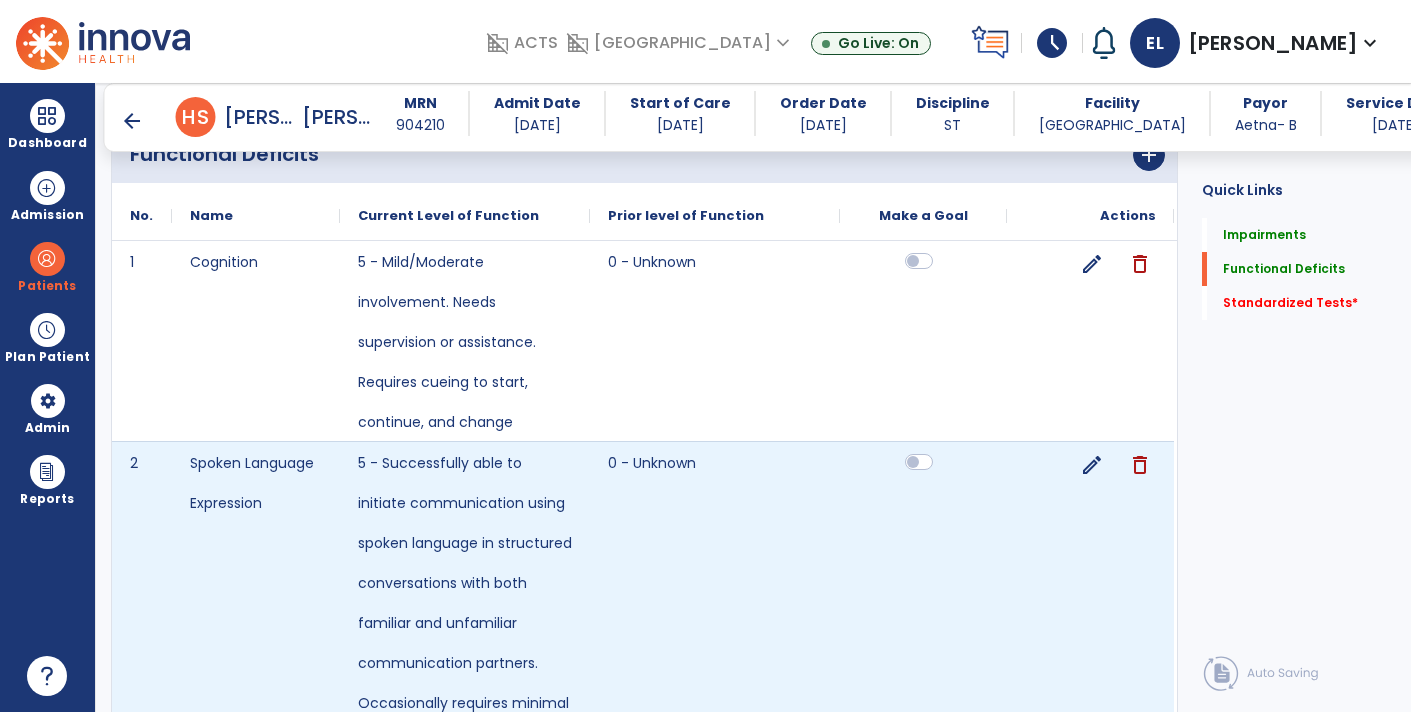 click 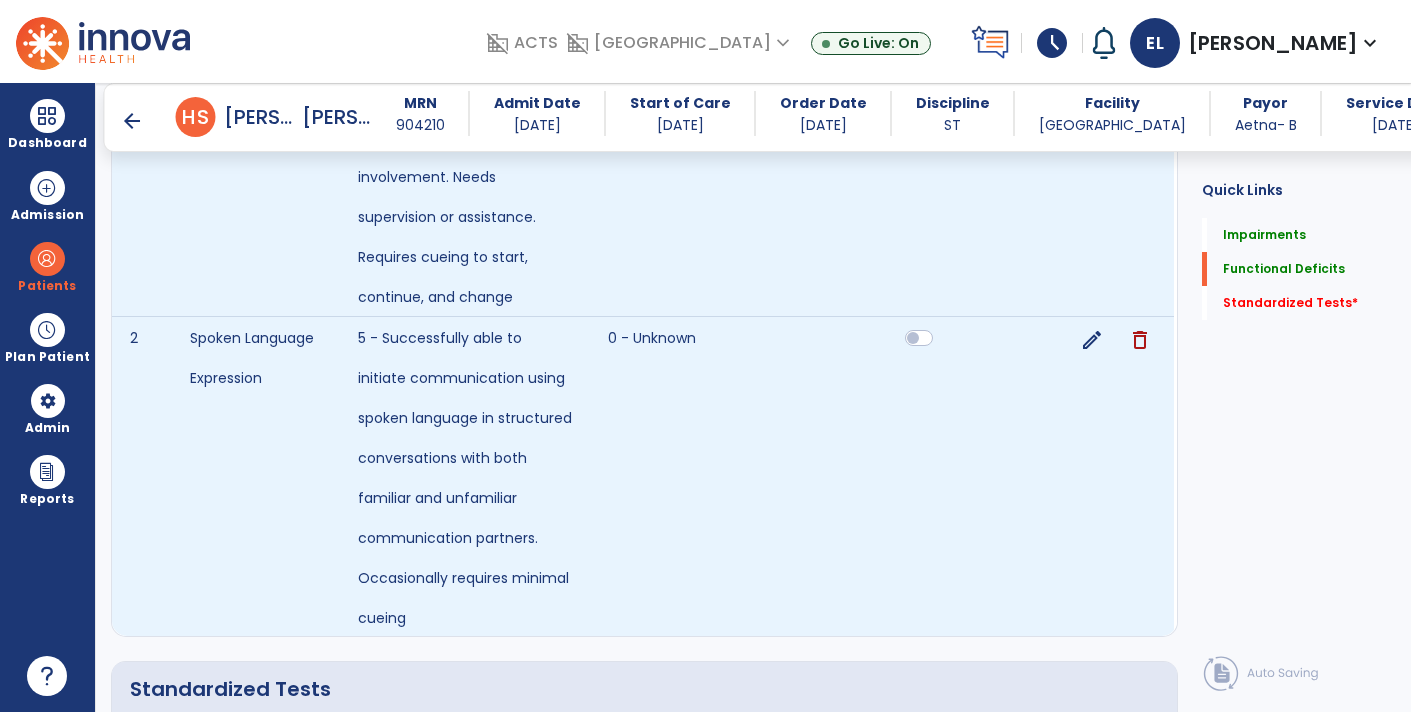 scroll, scrollTop: 851, scrollLeft: 0, axis: vertical 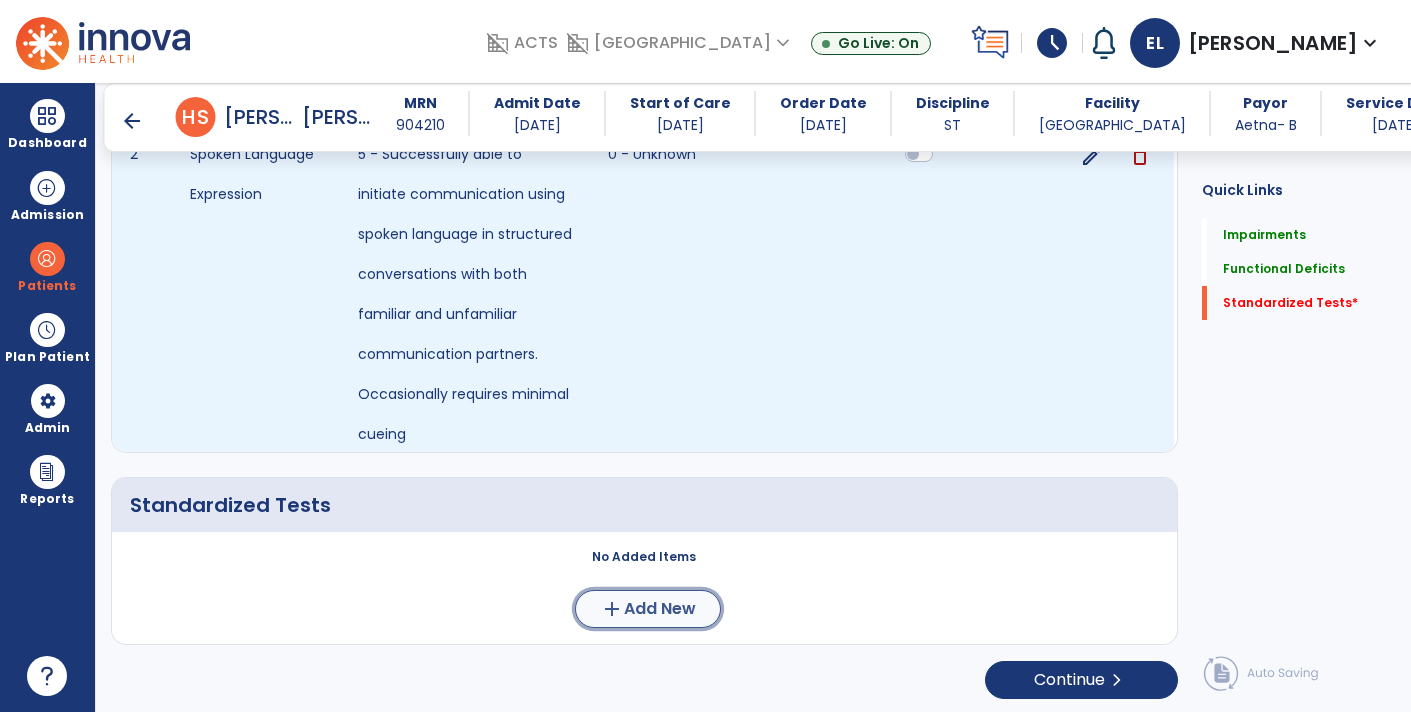 click on "Add New" 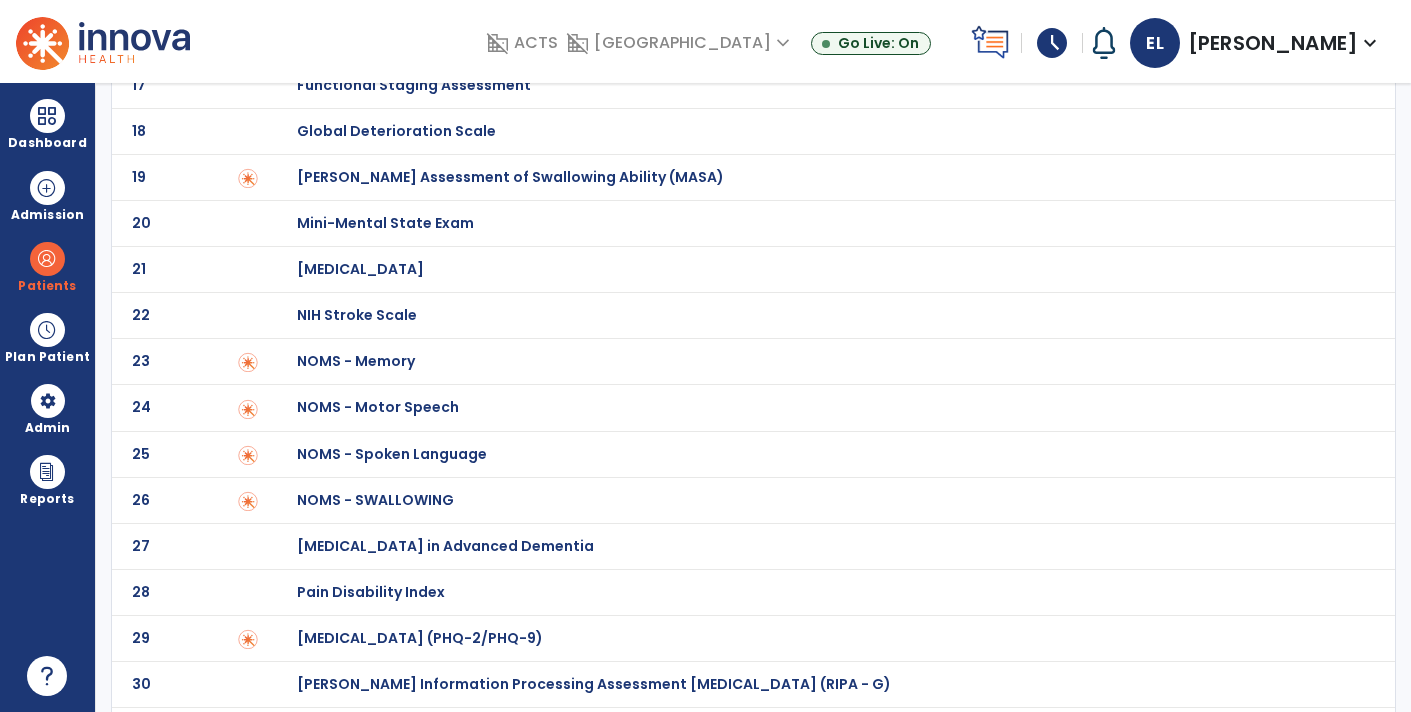 scroll, scrollTop: 0, scrollLeft: 0, axis: both 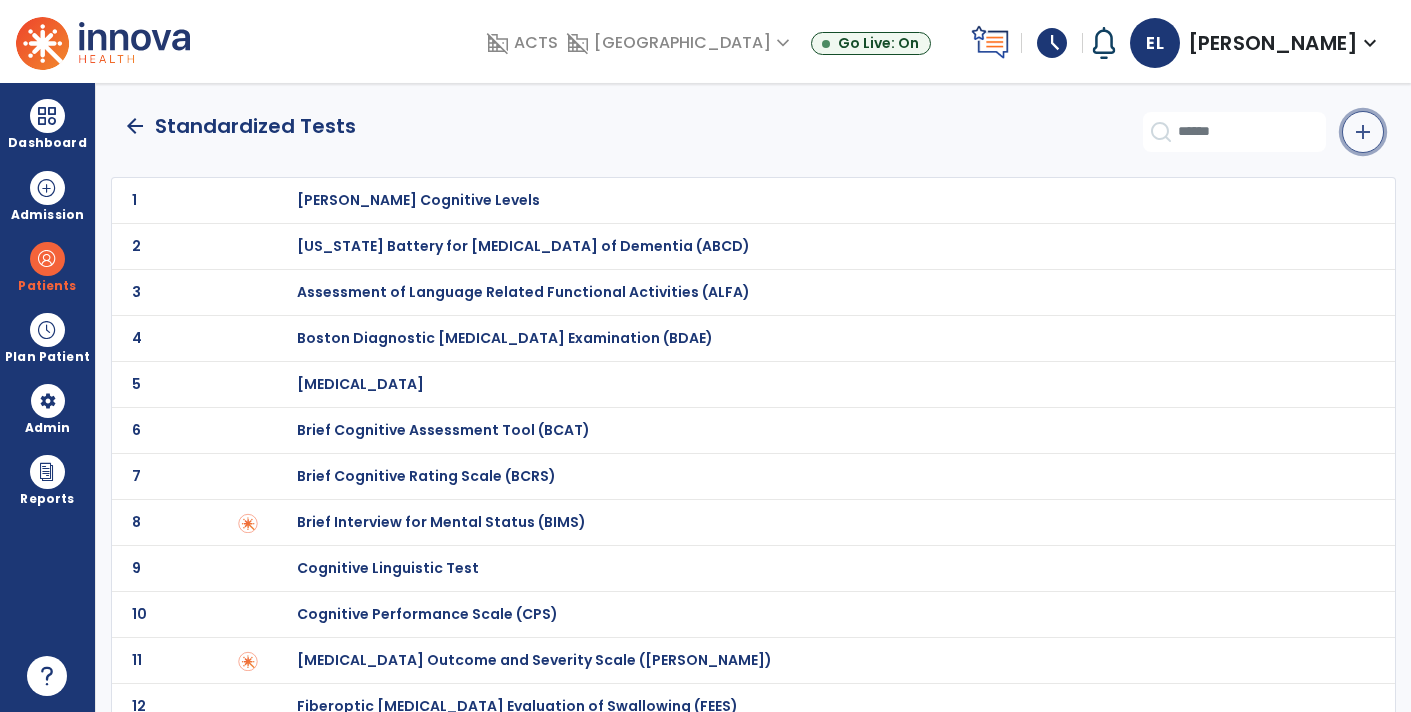 click on "add" 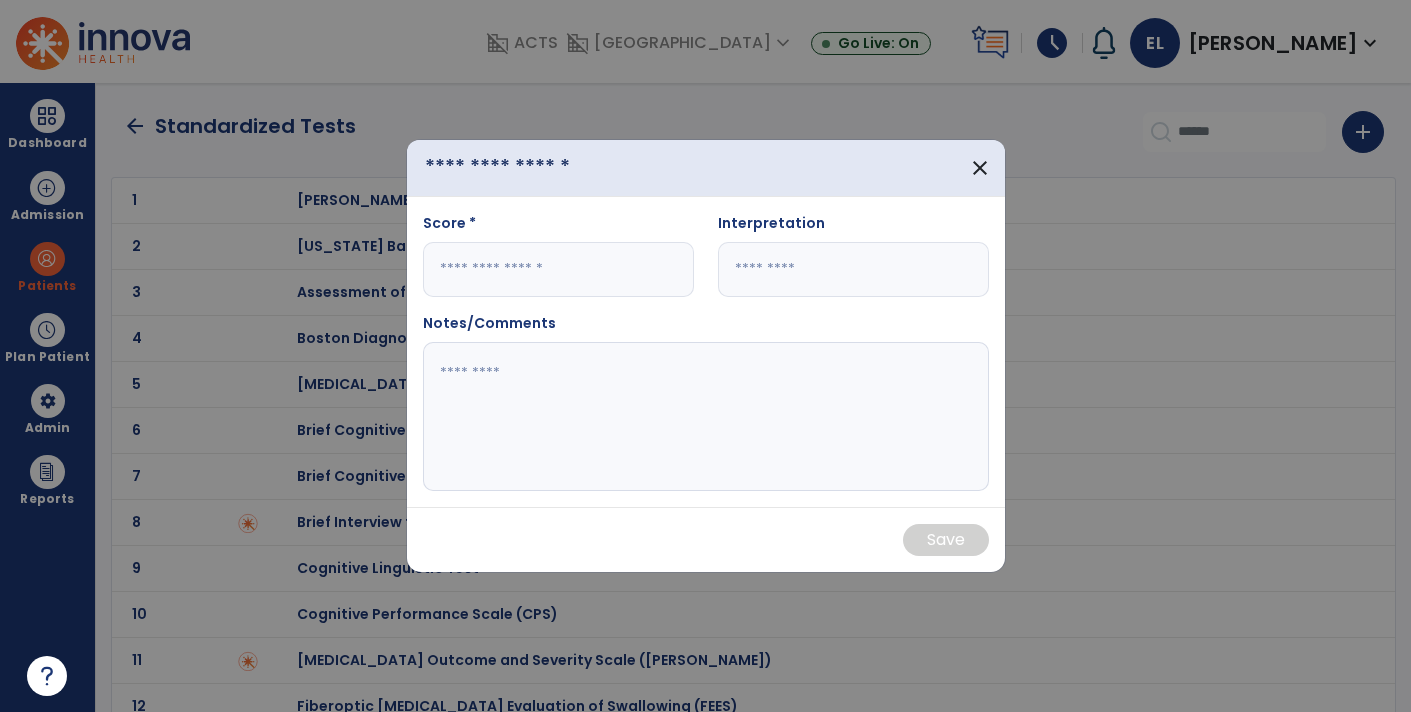 click at bounding box center (529, 168) 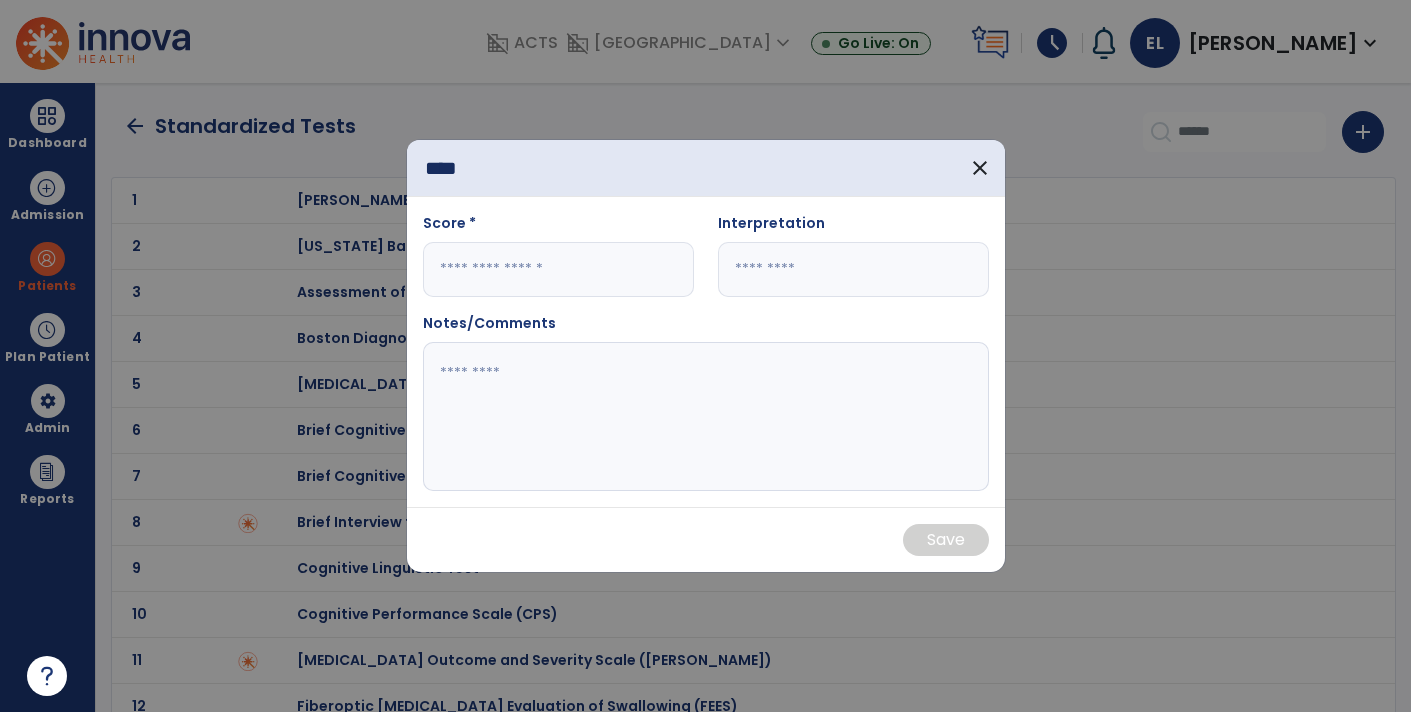 type on "****" 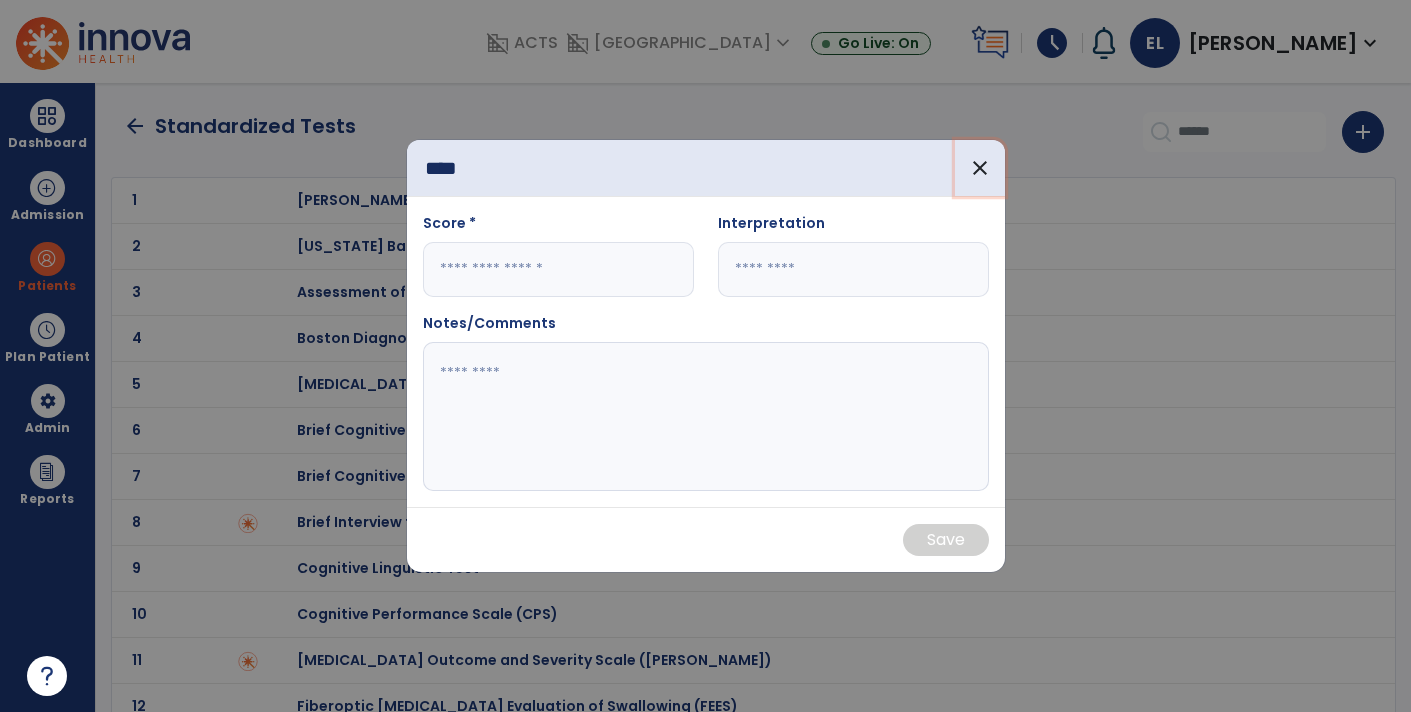 type 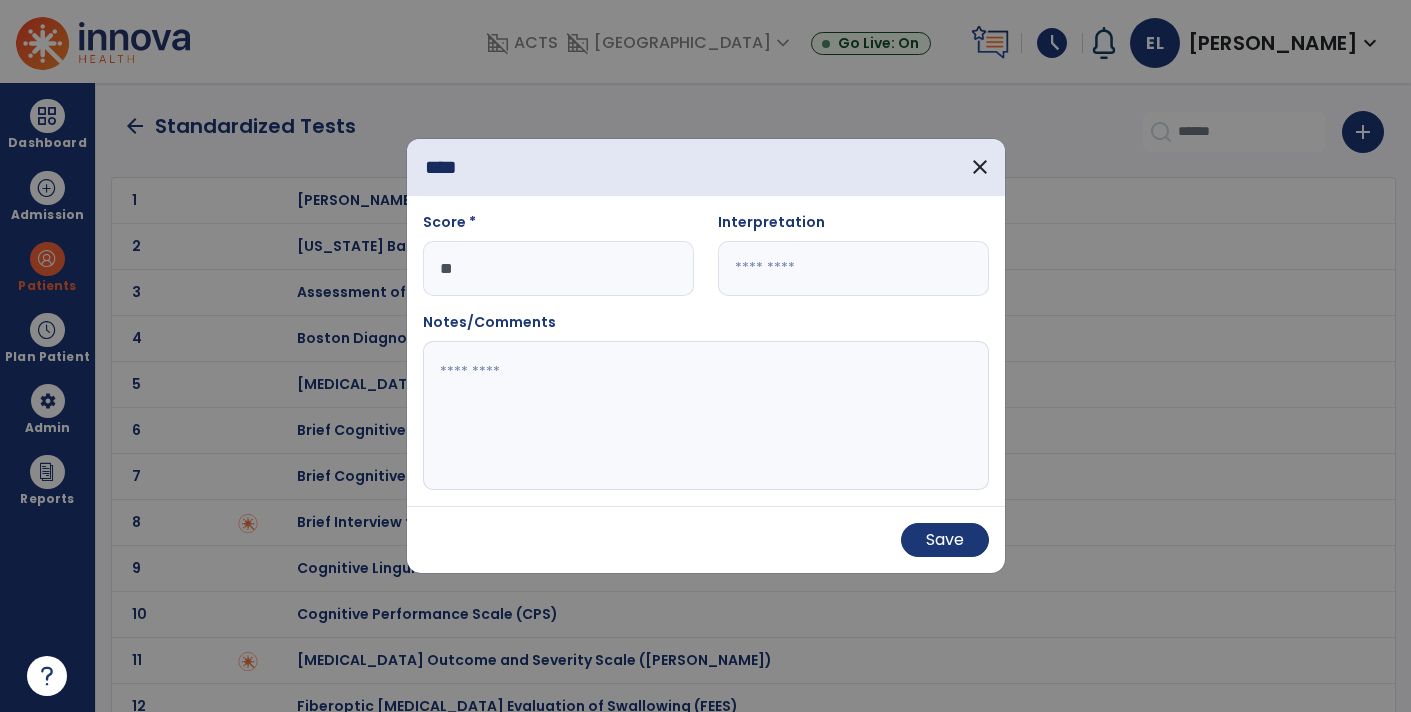 type on "**" 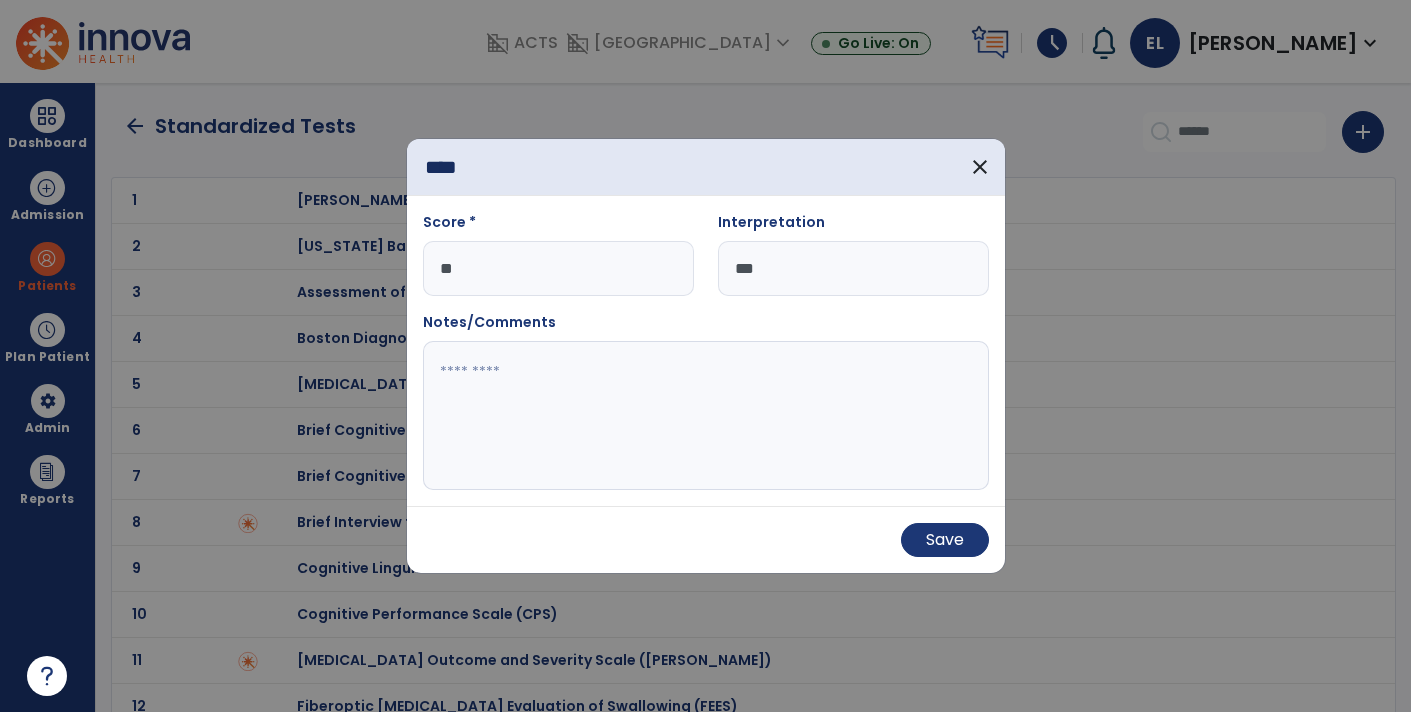 type on "***" 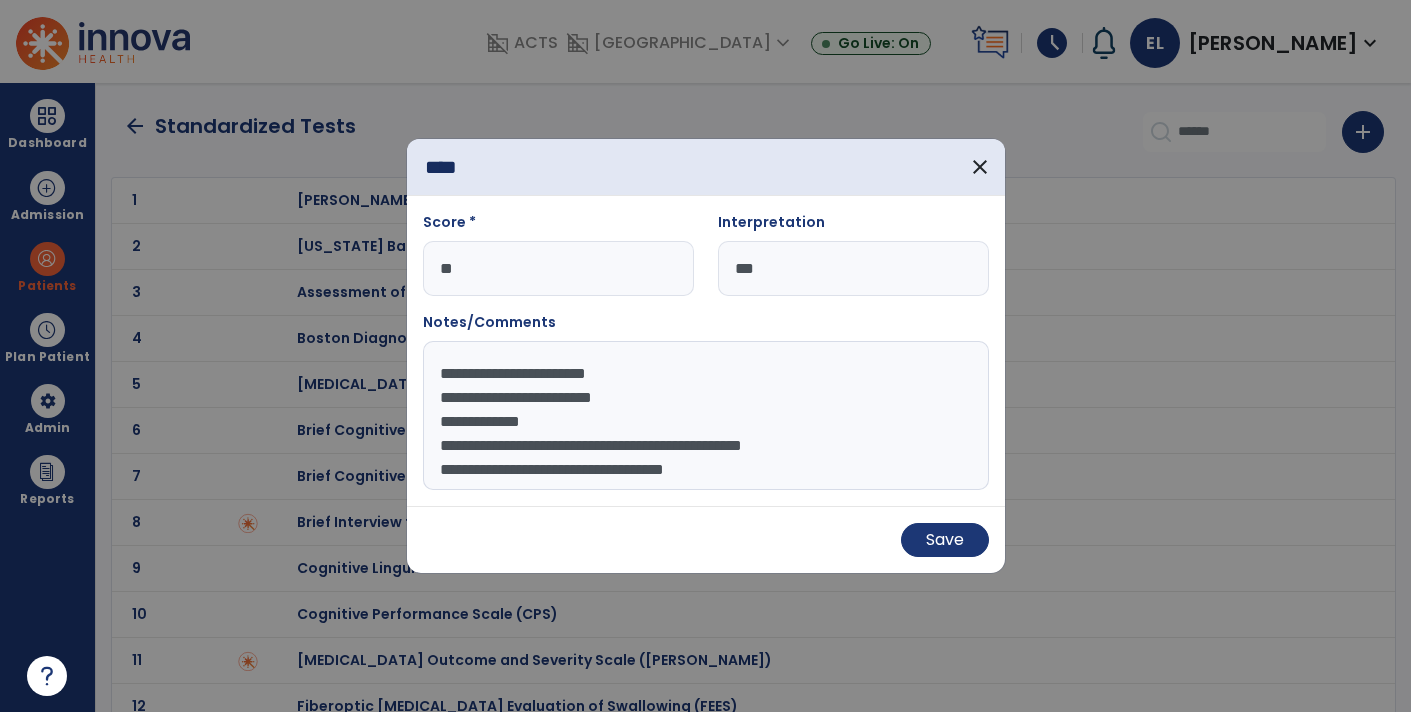 scroll, scrollTop: 14, scrollLeft: 0, axis: vertical 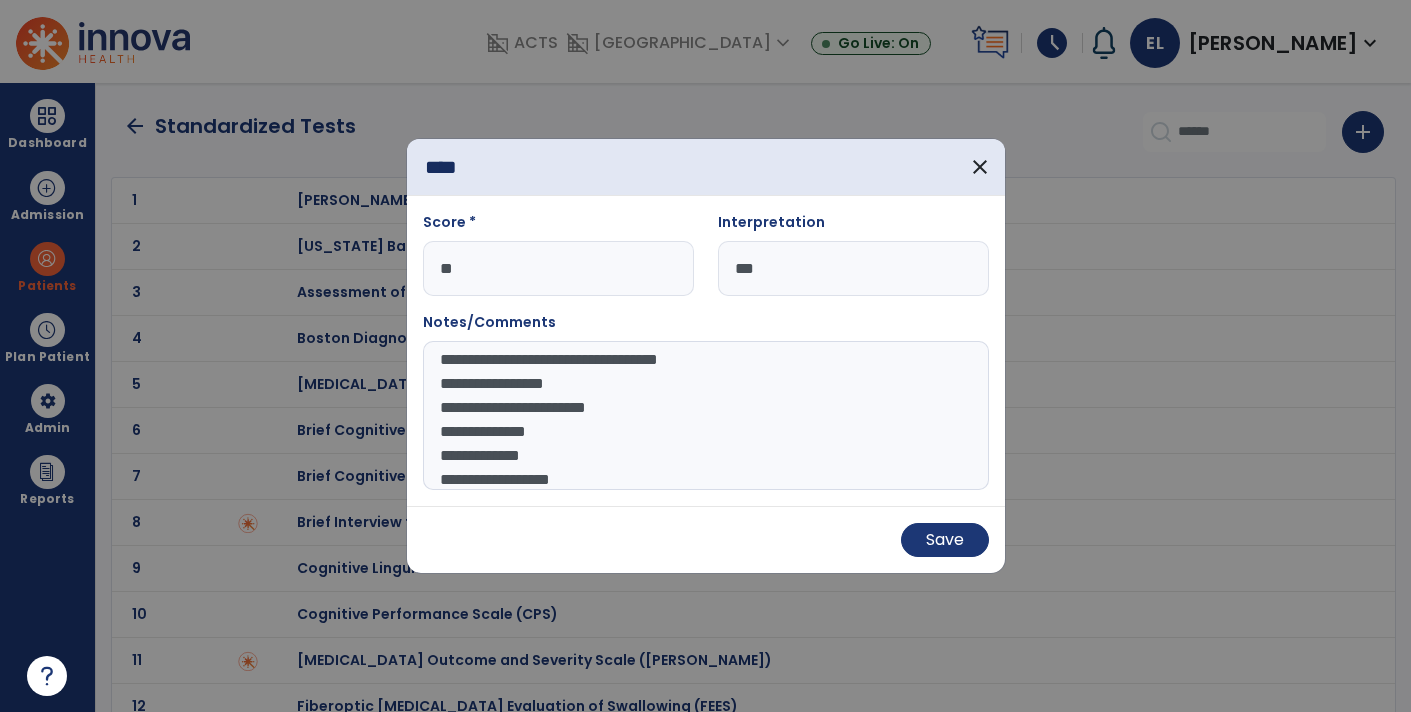 type on "**********" 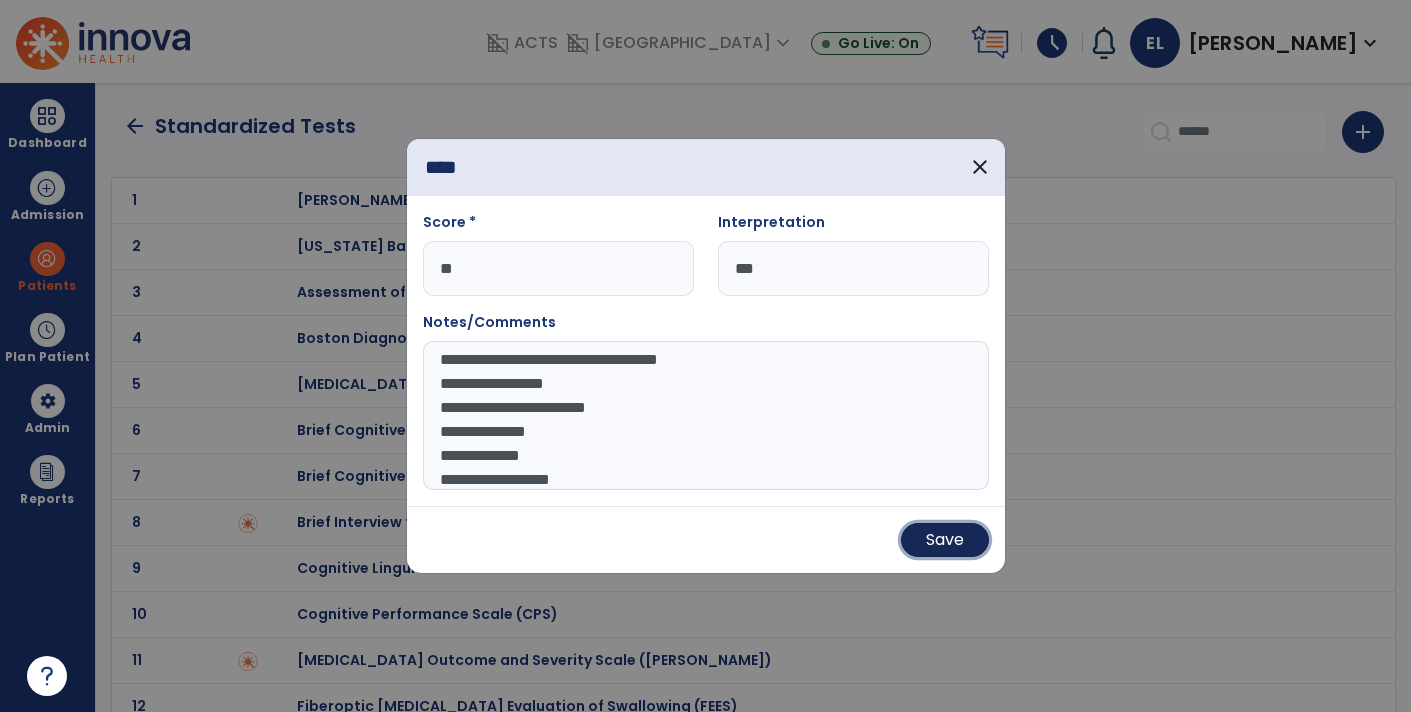 click on "Save" at bounding box center [945, 540] 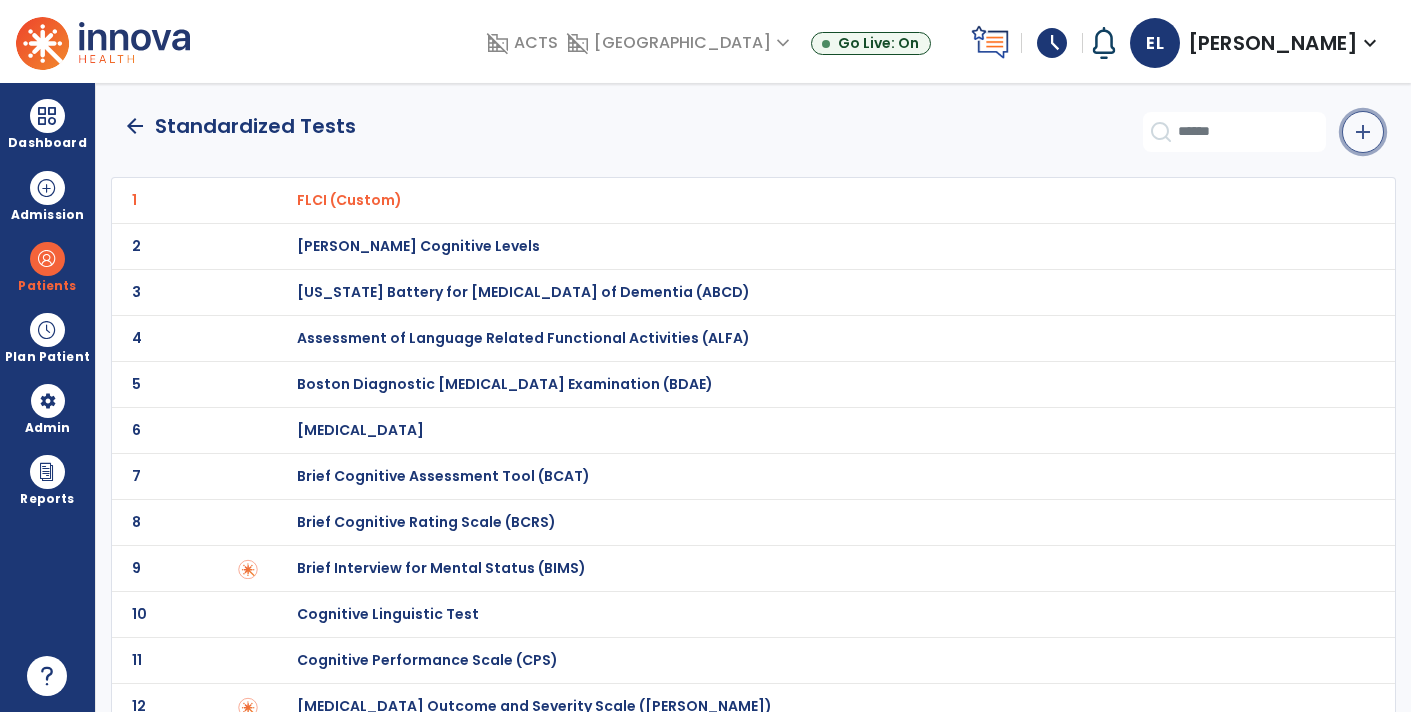 click on "add" 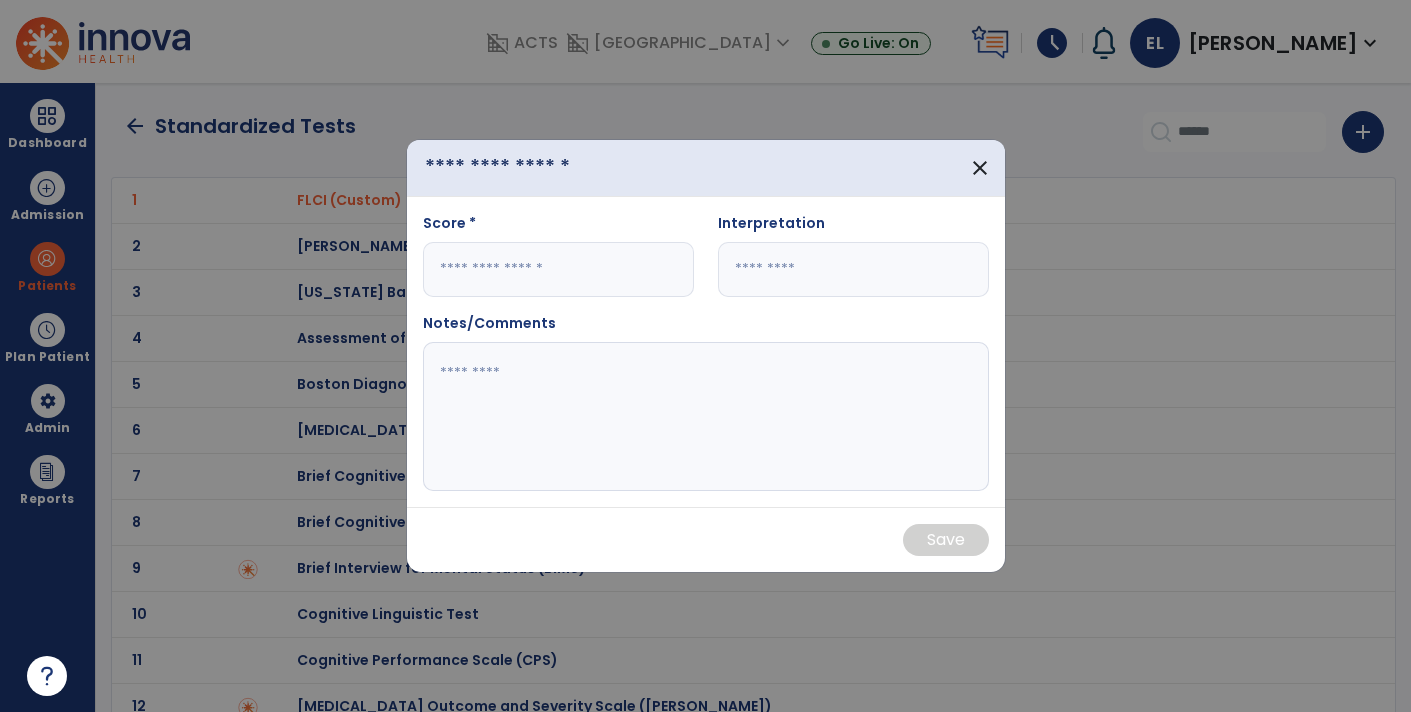 click at bounding box center (529, 168) 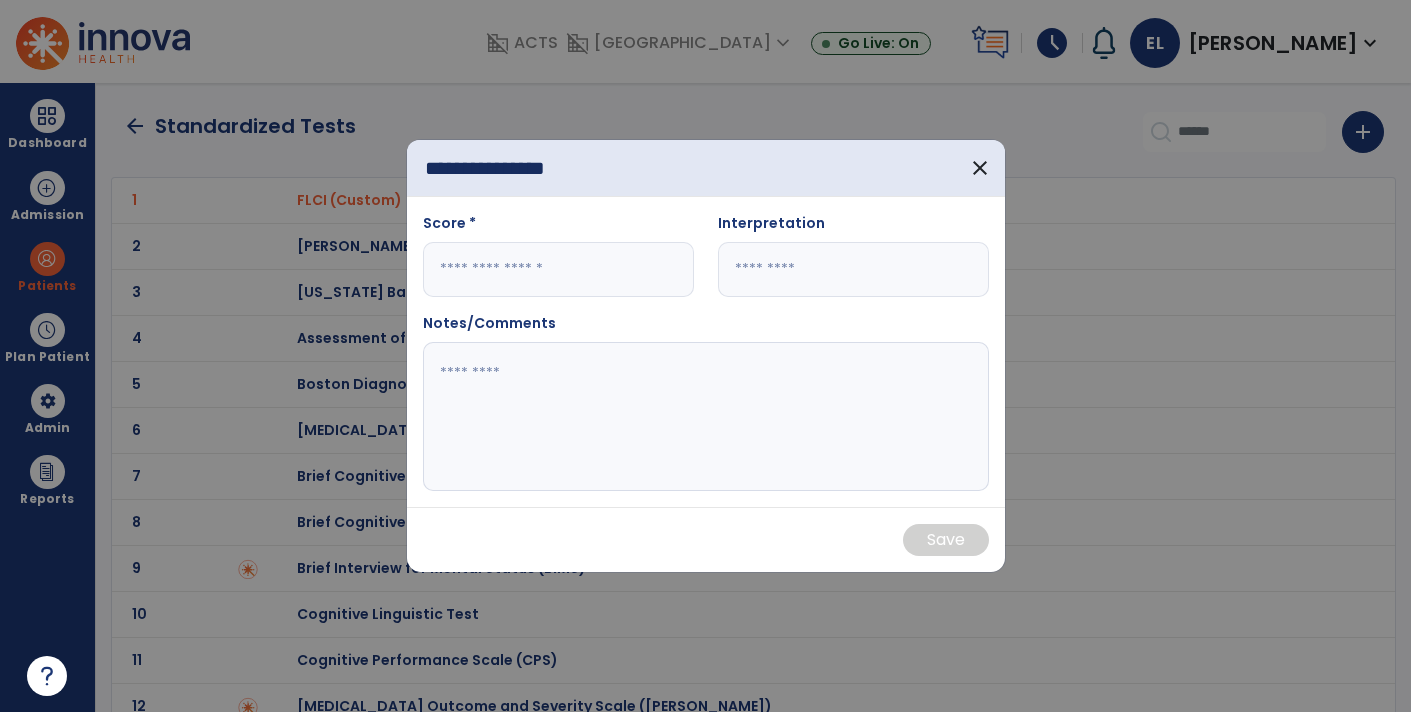 type on "**********" 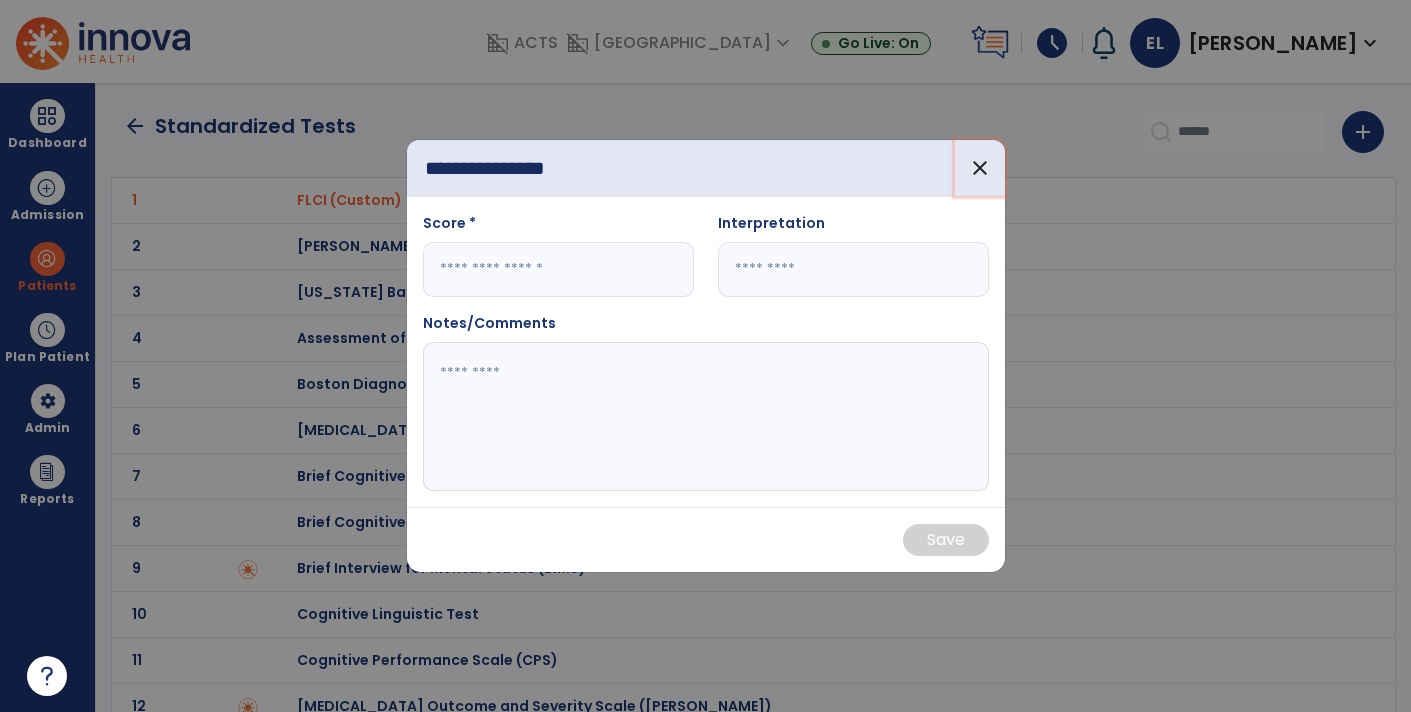 type 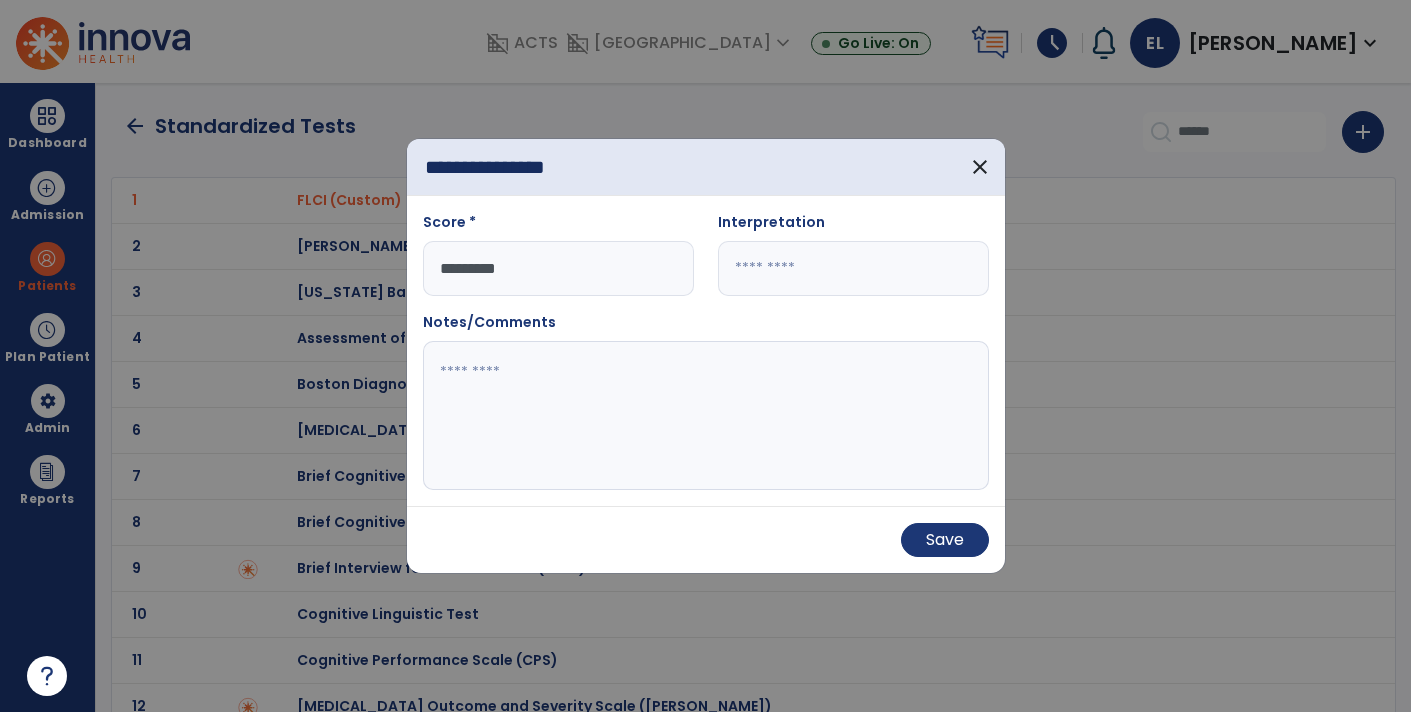 type on "*********" 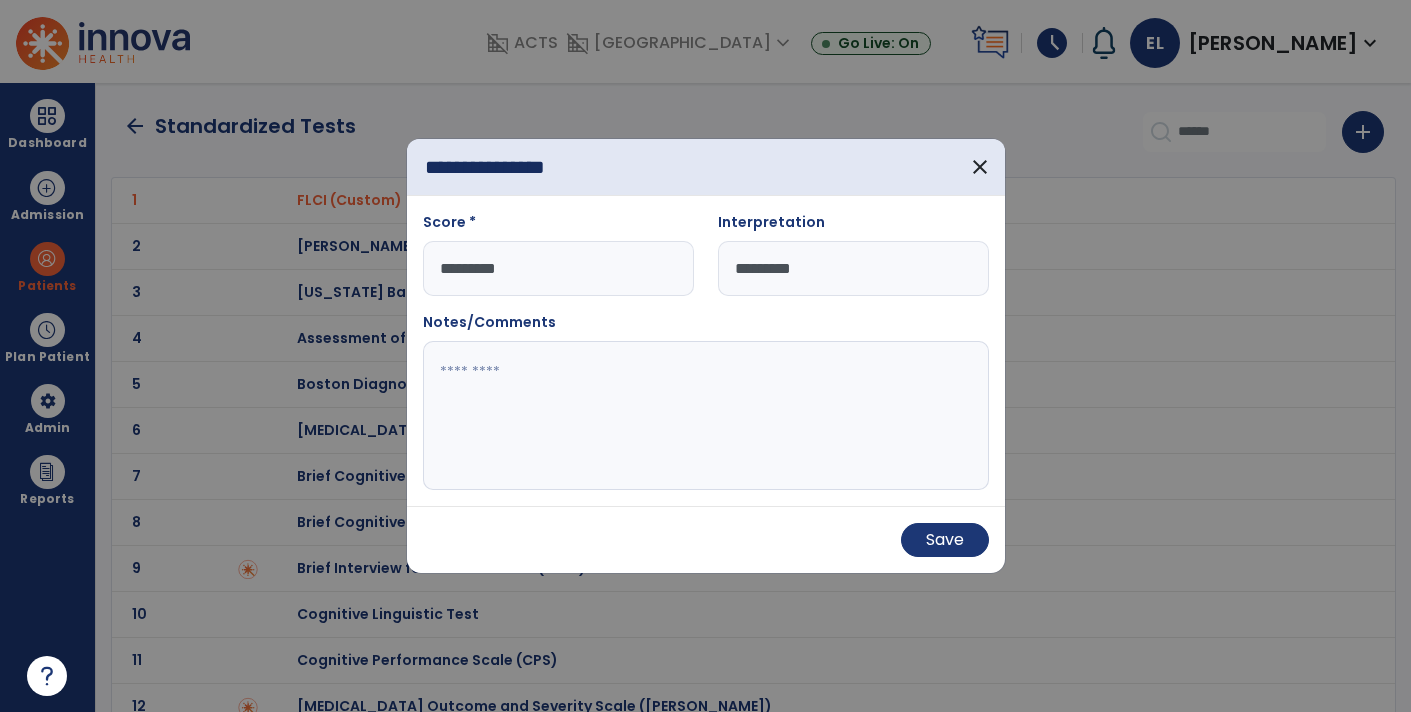 type on "*********" 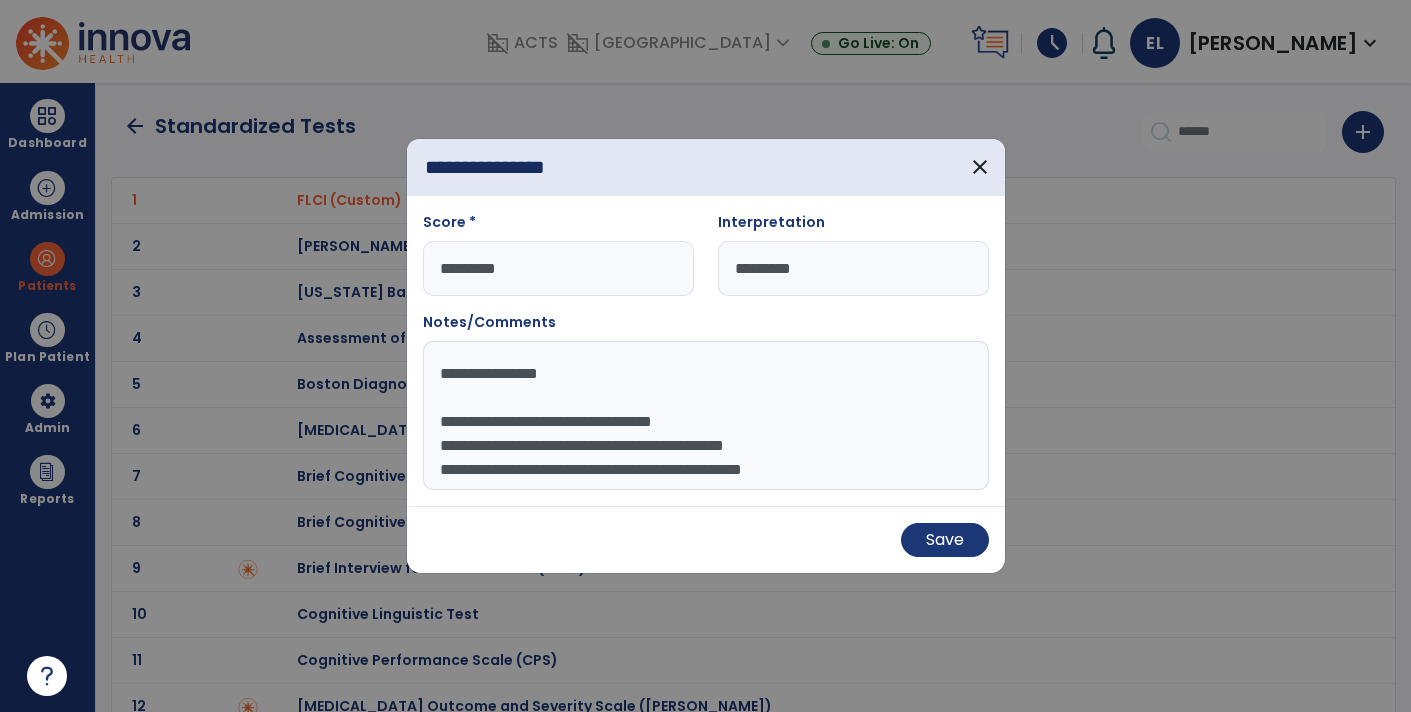 scroll, scrollTop: 14, scrollLeft: 0, axis: vertical 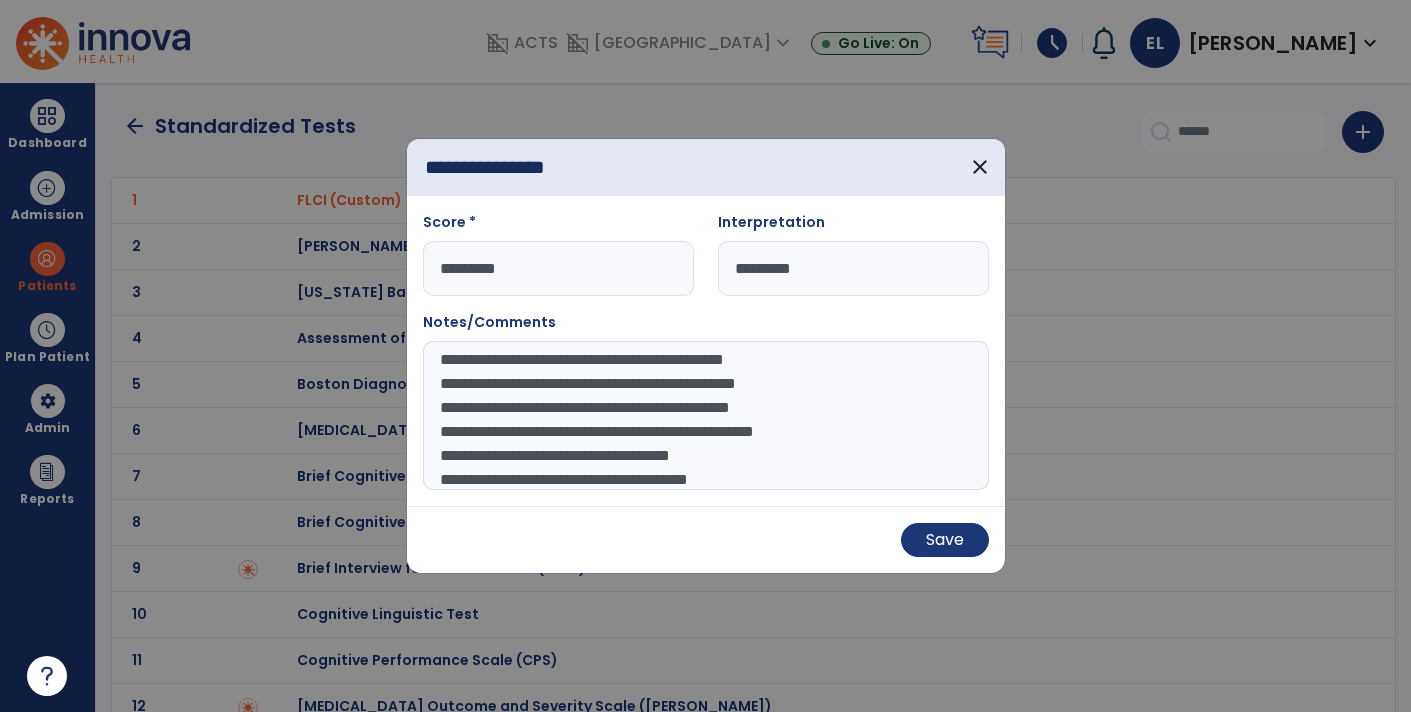 type on "**********" 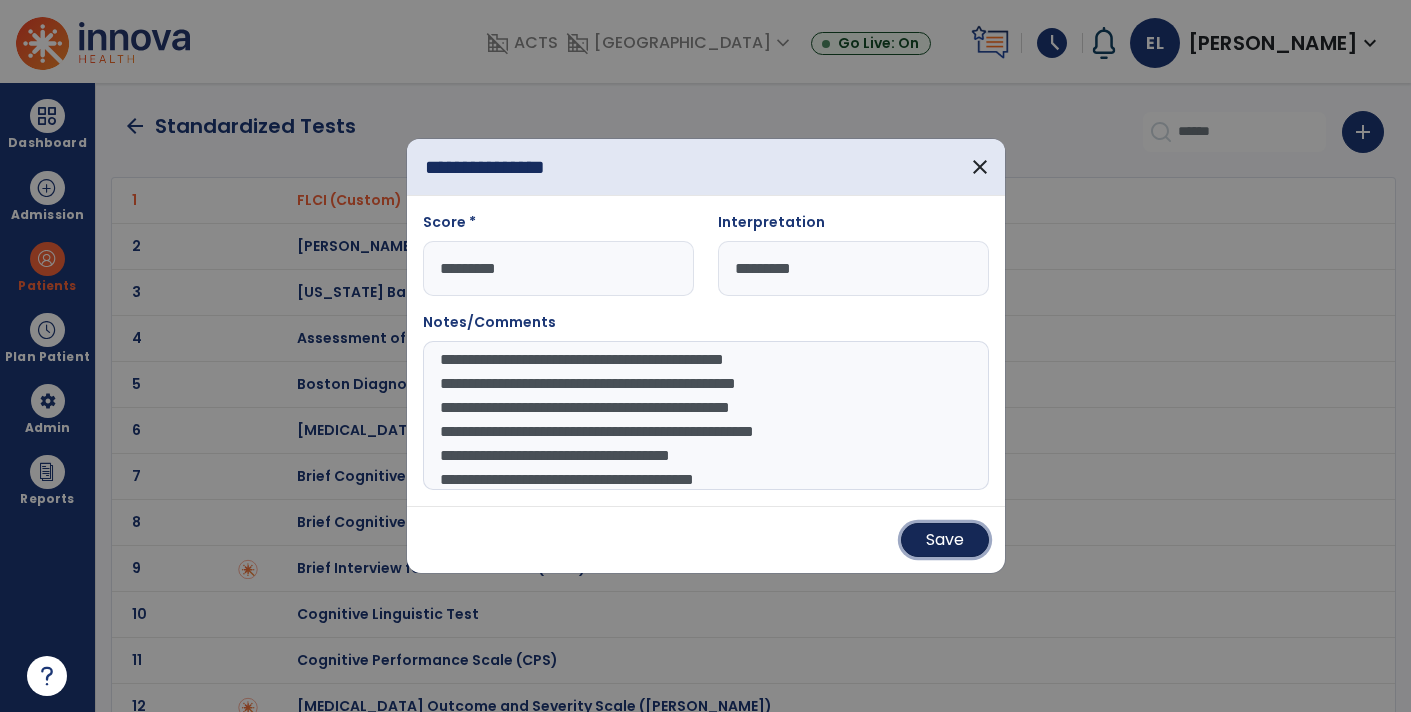 click on "Save" at bounding box center (945, 540) 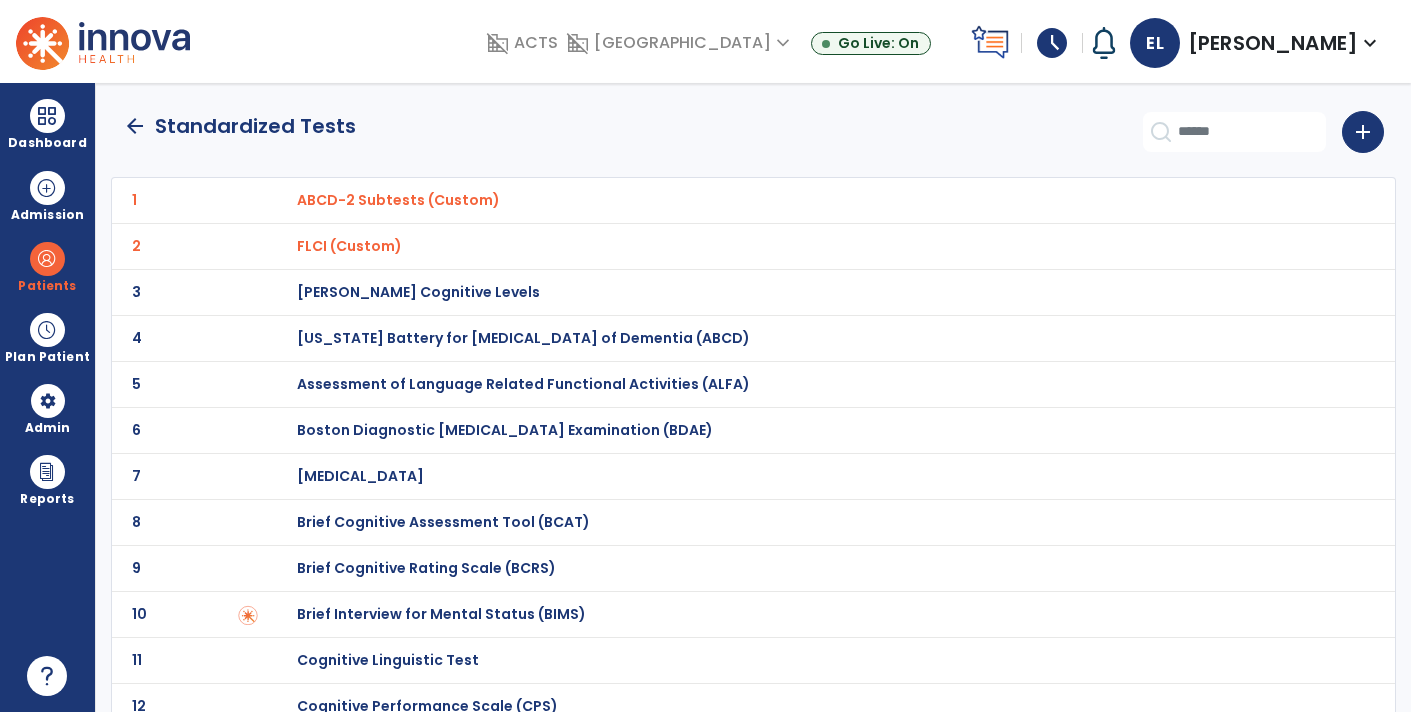click on "arrow_back" 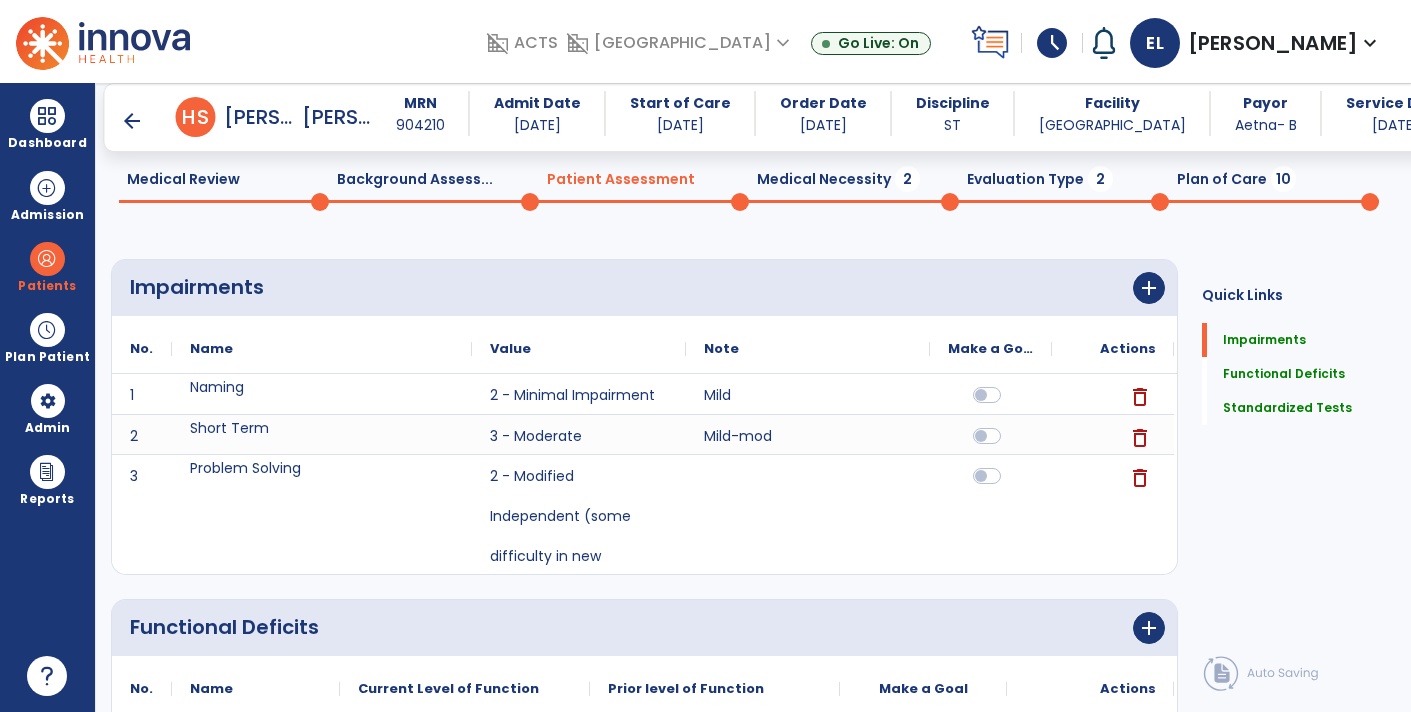 scroll, scrollTop: 69, scrollLeft: 0, axis: vertical 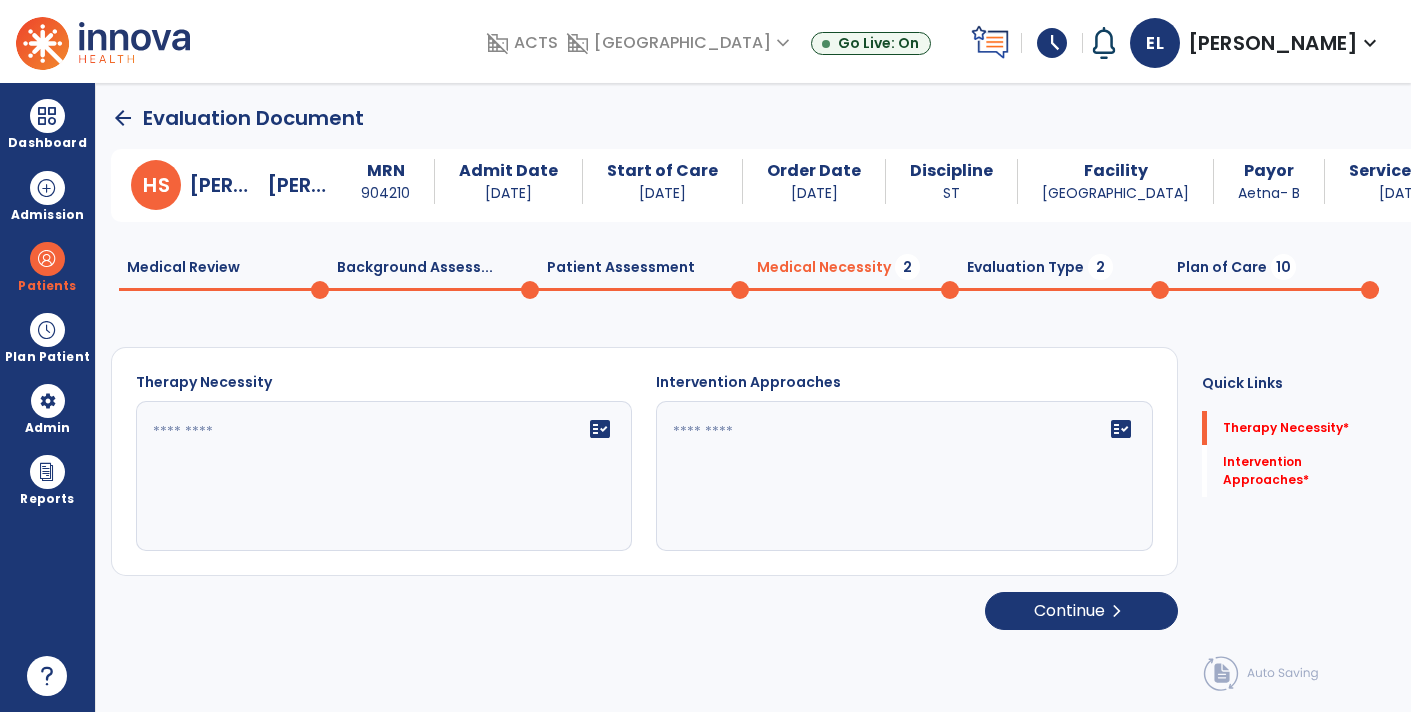 click 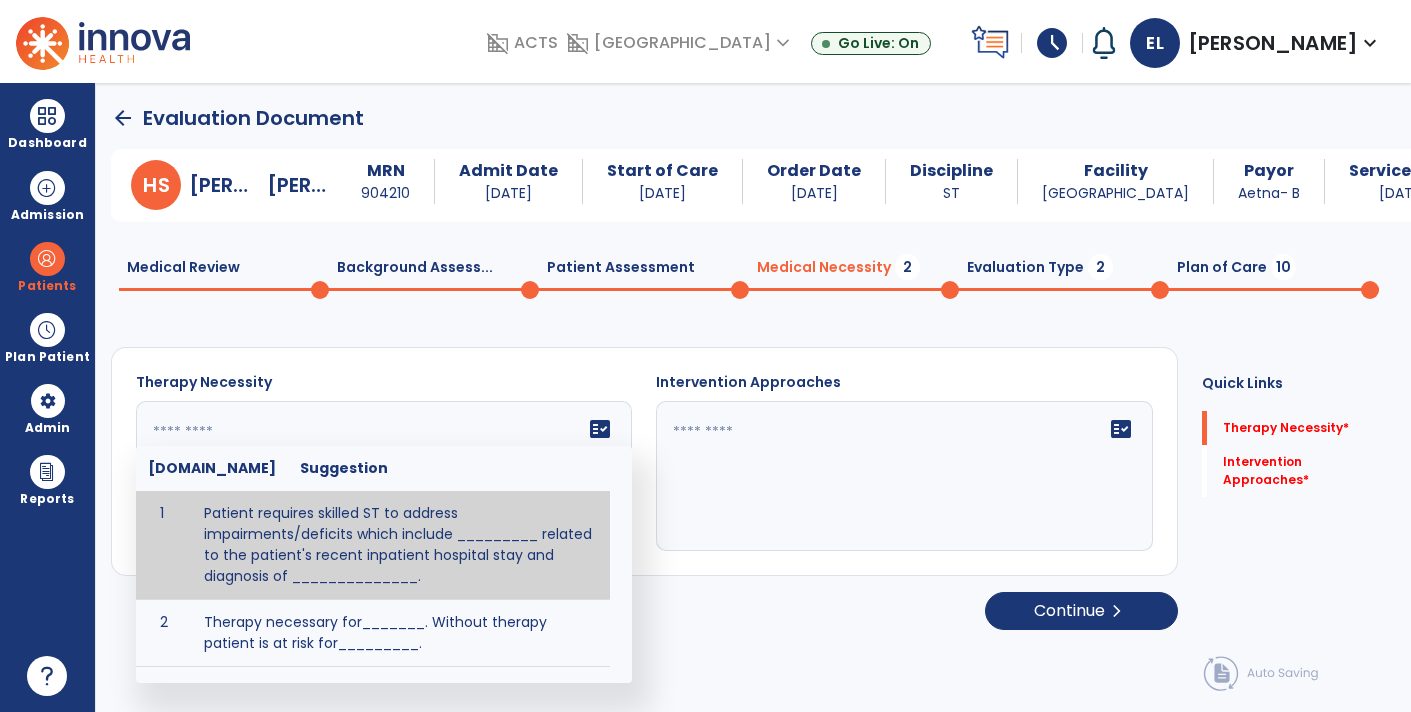 paste on "**********" 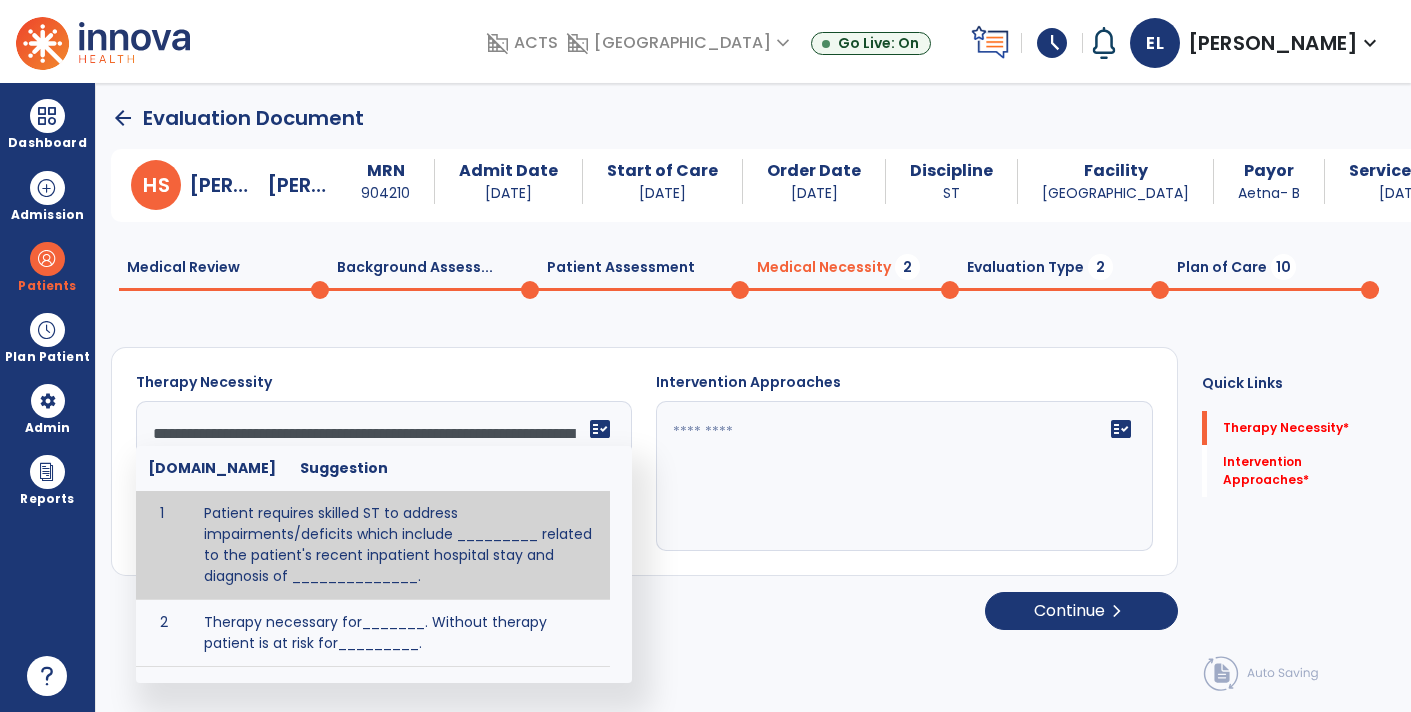 scroll, scrollTop: 63, scrollLeft: 0, axis: vertical 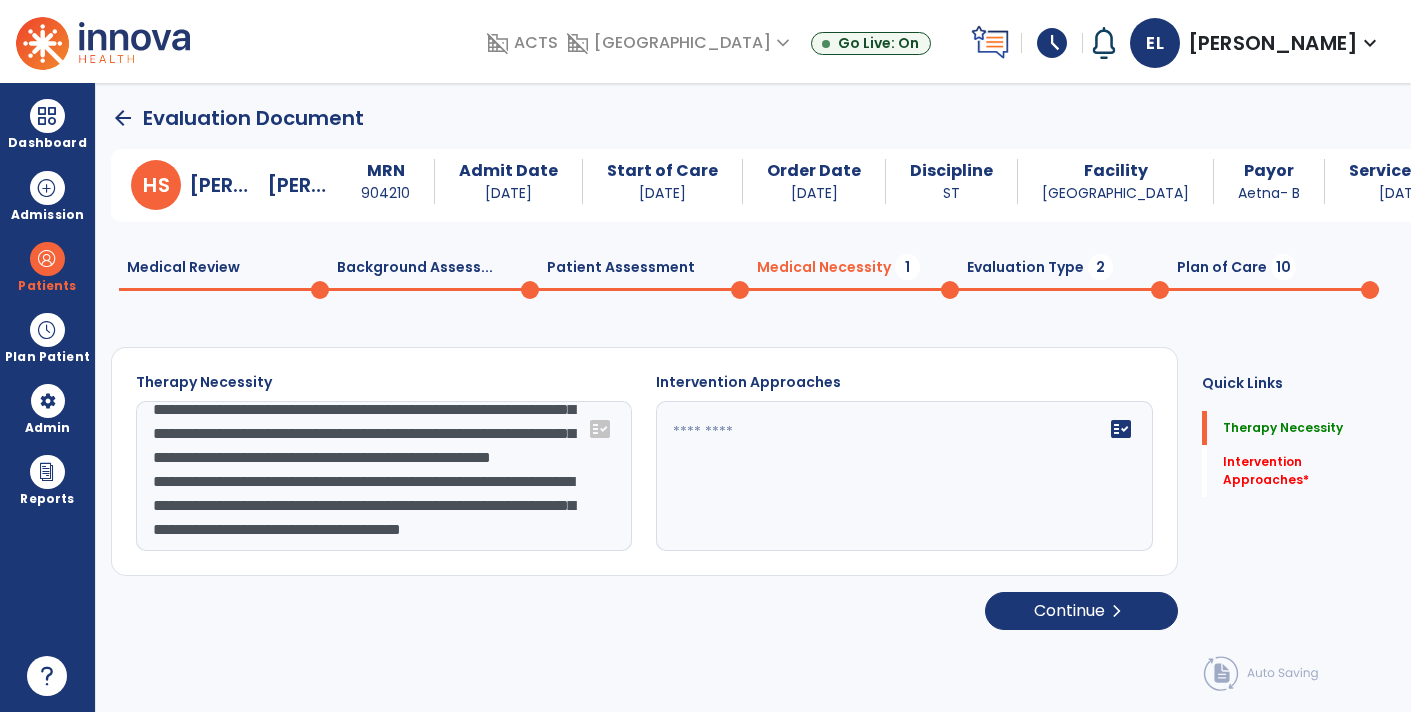 type on "**********" 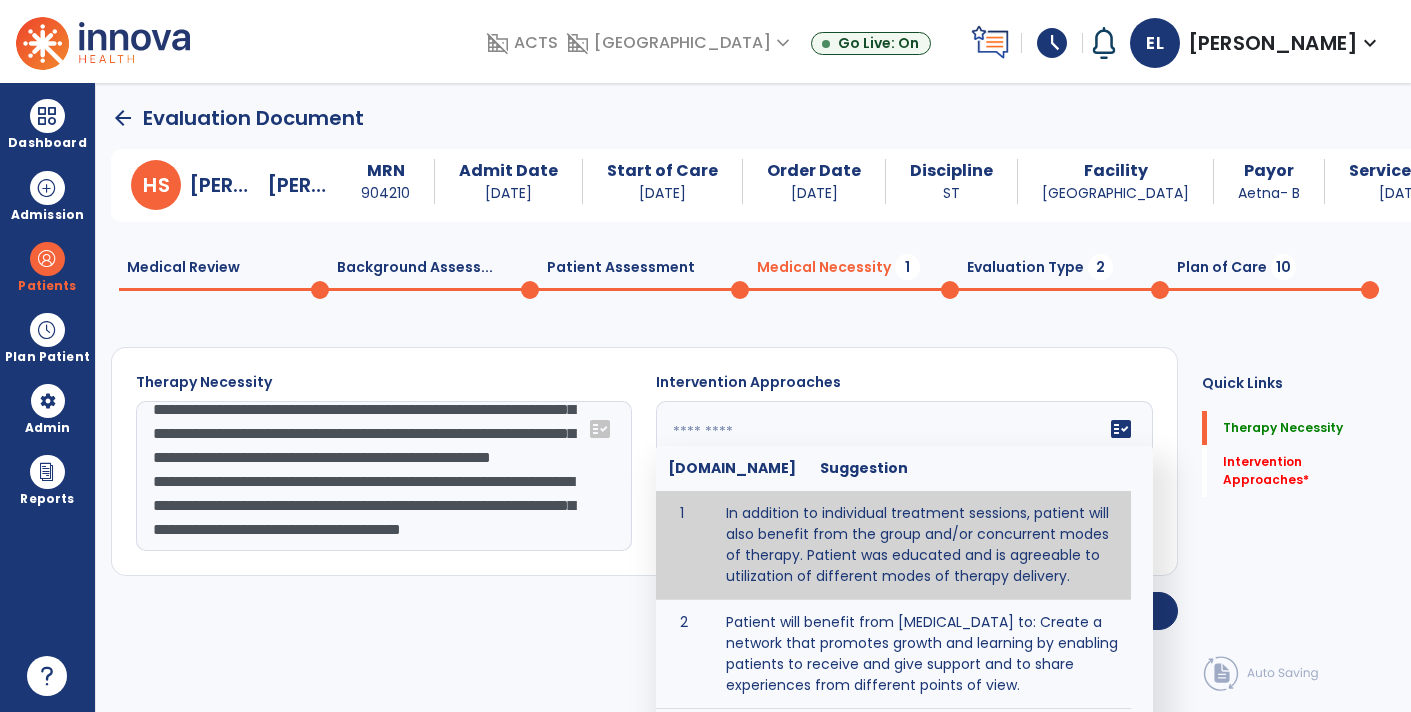paste on "**********" 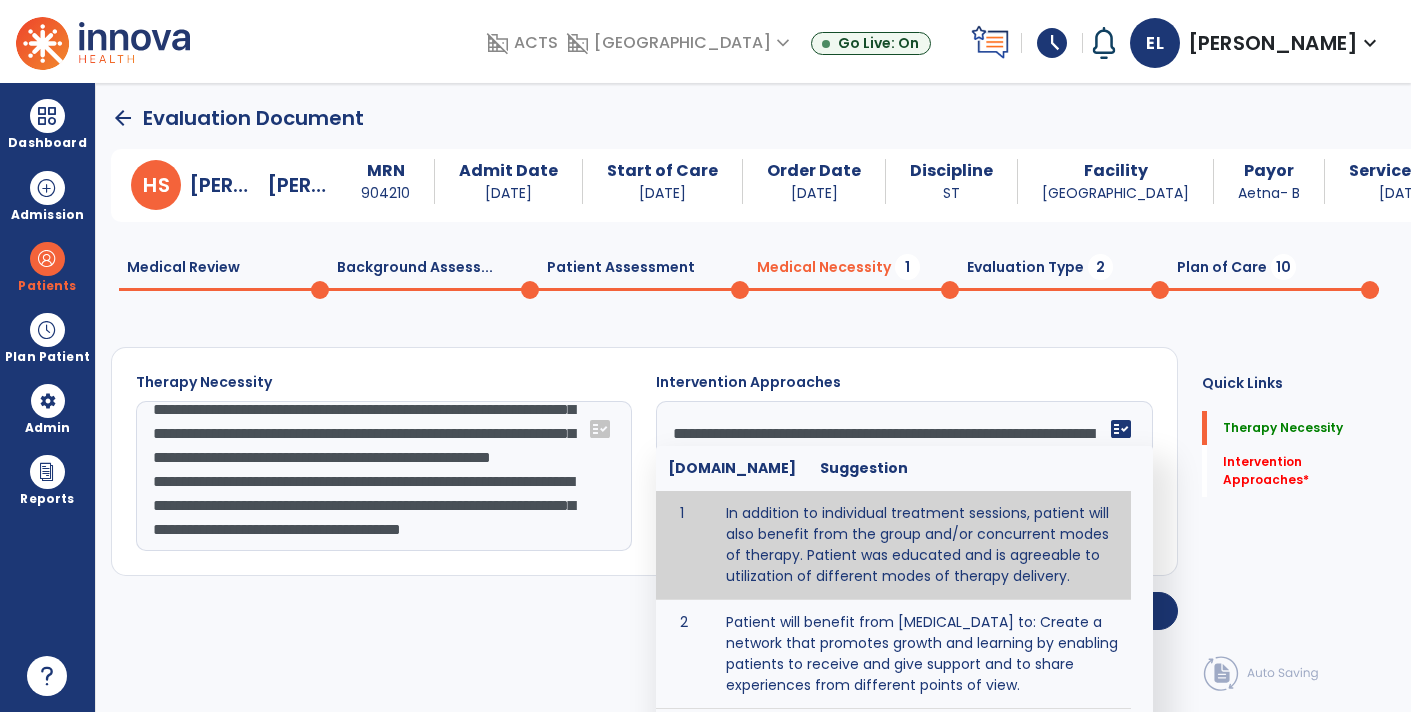 scroll, scrollTop: 15, scrollLeft: 0, axis: vertical 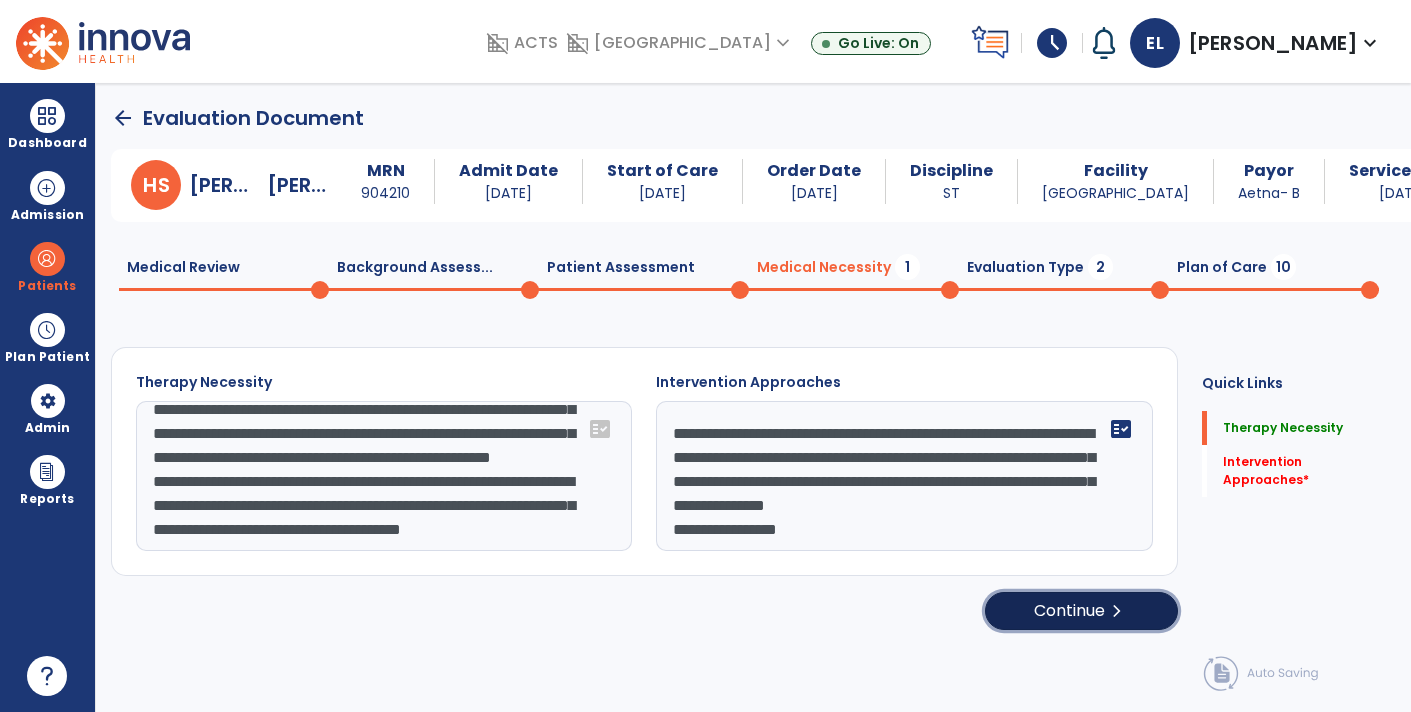 click on "Continue  chevron_right" 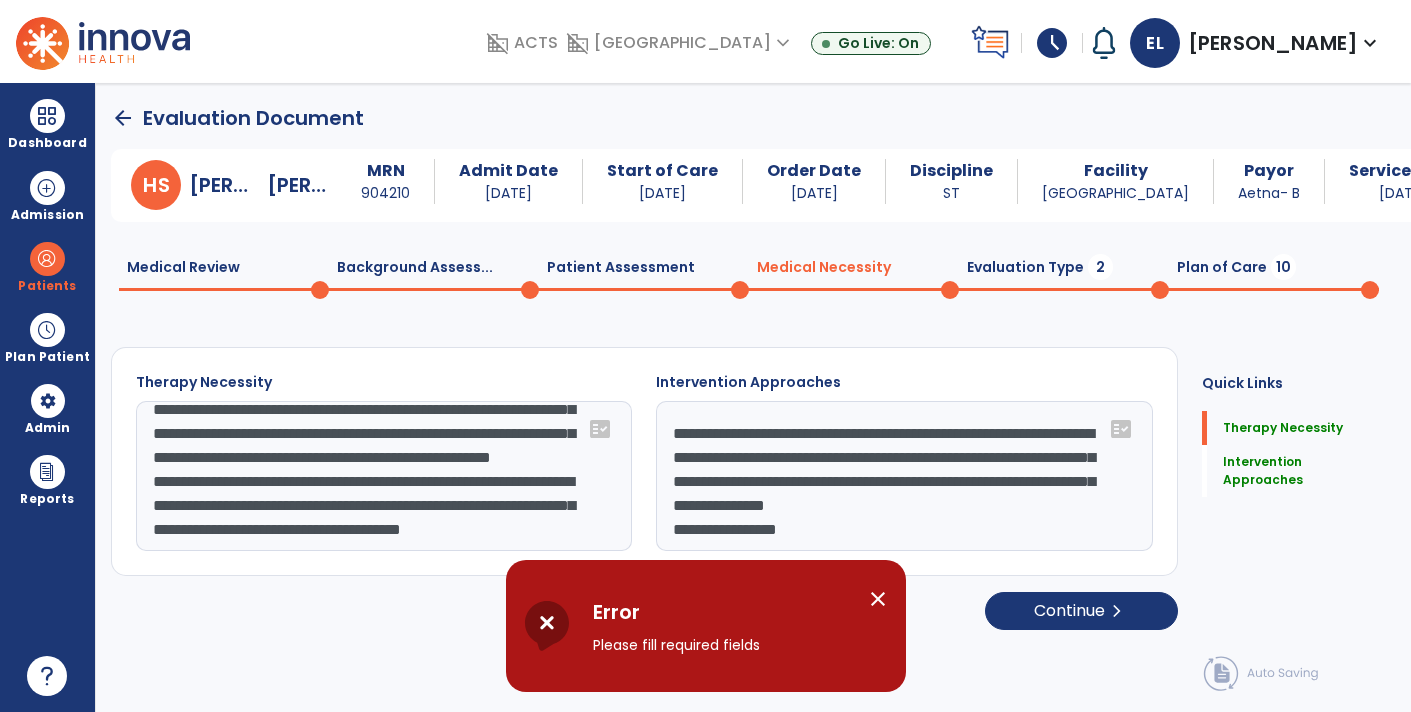 click on "close" at bounding box center (878, 599) 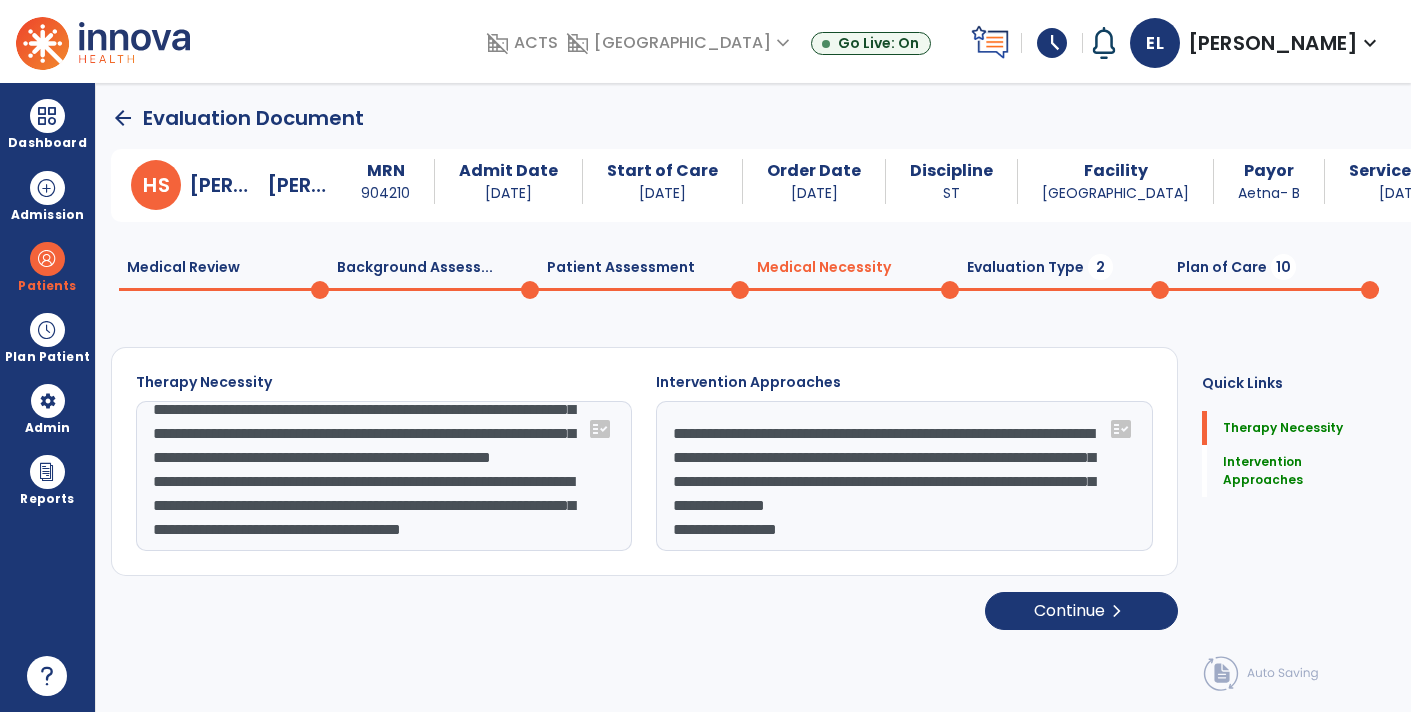 click on "**********" 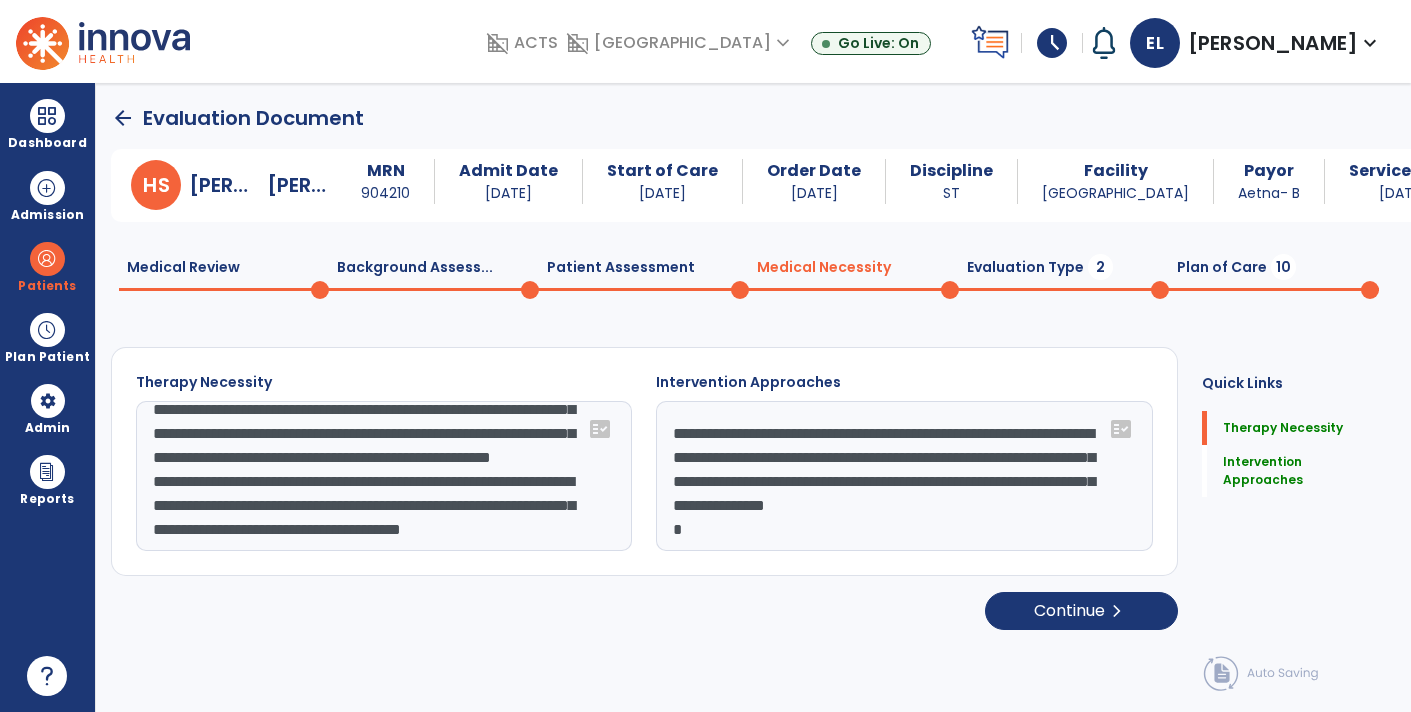 type on "**********" 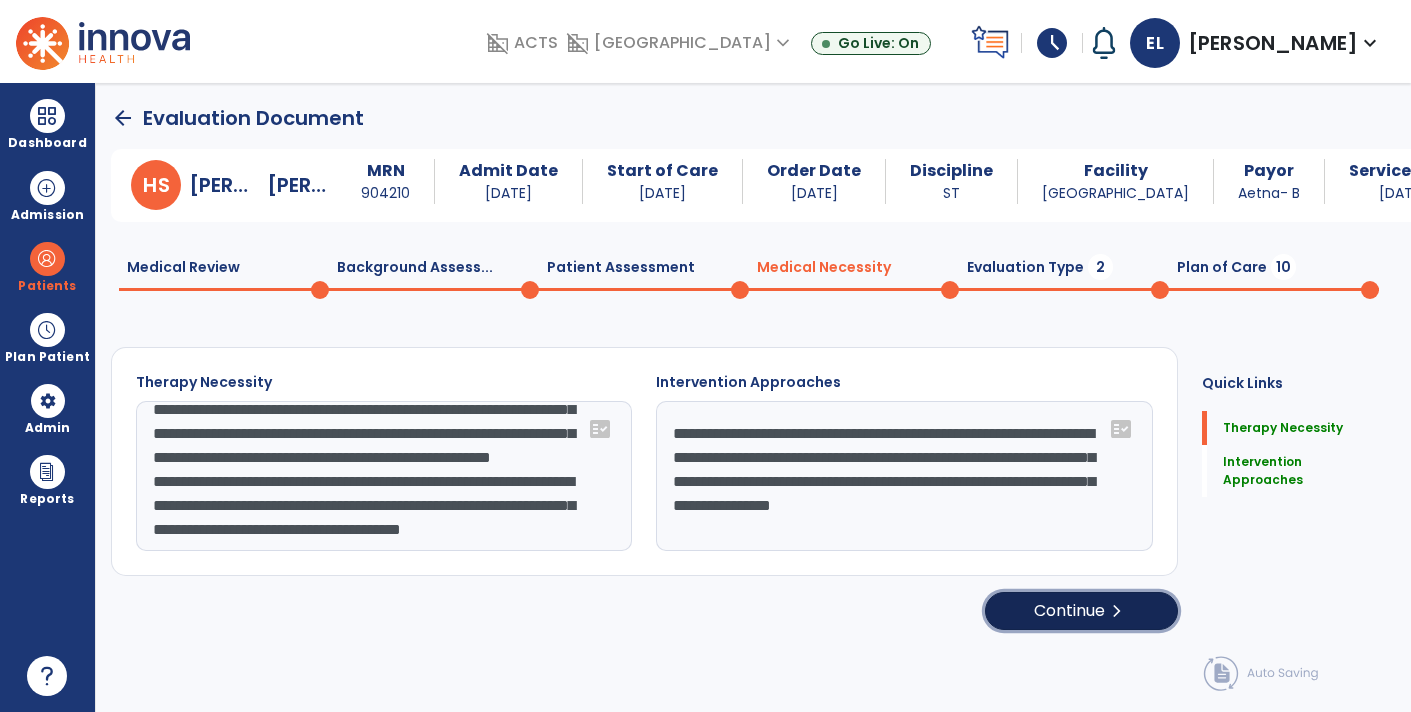click on "Continue  chevron_right" 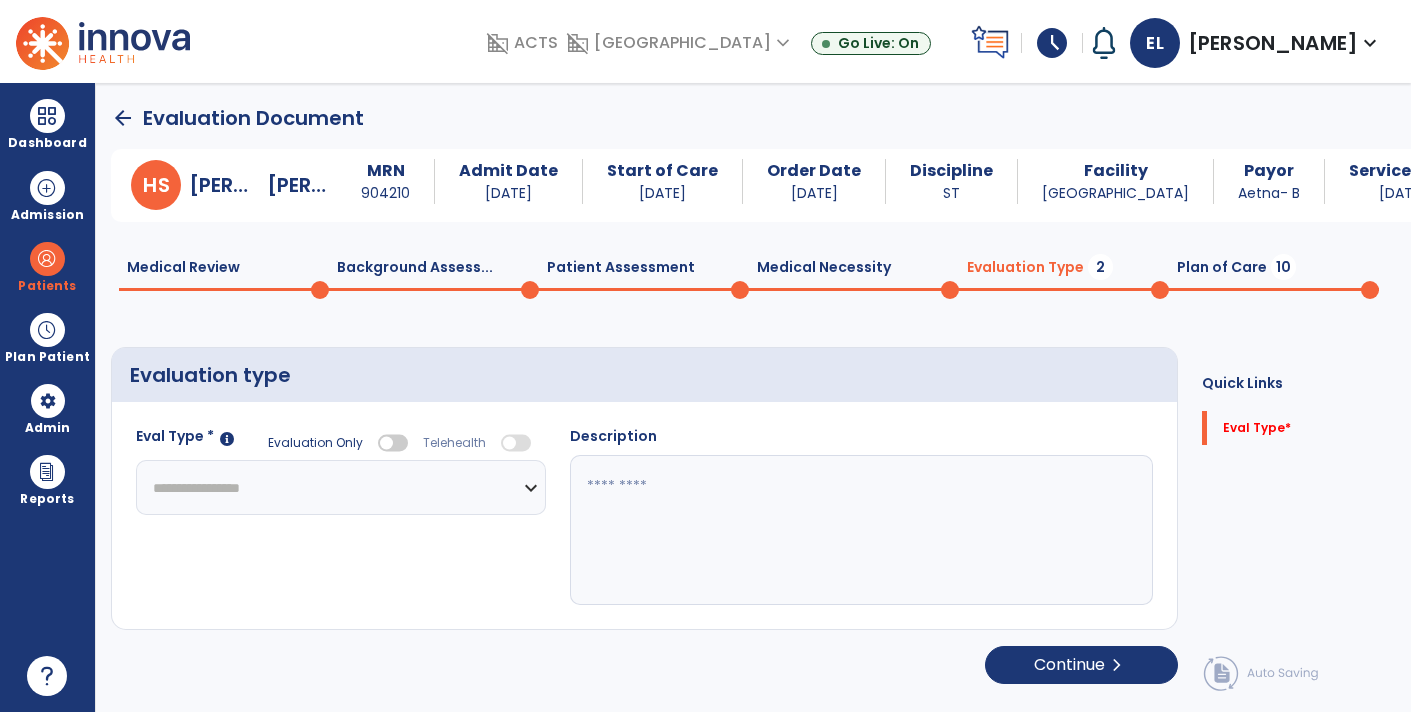 click on "**********" 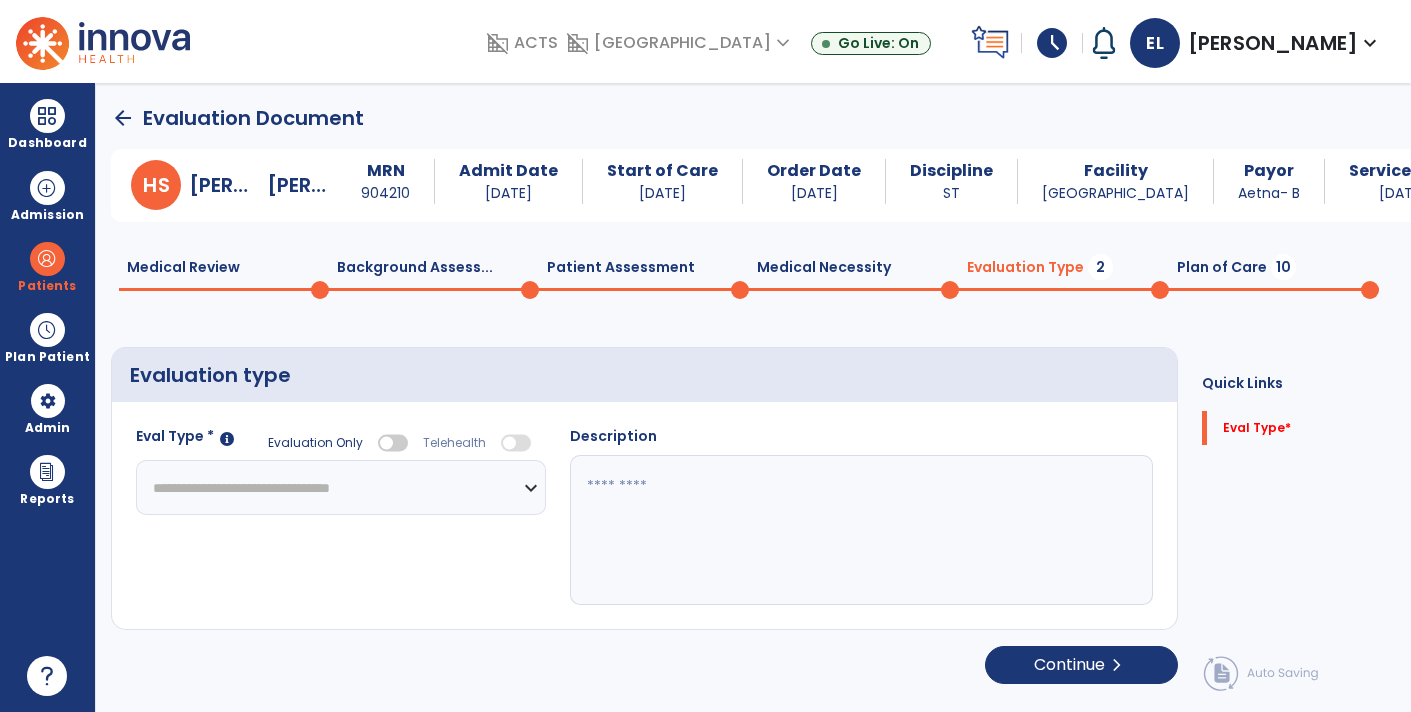 click on "**********" 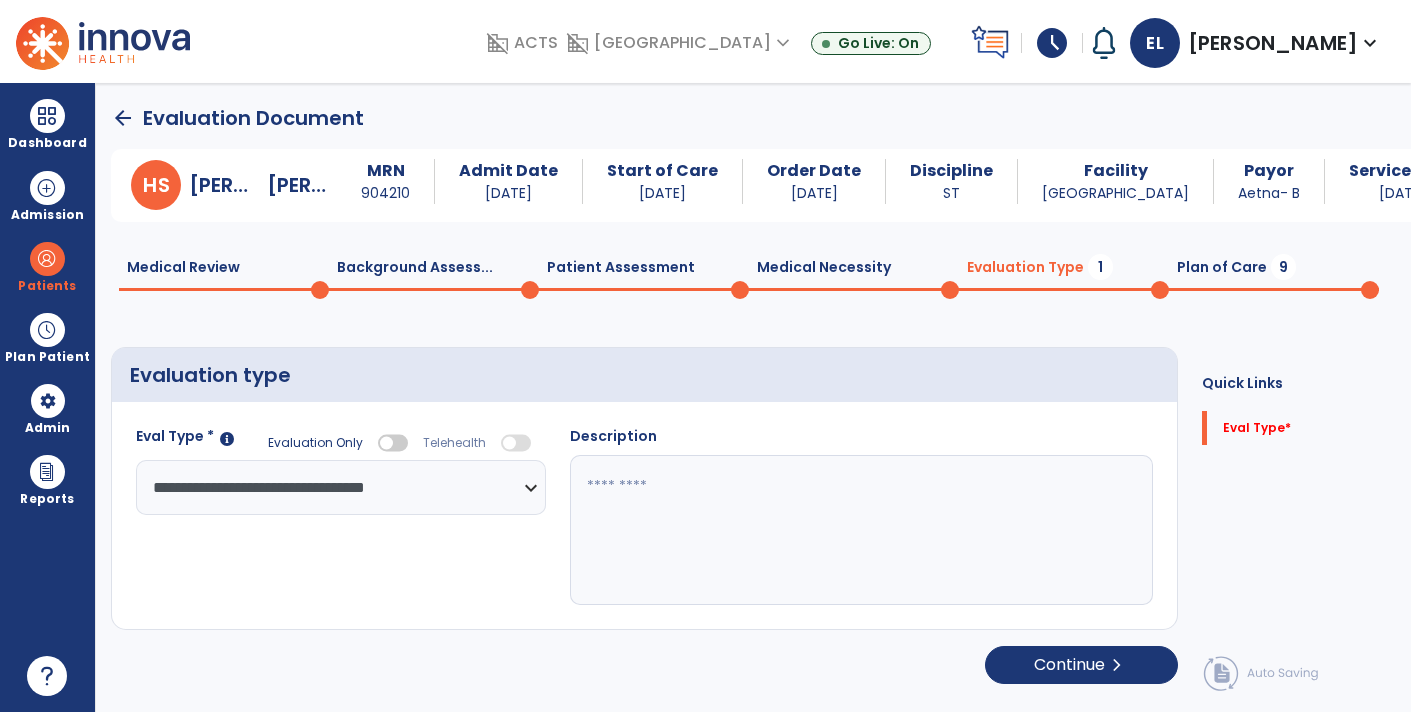 click at bounding box center (47, 676) 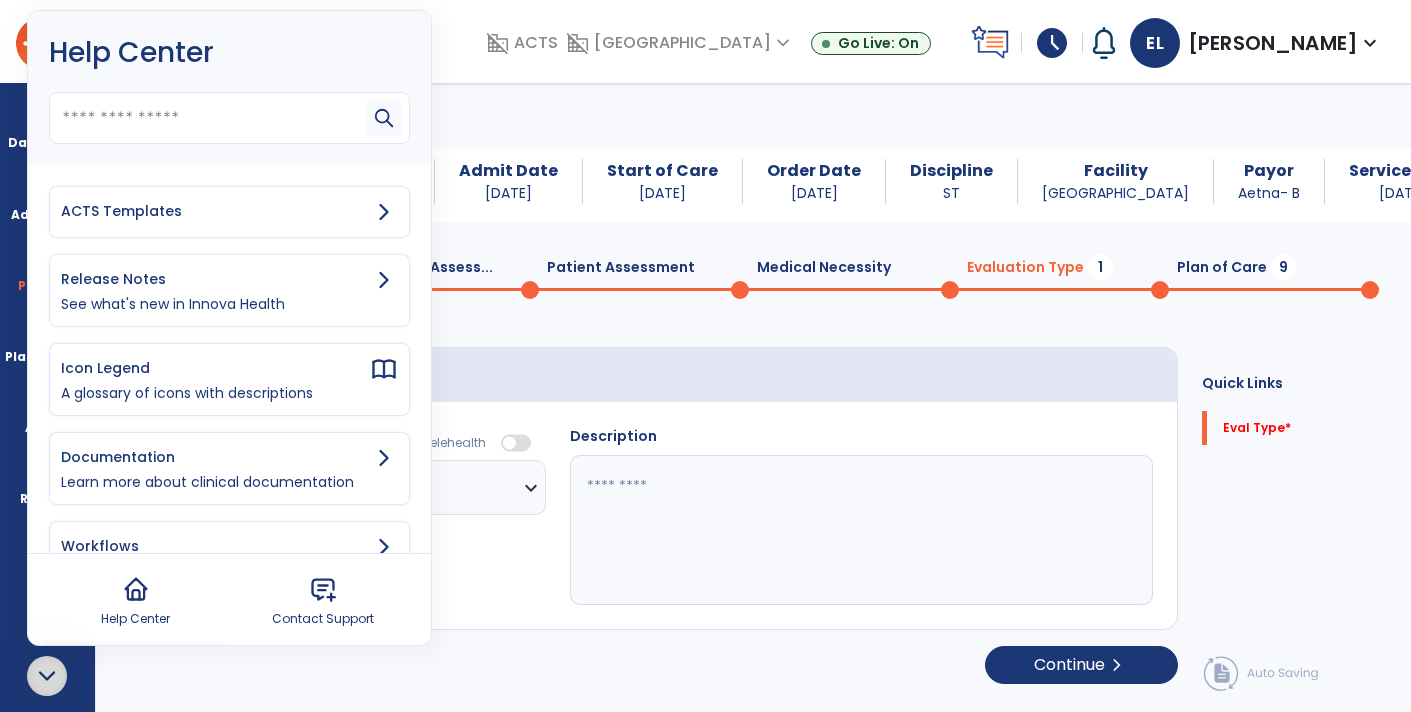 click on "ACTS Templates" at bounding box center (215, 211) 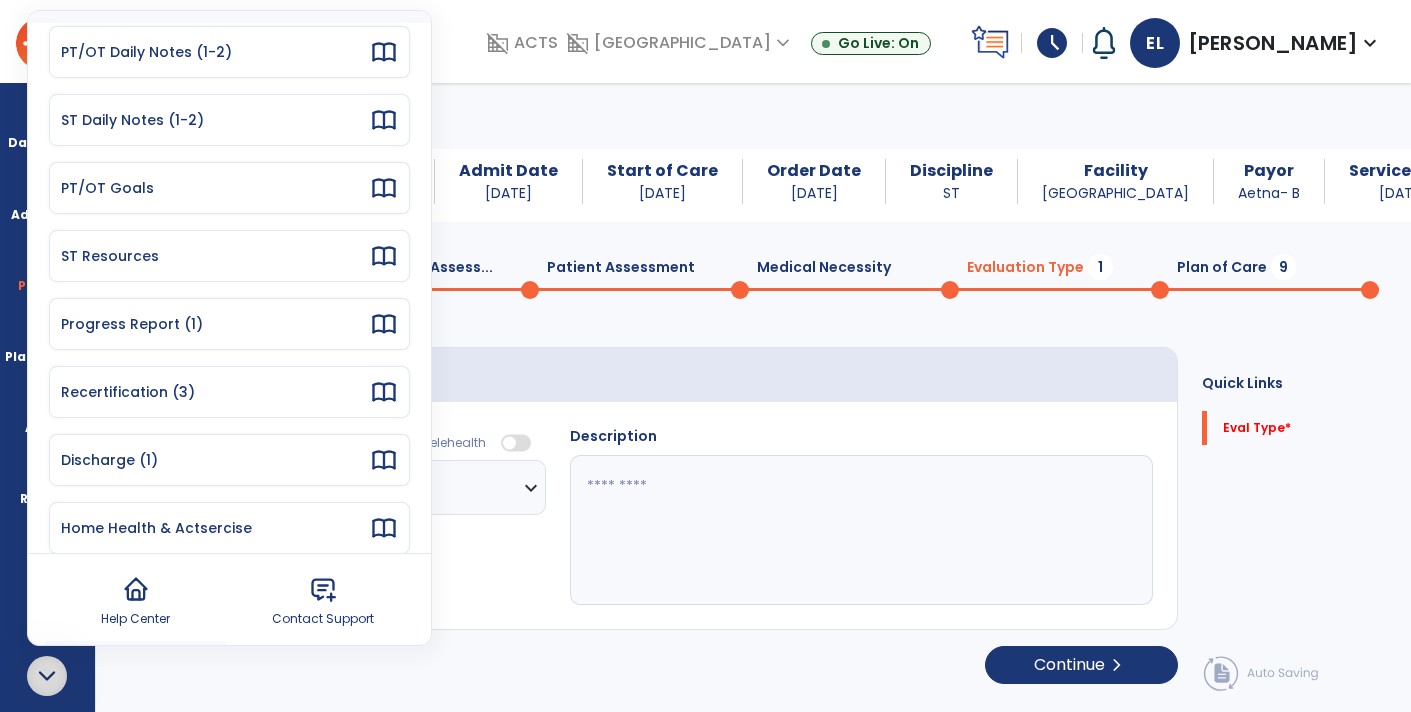 scroll, scrollTop: 158, scrollLeft: 0, axis: vertical 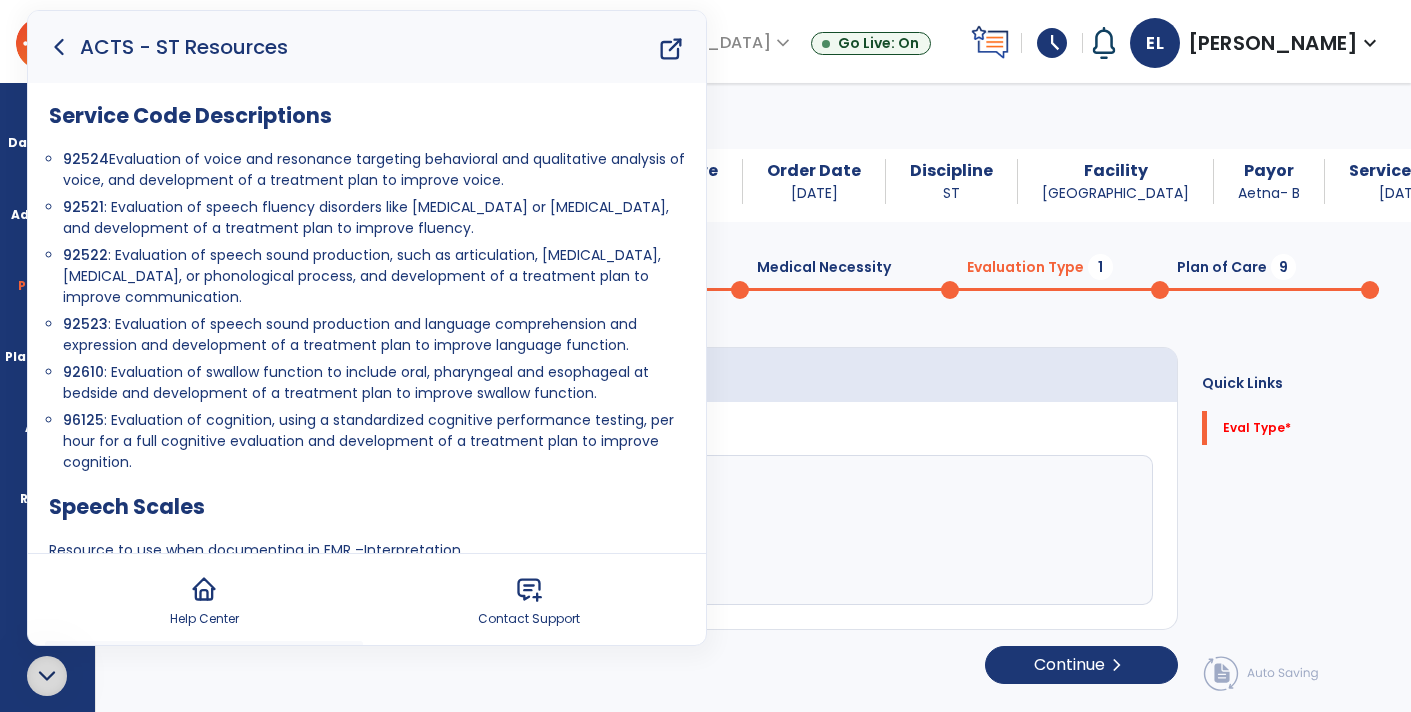 click 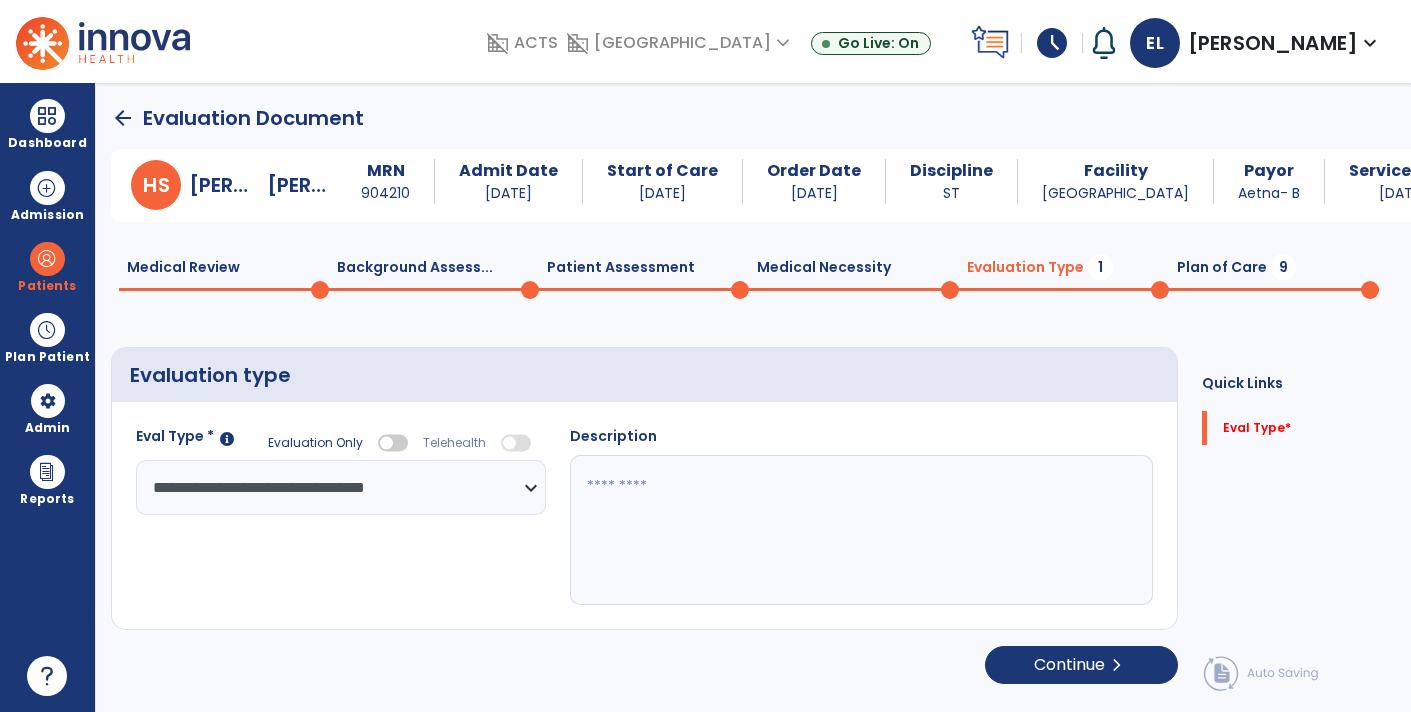 click 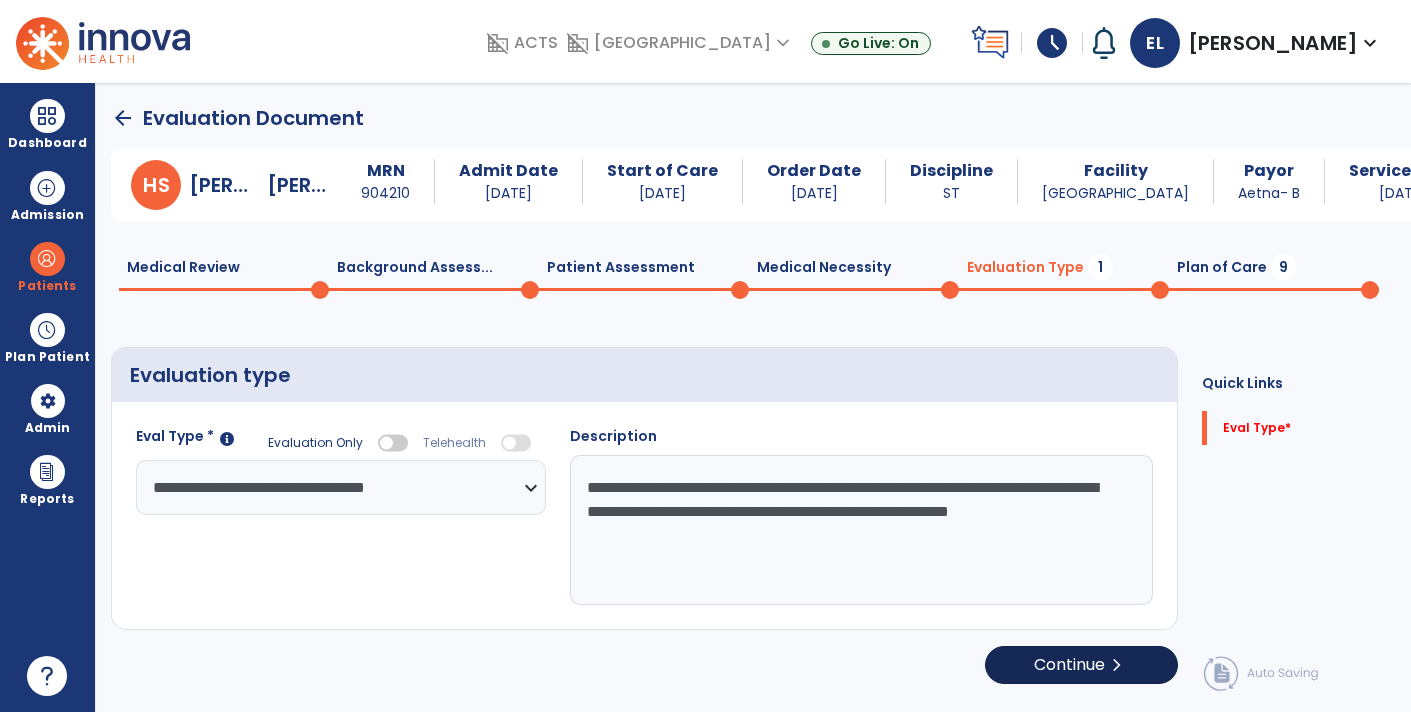 type on "**********" 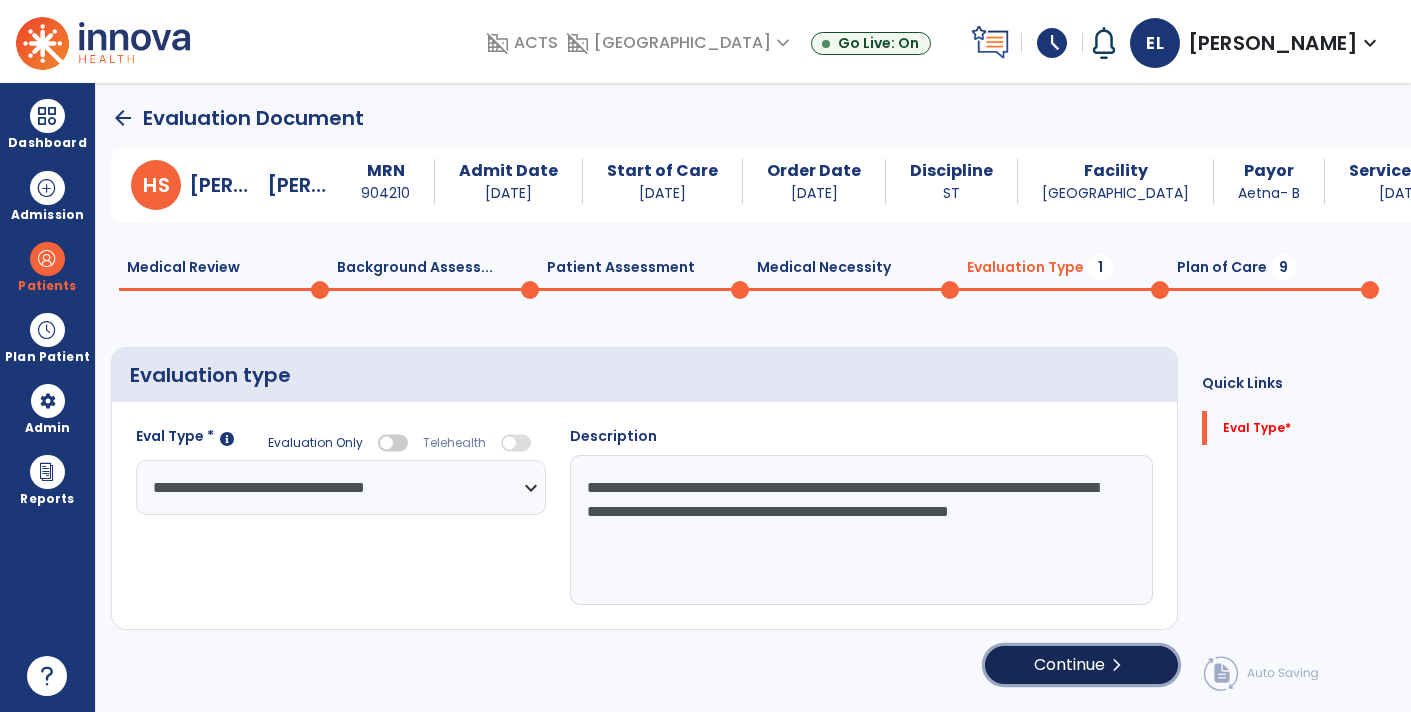 click on "Continue  chevron_right" 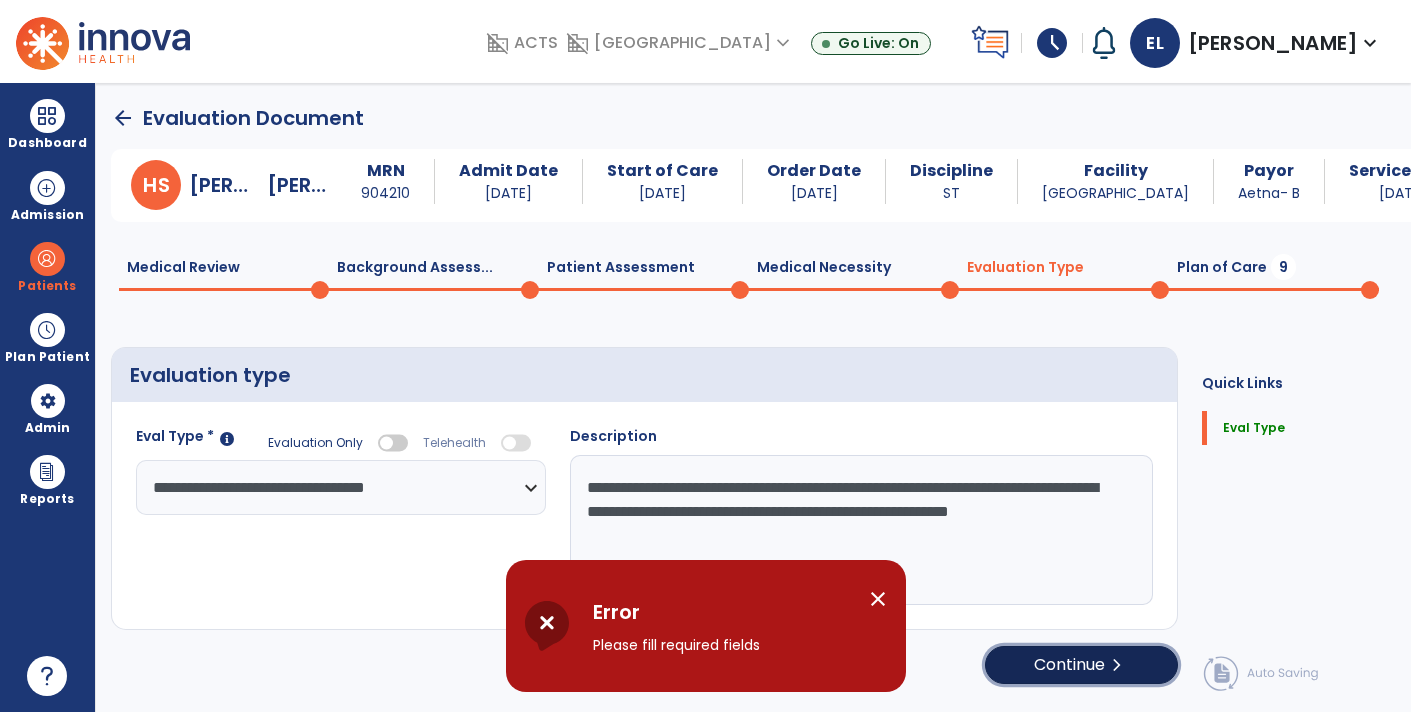 click on "Continue  chevron_right" 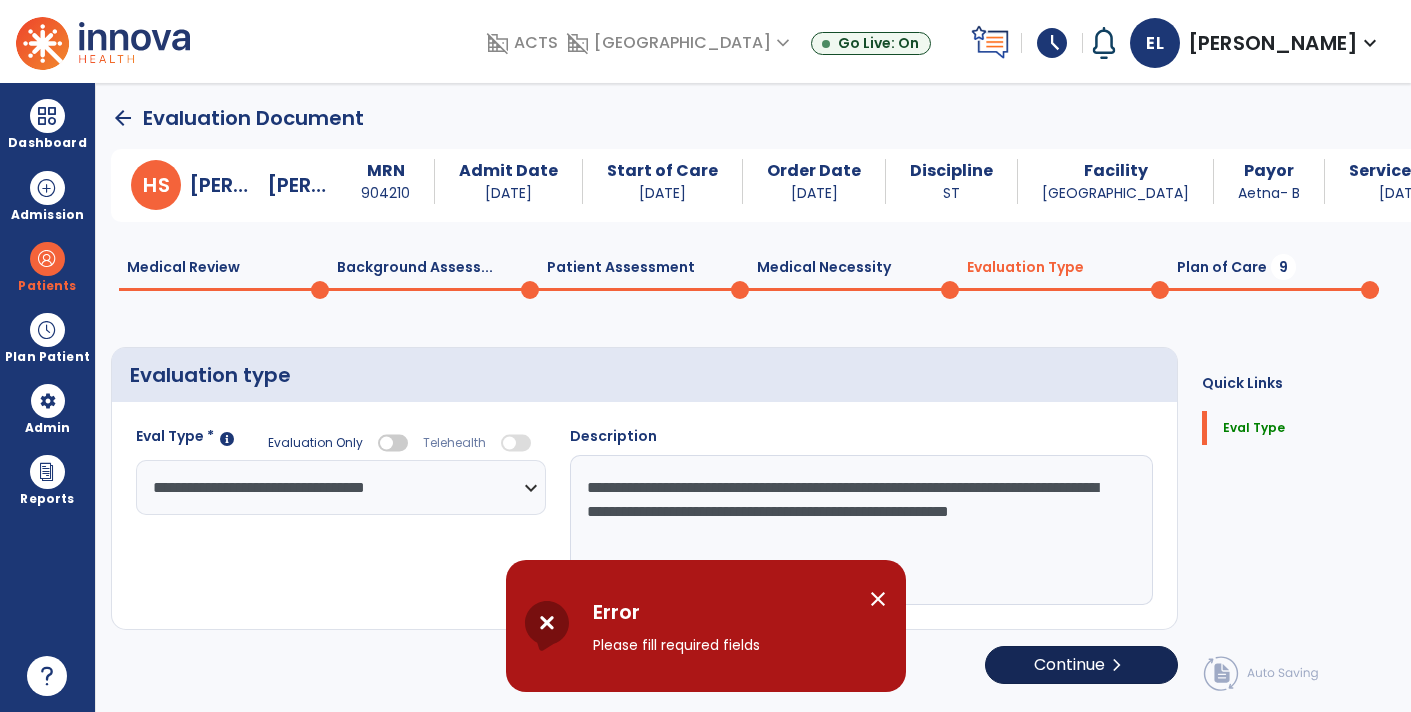 select on "*****" 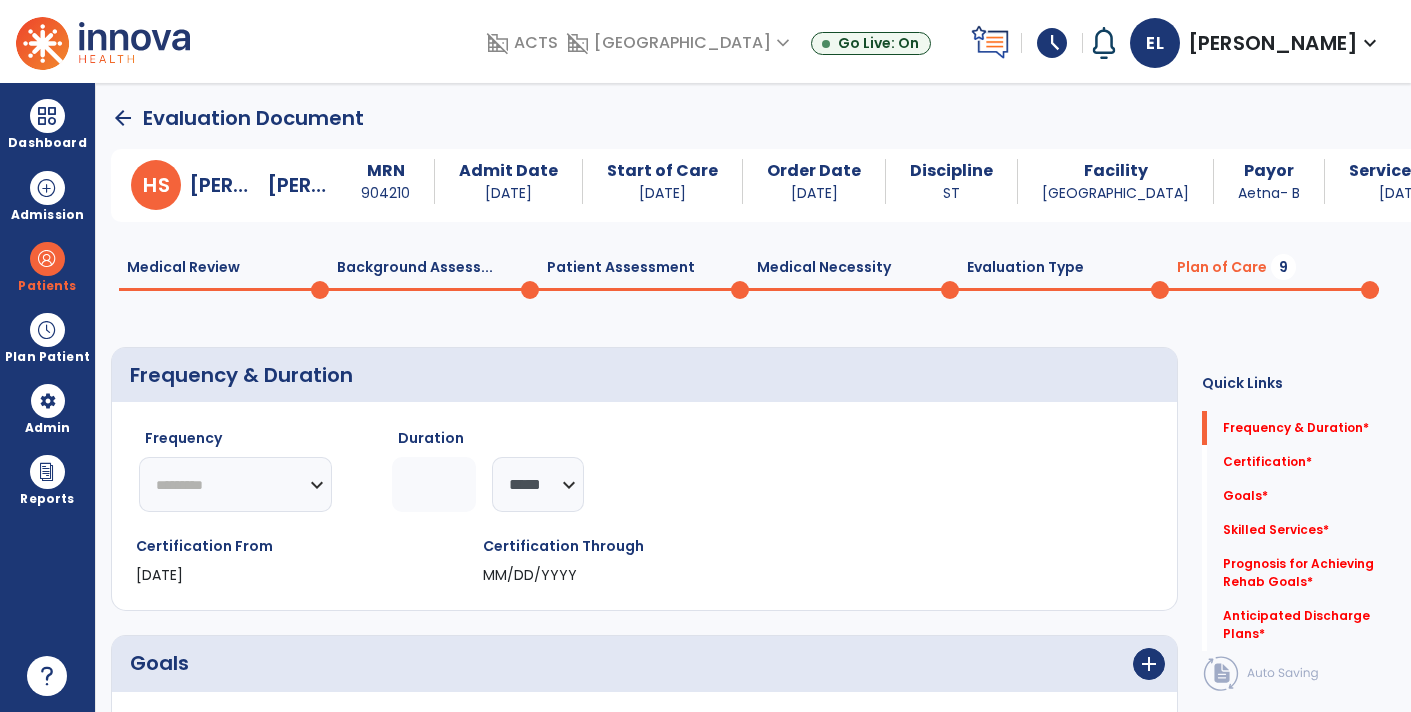 click on "Frequency  ********* ** ** ** ** ** ** **  Duration  ******** ***** Certification From [DATE] Certification Through MM/DD/YYYY" 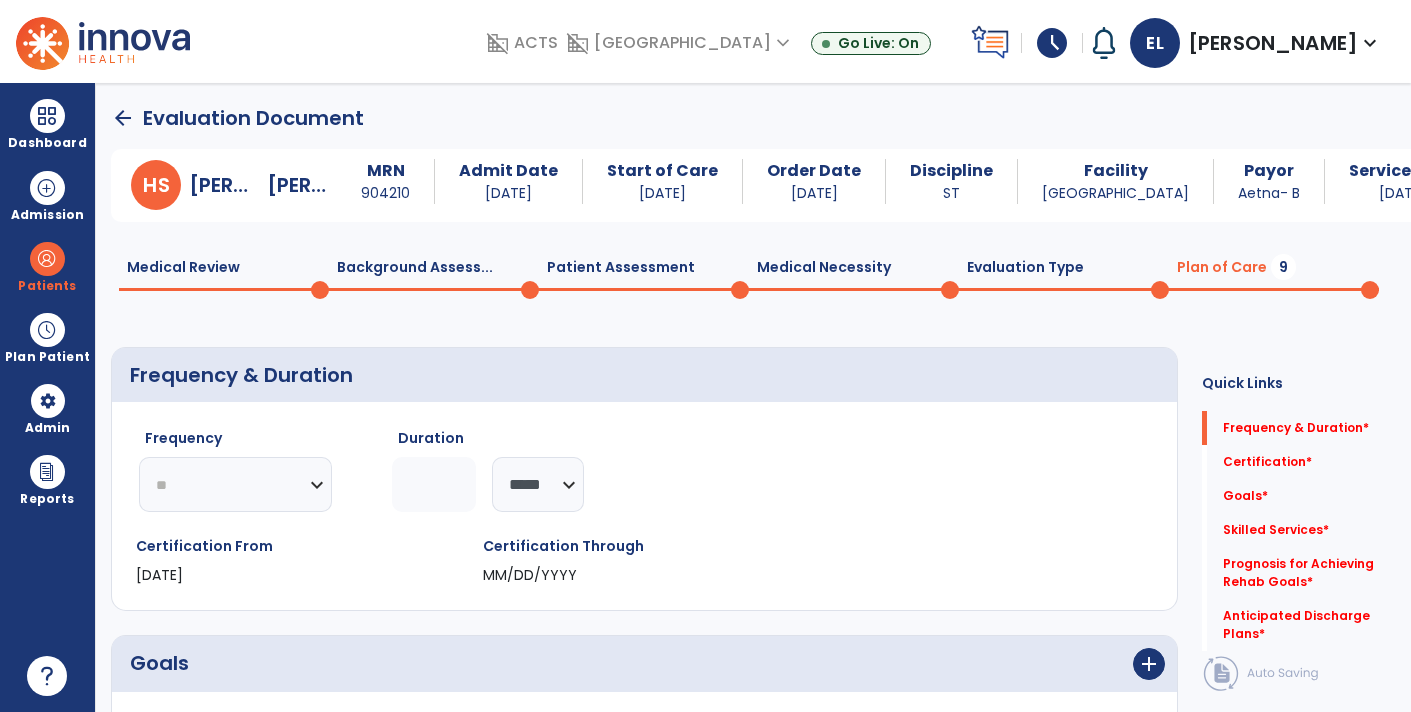 click on "********* ** ** ** ** ** ** **" 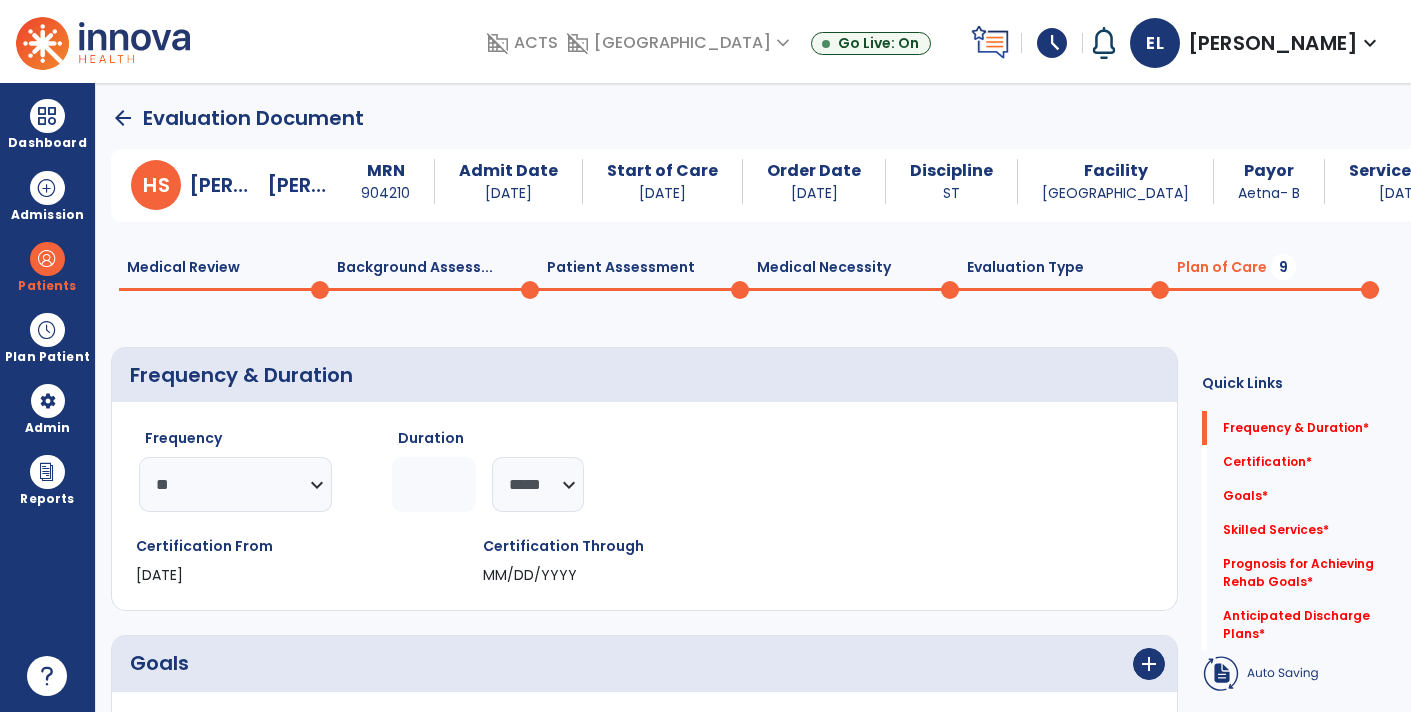 click 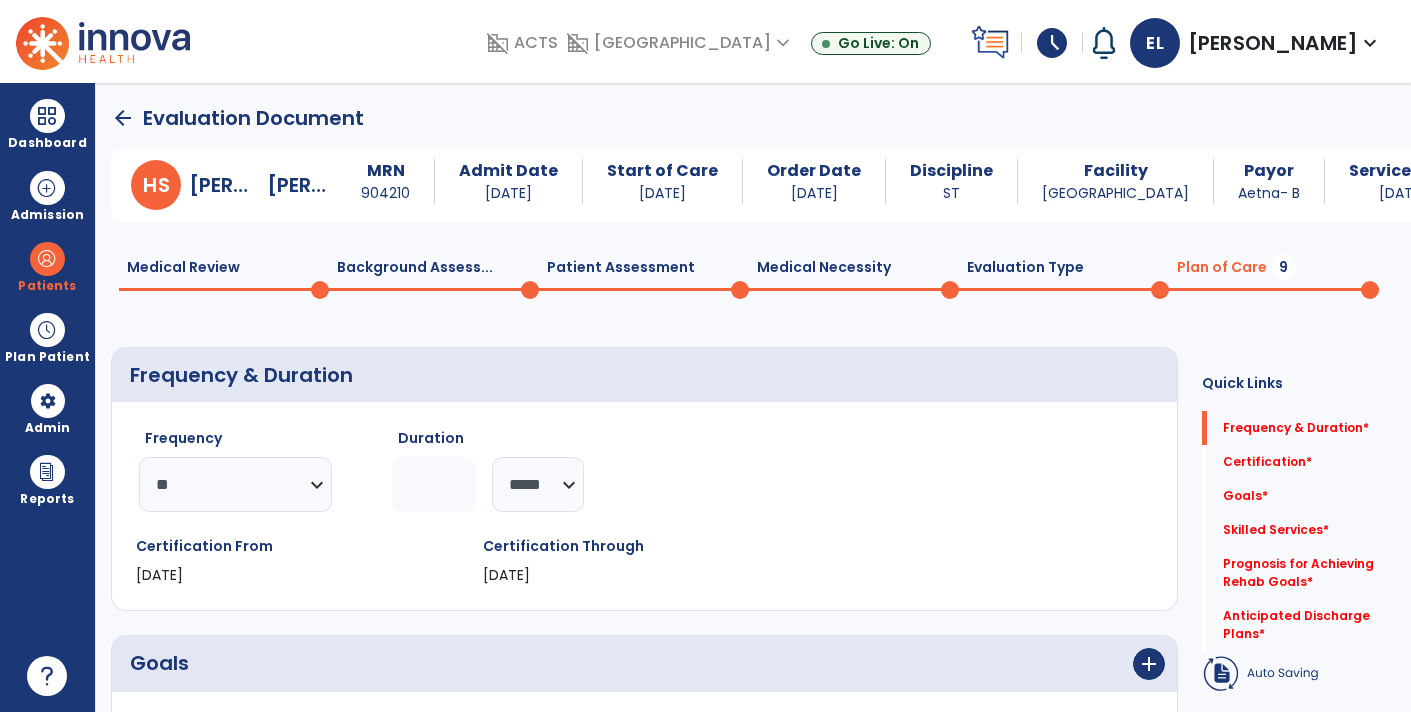 type on "*" 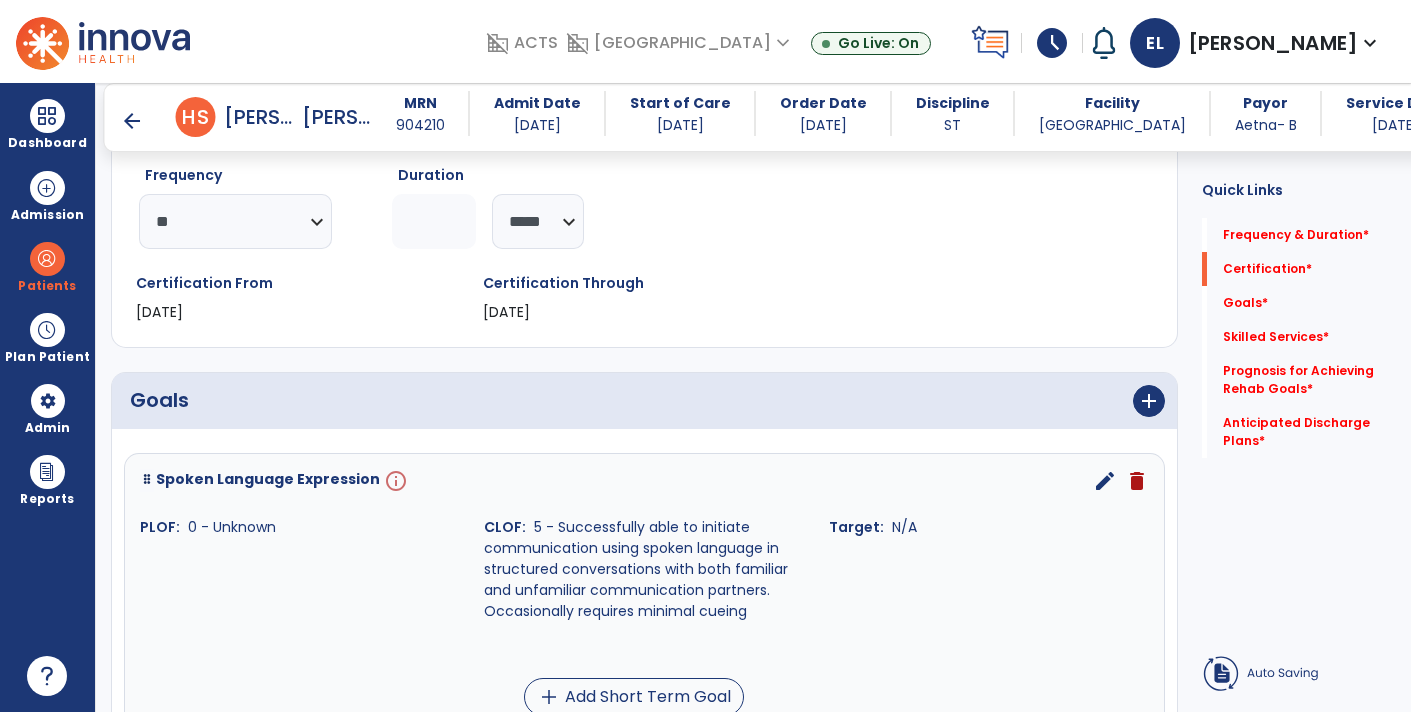 scroll, scrollTop: 249, scrollLeft: 0, axis: vertical 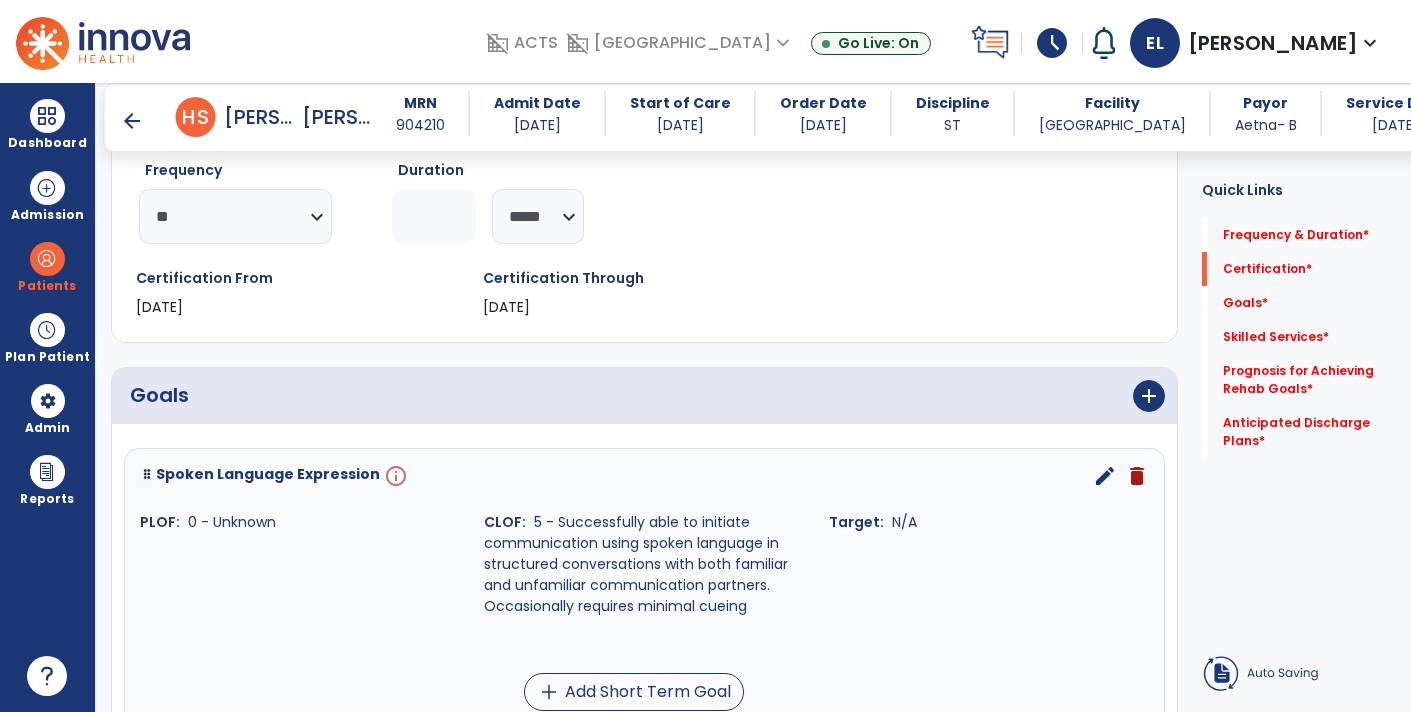 click on "edit" at bounding box center (1105, 476) 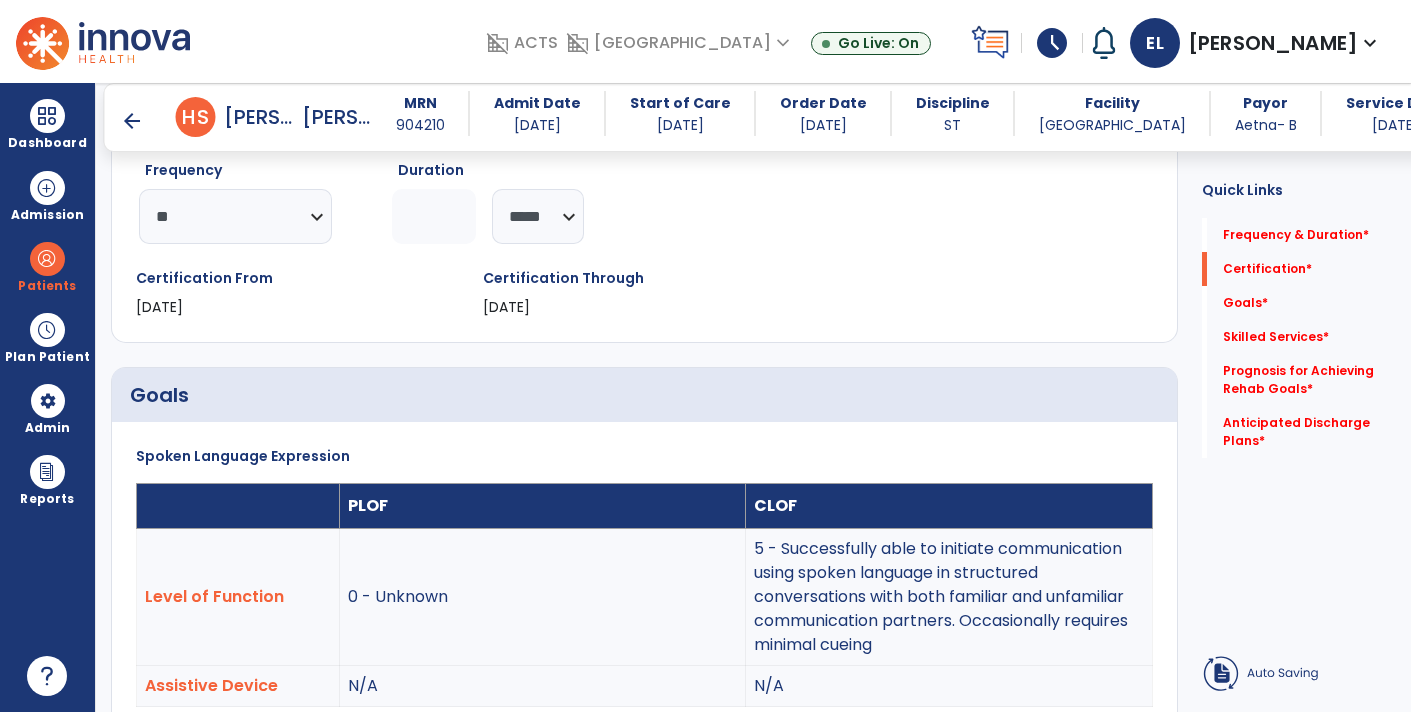 scroll, scrollTop: 5, scrollLeft: 0, axis: vertical 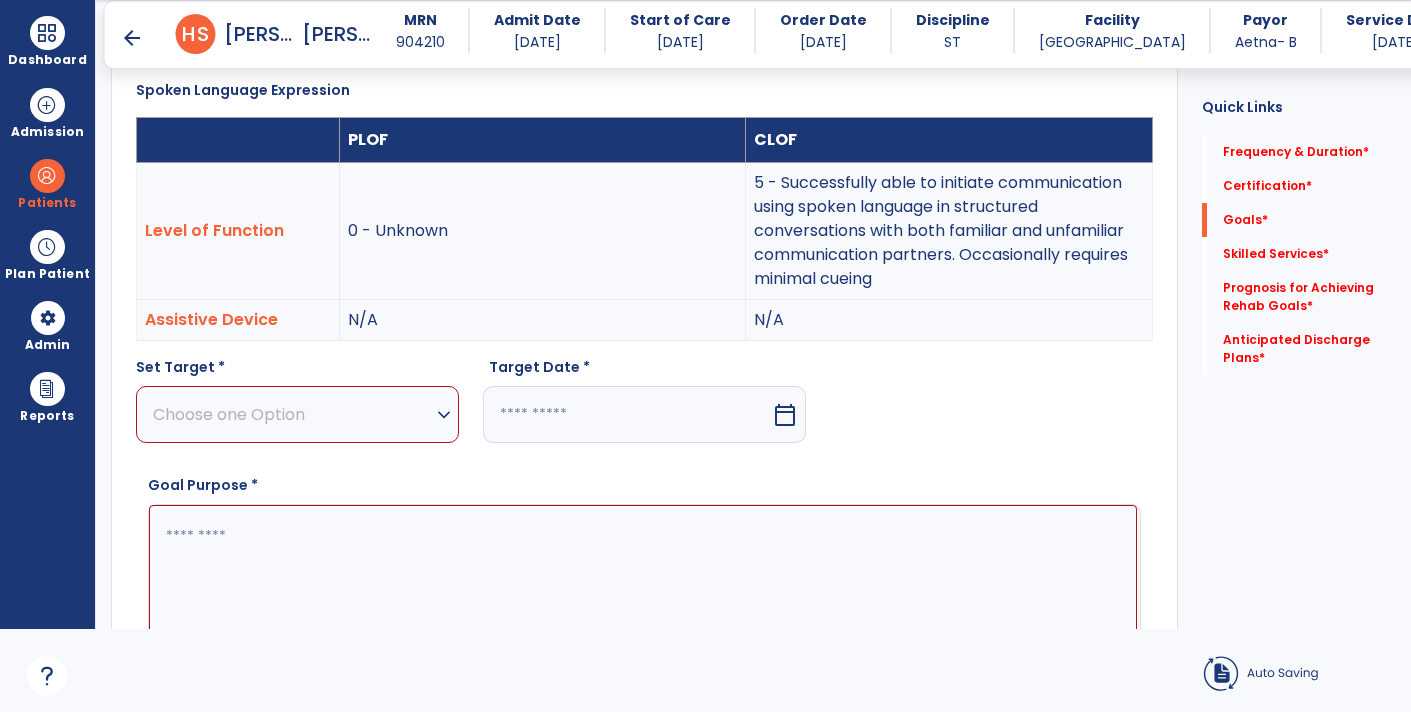 click on "Choose one Option" at bounding box center (292, 414) 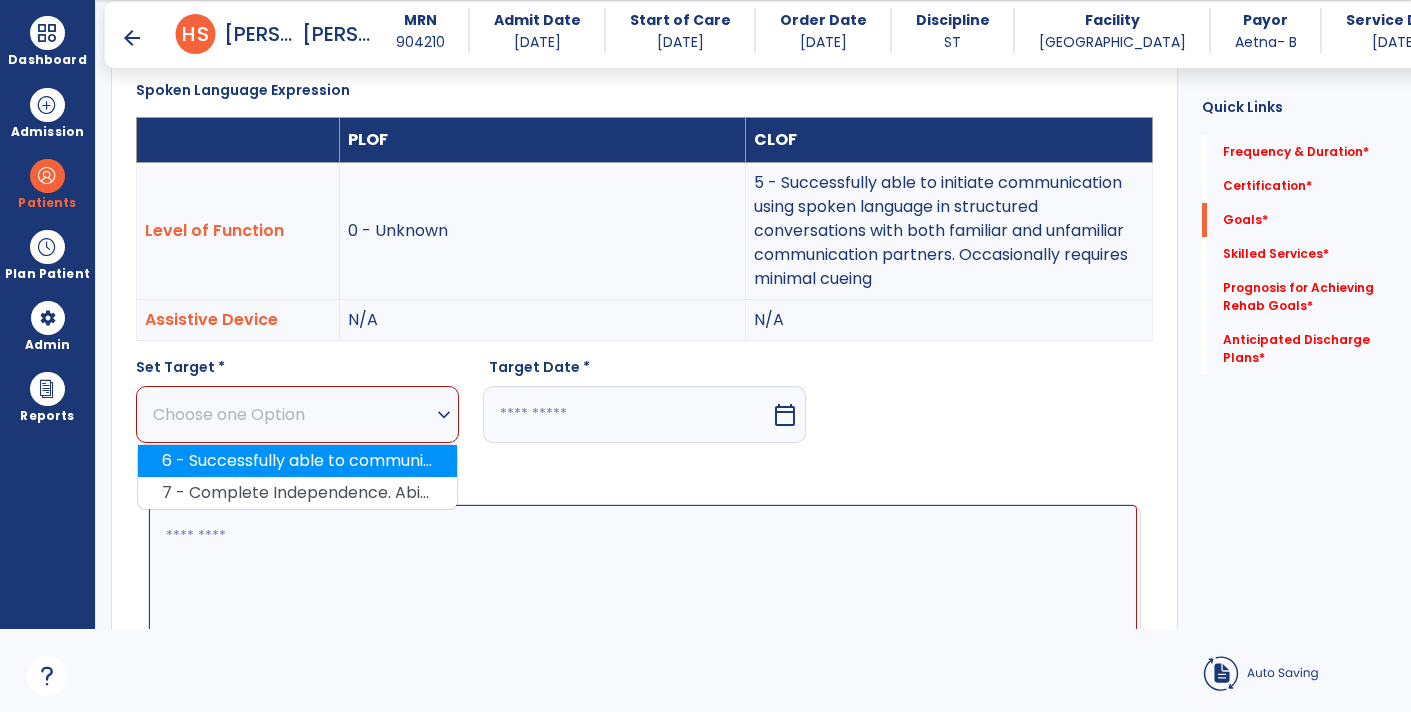 click on "6 - Successfully able to communicate in most activities, but some limitations in spoken language are still apparent in vocational, avocational, and social activities. Rarely requires minimal cueing" at bounding box center (297, 461) 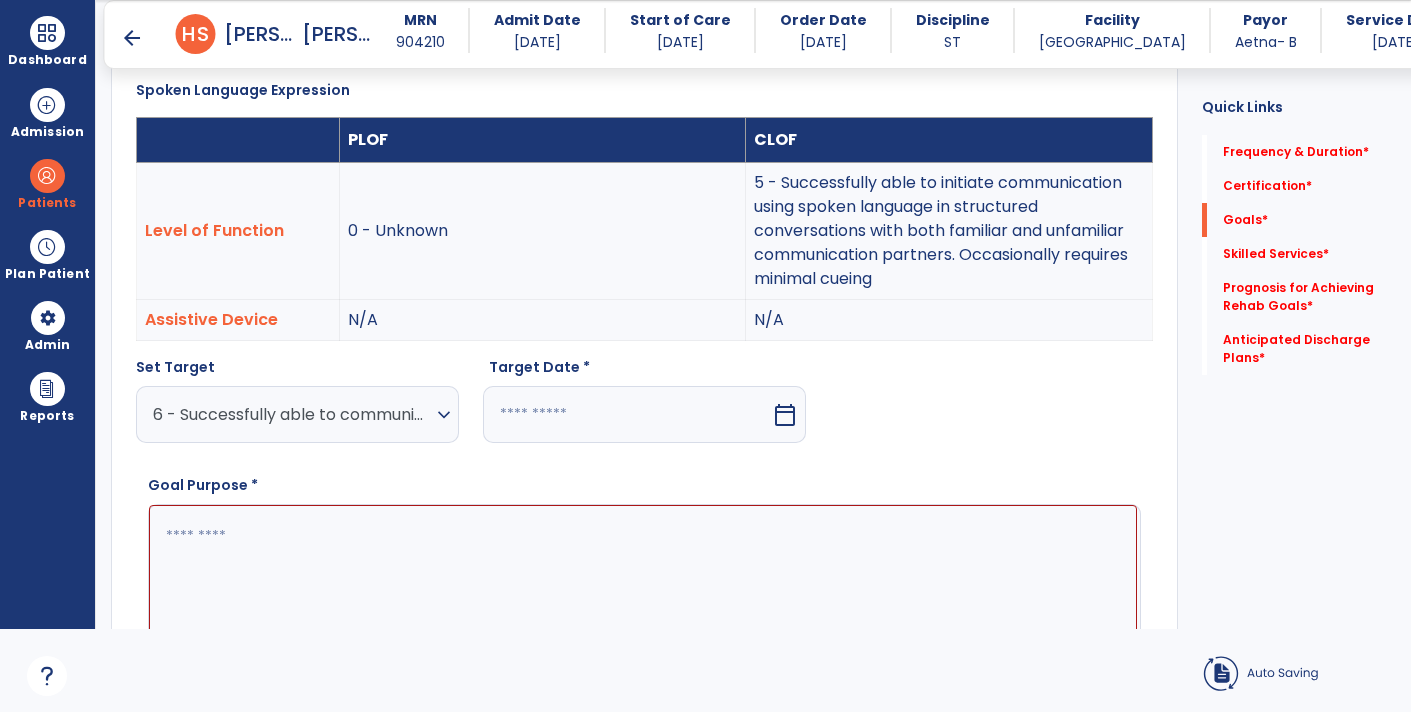 click on "calendar_today" at bounding box center [787, 414] 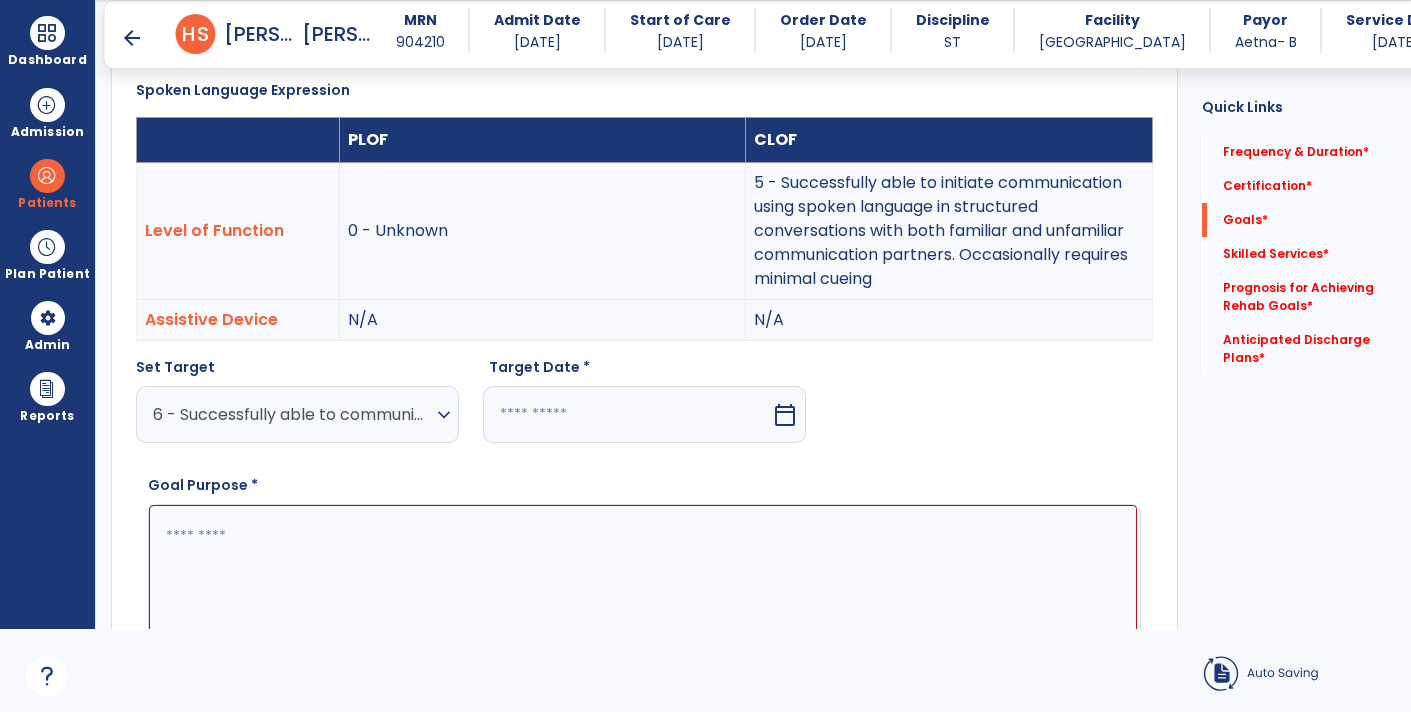select on "*" 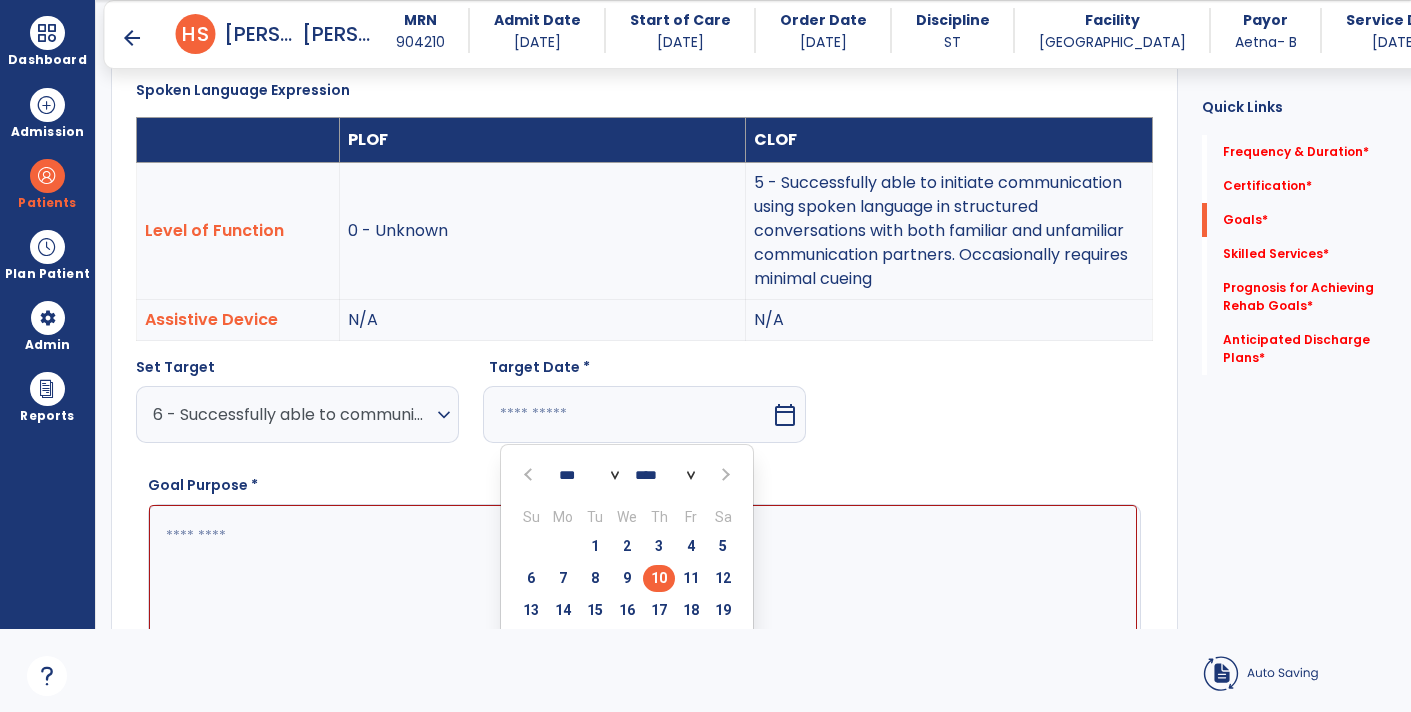 click at bounding box center (724, 475) 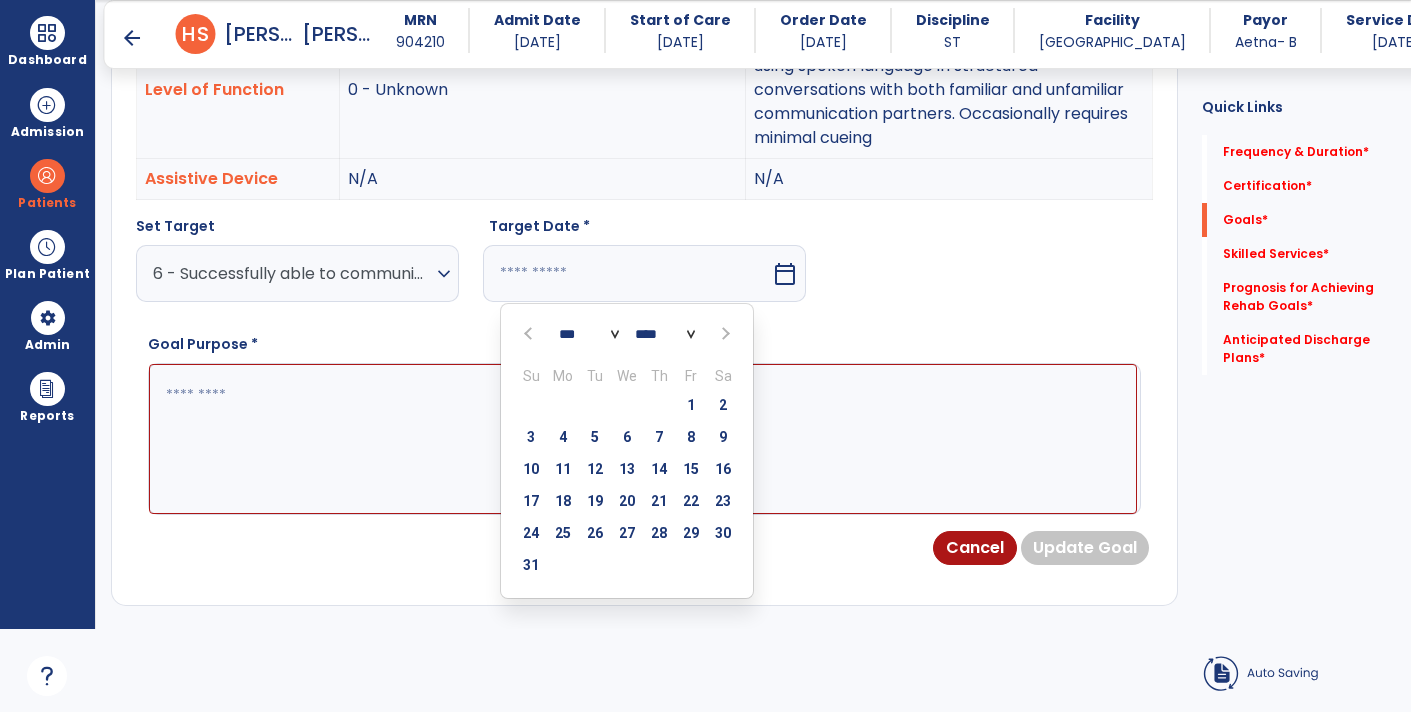scroll, scrollTop: 670, scrollLeft: 0, axis: vertical 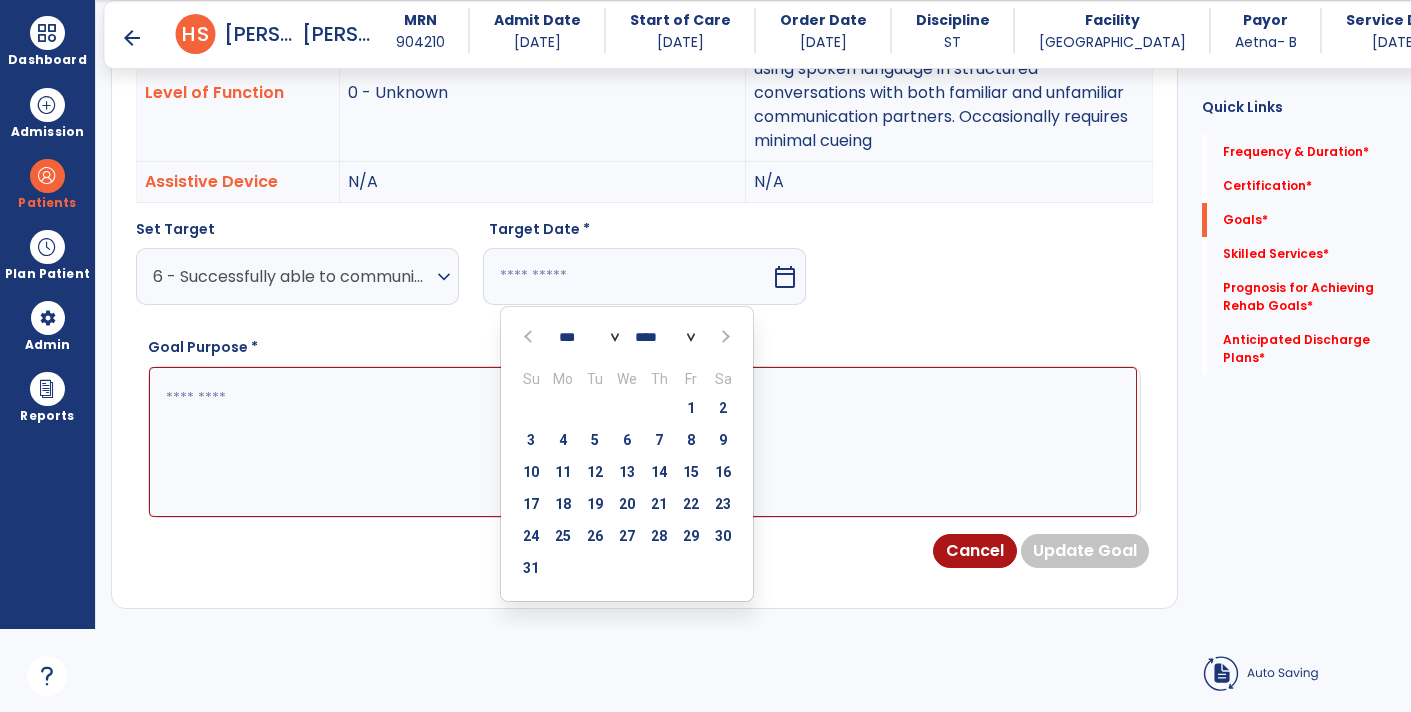 click at bounding box center (724, 337) 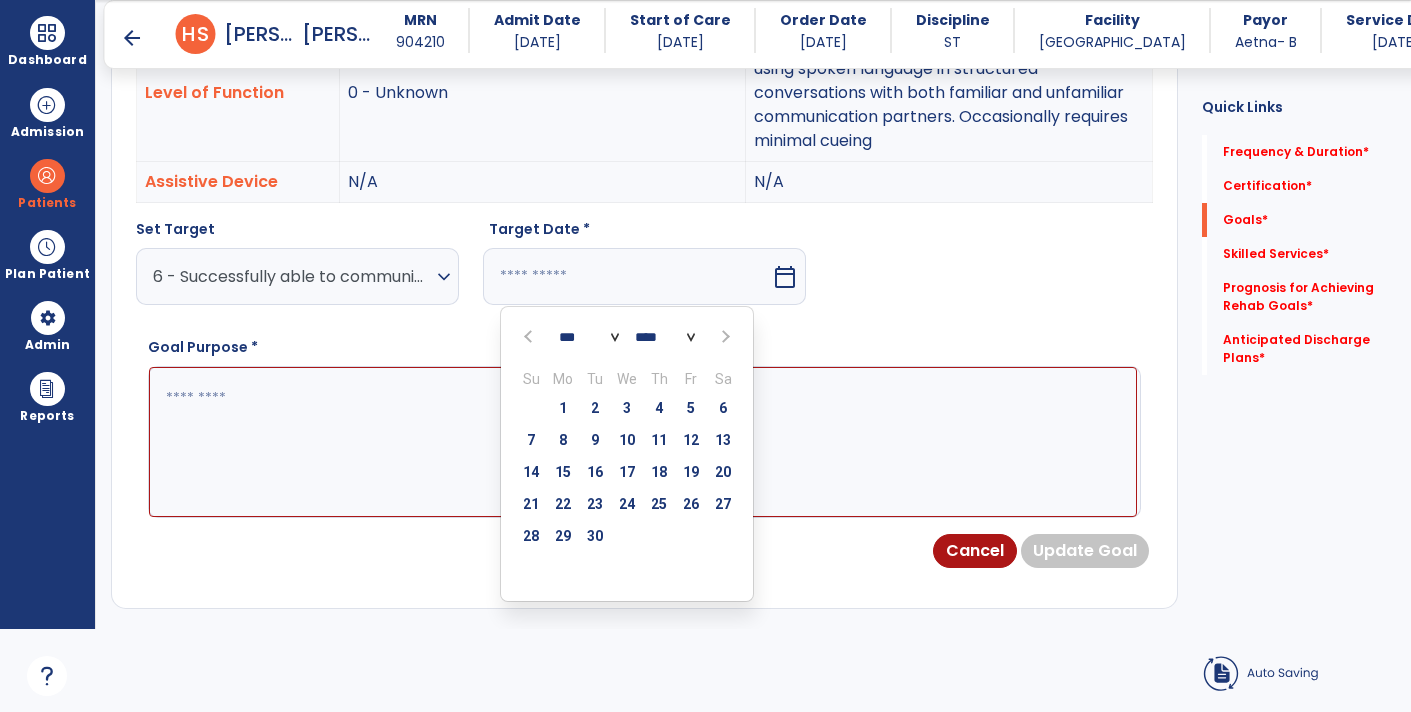 click at bounding box center [530, 337] 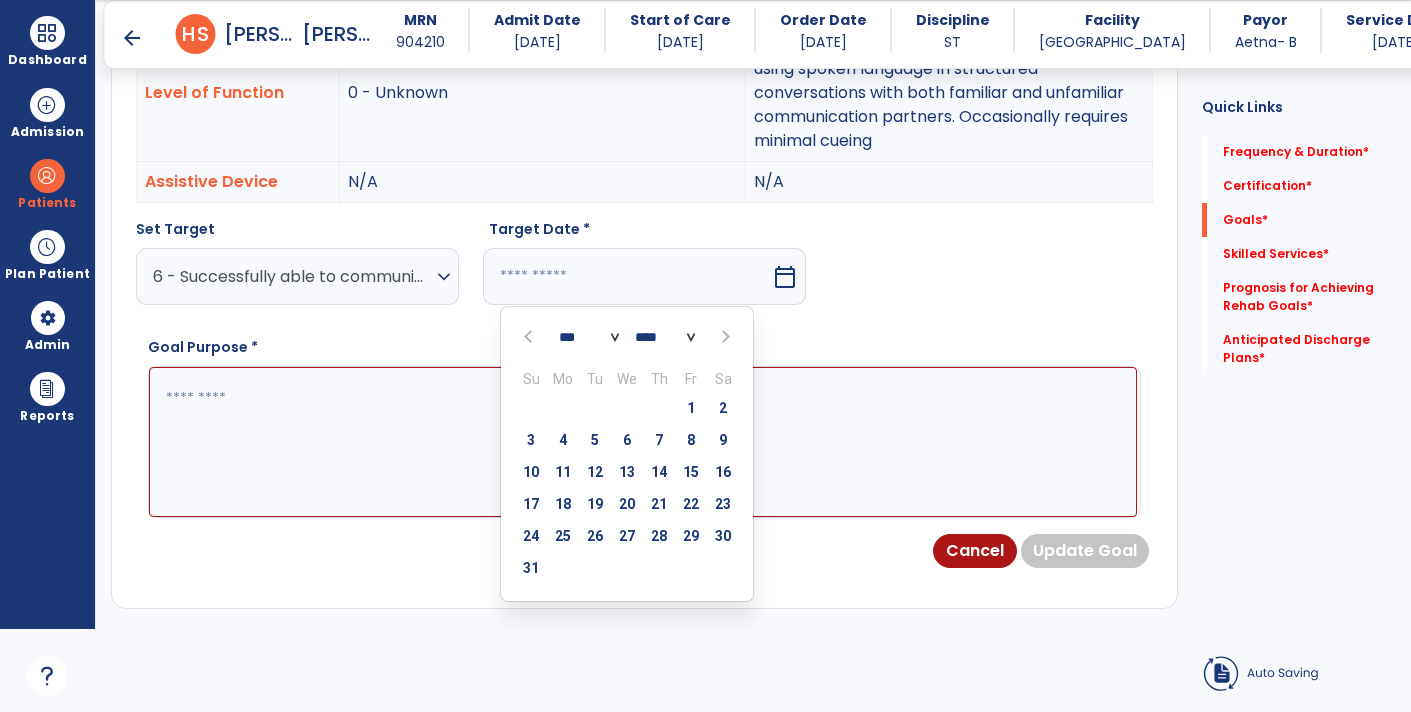 select on "*" 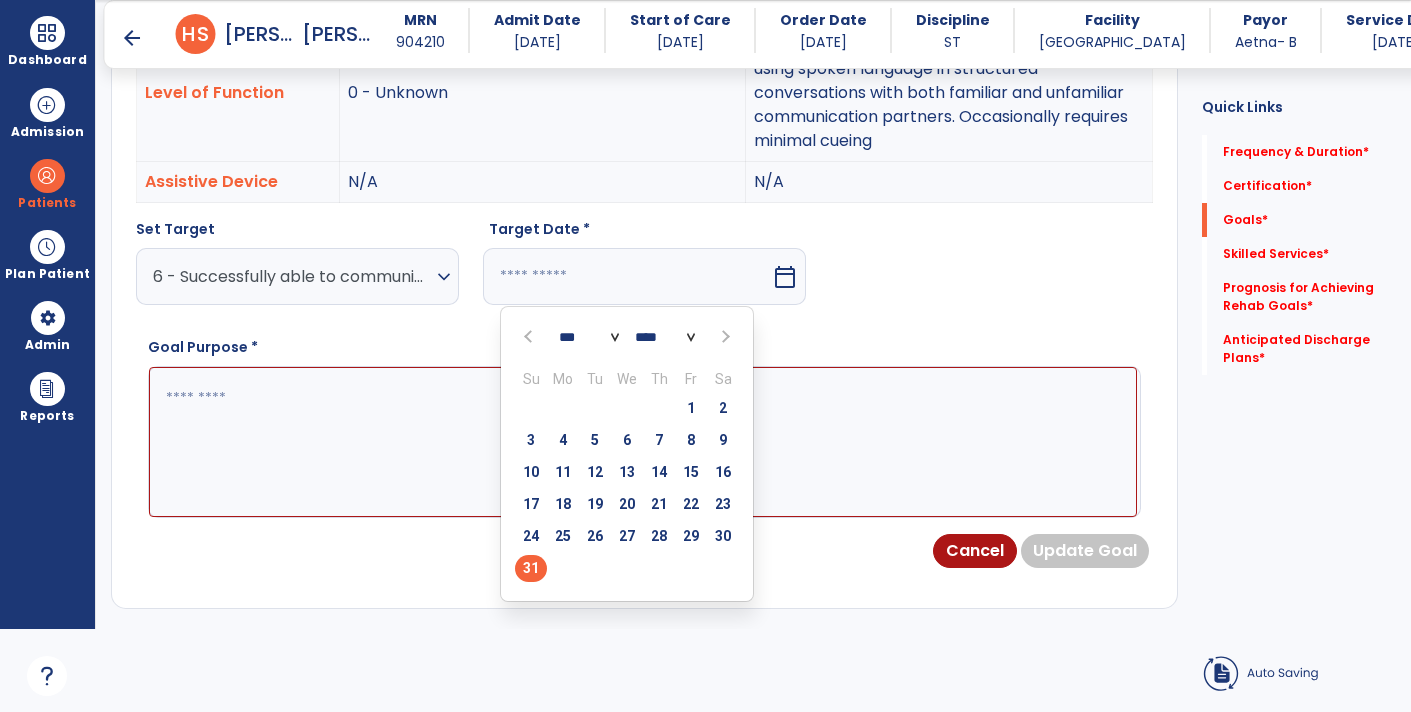 click on "31" at bounding box center (531, 568) 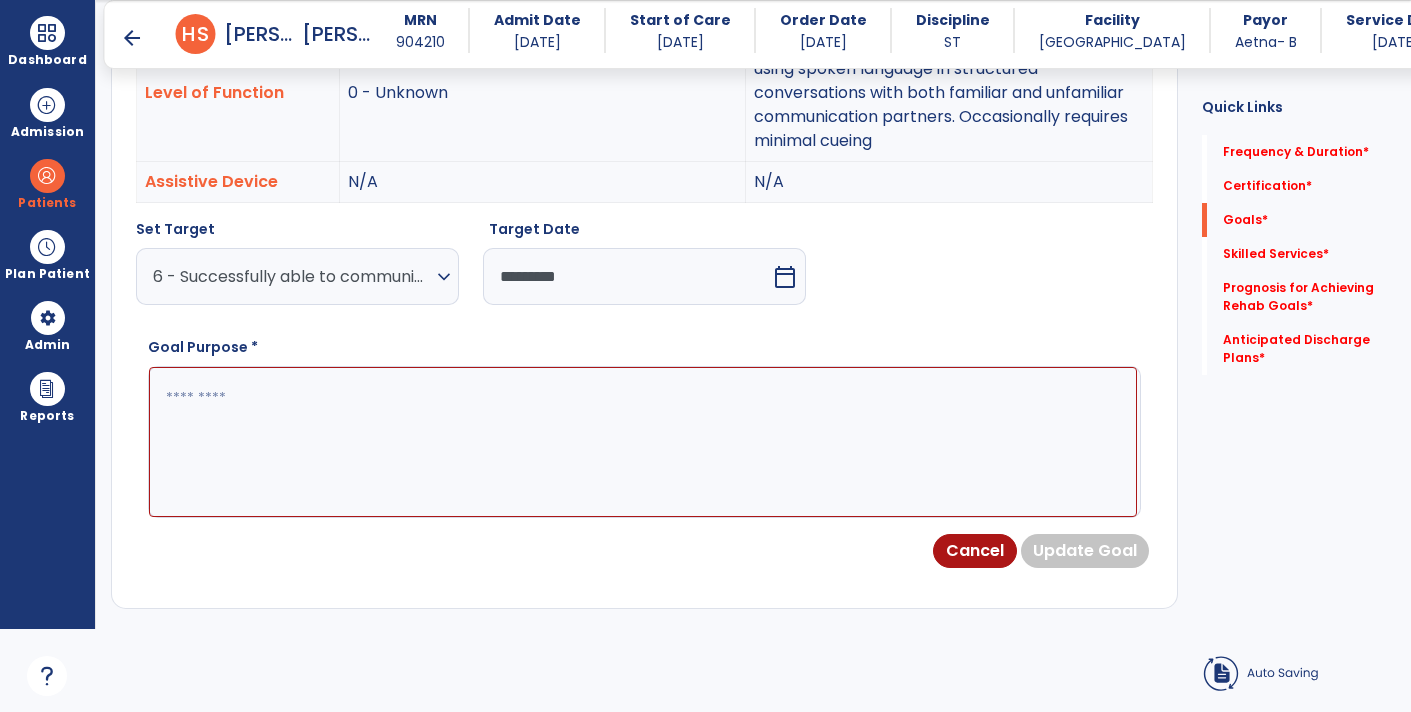 click on "*********" at bounding box center (627, 276) 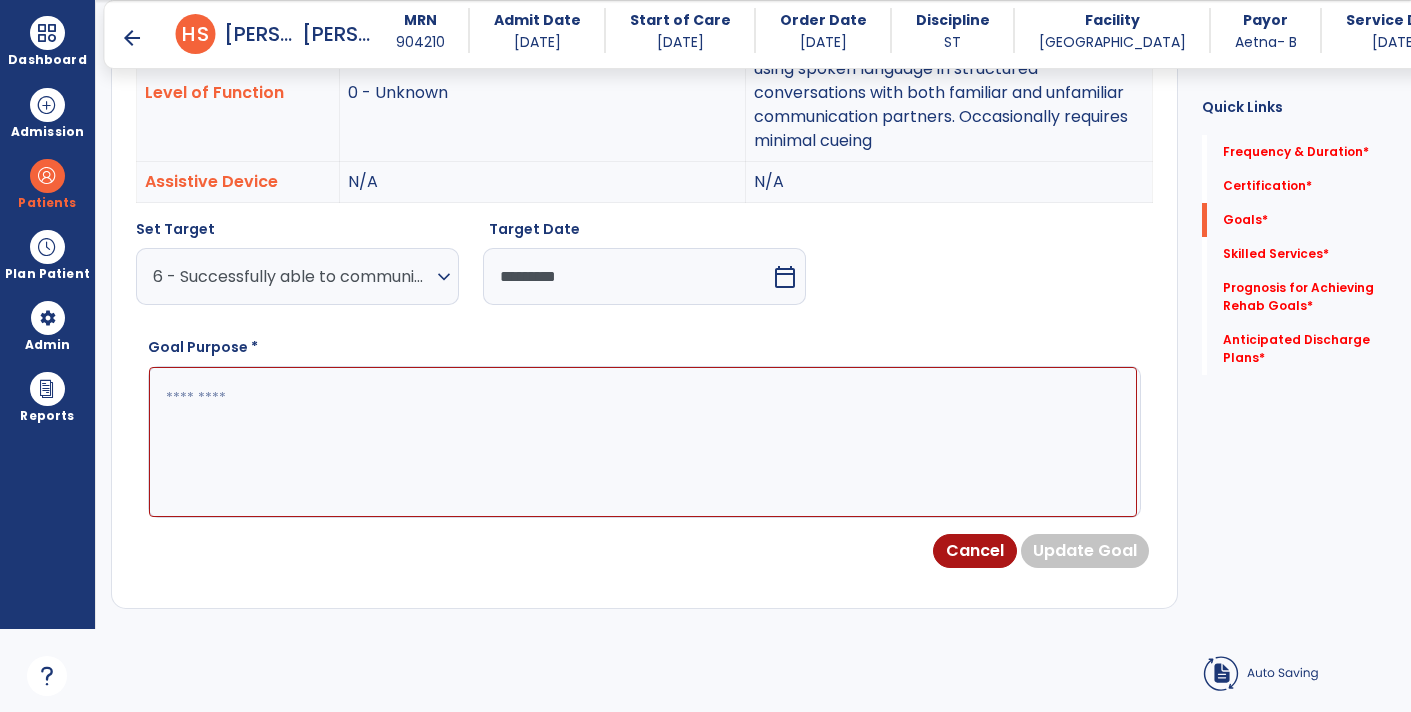 select on "*" 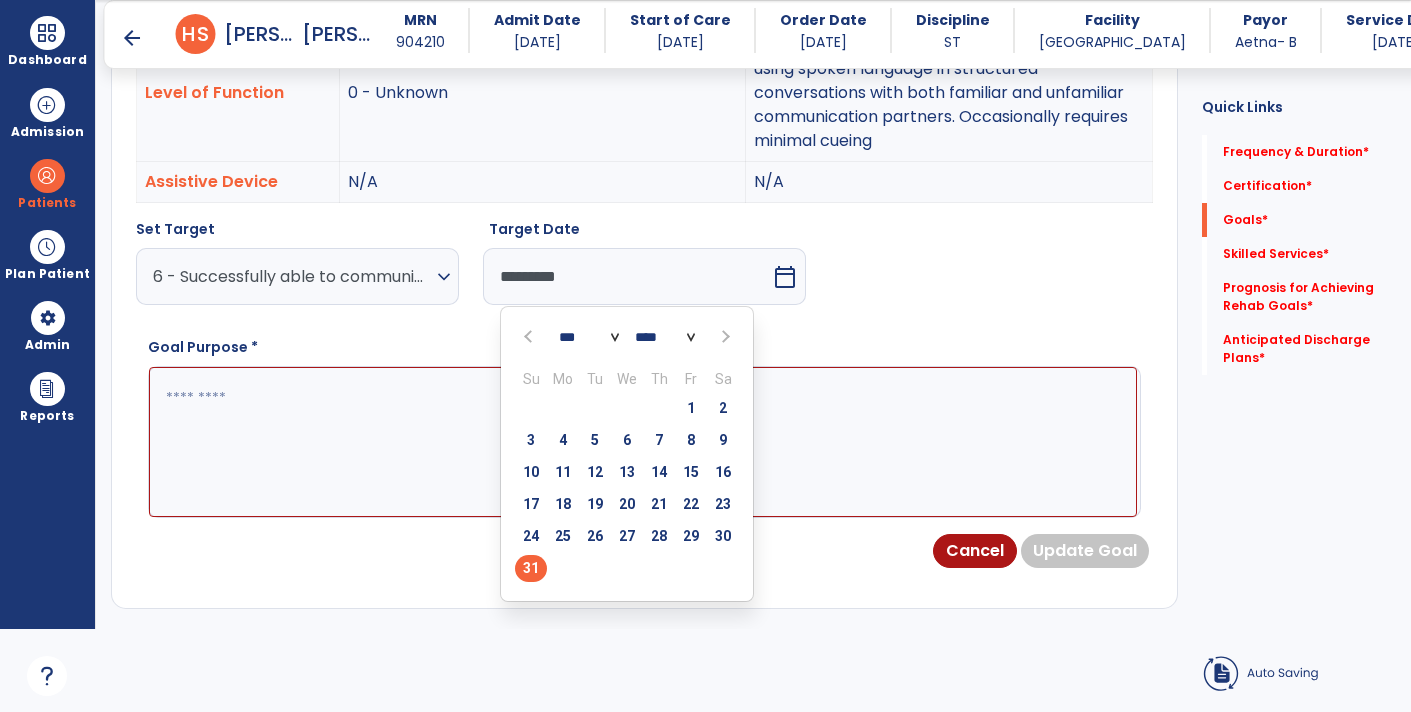 click at bounding box center (530, 337) 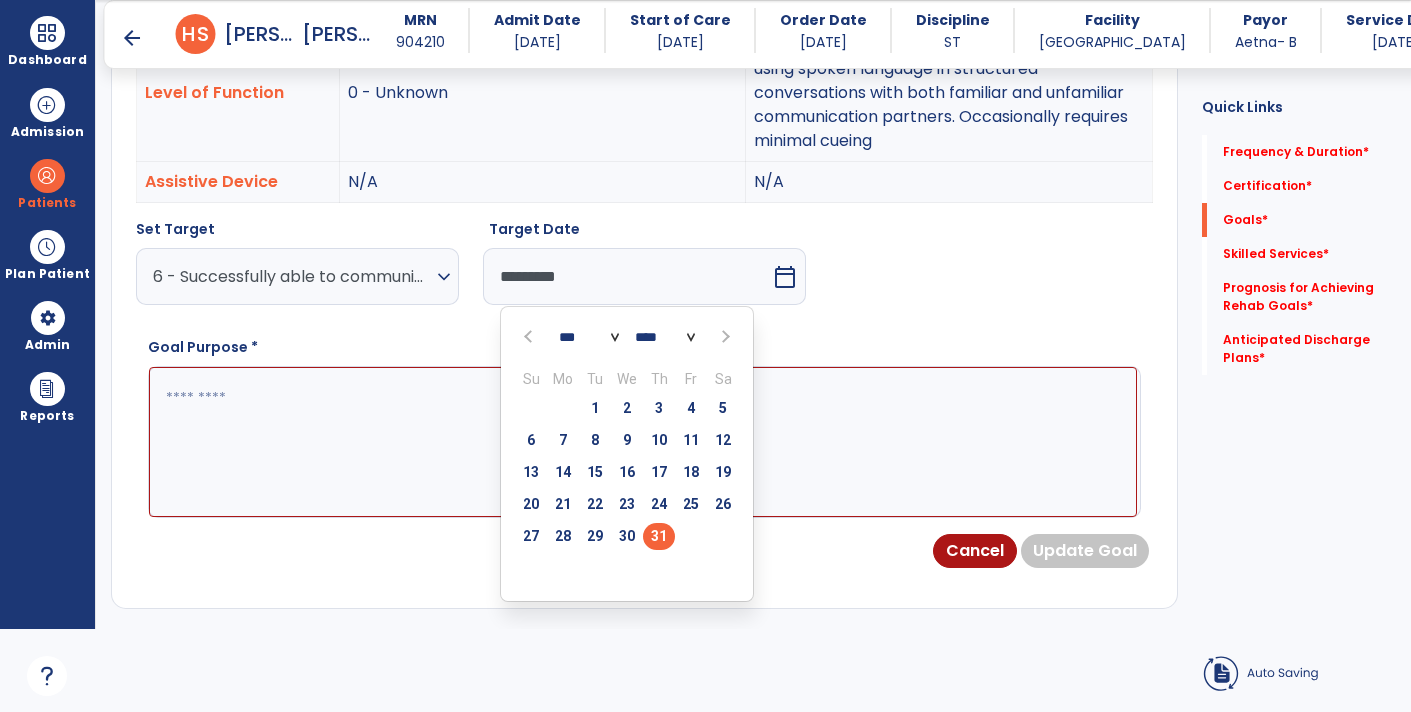 click on "31" at bounding box center (659, 536) 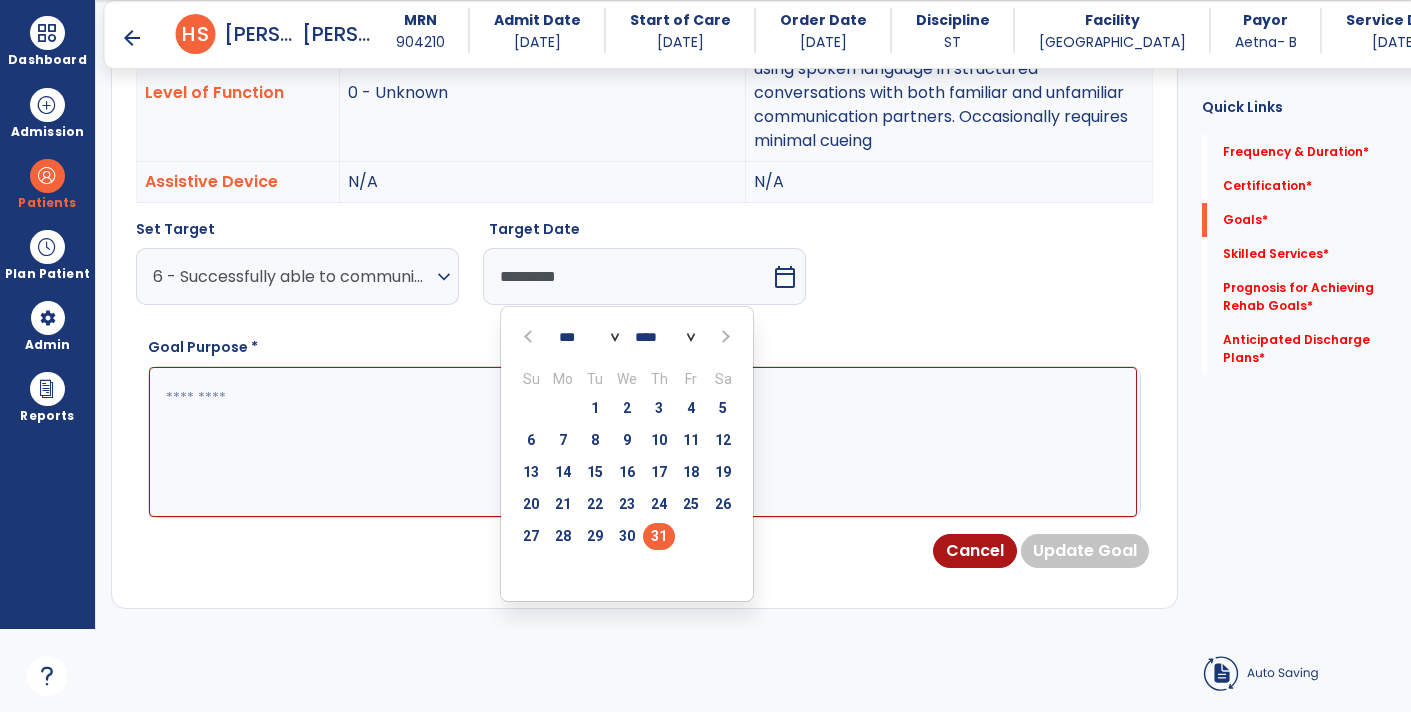 type on "*********" 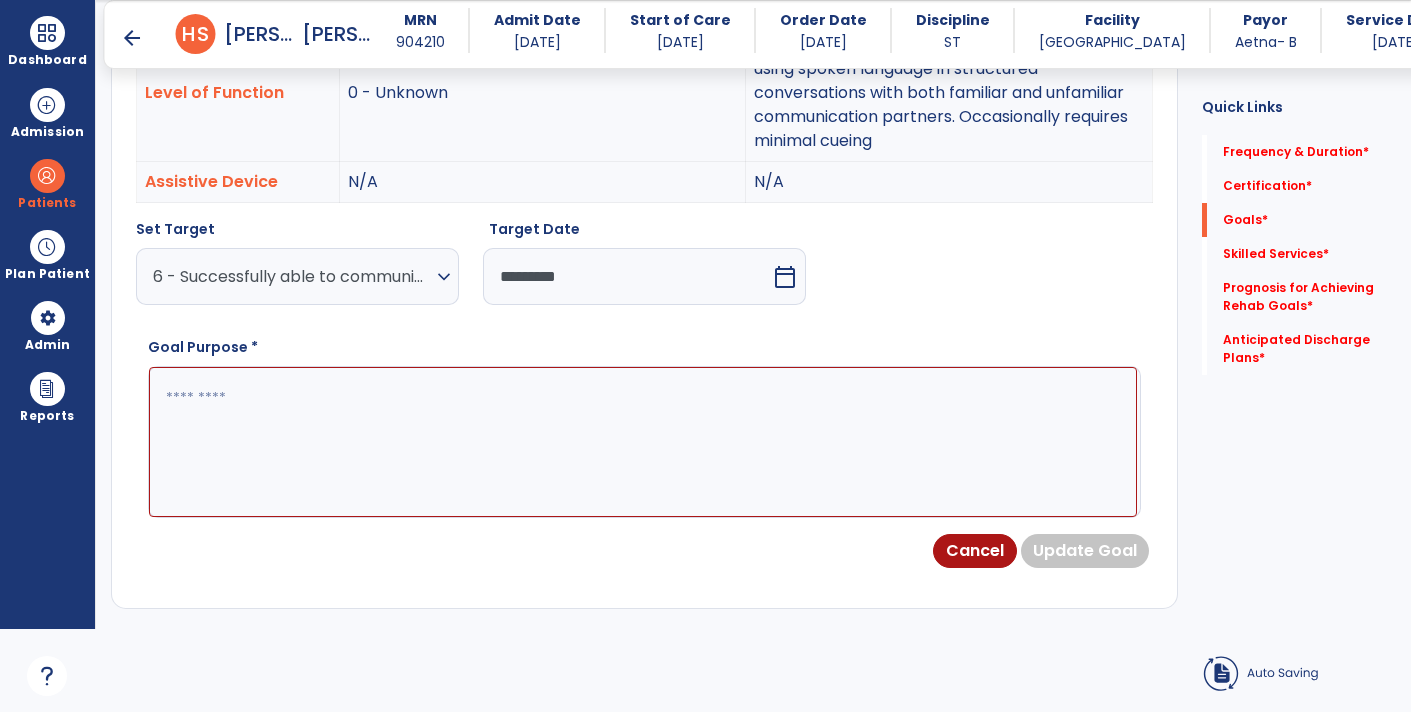 click on "*********" at bounding box center (627, 276) 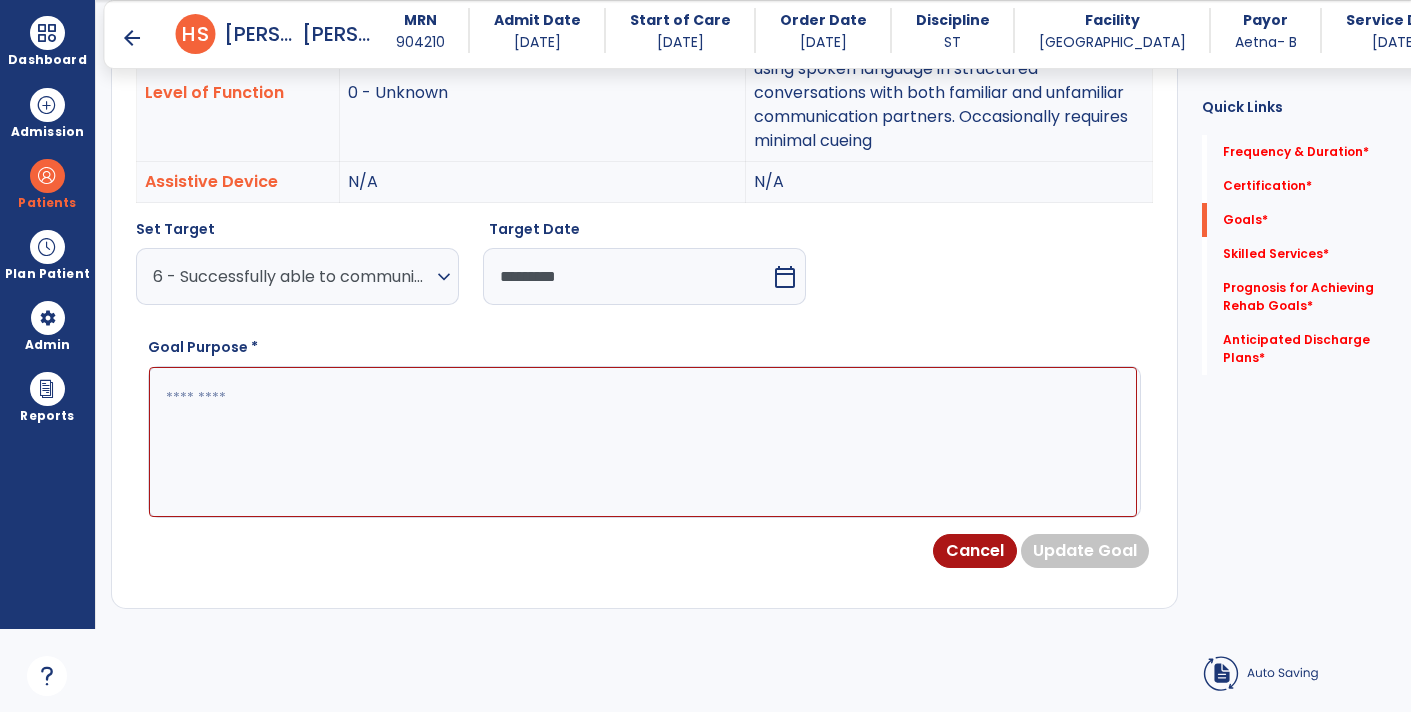 select on "*" 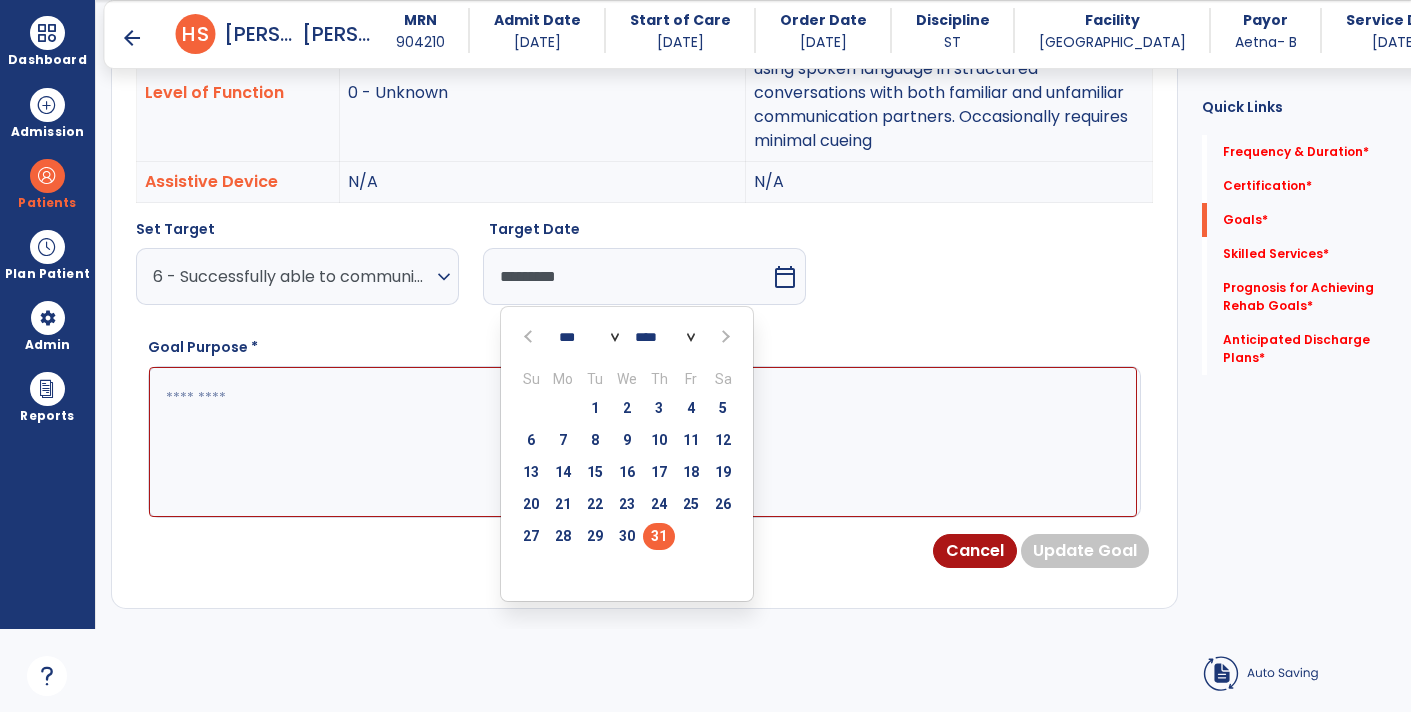 click at bounding box center [724, 337] 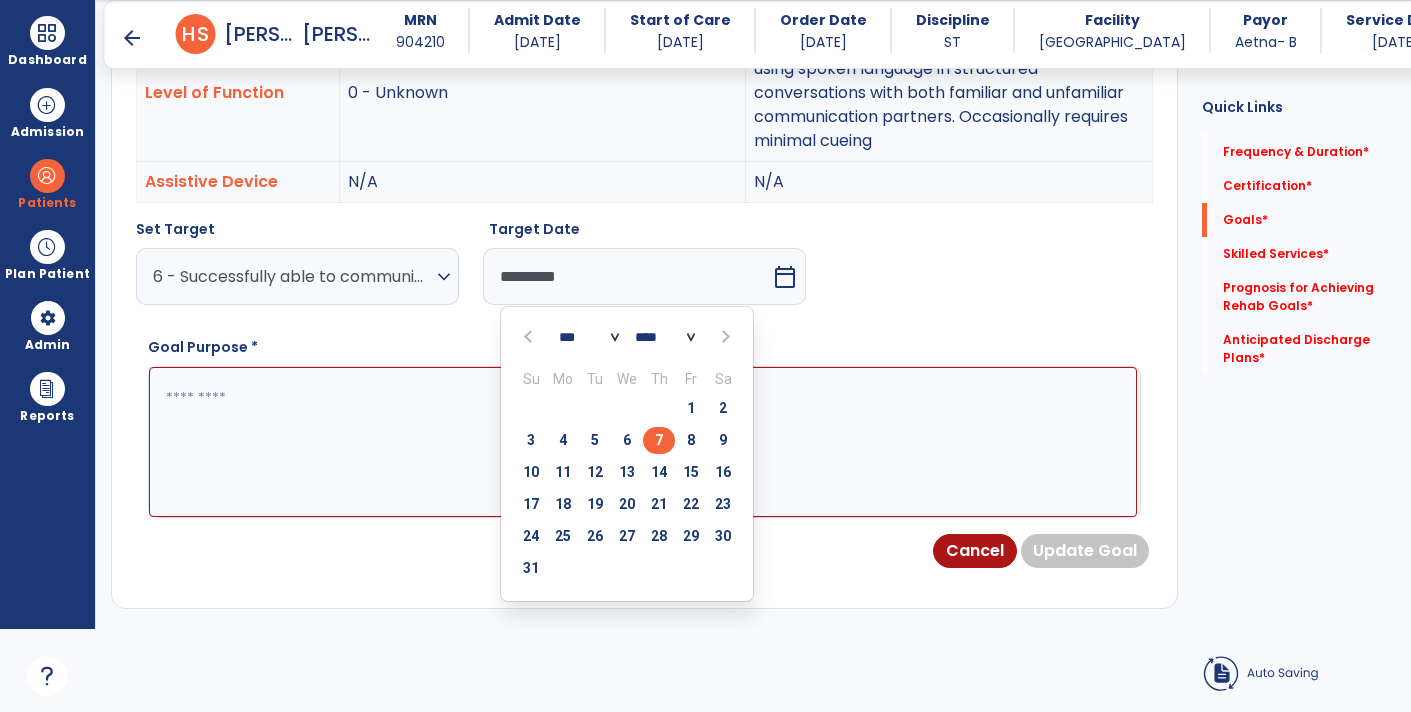 click on "7" at bounding box center (659, 440) 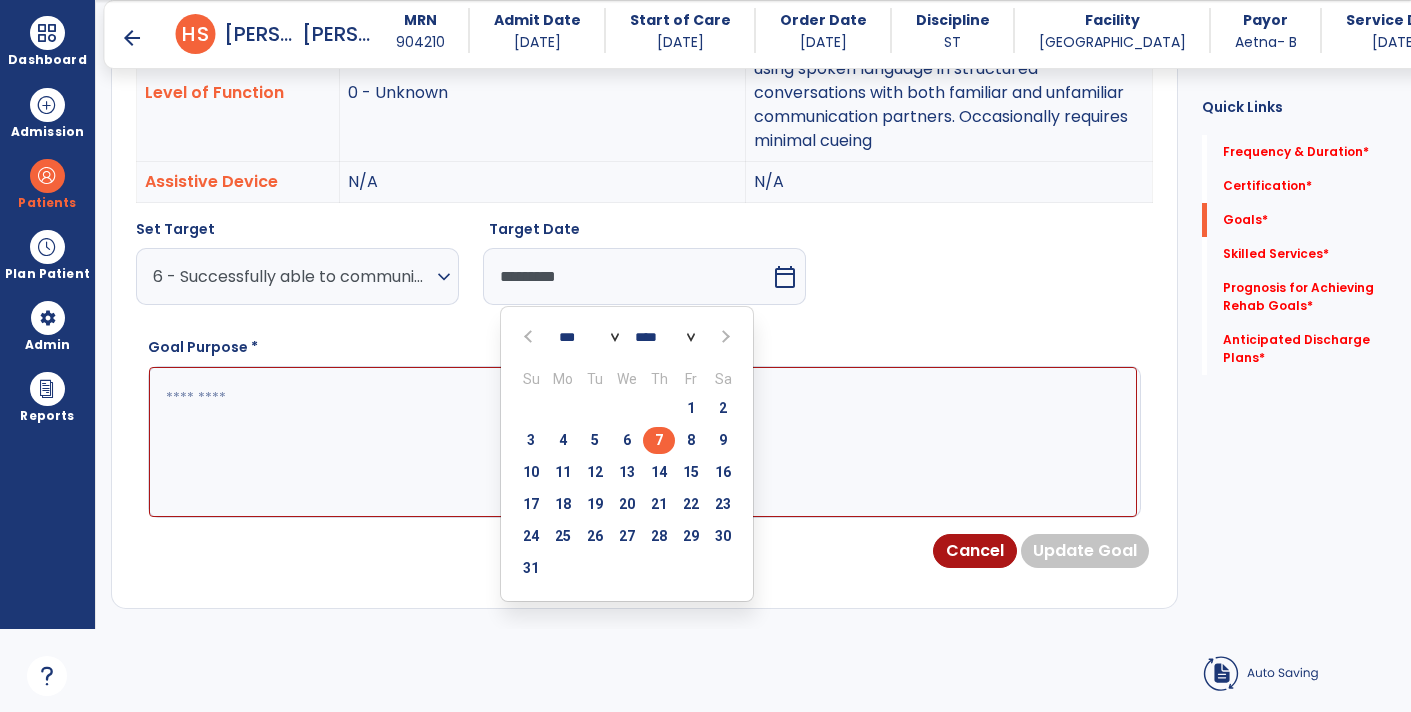 type on "********" 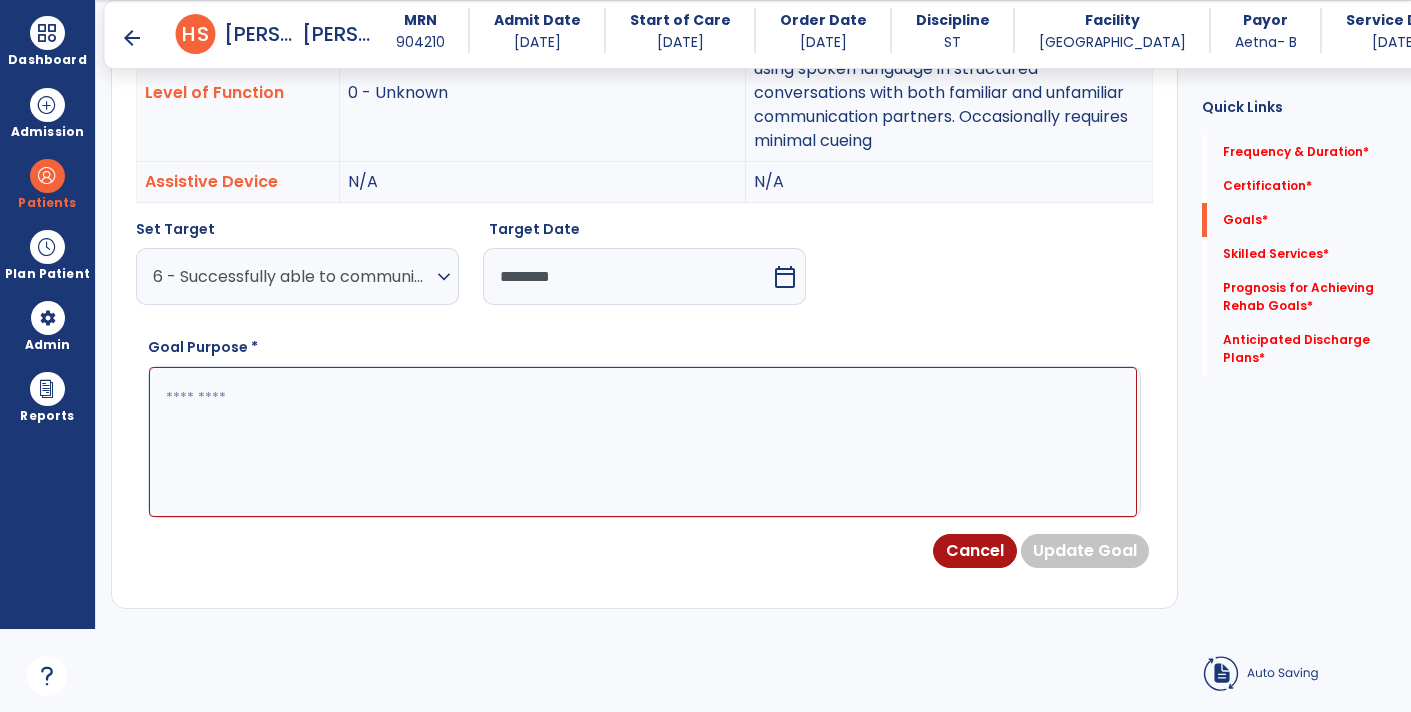 click at bounding box center [643, 441] 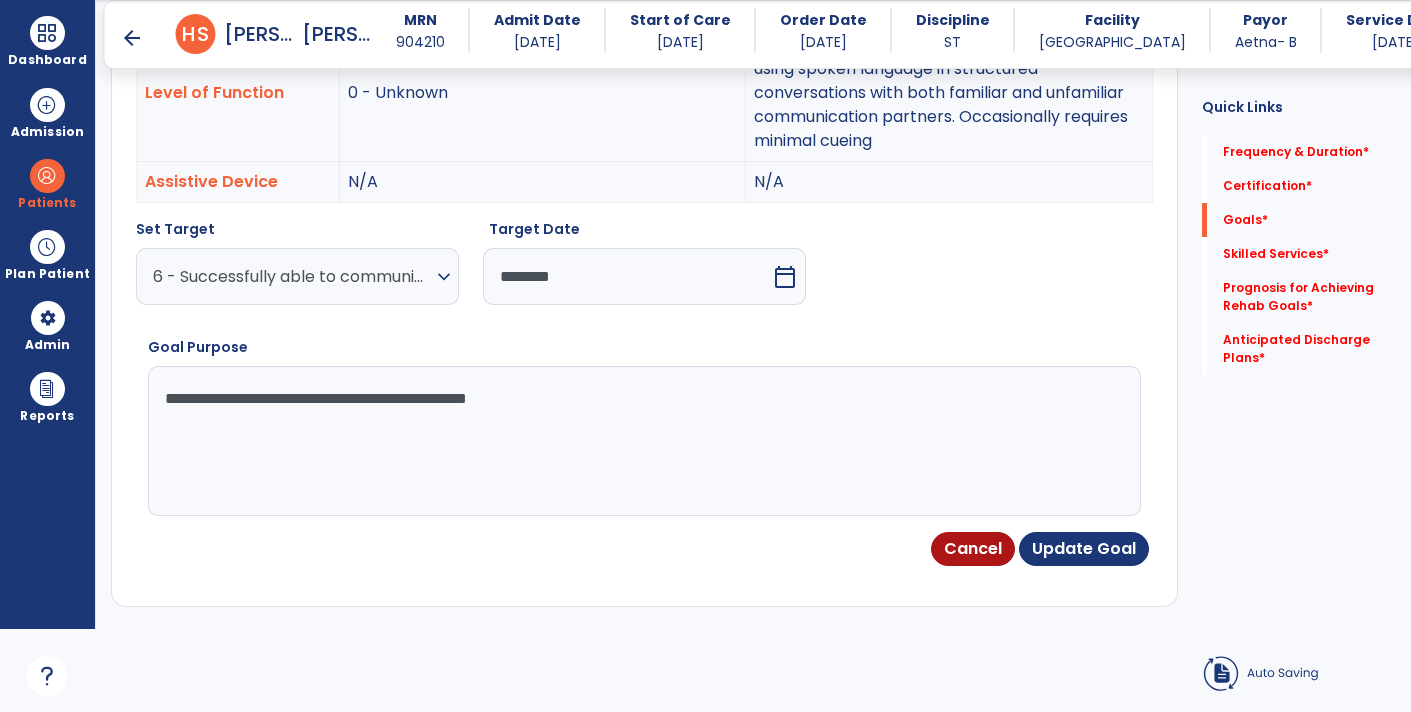 type on "**********" 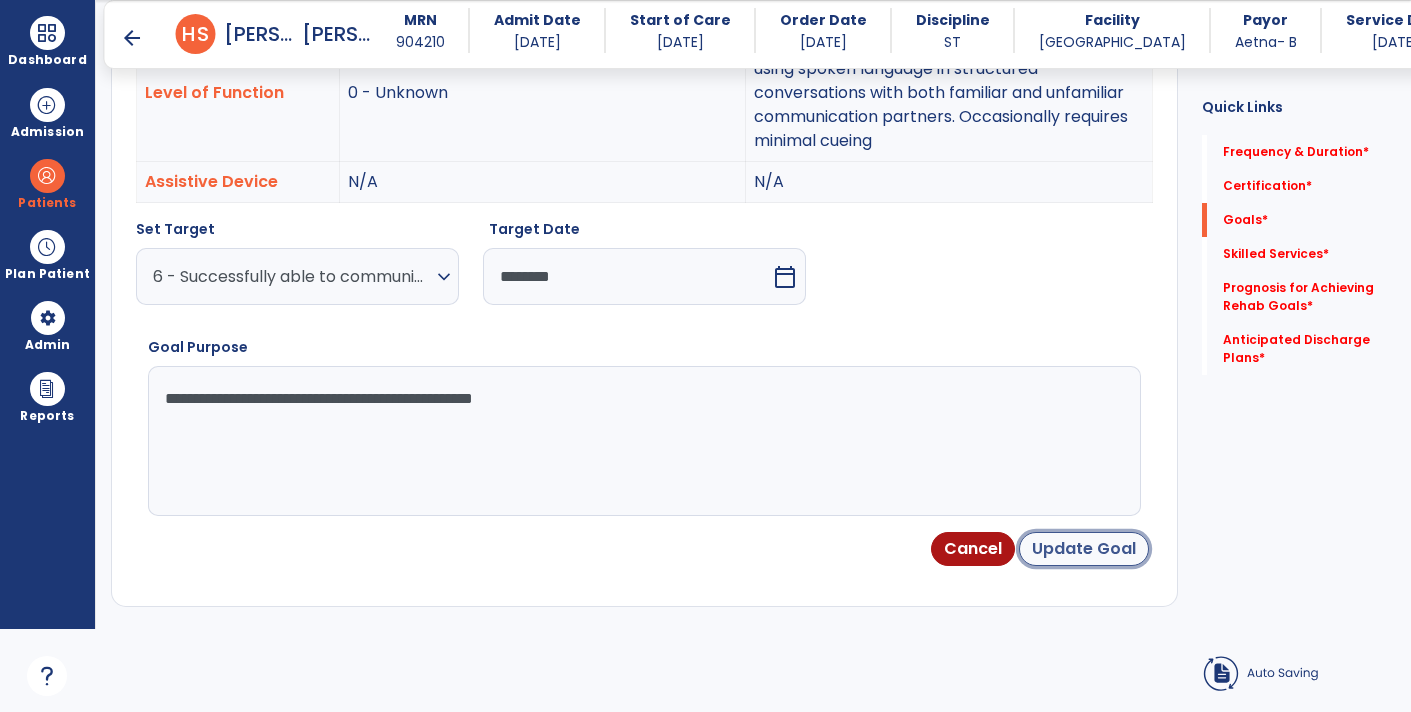 click on "Update Goal" at bounding box center [1084, 549] 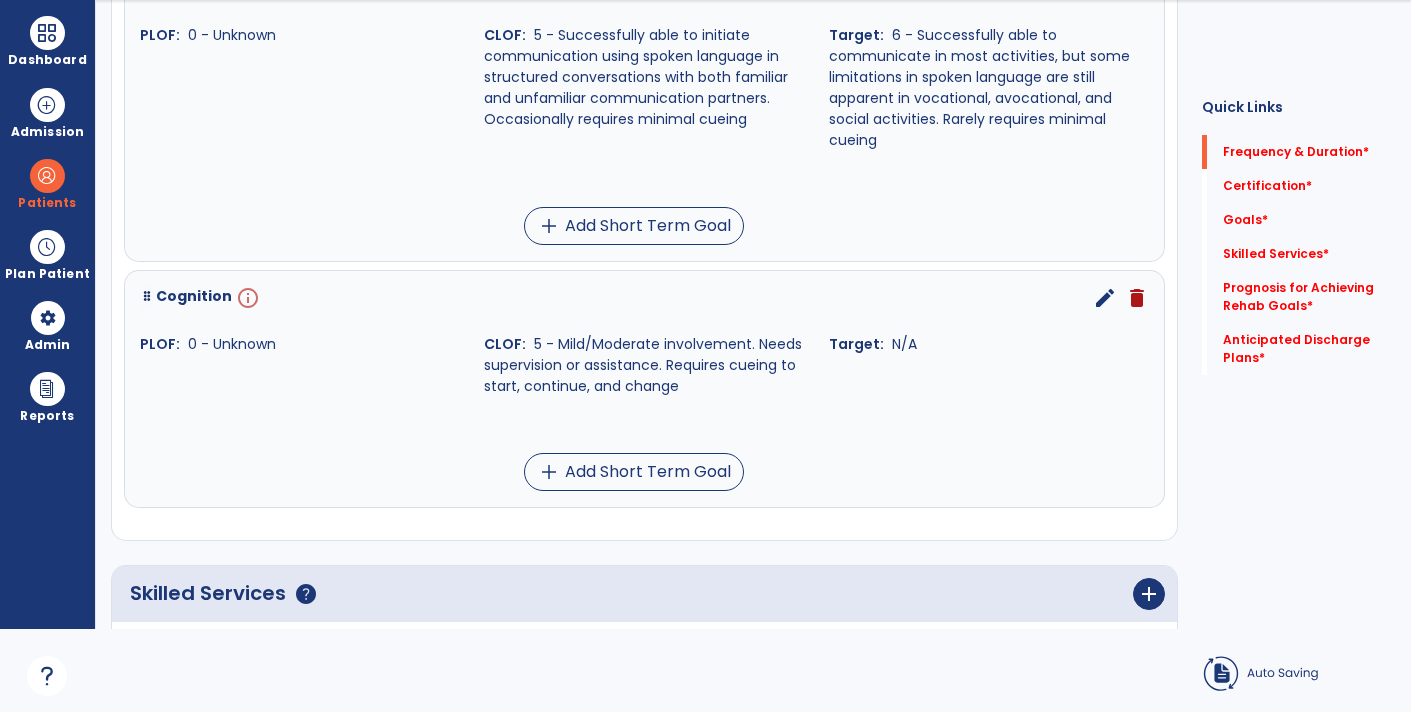 select 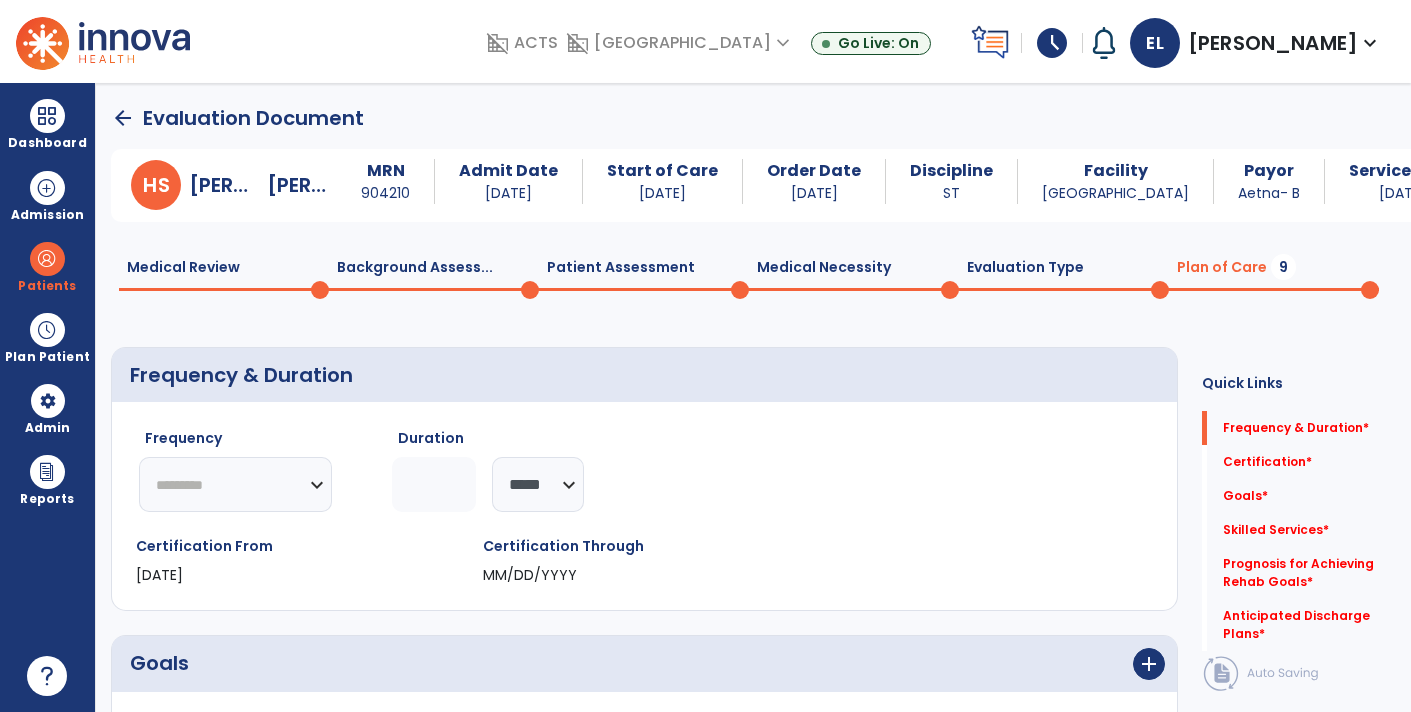 click on "********* ** ** ** ** ** ** **" 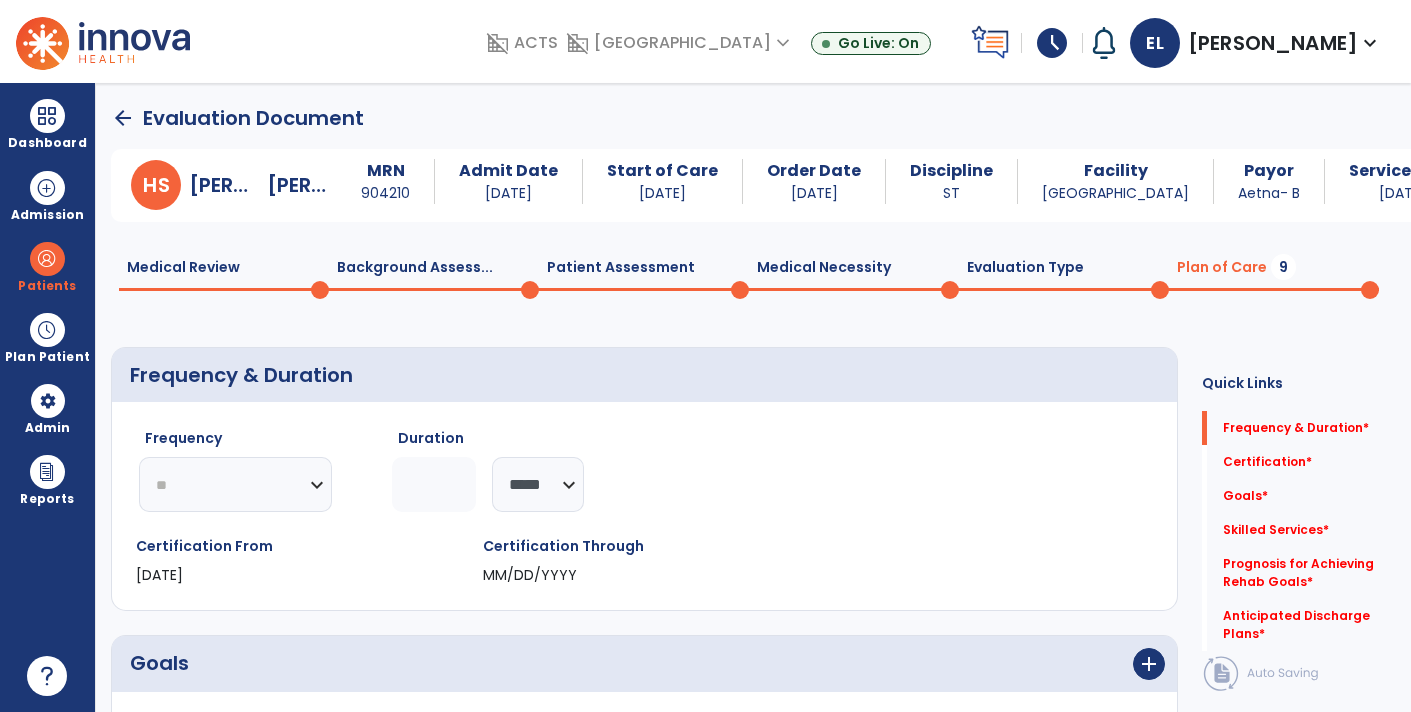 click on "********* ** ** ** ** ** ** **" 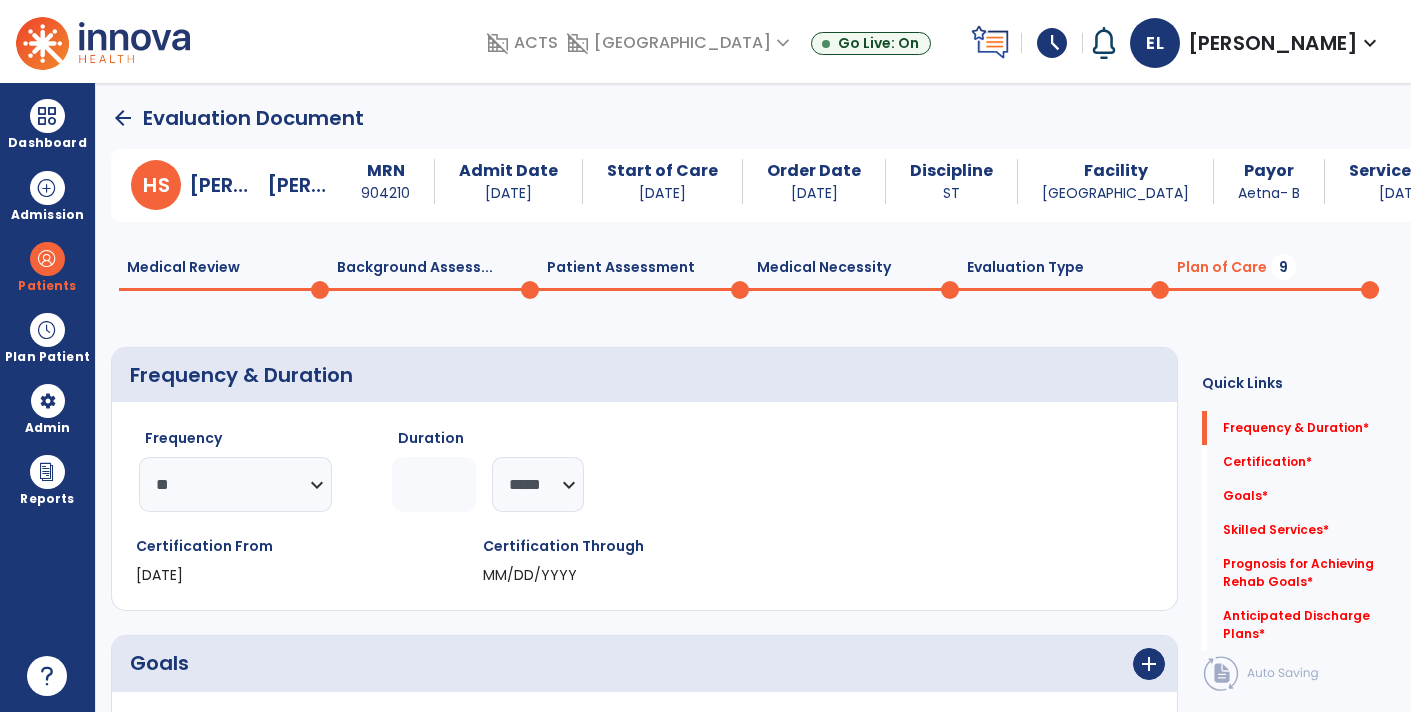 click on "********* ** ** ** ** ** ** **" 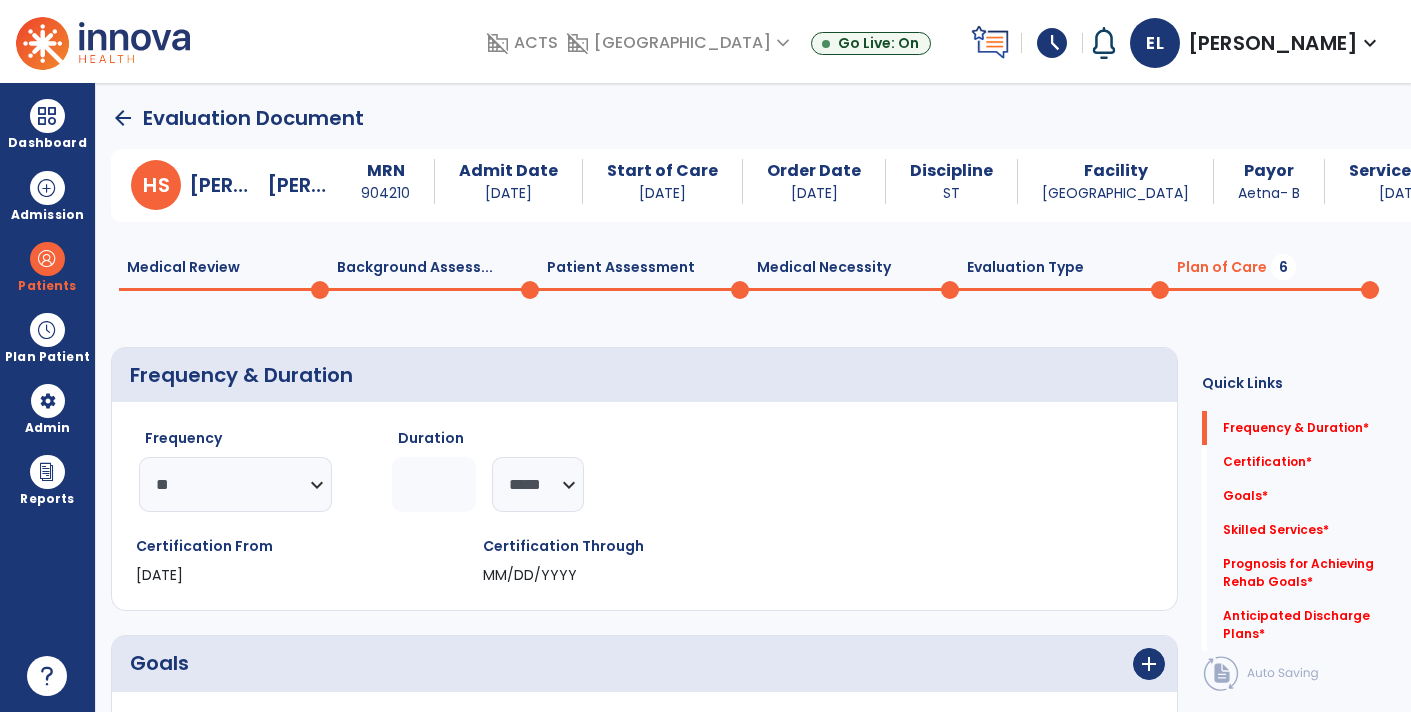 select on "**" 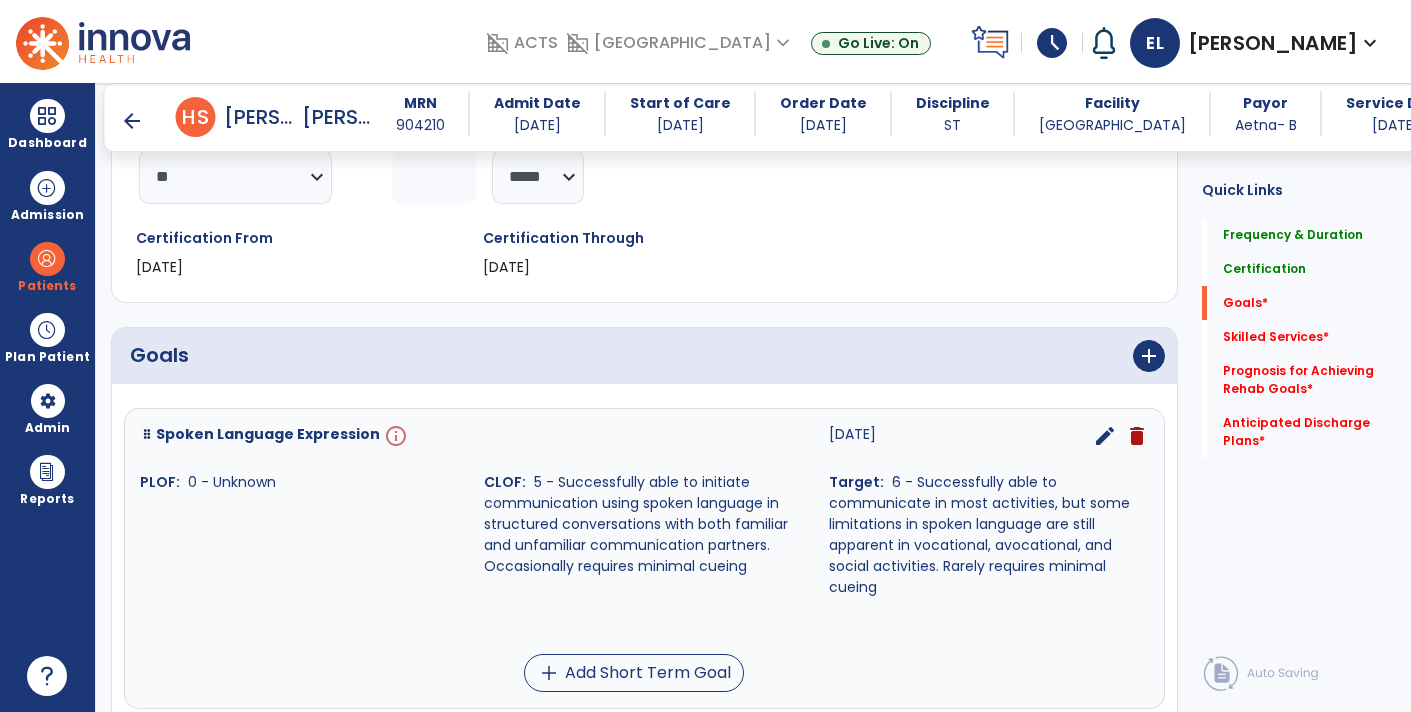 scroll, scrollTop: 291, scrollLeft: 0, axis: vertical 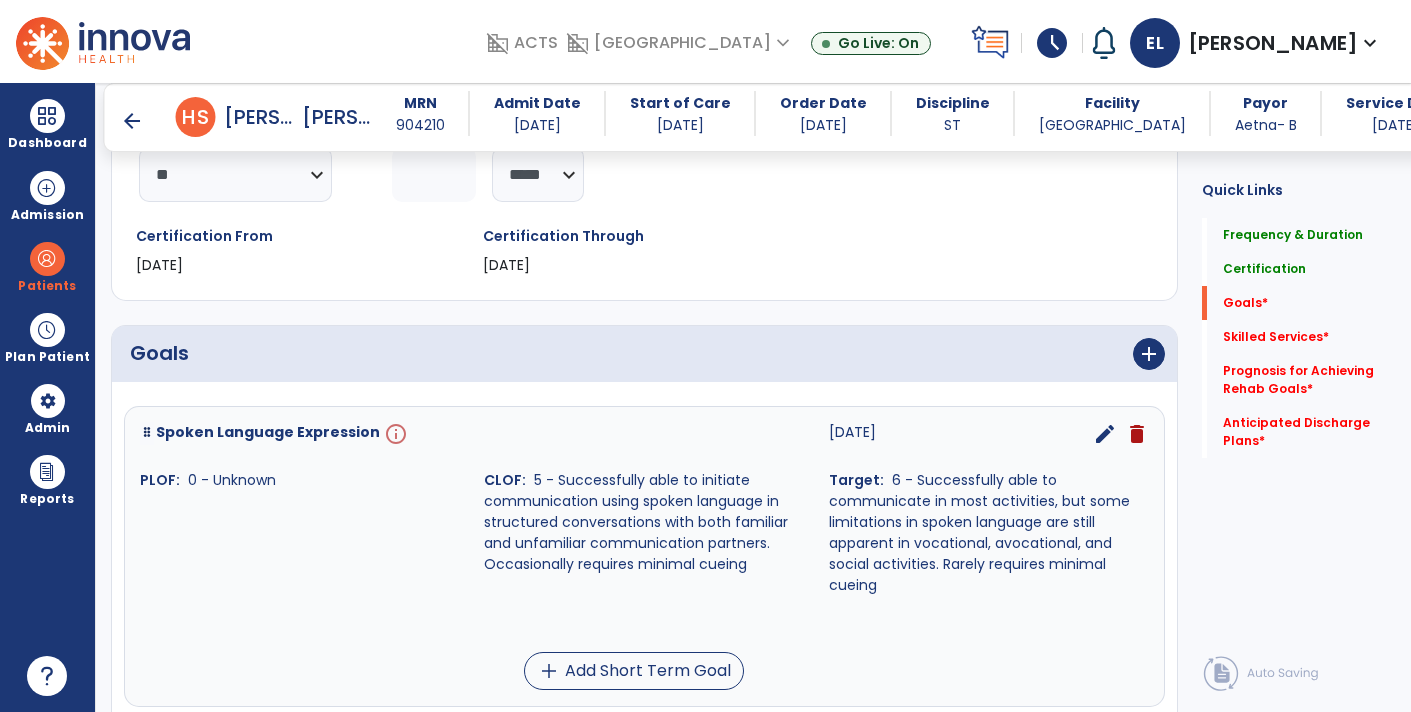 click on "edit" at bounding box center (1105, 434) 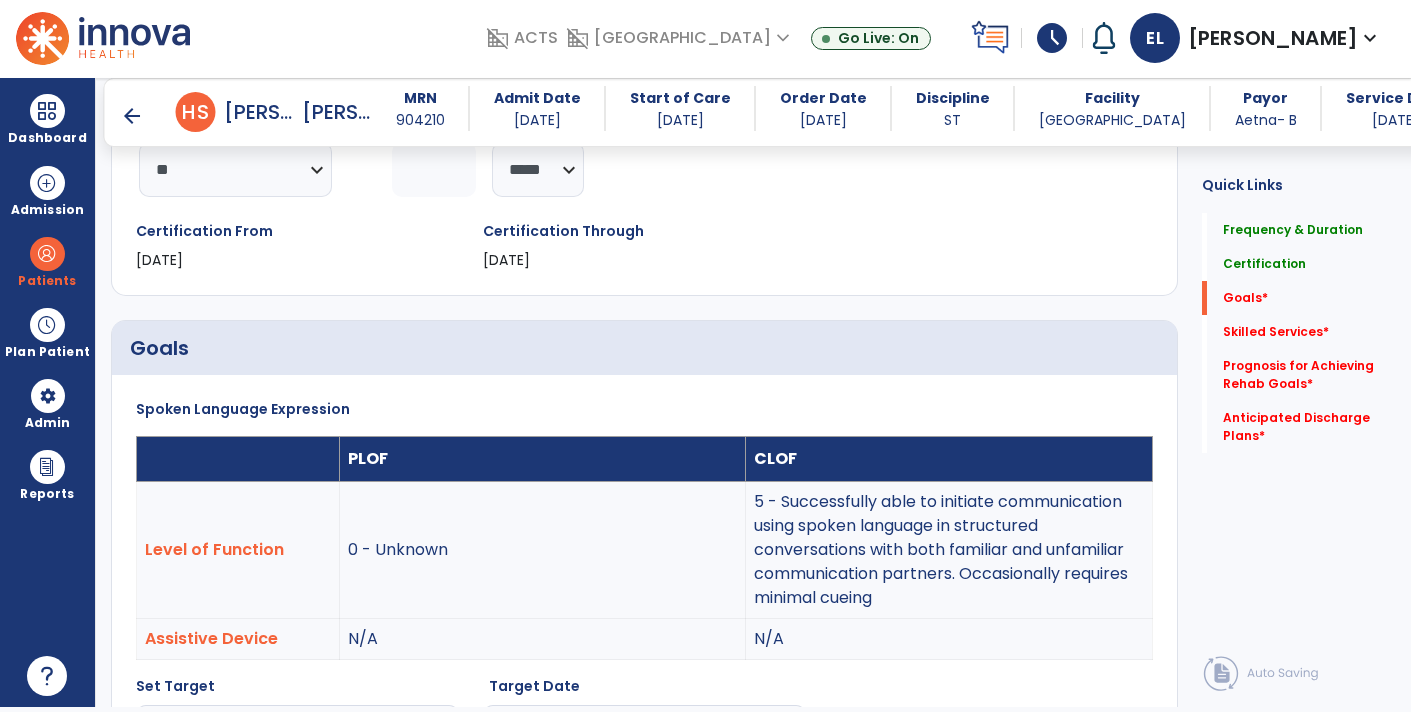 scroll, scrollTop: 526, scrollLeft: 0, axis: vertical 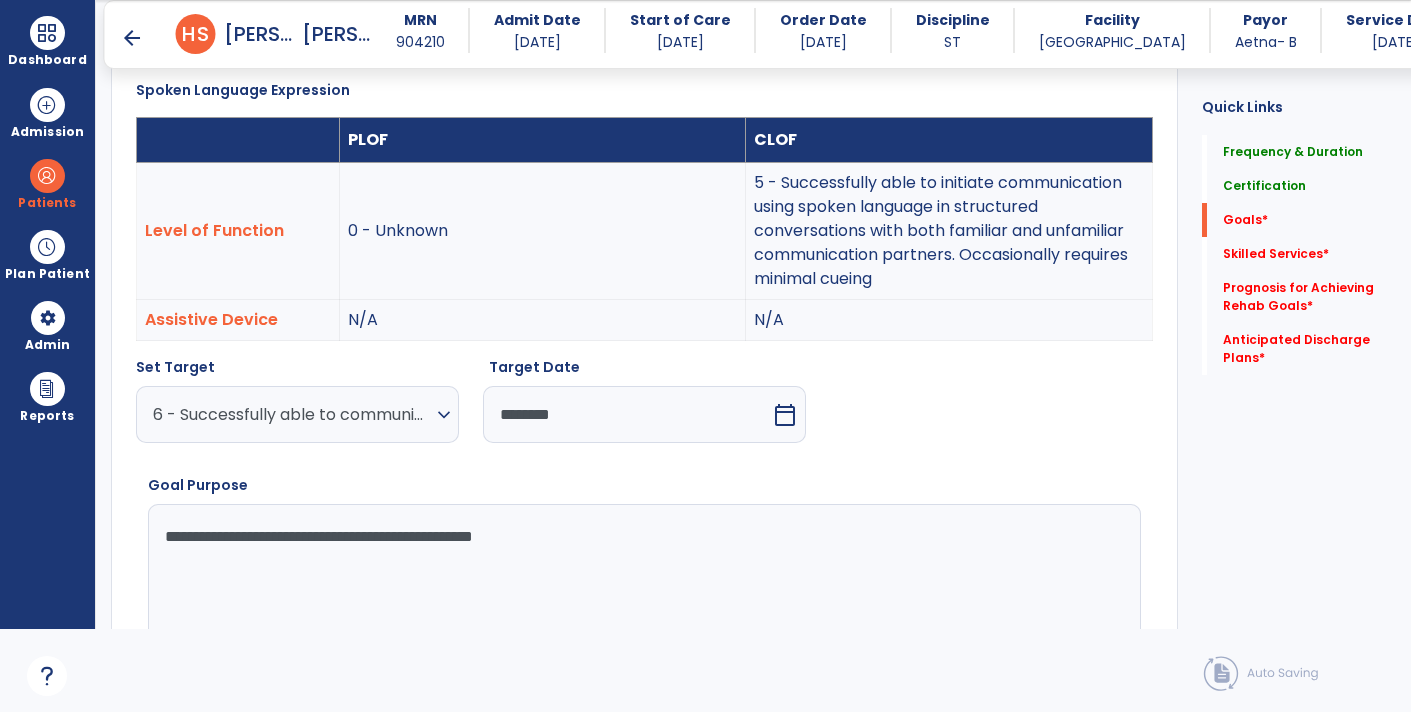click on "********" at bounding box center [627, 414] 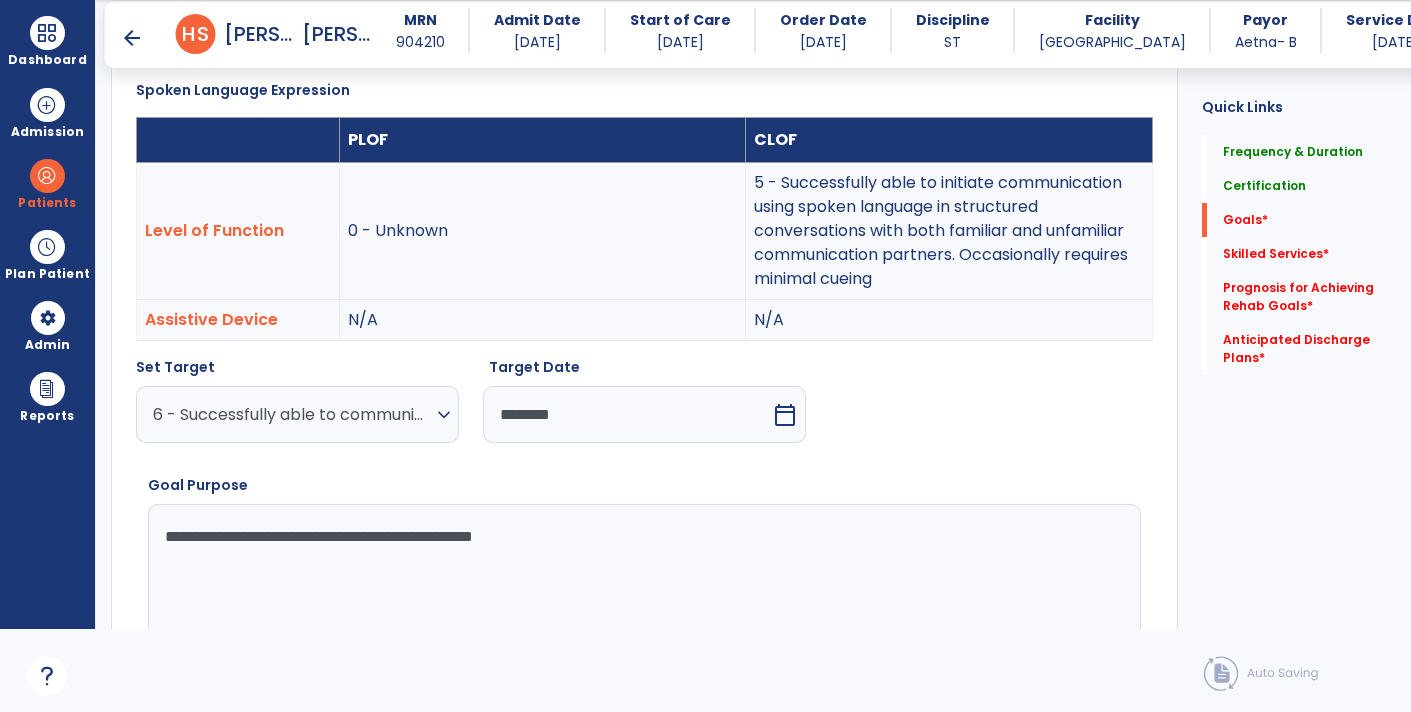 select on "*" 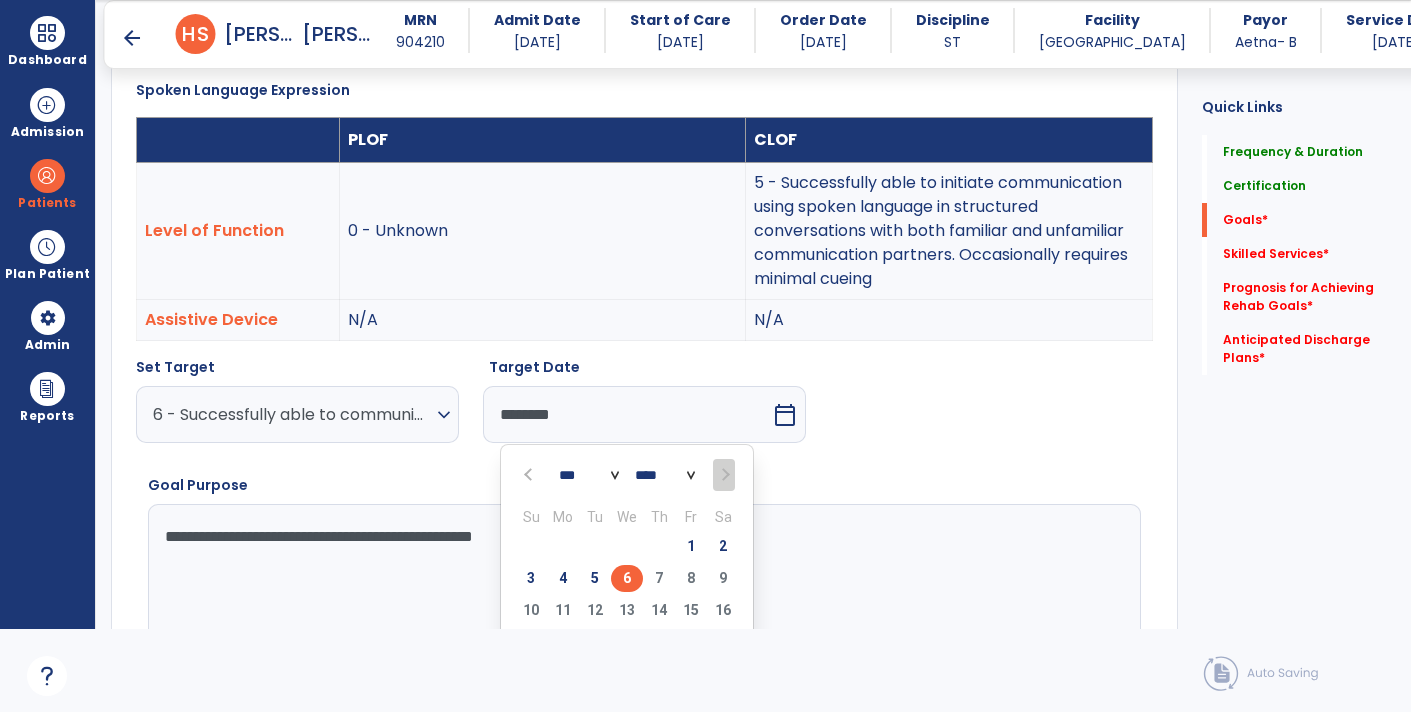 click on "6" at bounding box center [627, 578] 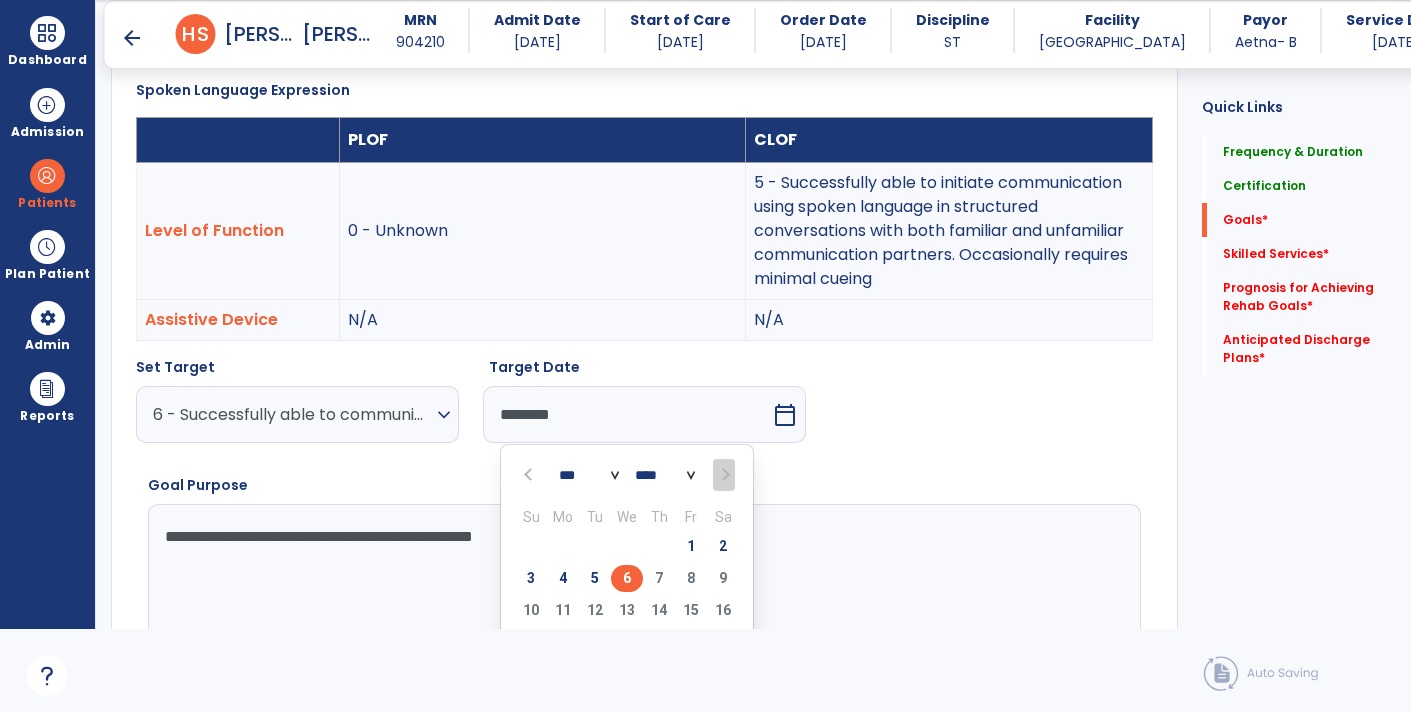 type on "********" 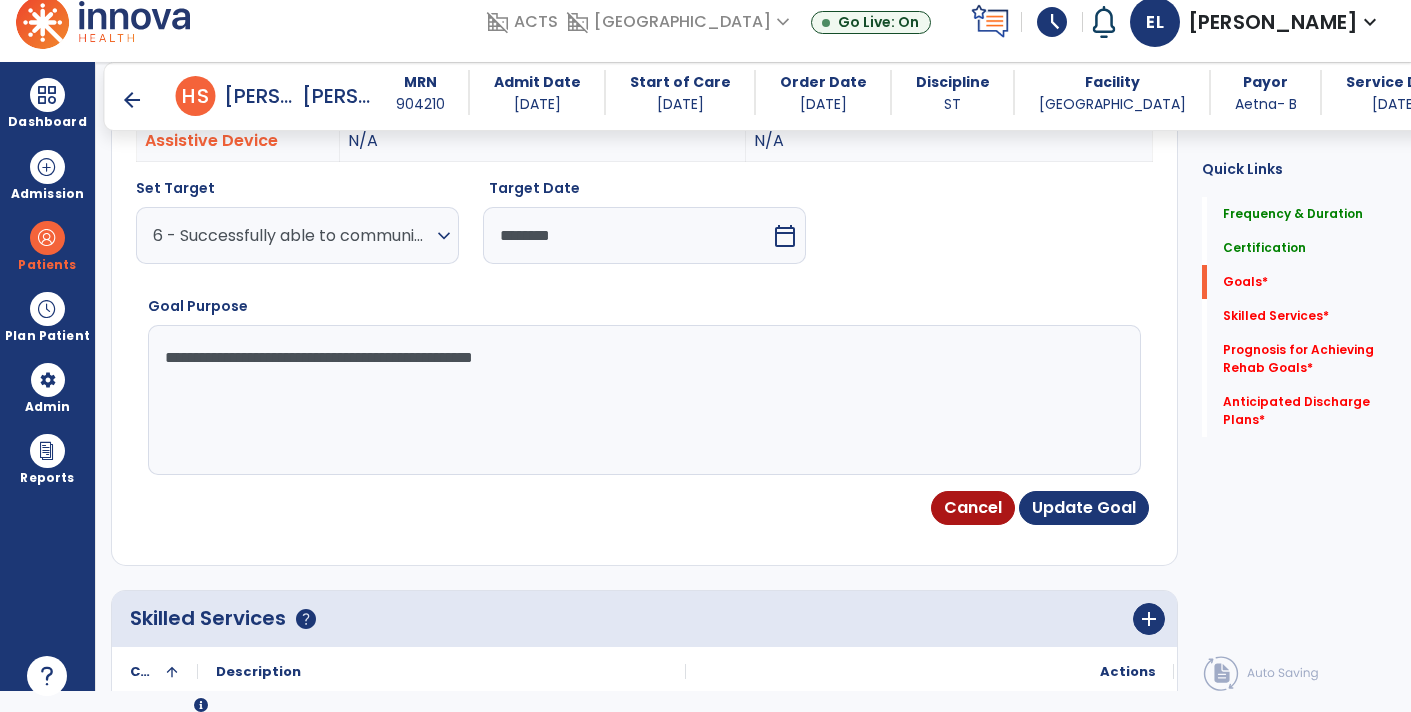 scroll, scrollTop: 795, scrollLeft: 0, axis: vertical 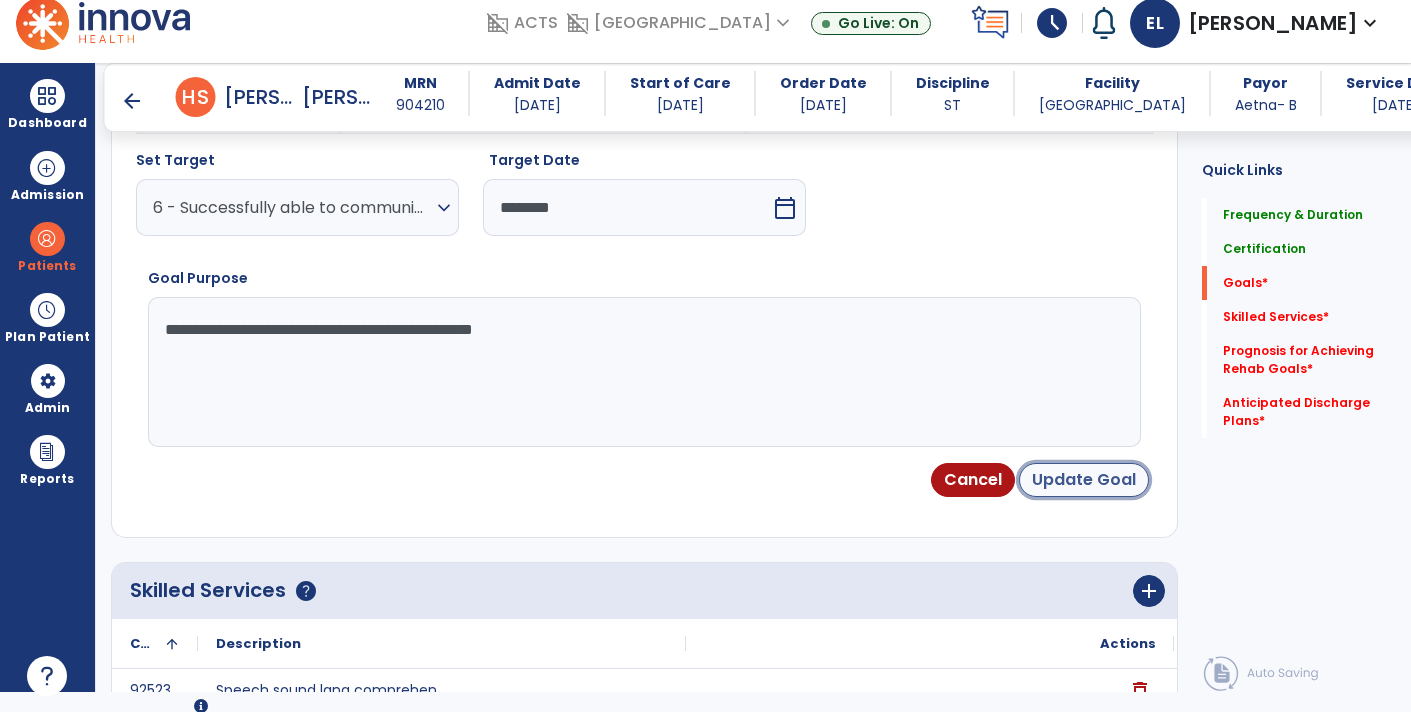 click on "Update Goal" at bounding box center [1084, 480] 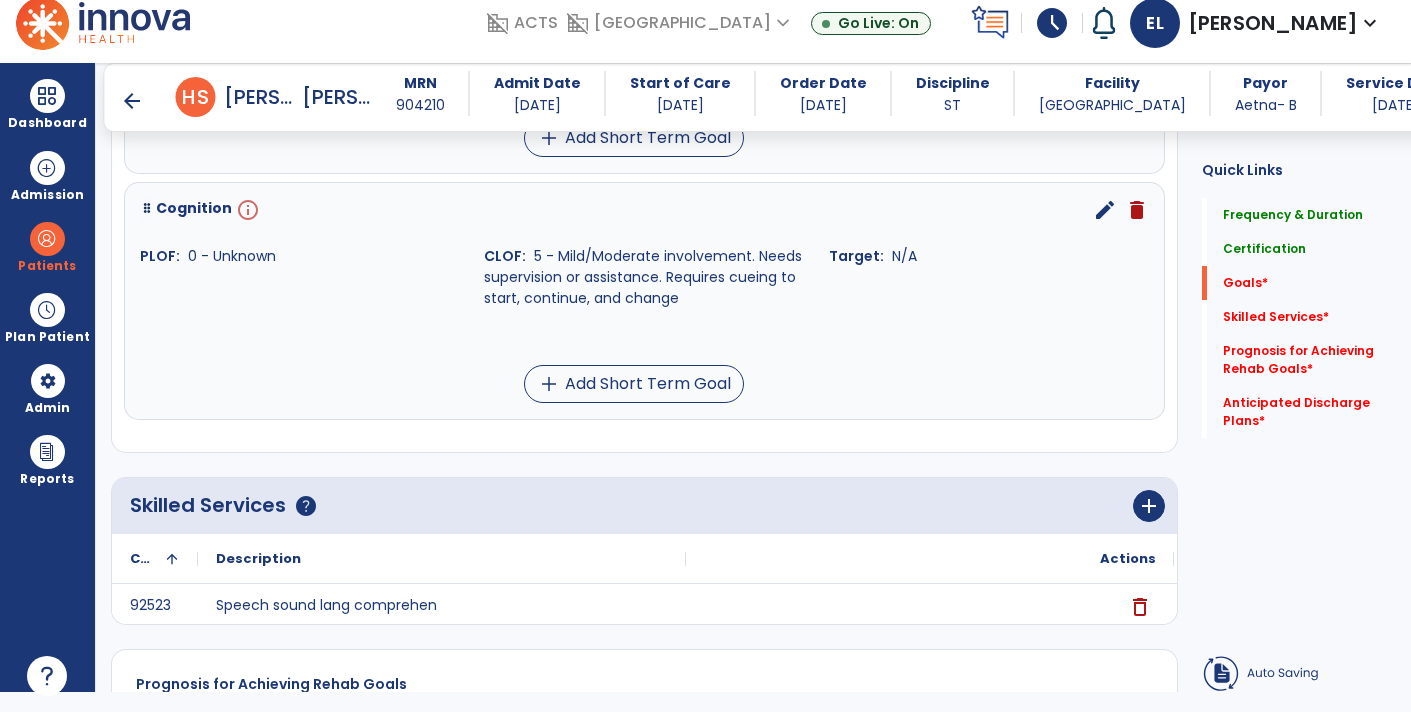 scroll, scrollTop: 117, scrollLeft: 0, axis: vertical 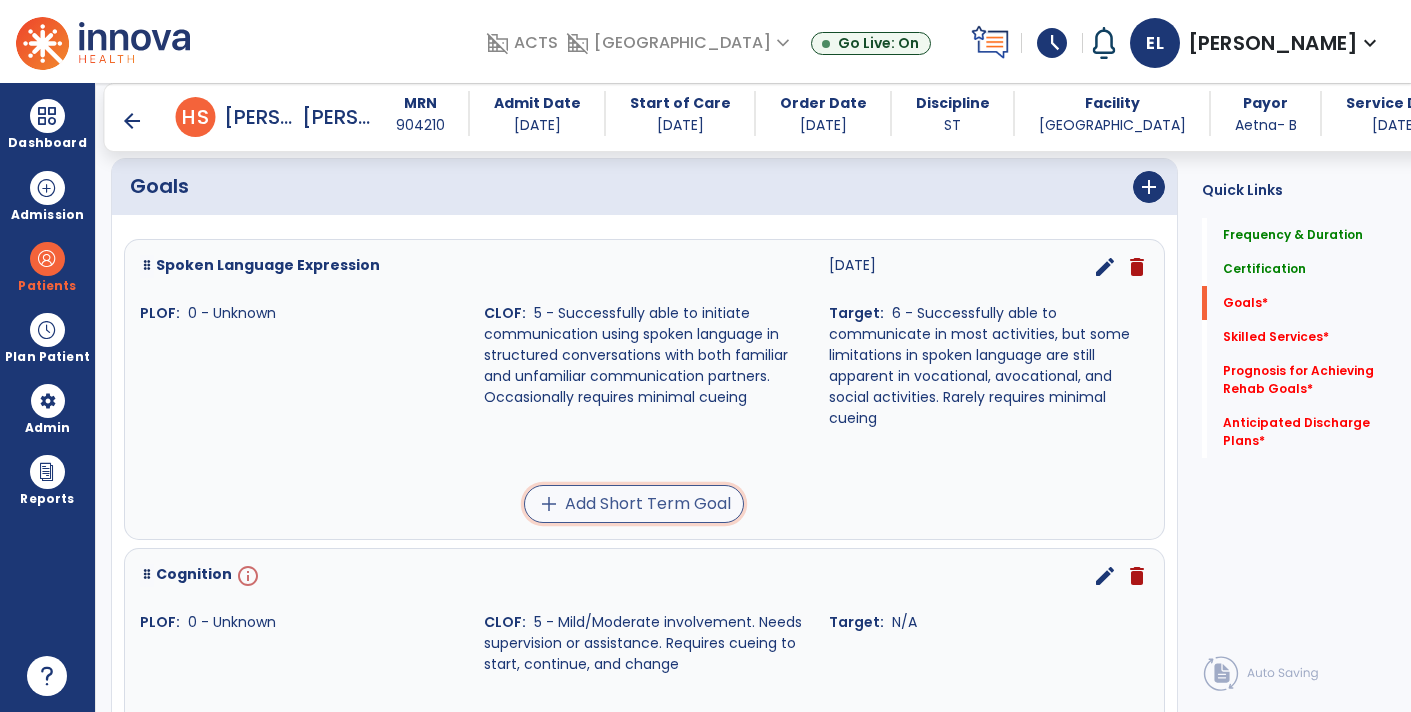 click on "add  Add Short Term Goal" at bounding box center (634, 504) 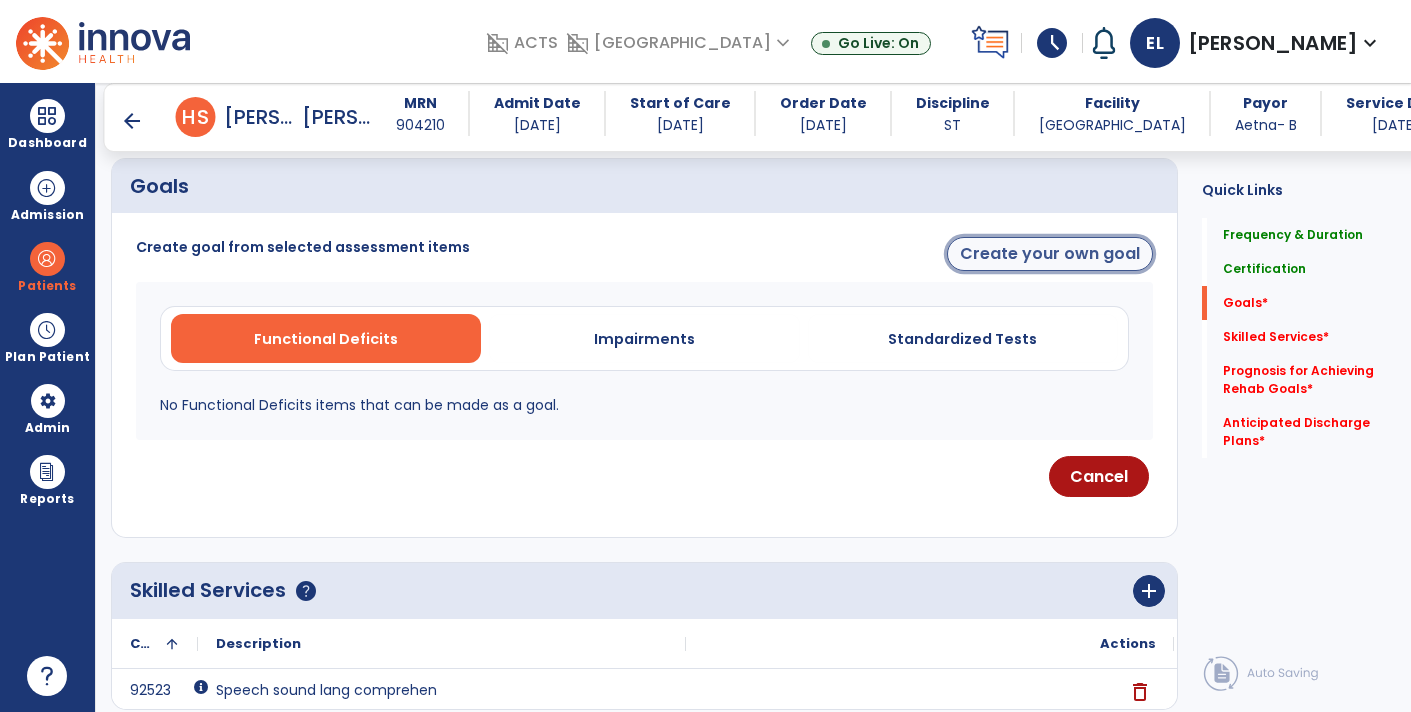 click on "Create your own goal" at bounding box center (1050, 254) 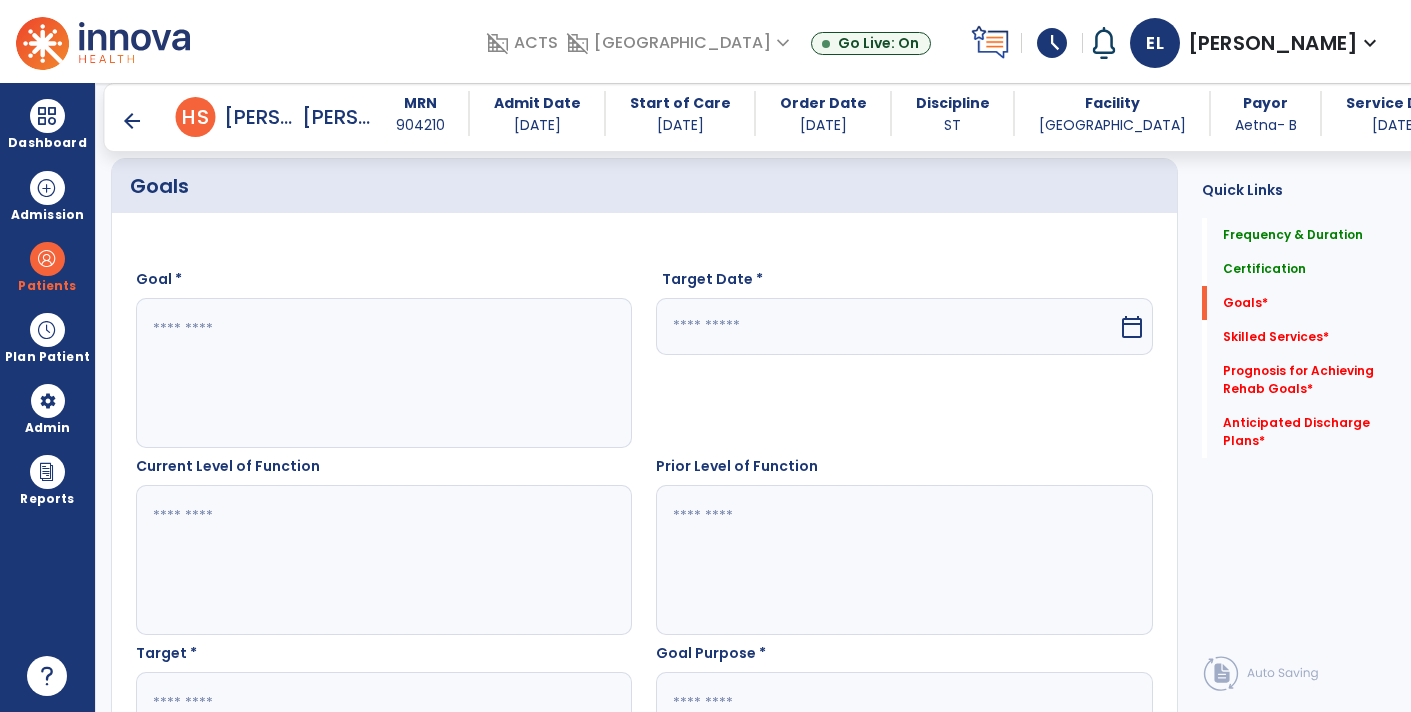 click at bounding box center [383, 373] 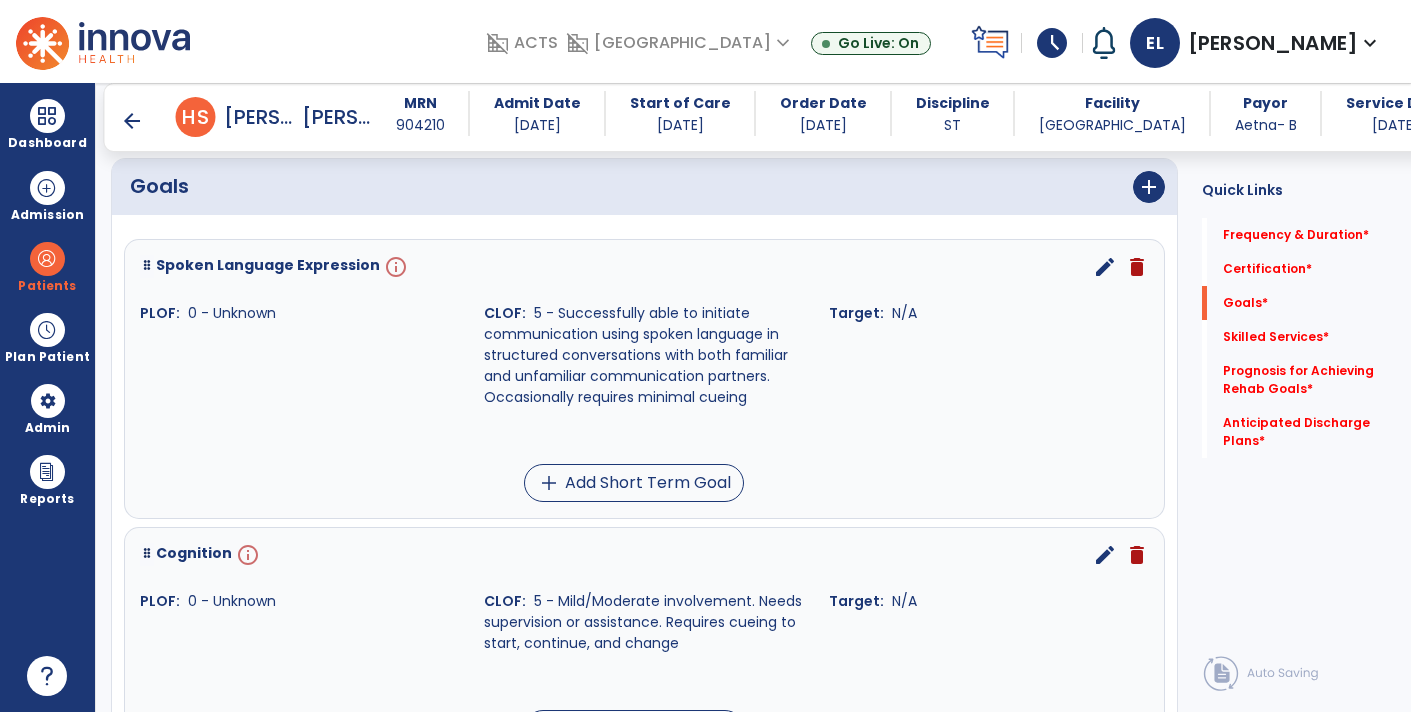 type on "*" 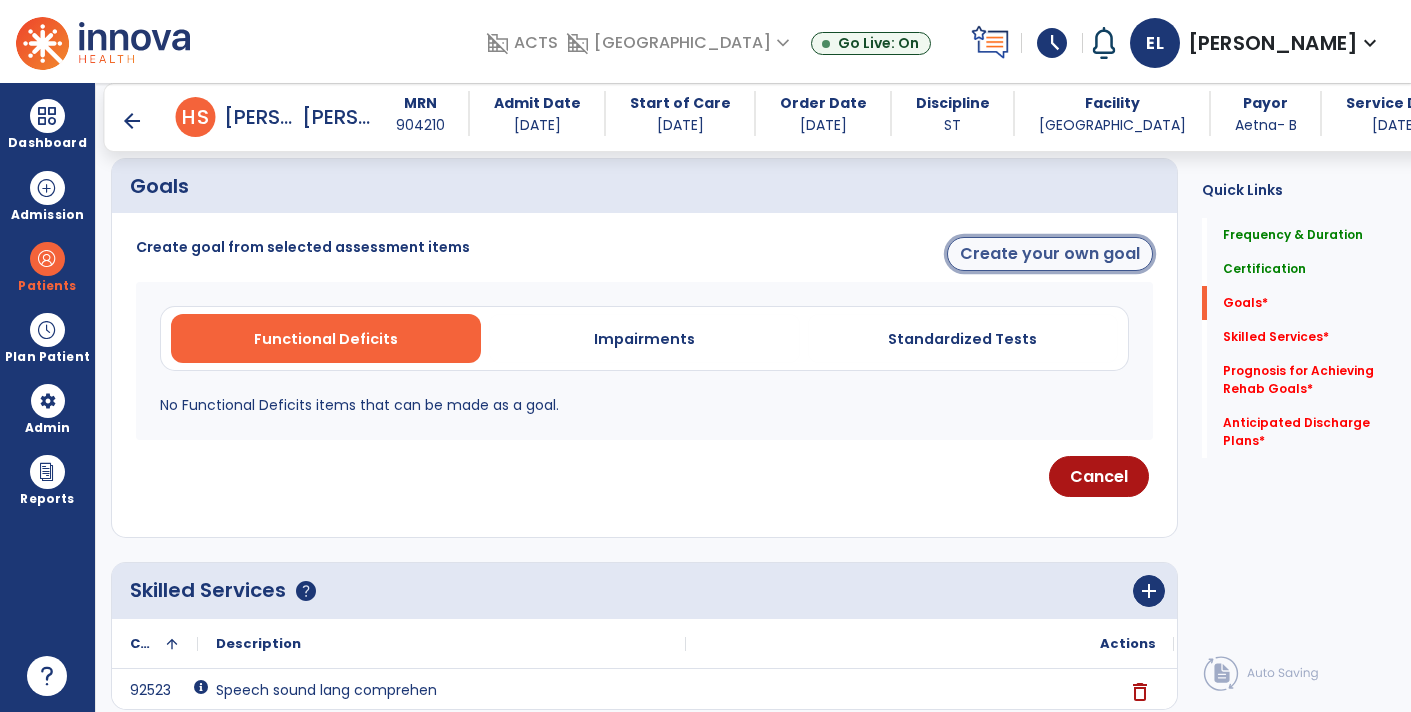 click on "Create your own goal" at bounding box center [1050, 254] 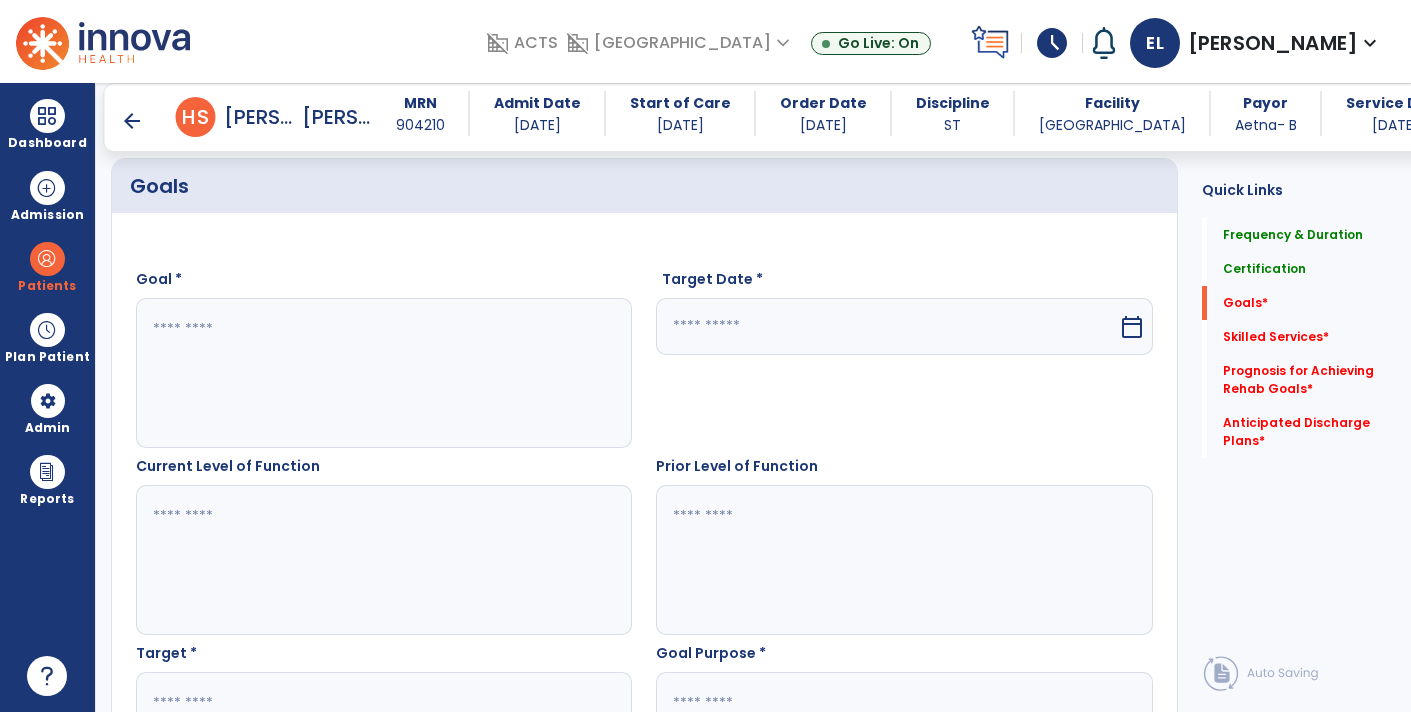 click at bounding box center (383, 373) 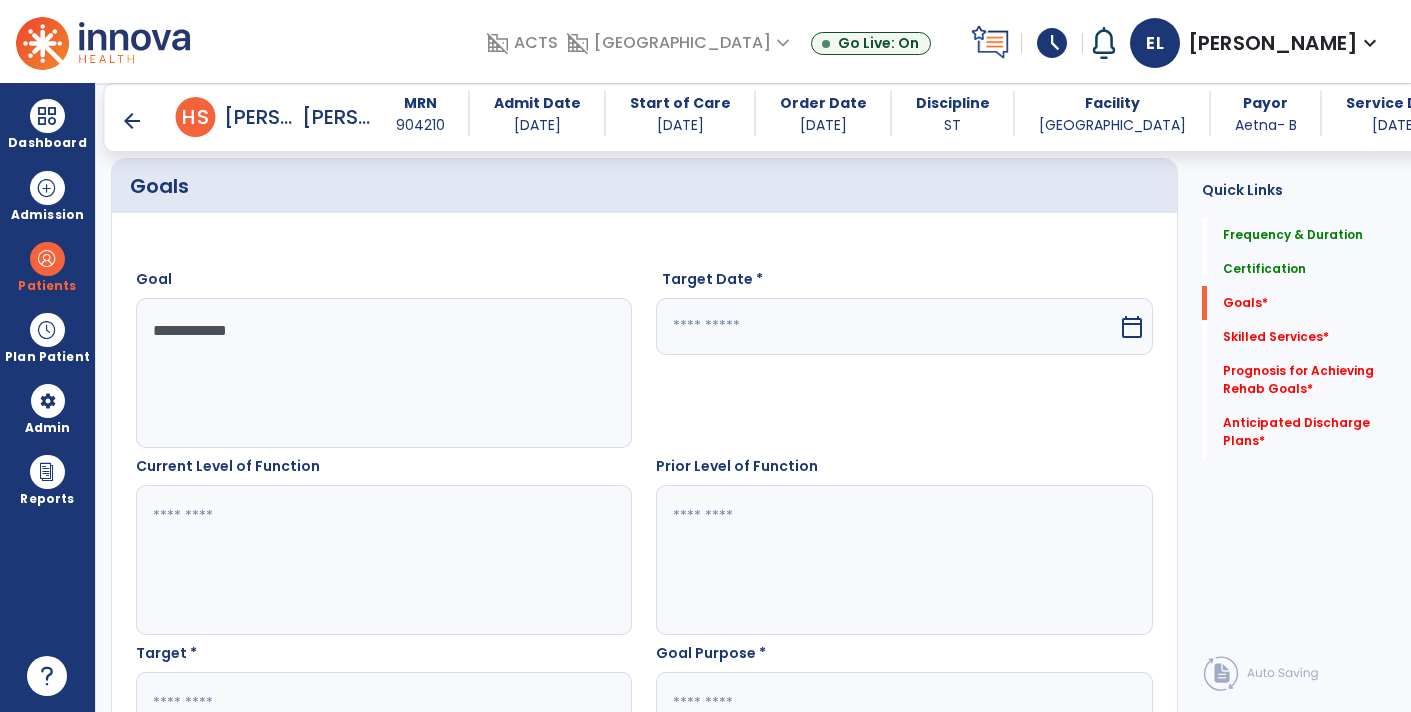 type on "**********" 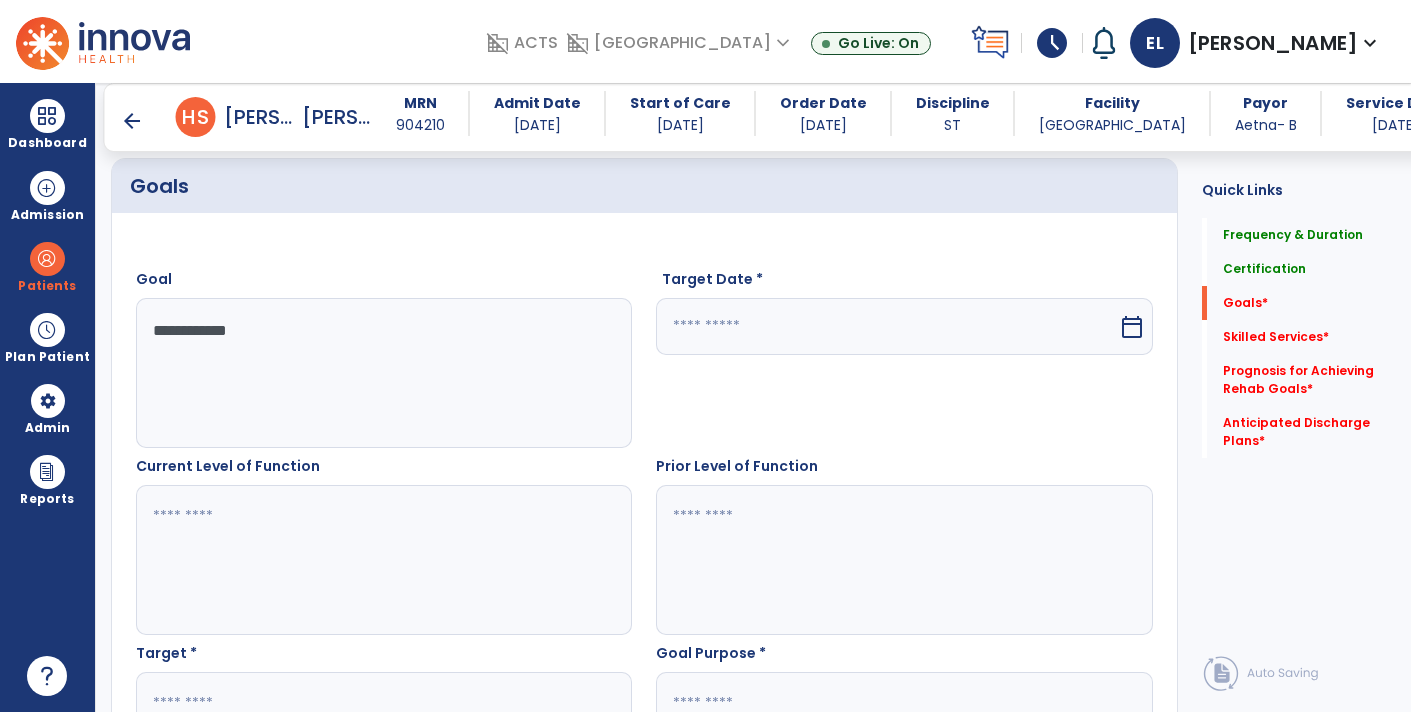 click at bounding box center (383, 560) 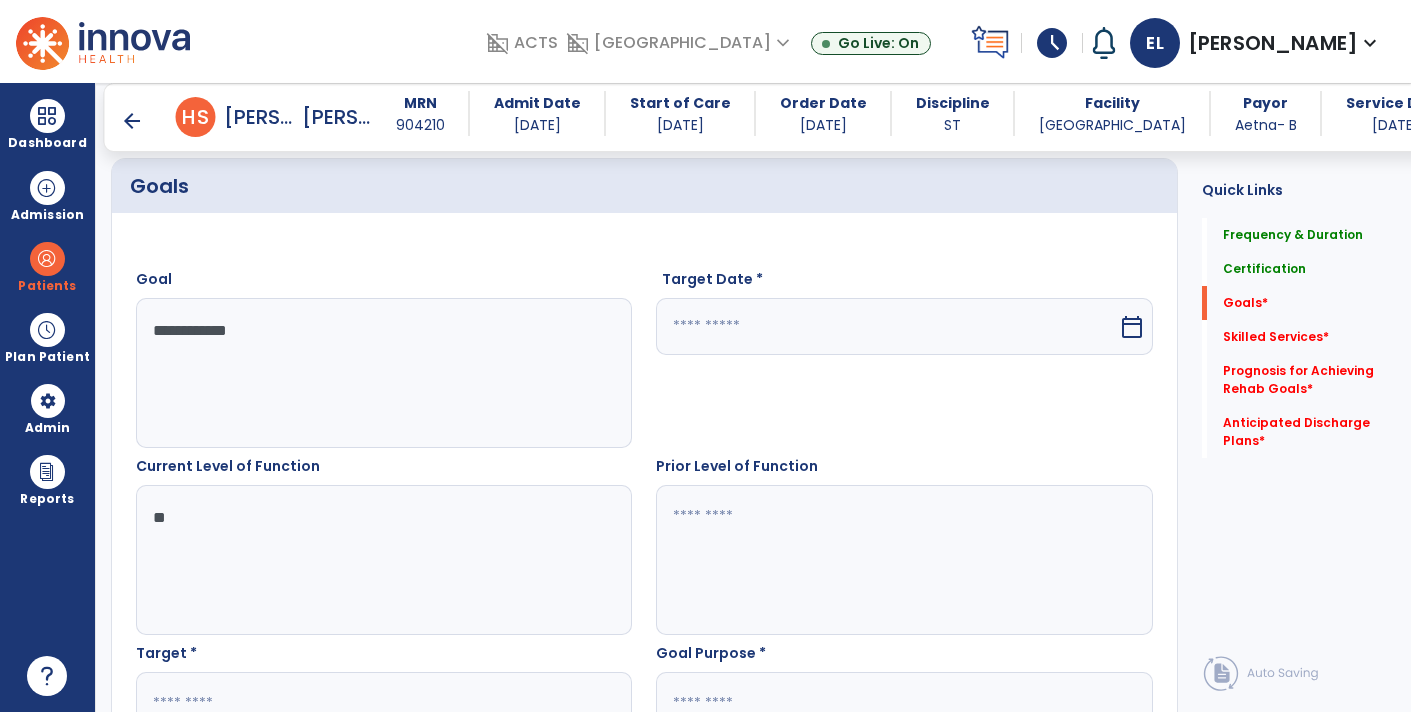 type on "*" 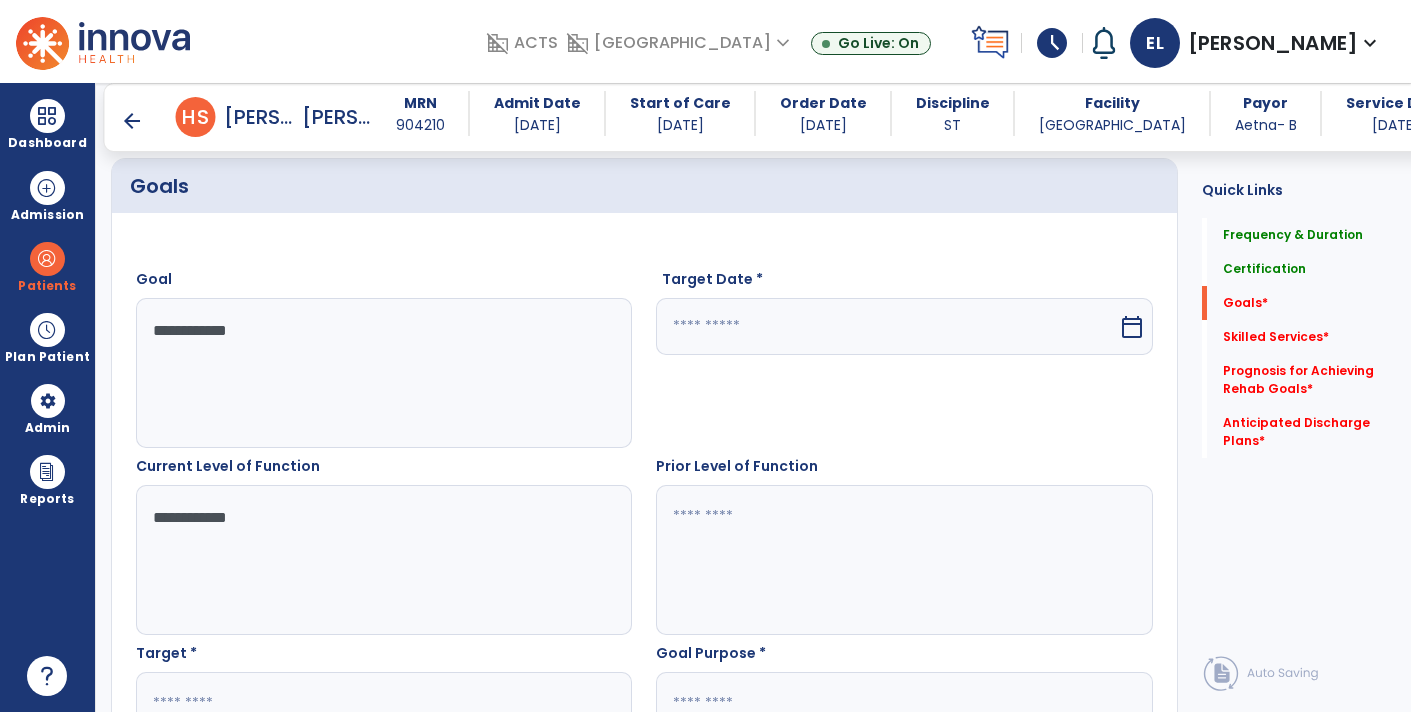 type on "**********" 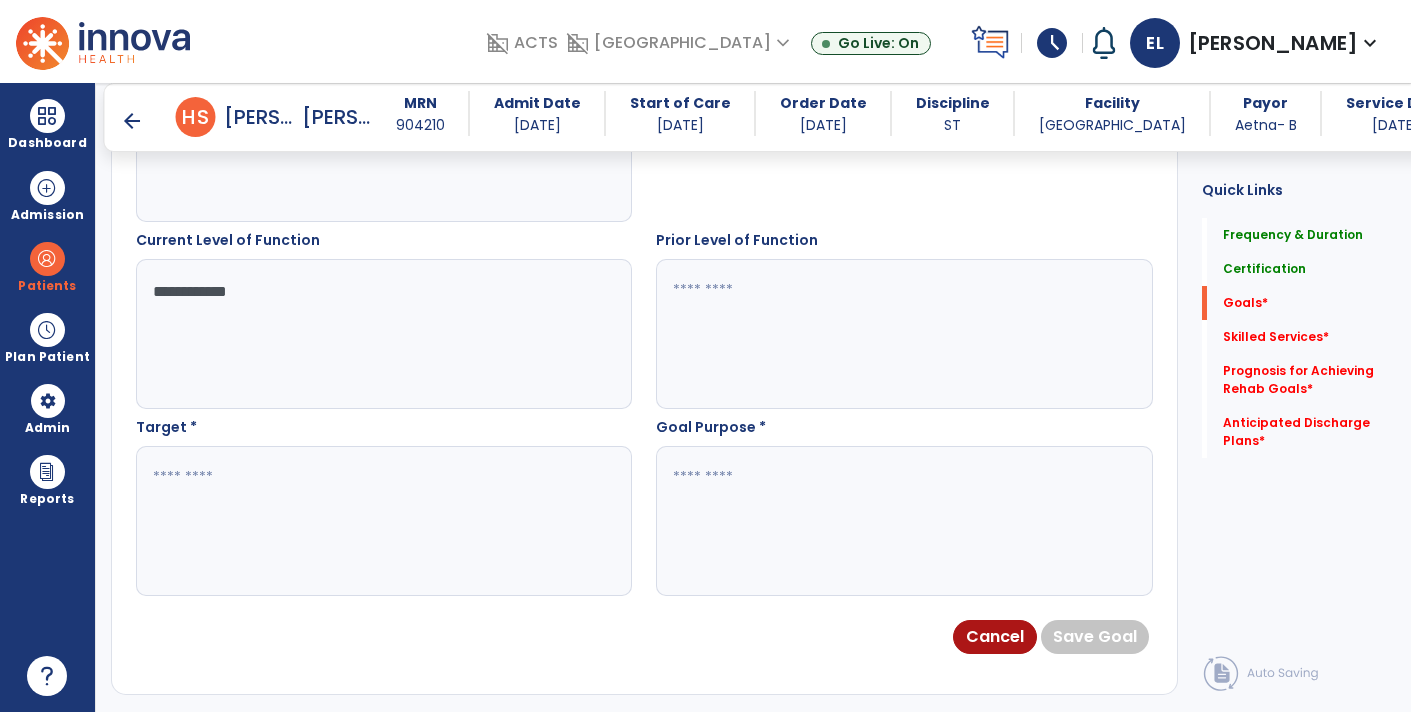 scroll, scrollTop: 691, scrollLeft: 0, axis: vertical 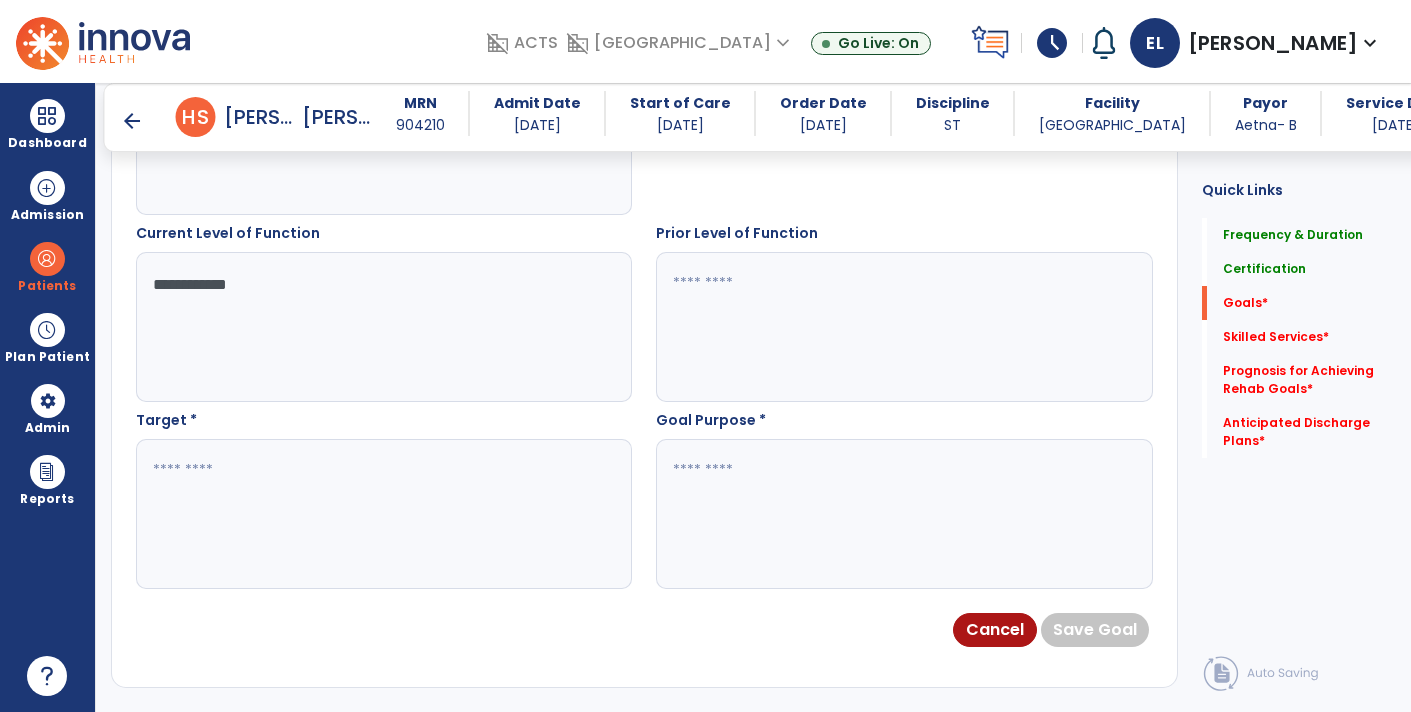 click at bounding box center [383, 514] 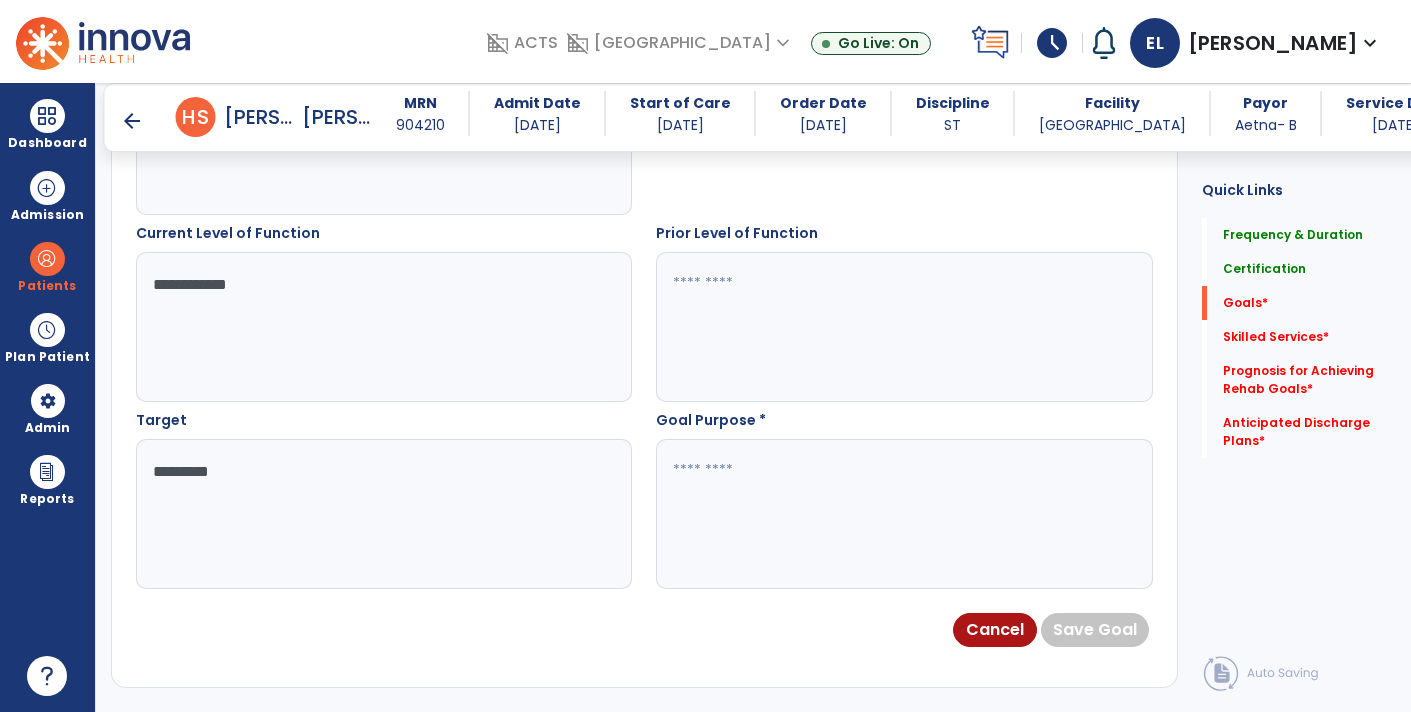 type on "*********" 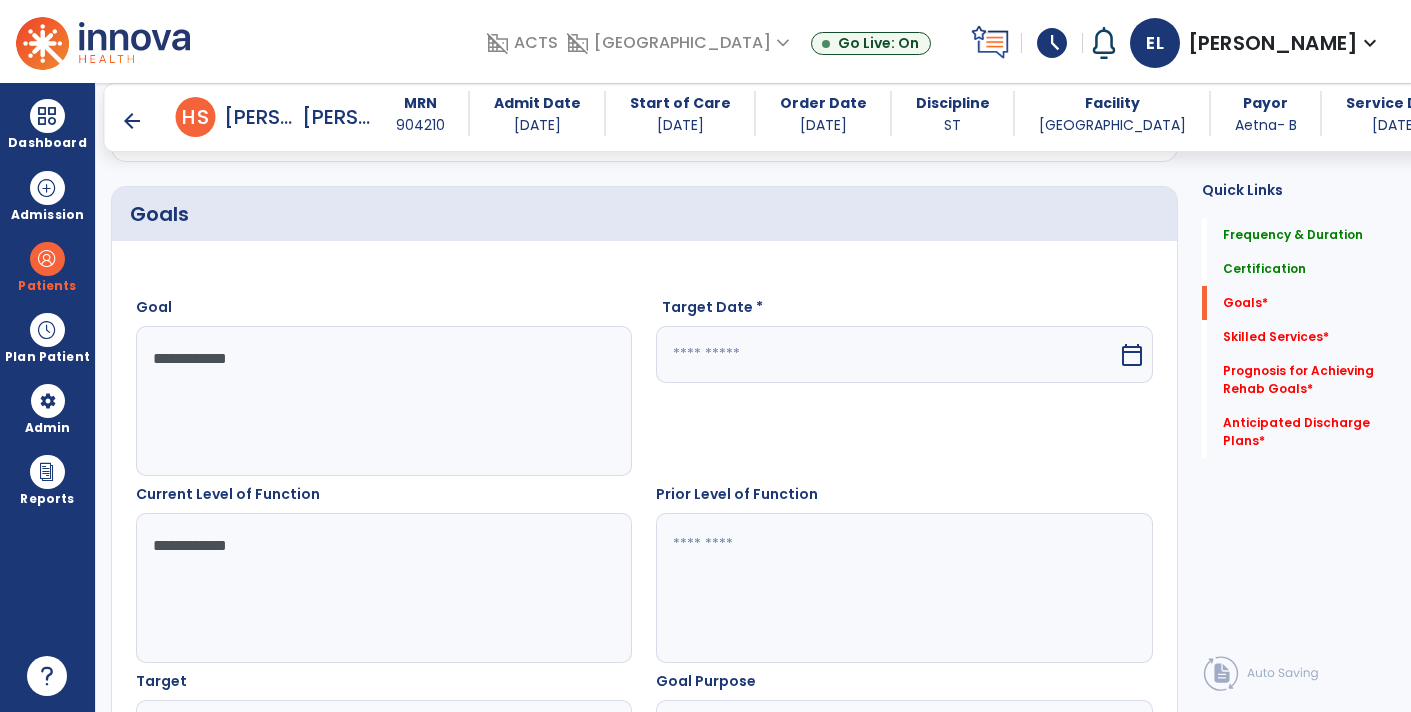 scroll, scrollTop: 429, scrollLeft: 0, axis: vertical 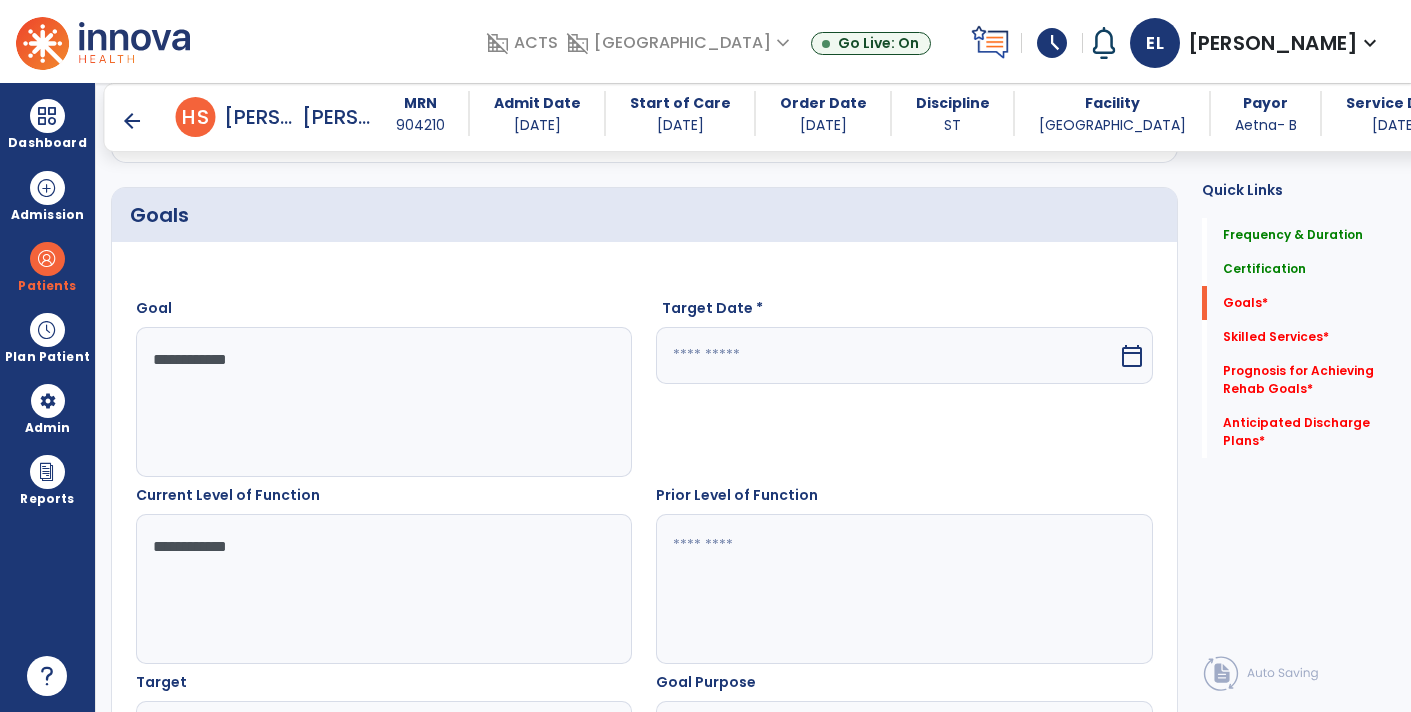 type on "**********" 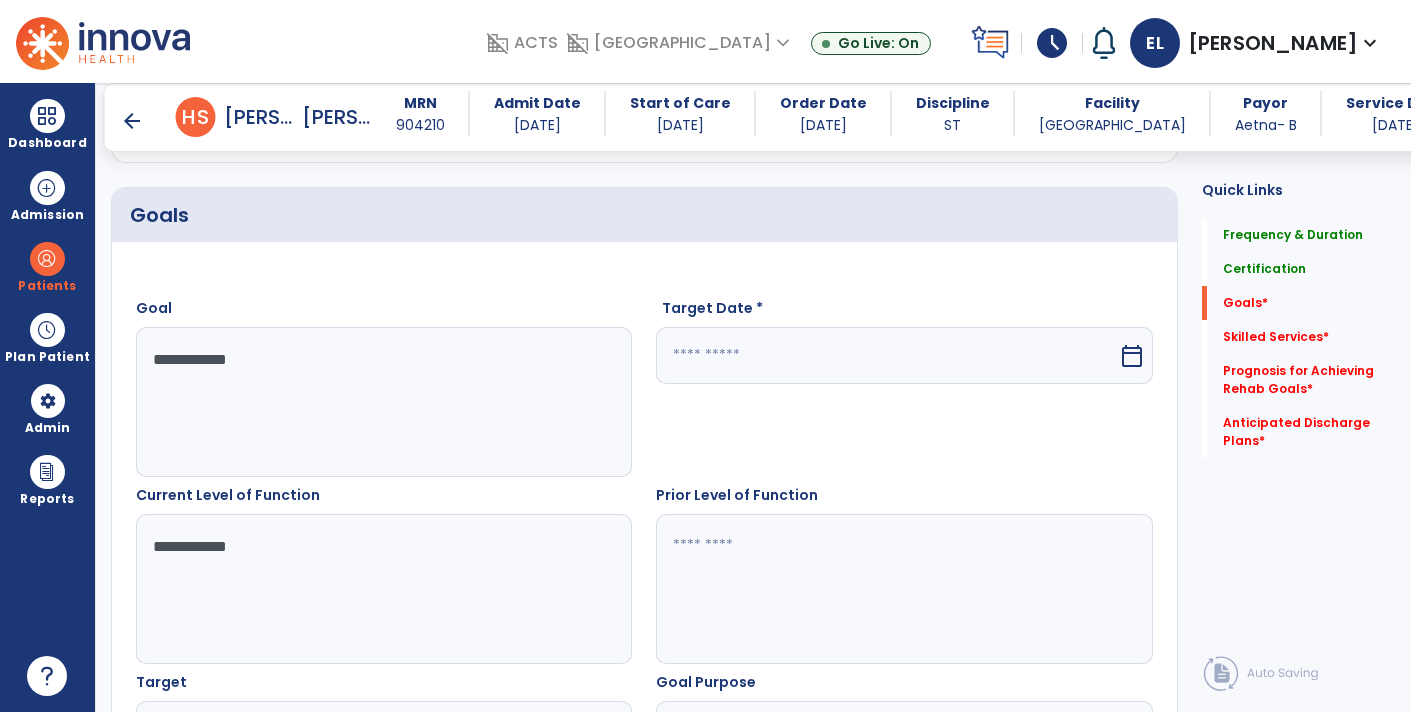 click at bounding box center (886, 355) 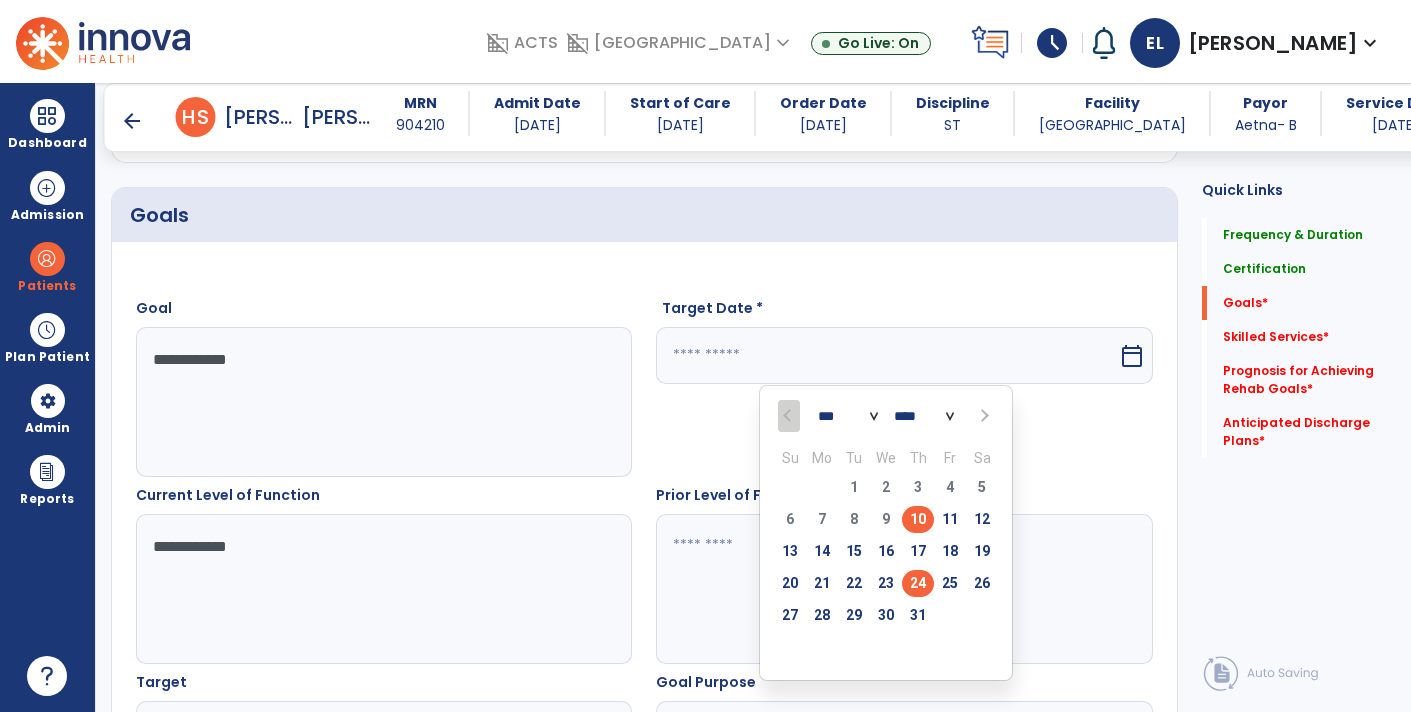 click on "24" at bounding box center [918, 583] 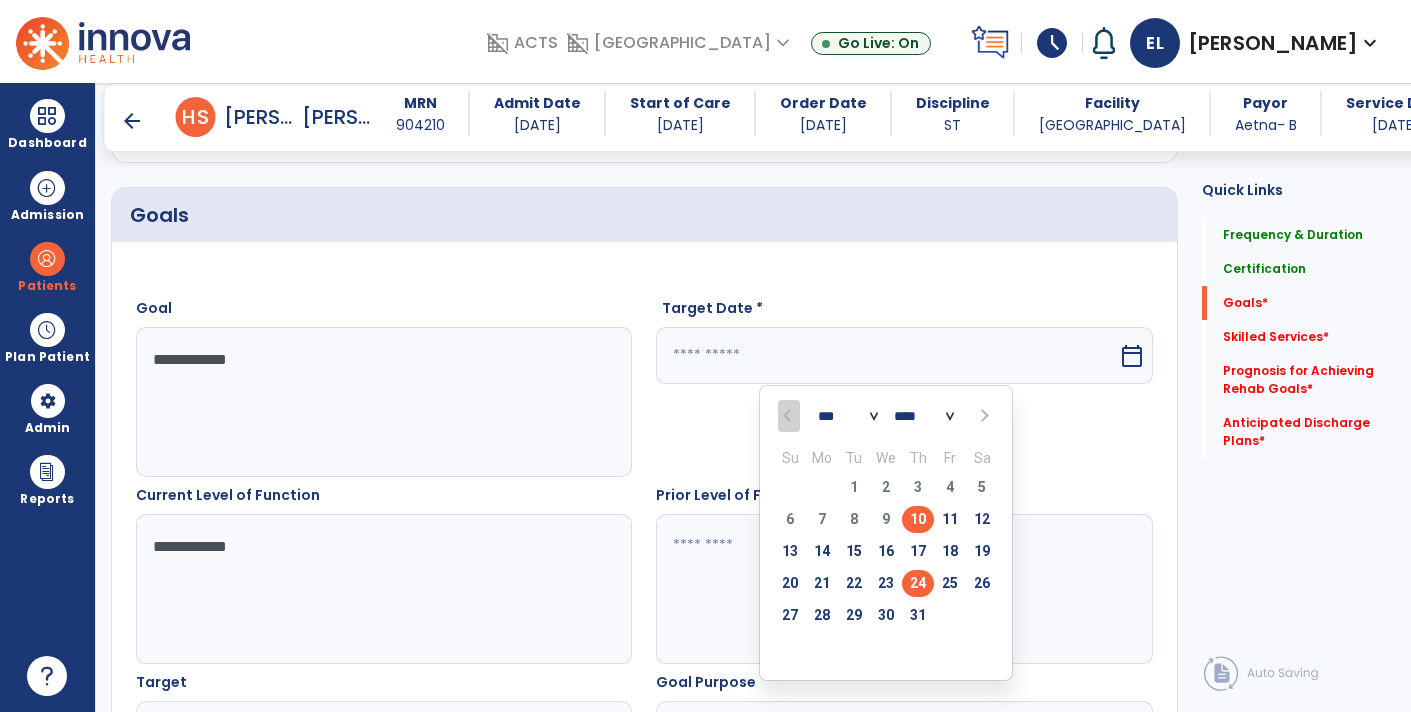 type on "*********" 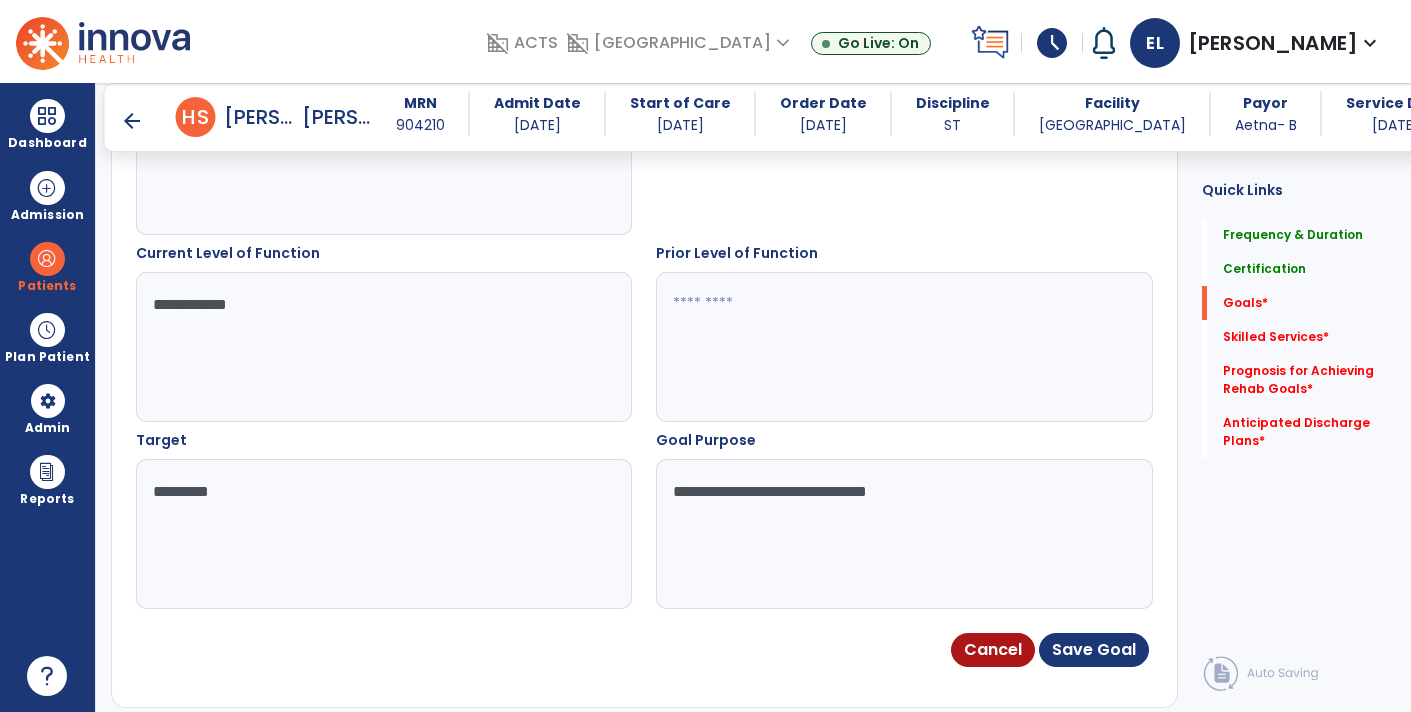 scroll, scrollTop: 670, scrollLeft: 0, axis: vertical 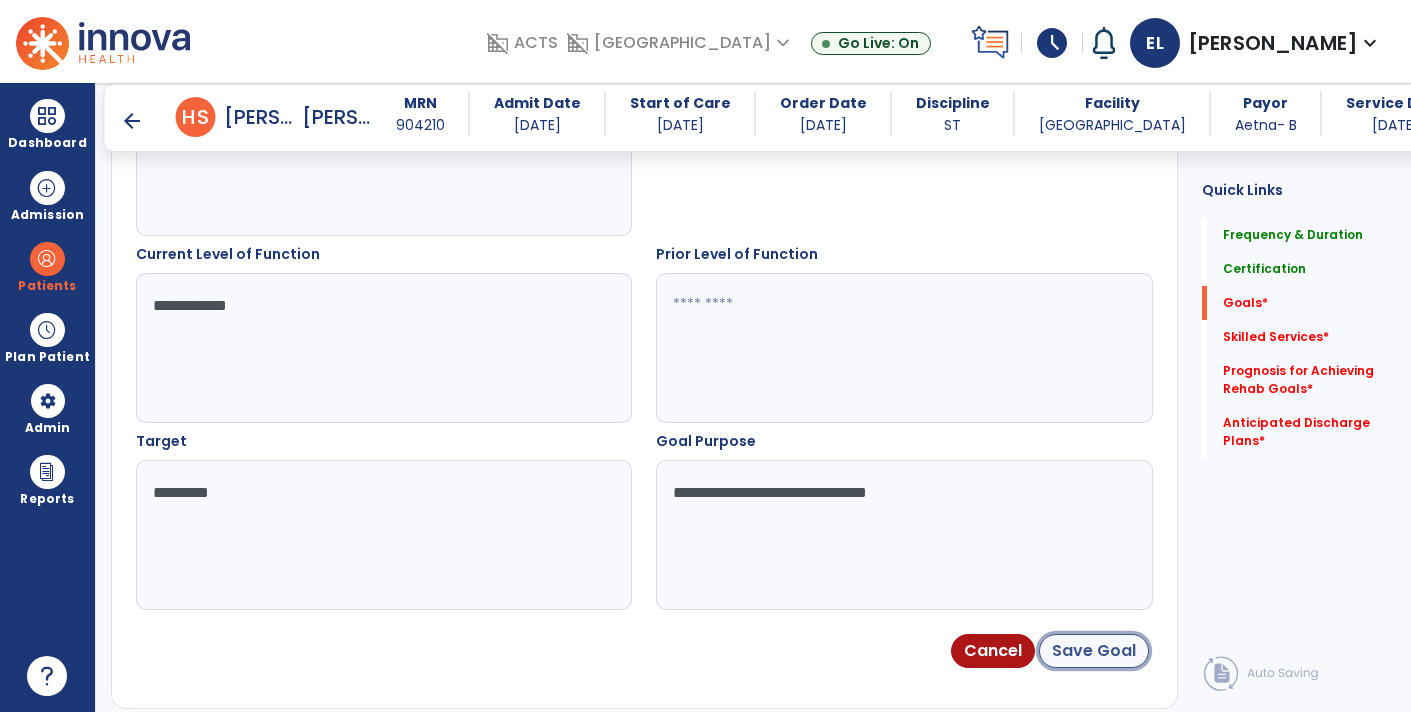 click on "Save Goal" at bounding box center (1094, 651) 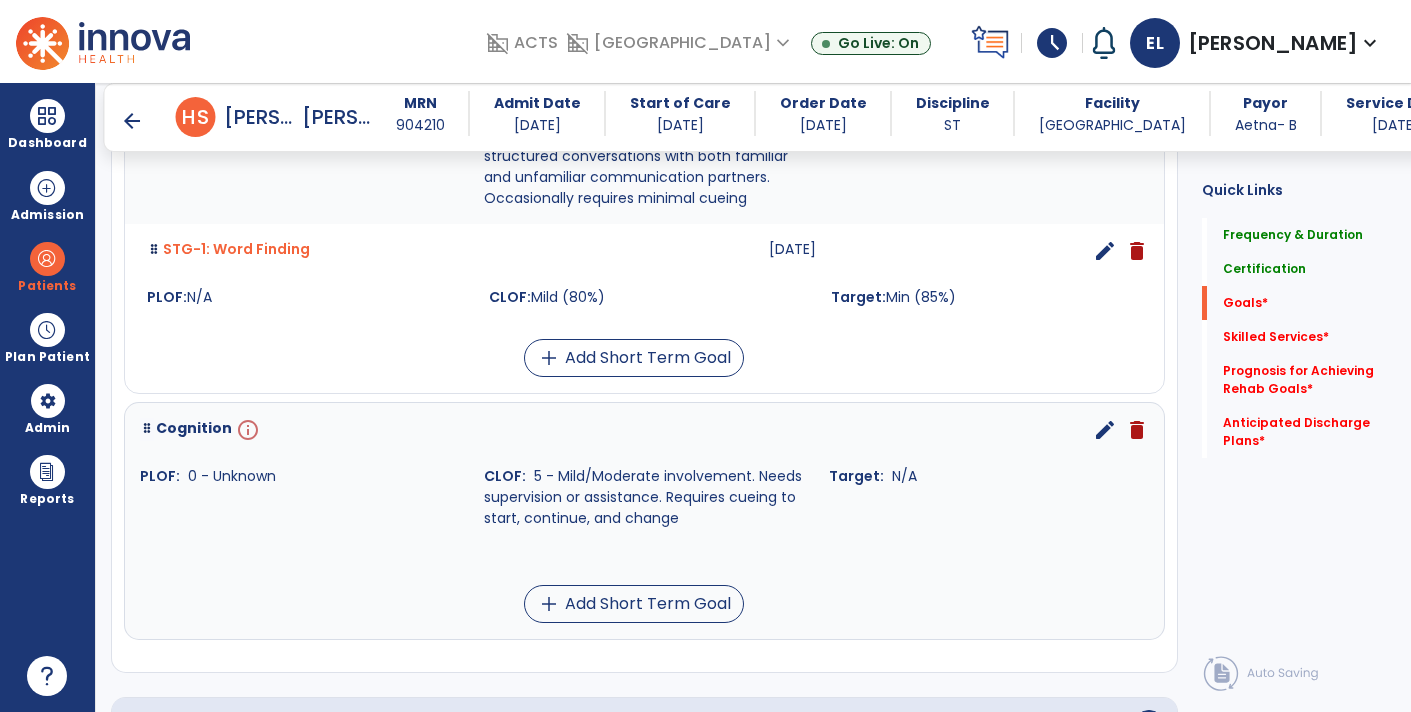 scroll, scrollTop: 662, scrollLeft: 0, axis: vertical 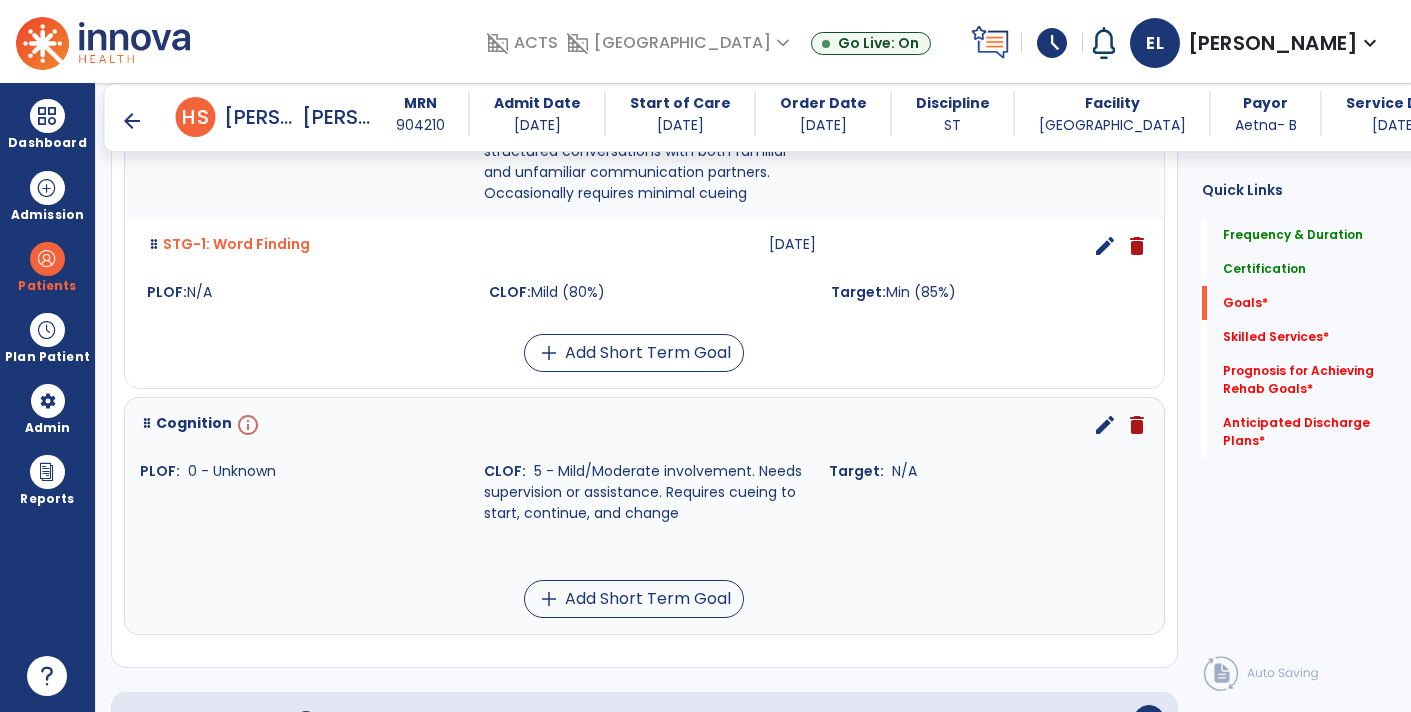 click on "edit" at bounding box center (1105, 425) 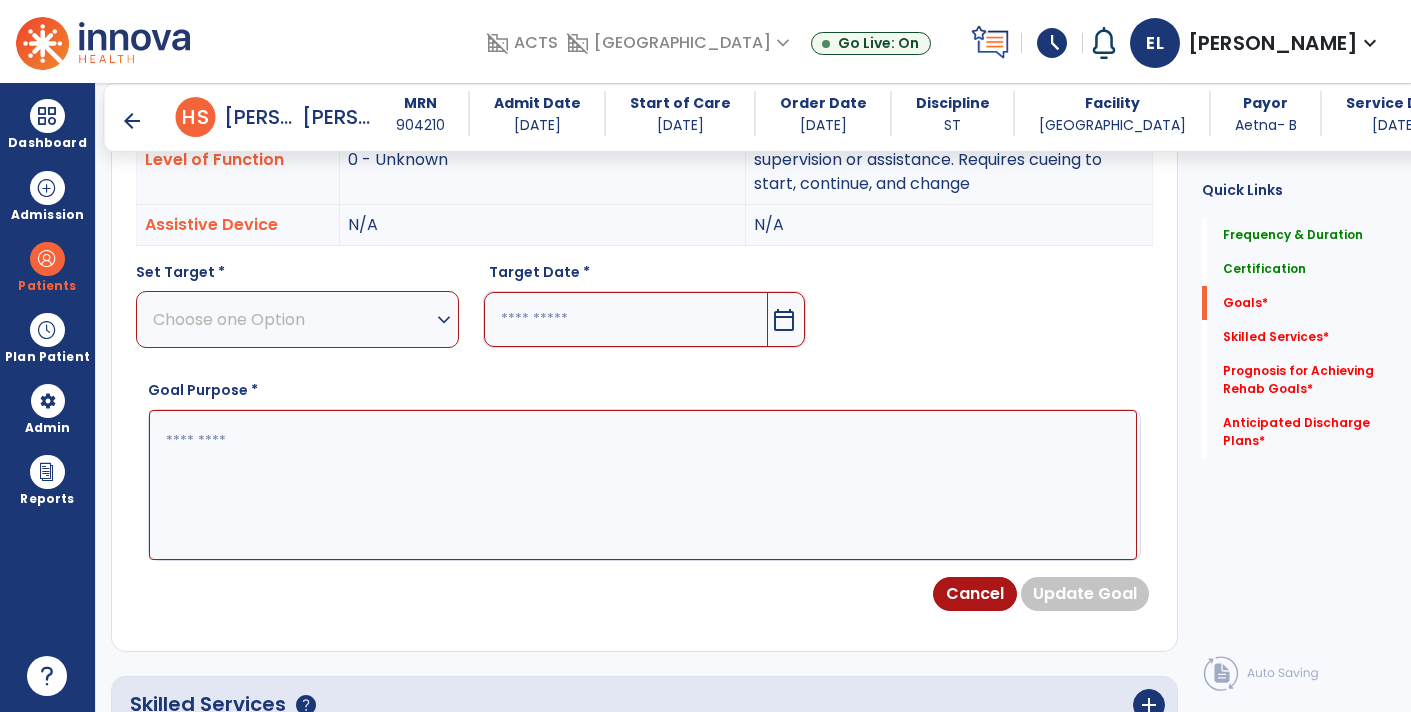 scroll, scrollTop: 37, scrollLeft: 0, axis: vertical 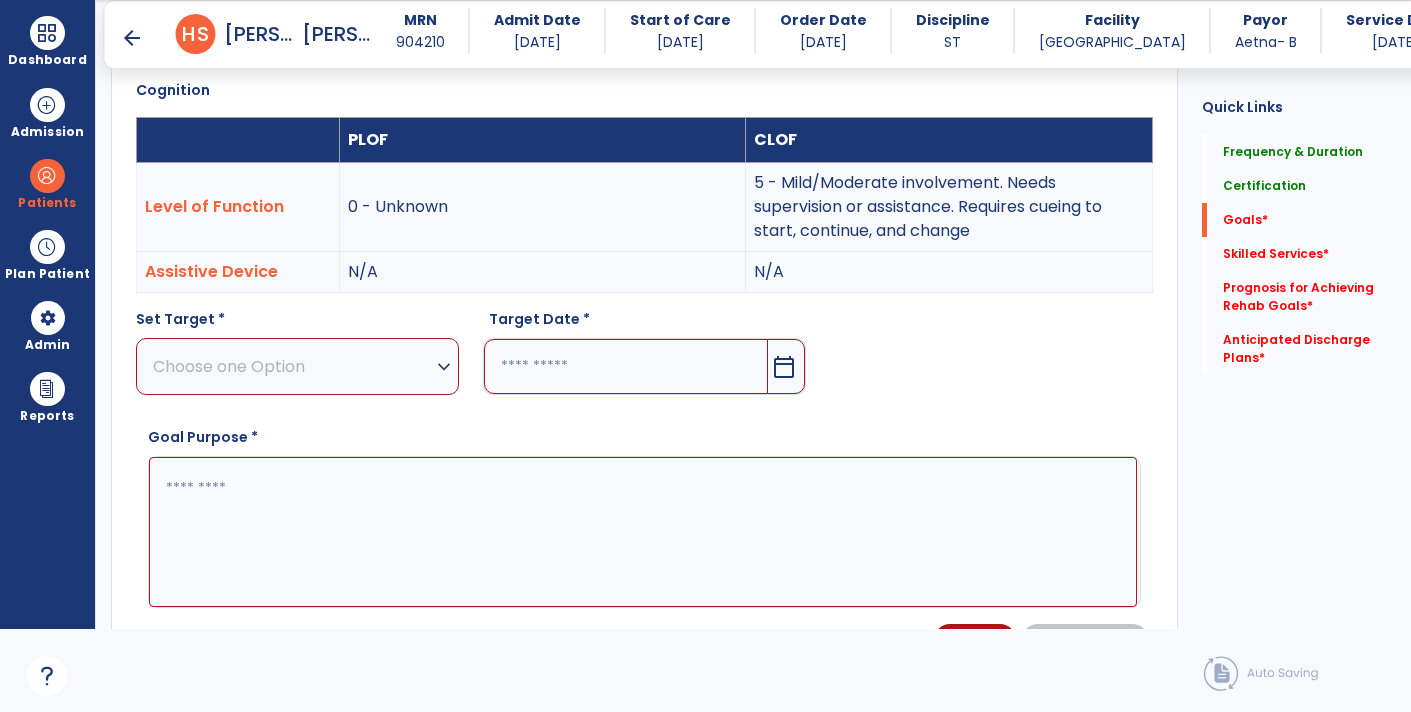click on "Choose one Option" at bounding box center [292, 366] 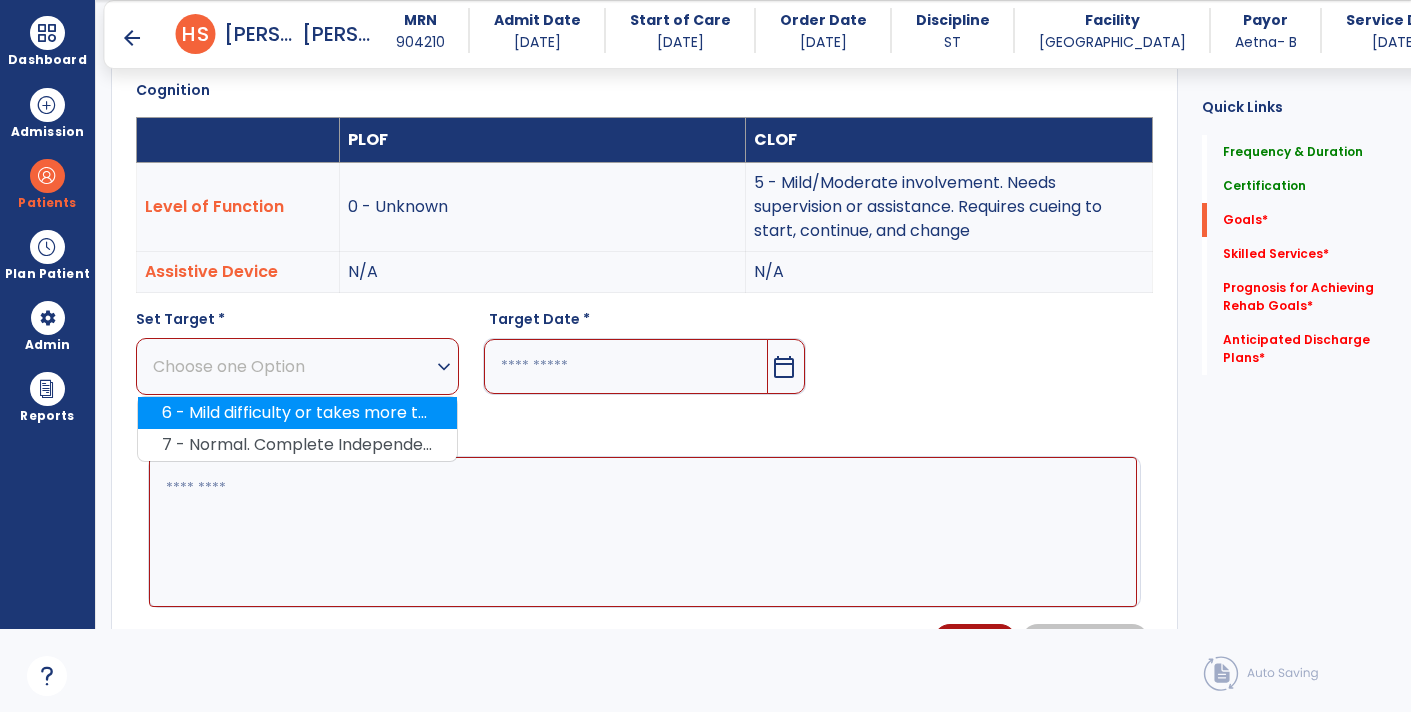 click on "6 - Mild difficulty or takes more than a reasonable amount of time. Usually uses compensatory strategies when encountering difficulty" at bounding box center [297, 413] 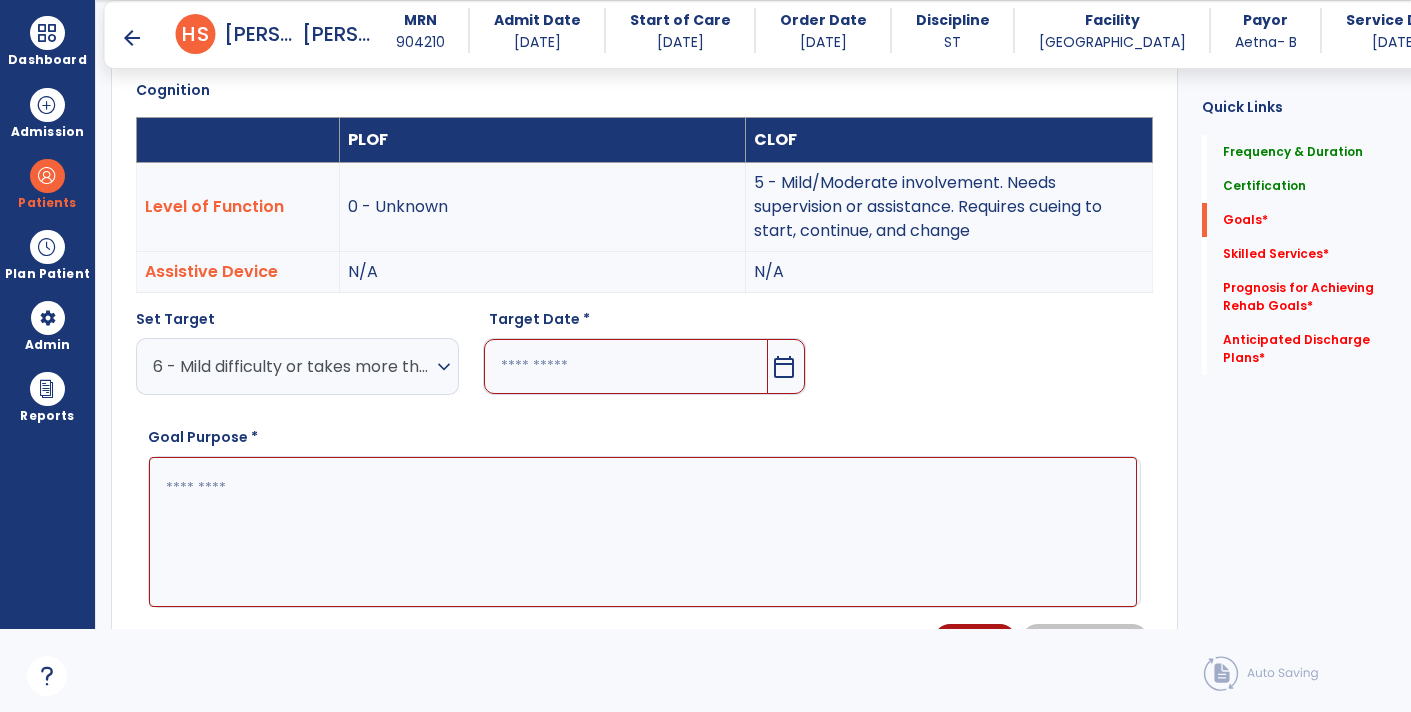 click on "calendar_today" at bounding box center (786, 366) 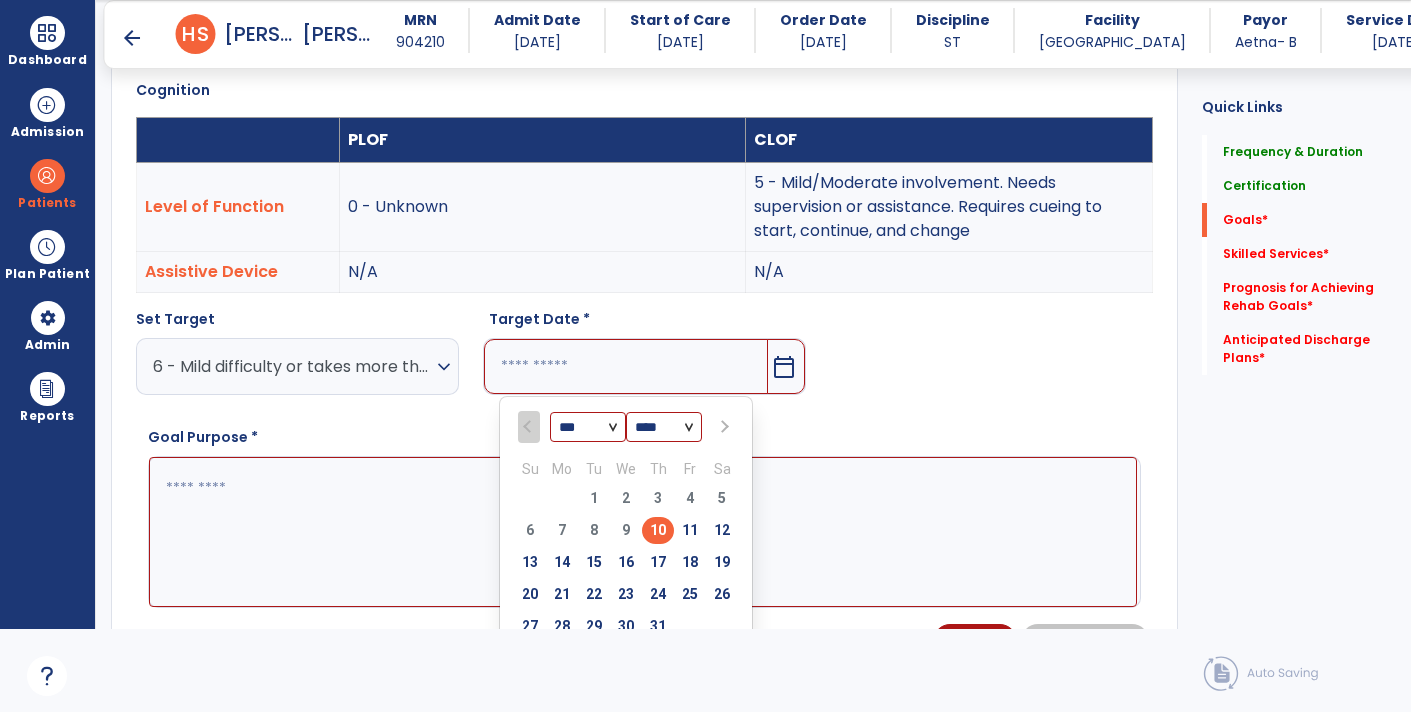 click at bounding box center (723, 427) 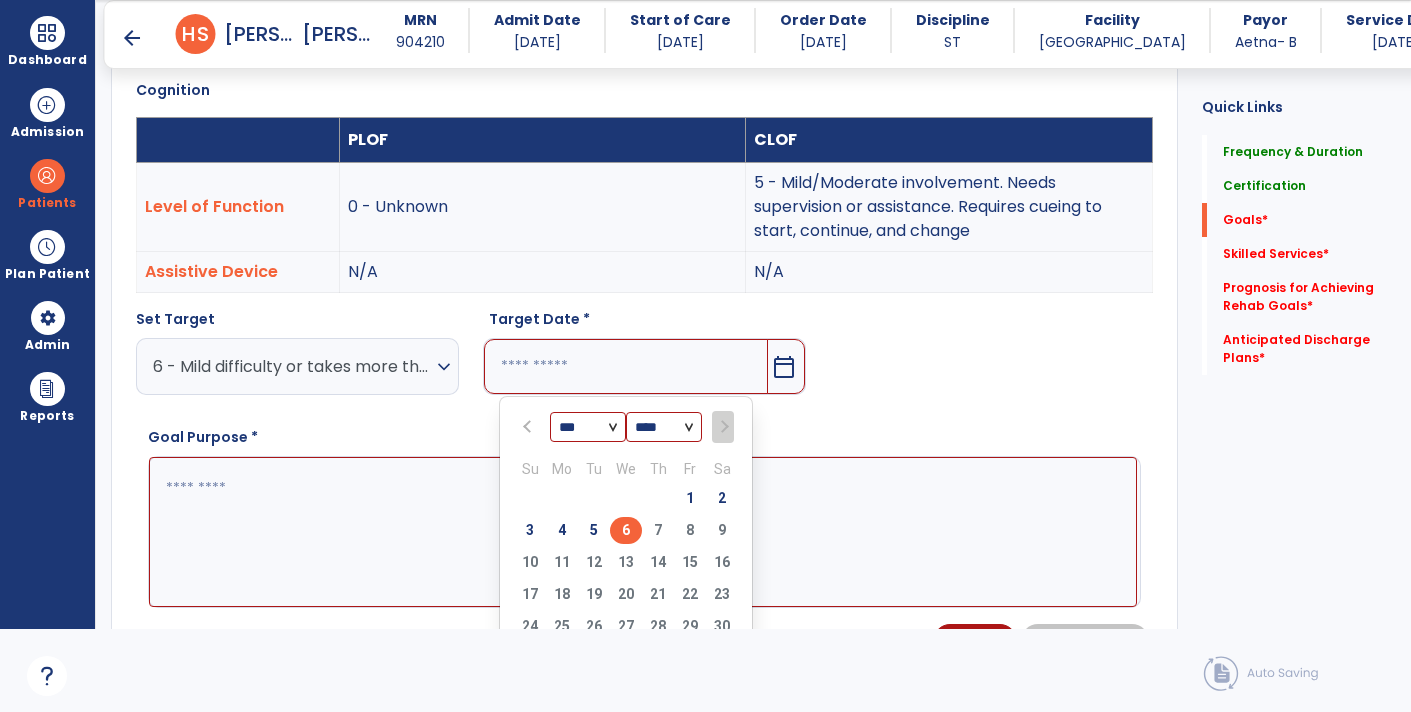 click on "6" at bounding box center (626, 530) 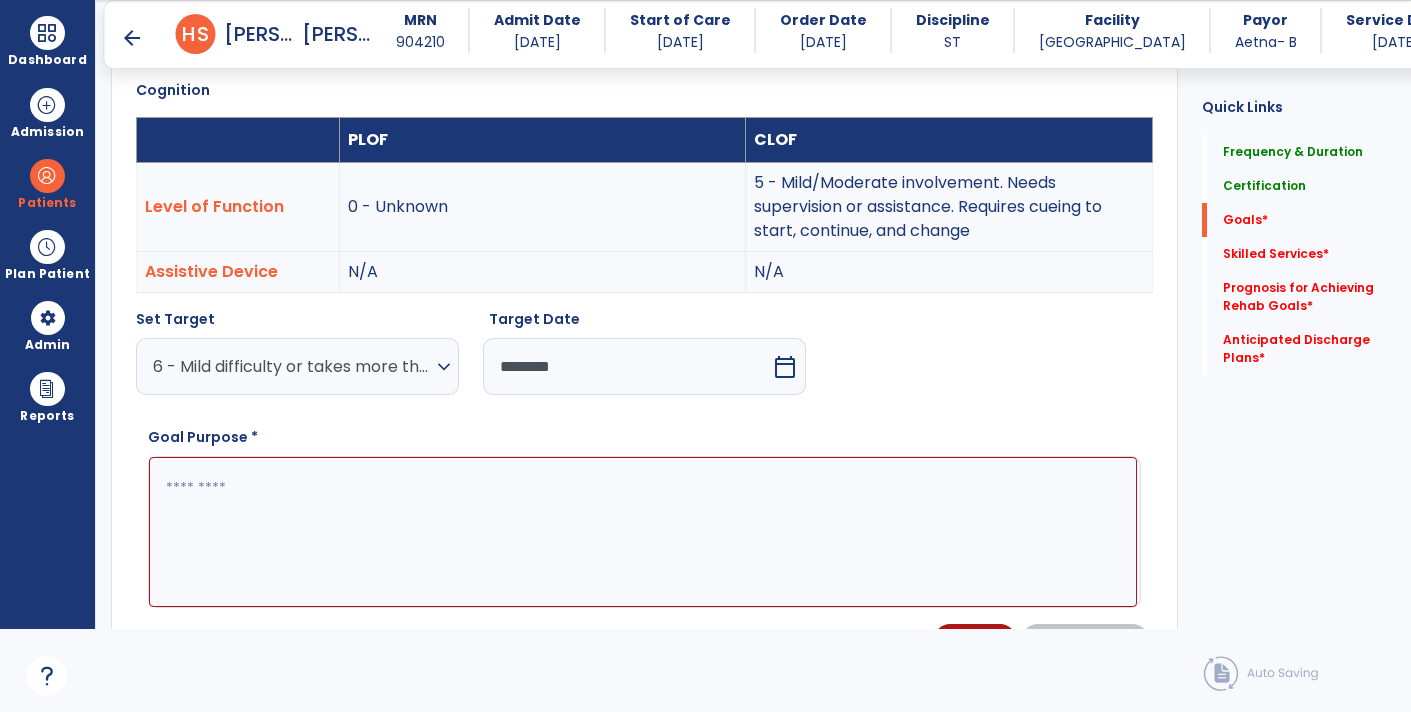 click at bounding box center (643, 531) 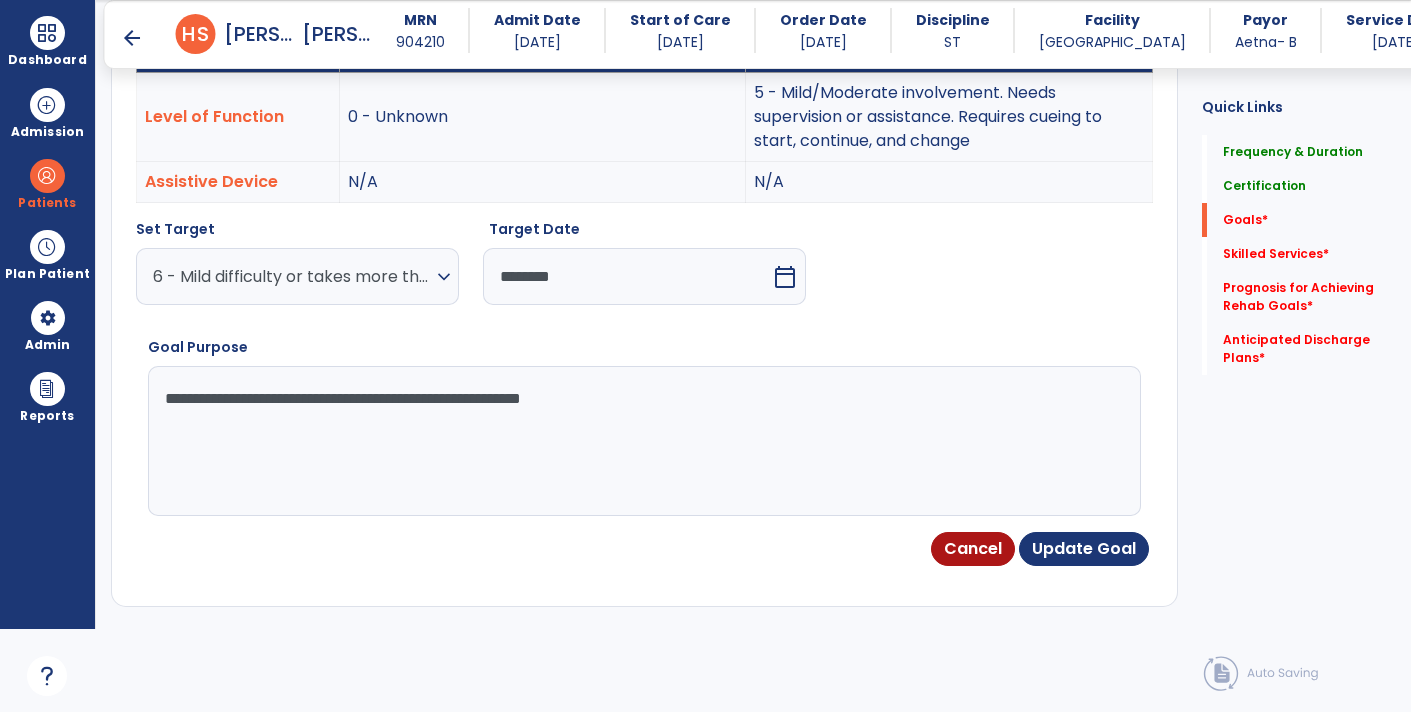 scroll, scrollTop: 626, scrollLeft: 0, axis: vertical 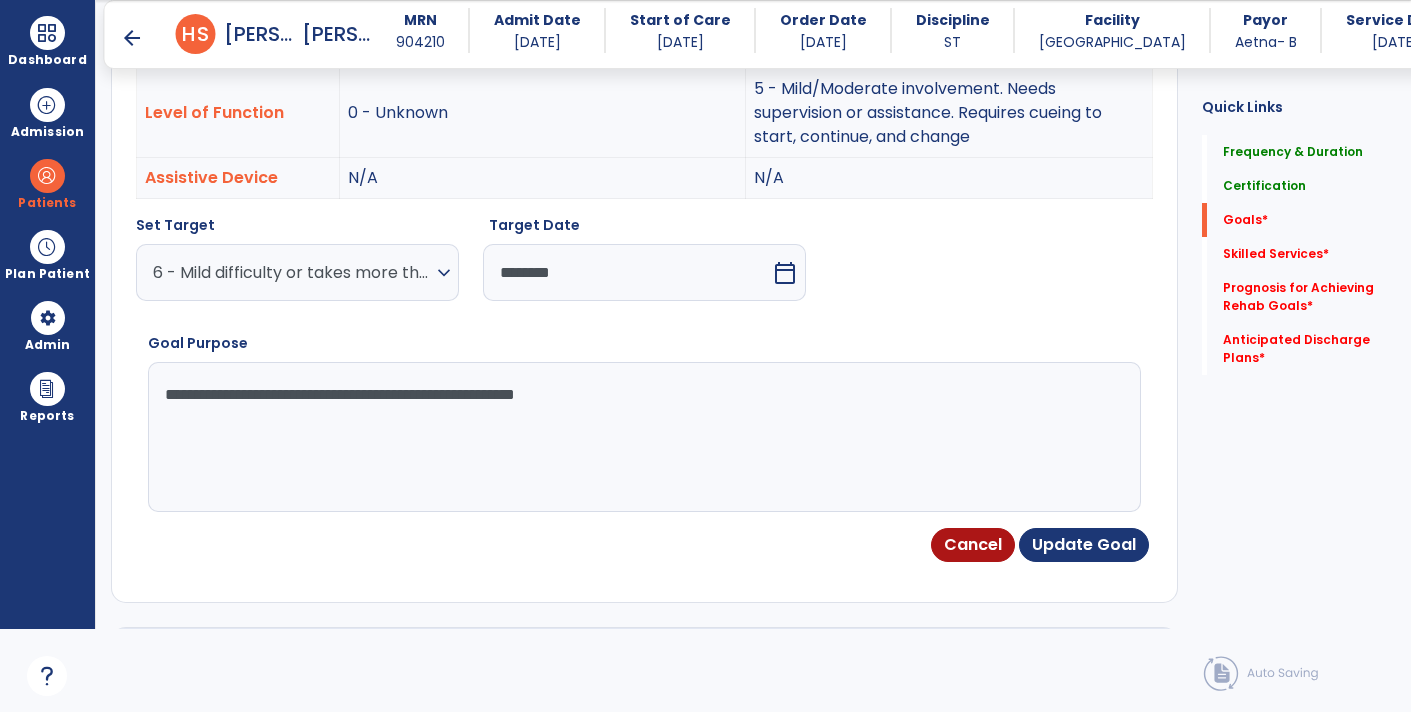 type on "**********" 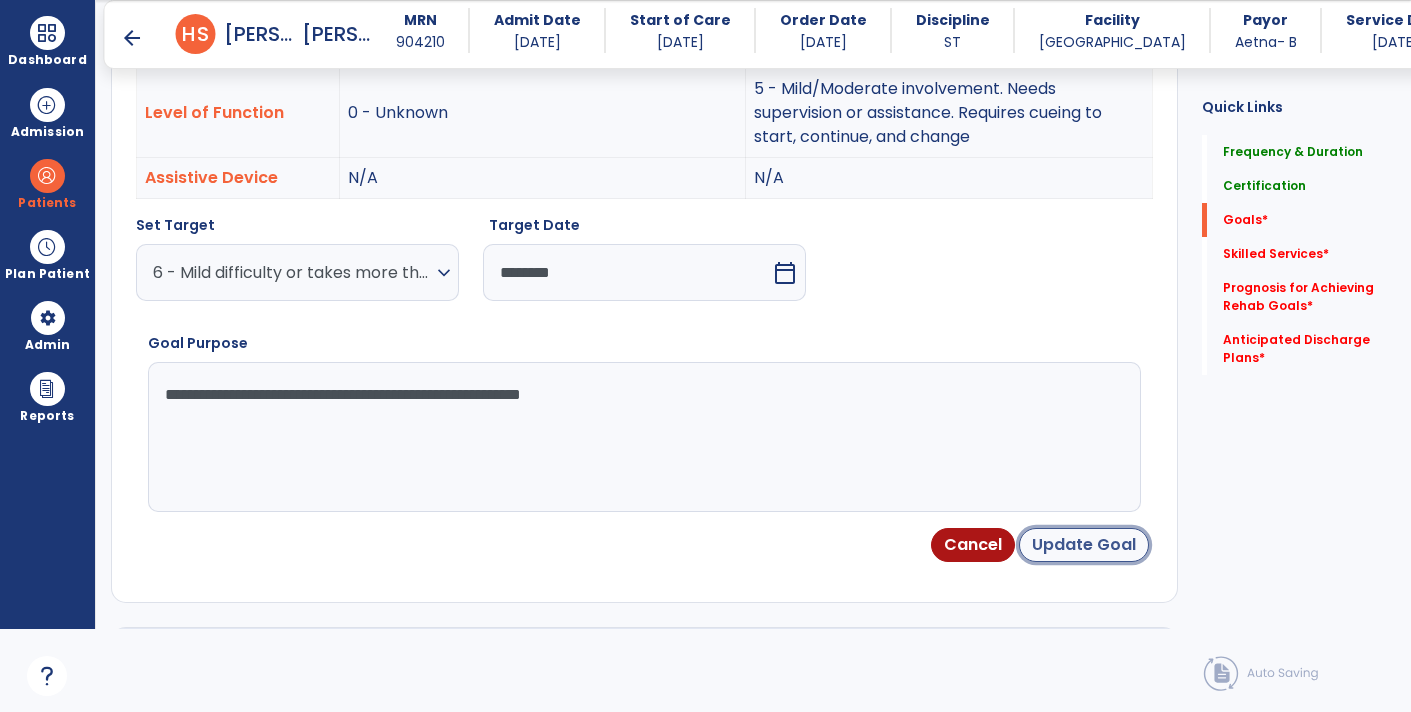 click on "Update Goal" at bounding box center (1084, 545) 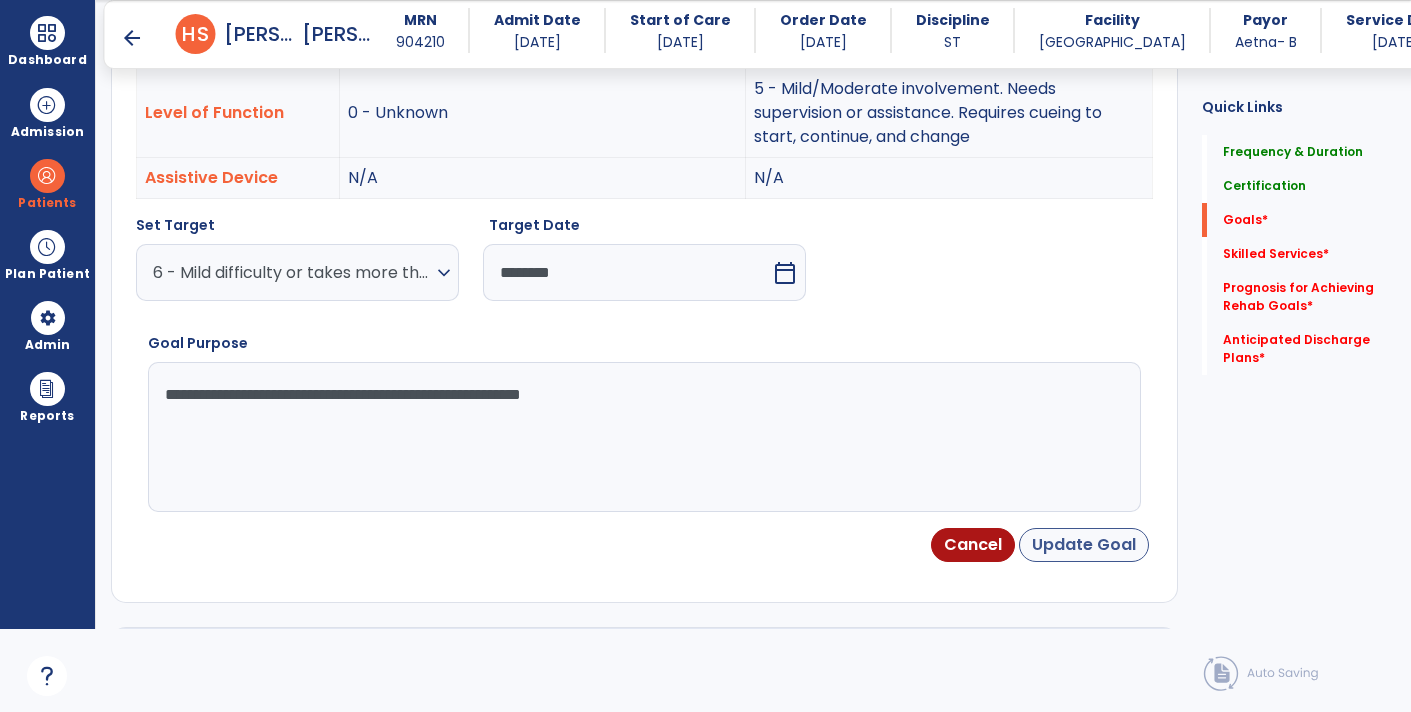 scroll, scrollTop: 0, scrollLeft: 0, axis: both 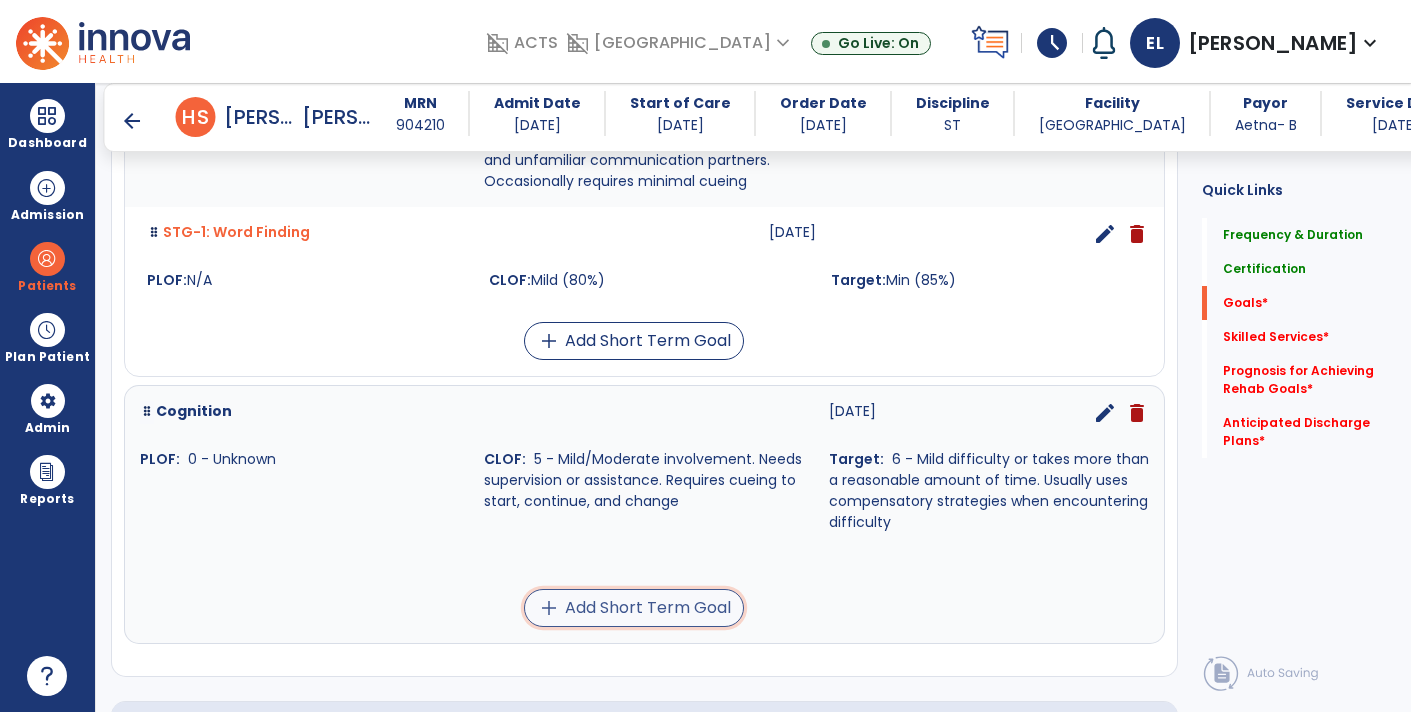 click on "add  Add Short Term Goal" at bounding box center (634, 608) 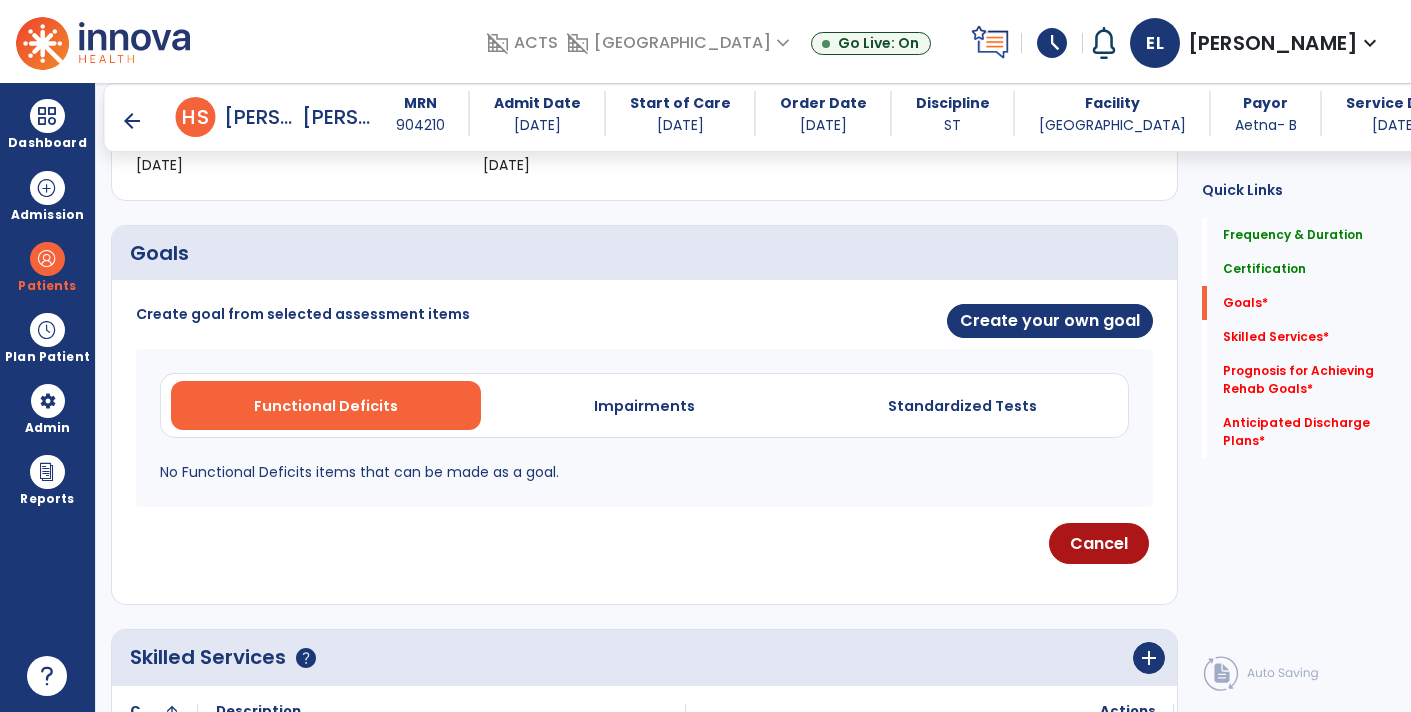scroll, scrollTop: 387, scrollLeft: 0, axis: vertical 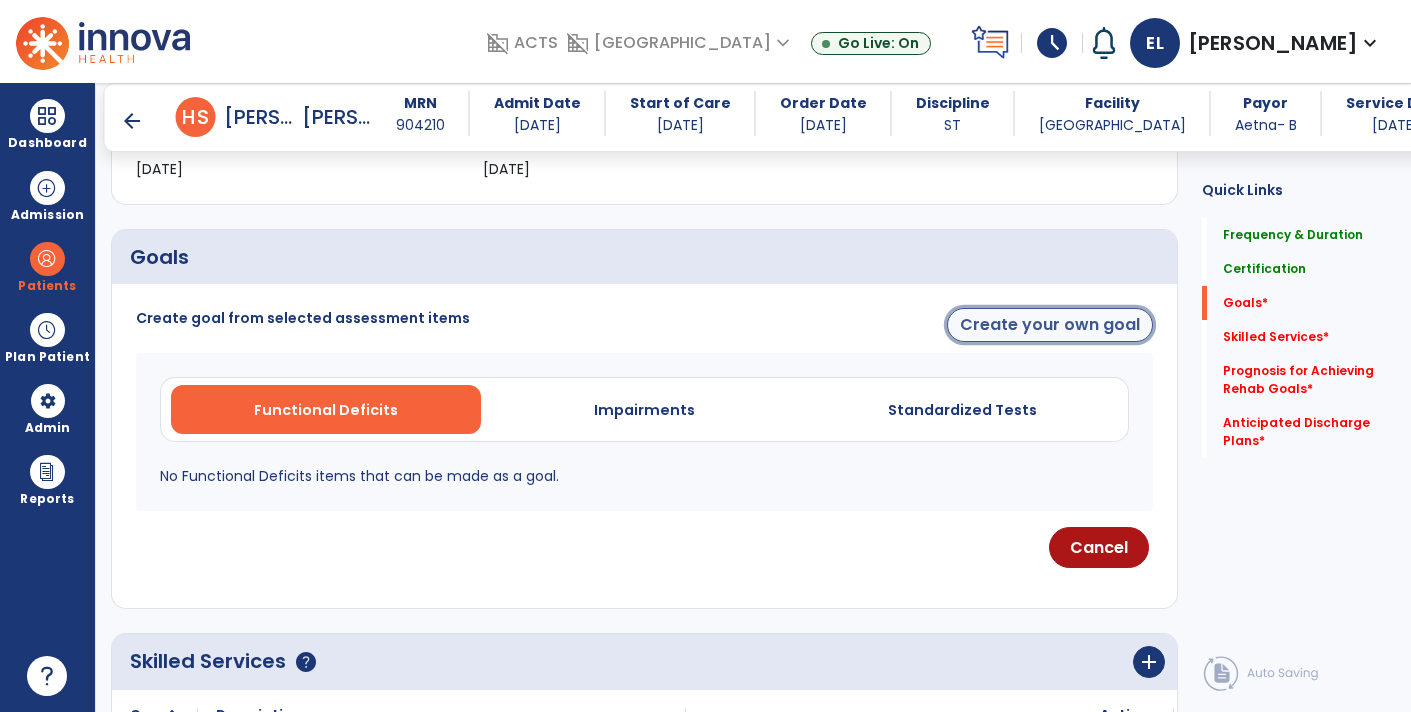click on "Create your own goal" at bounding box center (1050, 325) 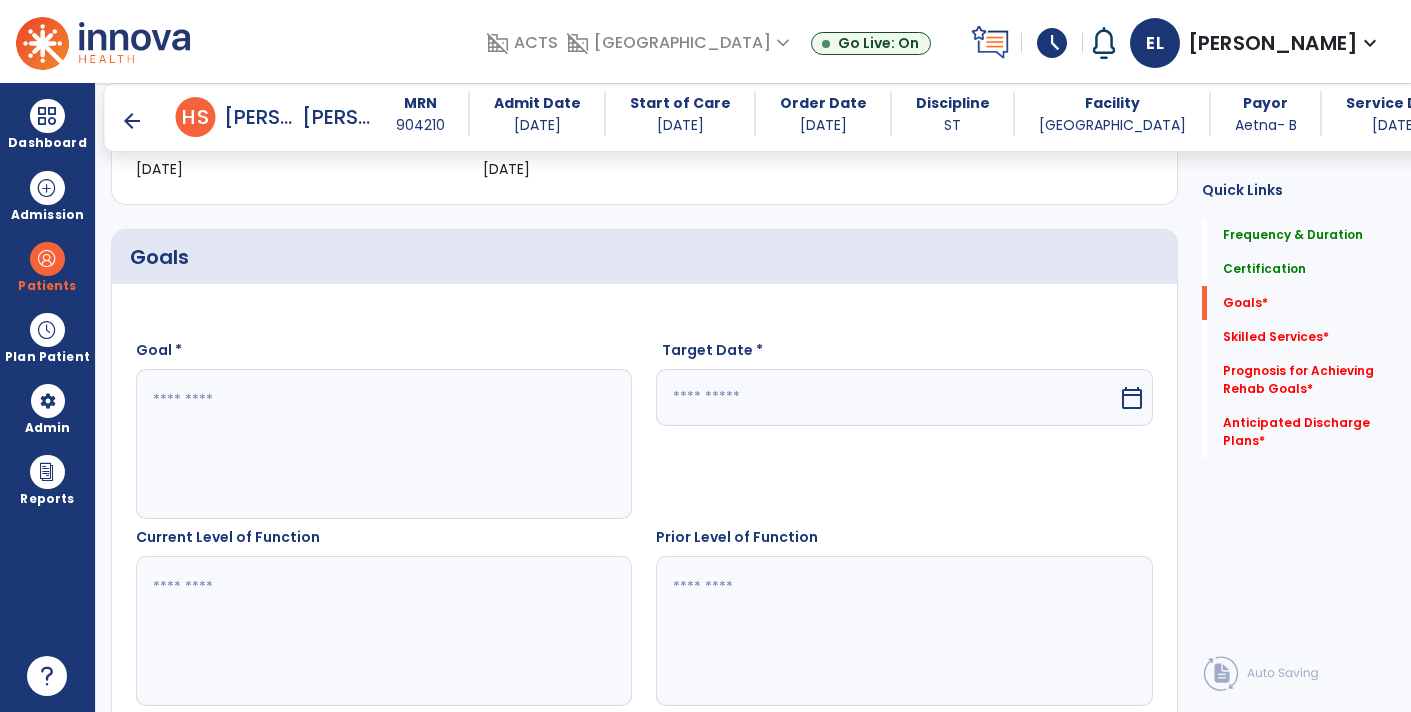 click at bounding box center [383, 444] 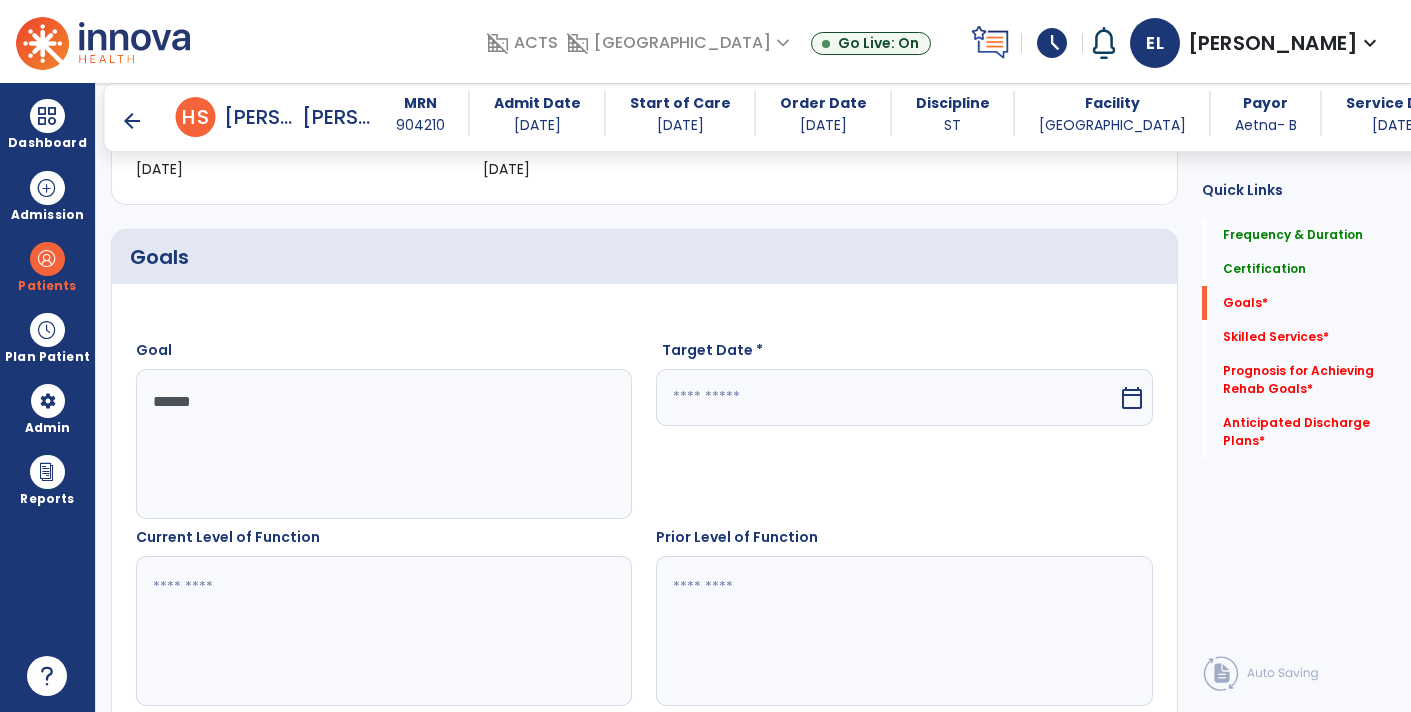 type on "******" 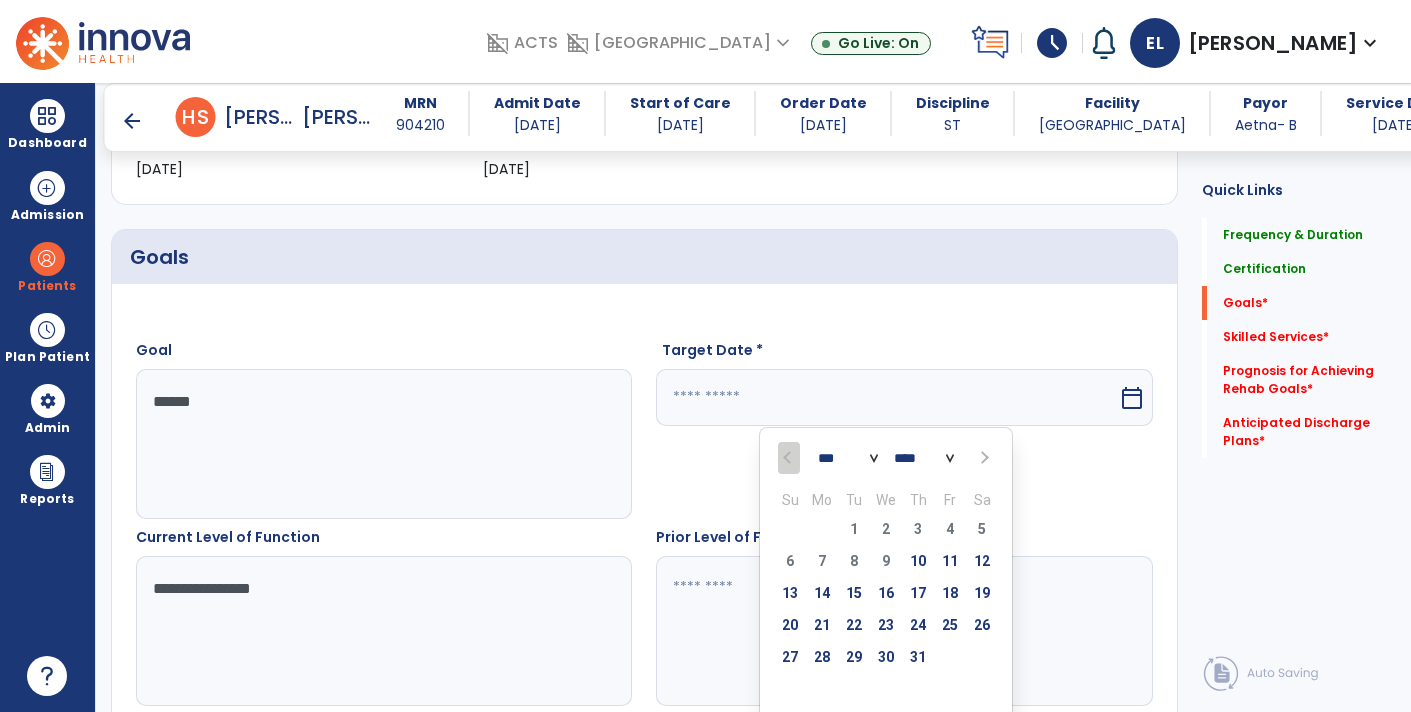type on "**********" 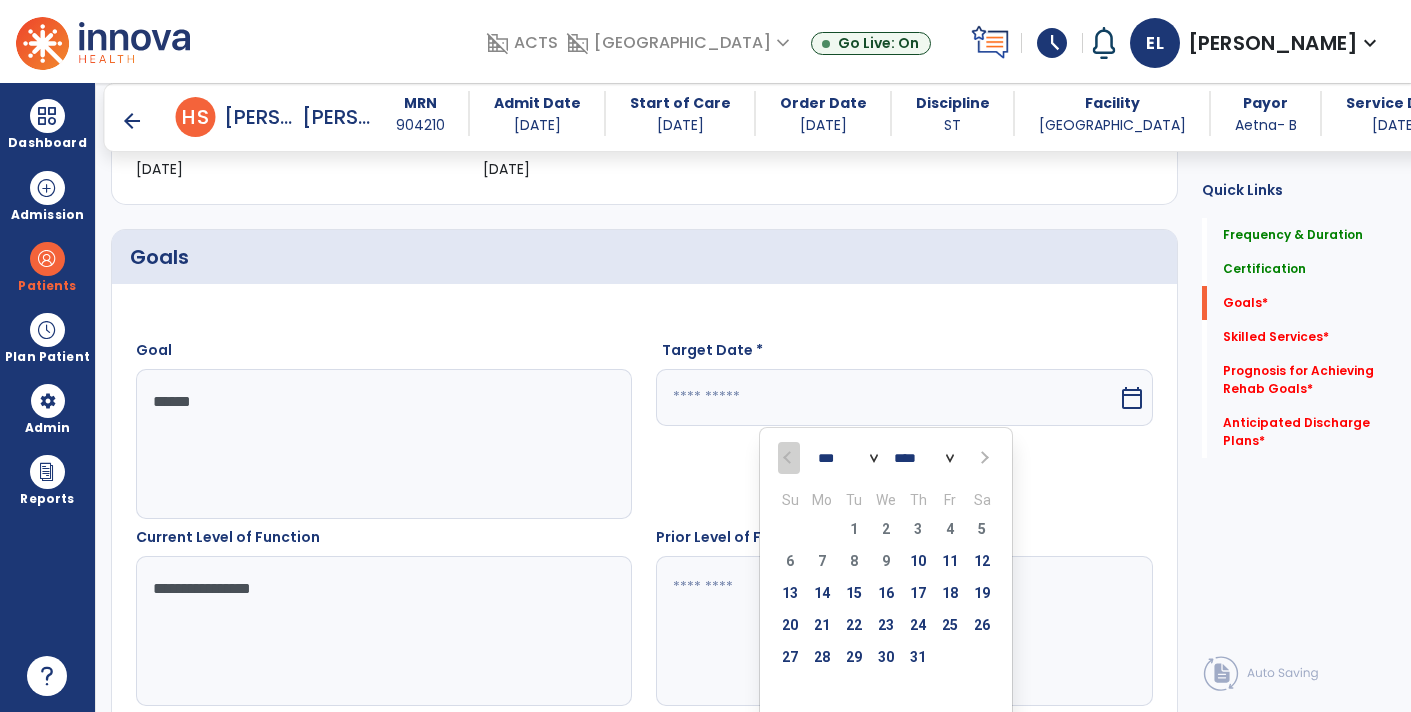 scroll, scrollTop: 762, scrollLeft: 0, axis: vertical 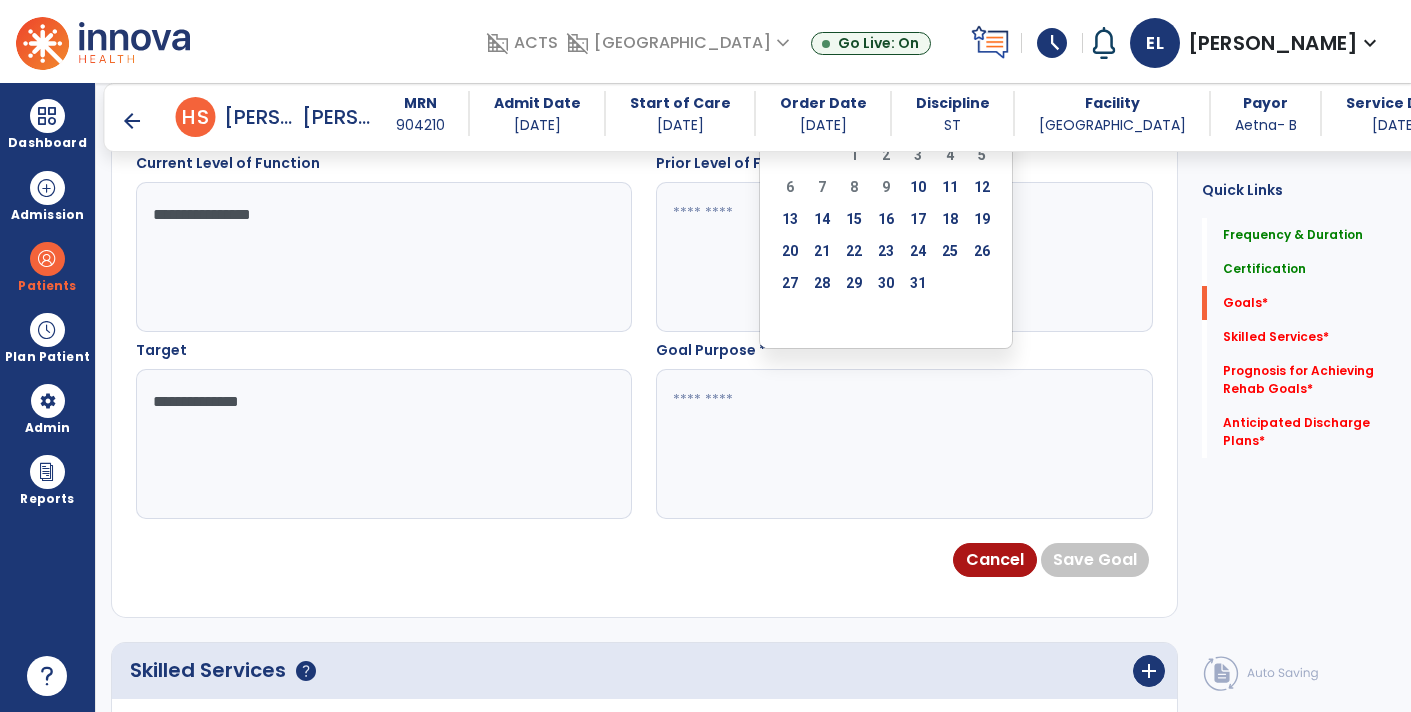 type on "**********" 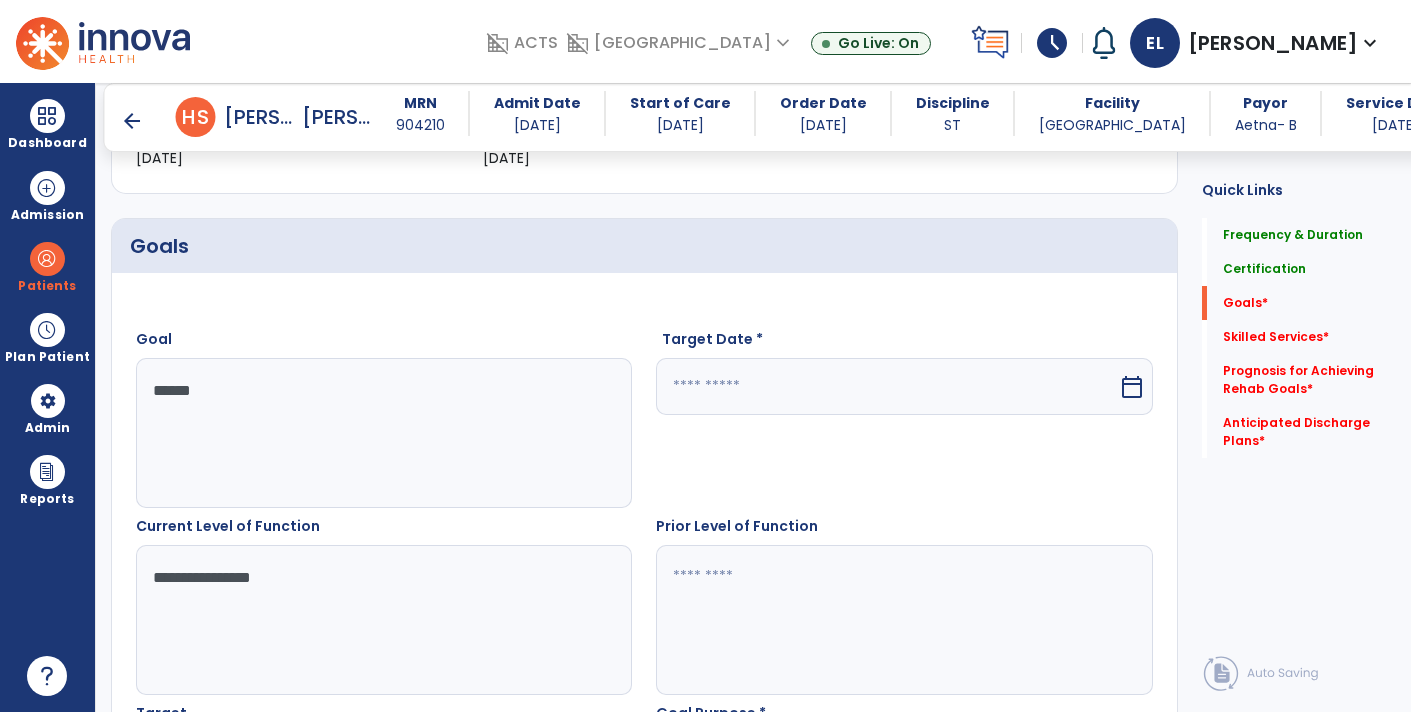 scroll, scrollTop: 398, scrollLeft: 0, axis: vertical 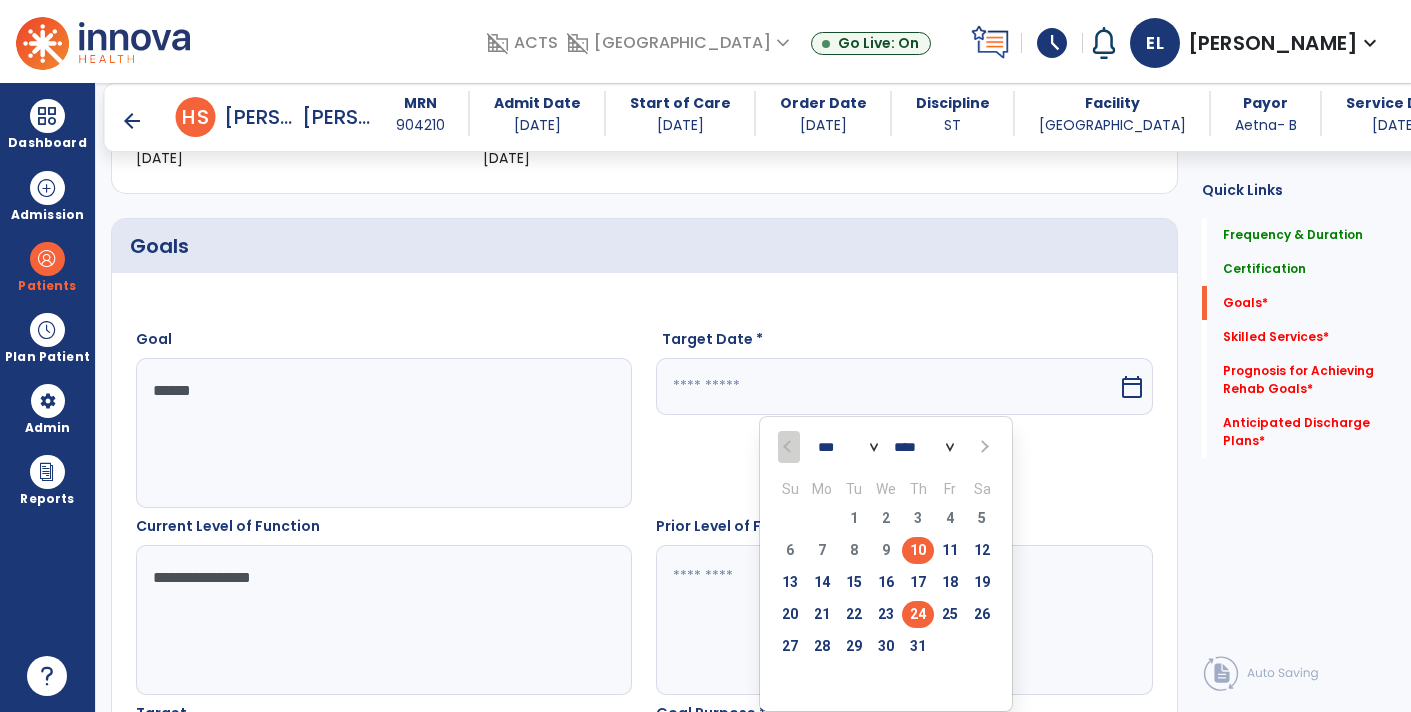 click on "24" at bounding box center (918, 614) 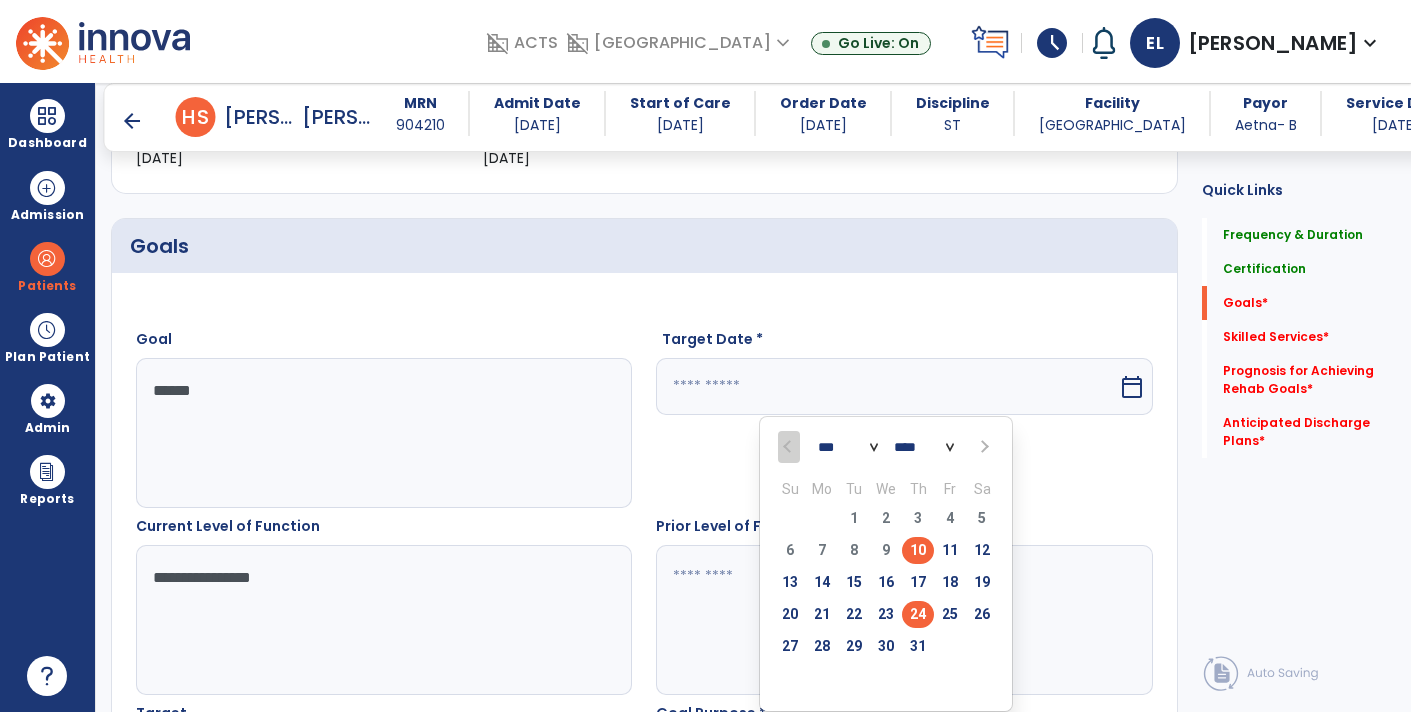 type on "*********" 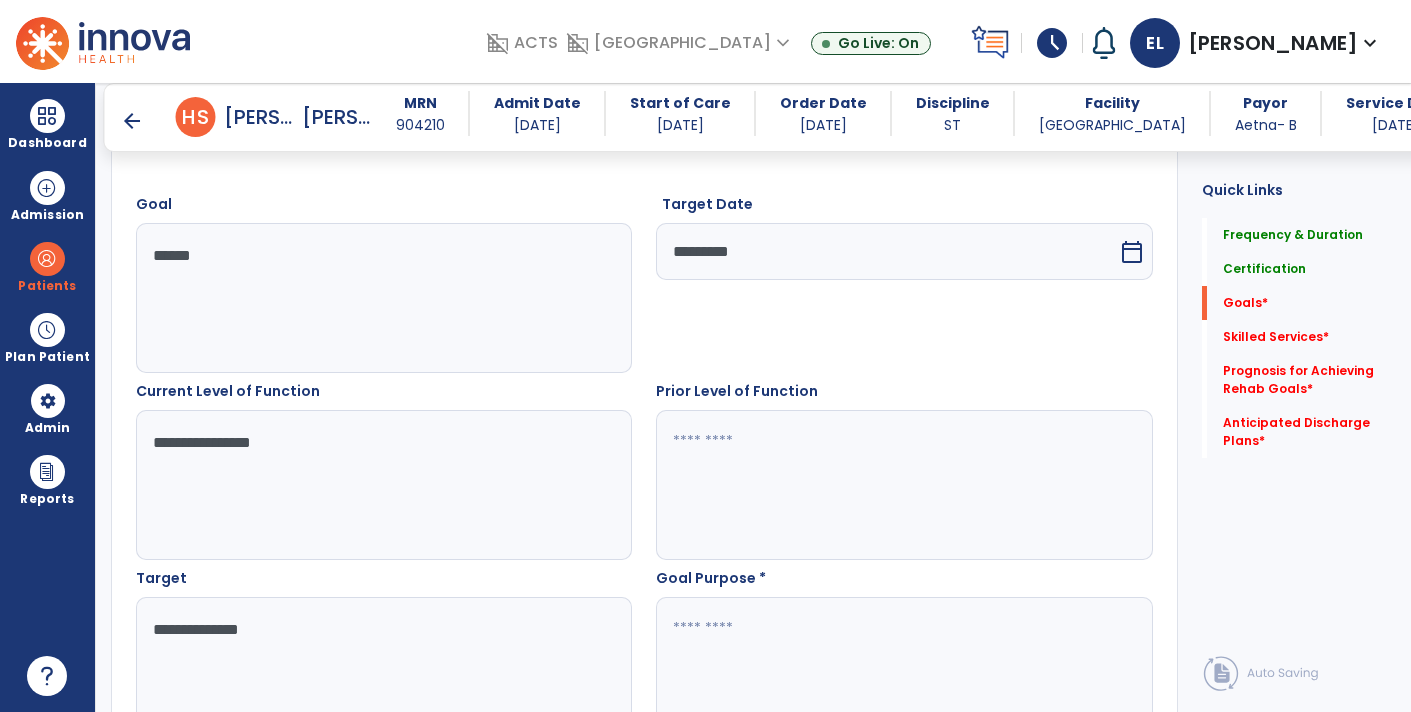 scroll, scrollTop: 573, scrollLeft: 0, axis: vertical 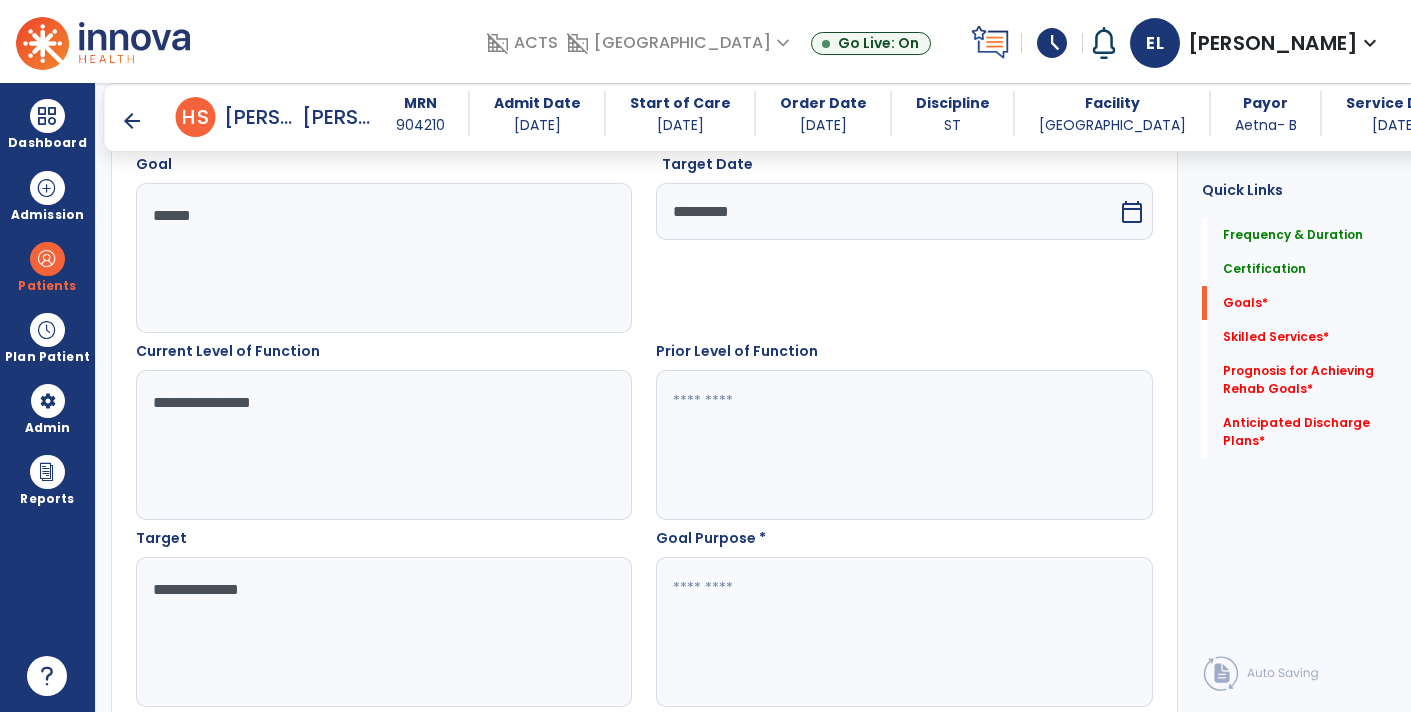 click at bounding box center [903, 632] 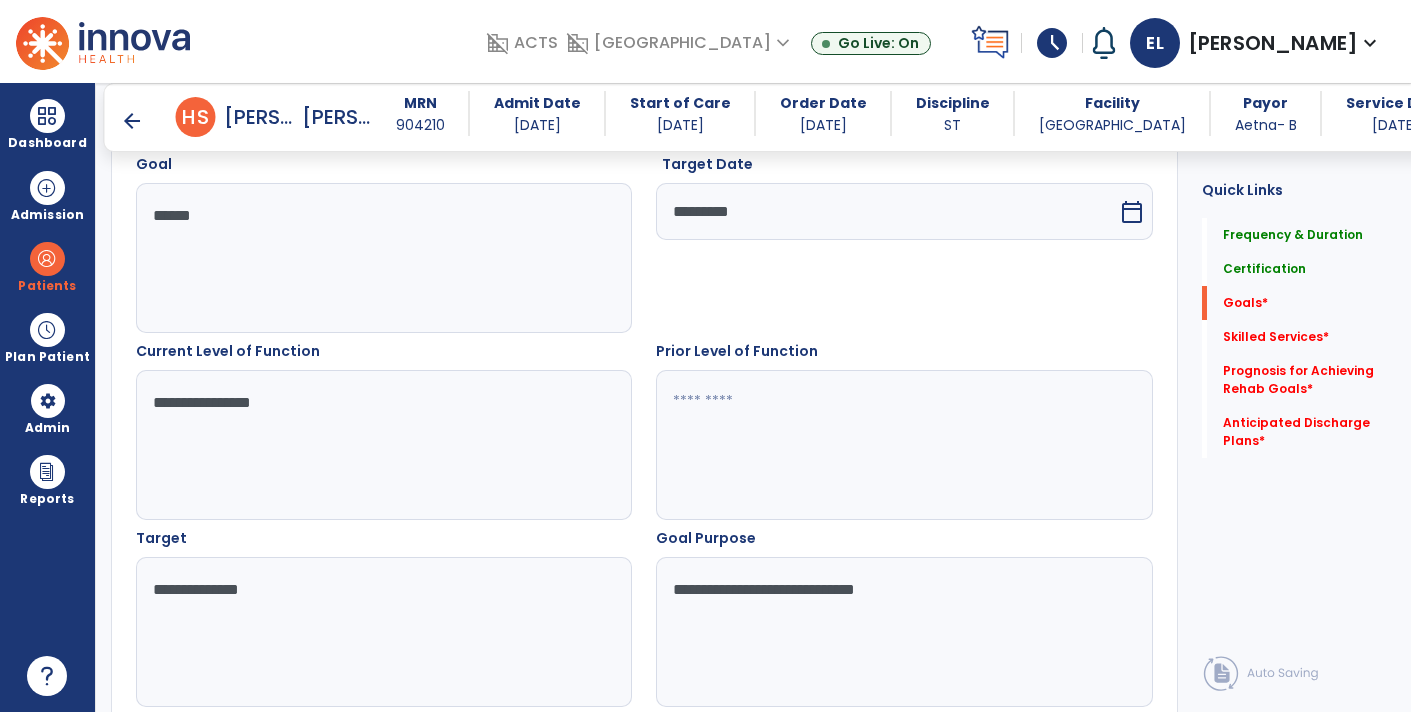 type on "**********" 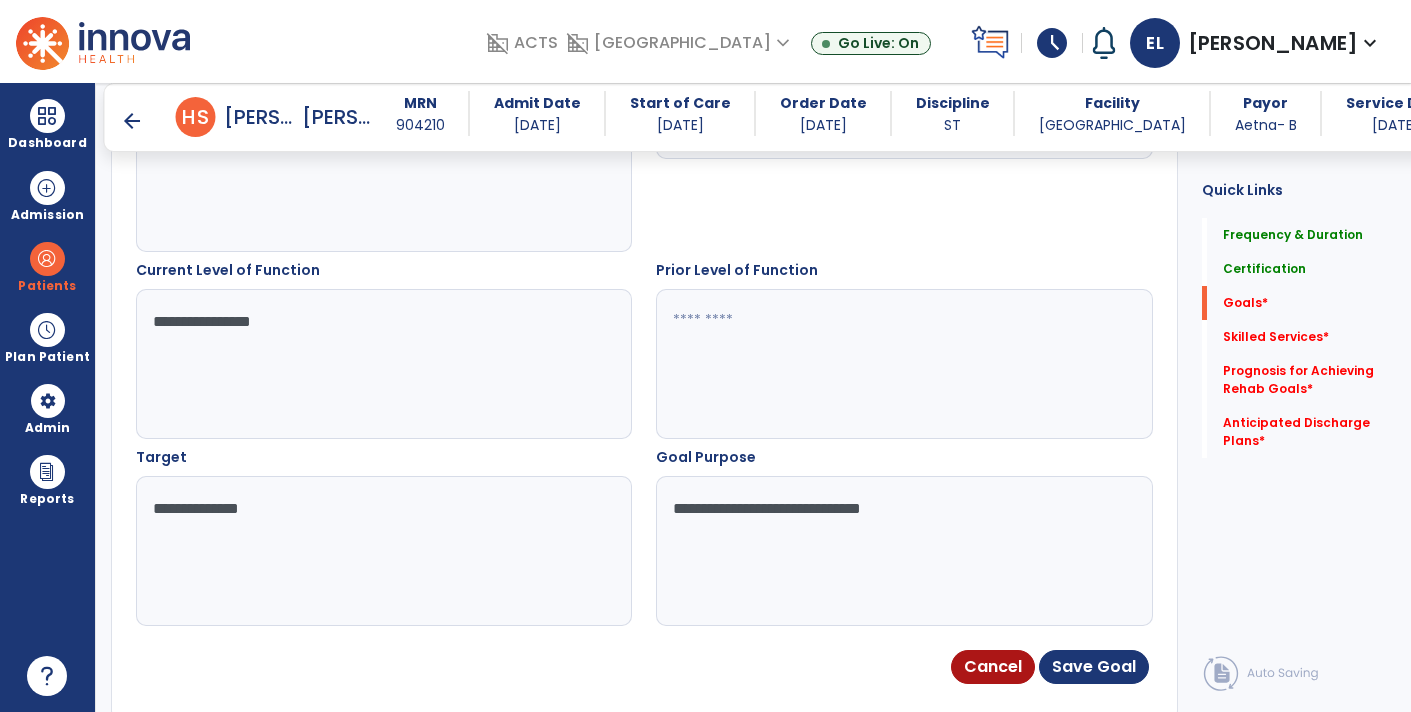 scroll, scrollTop: 700, scrollLeft: 0, axis: vertical 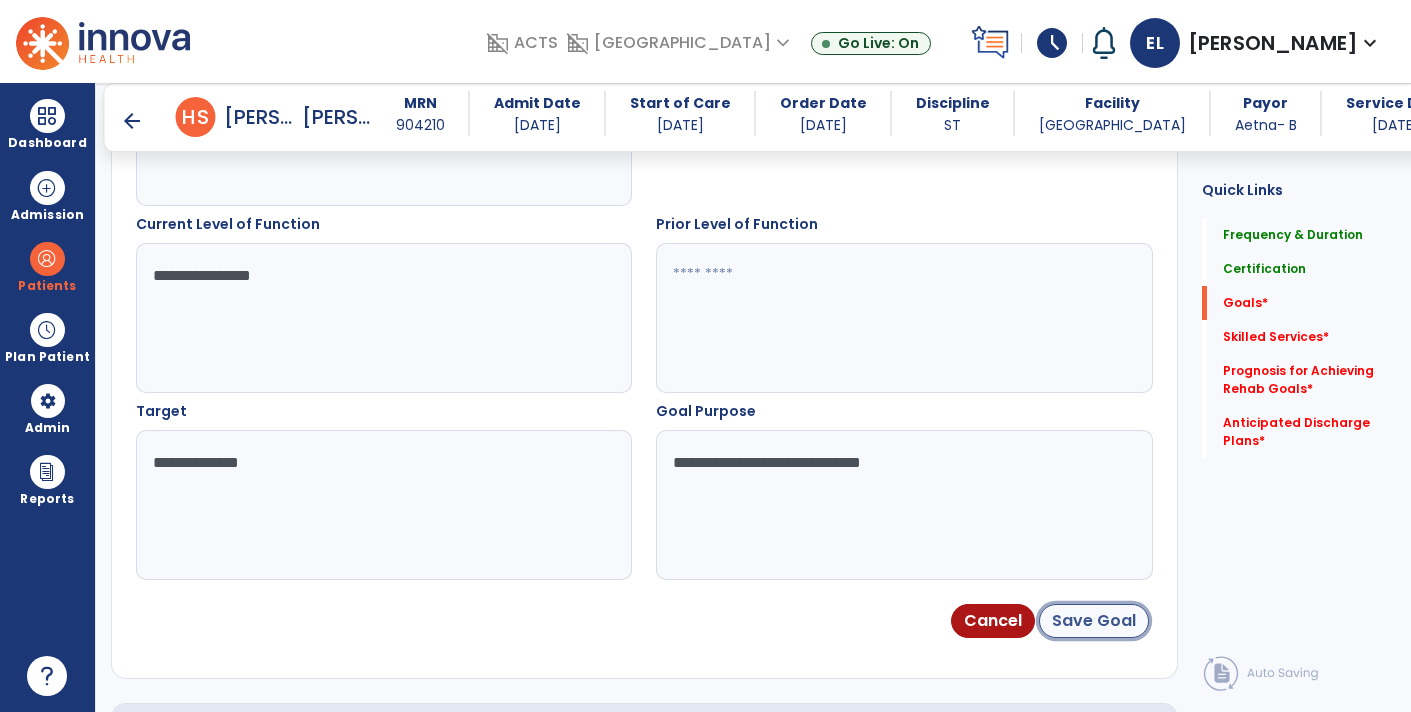 click on "Save Goal" at bounding box center (1094, 621) 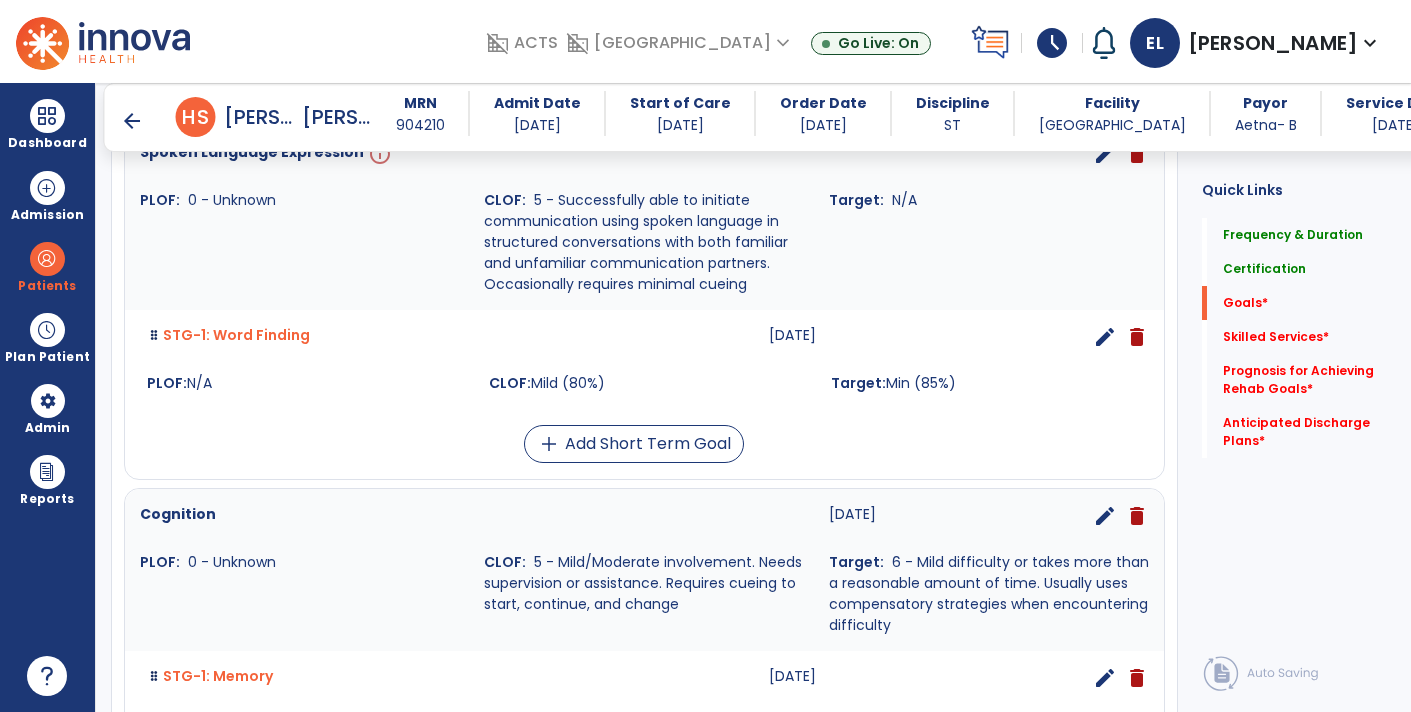 scroll, scrollTop: 576, scrollLeft: 0, axis: vertical 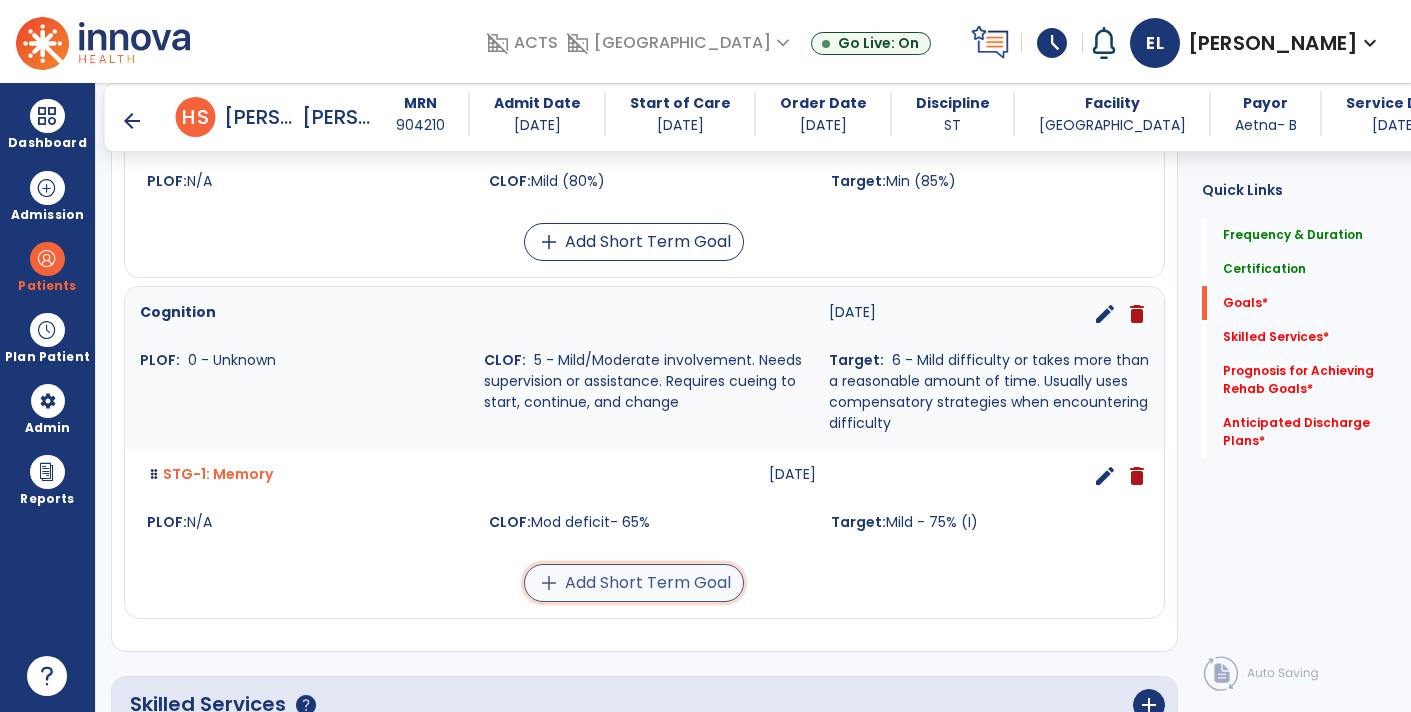 click on "add  Add Short Term Goal" at bounding box center (634, 583) 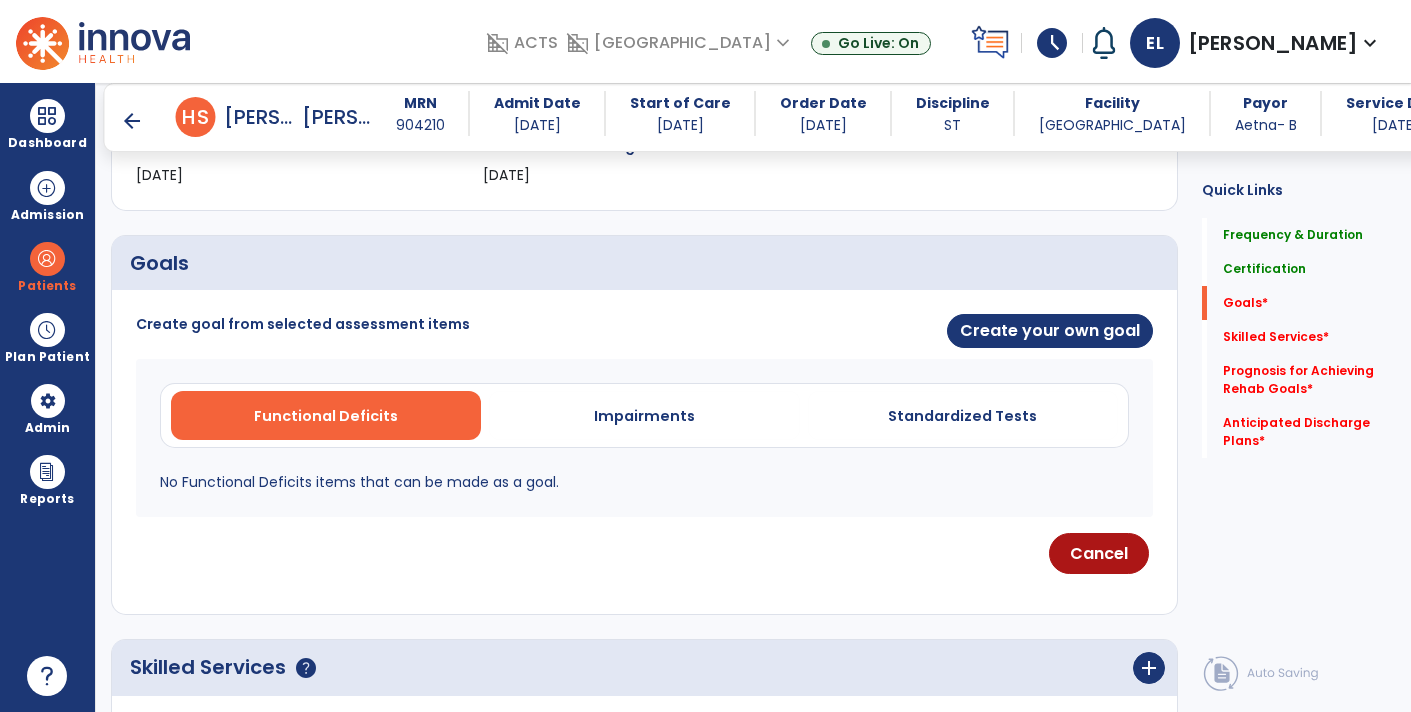 scroll, scrollTop: 380, scrollLeft: 0, axis: vertical 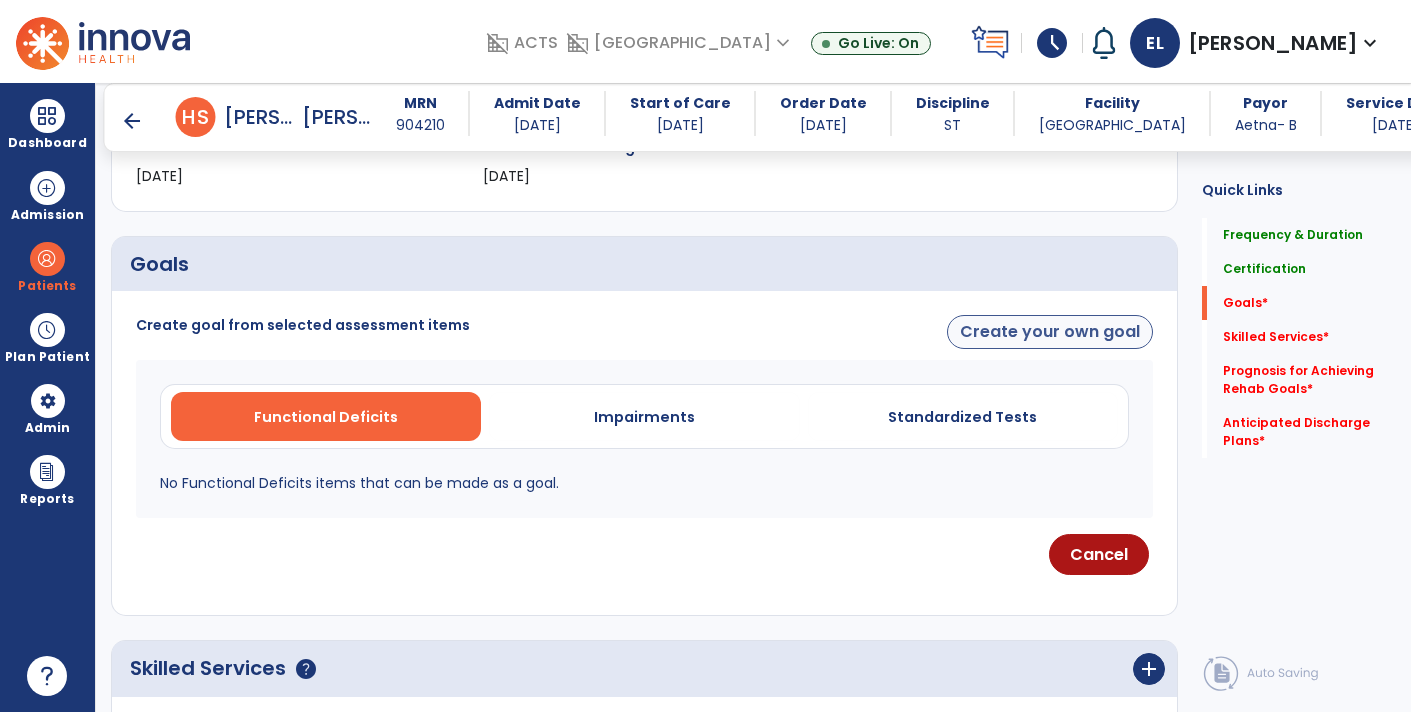 click on "Create your own goal" at bounding box center (1050, 332) 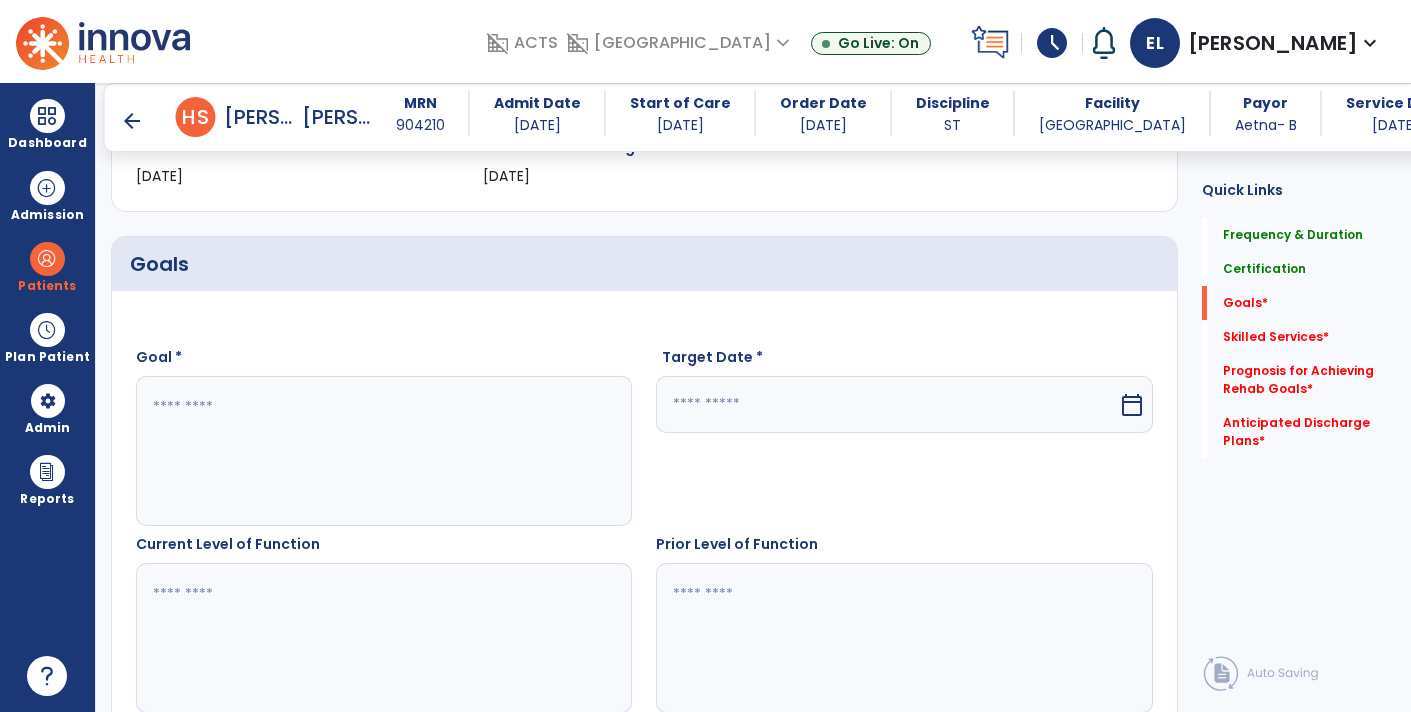 click at bounding box center [383, 451] 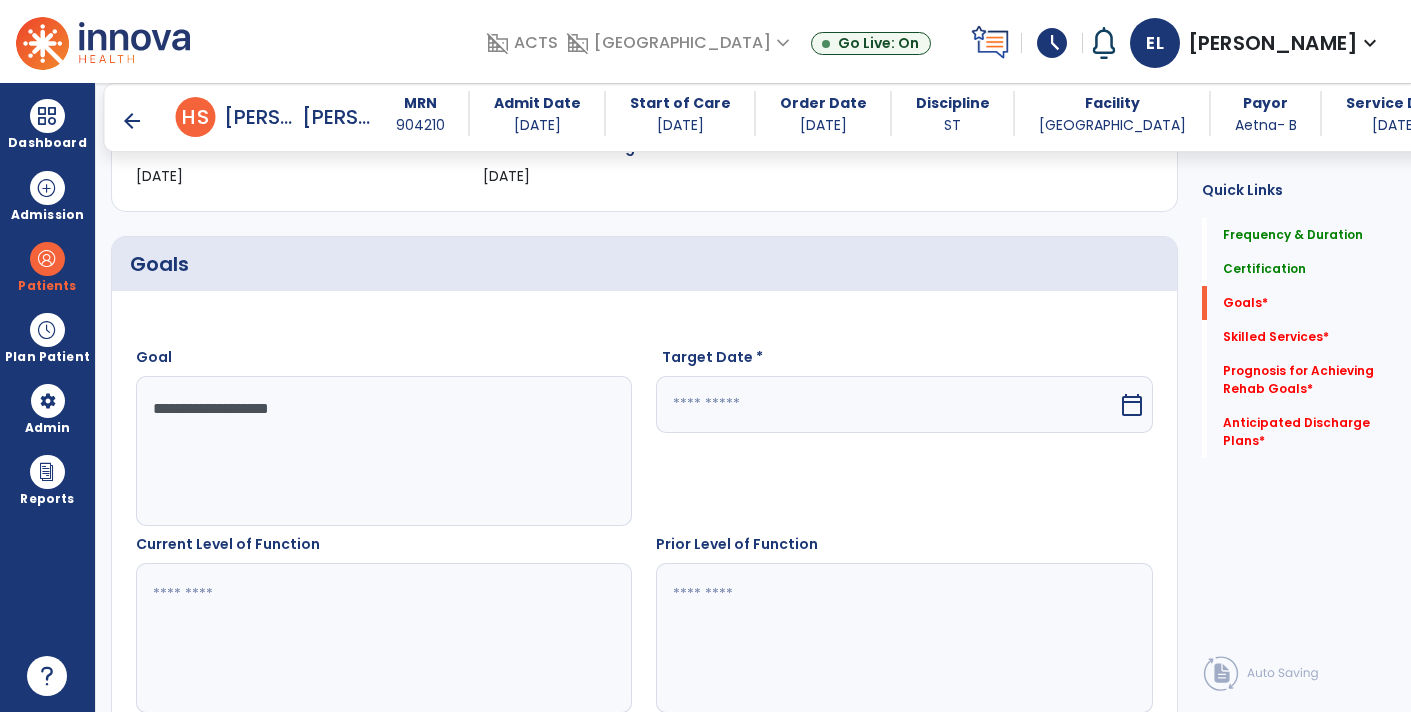 type on "**********" 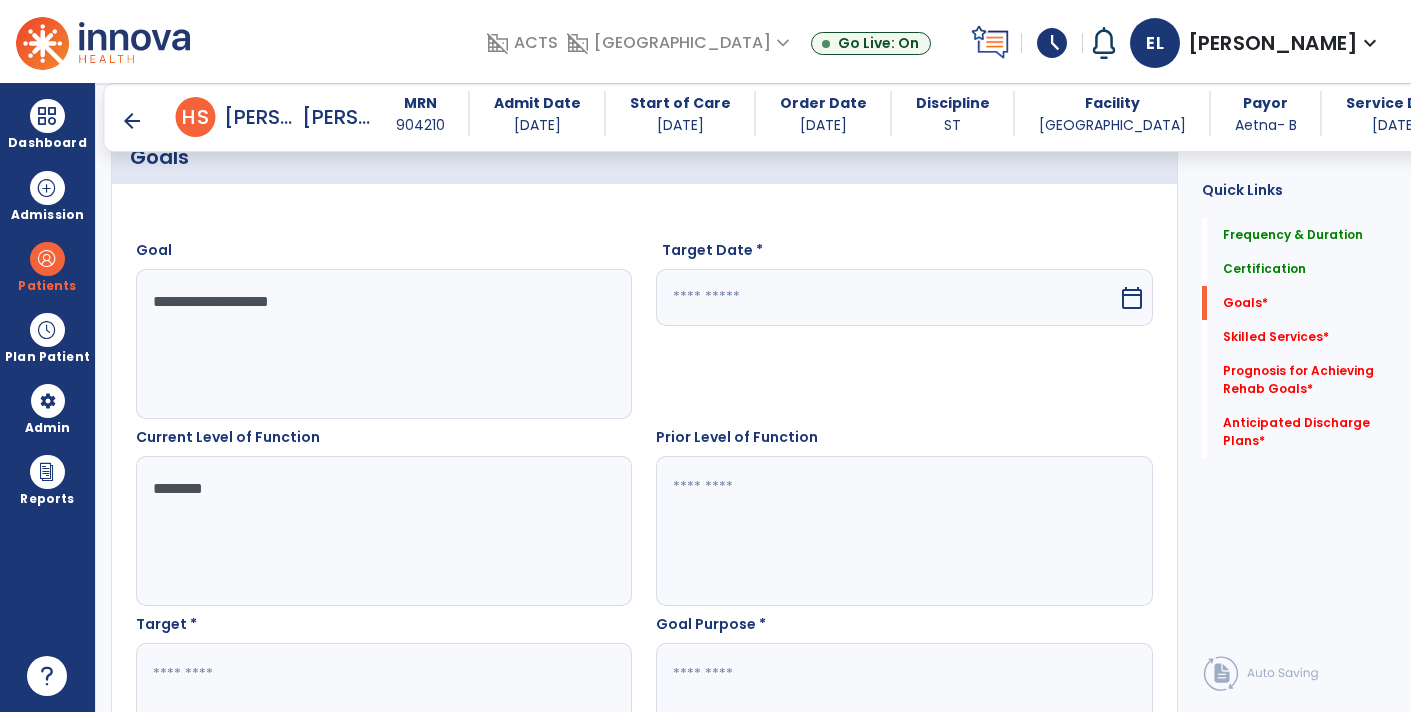 scroll, scrollTop: 567, scrollLeft: 0, axis: vertical 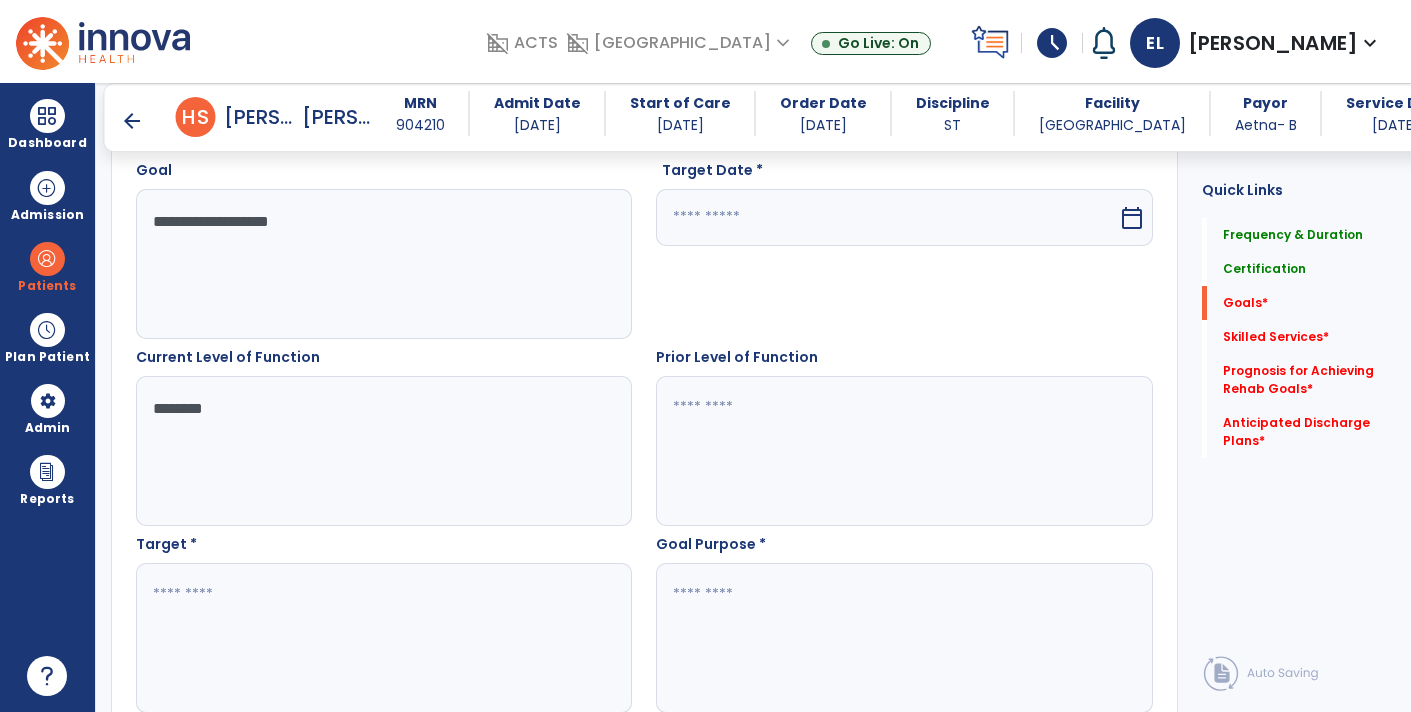 click at bounding box center [383, 638] 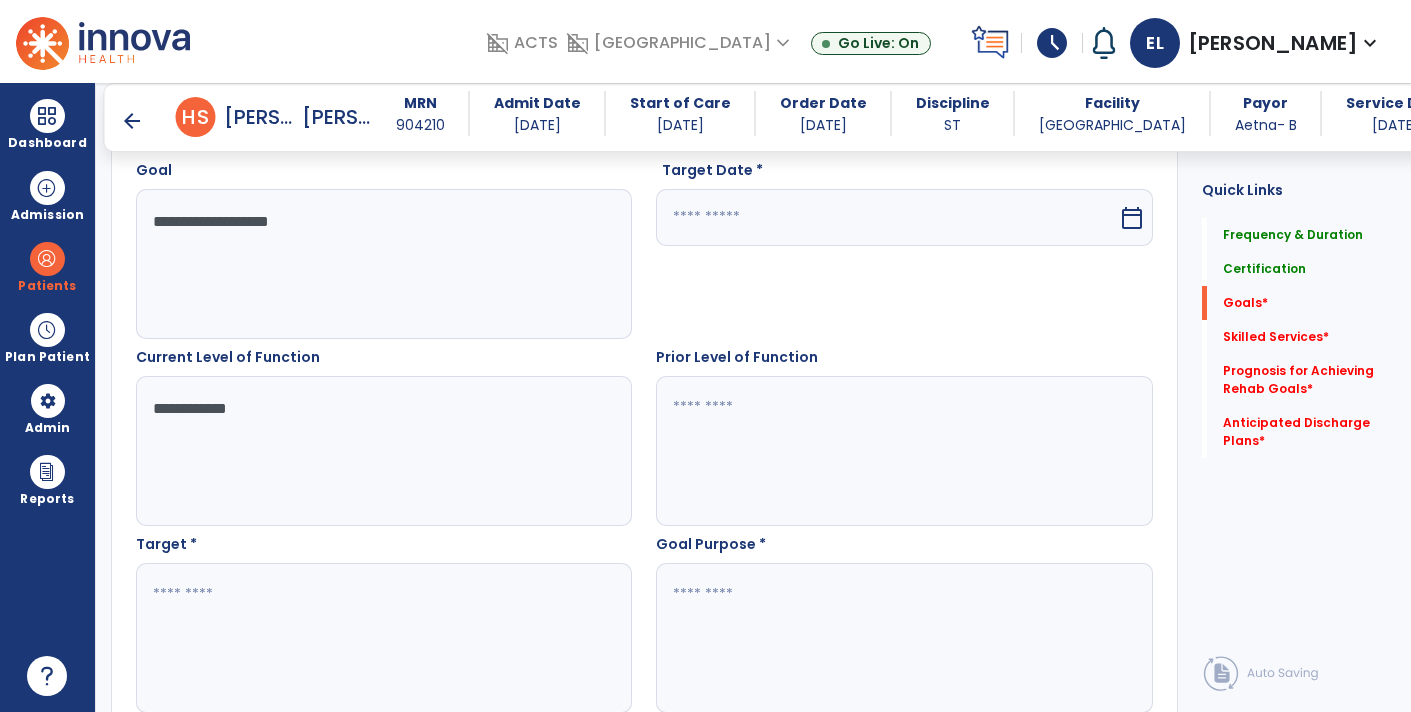 type on "**********" 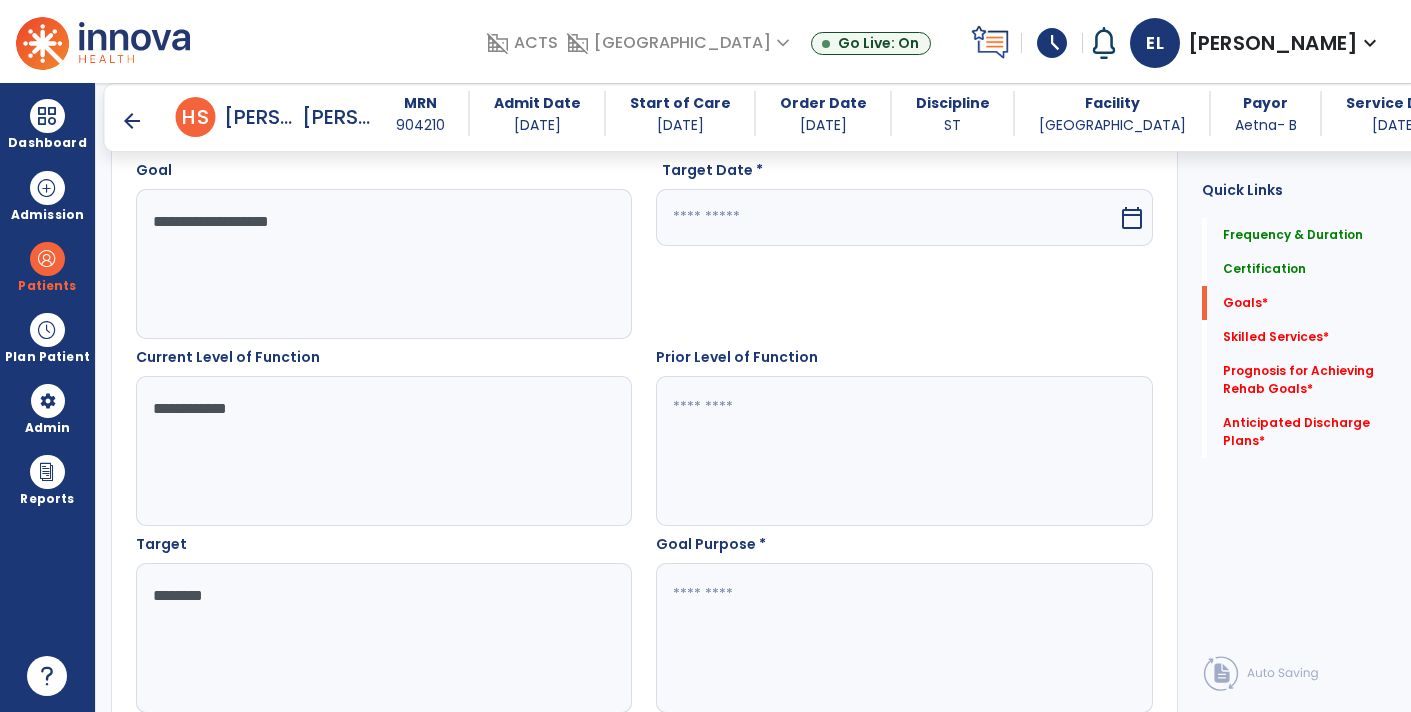 type on "********" 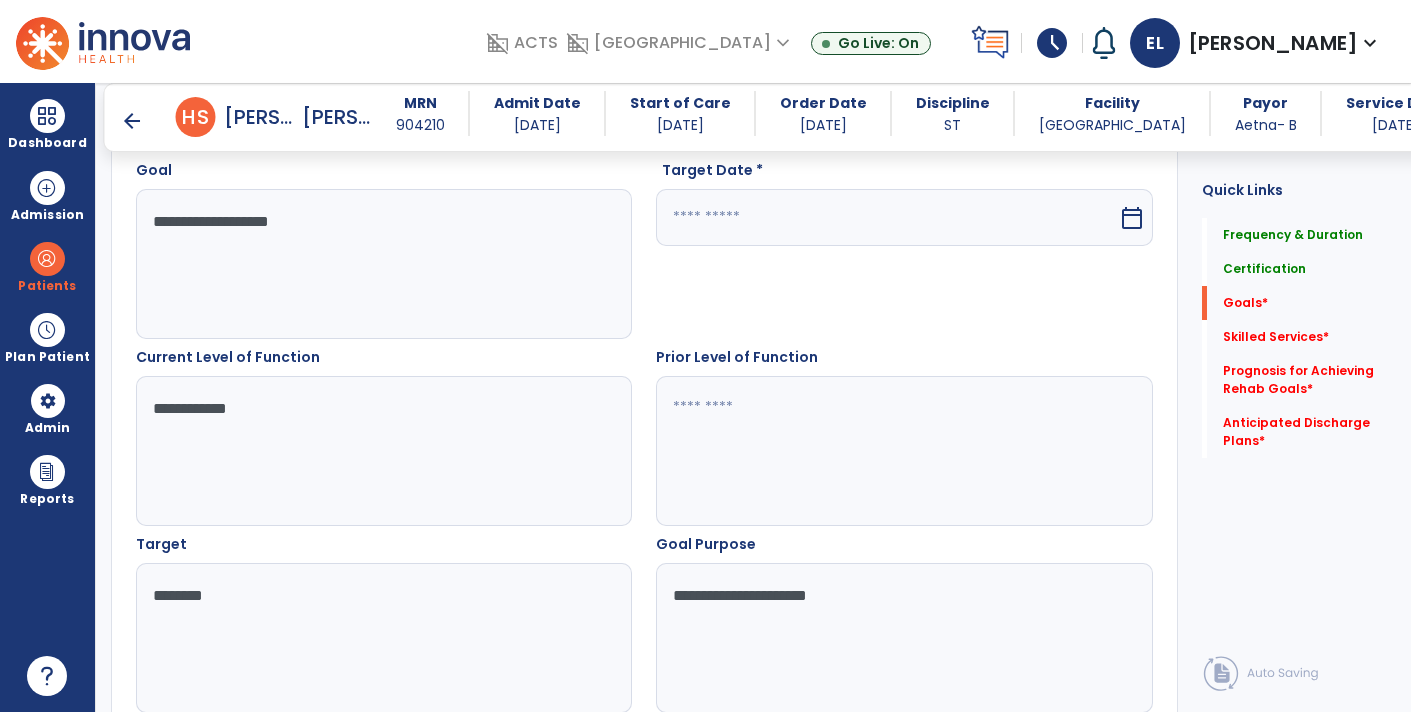 type on "**********" 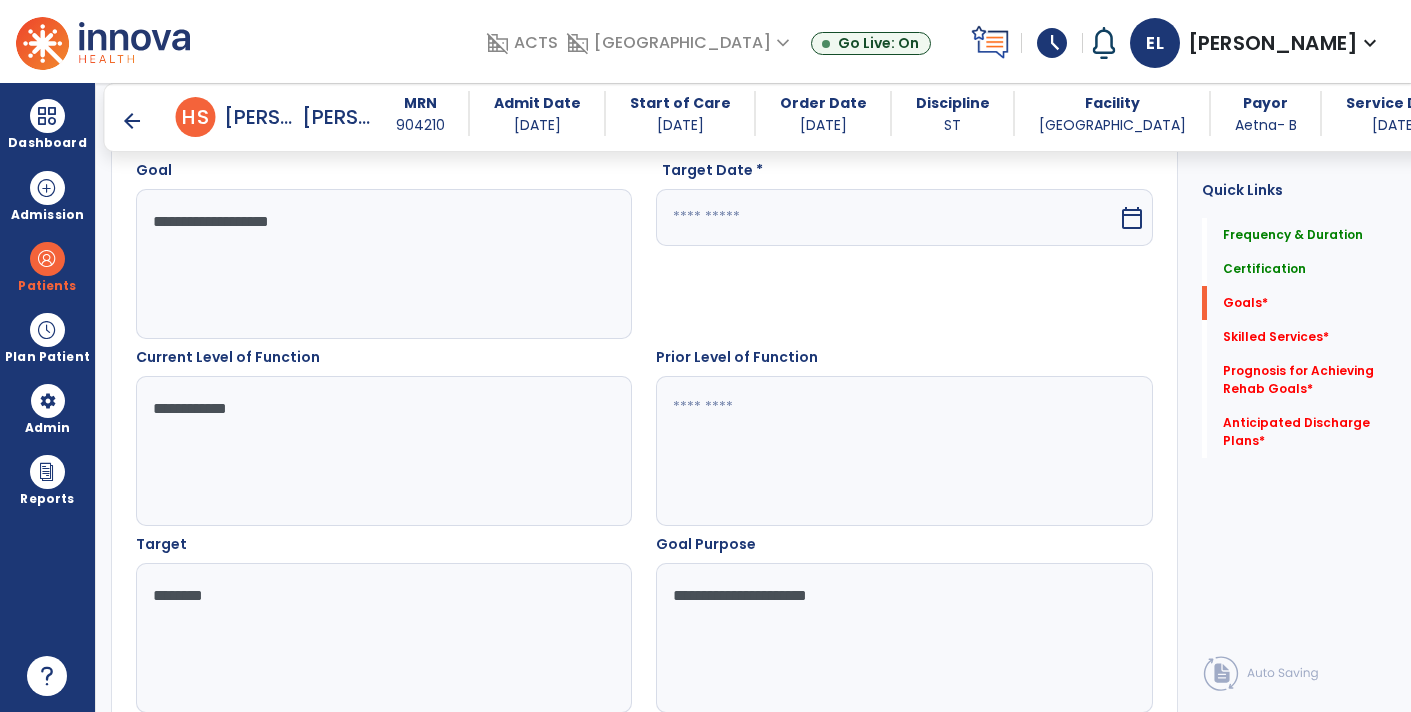 click at bounding box center [886, 217] 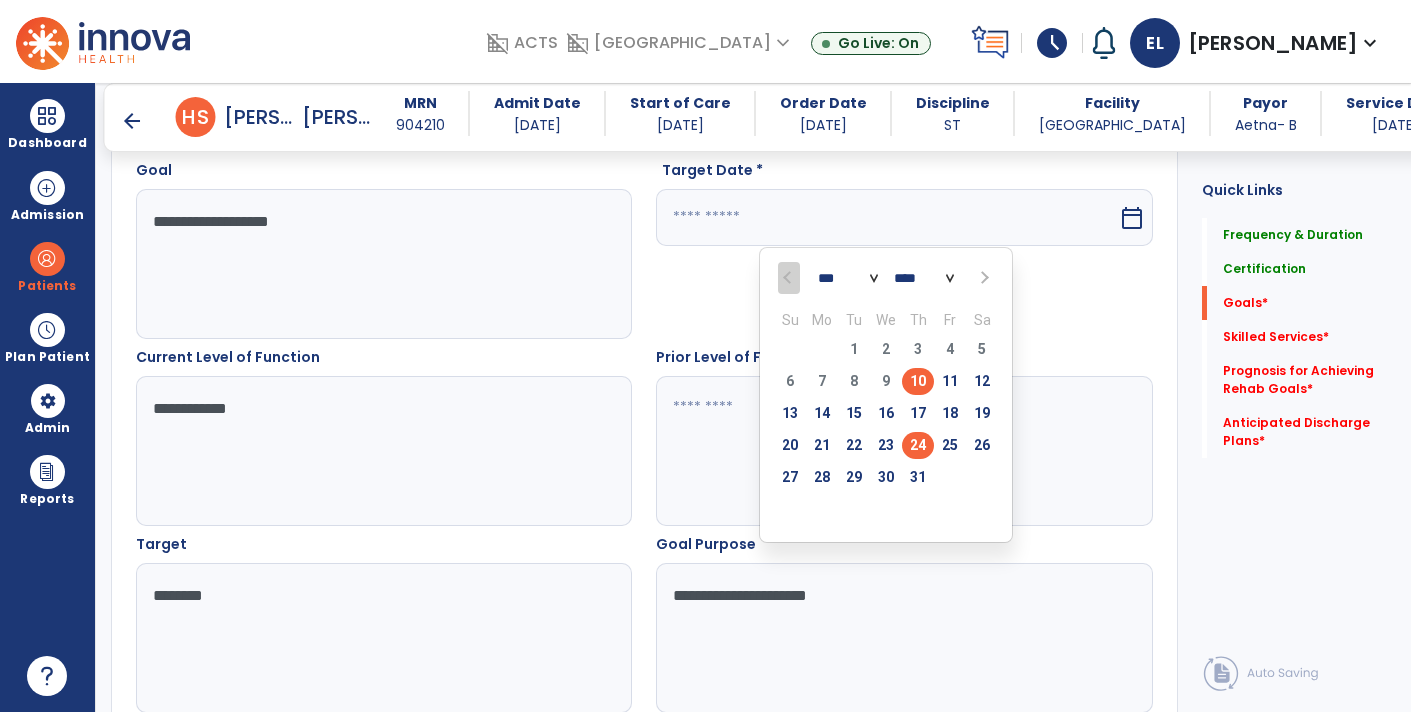click on "24" at bounding box center [918, 445] 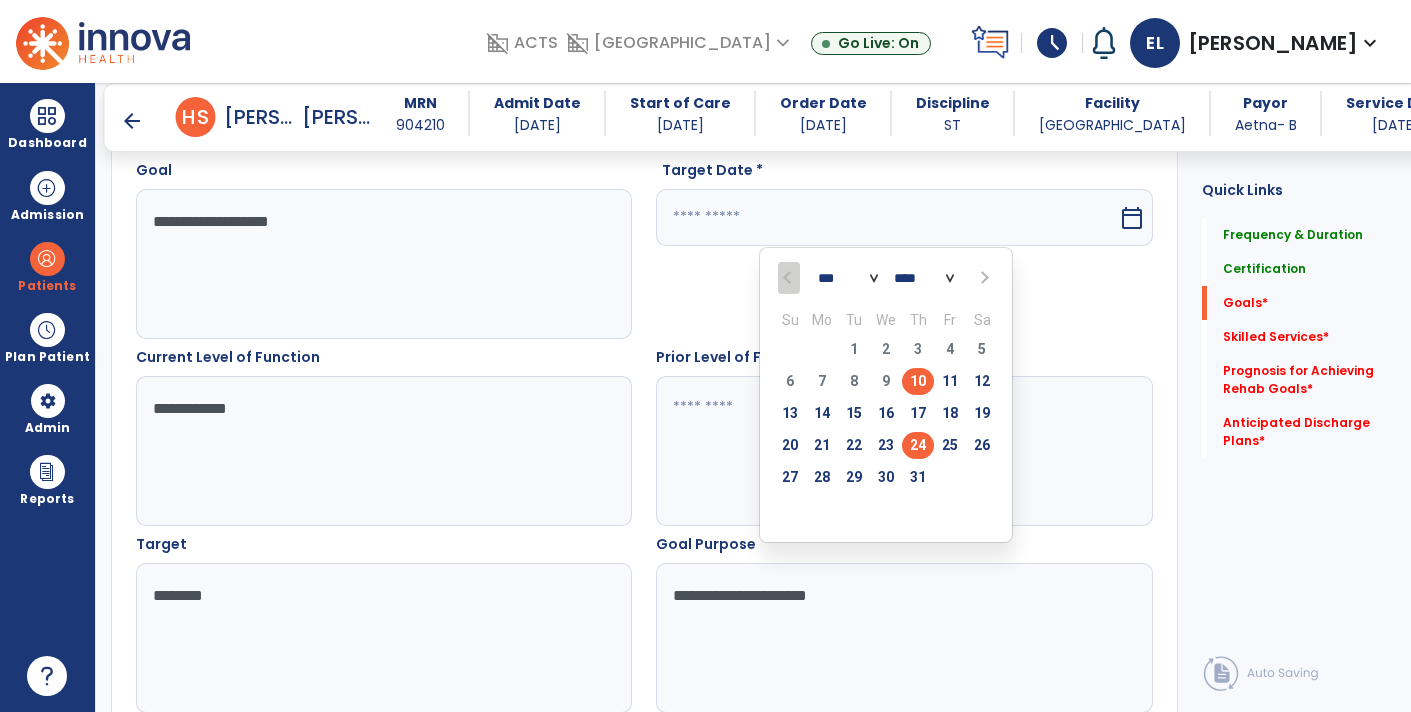 type on "*********" 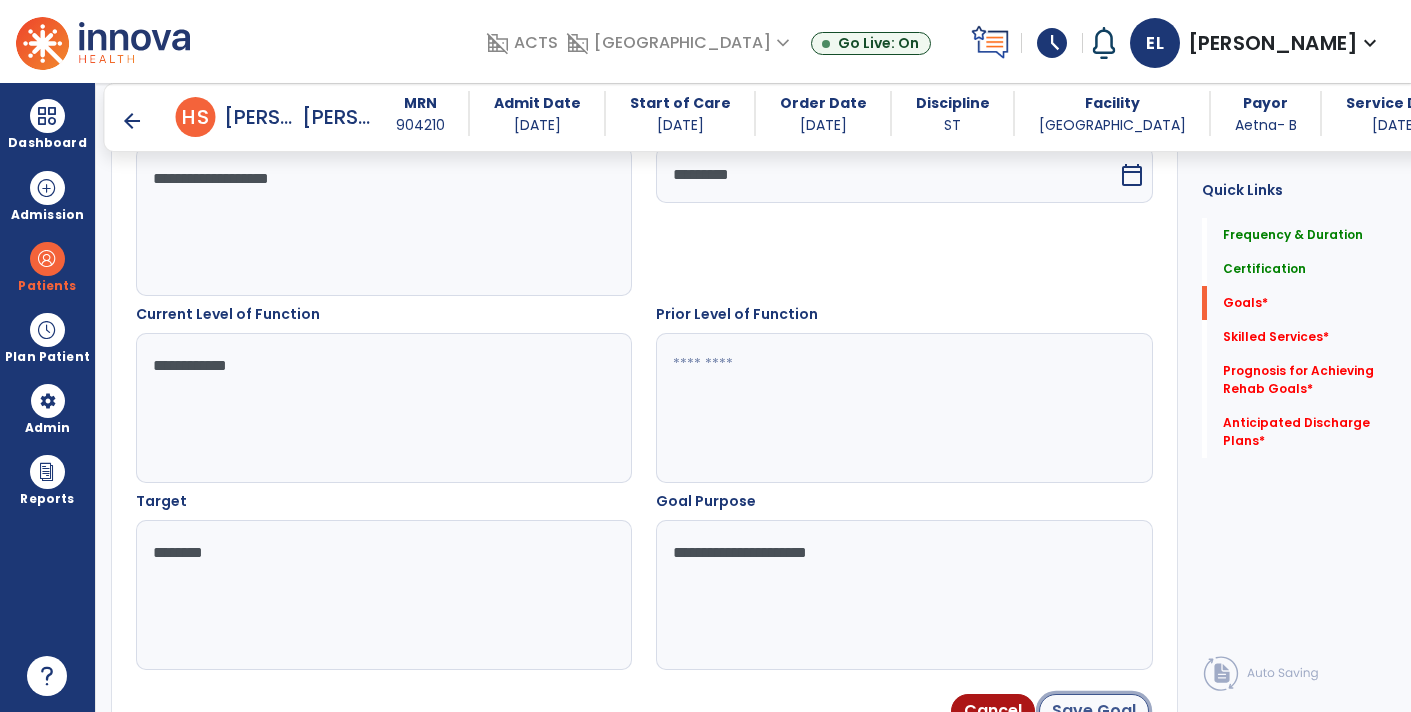 click on "Save Goal" at bounding box center [1094, 711] 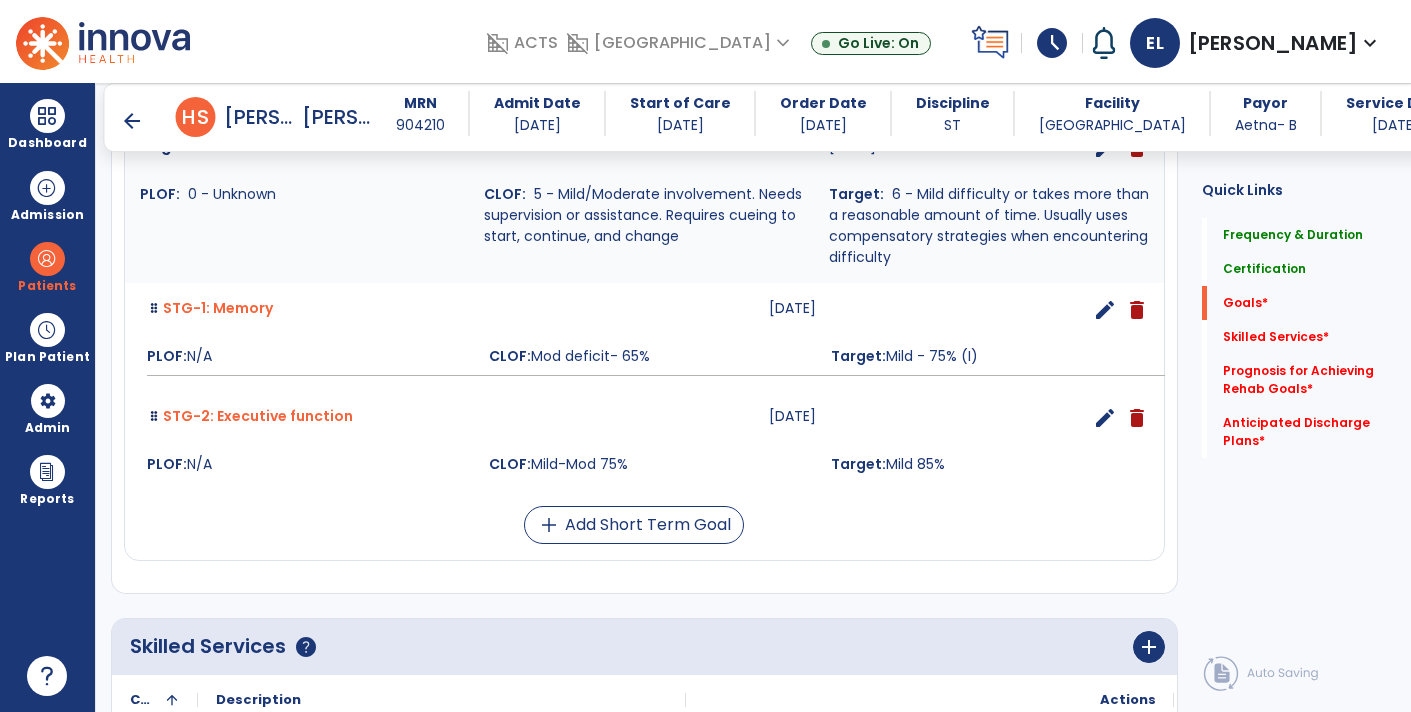 scroll, scrollTop: 941, scrollLeft: 0, axis: vertical 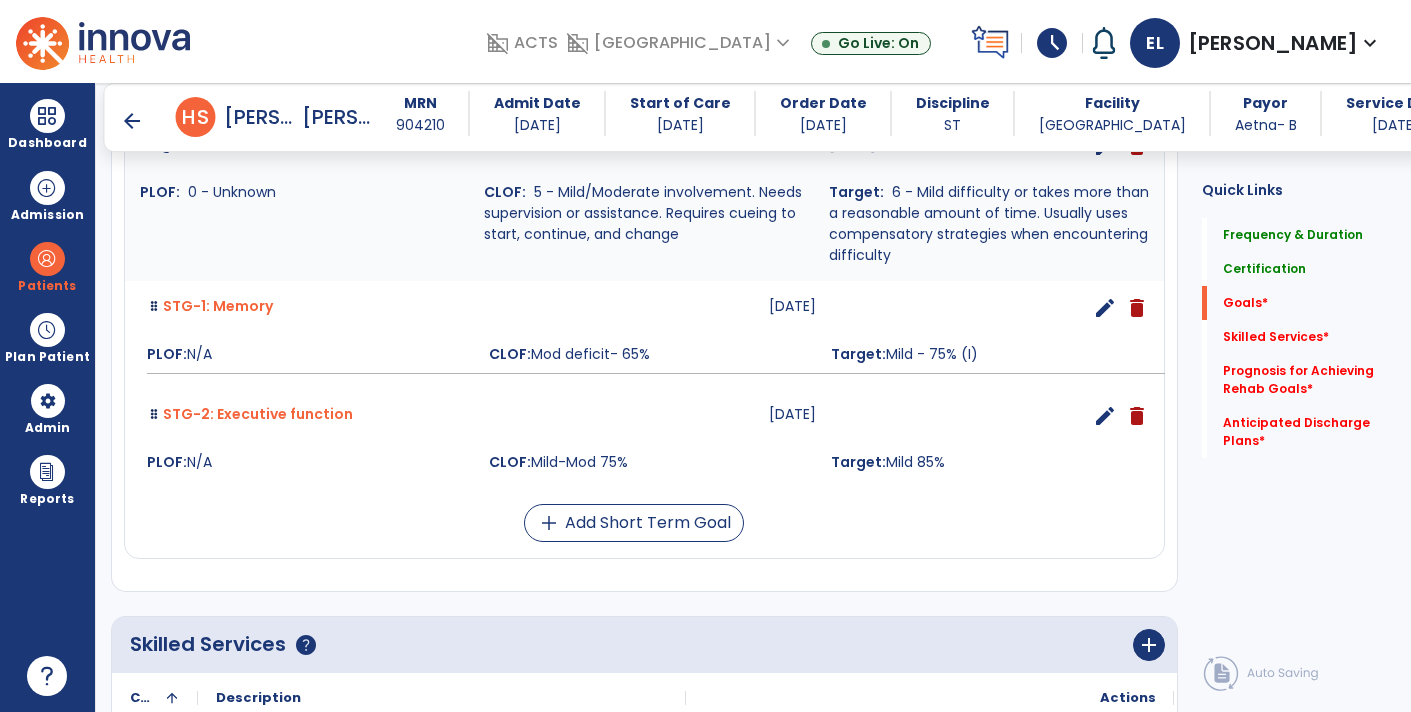 click on "add  Add Short Term Goal" at bounding box center [634, 523] 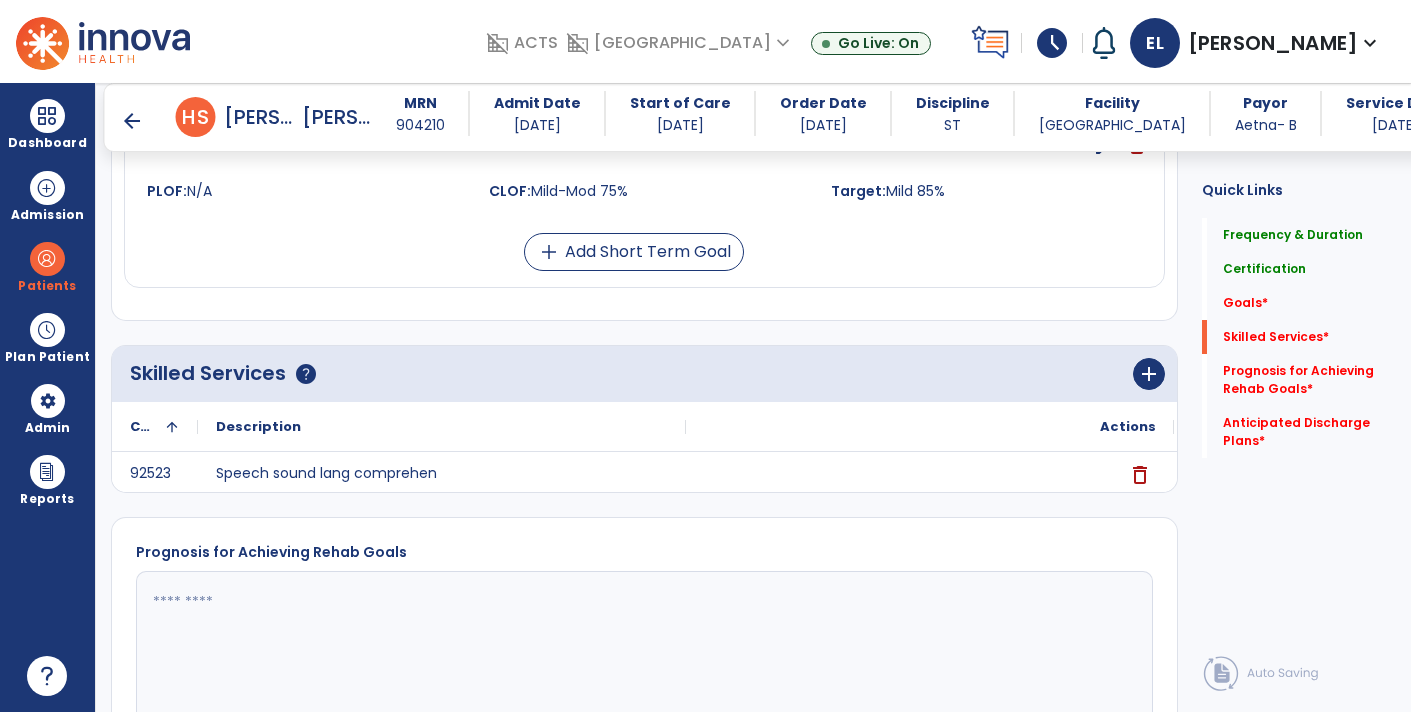 scroll, scrollTop: 1224, scrollLeft: 0, axis: vertical 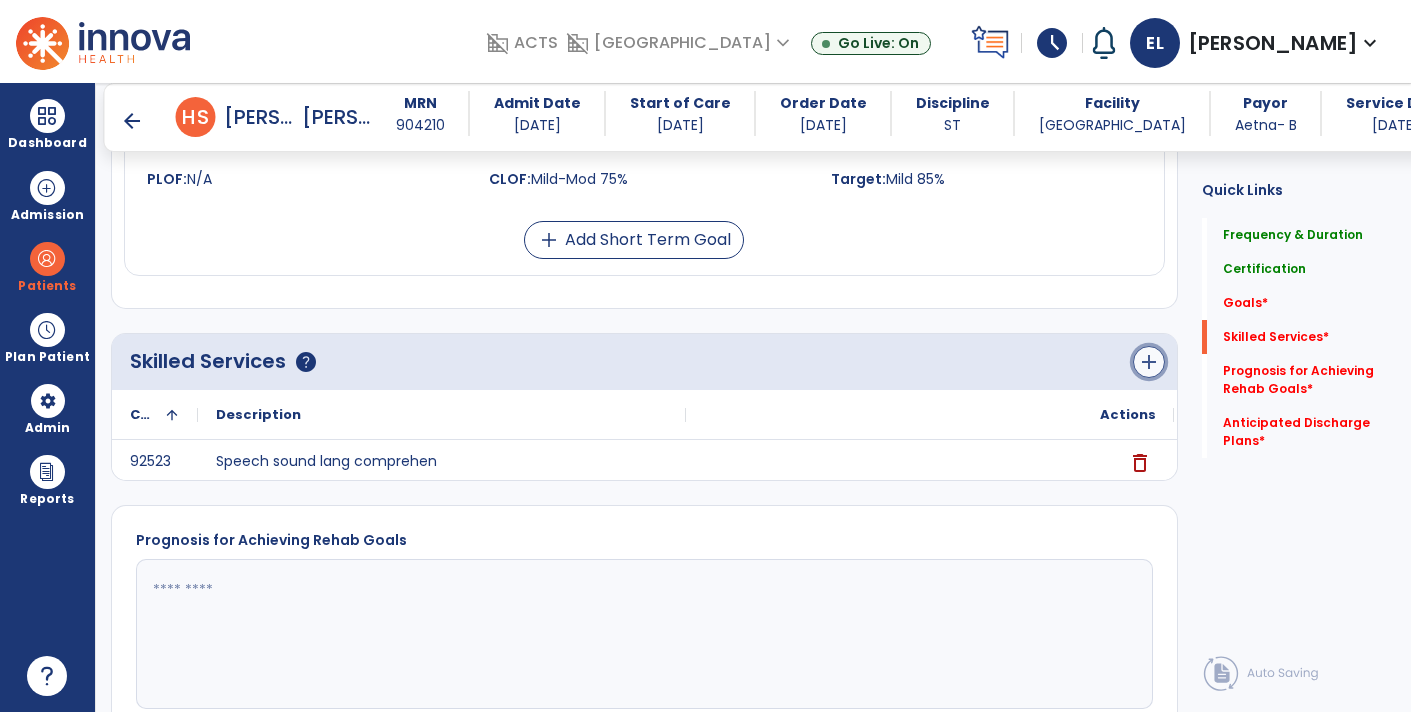 click on "add" 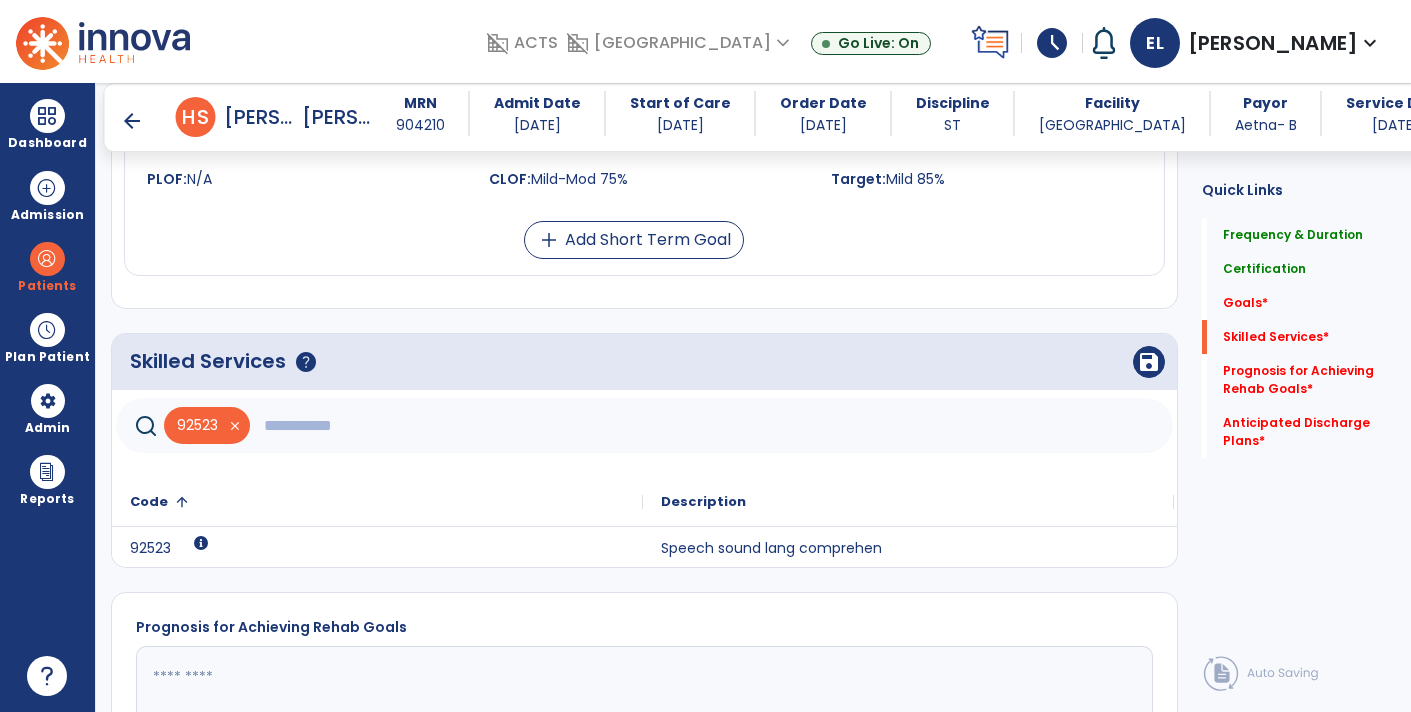 click 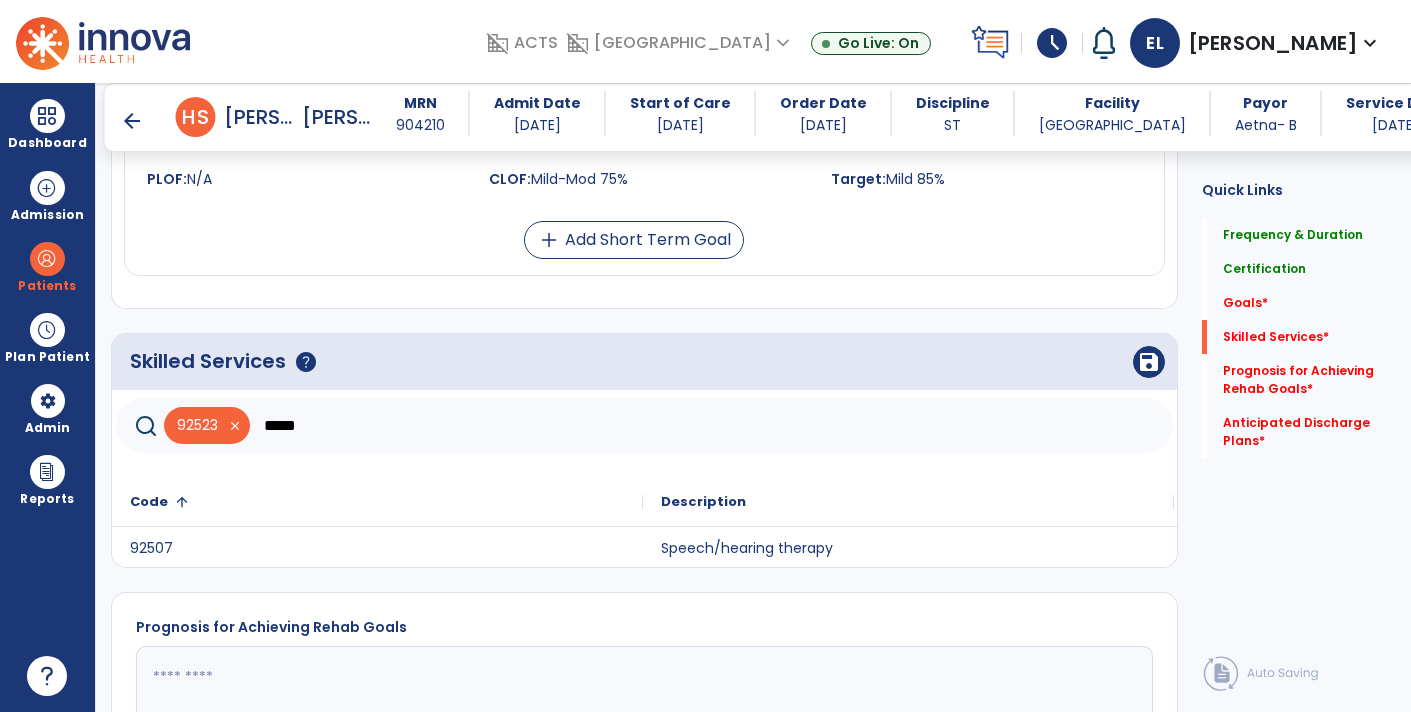 type on "*****" 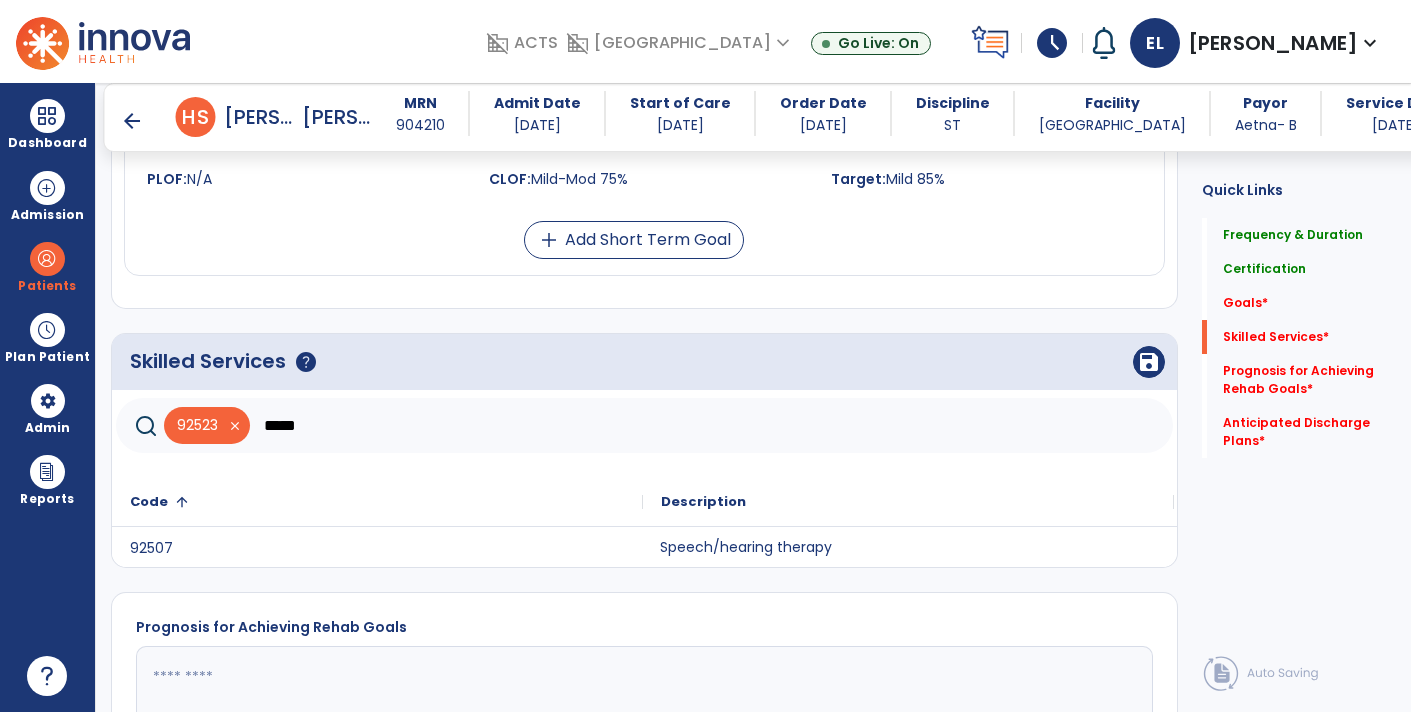 click on "Speech/hearing therapy" 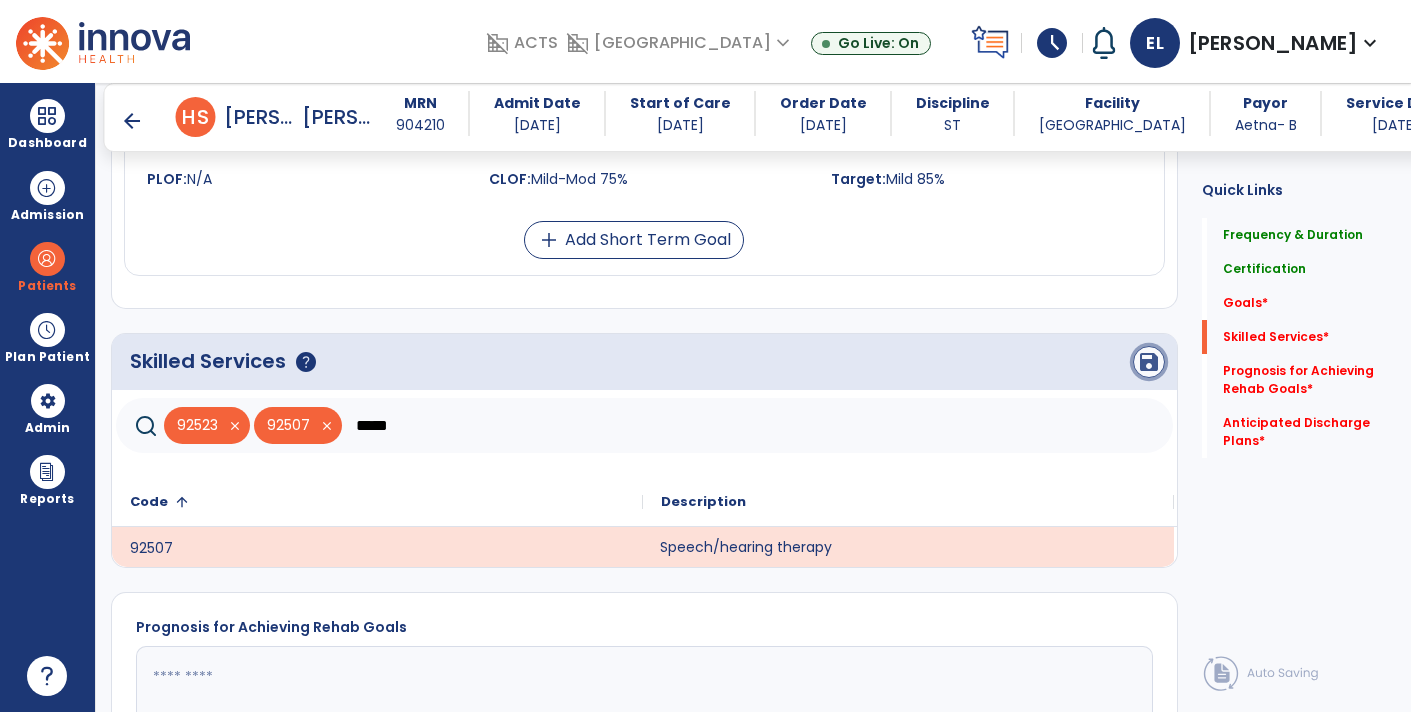 click on "save" 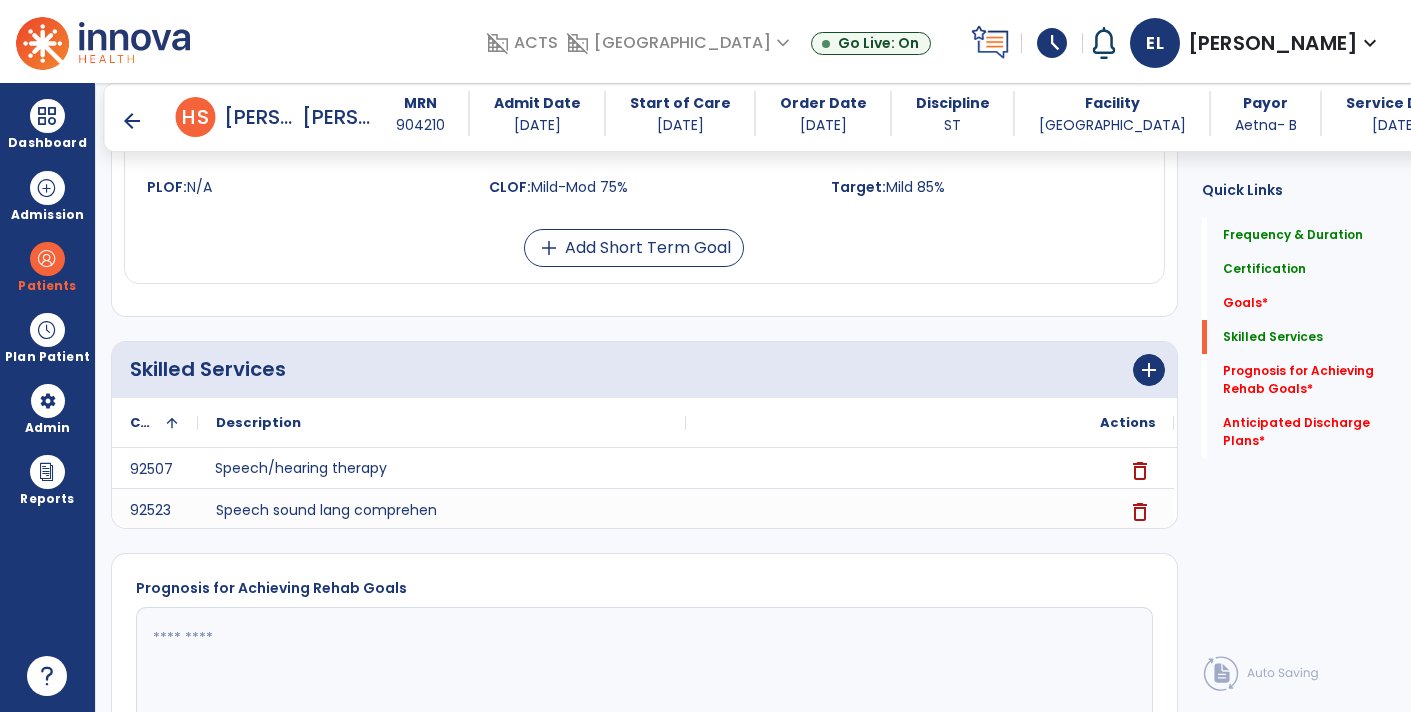 scroll, scrollTop: 1247, scrollLeft: 0, axis: vertical 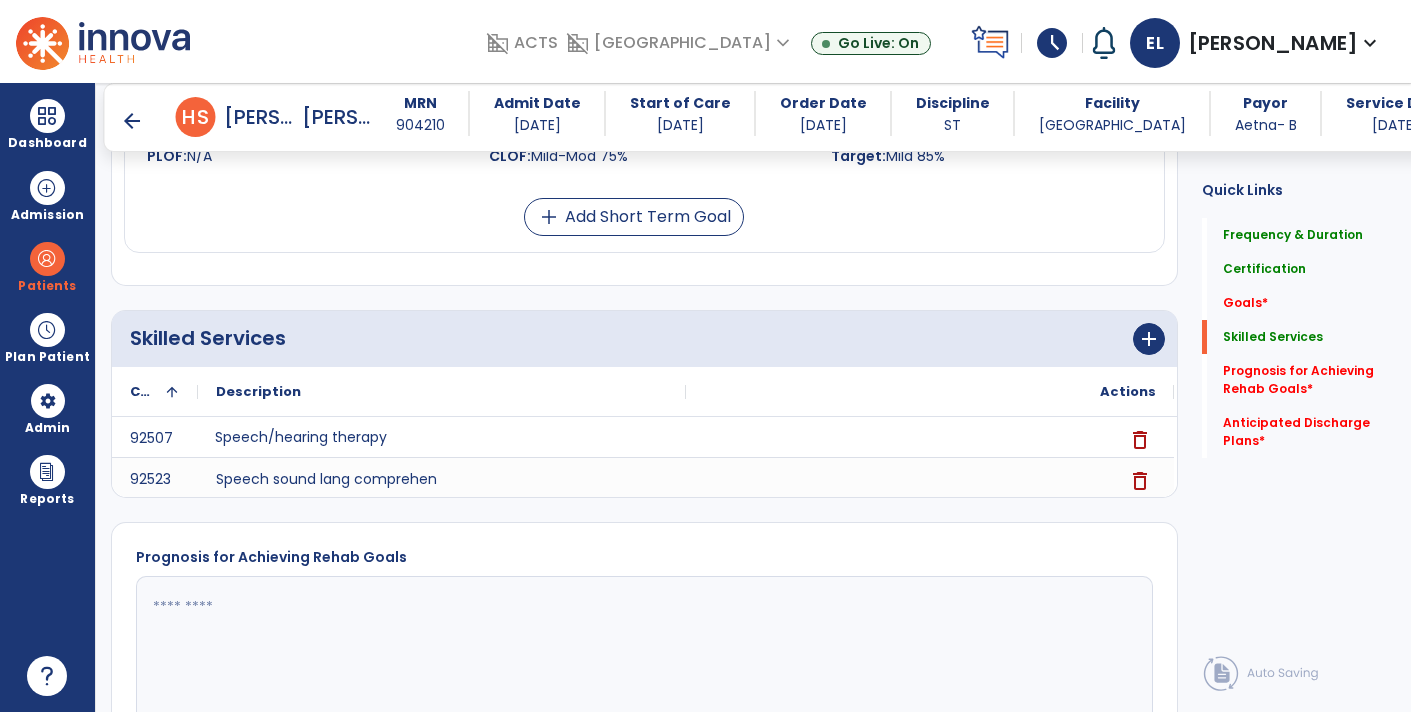 click 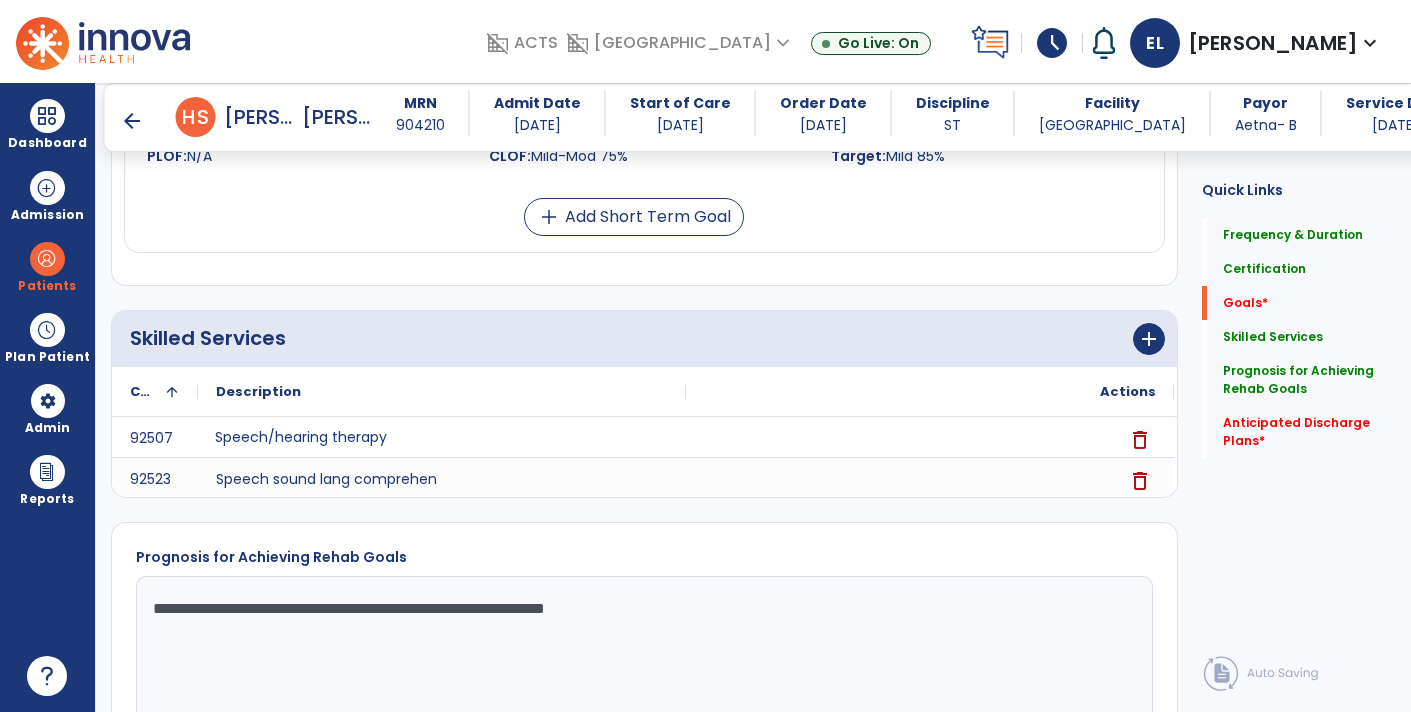 scroll, scrollTop: 438, scrollLeft: 0, axis: vertical 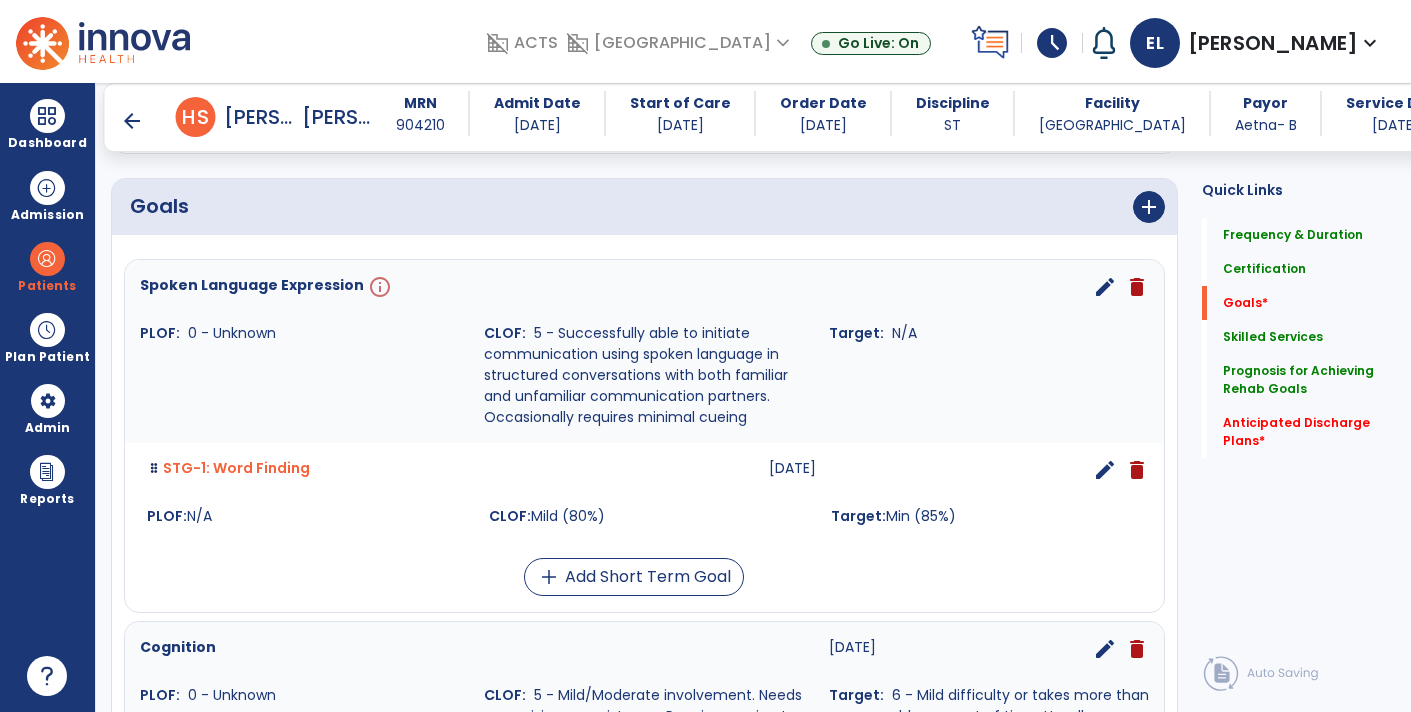 type on "**********" 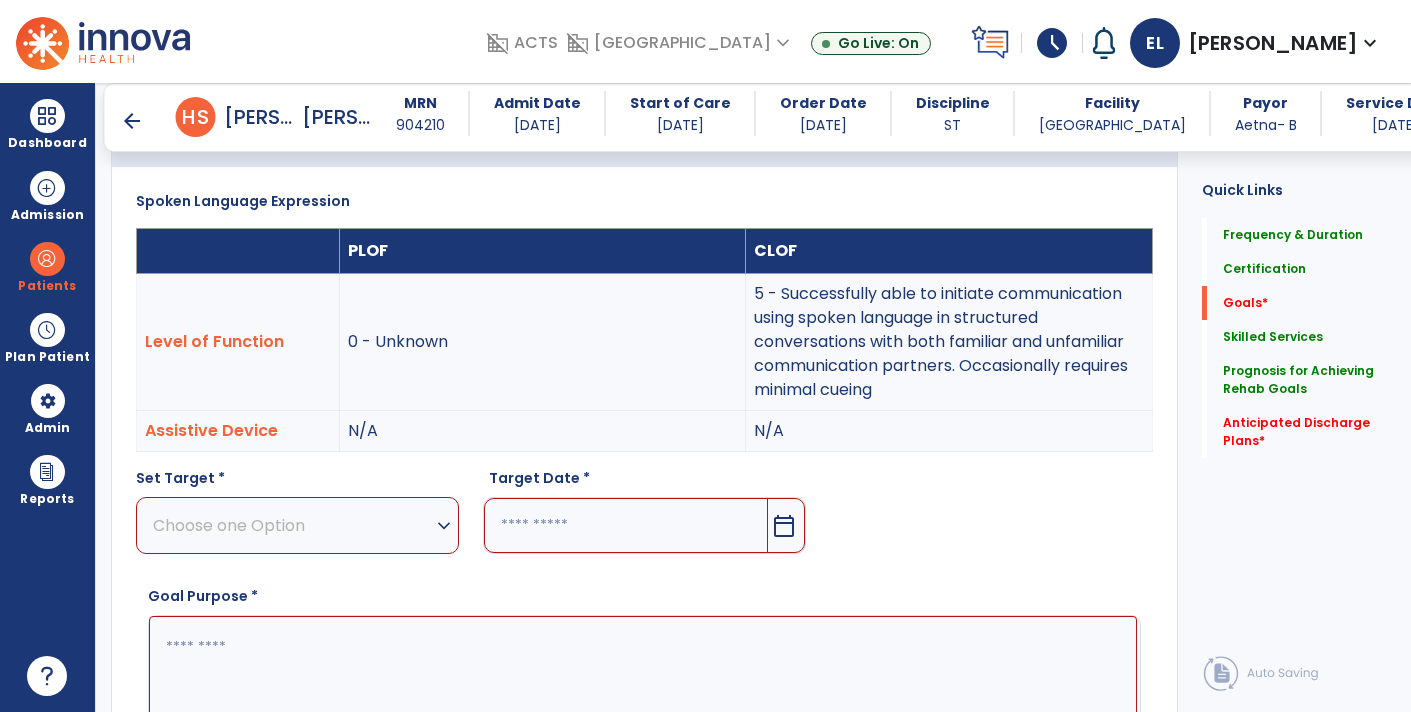 scroll, scrollTop: 532, scrollLeft: 0, axis: vertical 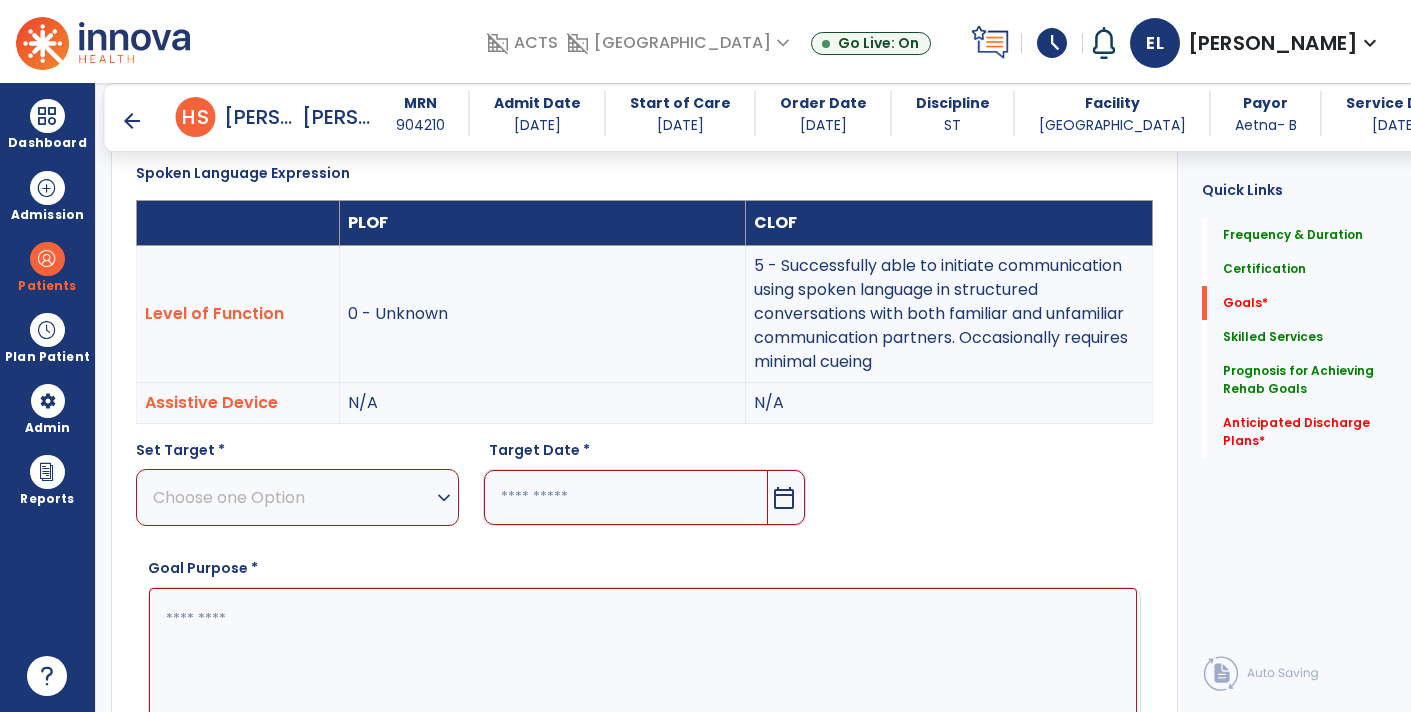 click on "Choose one Option" at bounding box center (292, 497) 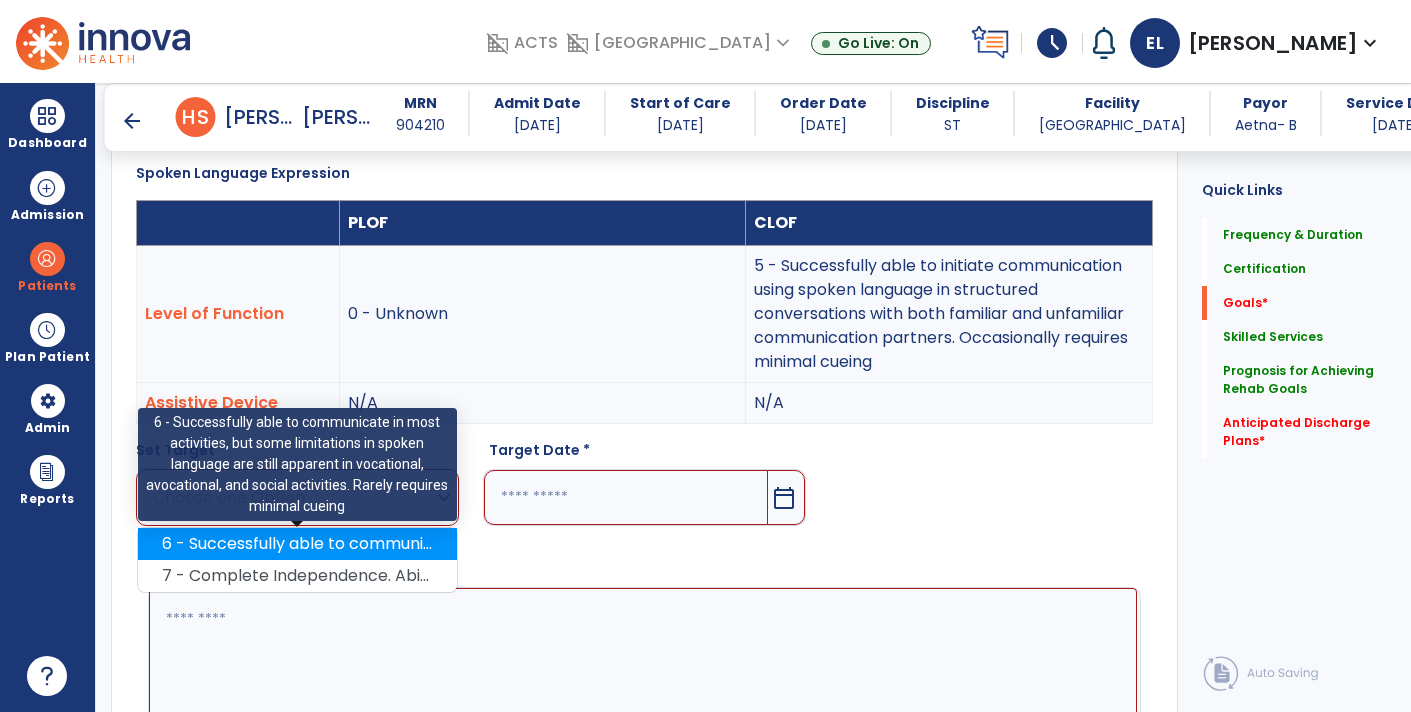 click on "6 - Successfully able to communicate in most activities, but some limitations in spoken language are still apparent in vocational, avocational, and social activities. Rarely requires minimal cueing" at bounding box center [297, 544] 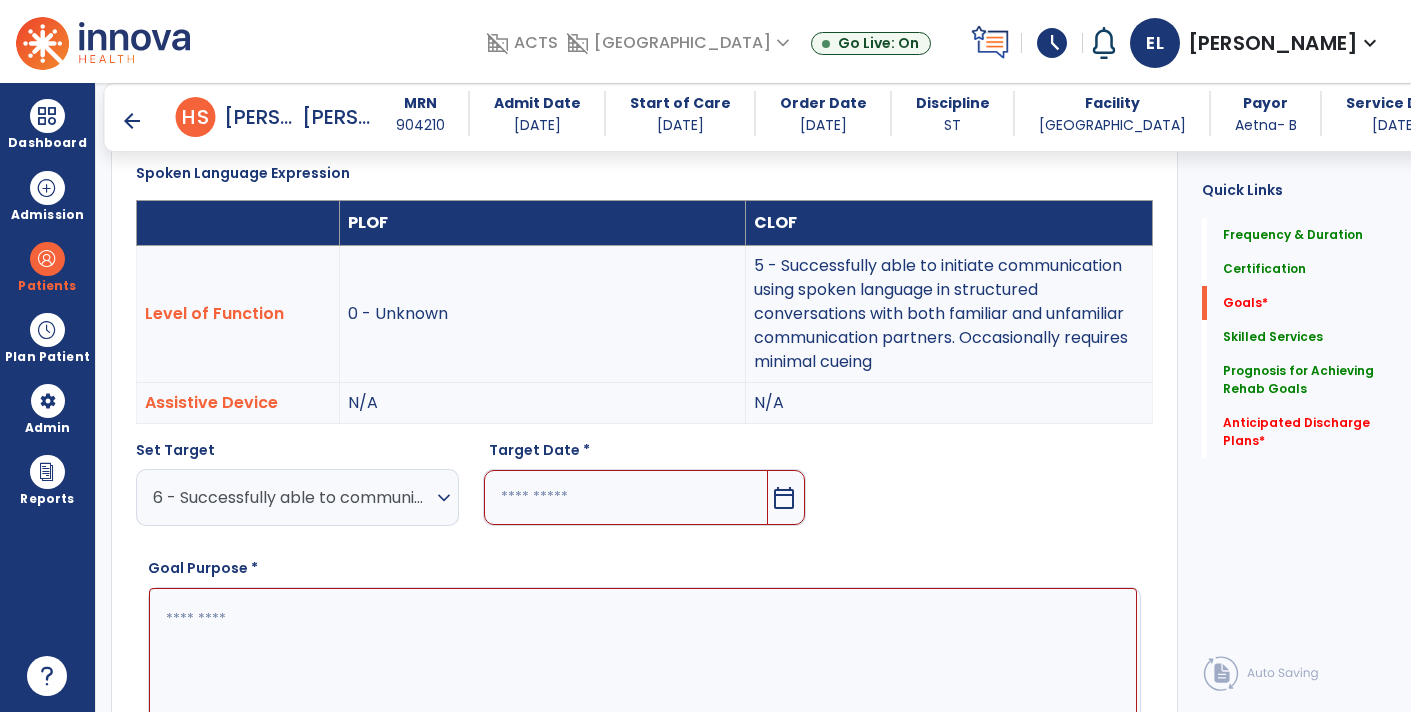 click on "calendar_today" at bounding box center (786, 497) 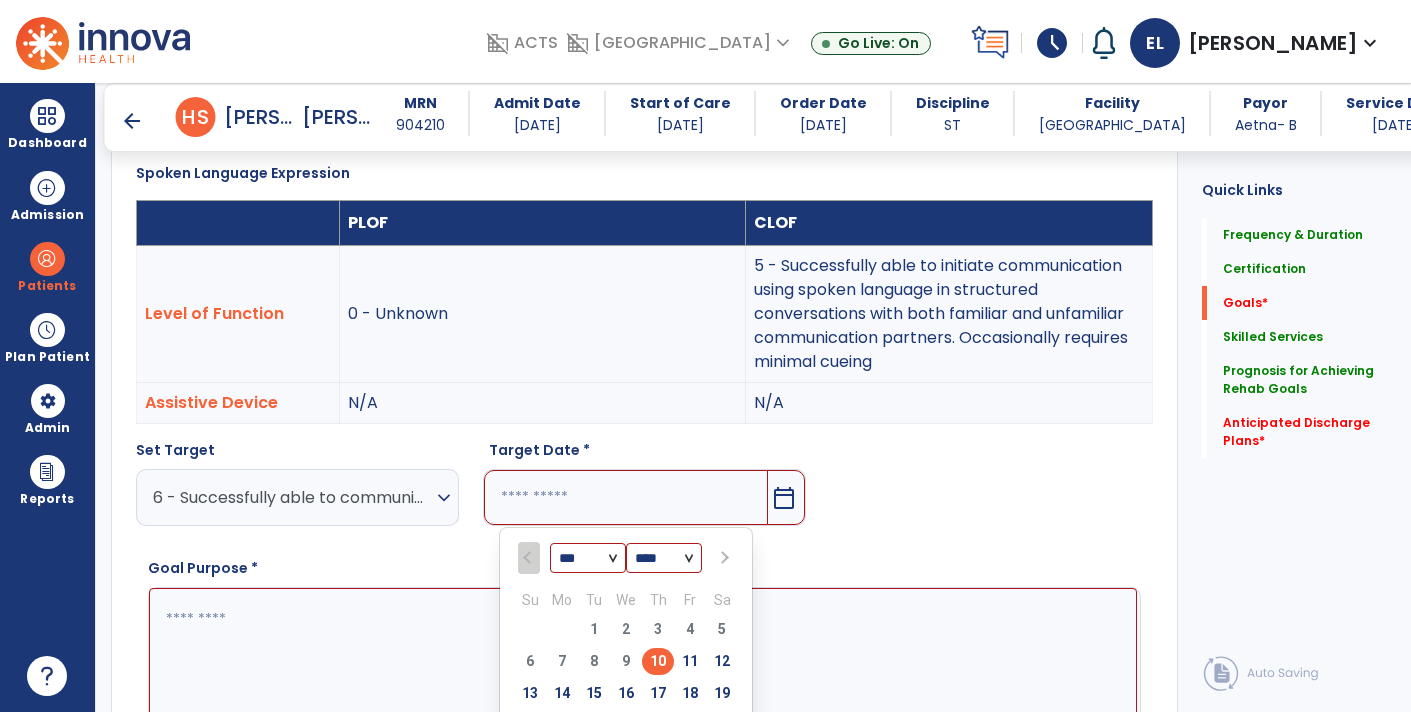 click at bounding box center [723, 558] 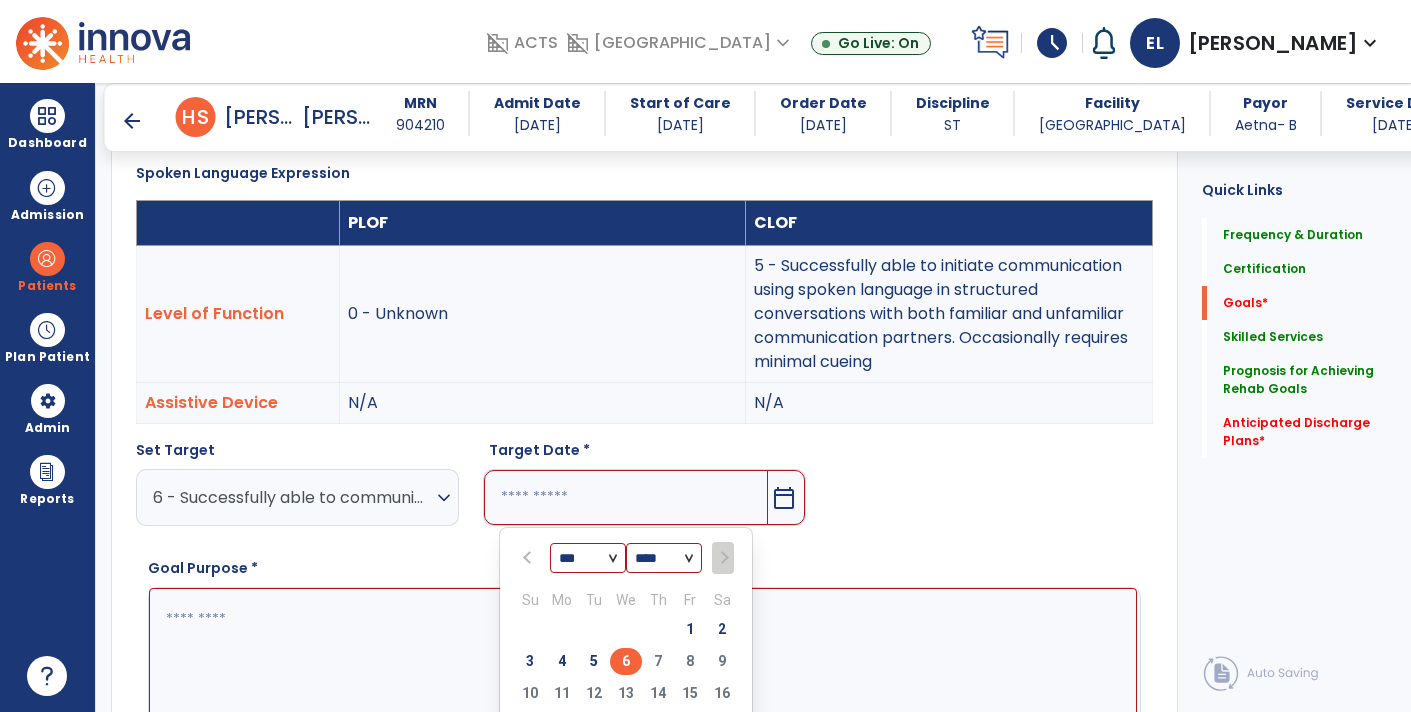 click on "6" at bounding box center [626, 661] 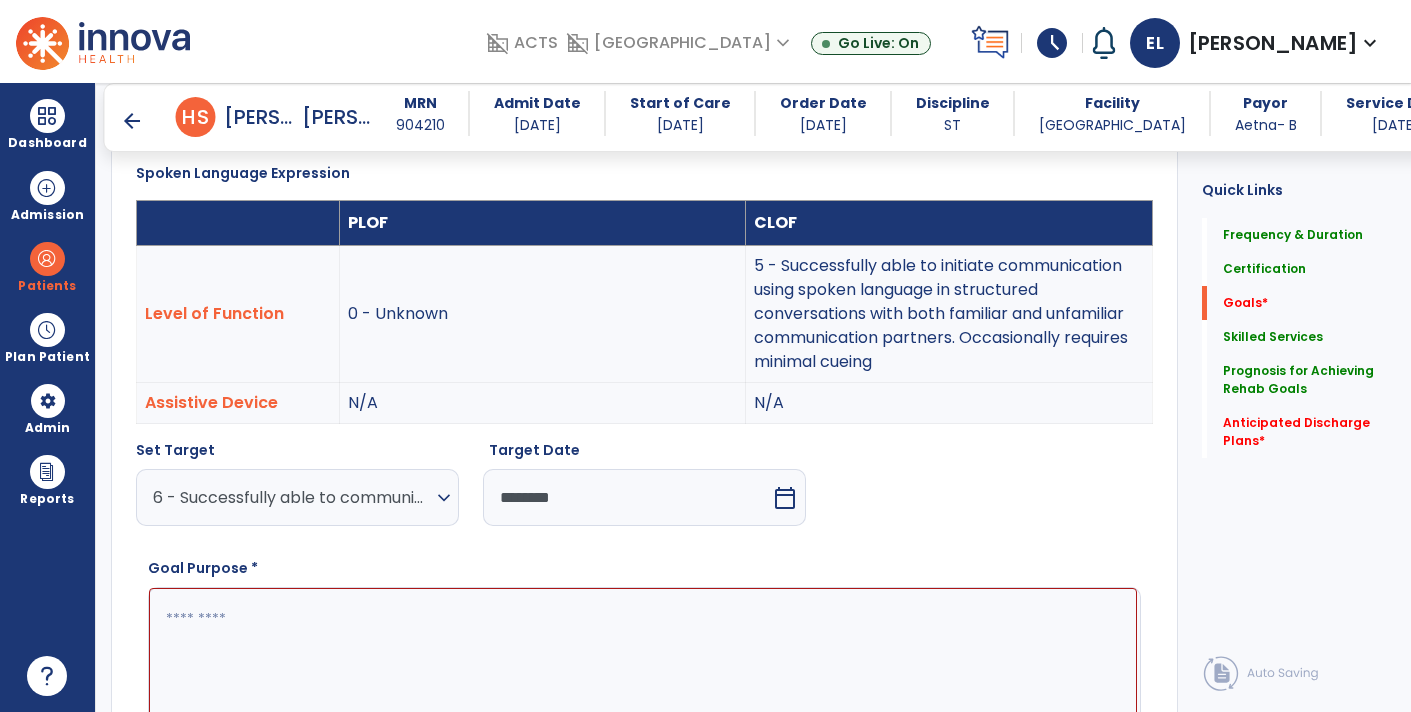 click at bounding box center (643, 662) 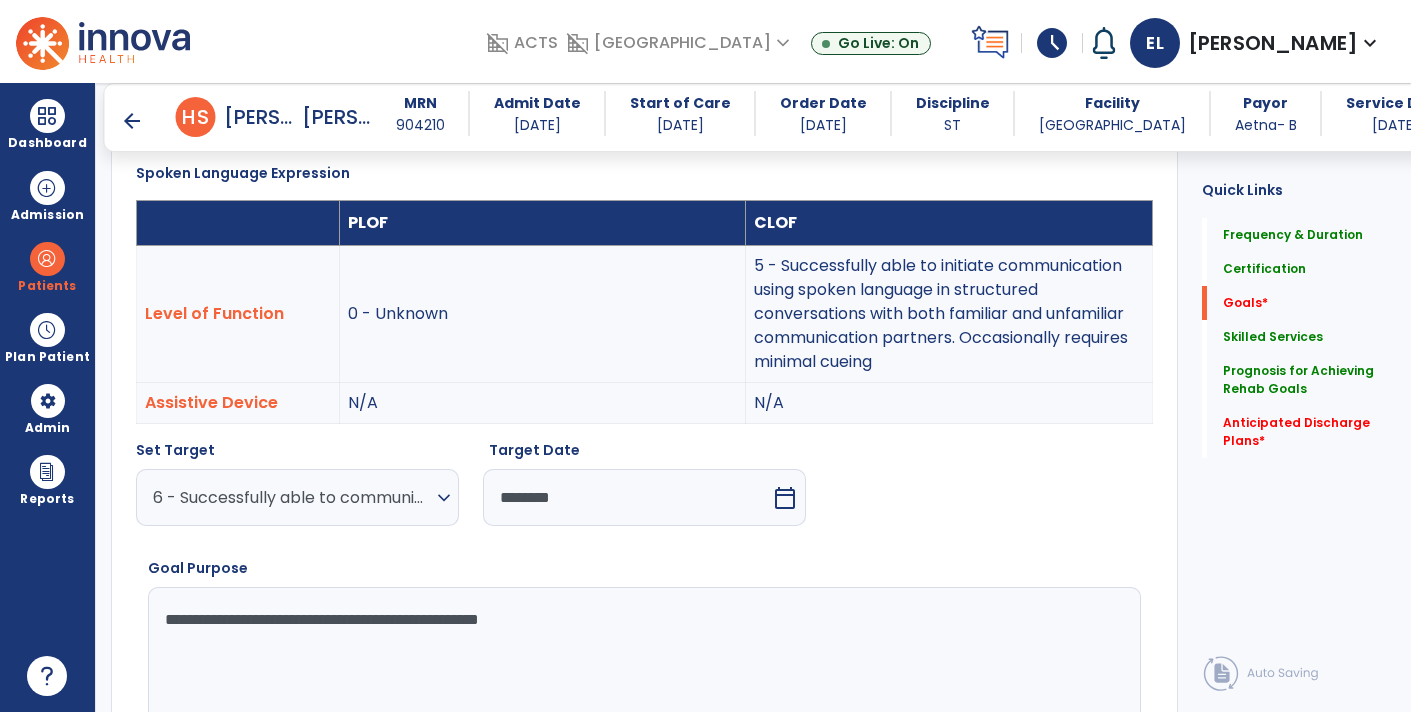 type on "**********" 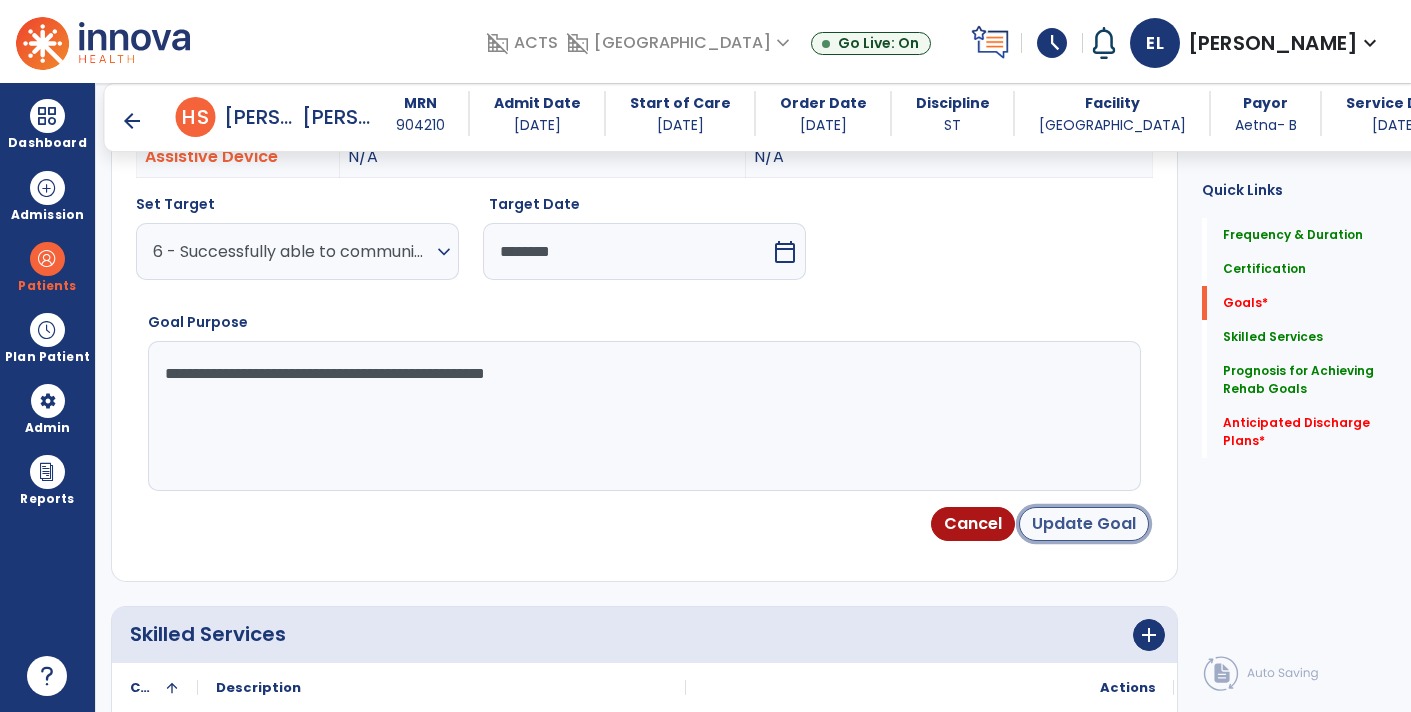 click on "Update Goal" at bounding box center [1084, 524] 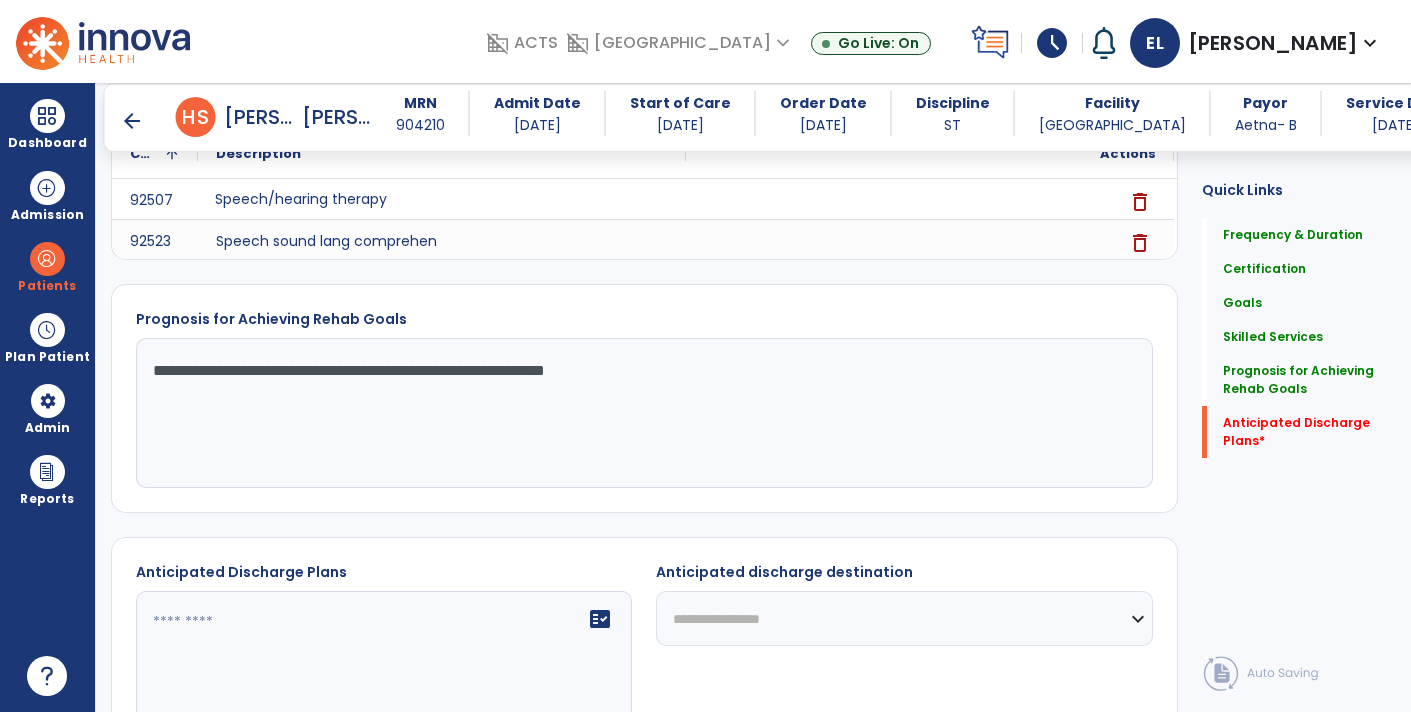 scroll, scrollTop: 1508, scrollLeft: 0, axis: vertical 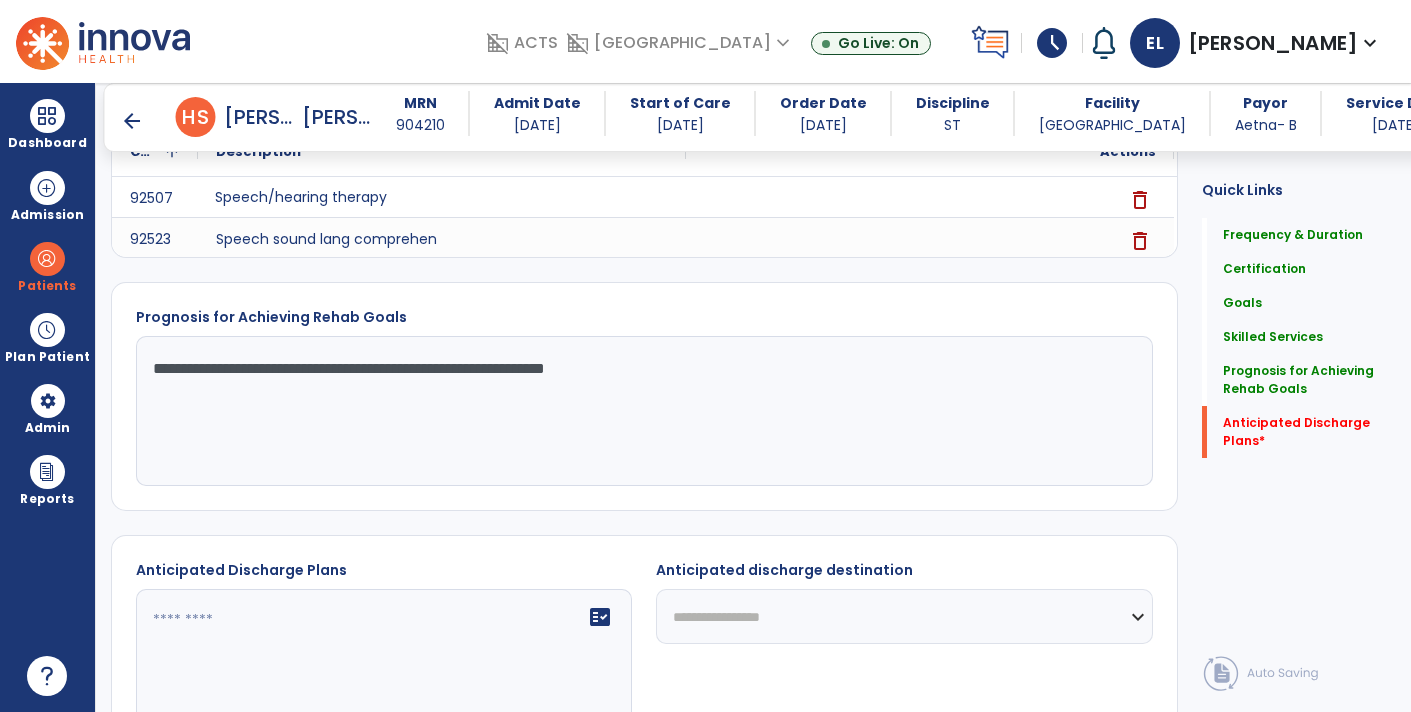click on "**********" 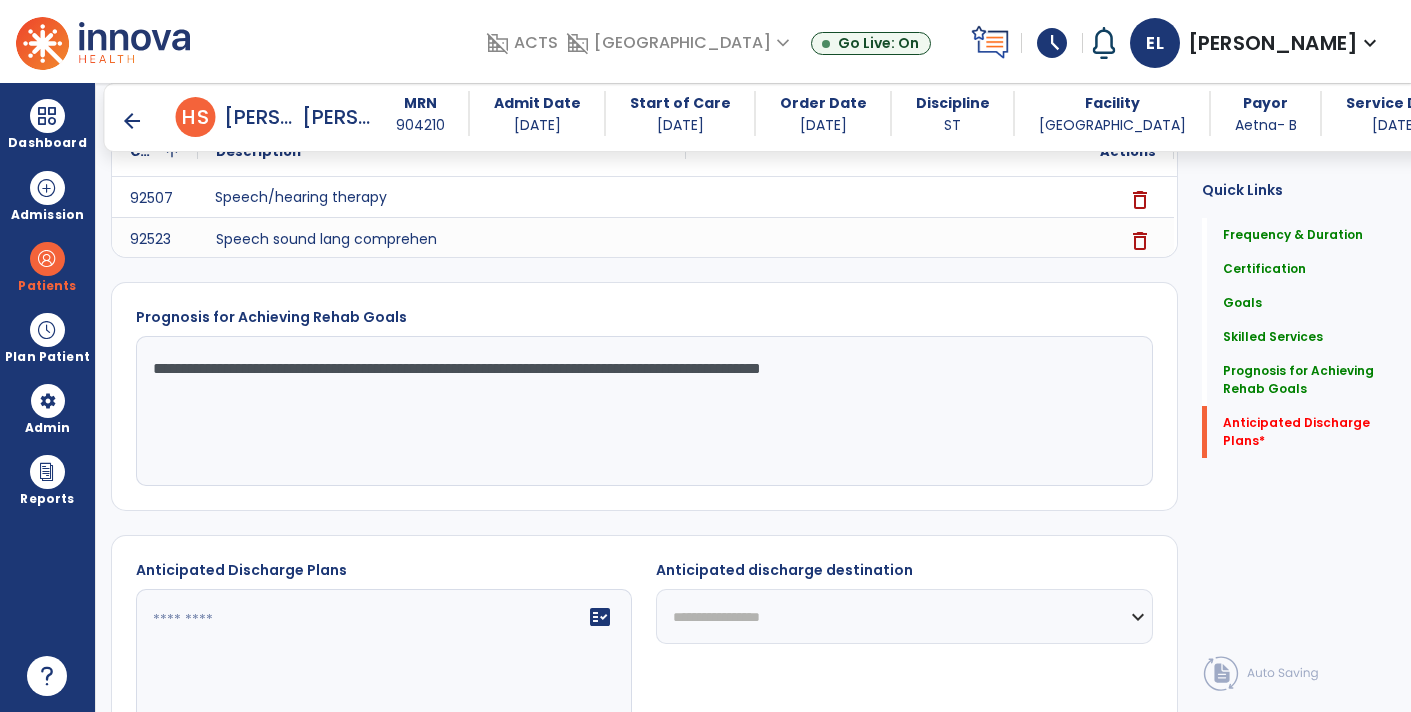 type on "**********" 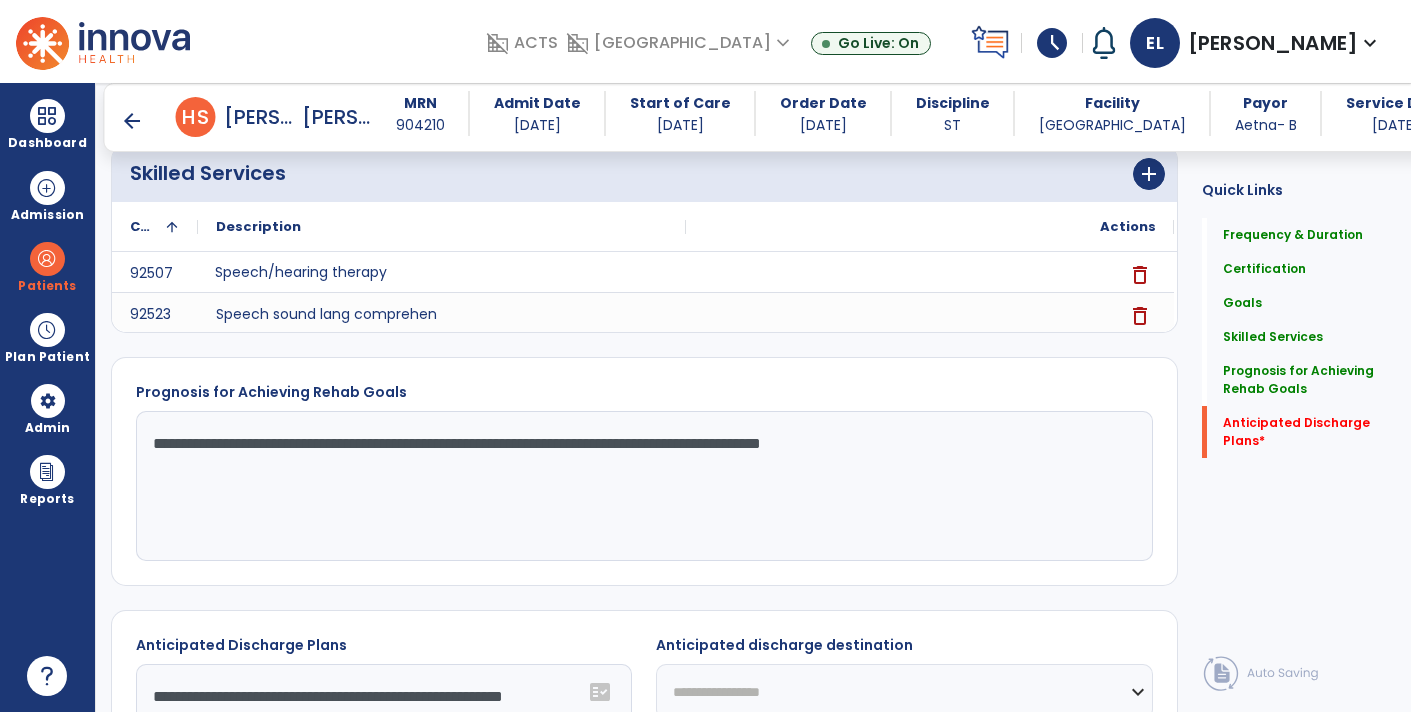 scroll, scrollTop: 1429, scrollLeft: 0, axis: vertical 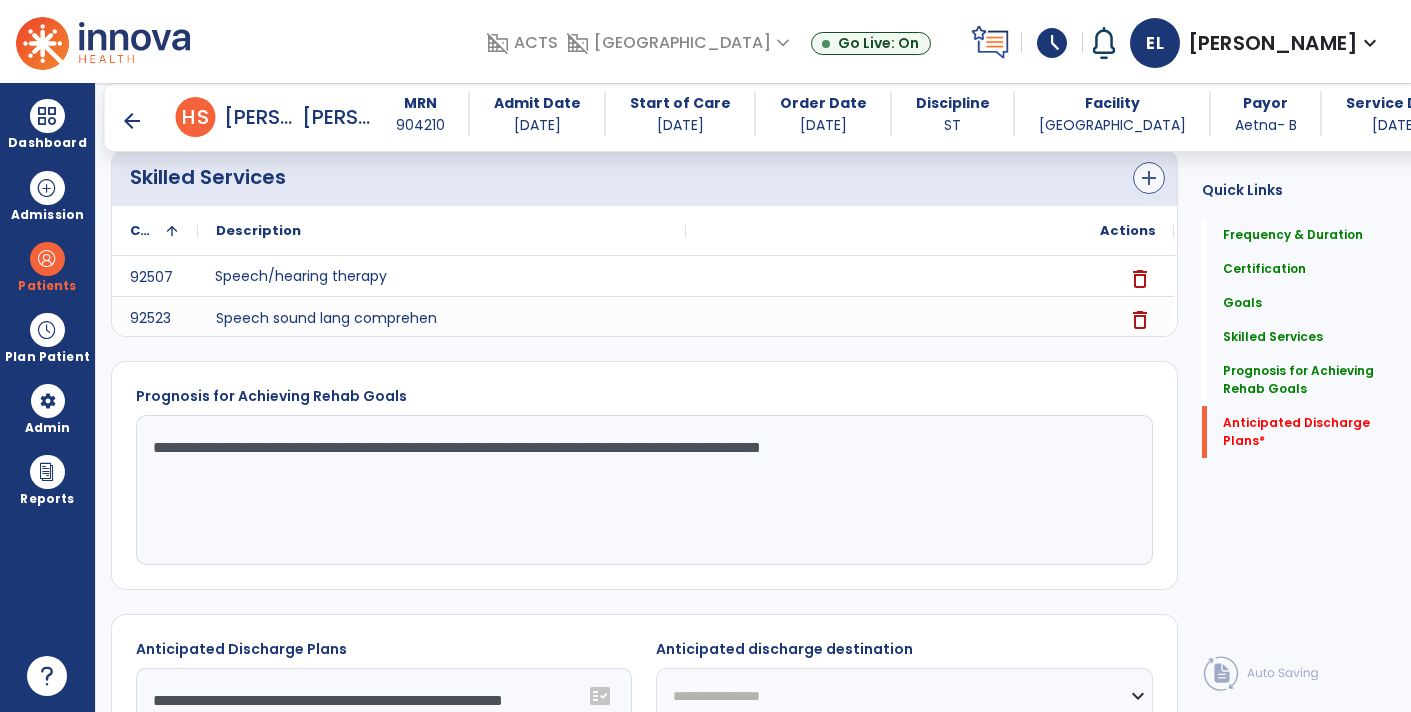 type on "**********" 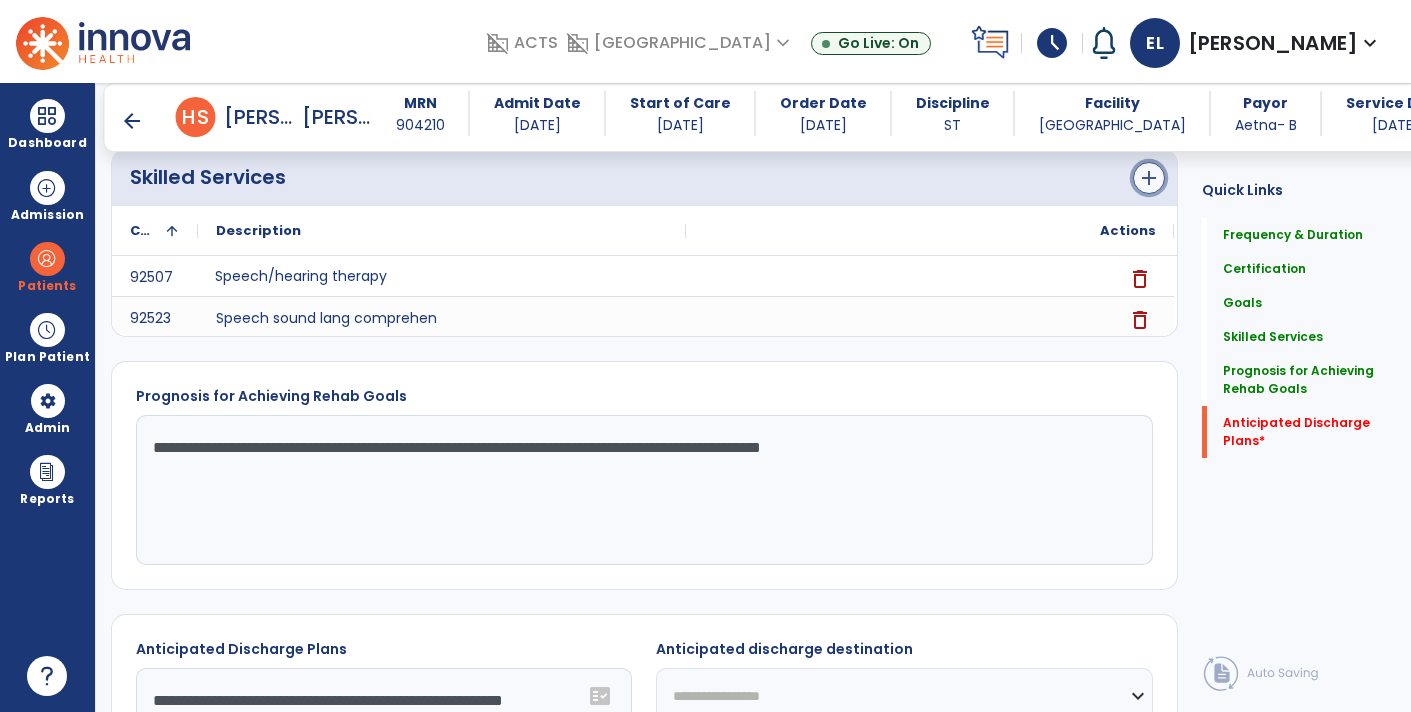 click on "add" 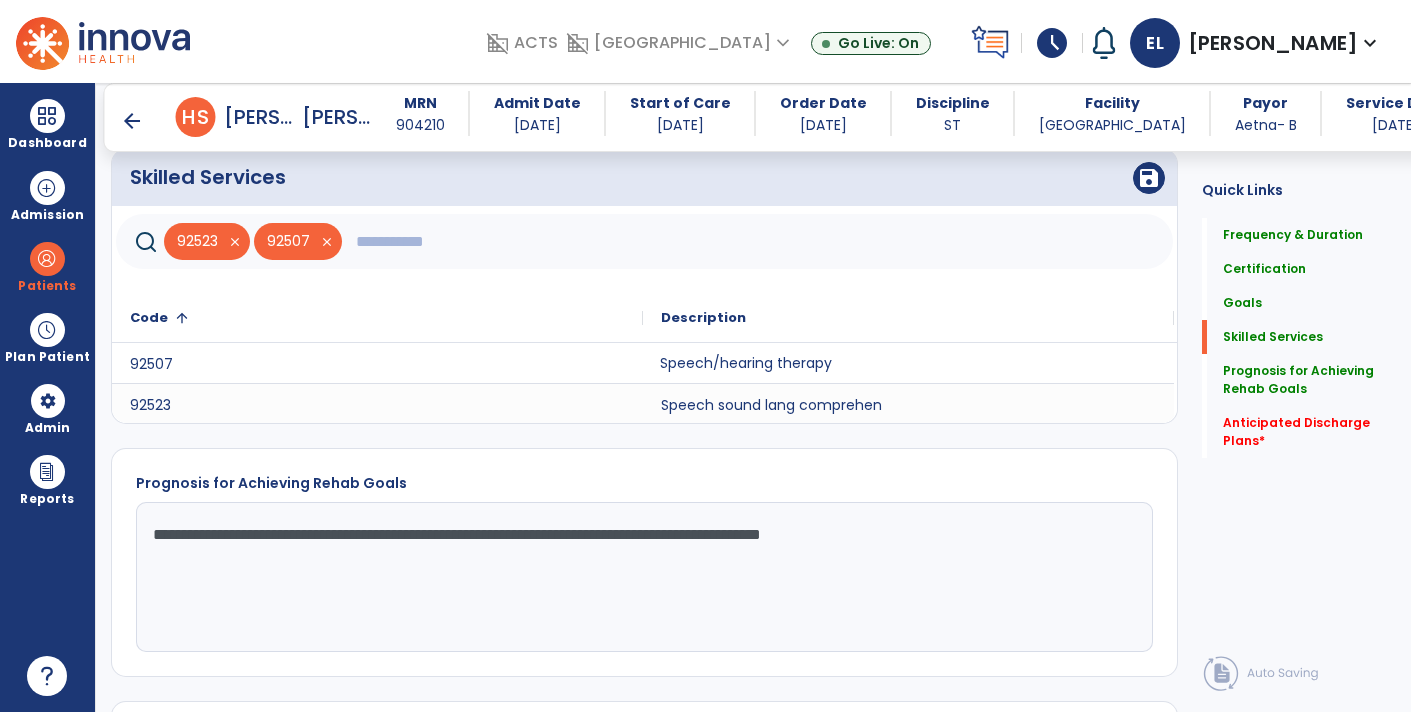 click 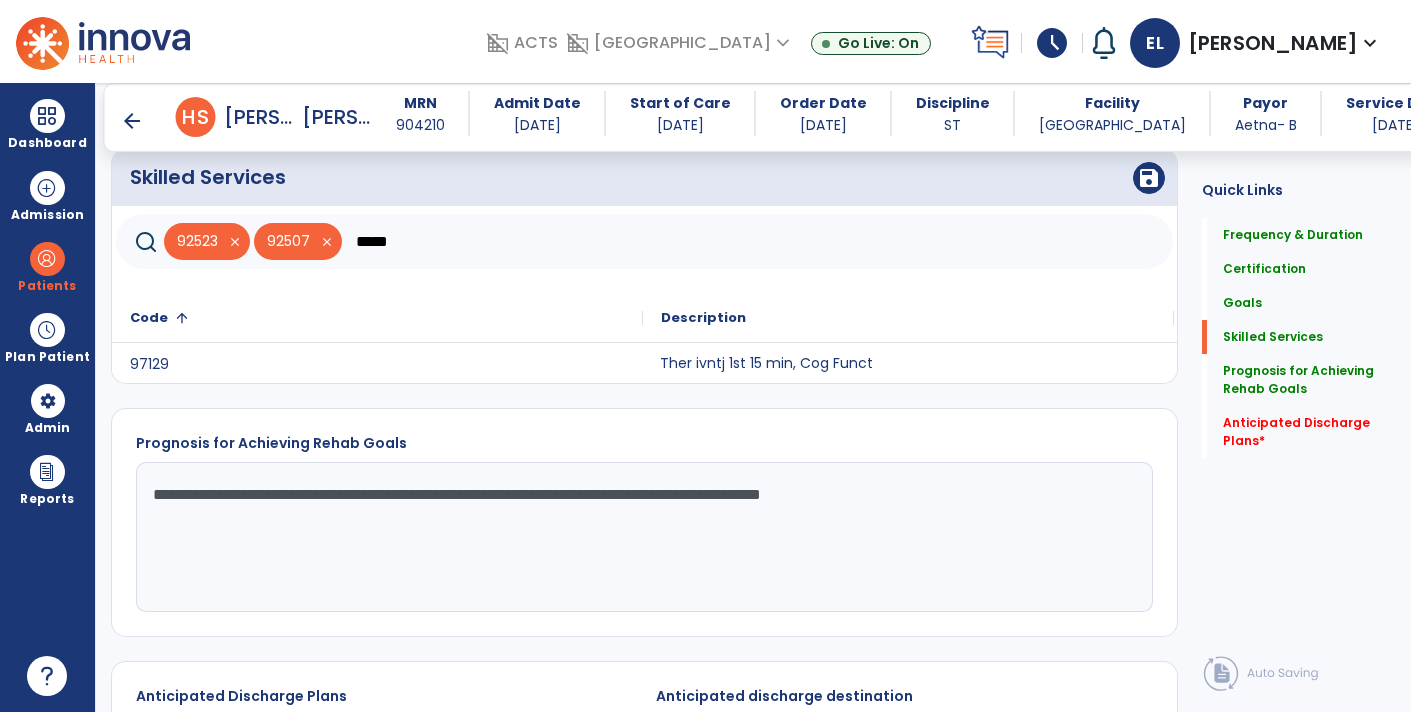 click on "Ther ivntj 1st 15 min, Cog Funct" 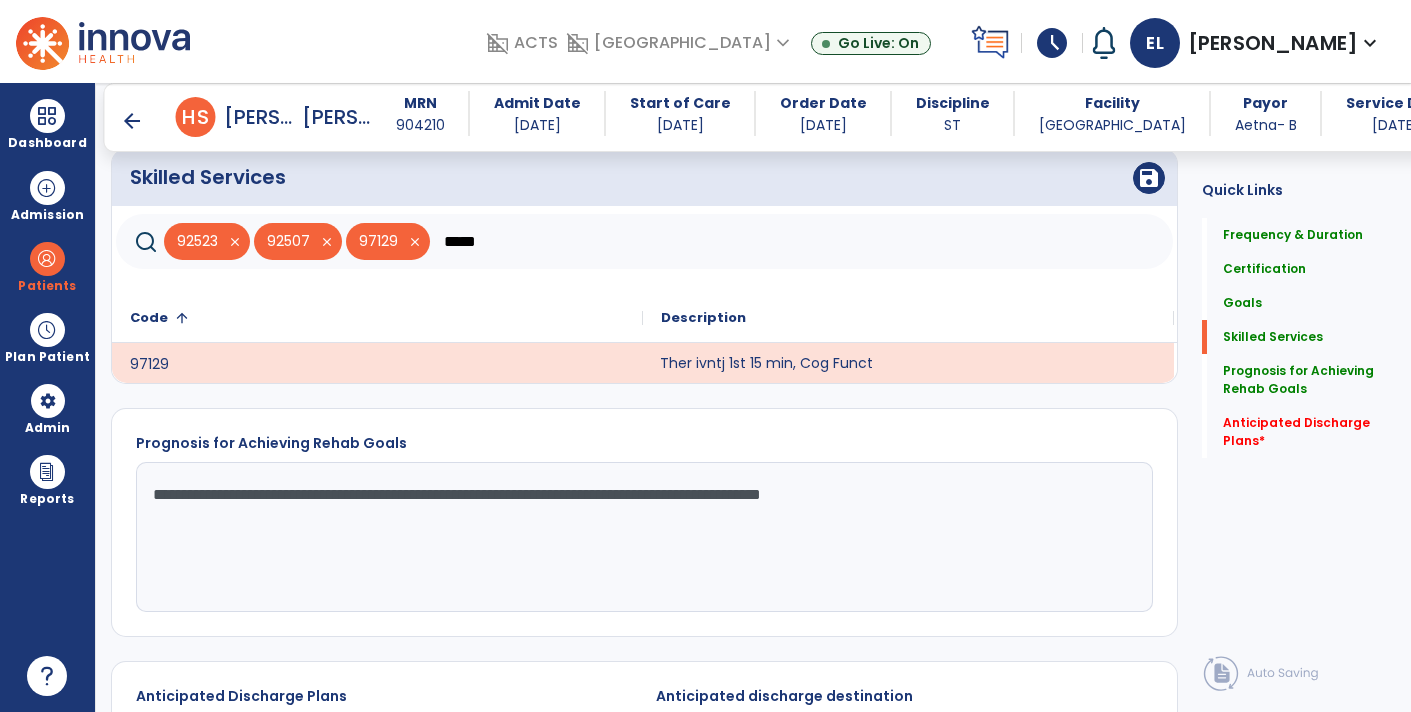 click on "*****" 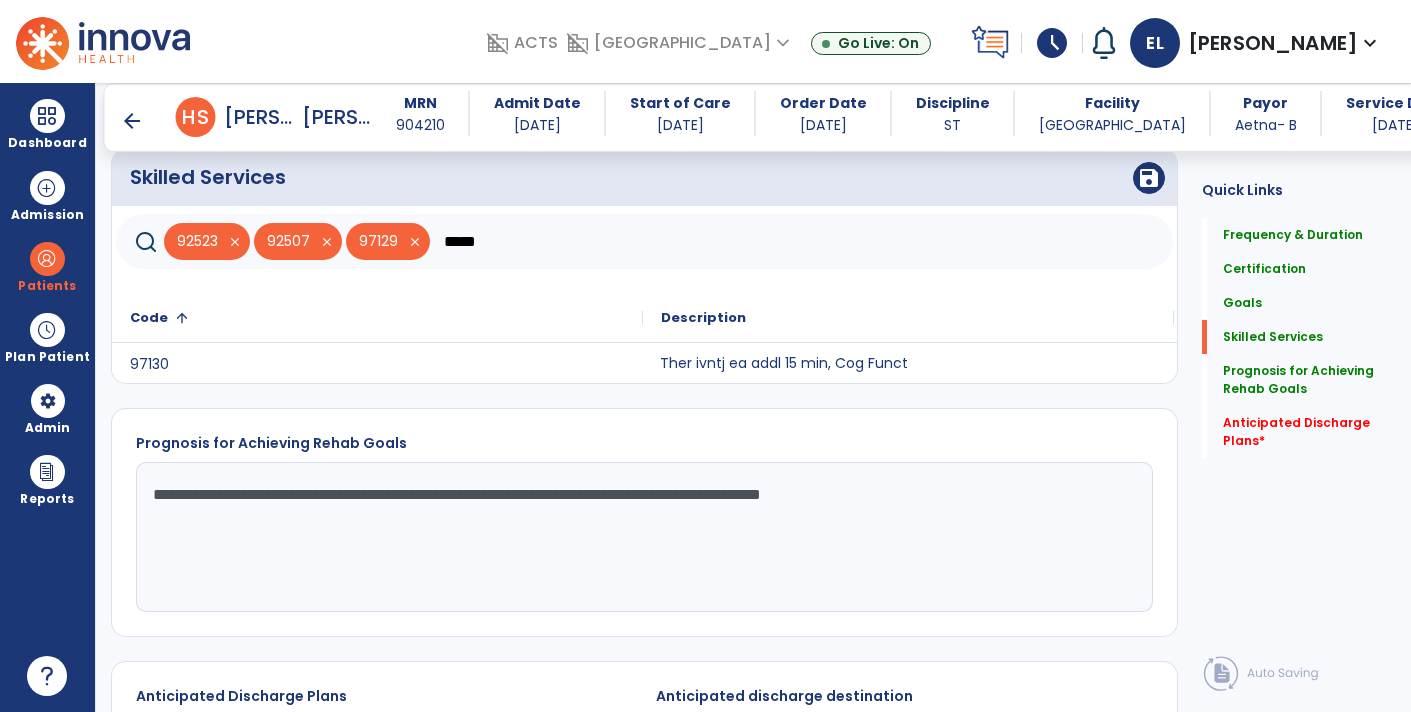 type on "*****" 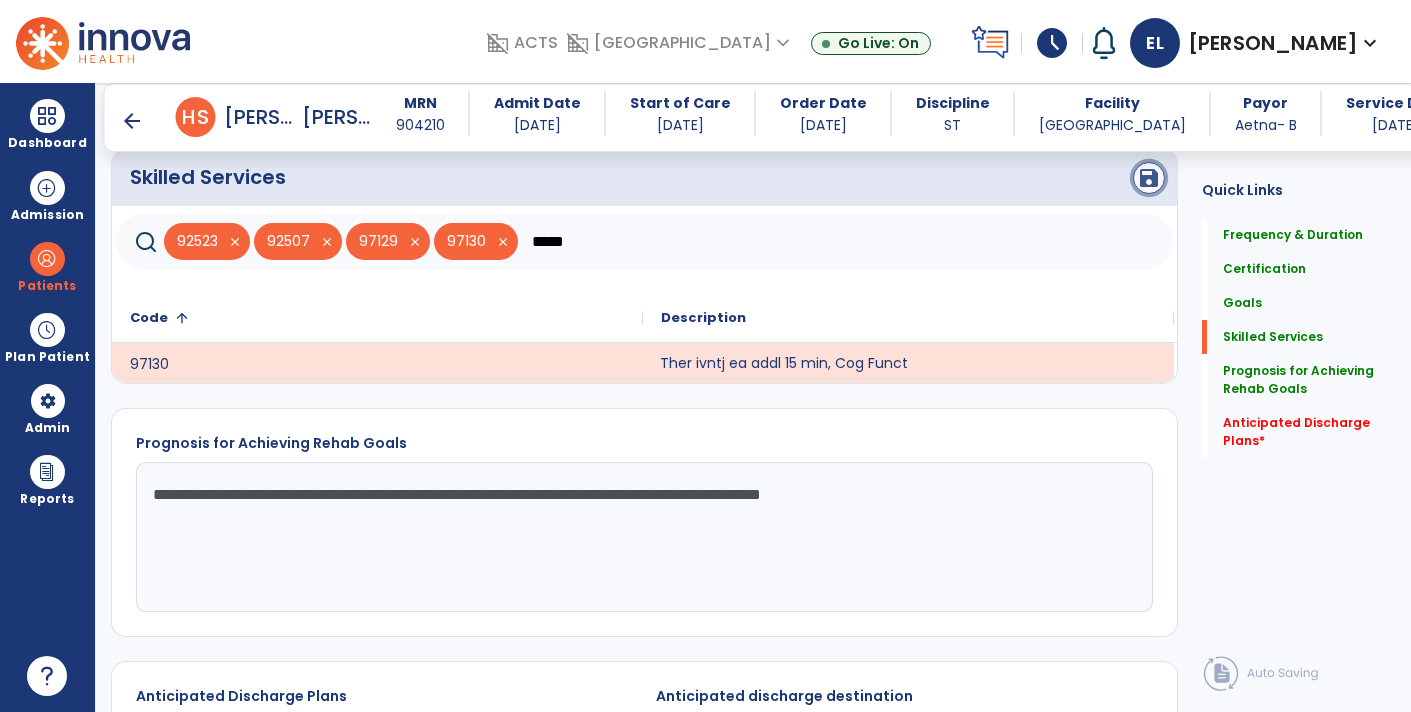 click on "save" 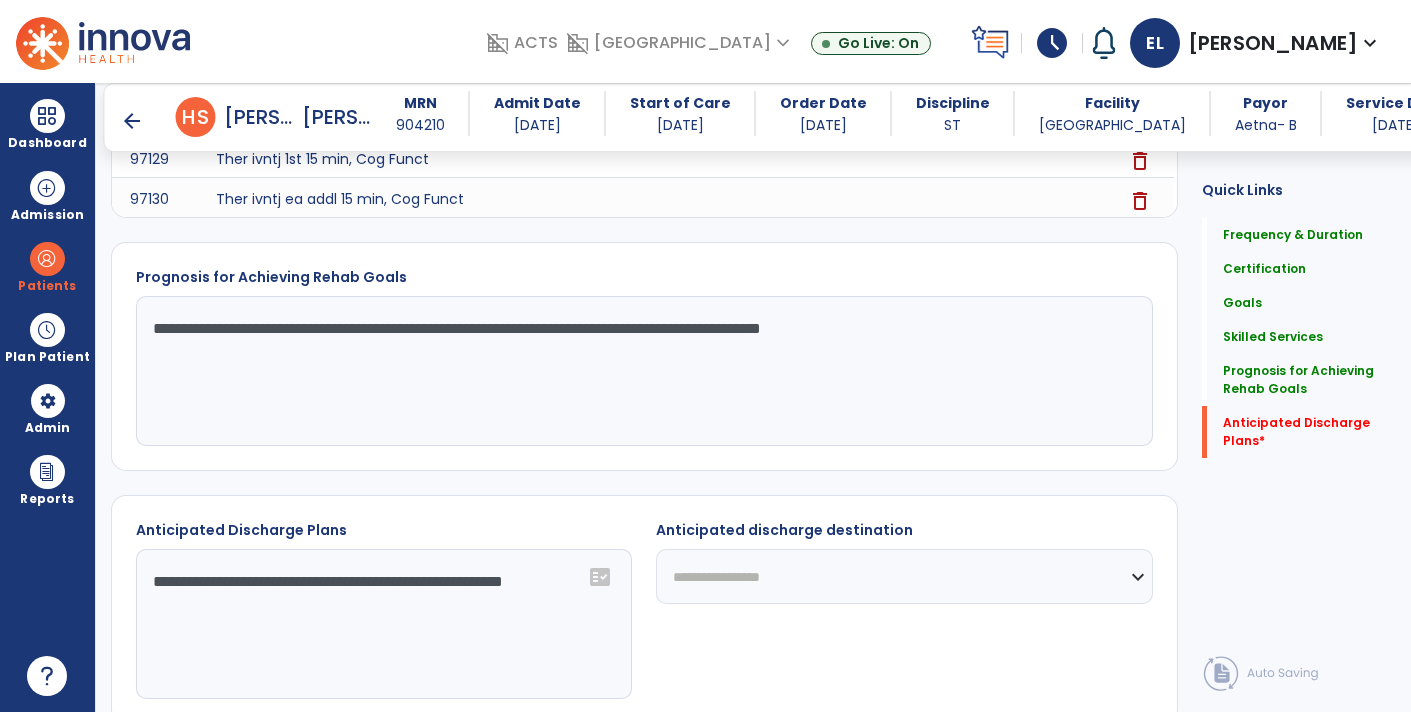 scroll, scrollTop: 1729, scrollLeft: 0, axis: vertical 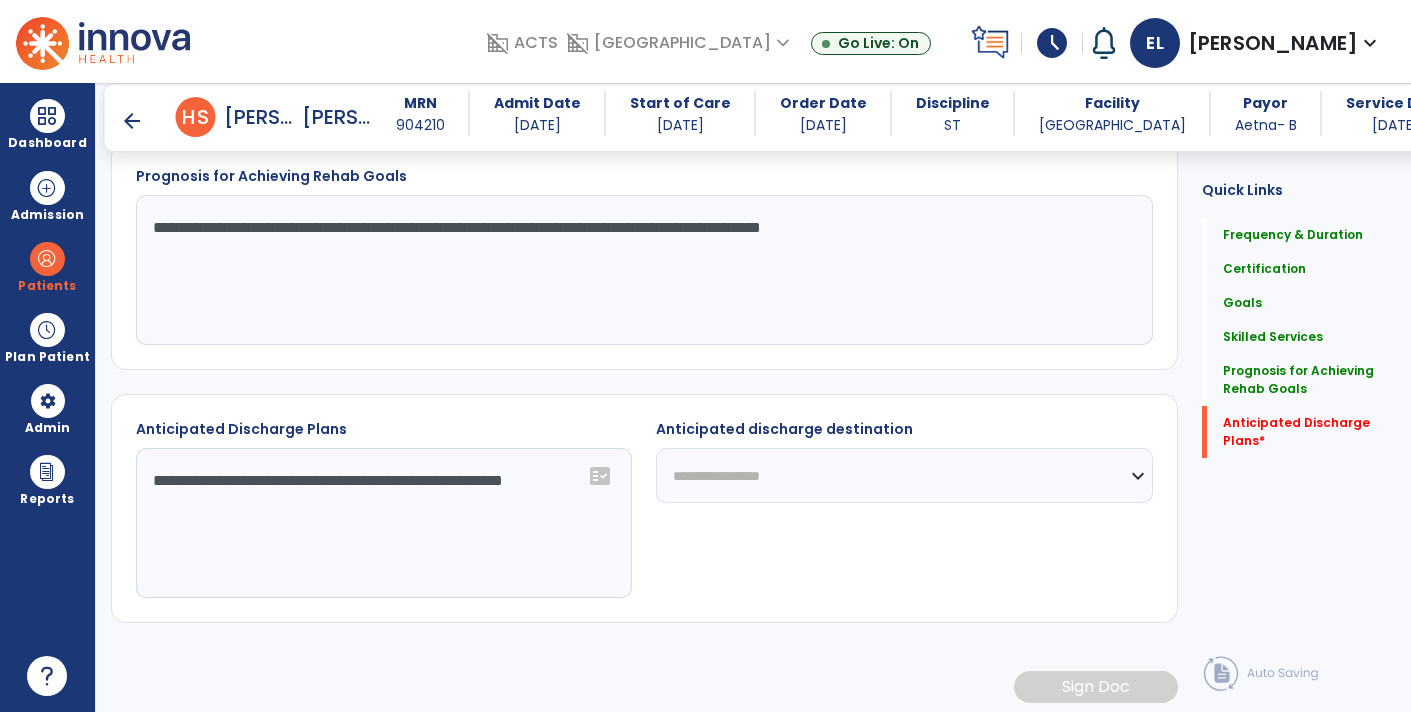 click on "**********" 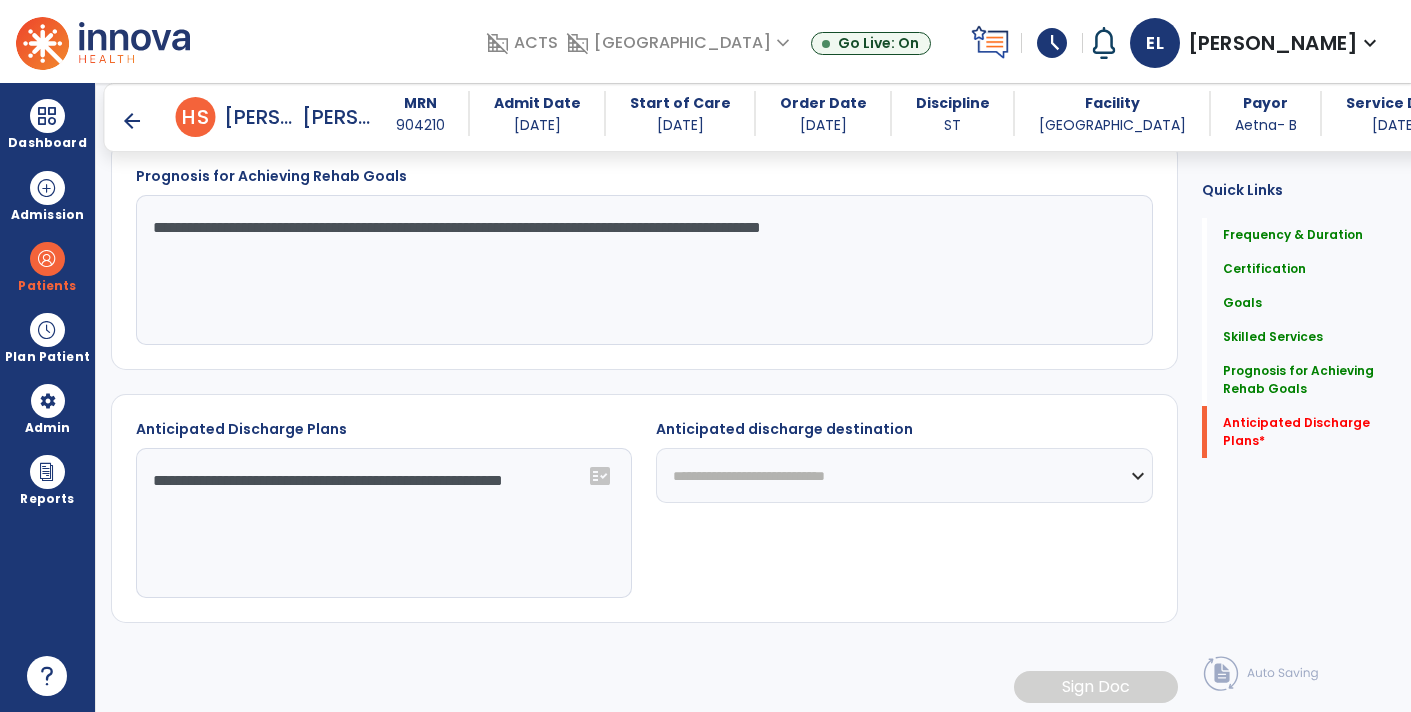 click on "**********" 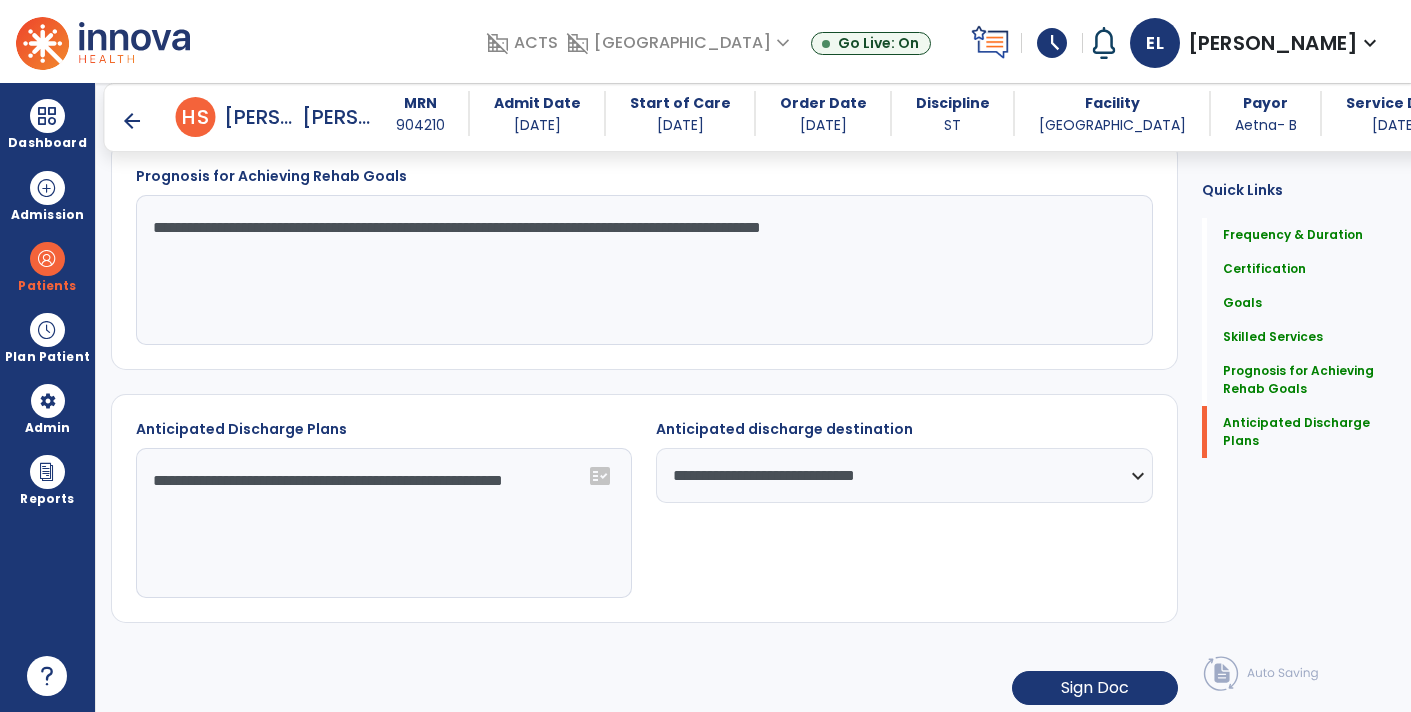 scroll, scrollTop: 1729, scrollLeft: 0, axis: vertical 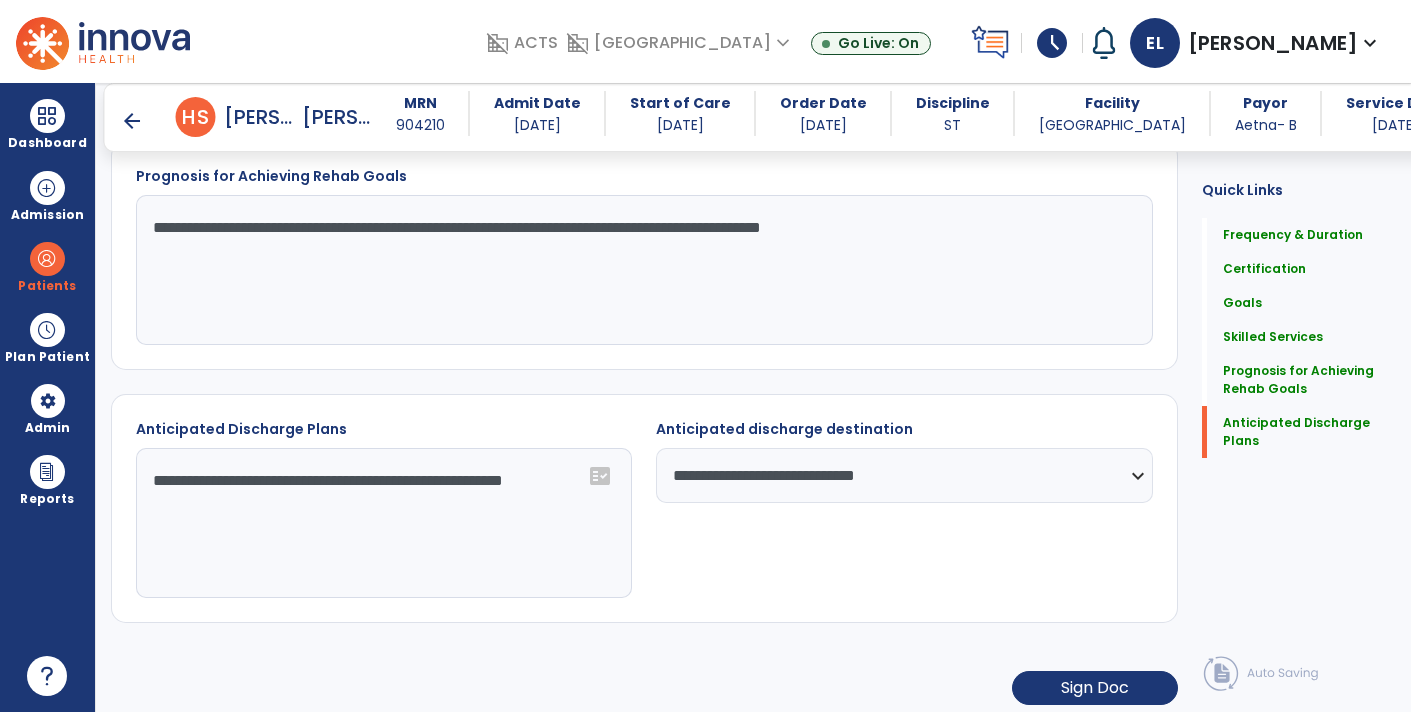 select on "**********" 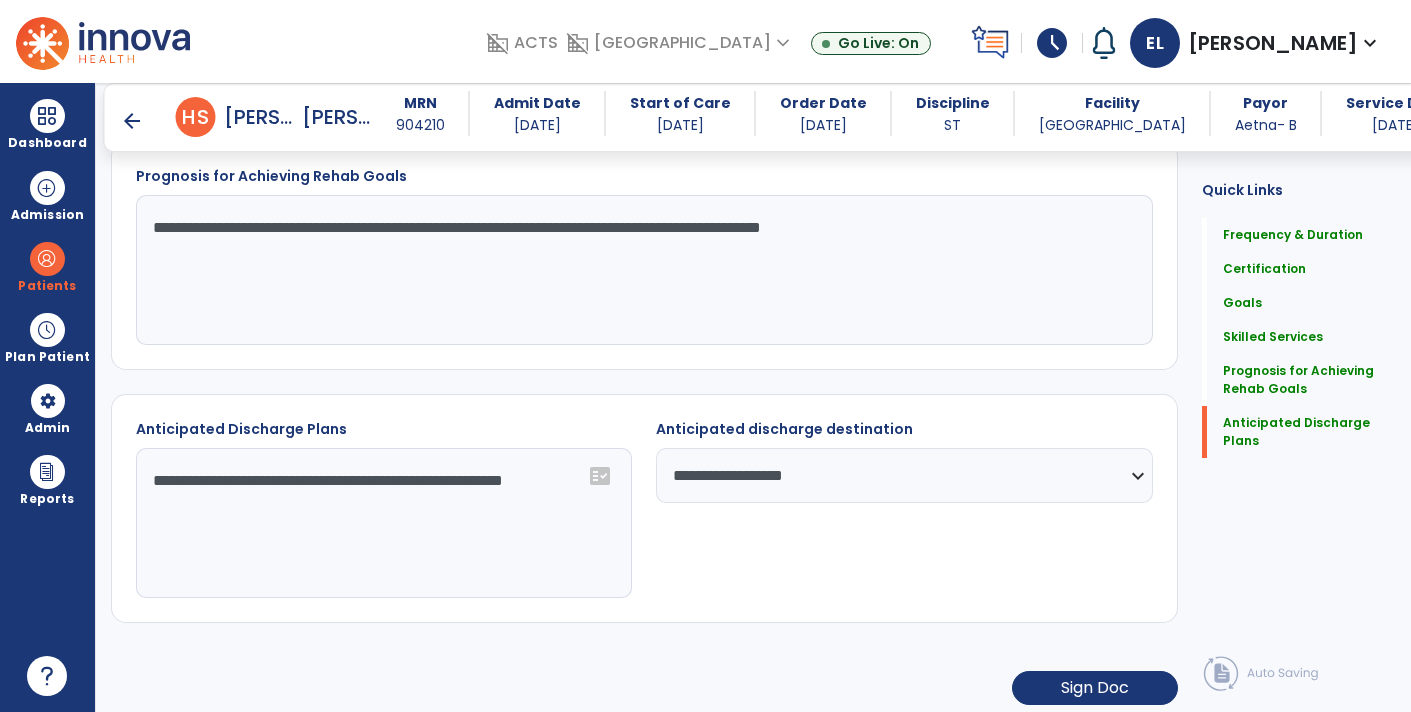click on "**********" 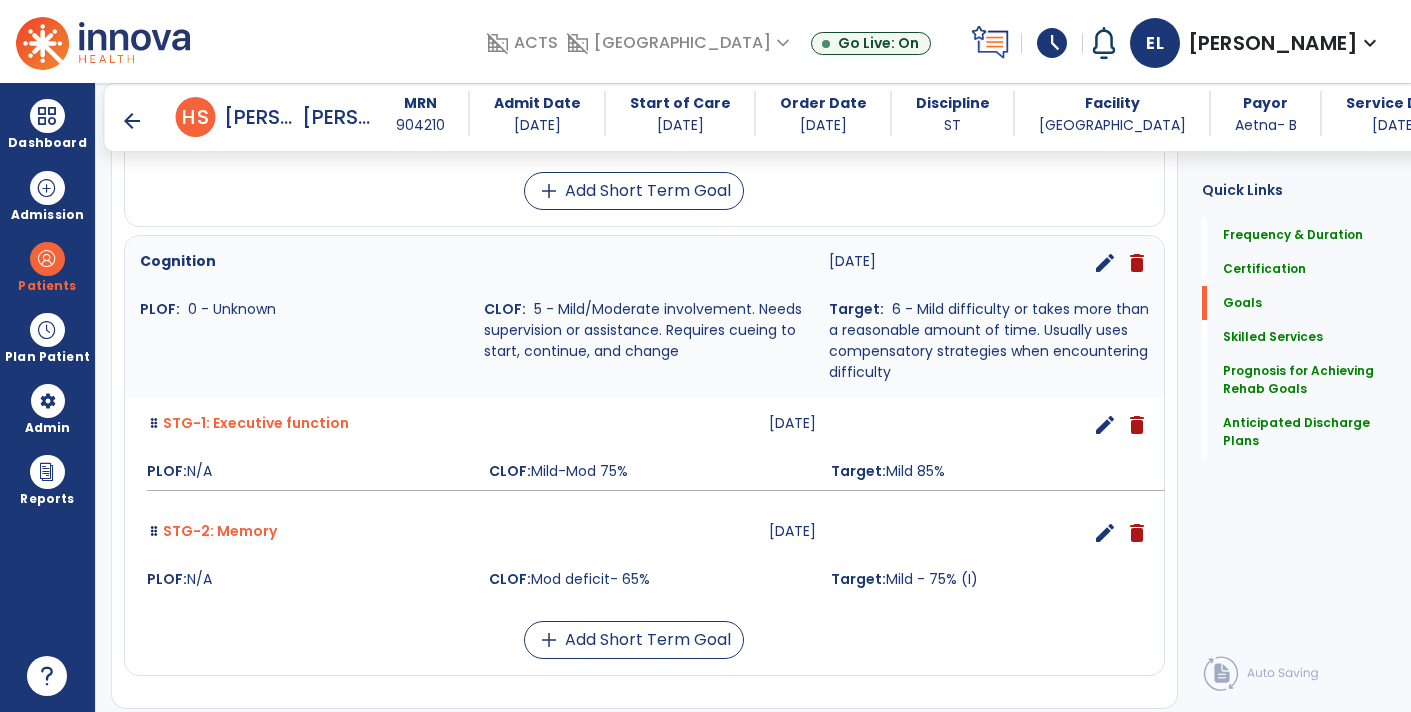 scroll, scrollTop: 845, scrollLeft: 0, axis: vertical 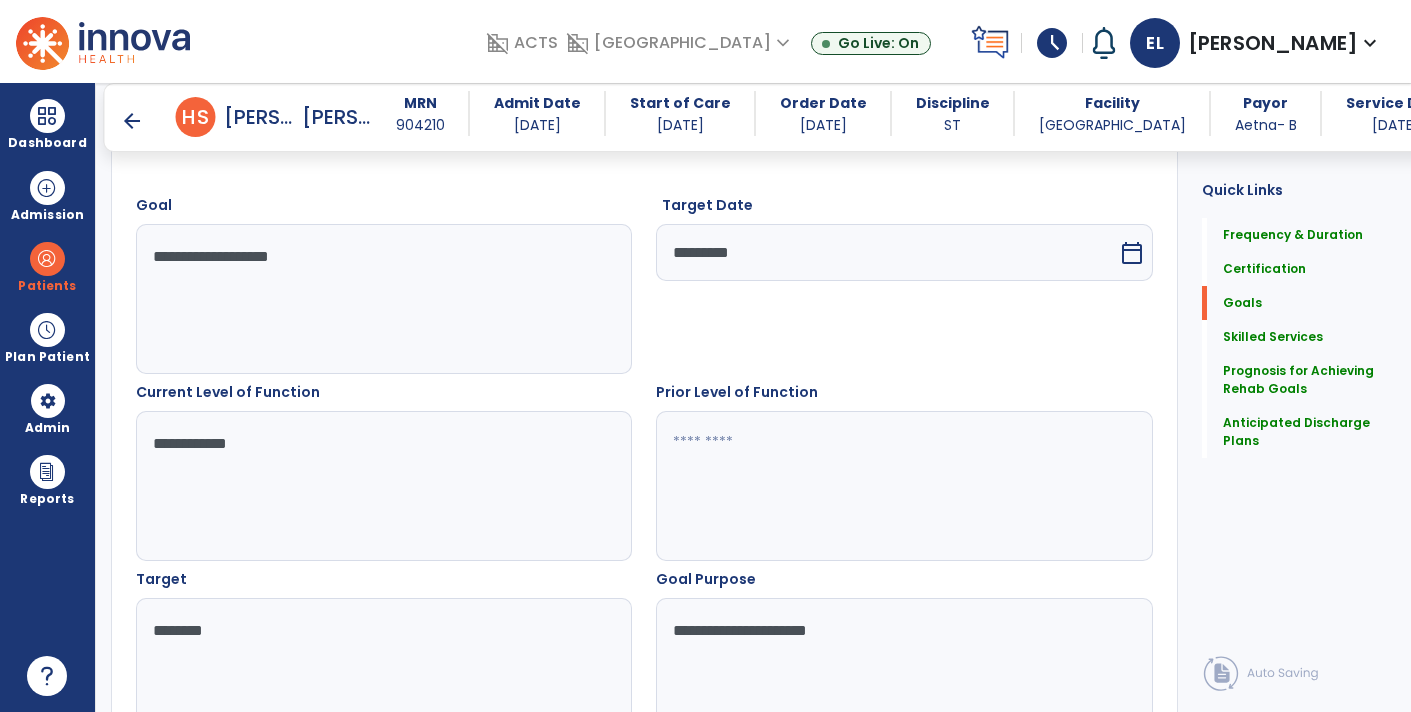 click on "**********" at bounding box center (383, 486) 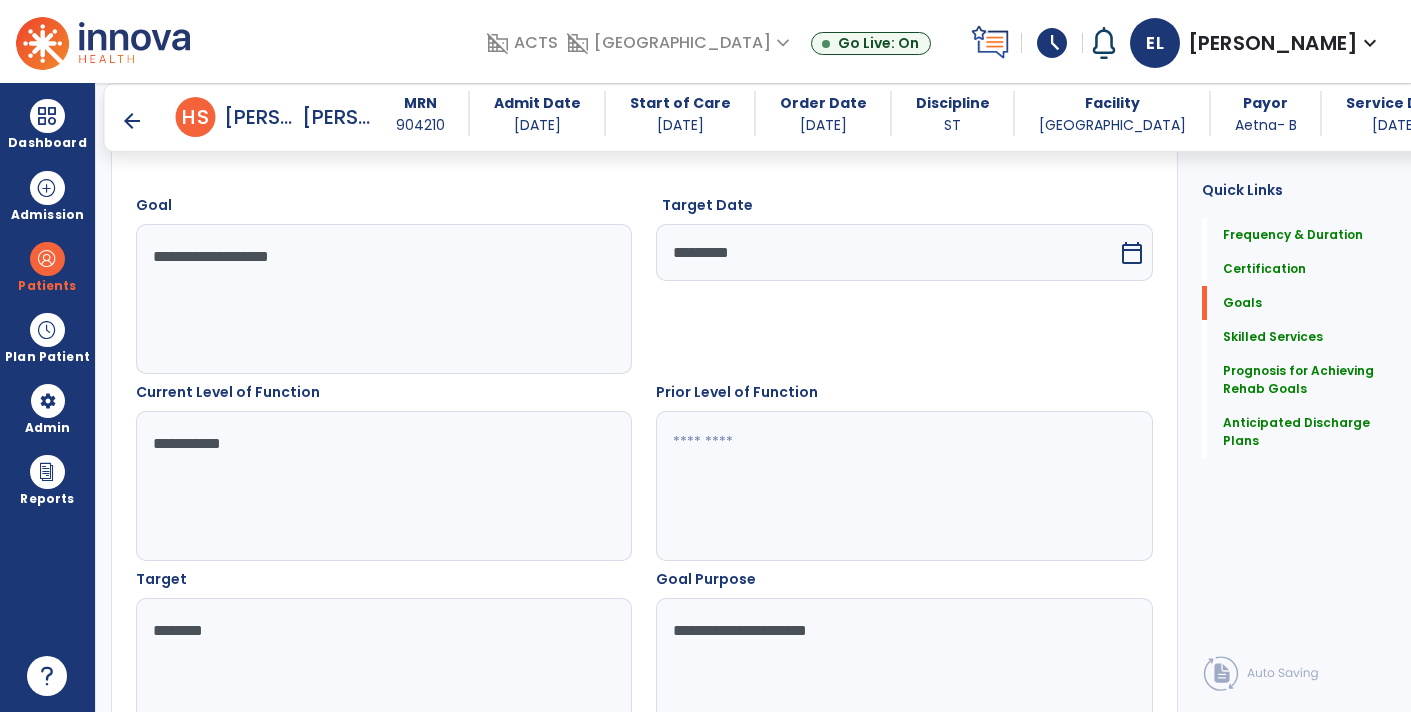 type on "**********" 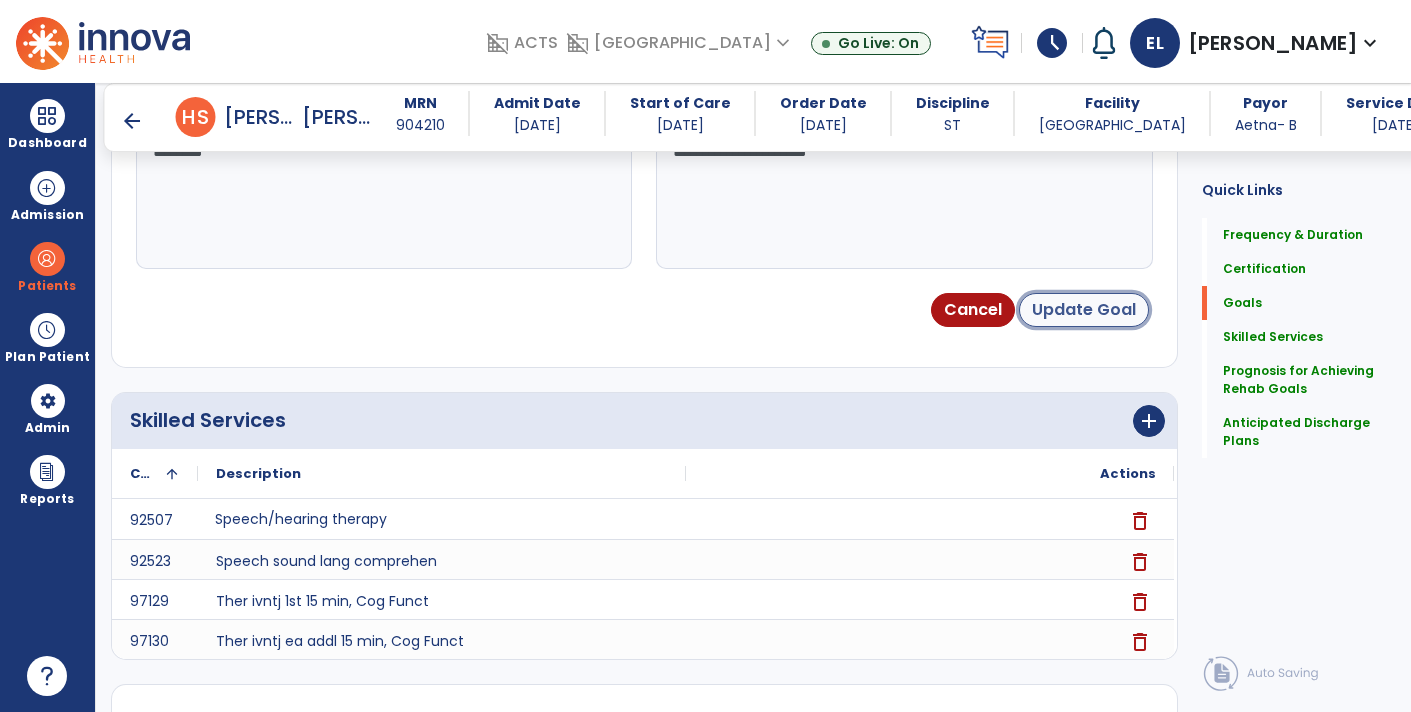 click on "Update Goal" at bounding box center [1084, 310] 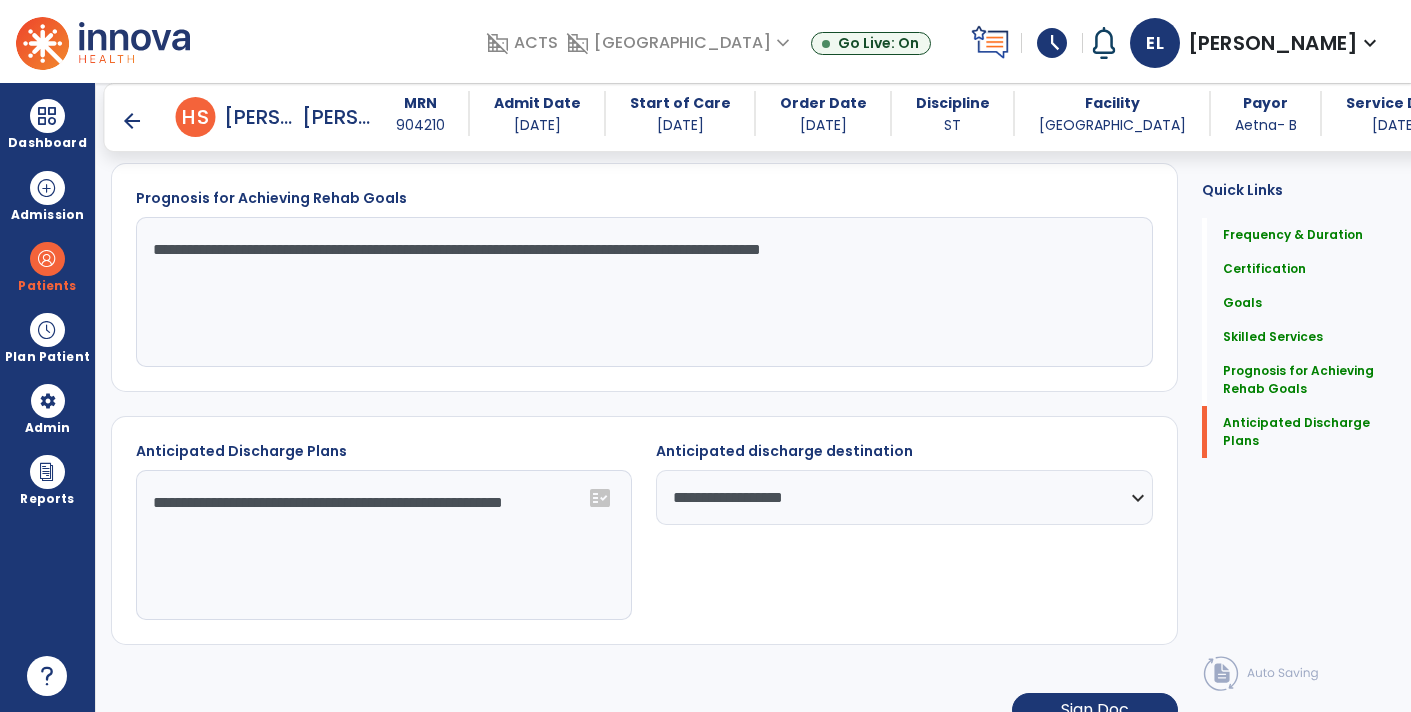 scroll, scrollTop: 1730, scrollLeft: 0, axis: vertical 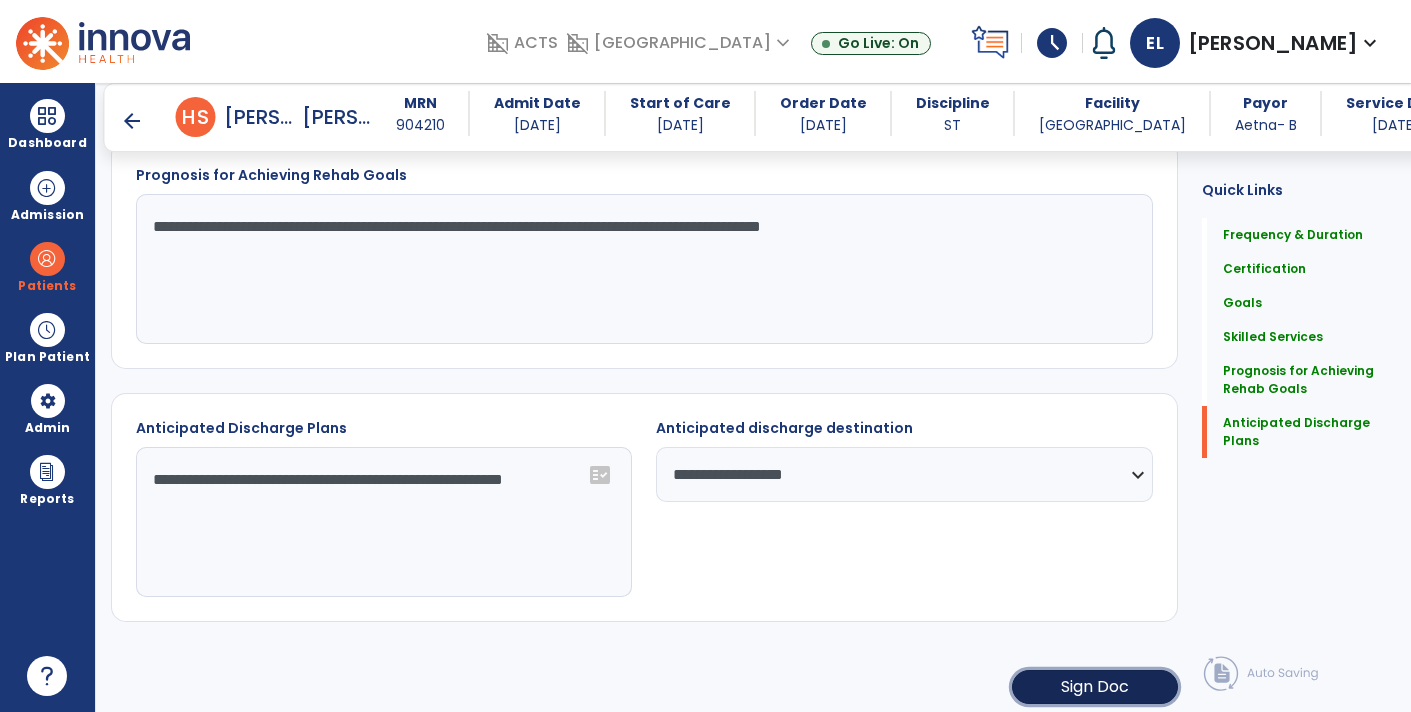 click on "Sign Doc" 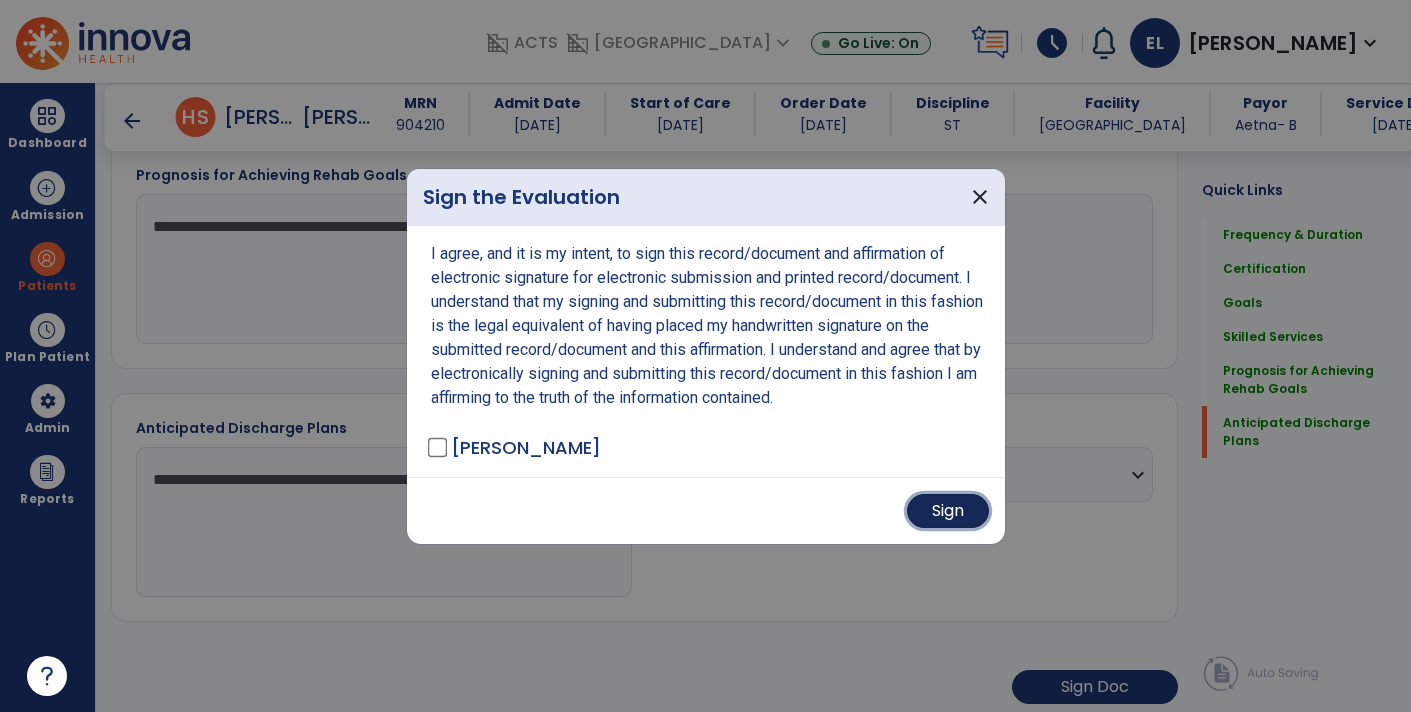 click on "Sign" at bounding box center [948, 511] 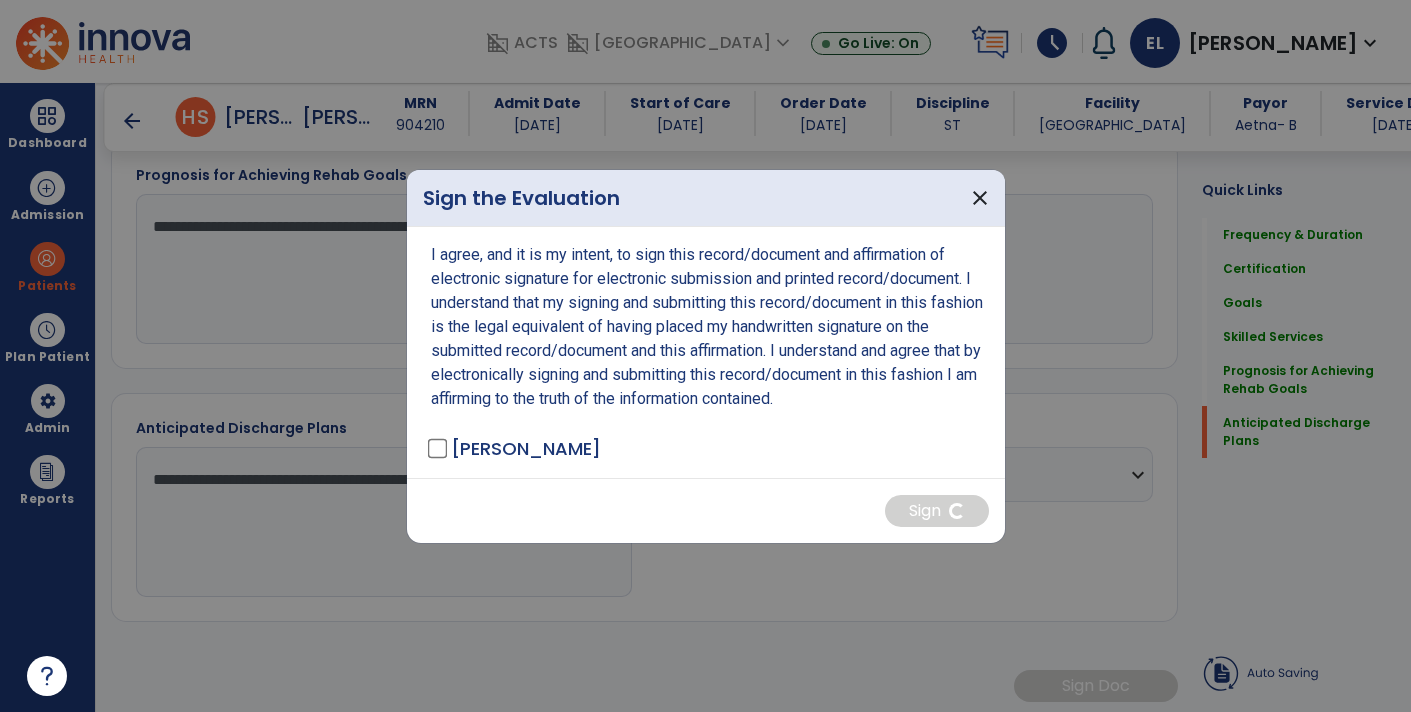 scroll, scrollTop: 1729, scrollLeft: 0, axis: vertical 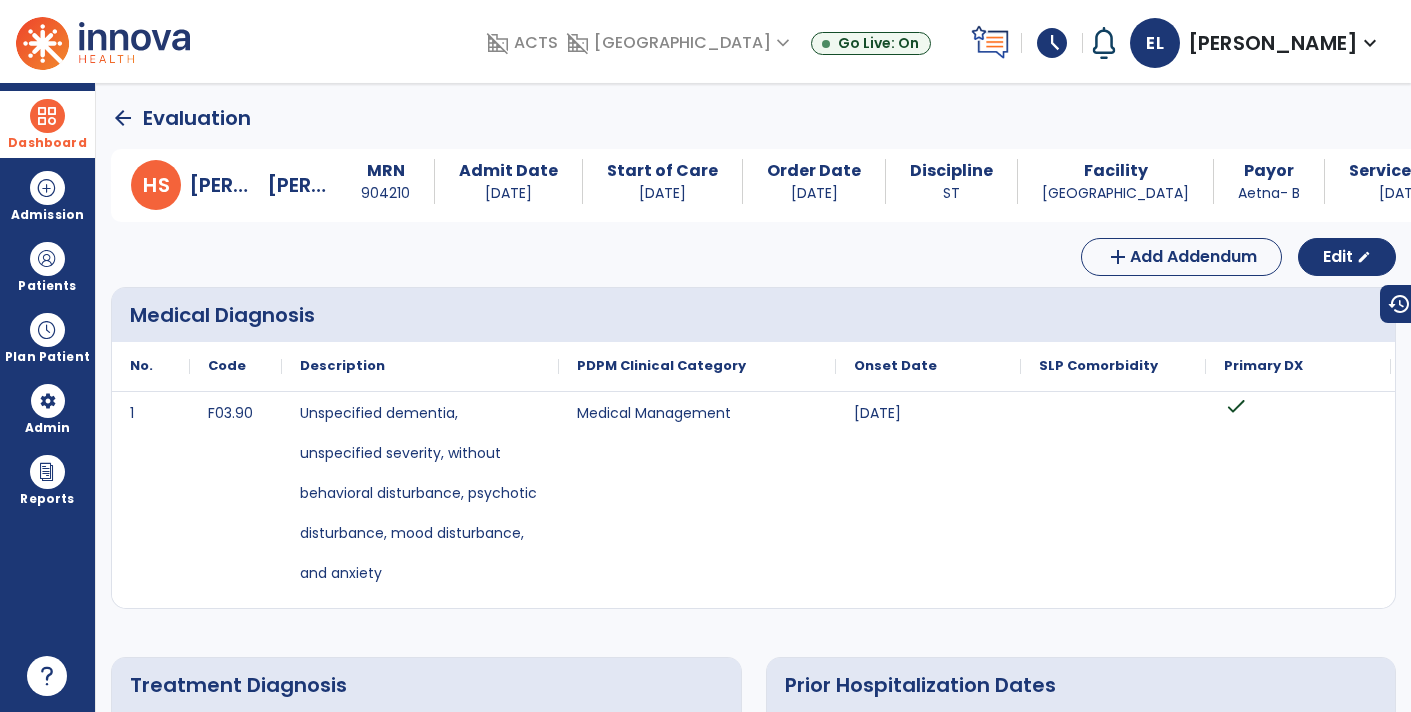 click on "Dashboard" at bounding box center [47, 143] 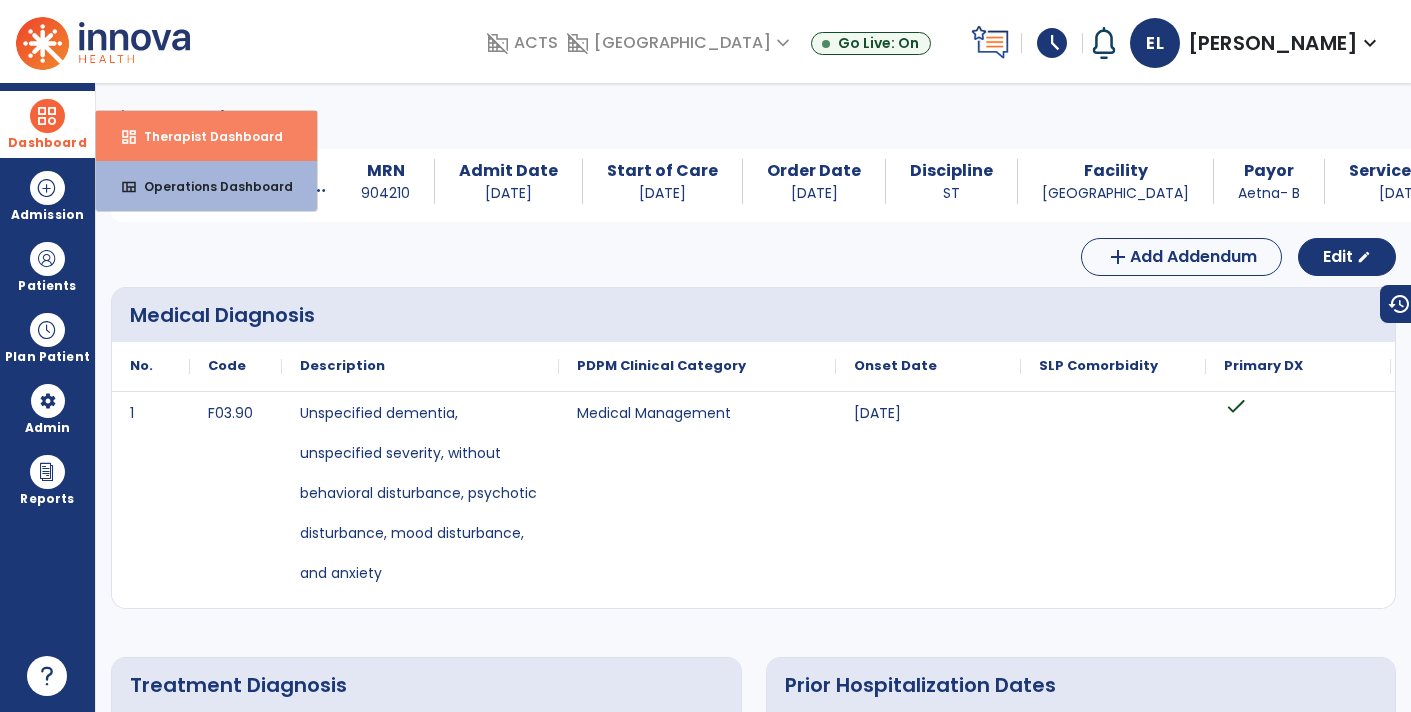 click on "Therapist Dashboard" at bounding box center [205, 136] 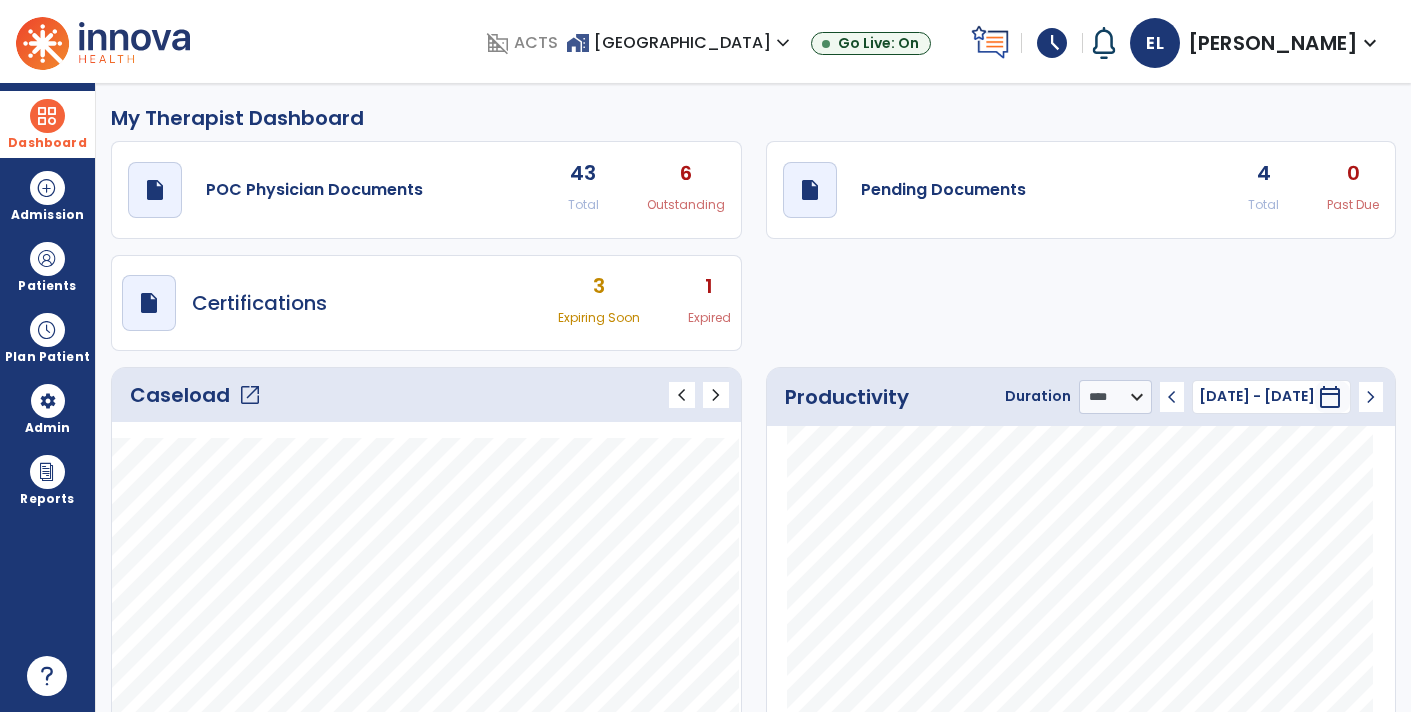 click on "draft   open_in_new  Pending Documents 4 Total 0 Past Due" 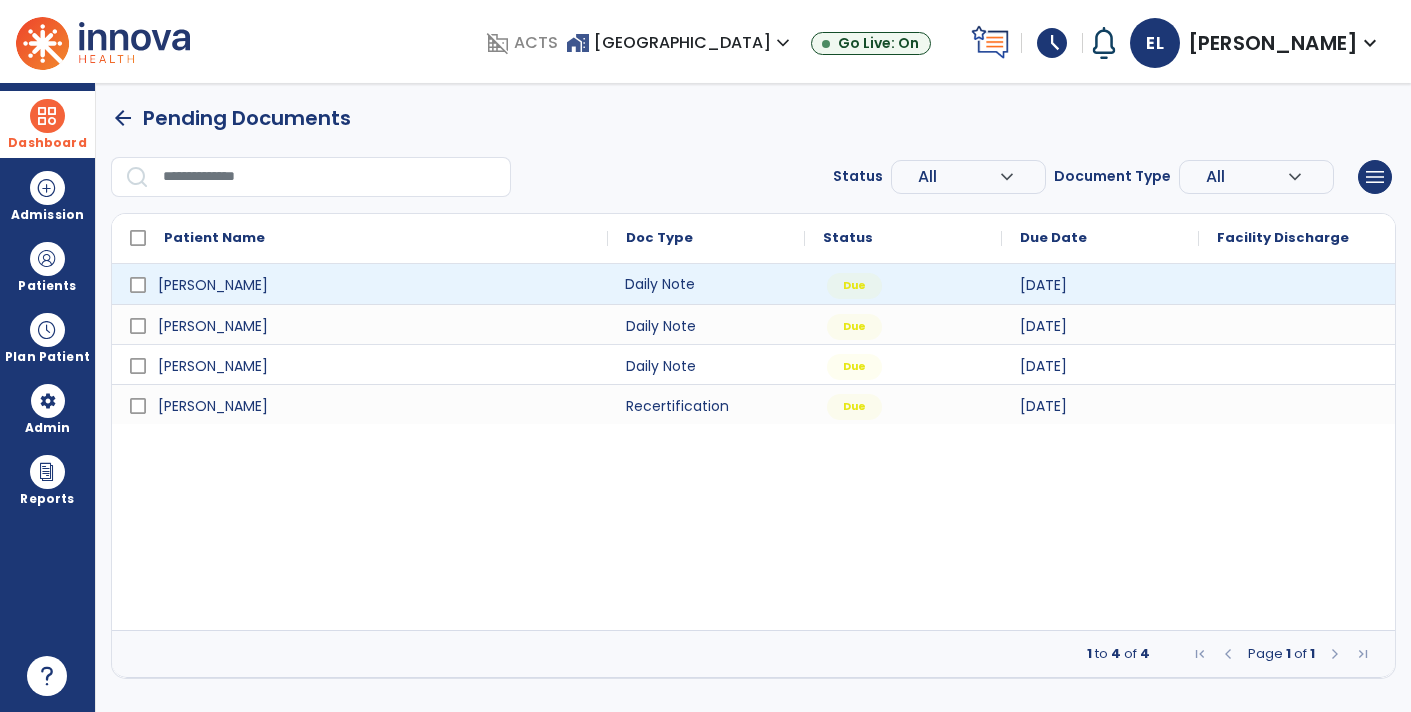 click on "Daily Note" at bounding box center (706, 284) 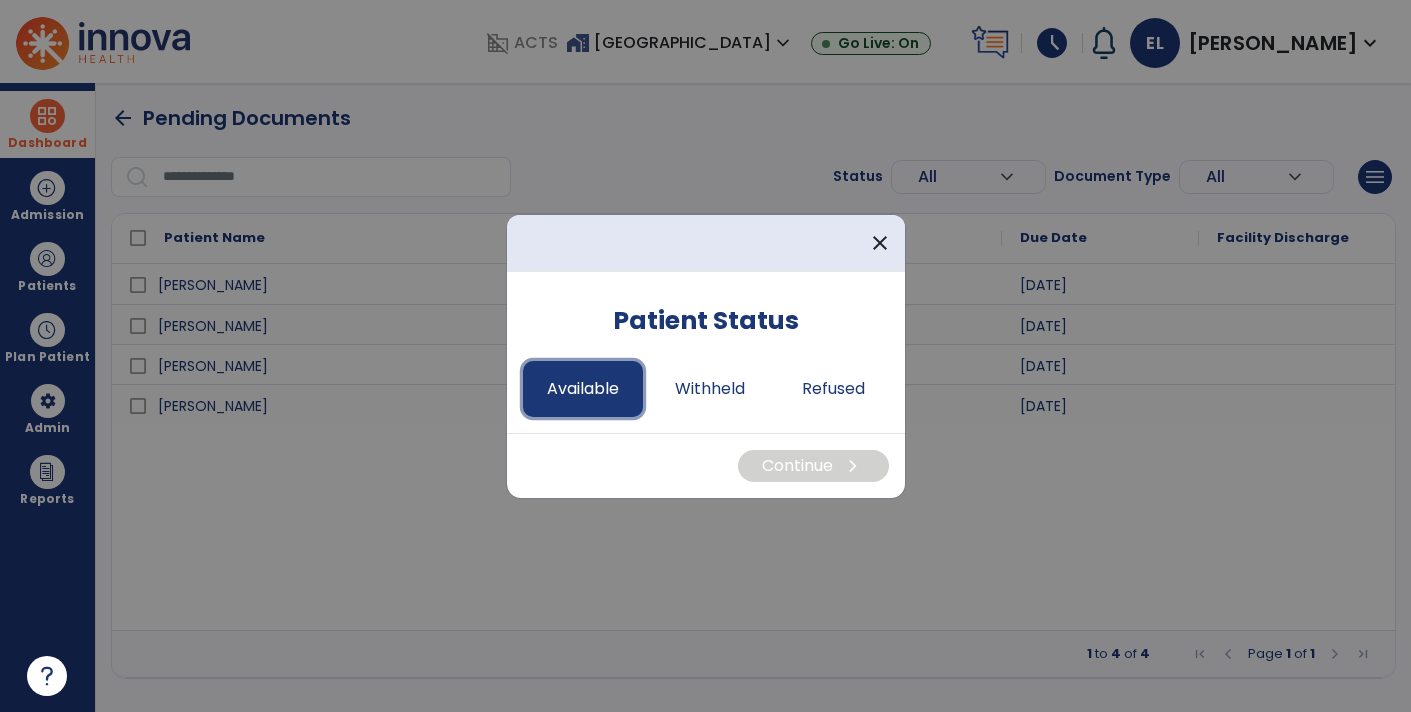 click on "Available" at bounding box center [583, 389] 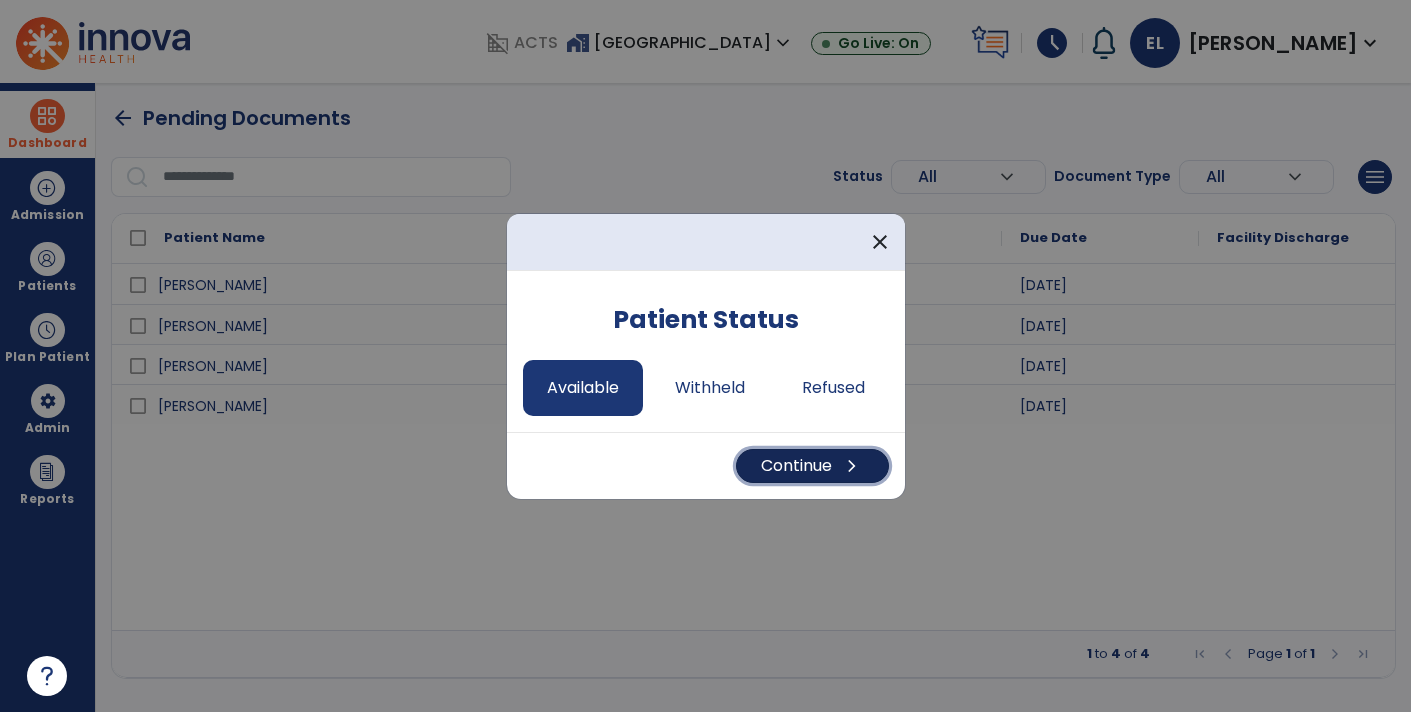 click on "Continue   chevron_right" at bounding box center [812, 466] 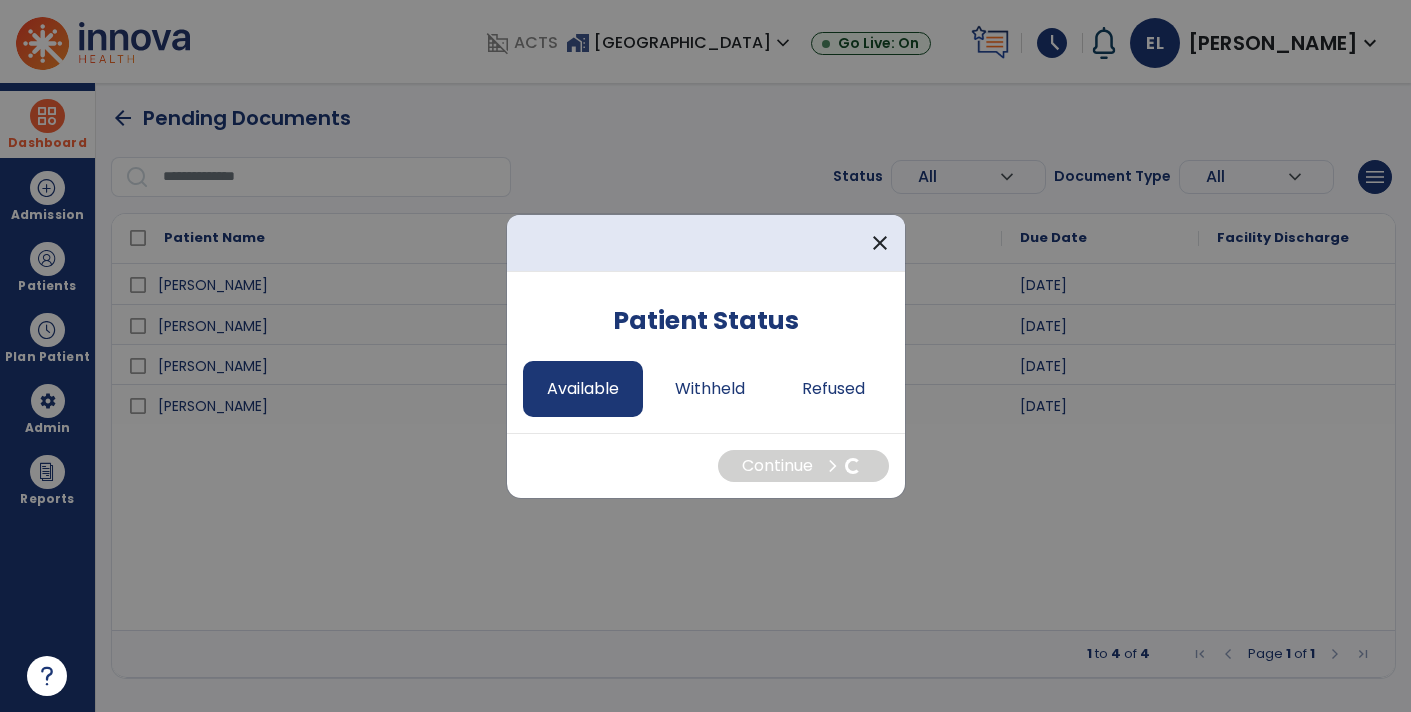 select on "*" 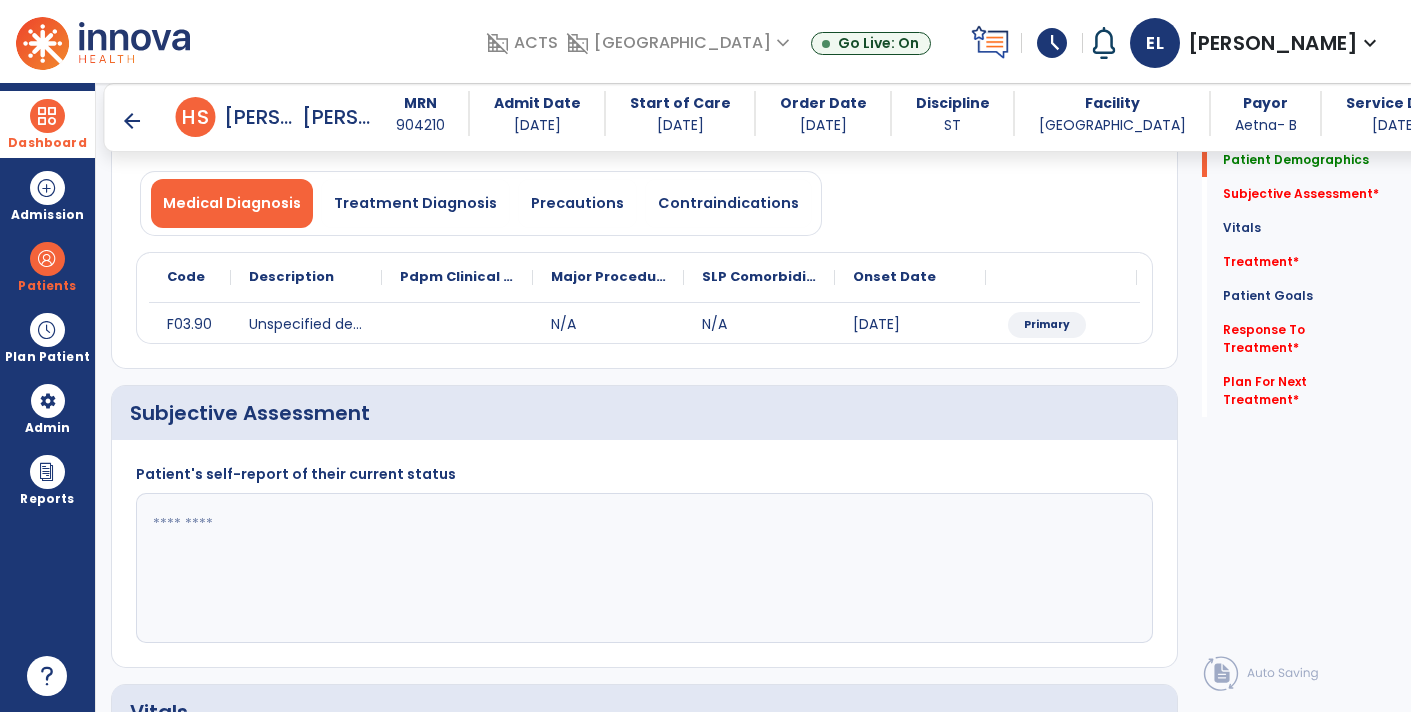 scroll, scrollTop: 144, scrollLeft: 0, axis: vertical 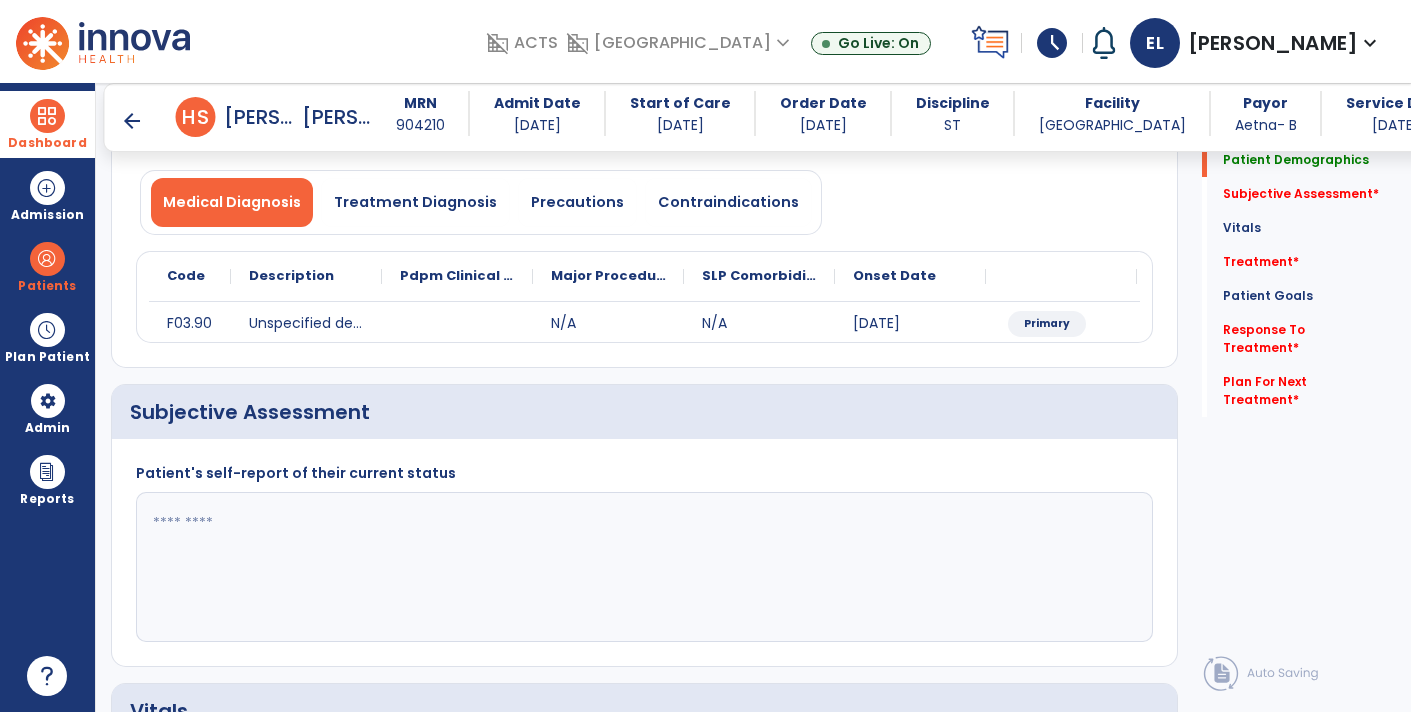 click 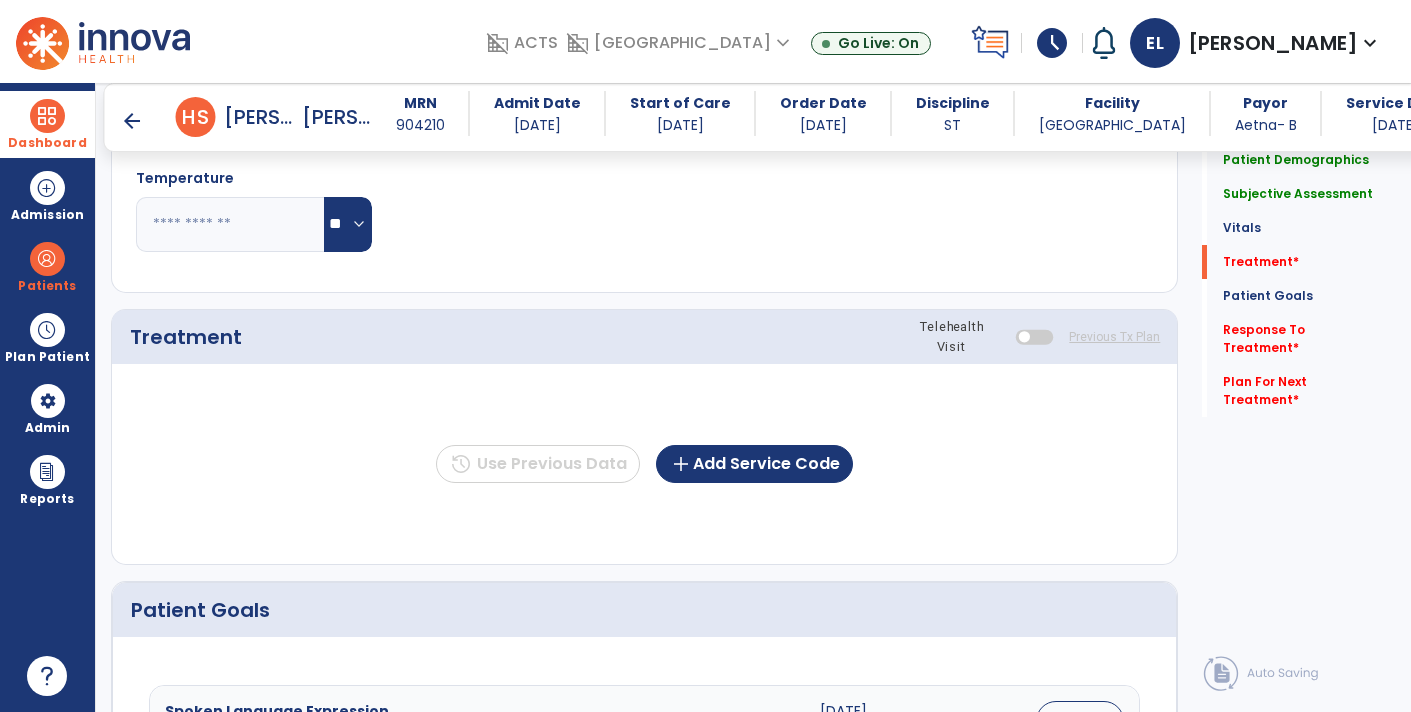 scroll, scrollTop: 944, scrollLeft: 0, axis: vertical 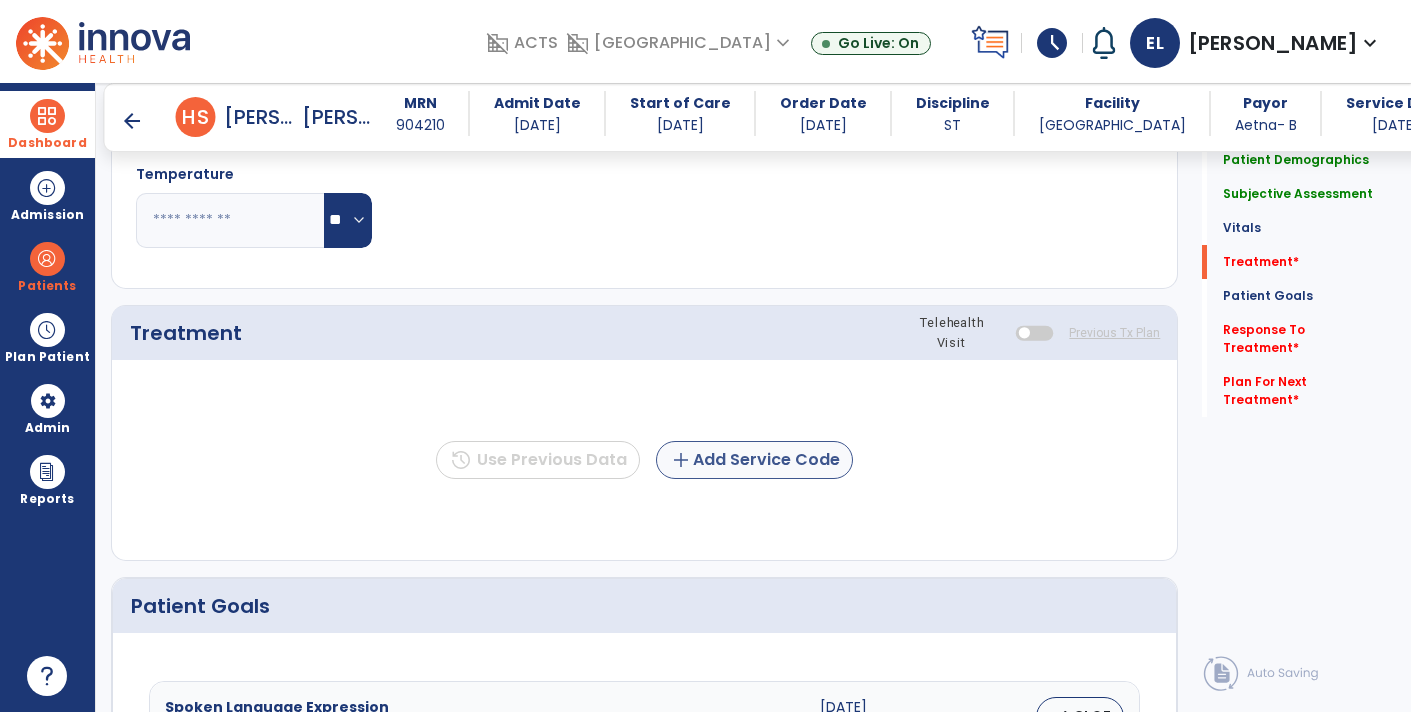 type on "**********" 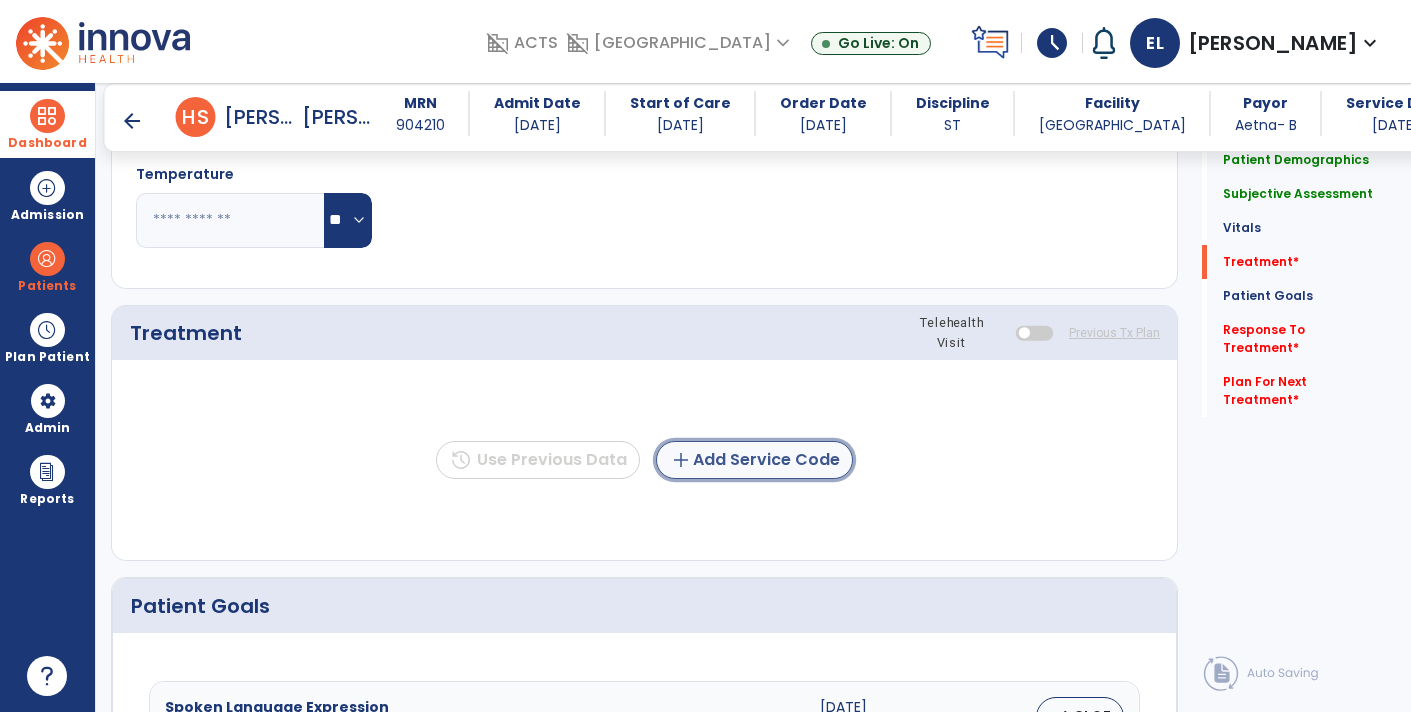 click on "add  Add Service Code" 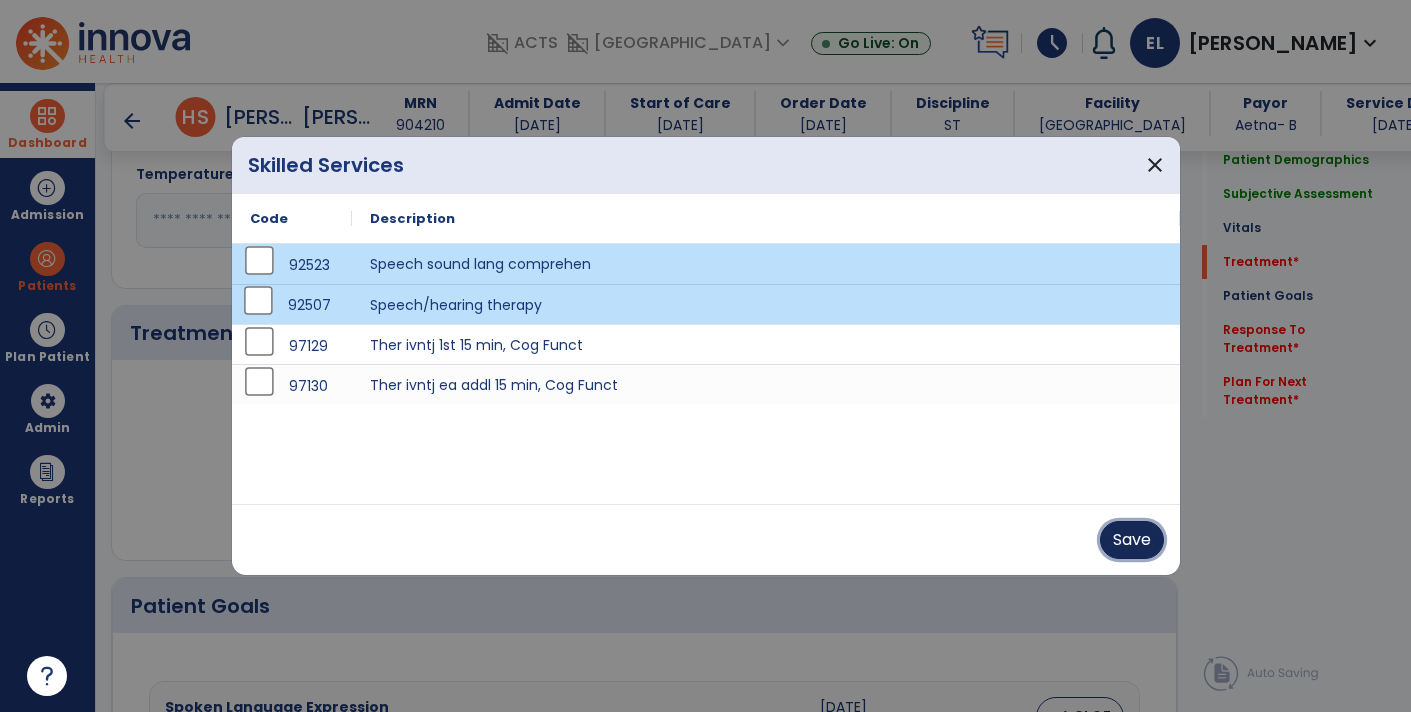 click on "Save" at bounding box center [1132, 540] 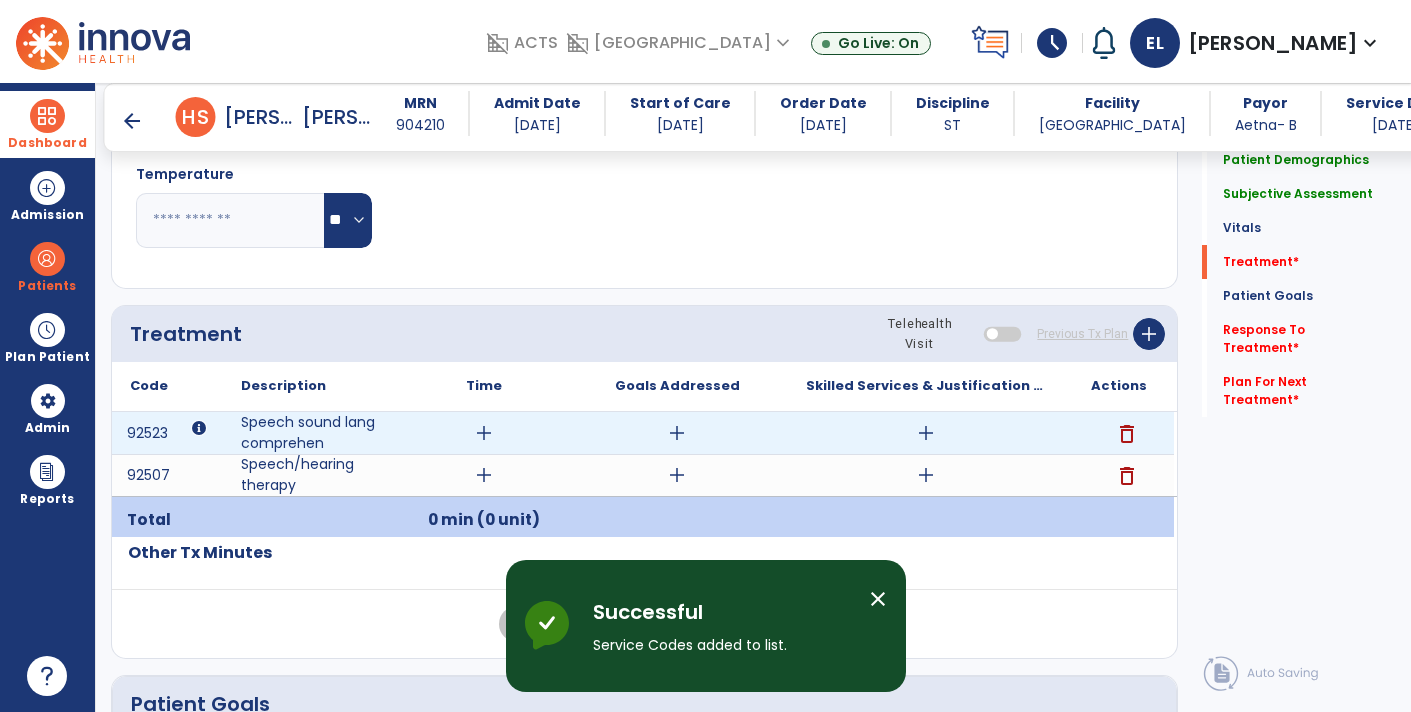 click on "add" at bounding box center (484, 433) 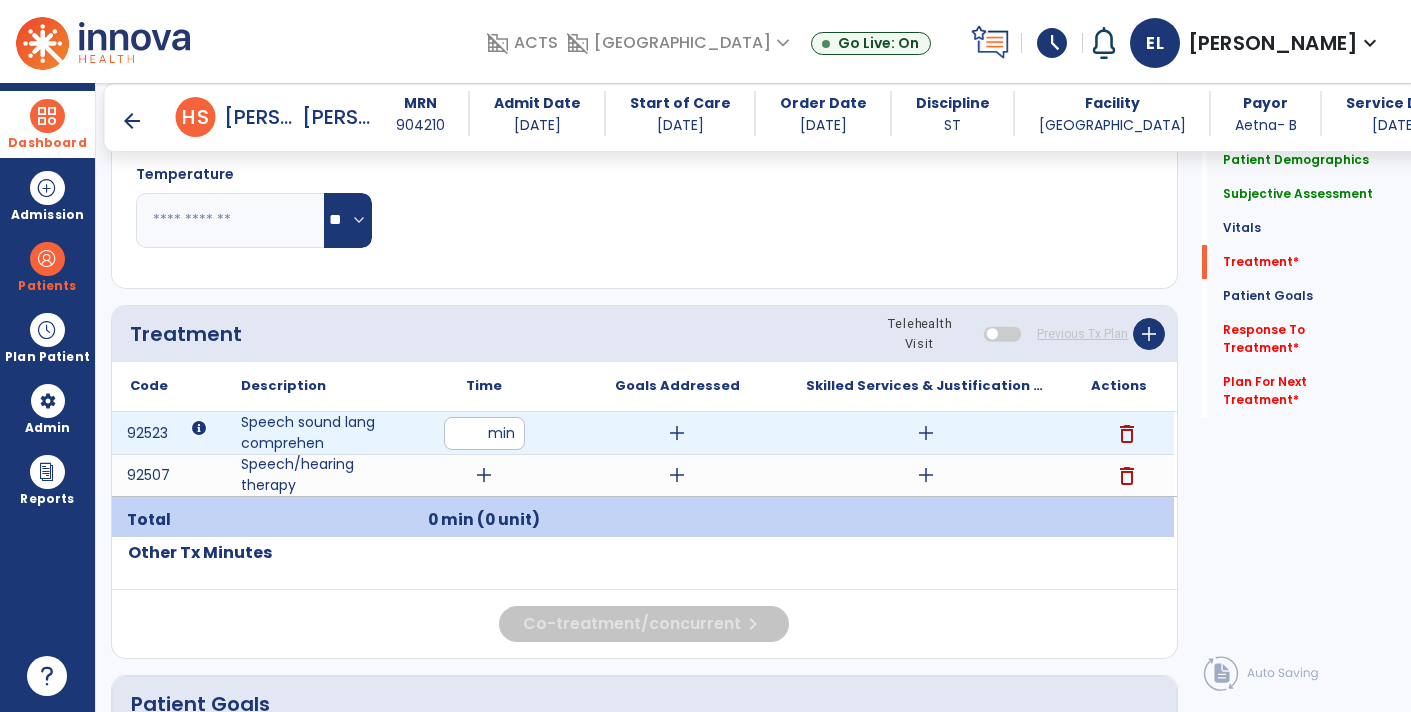 type on "**" 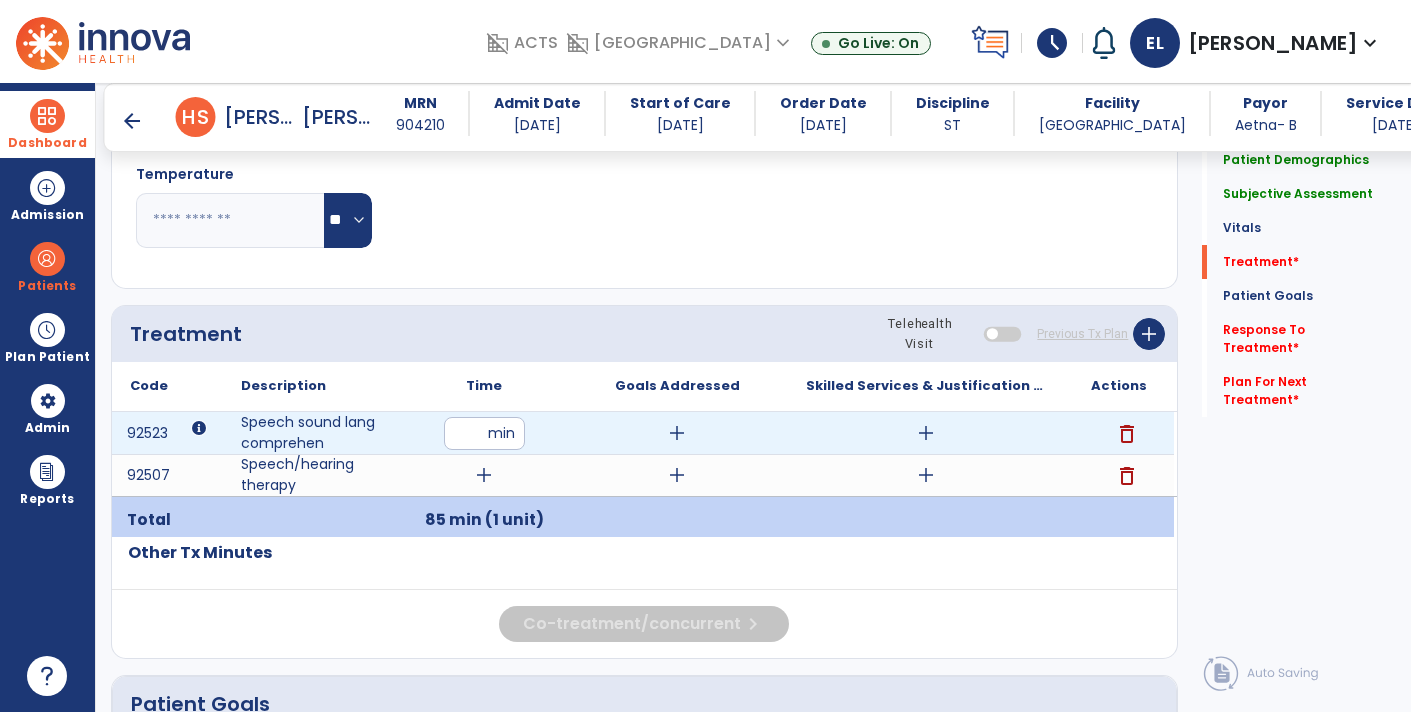 click on "add" at bounding box center (926, 433) 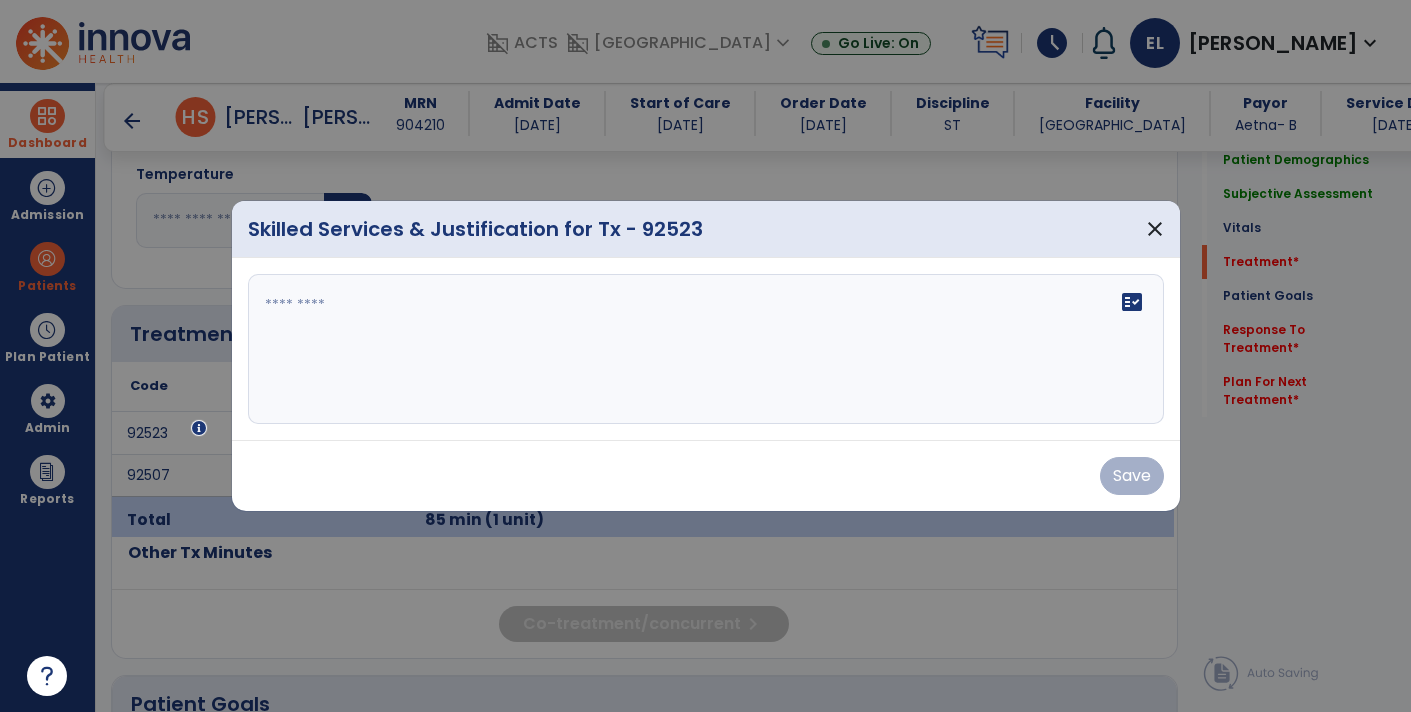 click on "fact_check" at bounding box center (706, 349) 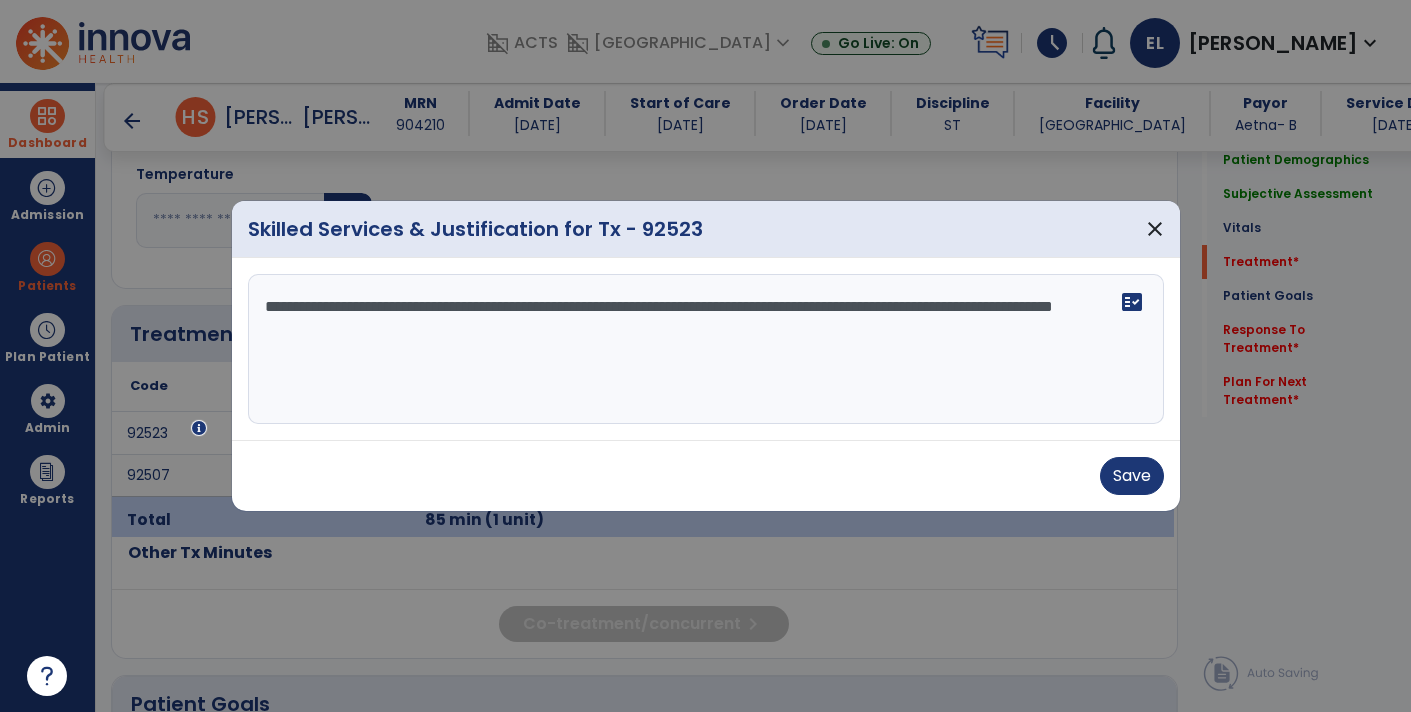 type on "**********" 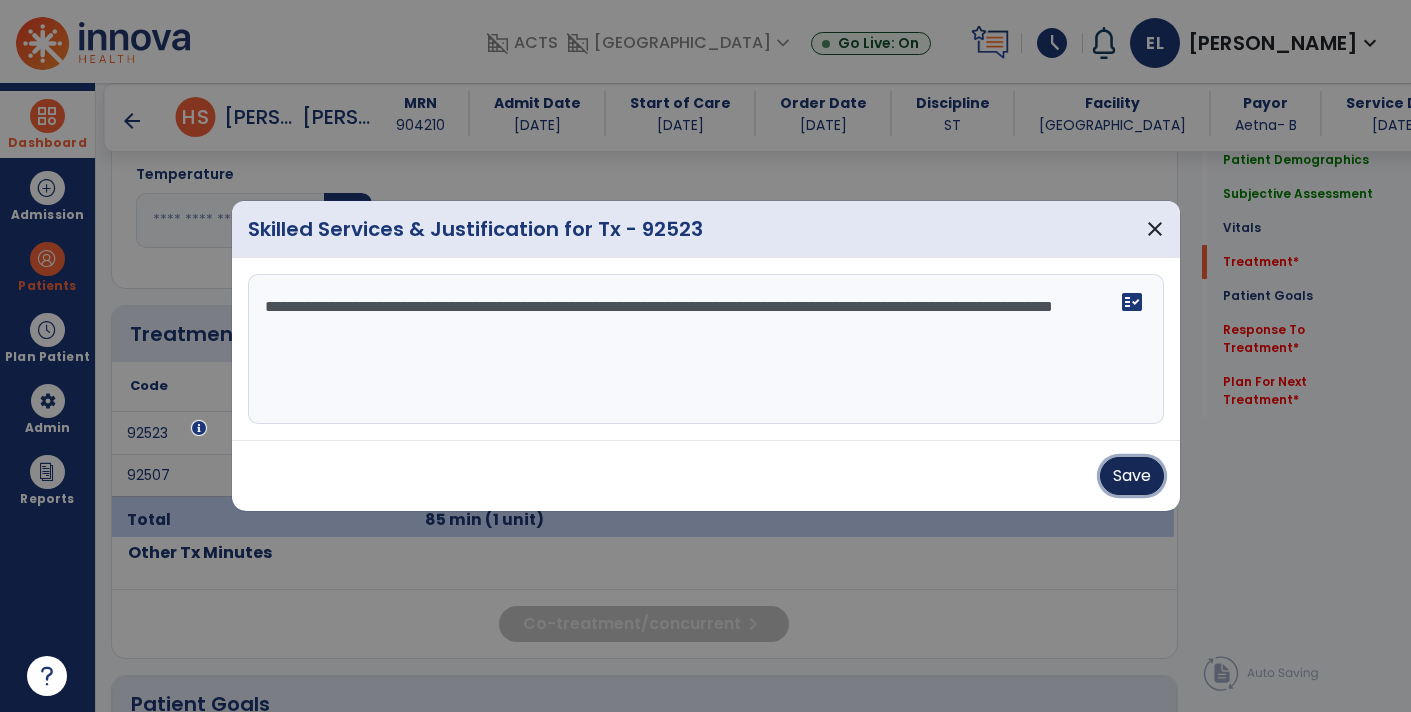 click on "Save" at bounding box center (1132, 476) 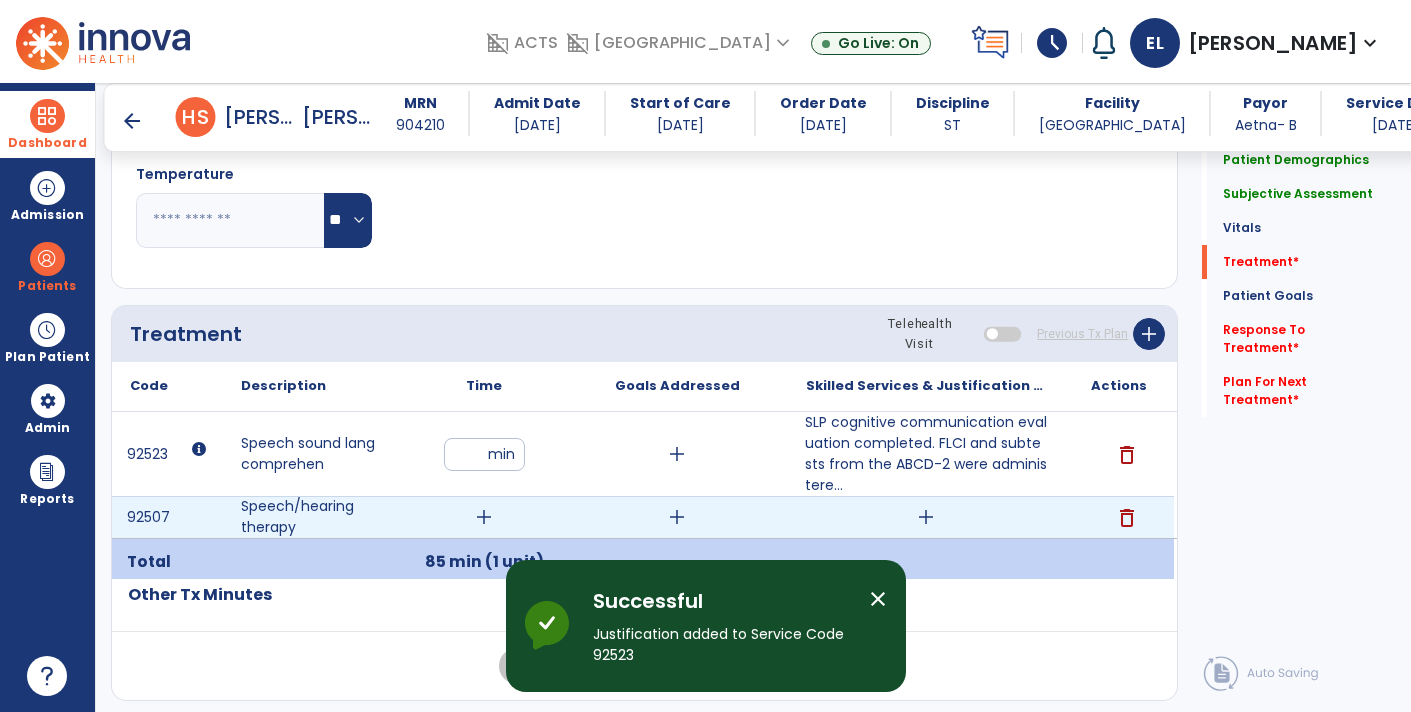 click on "add" at bounding box center [484, 517] 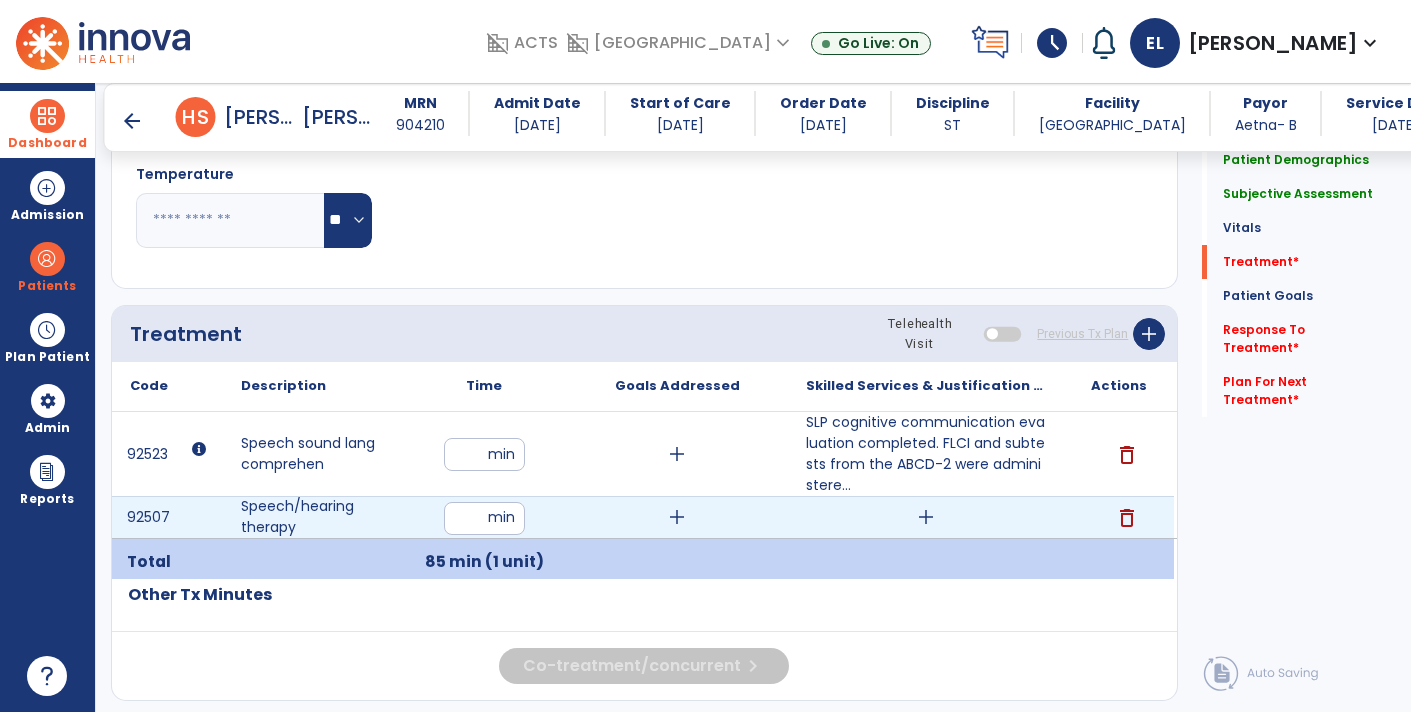 type on "**" 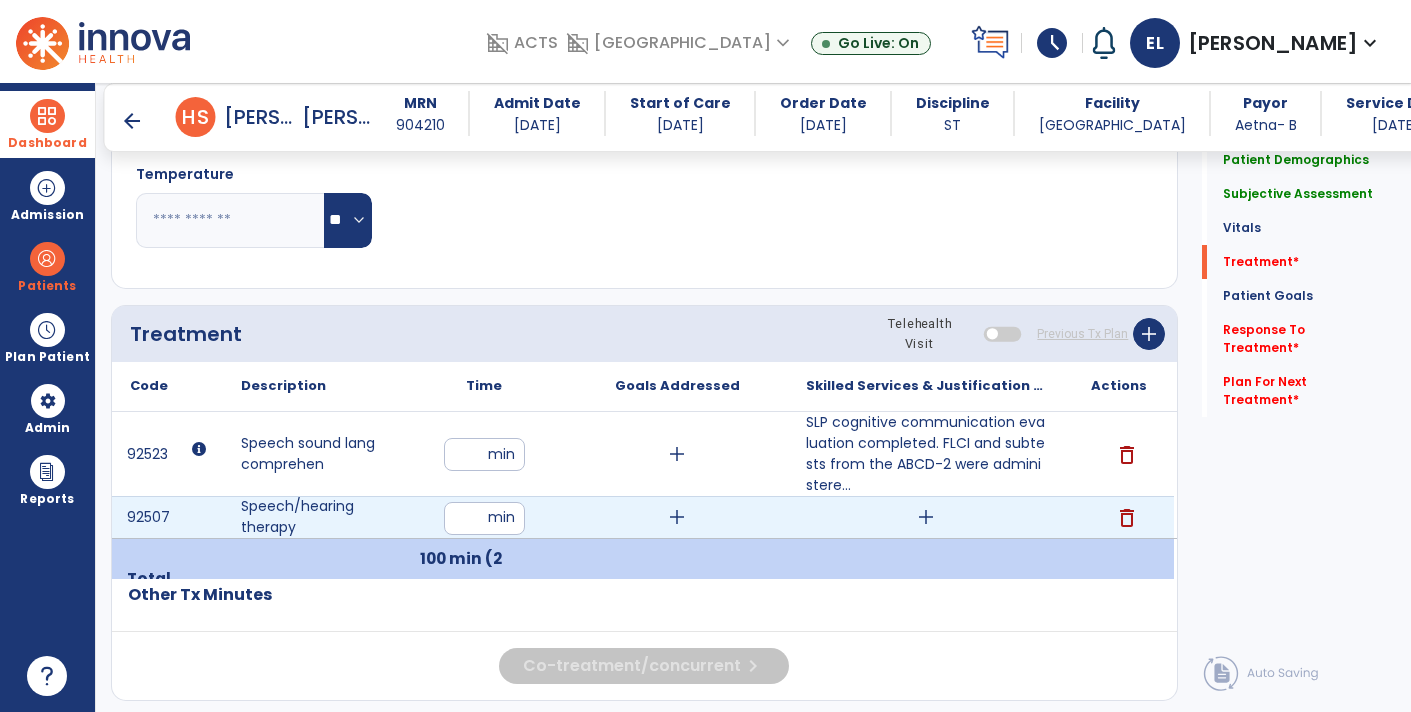click on "add" at bounding box center [926, 517] 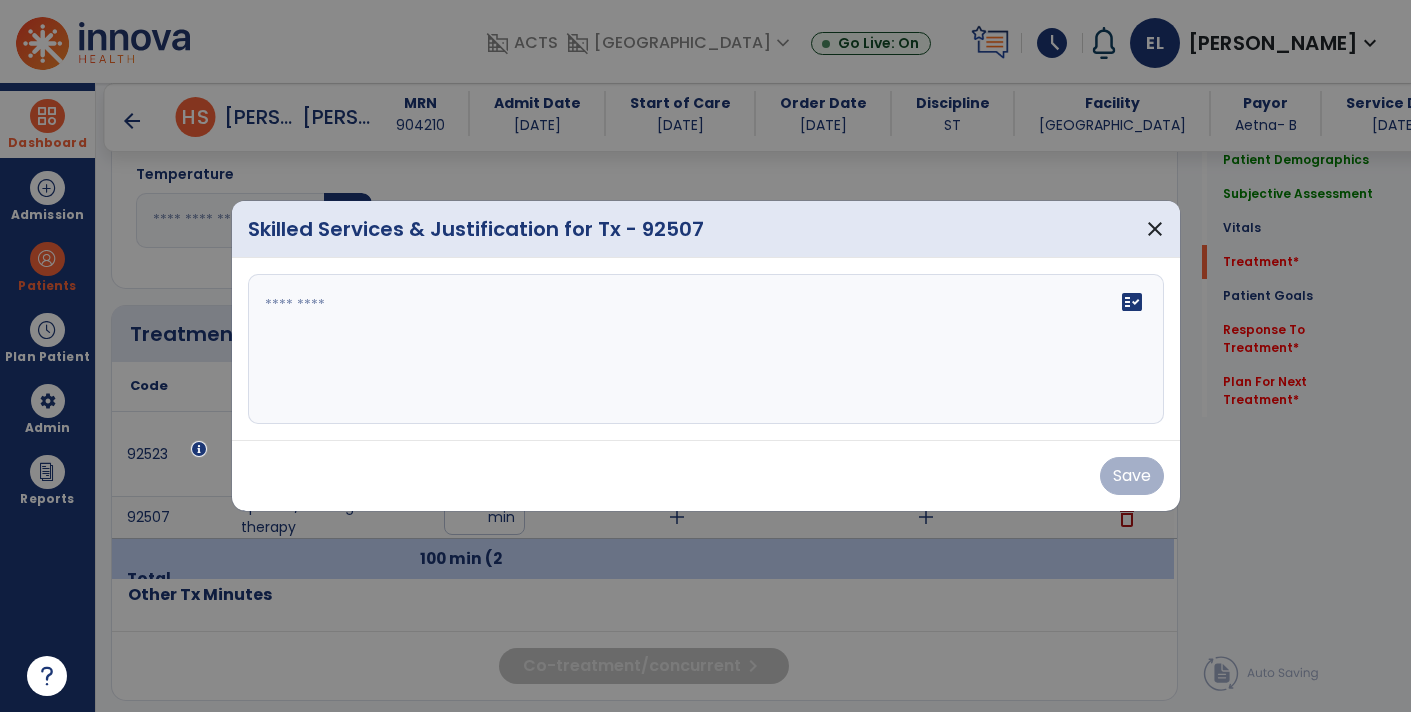 click on "fact_check" at bounding box center [706, 349] 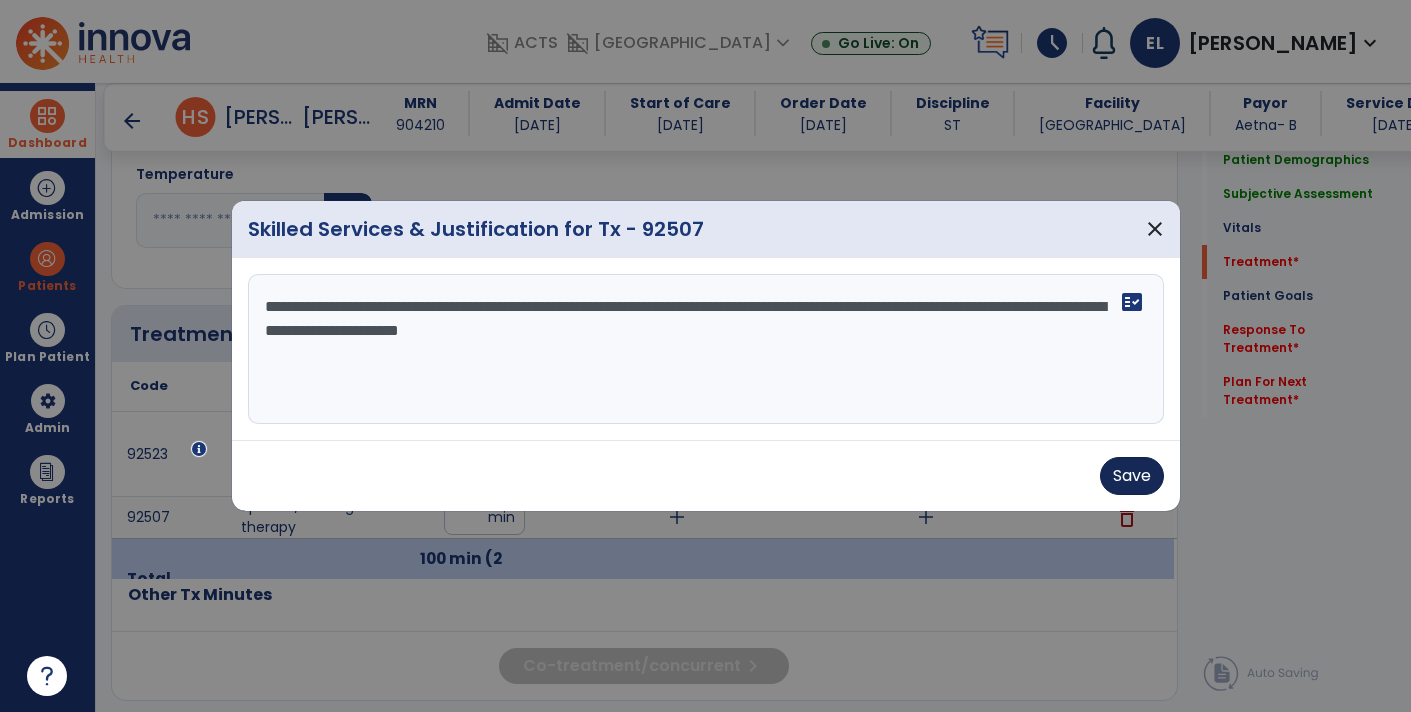 type on "**********" 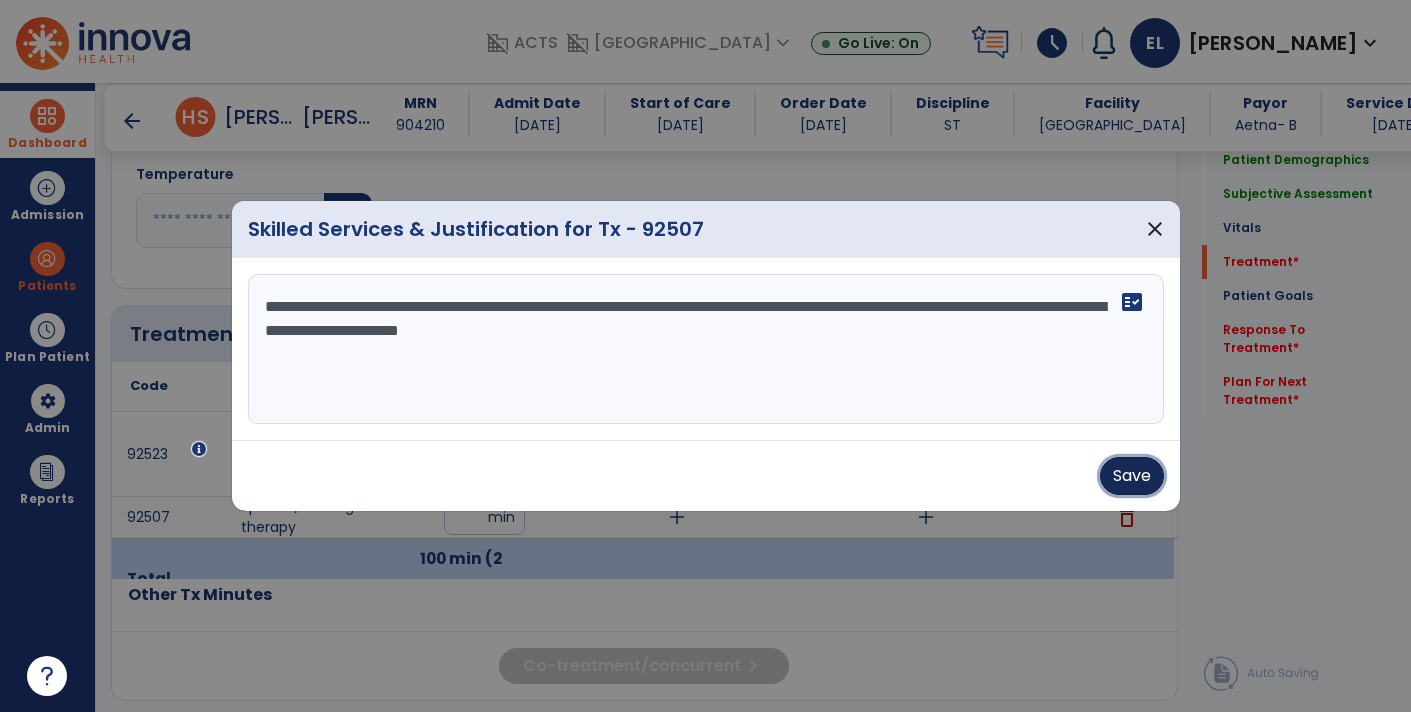 click on "Save" at bounding box center (1132, 476) 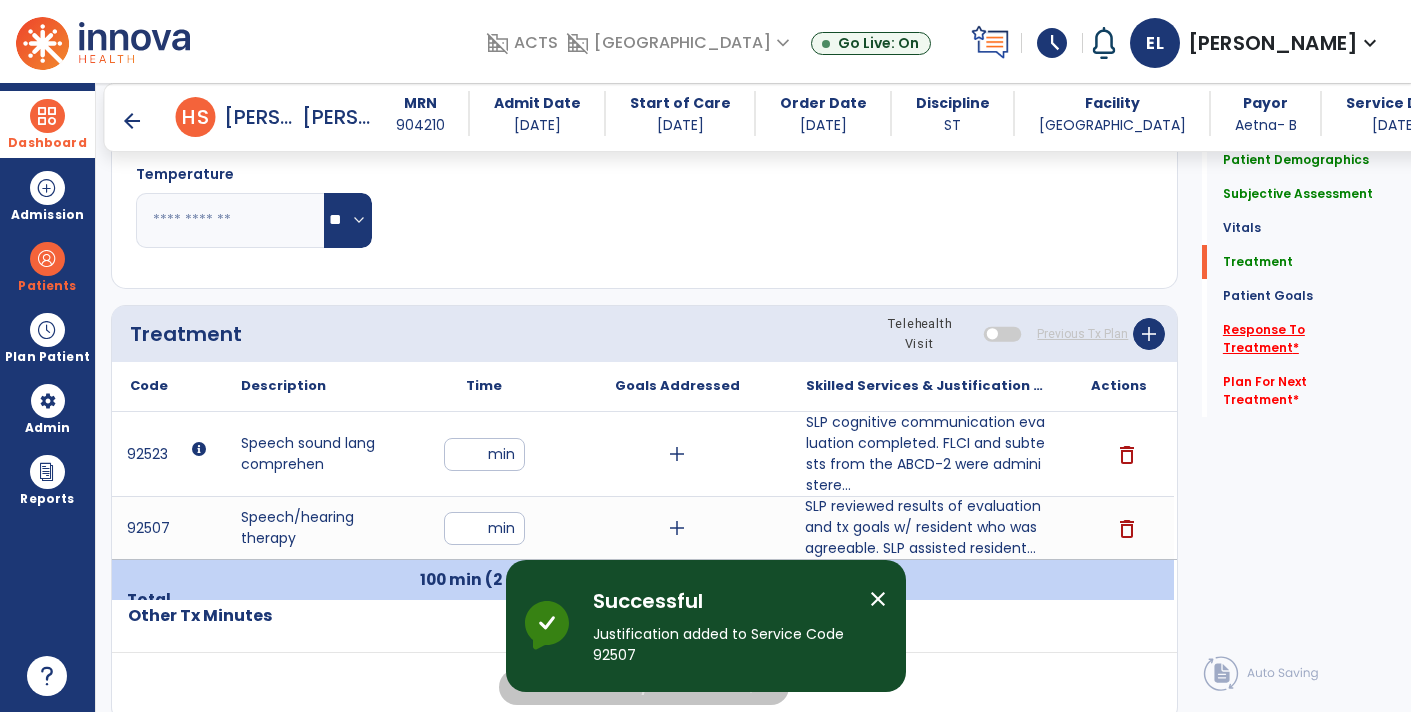 click on "Response To Treatment   *" 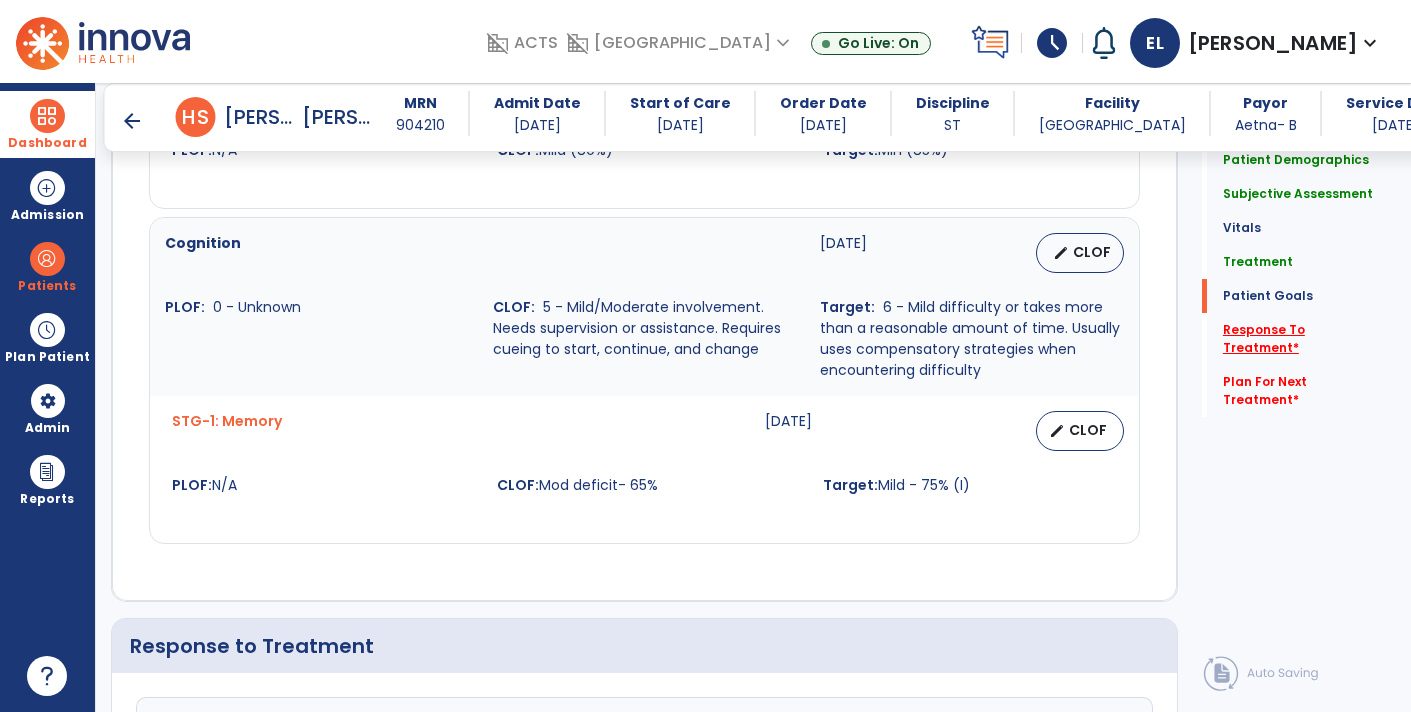 scroll, scrollTop: 2409, scrollLeft: 0, axis: vertical 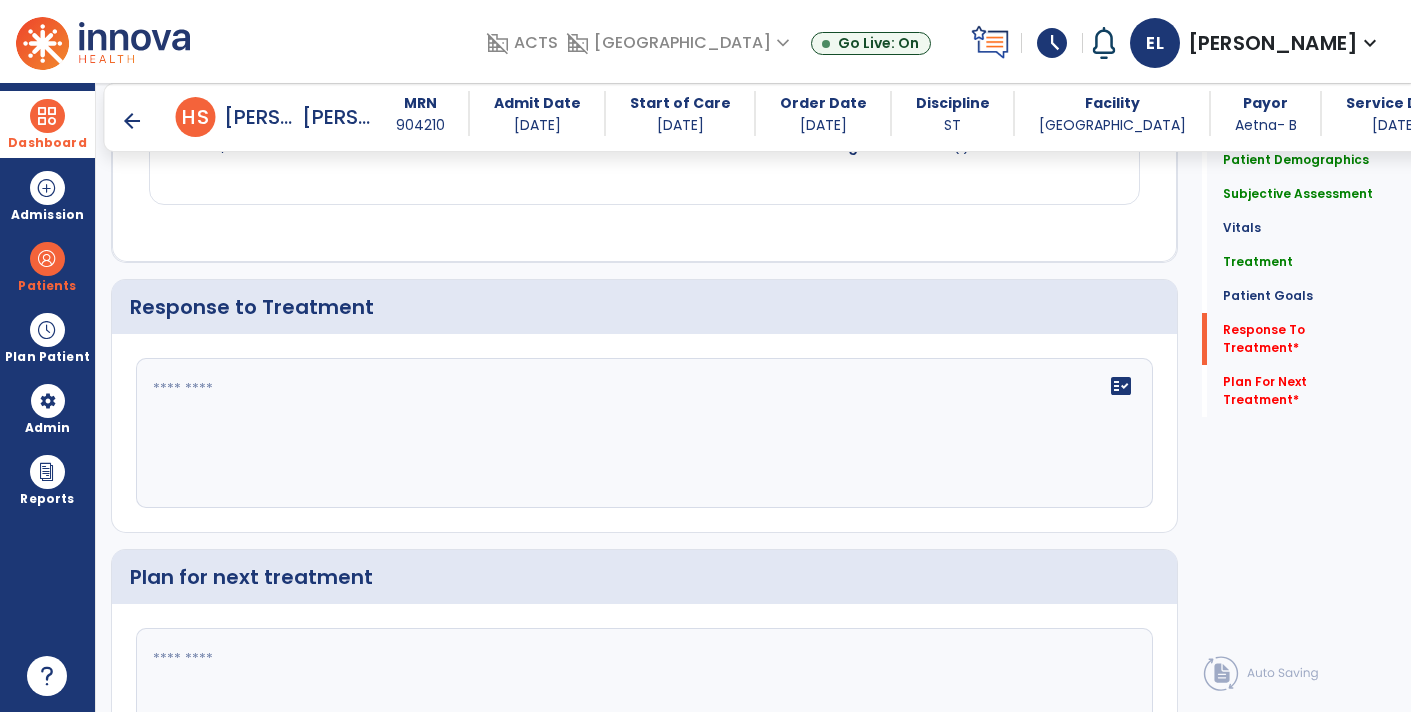 click on "fact_check" 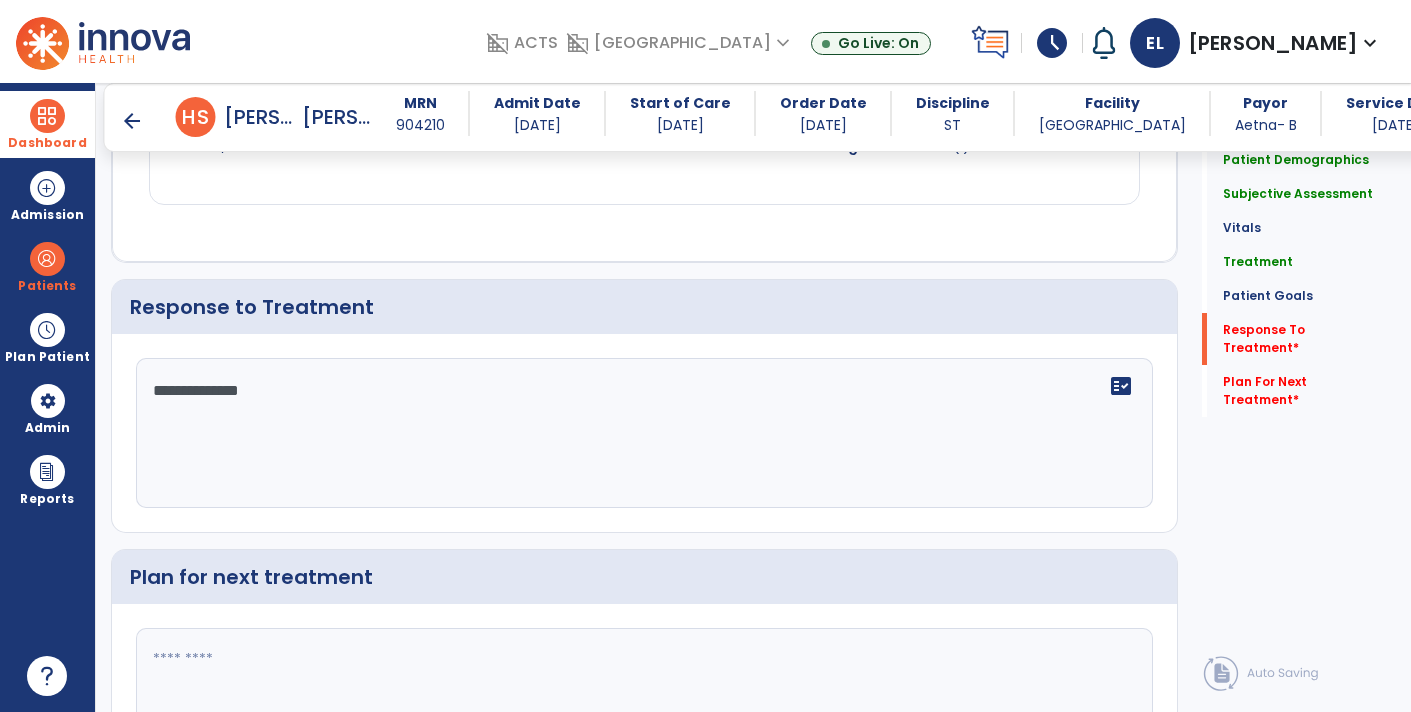 type on "**********" 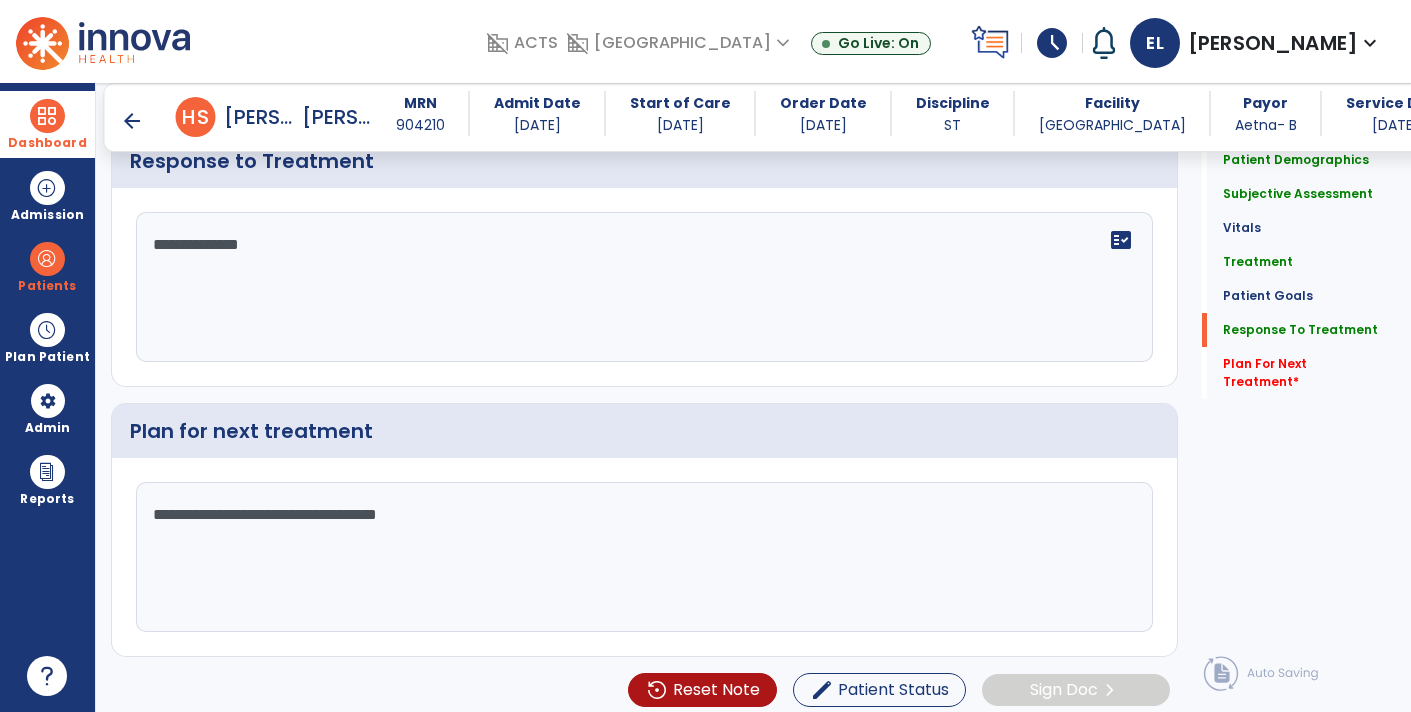 scroll, scrollTop: 2552, scrollLeft: 0, axis: vertical 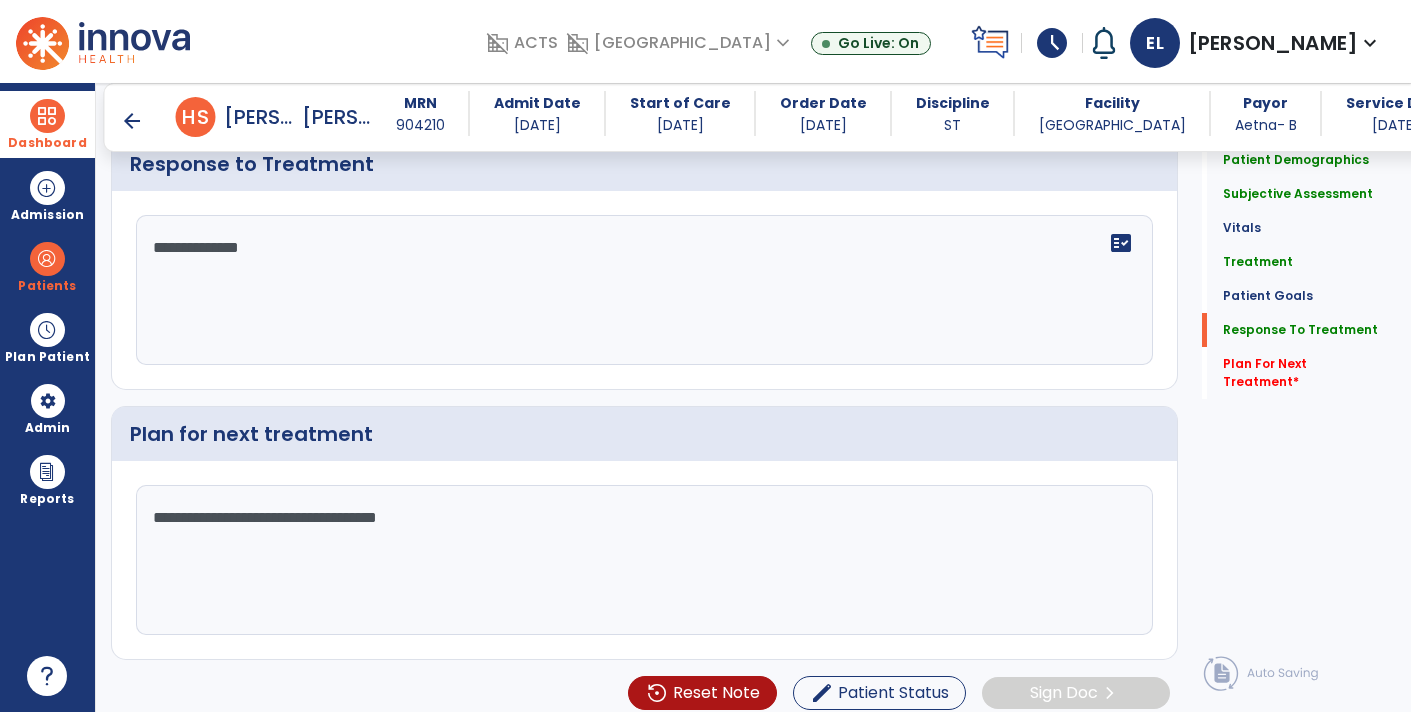 type on "**********" 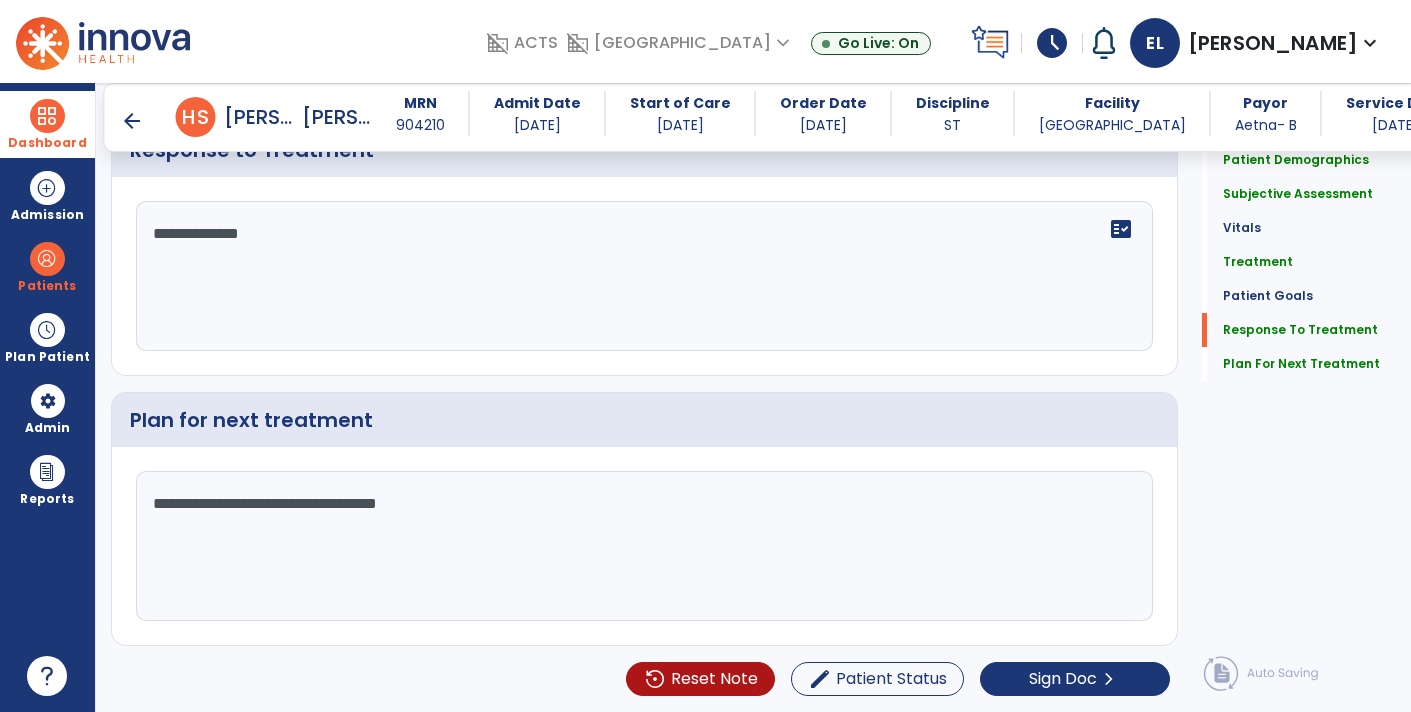 click on "**********" 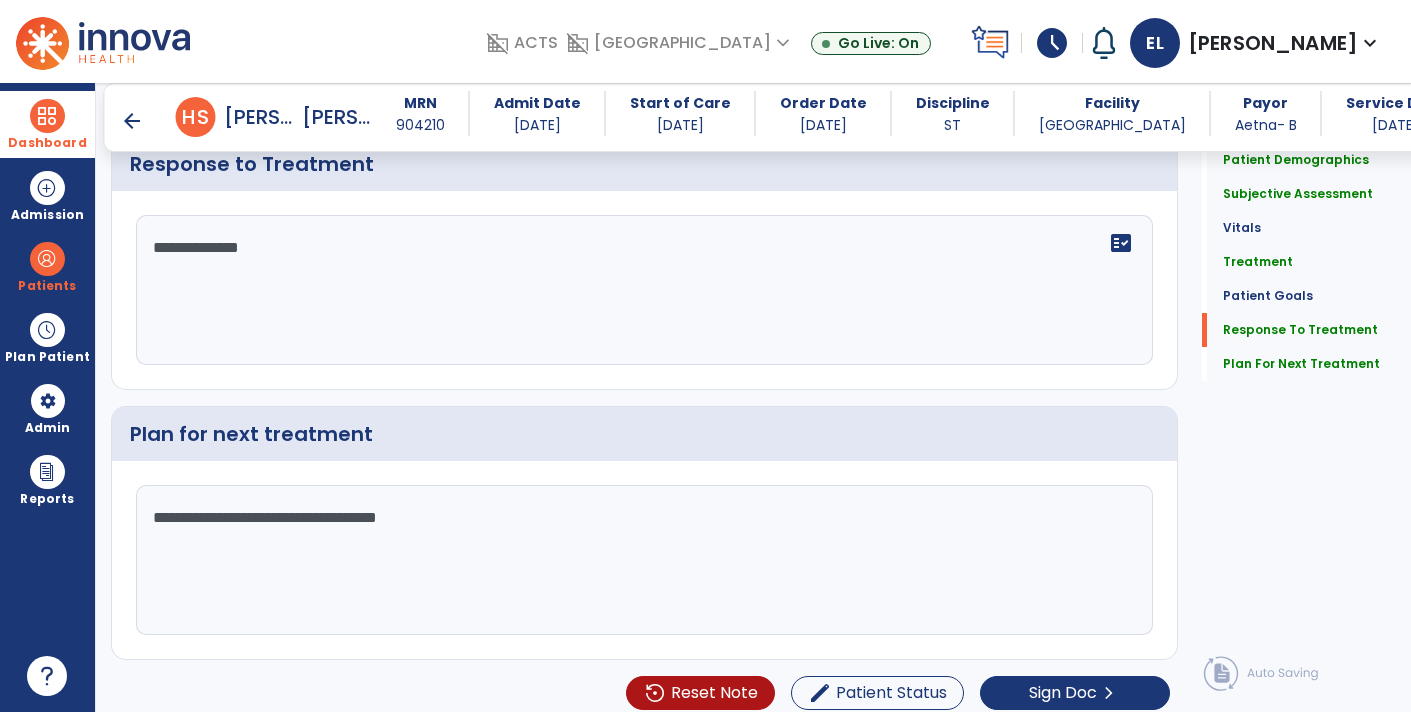 scroll, scrollTop: 2552, scrollLeft: 0, axis: vertical 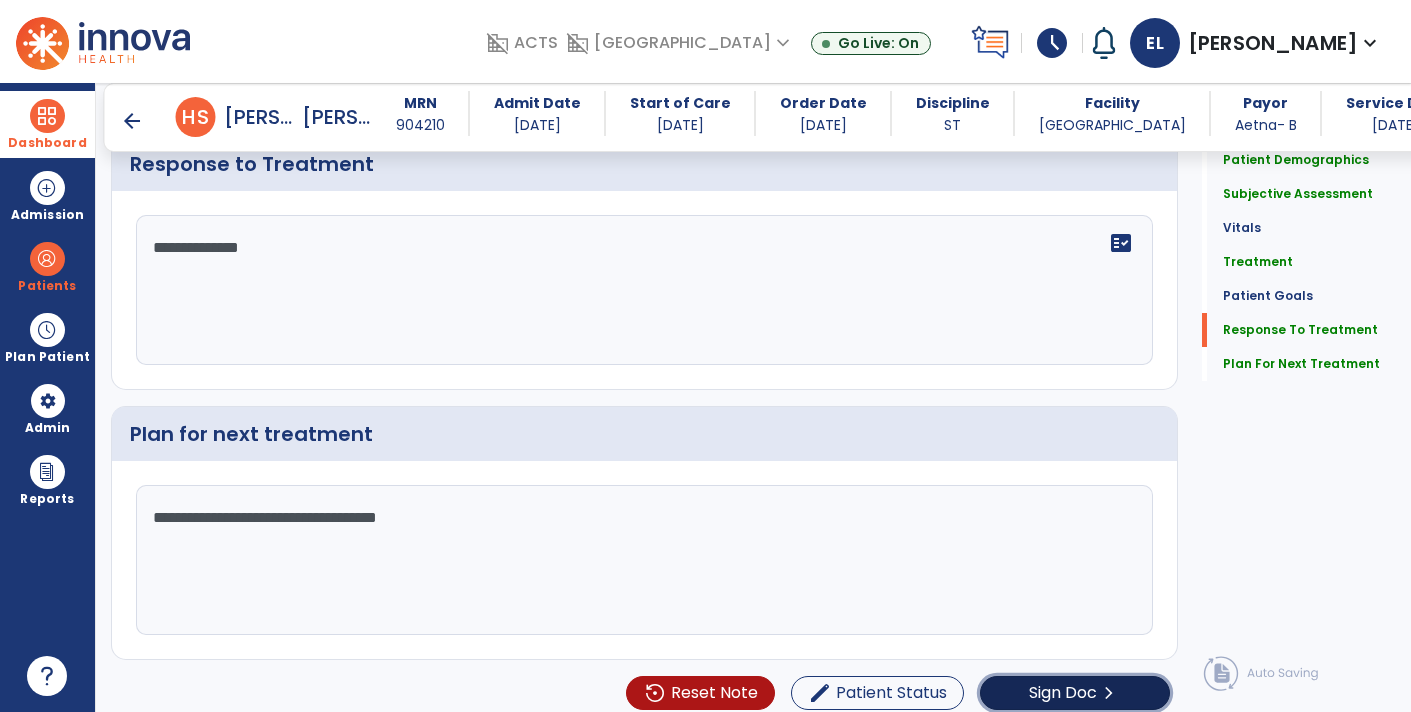 click on "Sign Doc" 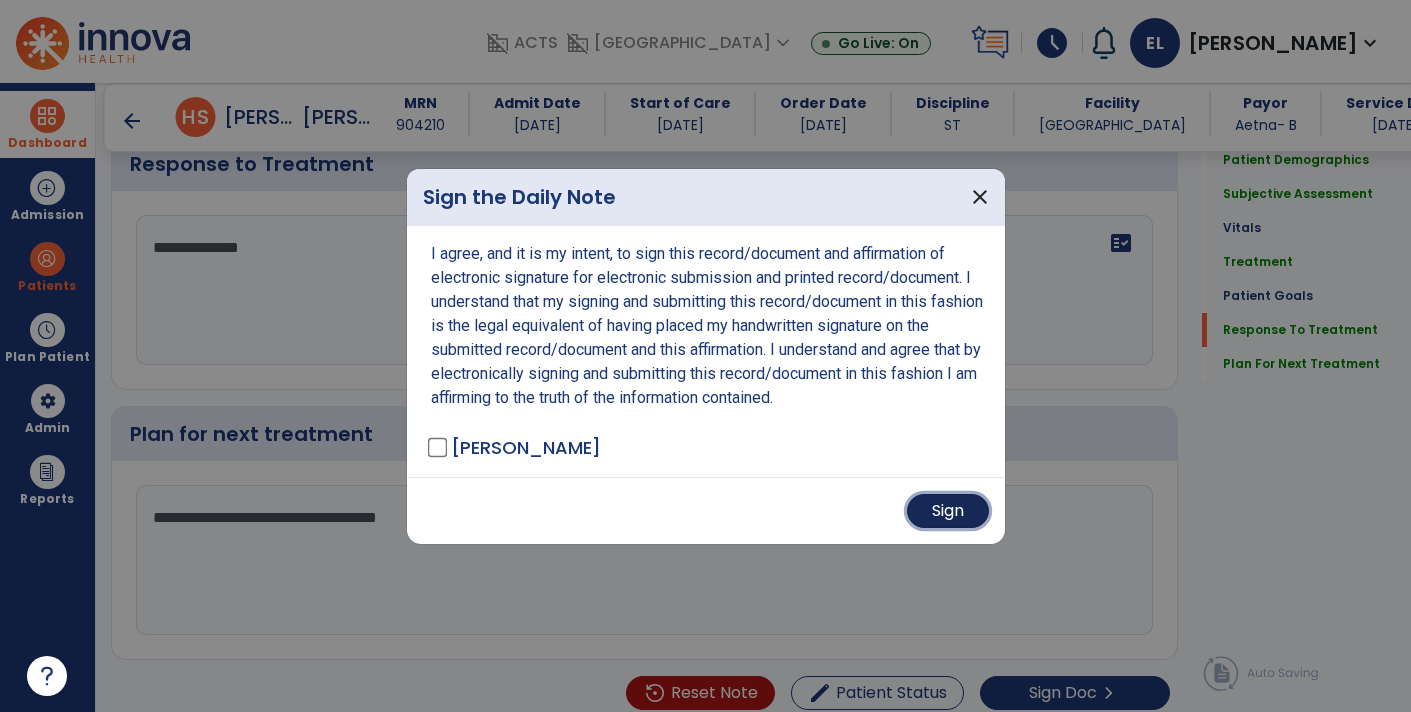 click on "Sign" at bounding box center (948, 511) 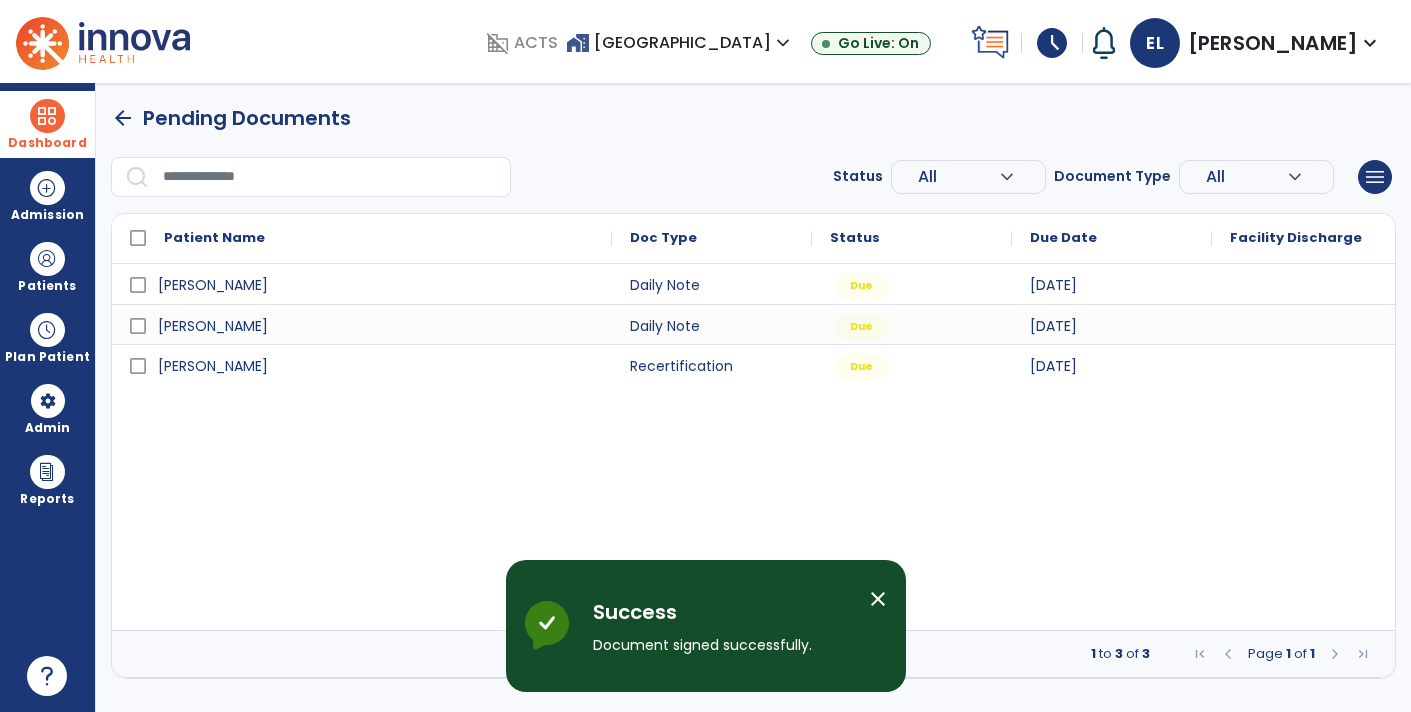 scroll, scrollTop: 0, scrollLeft: 0, axis: both 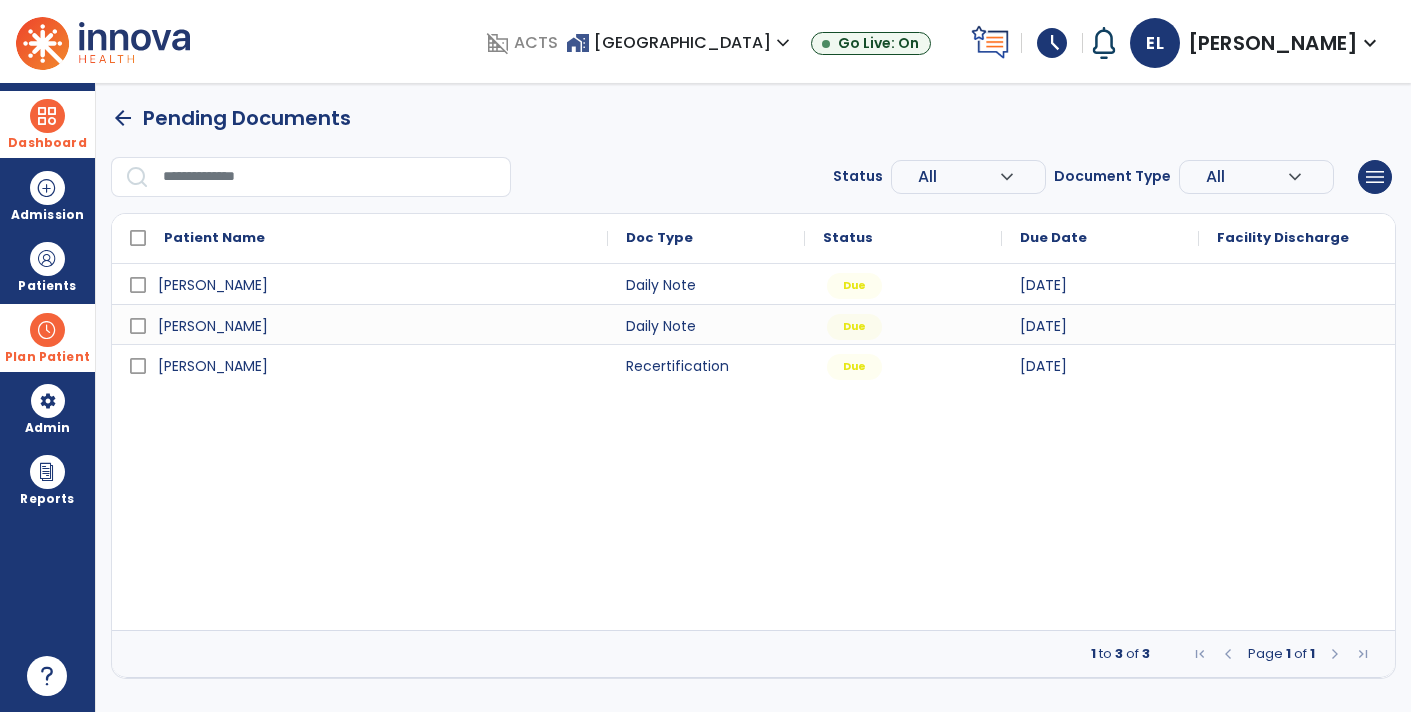 click on "Plan Patient" at bounding box center (47, 266) 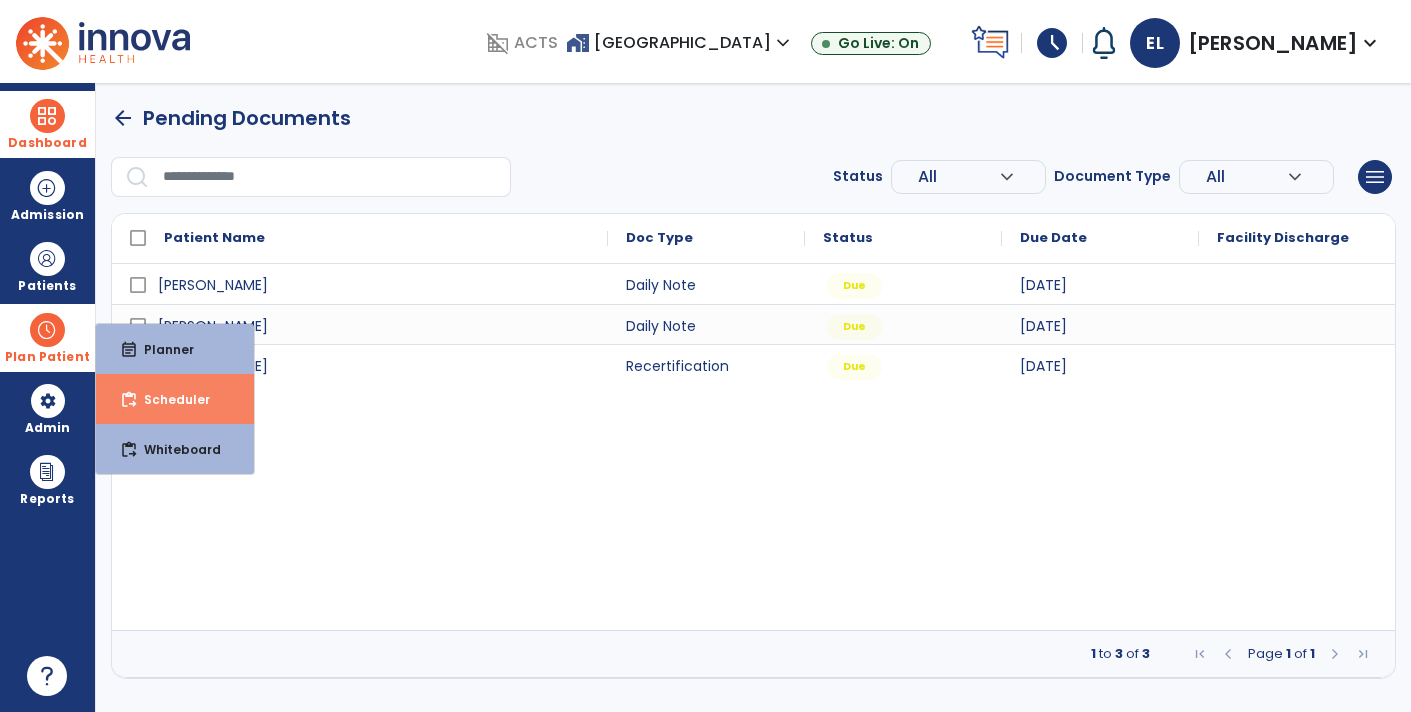 click on "content_paste_go" at bounding box center (129, 400) 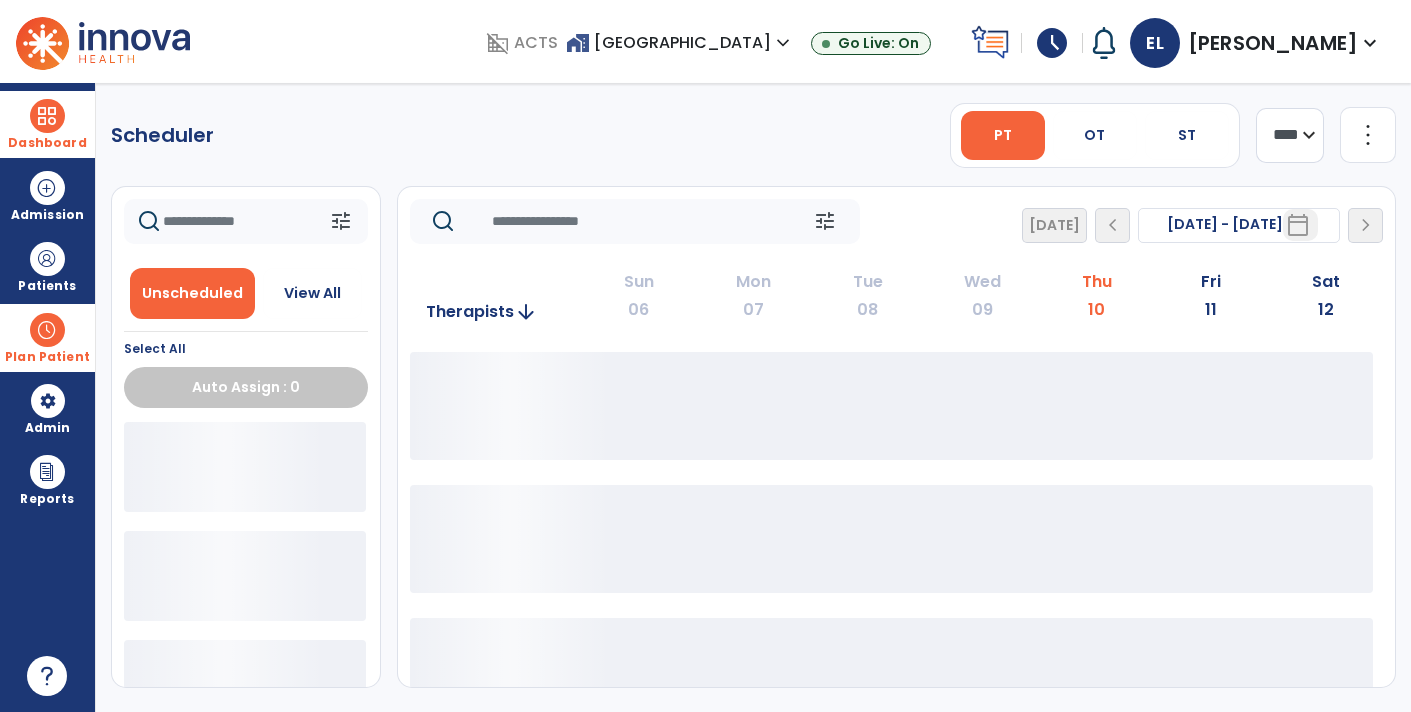 click 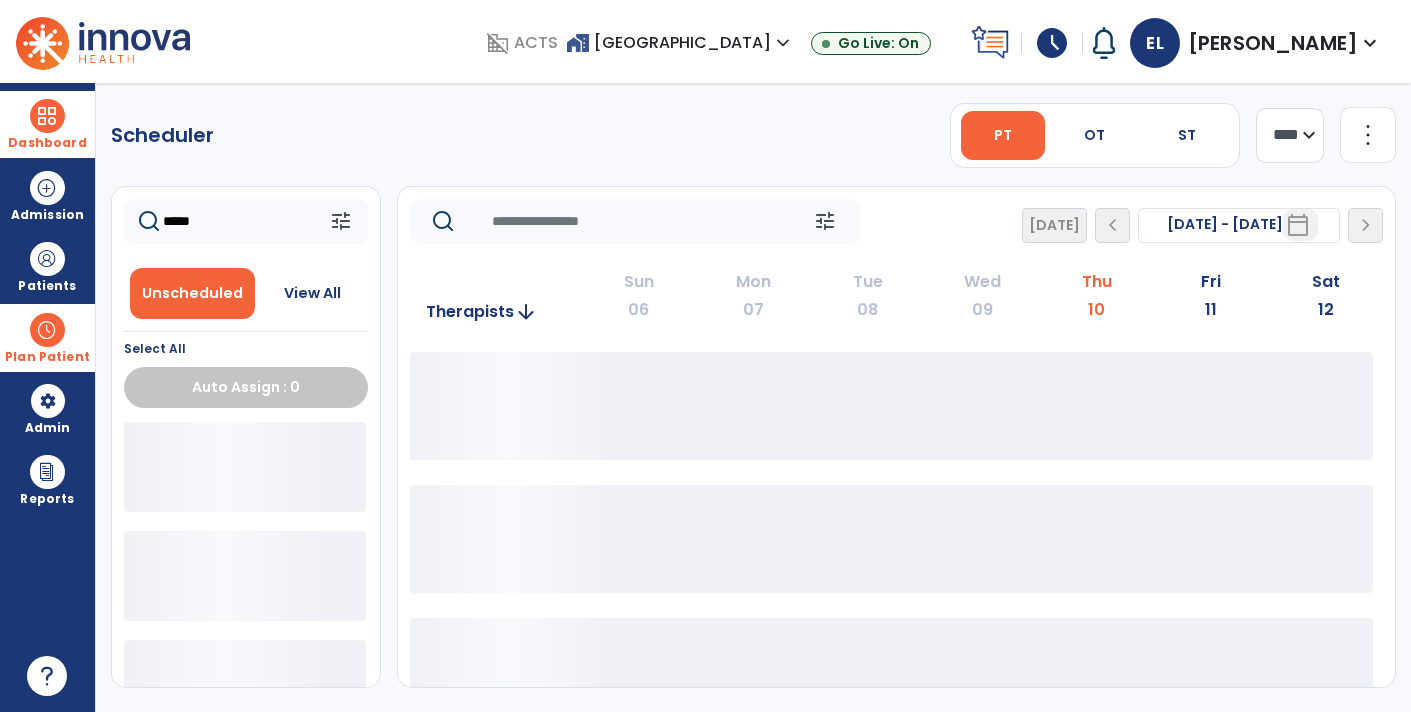 type on "*****" 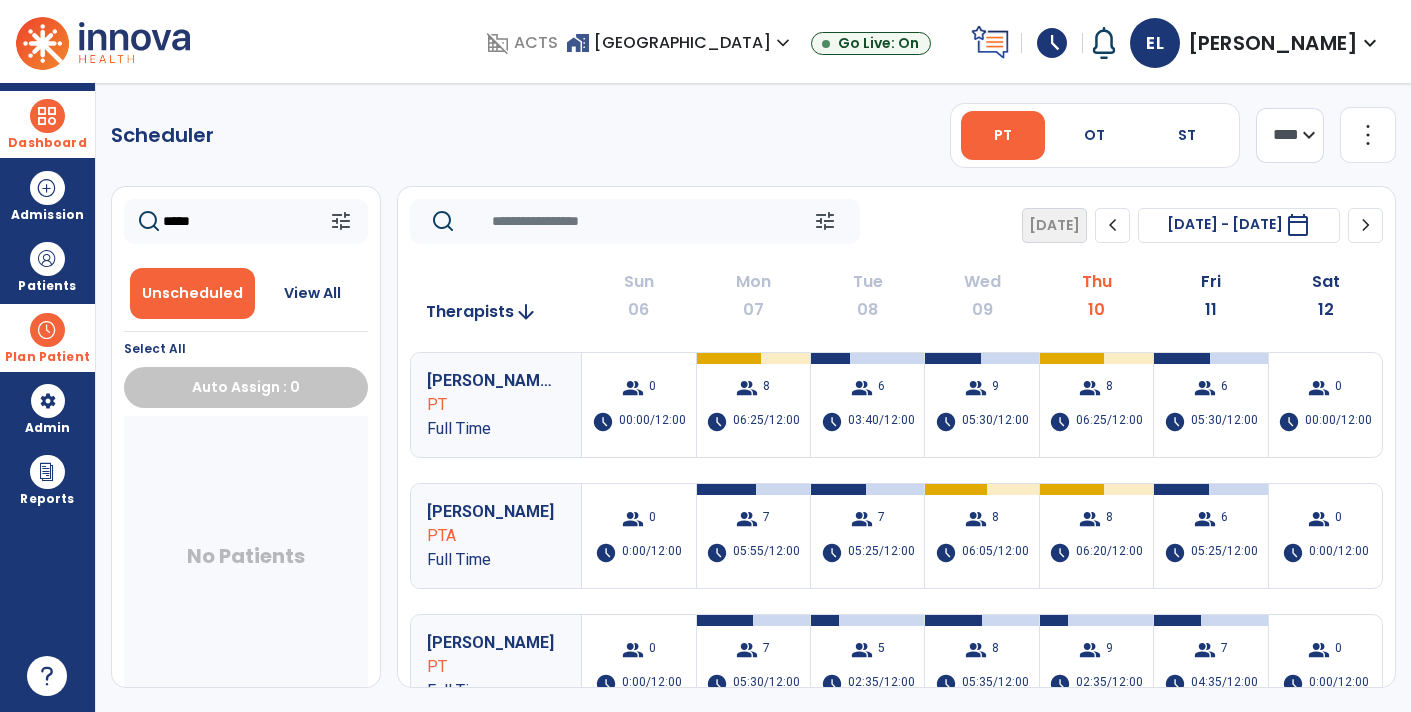 click on "Plan Patient" at bounding box center (47, 357) 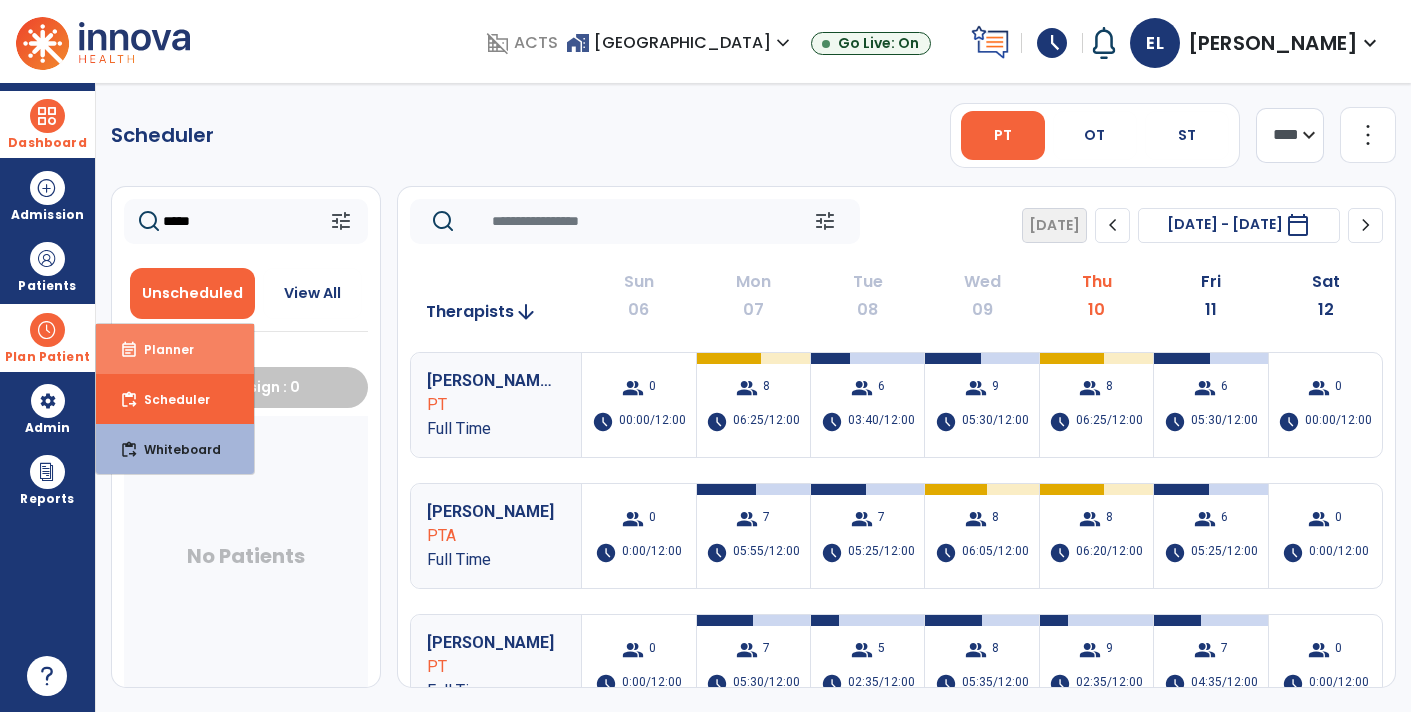 click on "event_note  Planner" at bounding box center (175, 349) 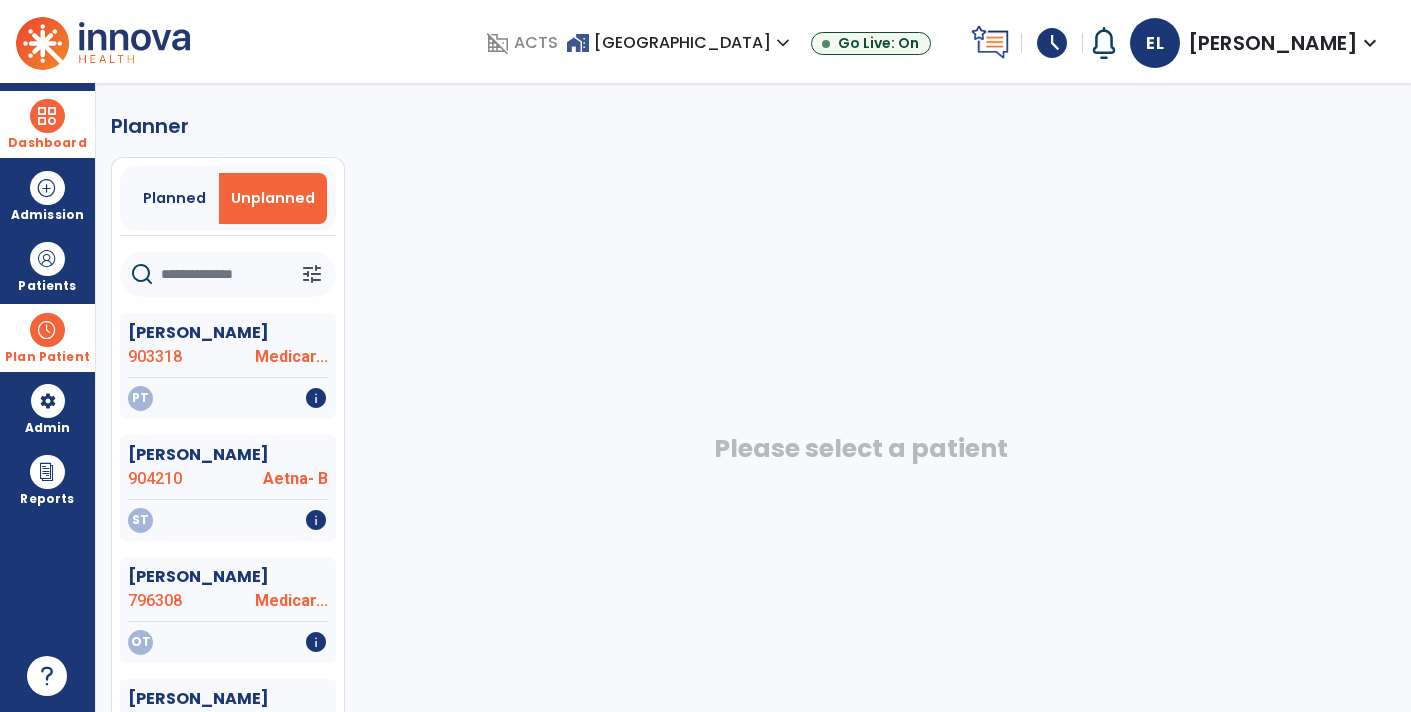 click 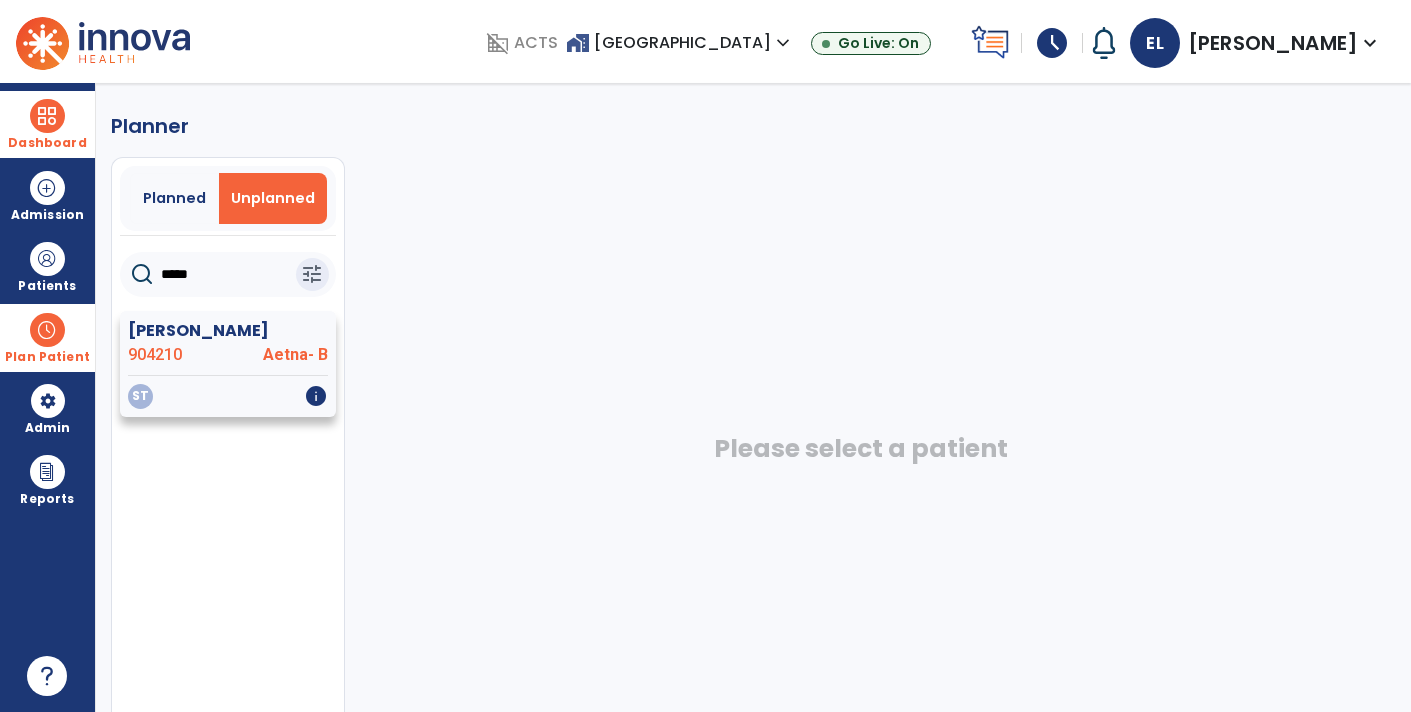 type on "*****" 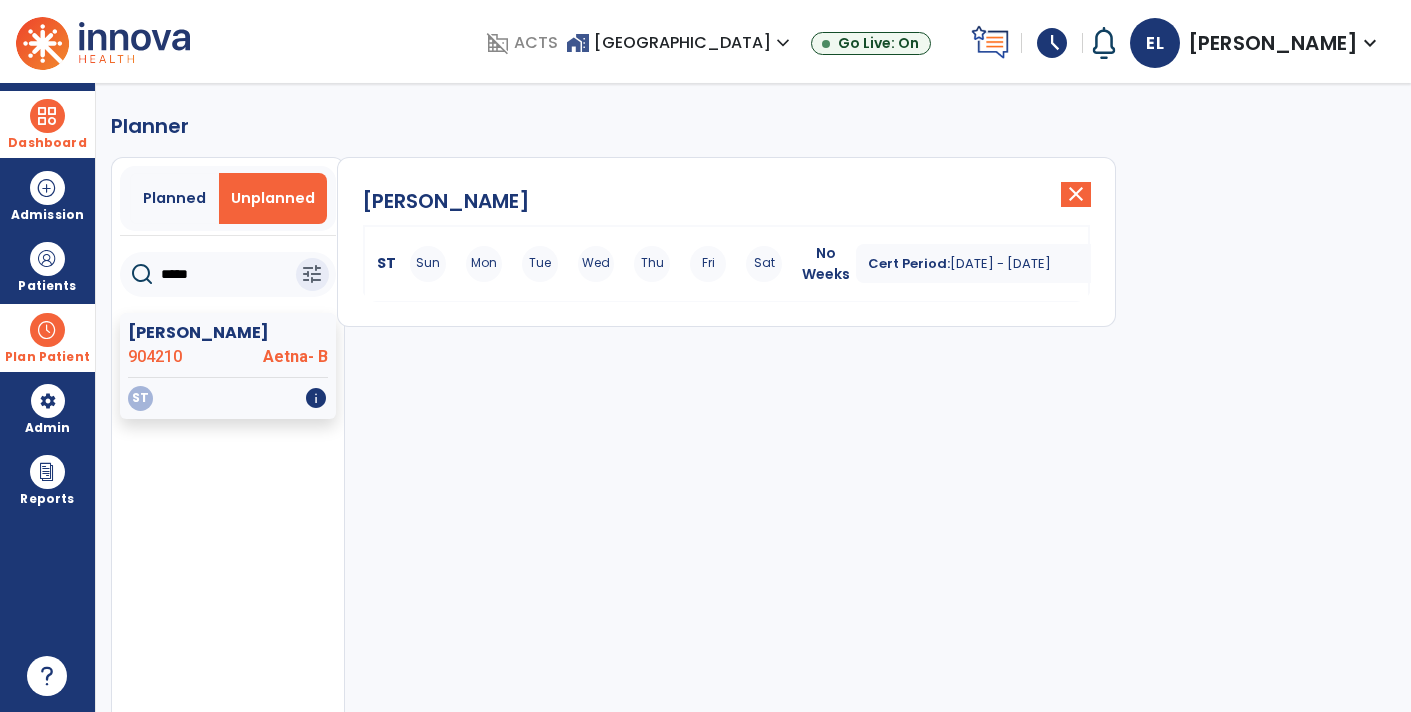 click on "ST Sun Mon Tue Wed Thu Fri Sat" at bounding box center [582, 264] 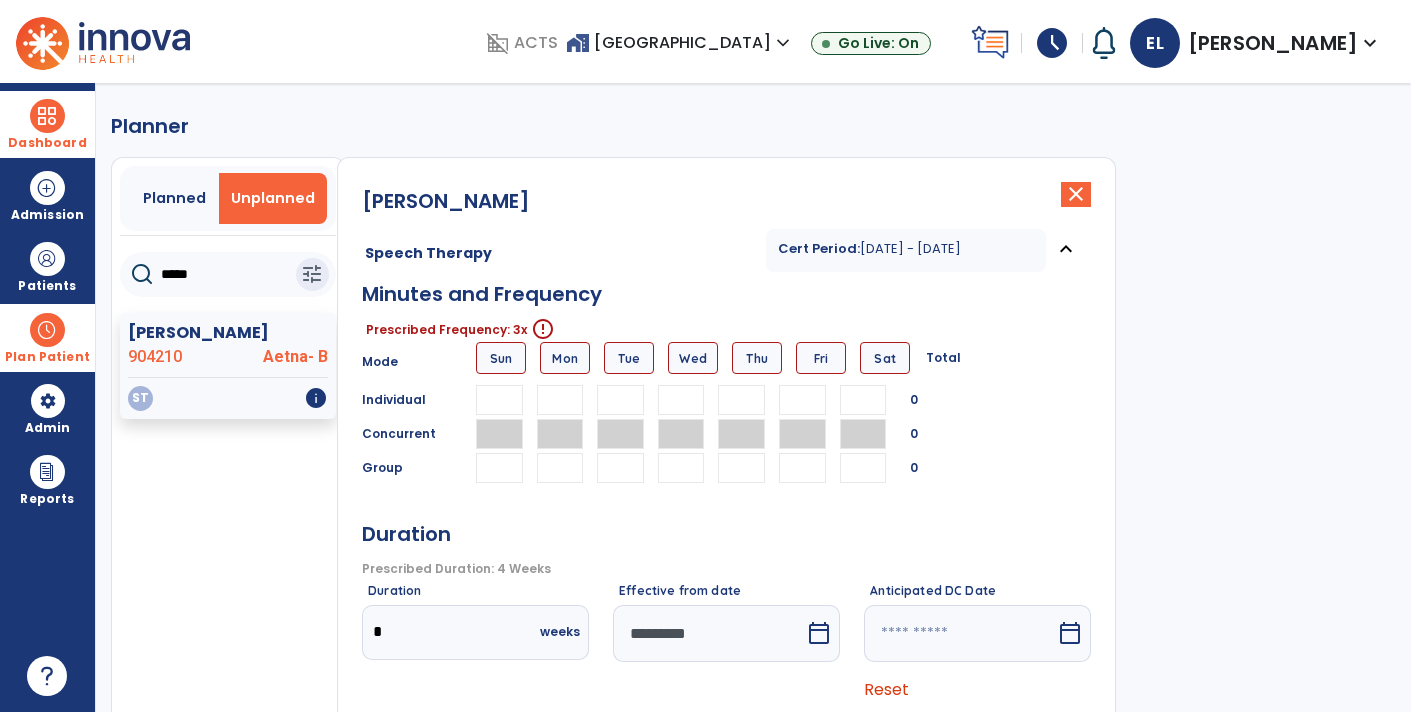 click at bounding box center [560, 400] 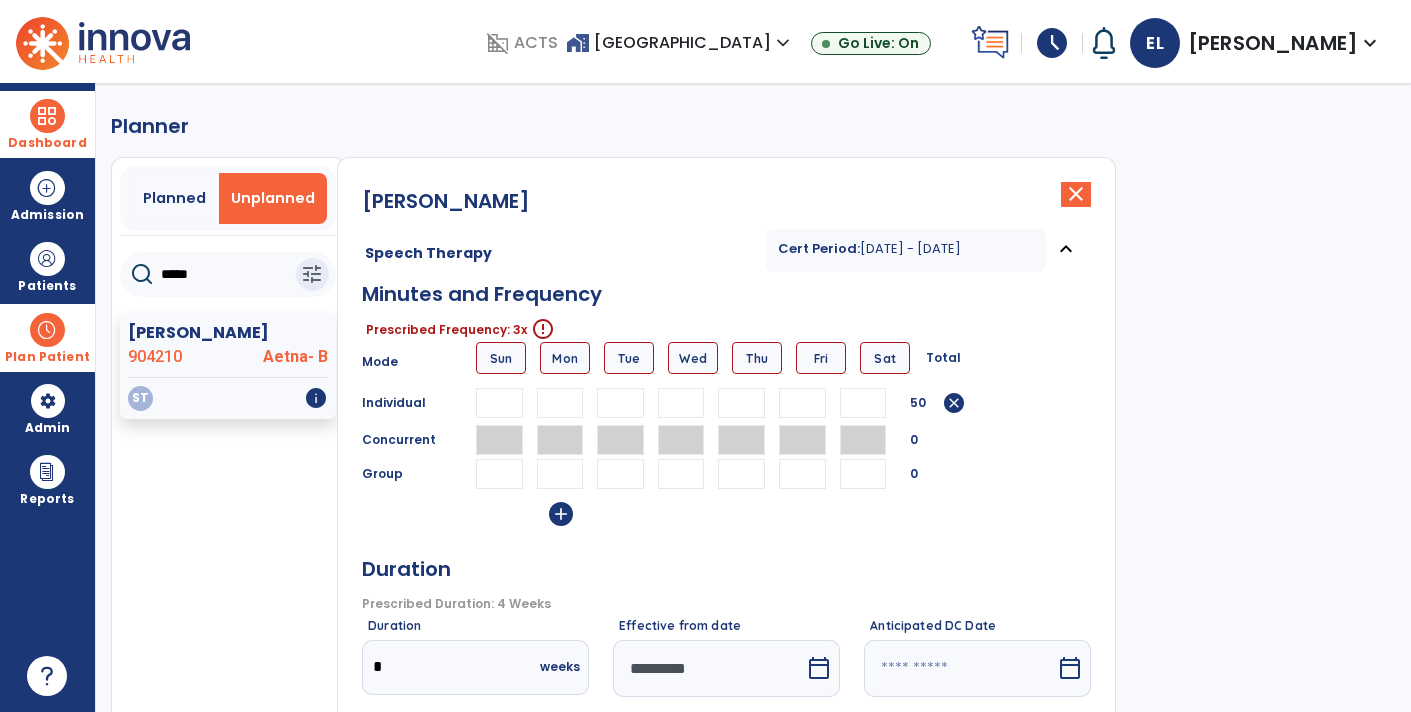 type on "**" 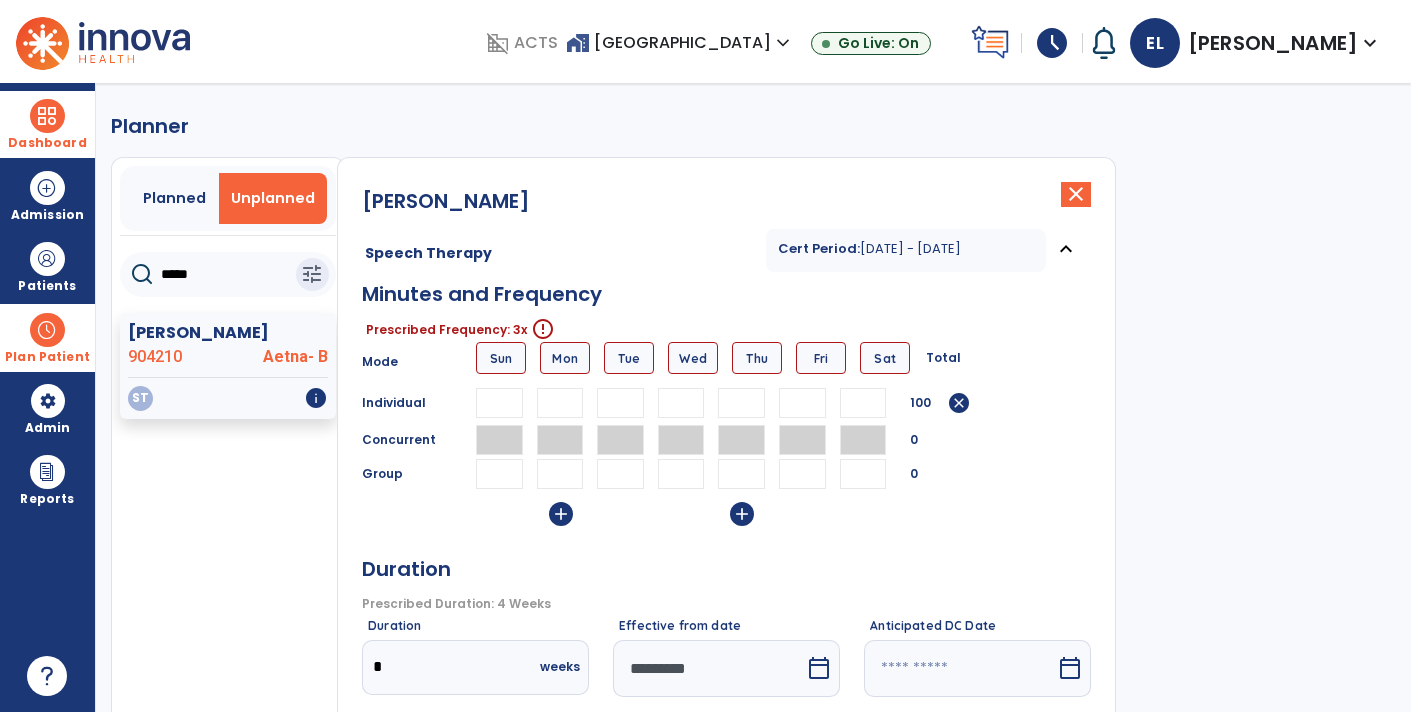 type on "**" 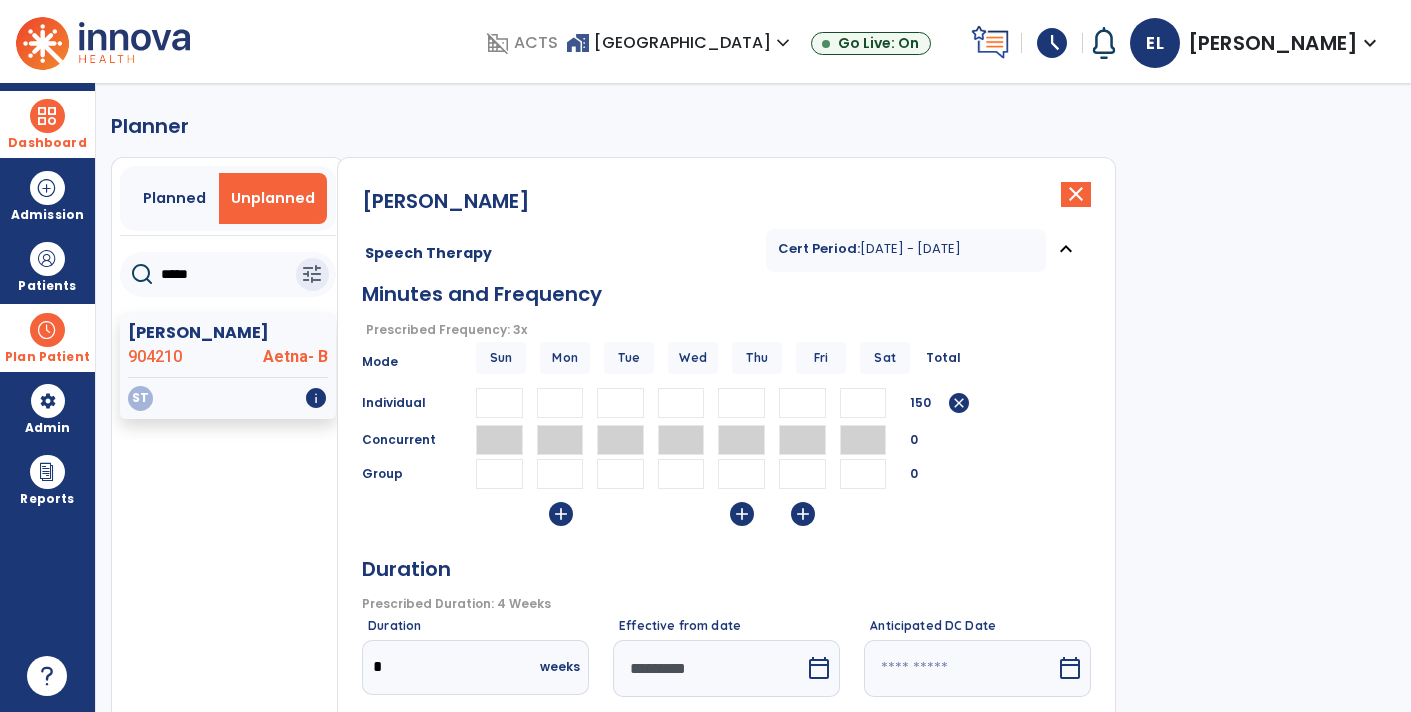 type on "**" 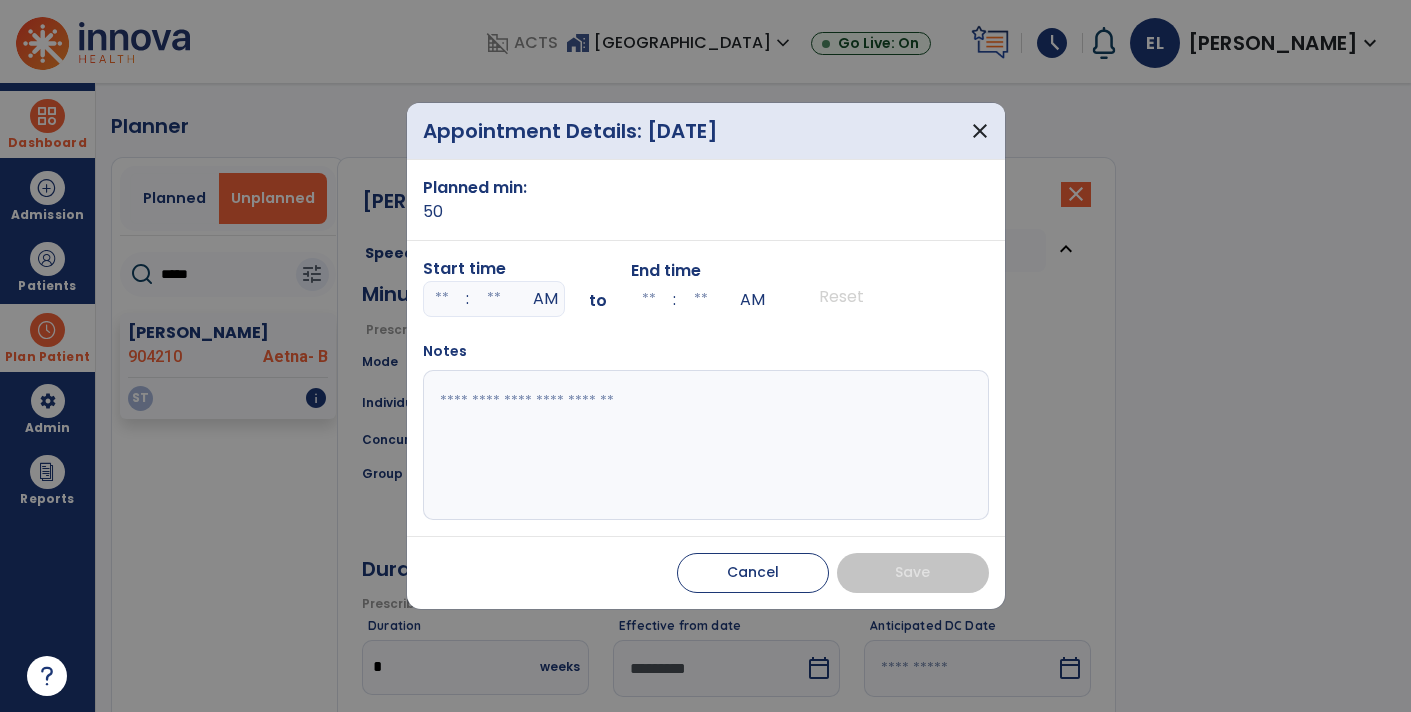click at bounding box center [442, 299] 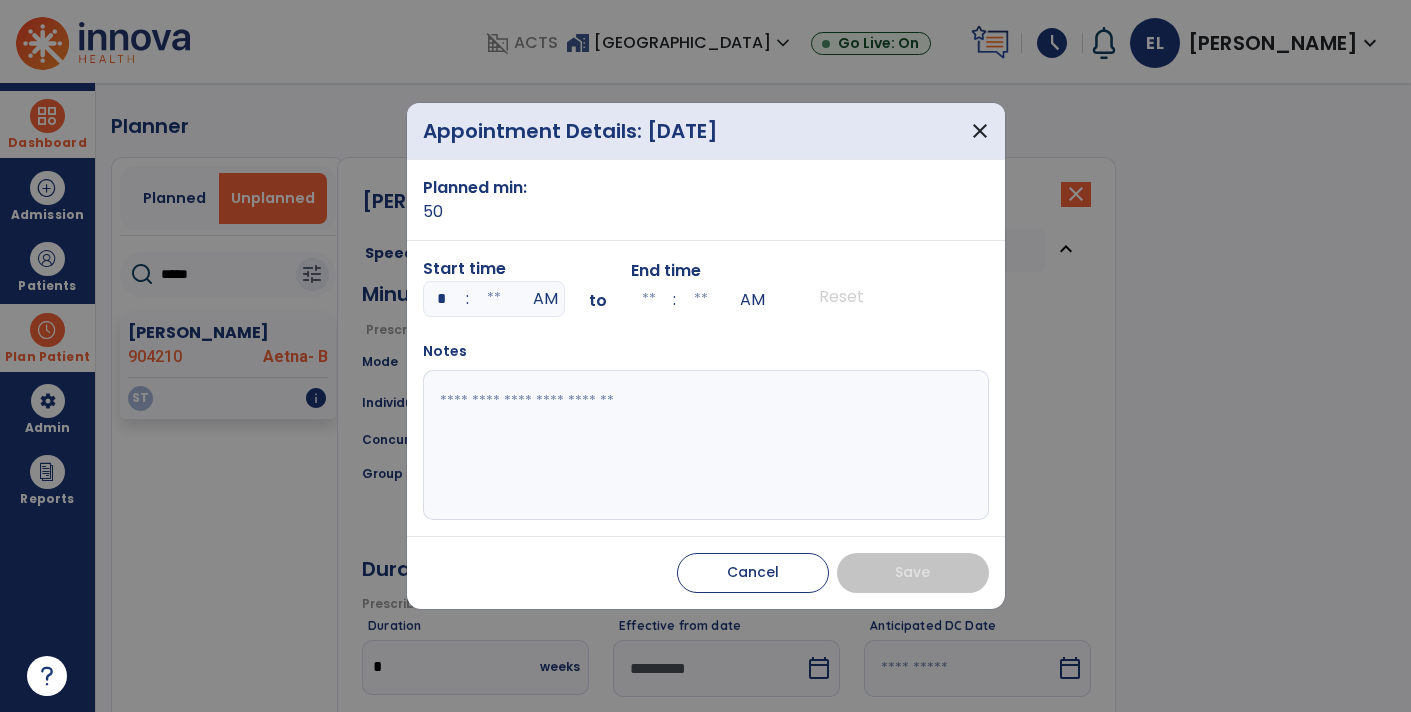 type on "**" 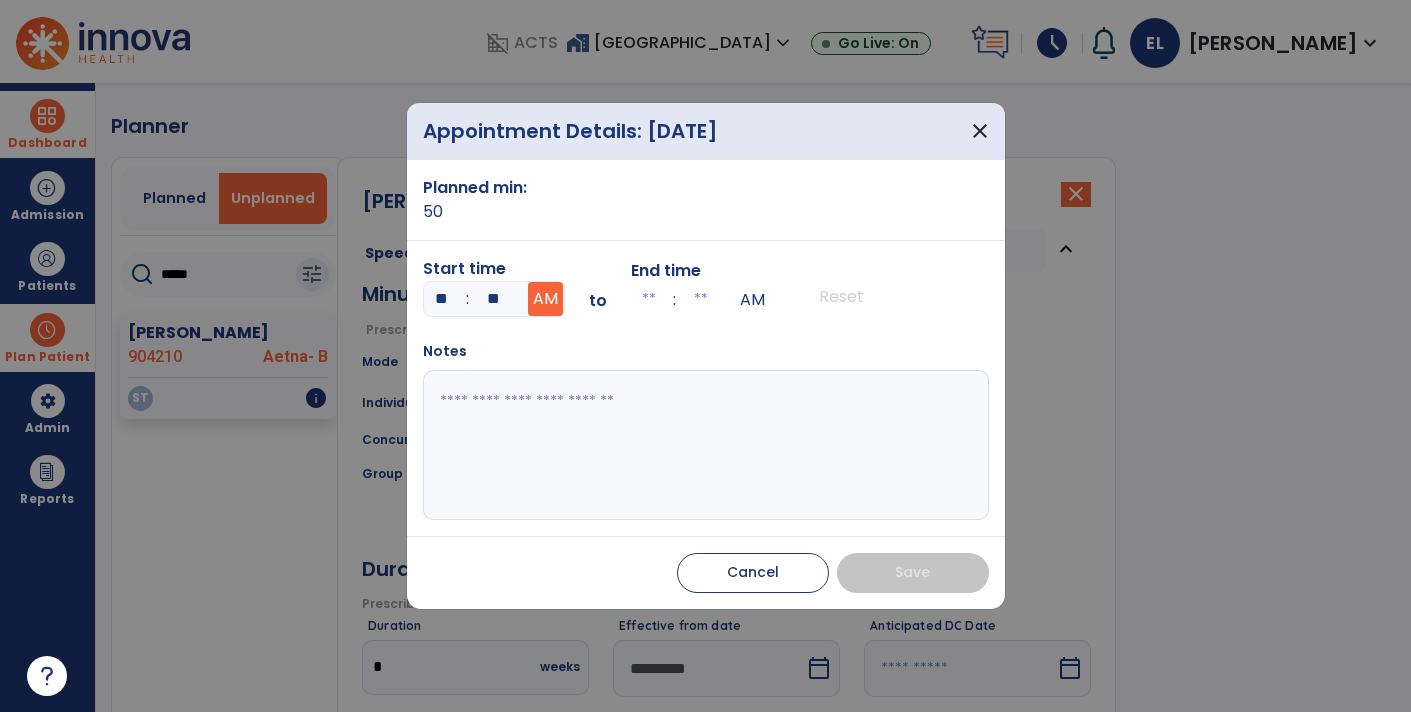 type on "**" 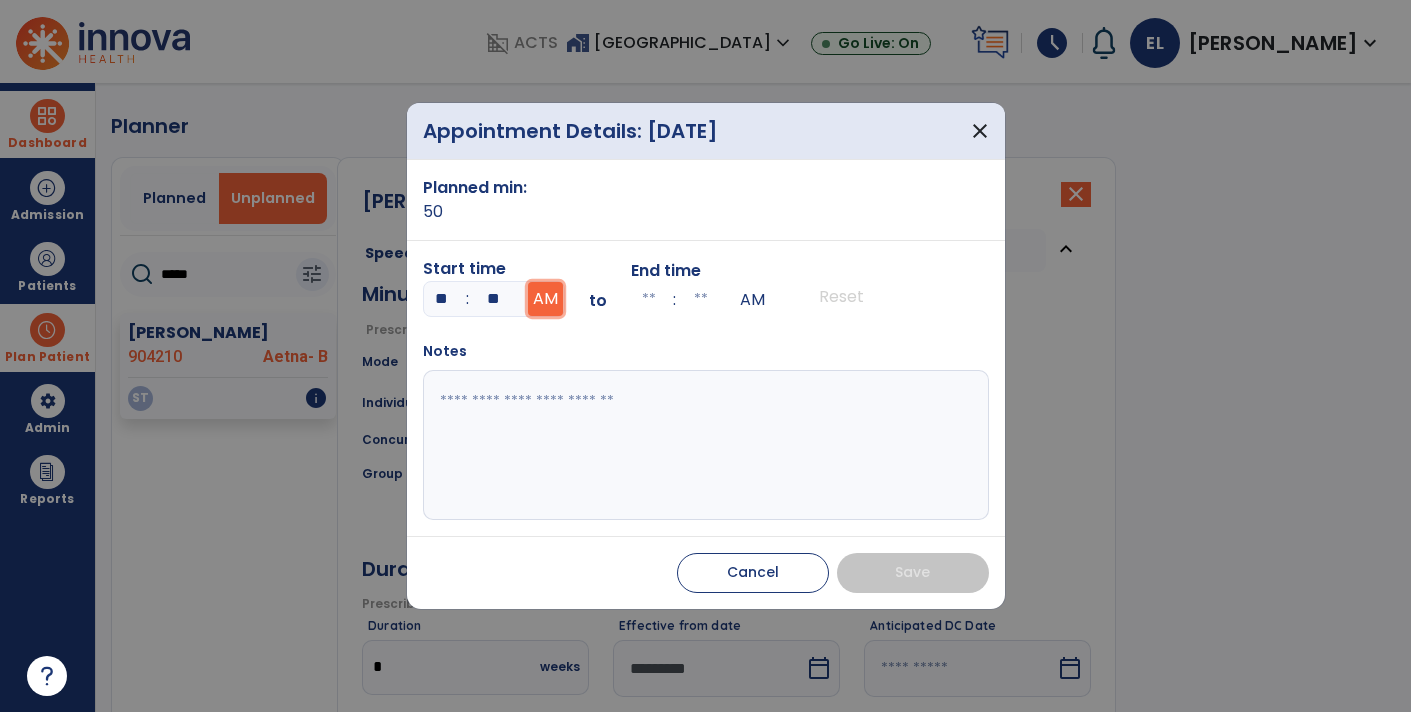 click on "AM" at bounding box center (545, 299) 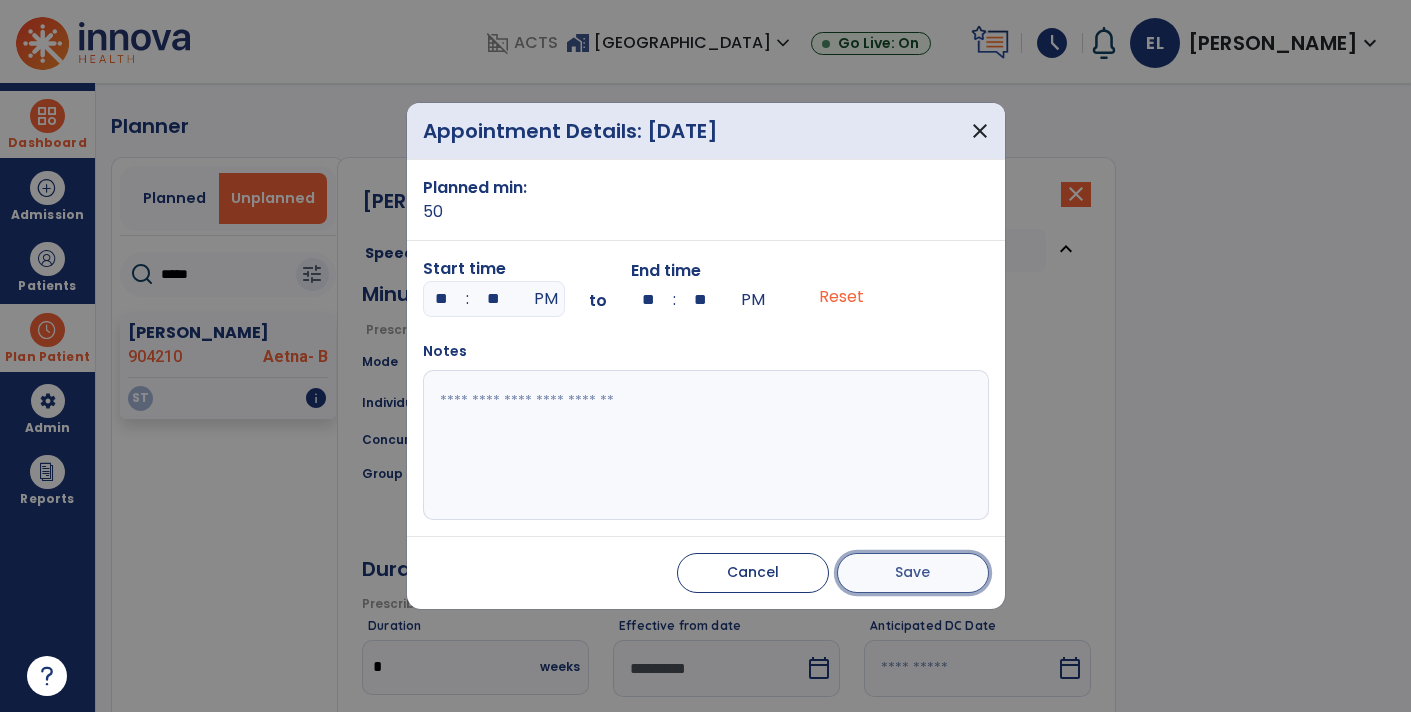 click on "Save" at bounding box center (912, 572) 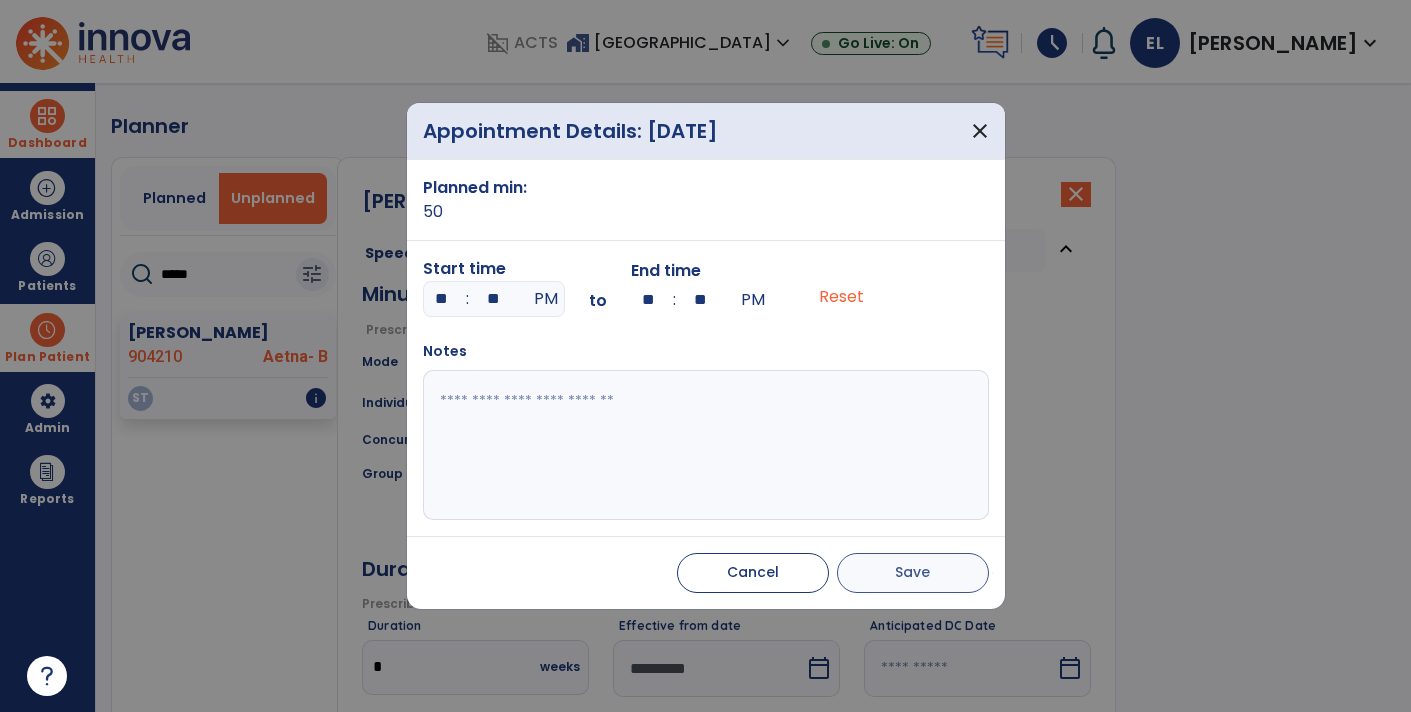 type 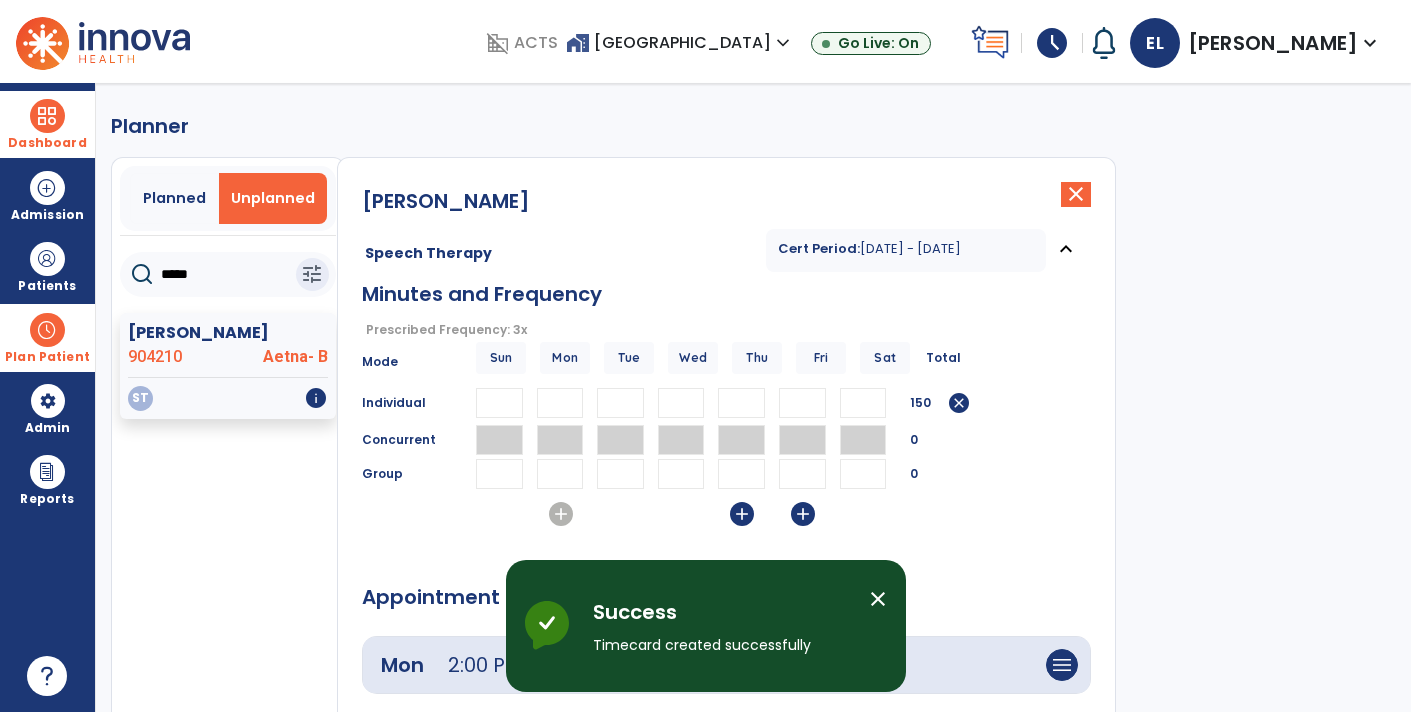 click on "add" at bounding box center (742, 514) 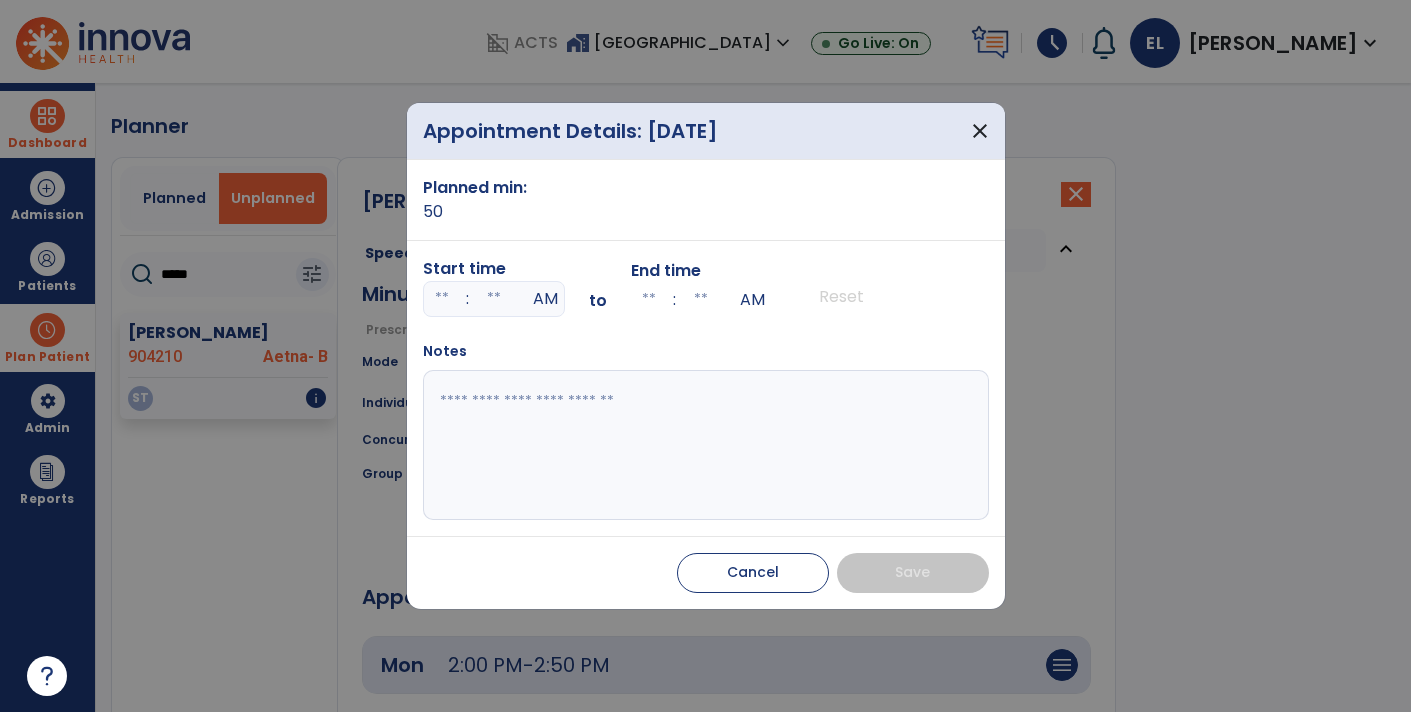 click at bounding box center [442, 299] 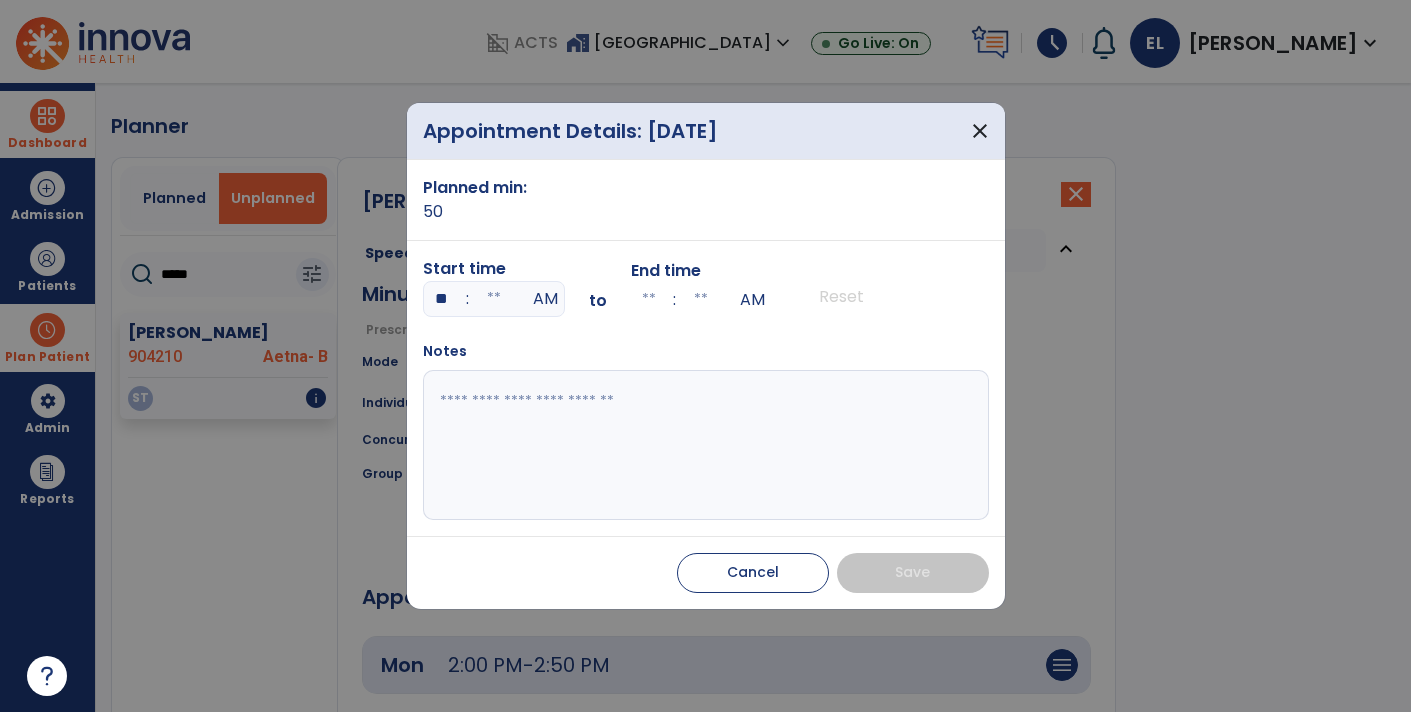 type on "**" 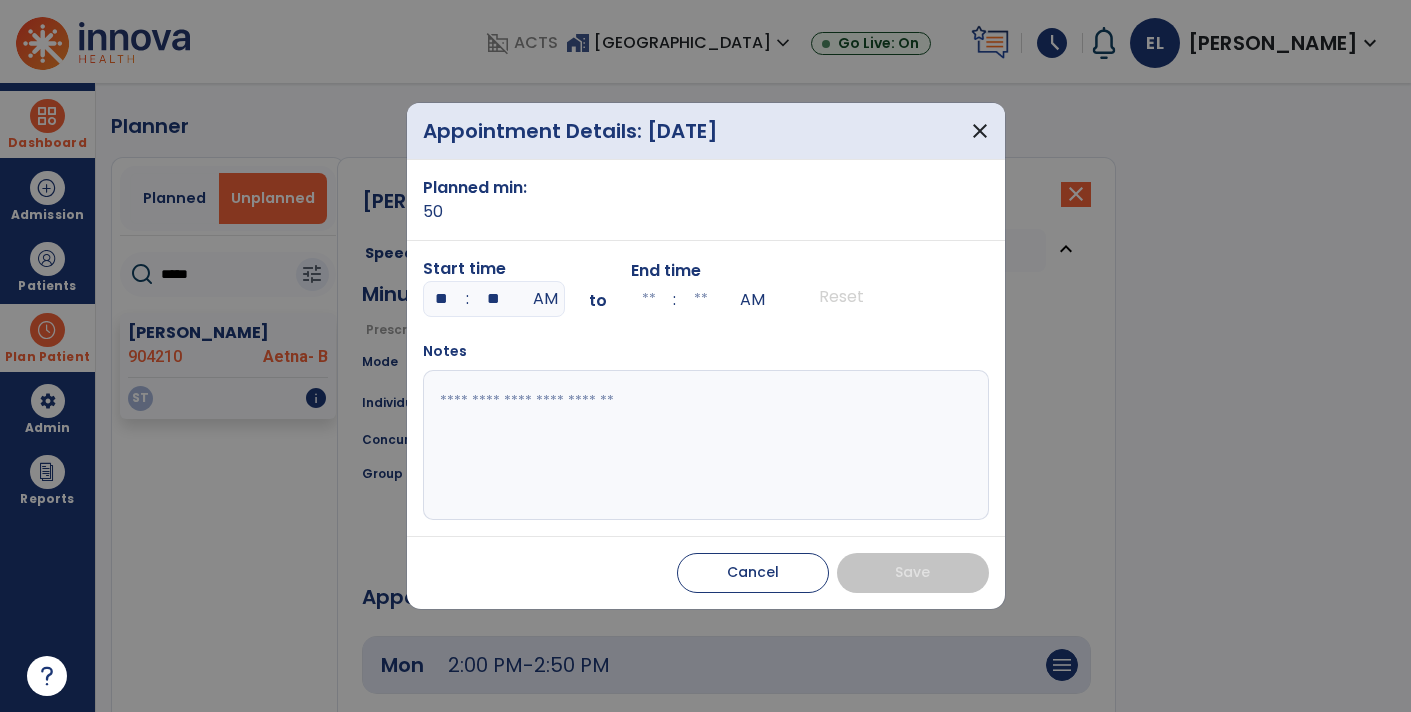 type on "**" 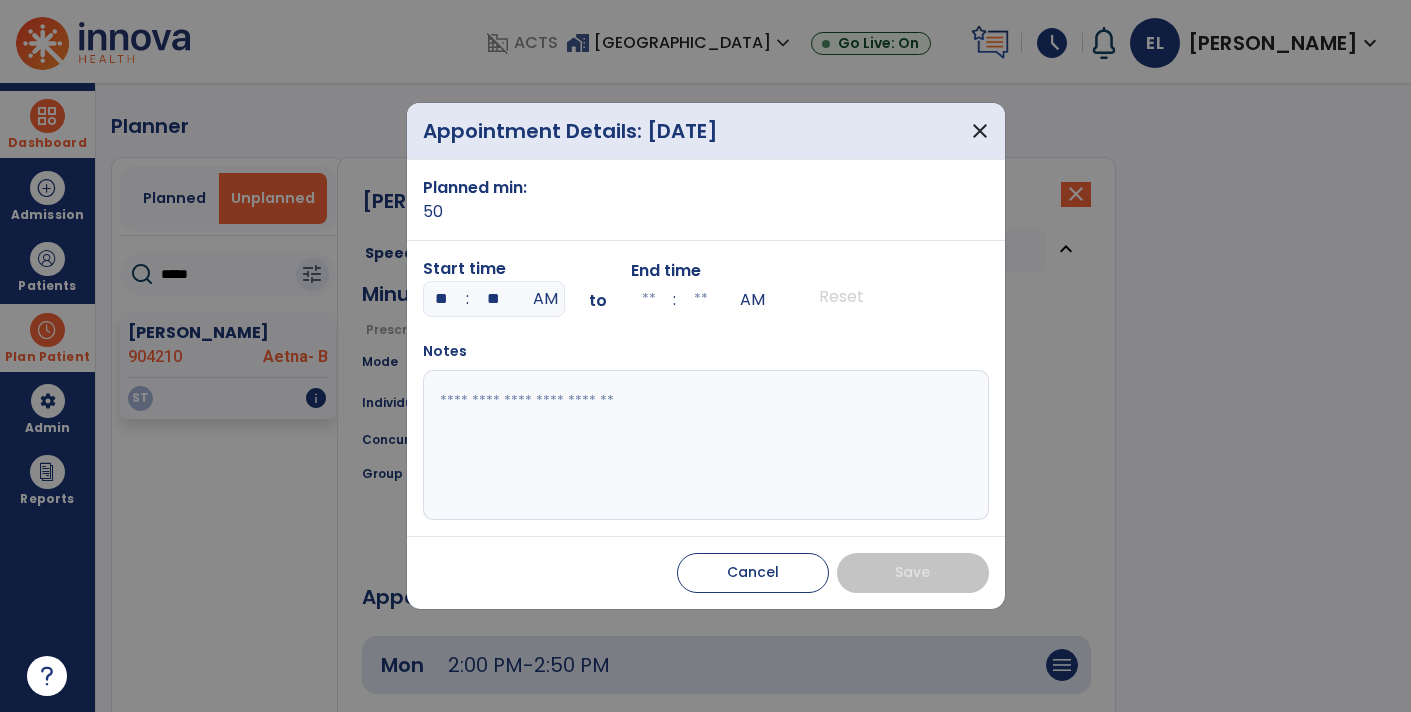 click at bounding box center [706, 445] 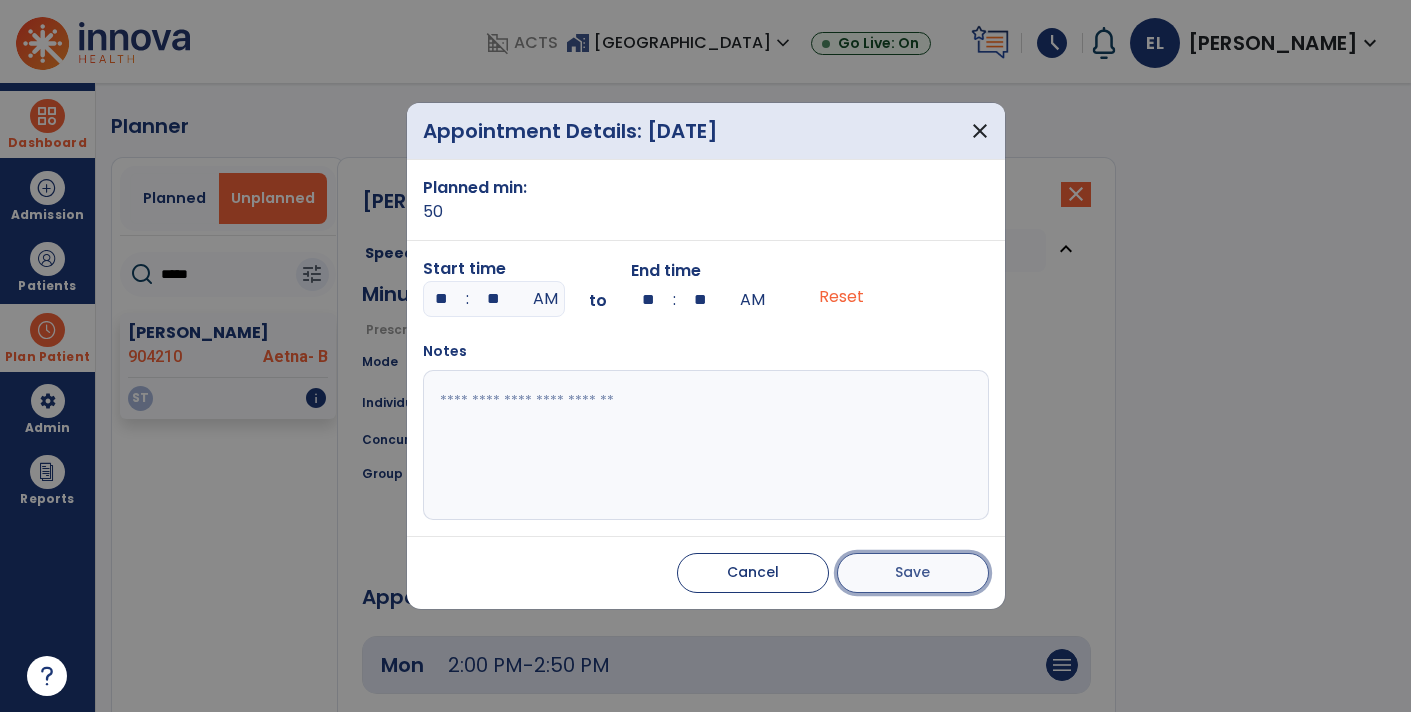 click on "Save" at bounding box center (913, 573) 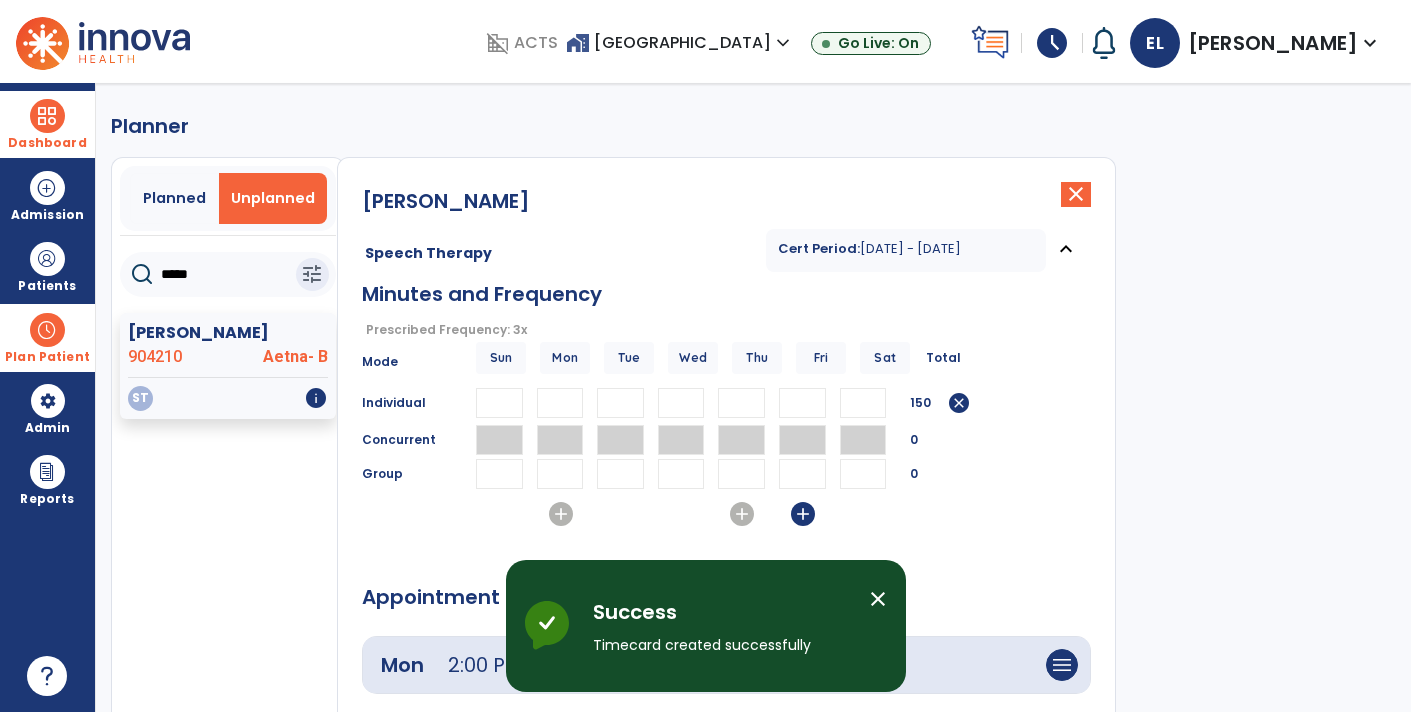 click on "add" at bounding box center [803, 514] 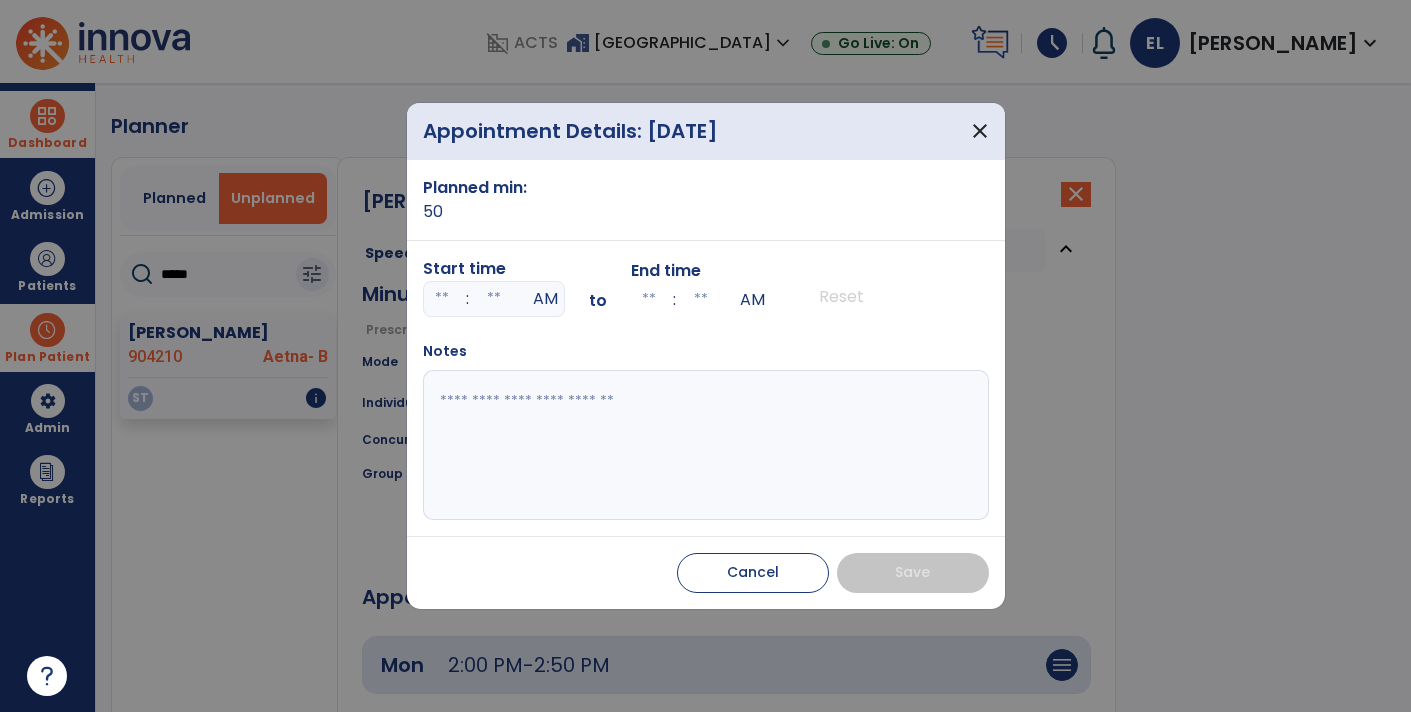 click at bounding box center [442, 299] 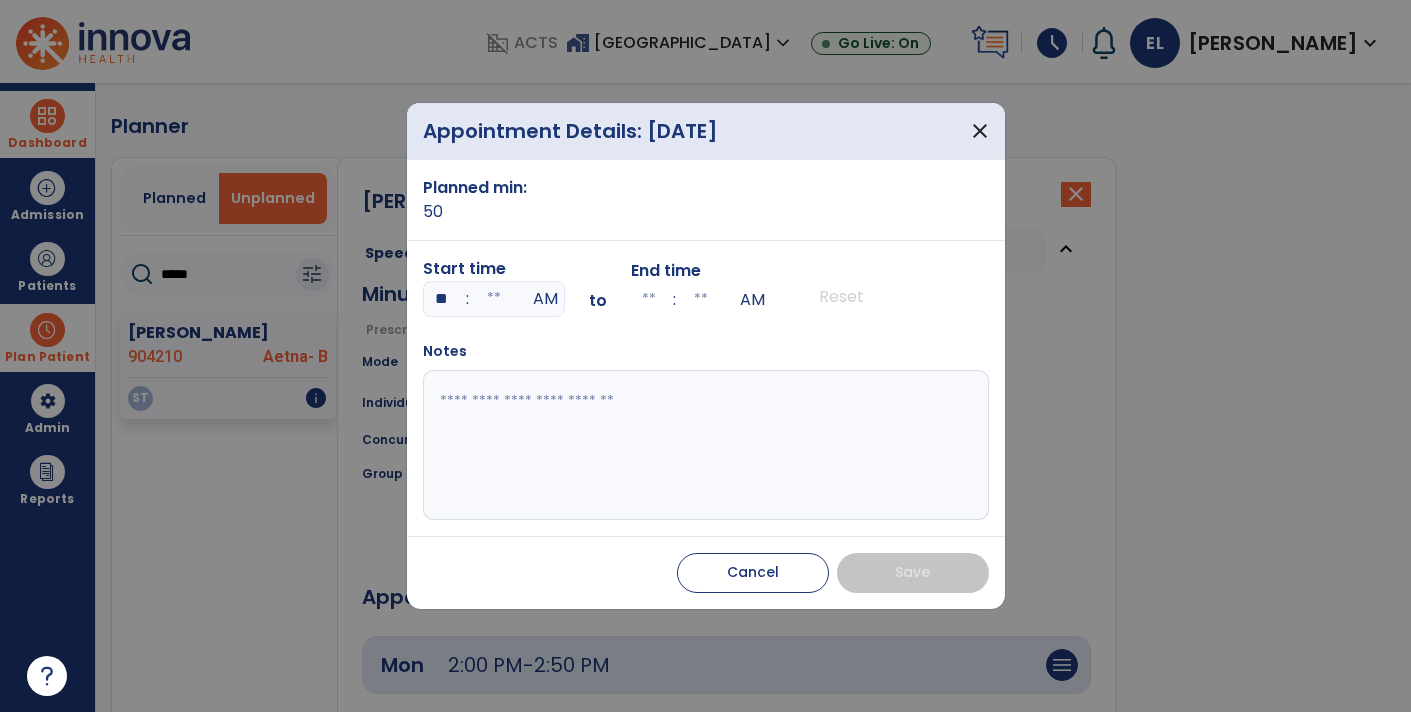 type on "**" 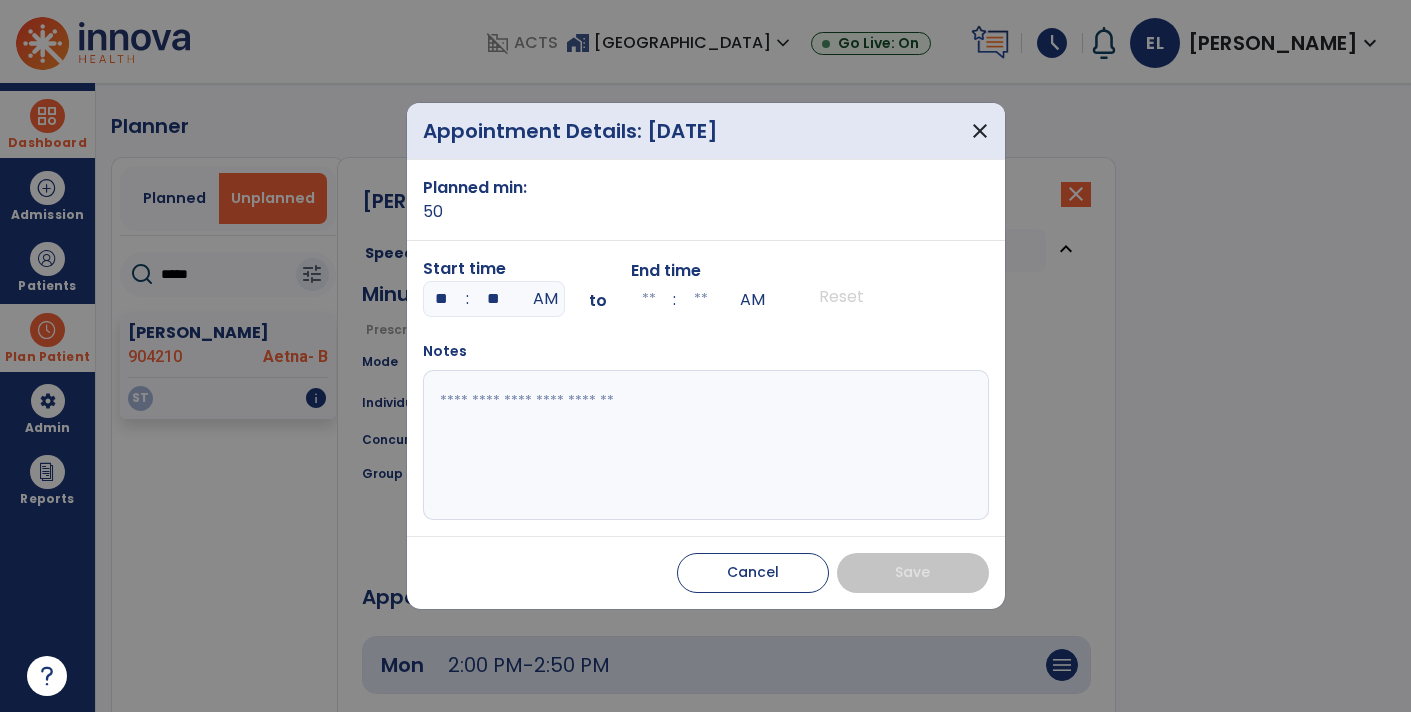 type on "**" 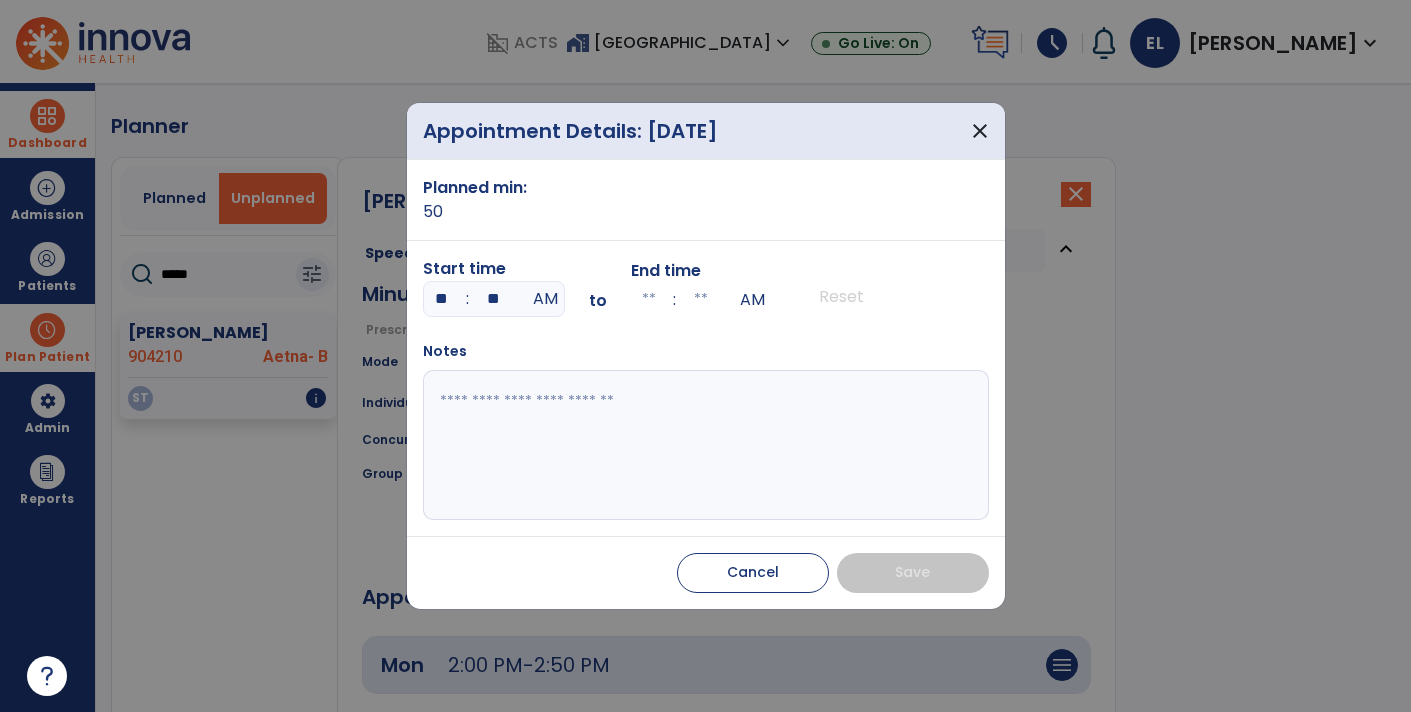 click at bounding box center (706, 445) 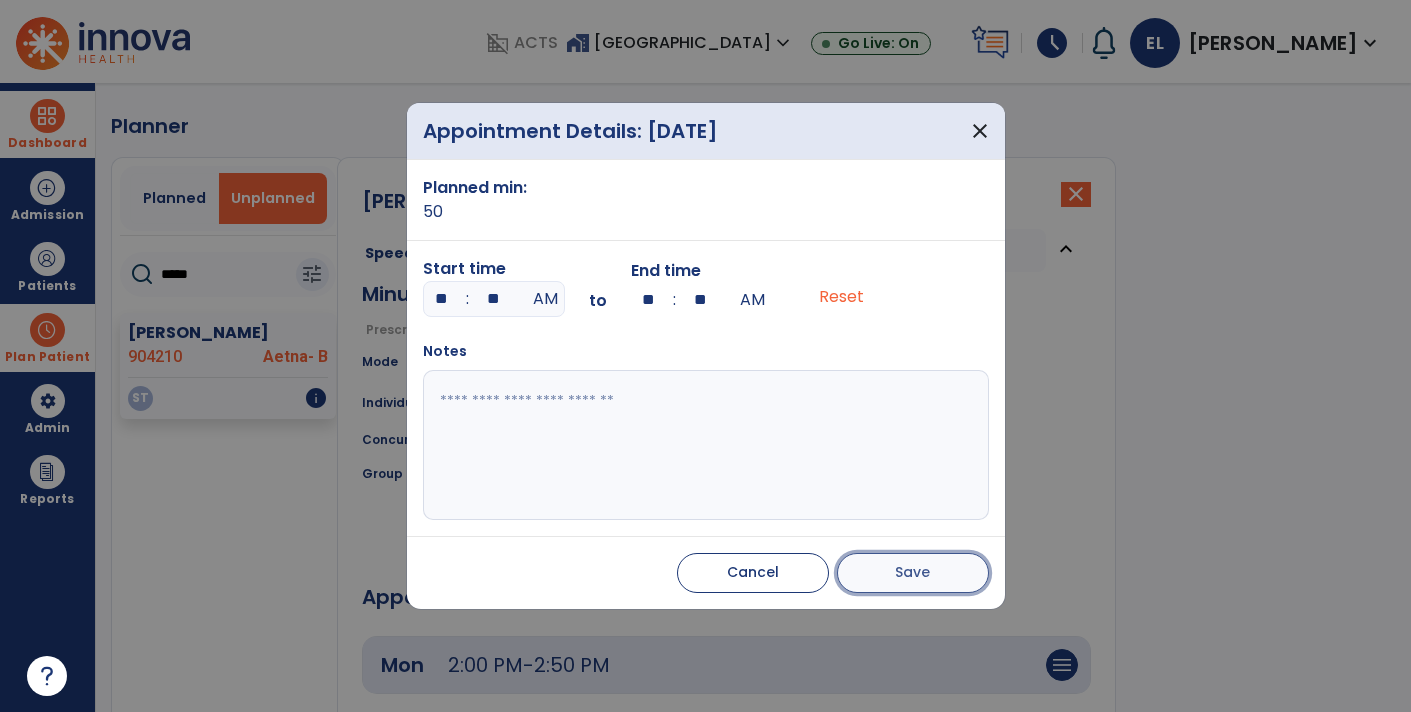 click on "Save" at bounding box center [913, 573] 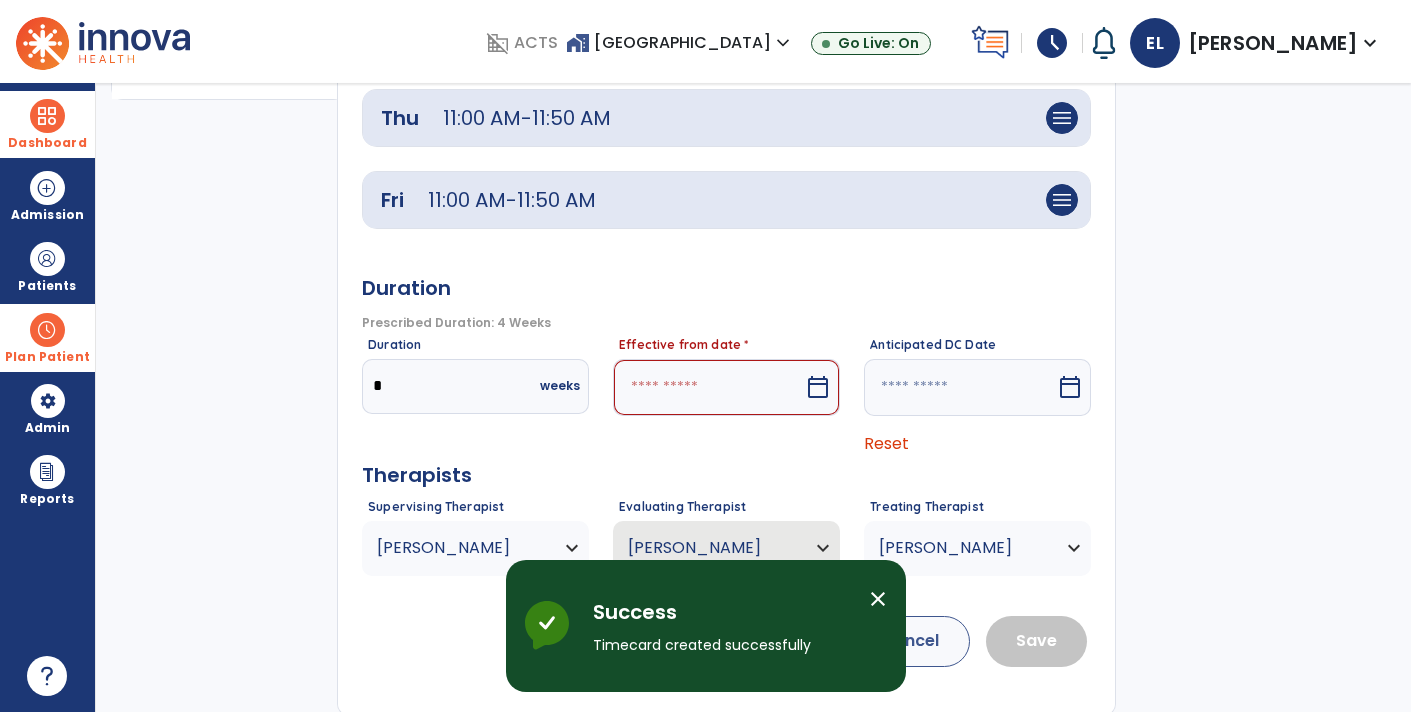 scroll, scrollTop: 628, scrollLeft: 0, axis: vertical 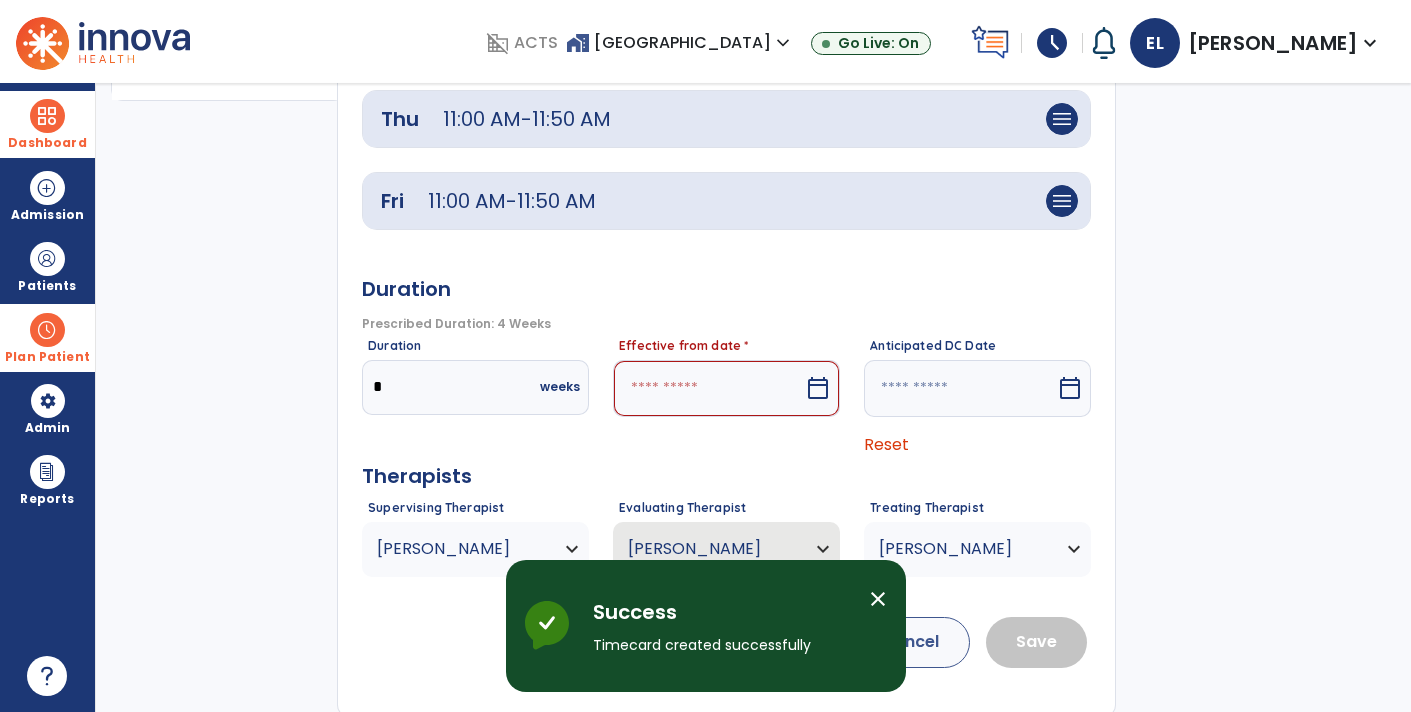 click on "calendar_today" at bounding box center [820, 388] 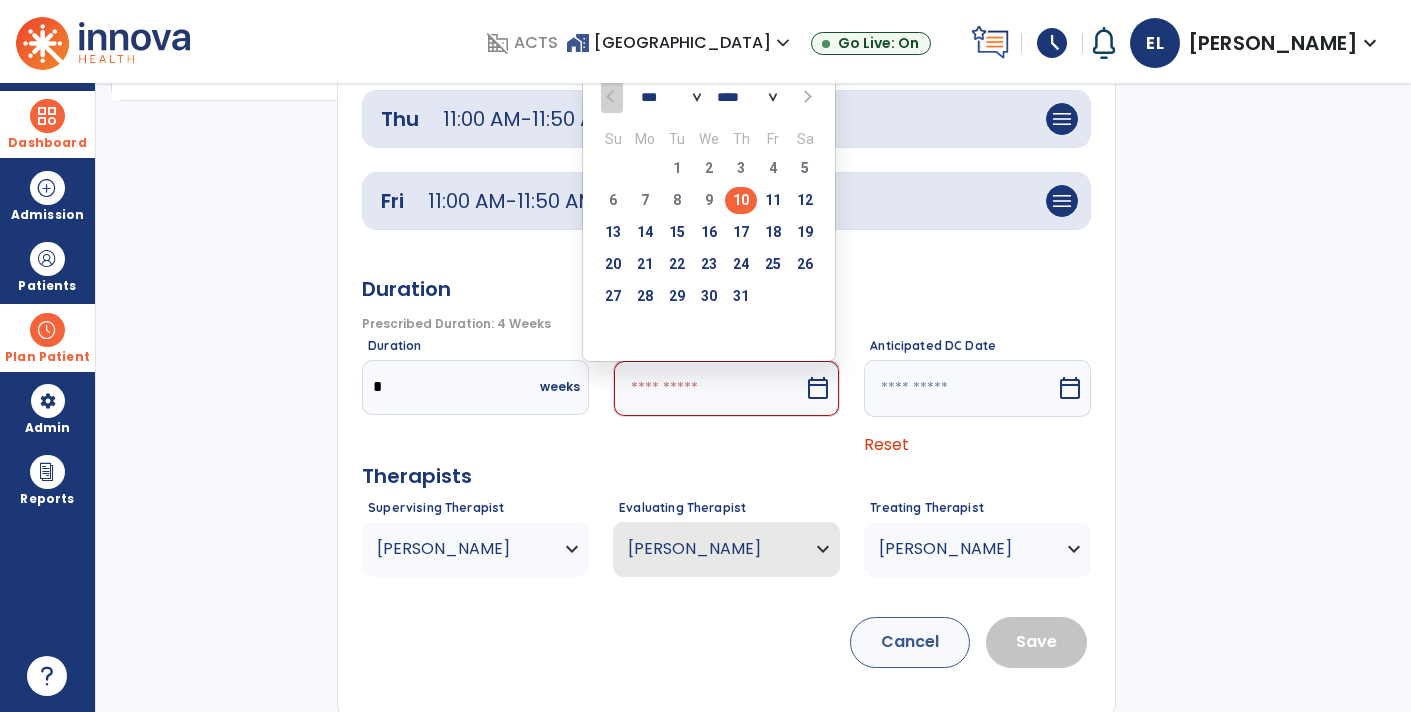 click on "10" at bounding box center (741, 200) 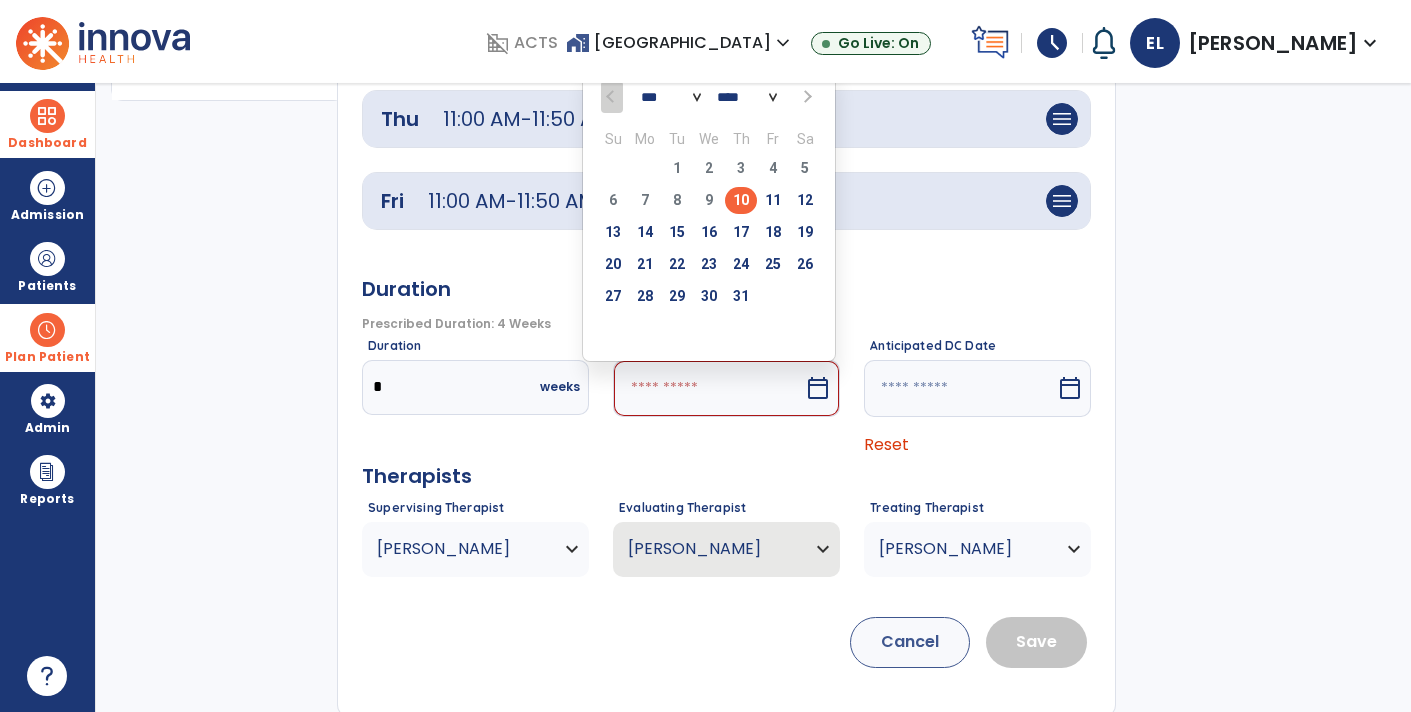 type on "*********" 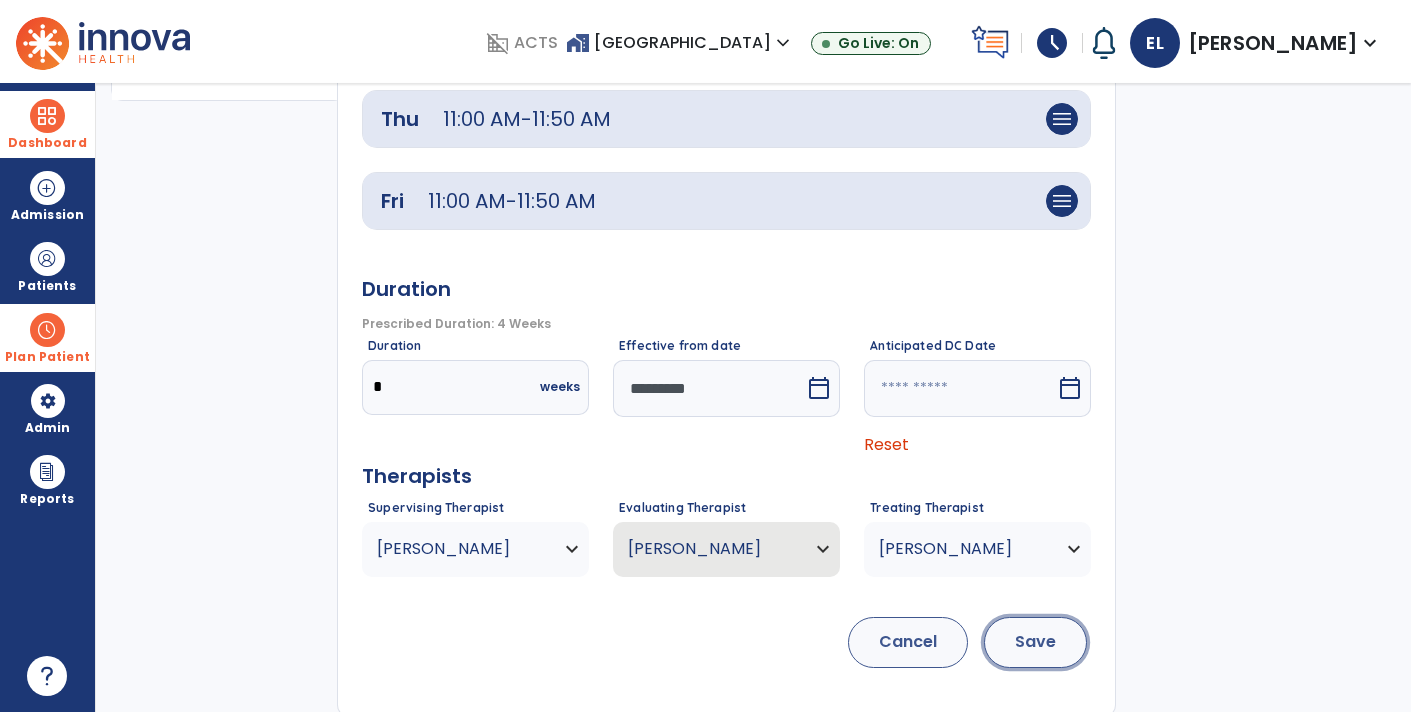 click on "Save" at bounding box center [1035, 642] 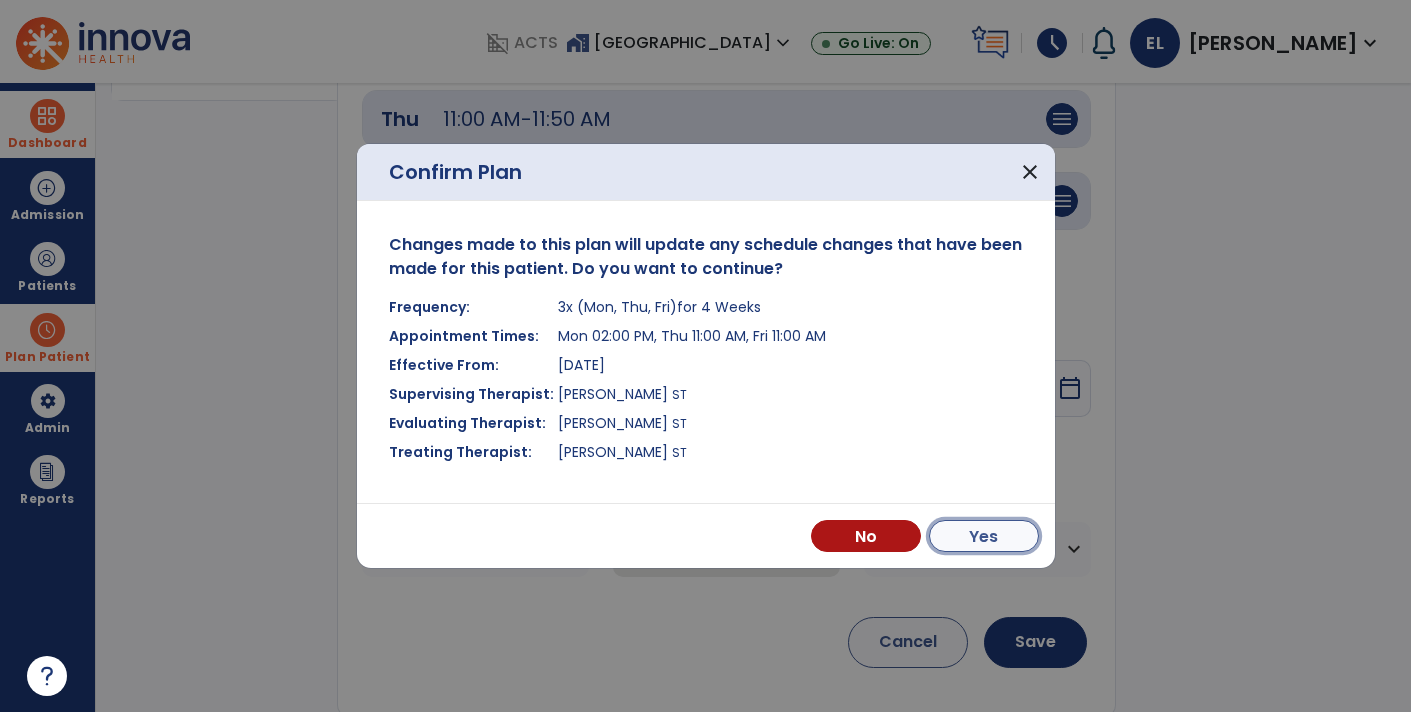 click on "Yes" at bounding box center [984, 536] 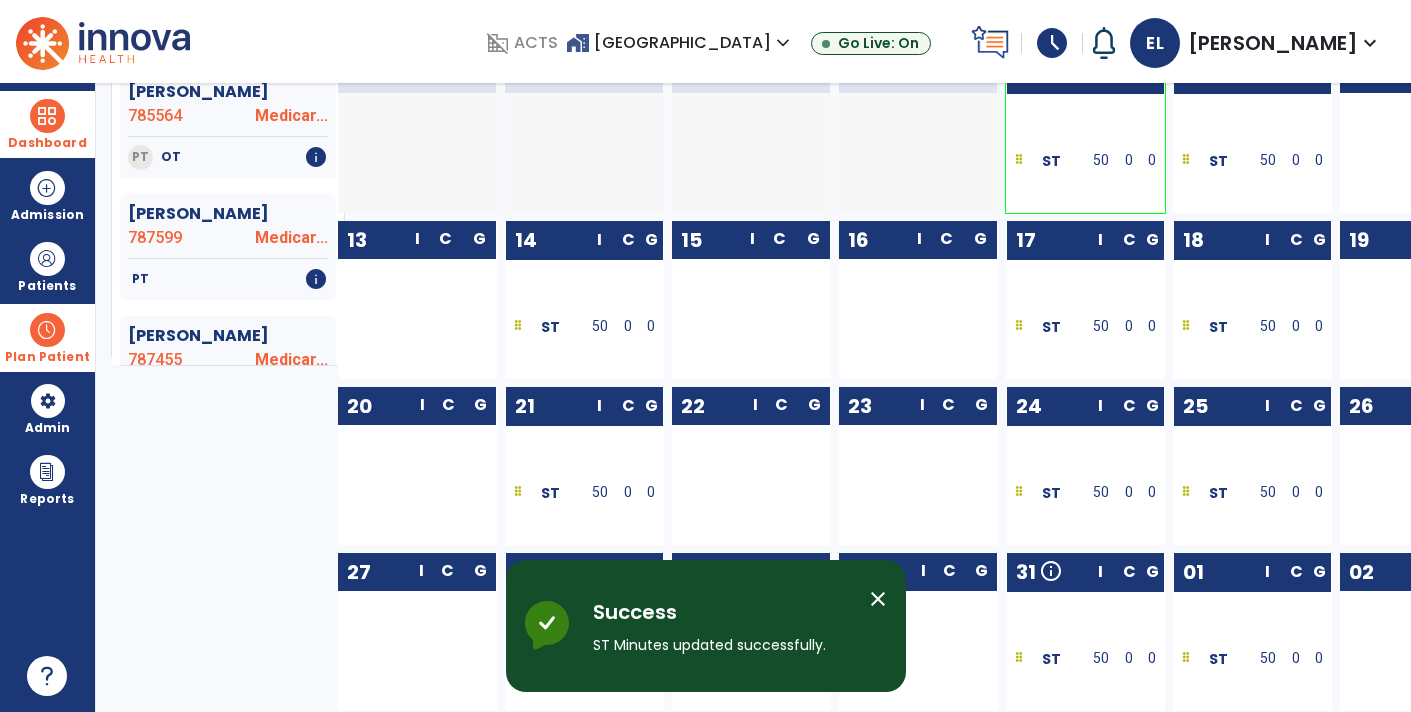 scroll, scrollTop: 362, scrollLeft: 0, axis: vertical 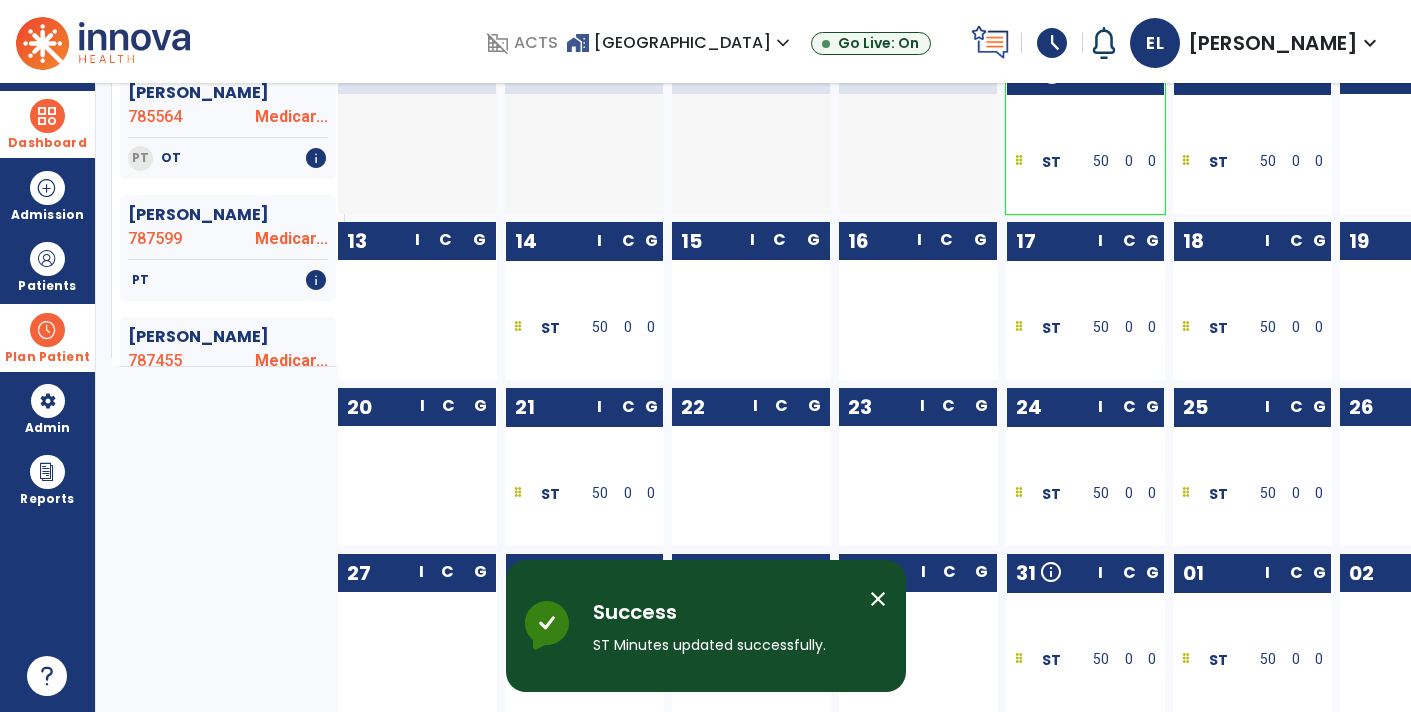 click on "Dashboard" at bounding box center [47, 124] 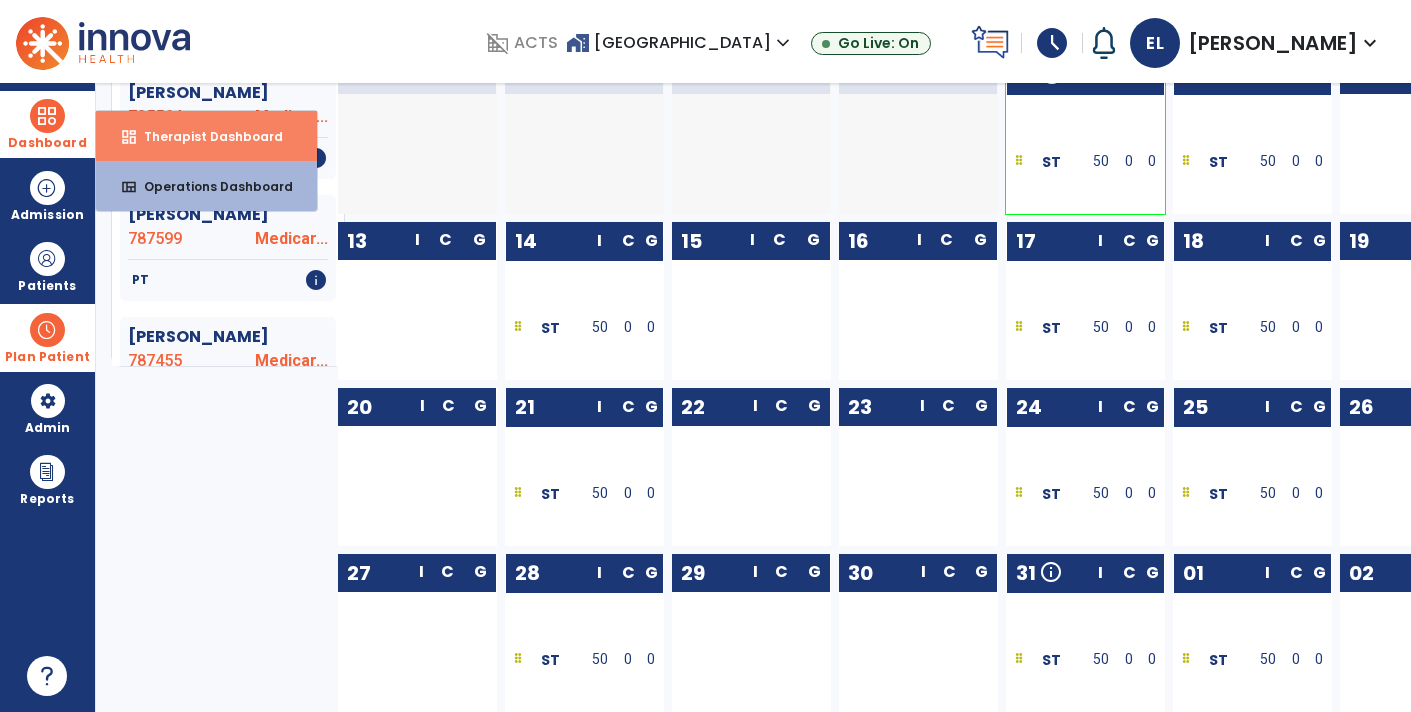 click on "dashboard  Therapist Dashboard" at bounding box center [206, 136] 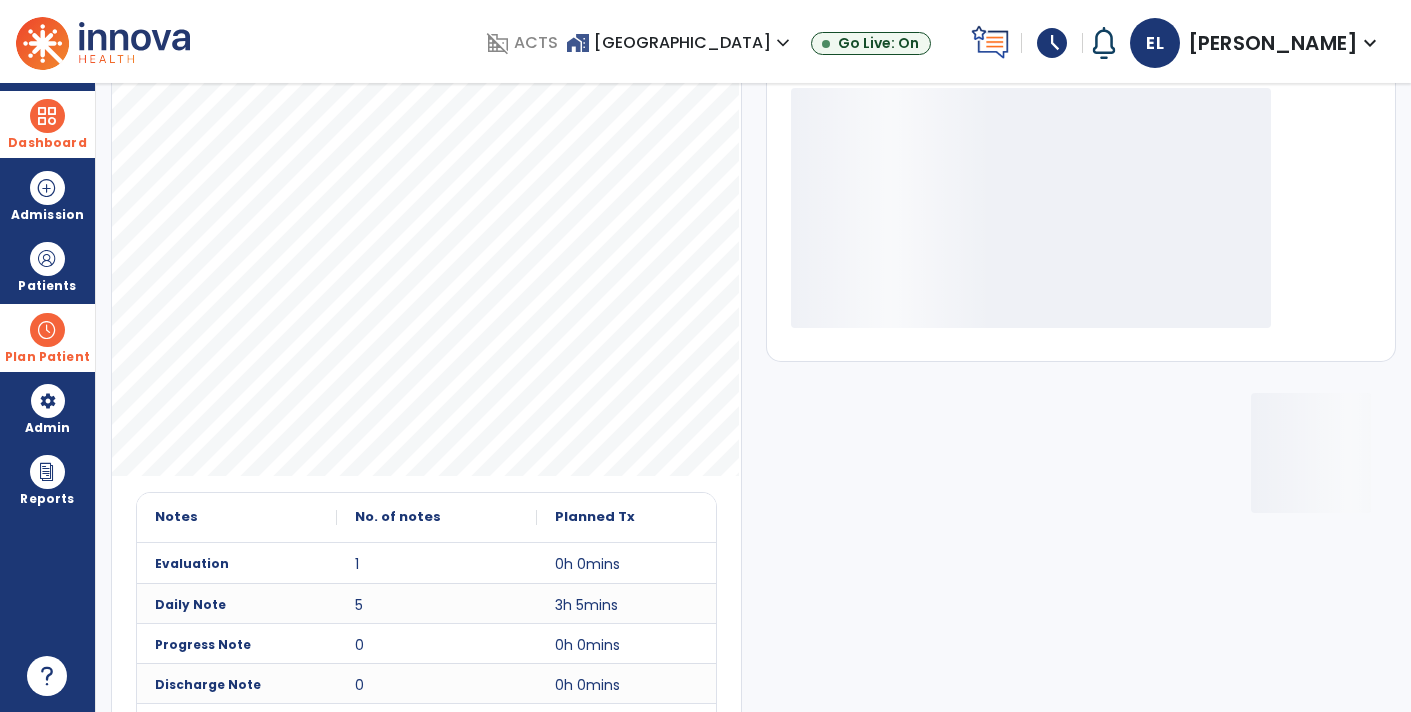 scroll, scrollTop: 162, scrollLeft: 0, axis: vertical 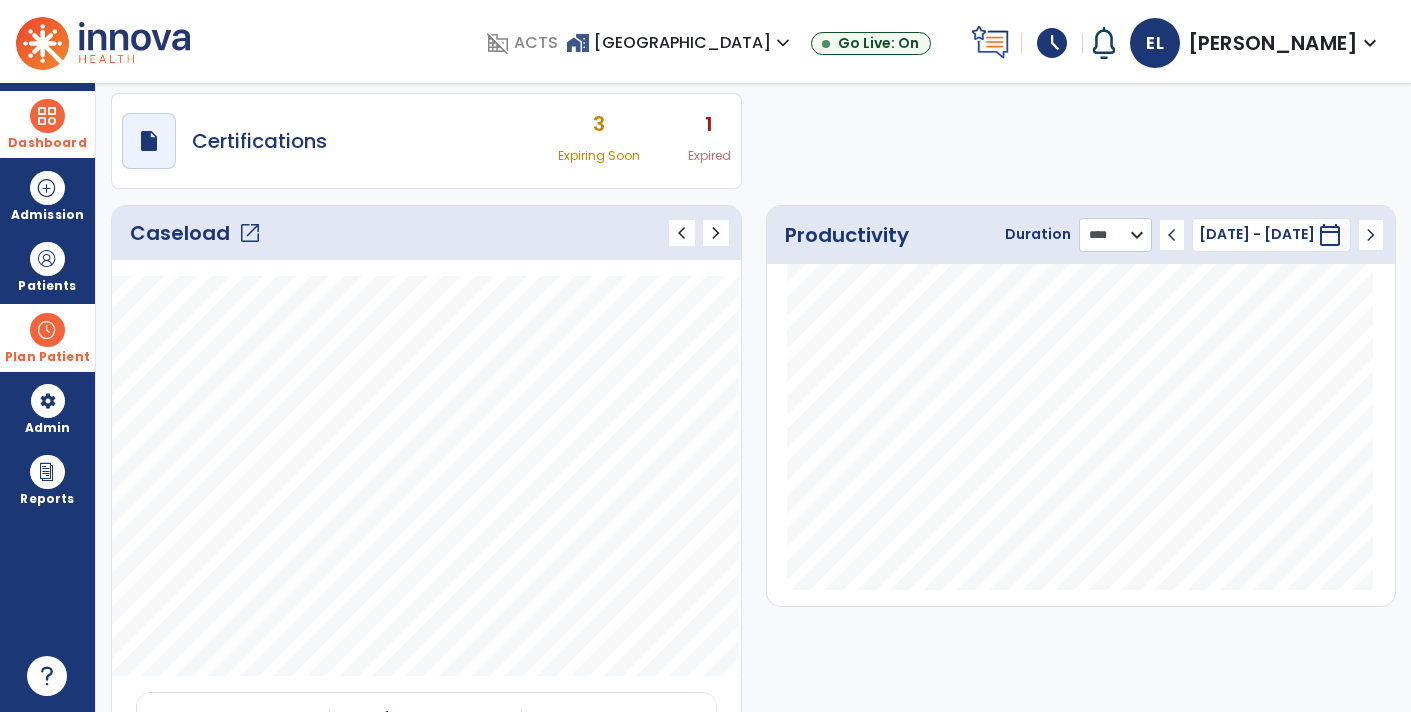 click on "******** **** ***" 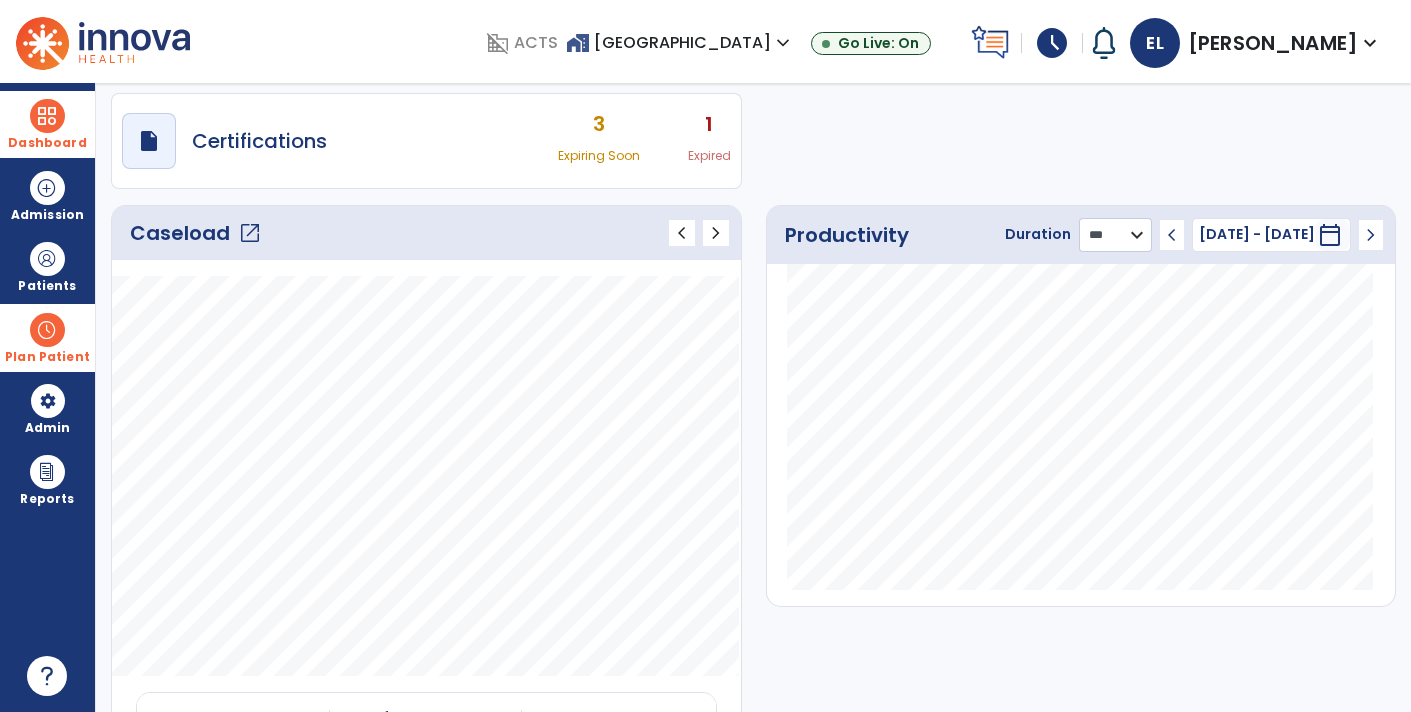 click on "******** **** ***" 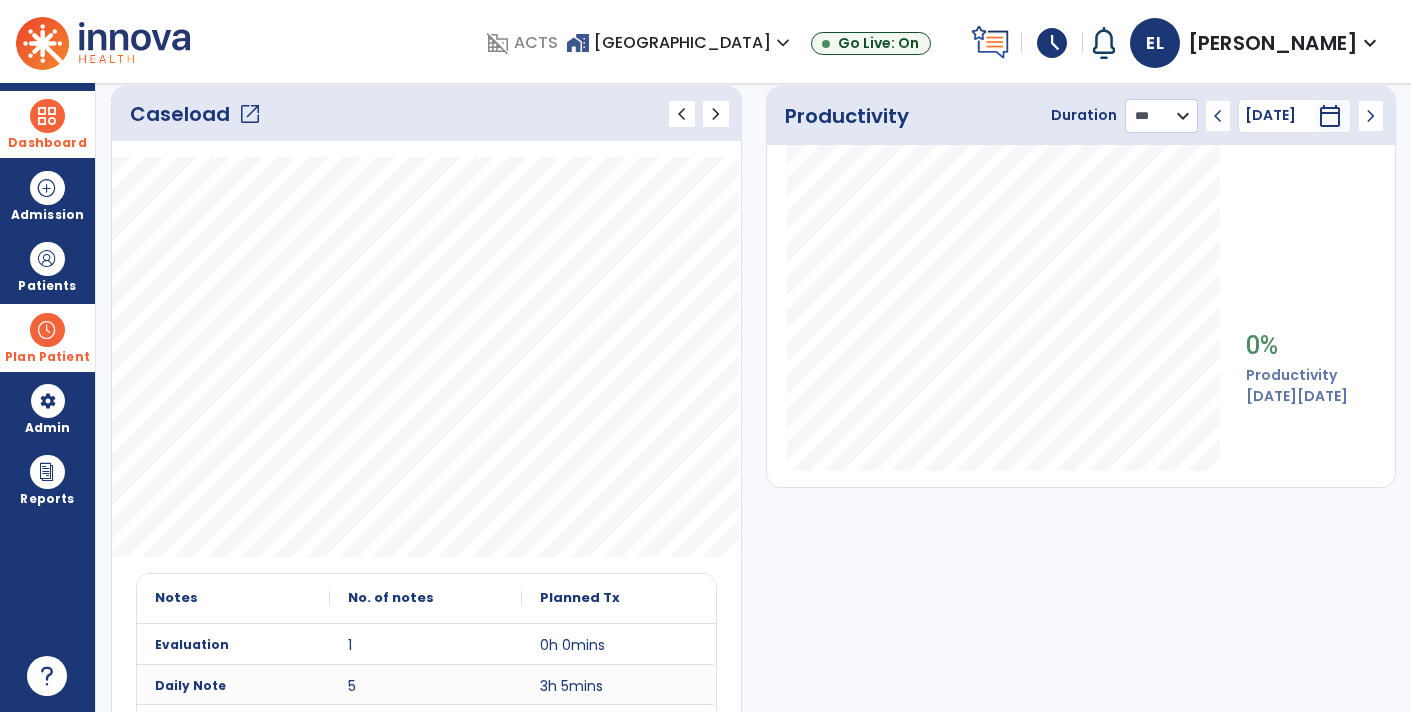 scroll, scrollTop: 0, scrollLeft: 0, axis: both 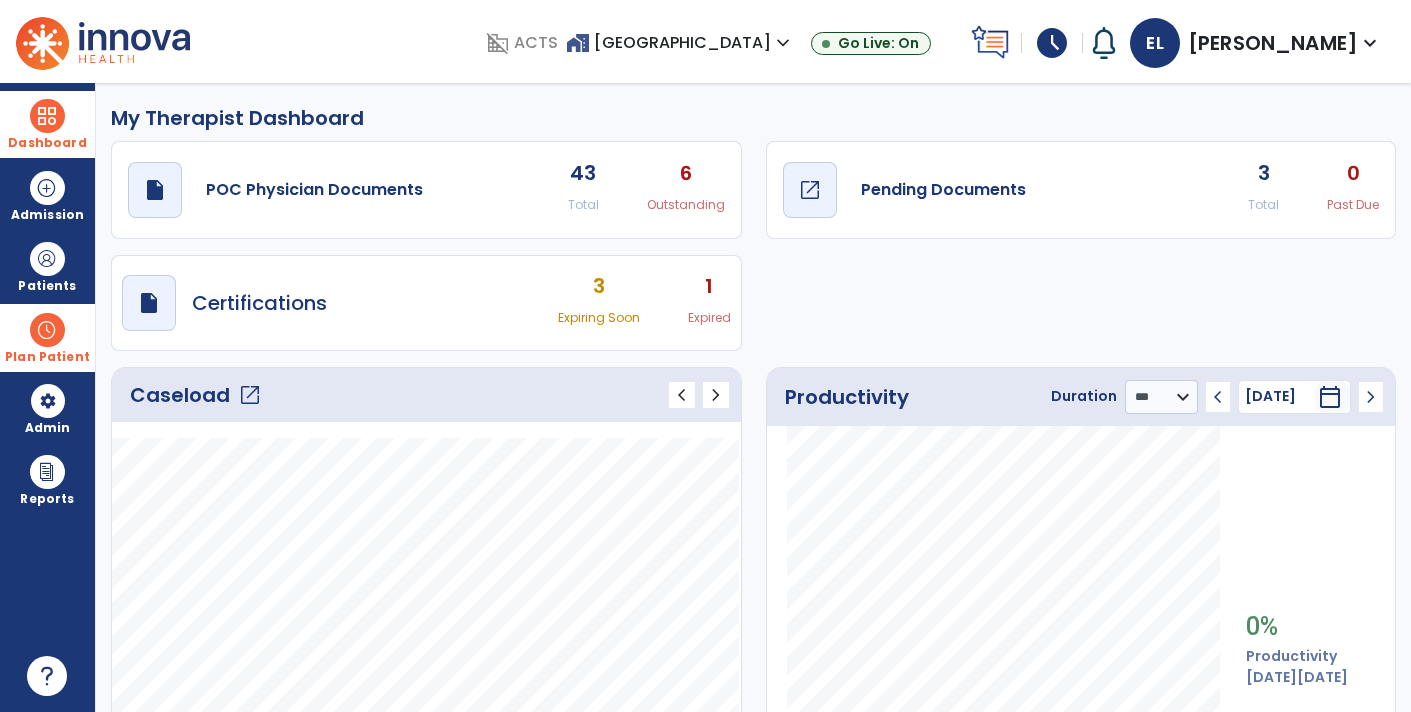 click on "Pending Documents" 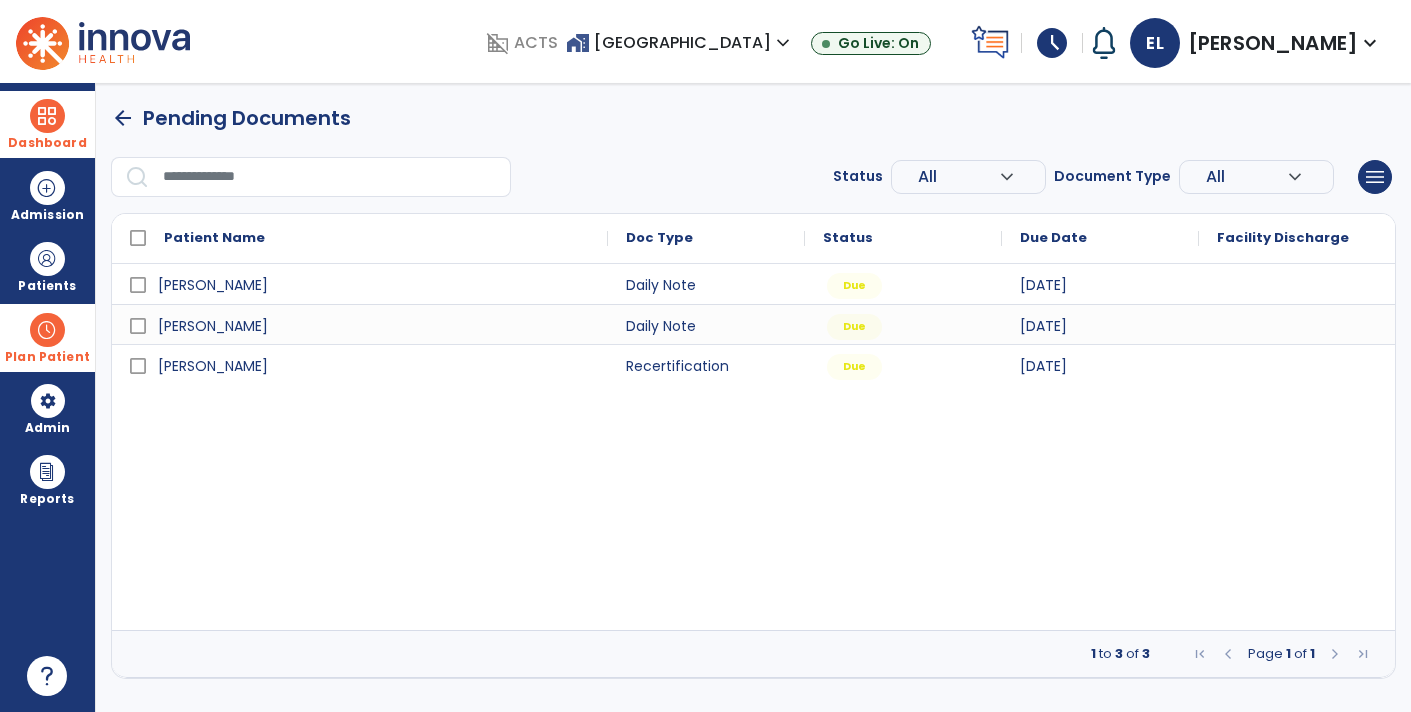 click on "Dashboard" at bounding box center (47, 143) 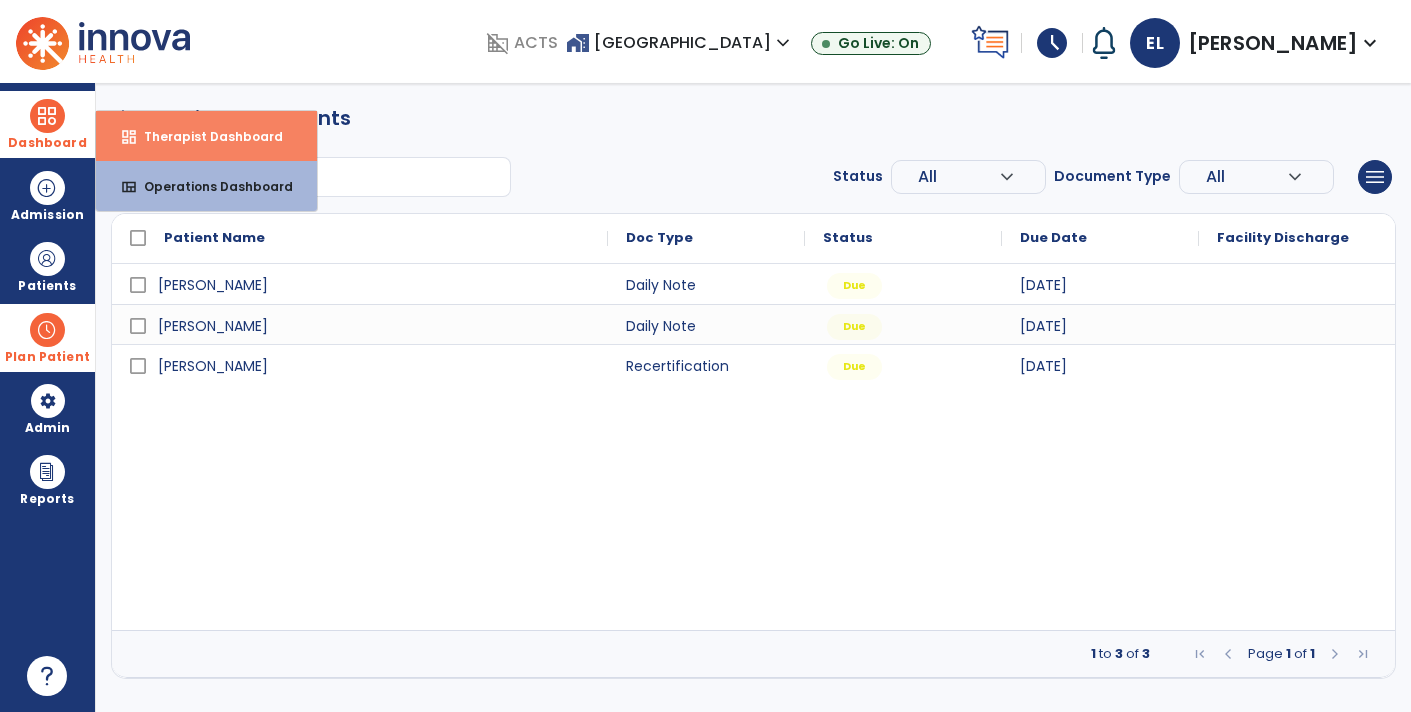 click on "Therapist Dashboard" at bounding box center [205, 136] 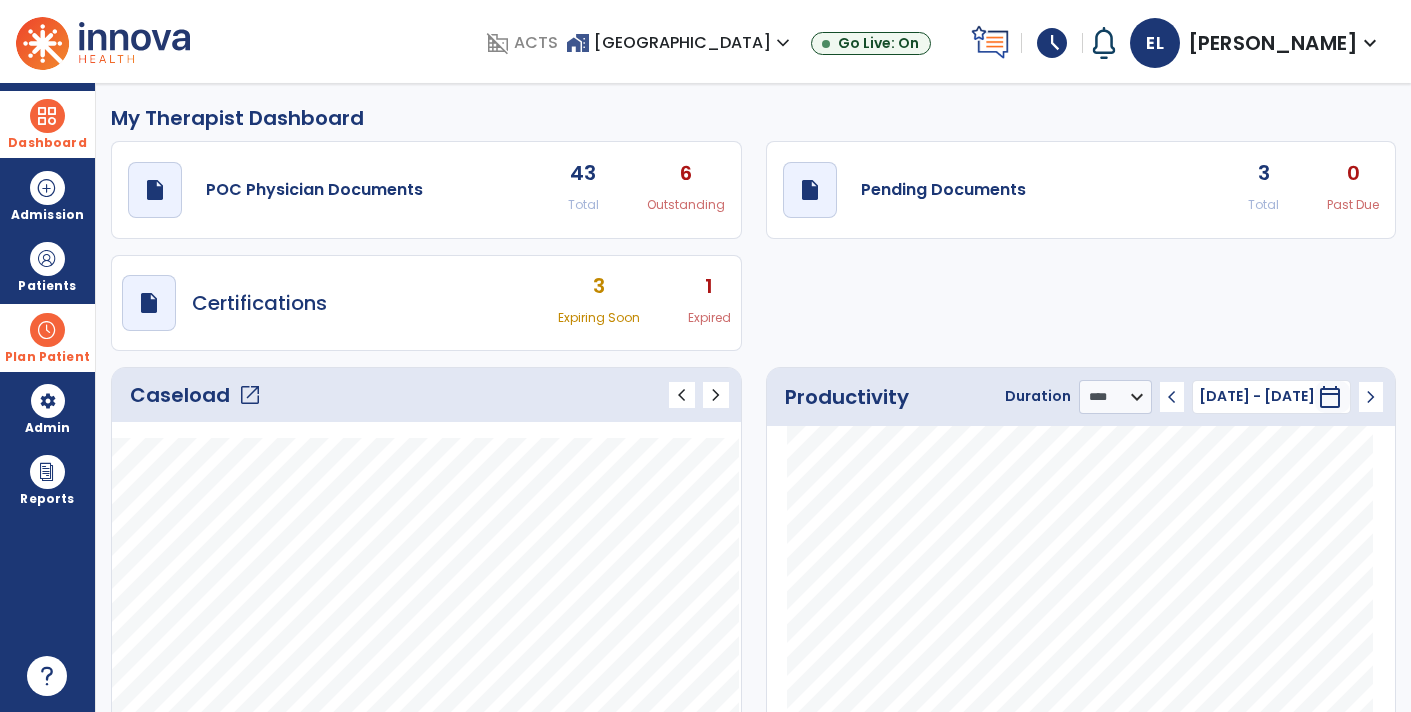 click on "draft   open_in_new  POC Physician Documents 43 Total 6 Outstanding  draft   open_in_new  Pending Documents 3 Total 0 Past Due  draft   open_in_new  Certifications 3 Expiring Soon 1 Expired" 